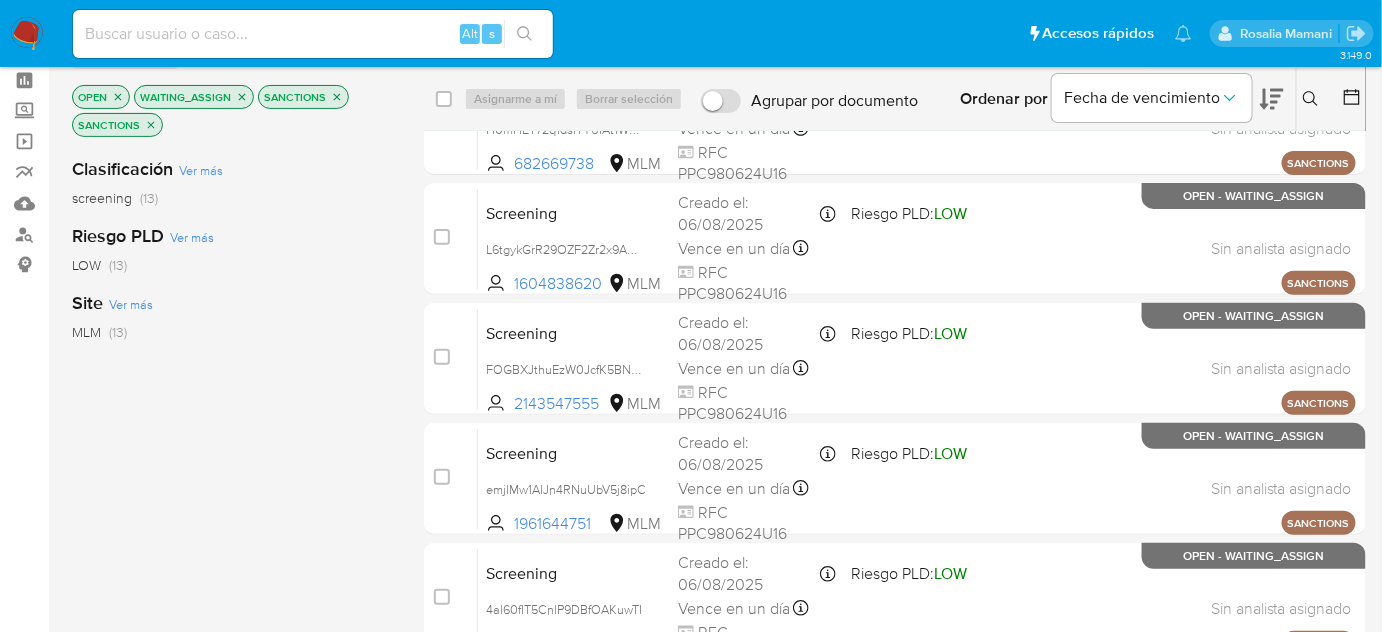 scroll, scrollTop: 0, scrollLeft: 0, axis: both 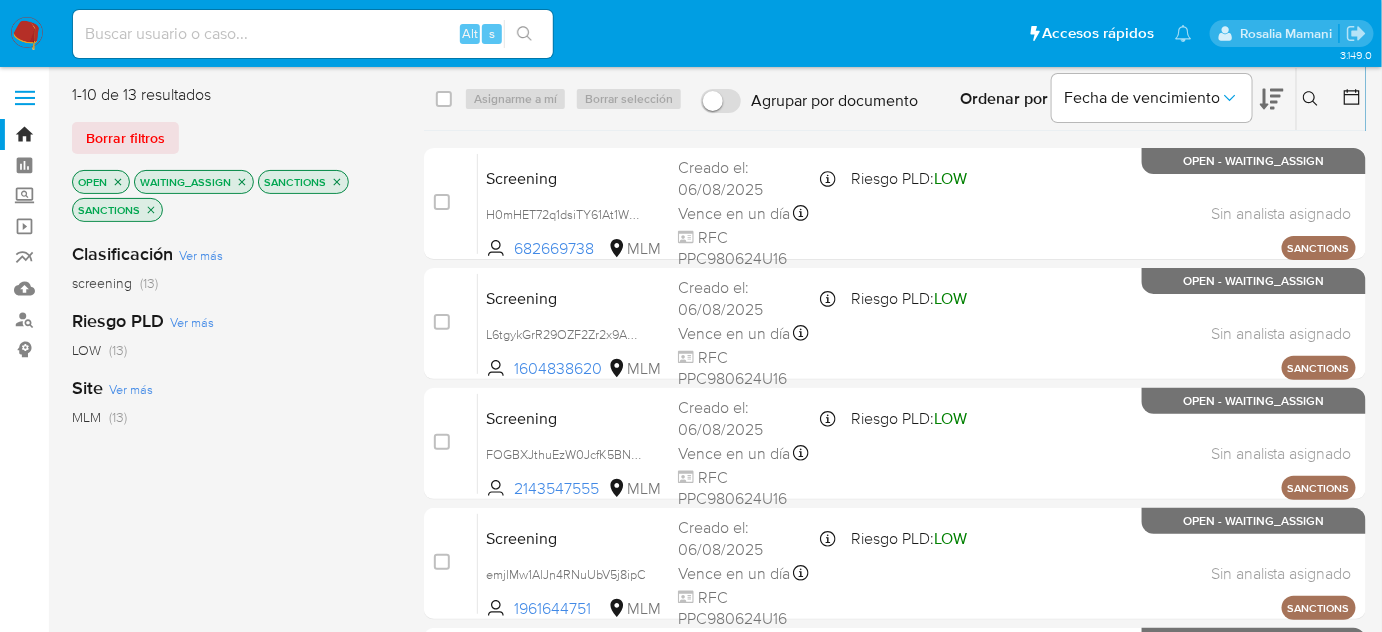 click 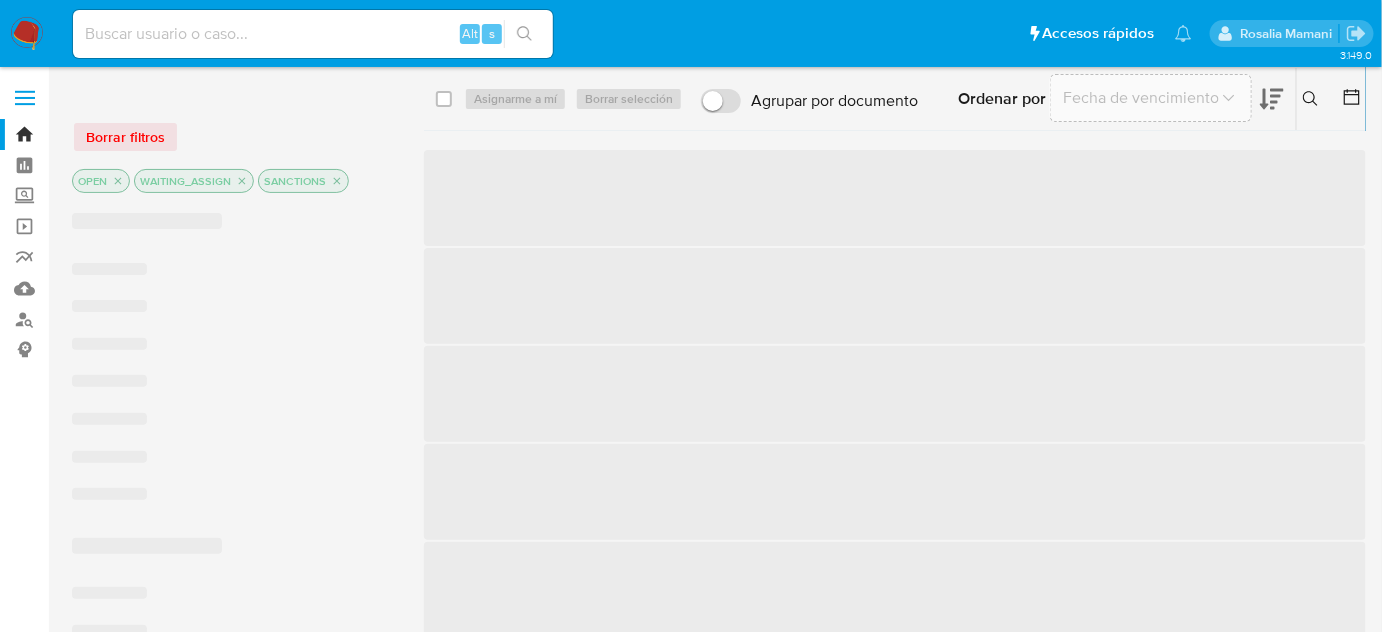 click 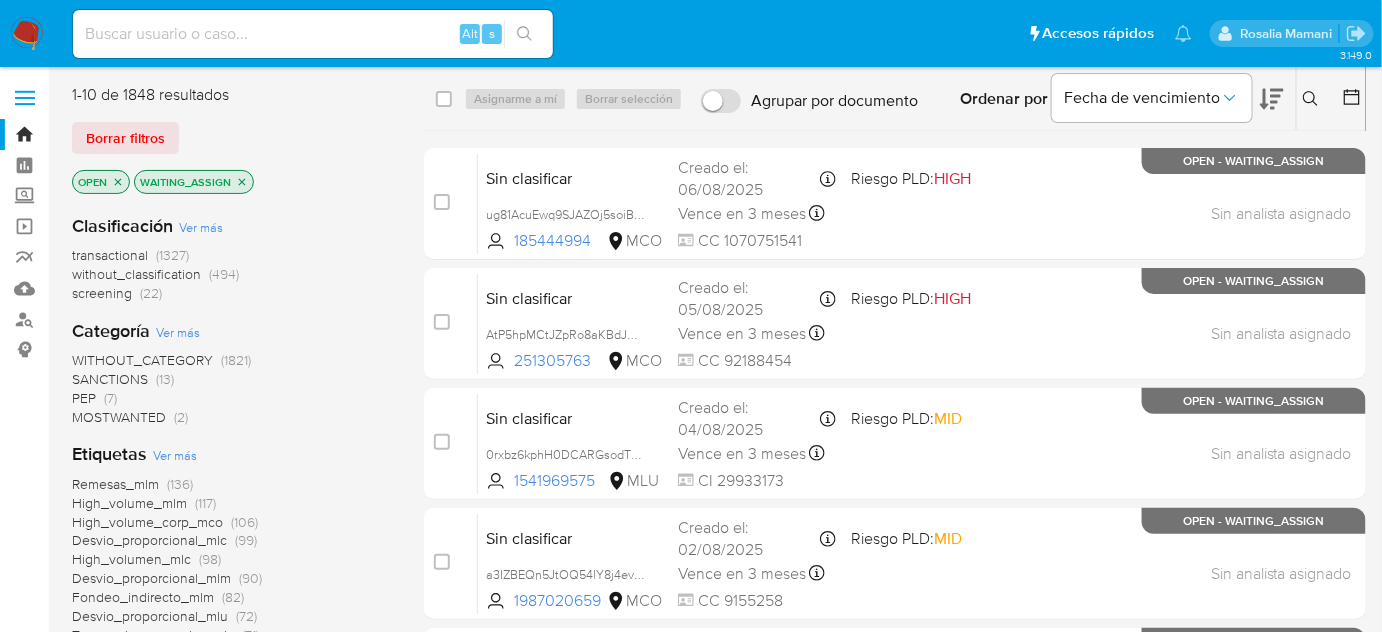 click on "PEP (7)" at bounding box center [94, 398] 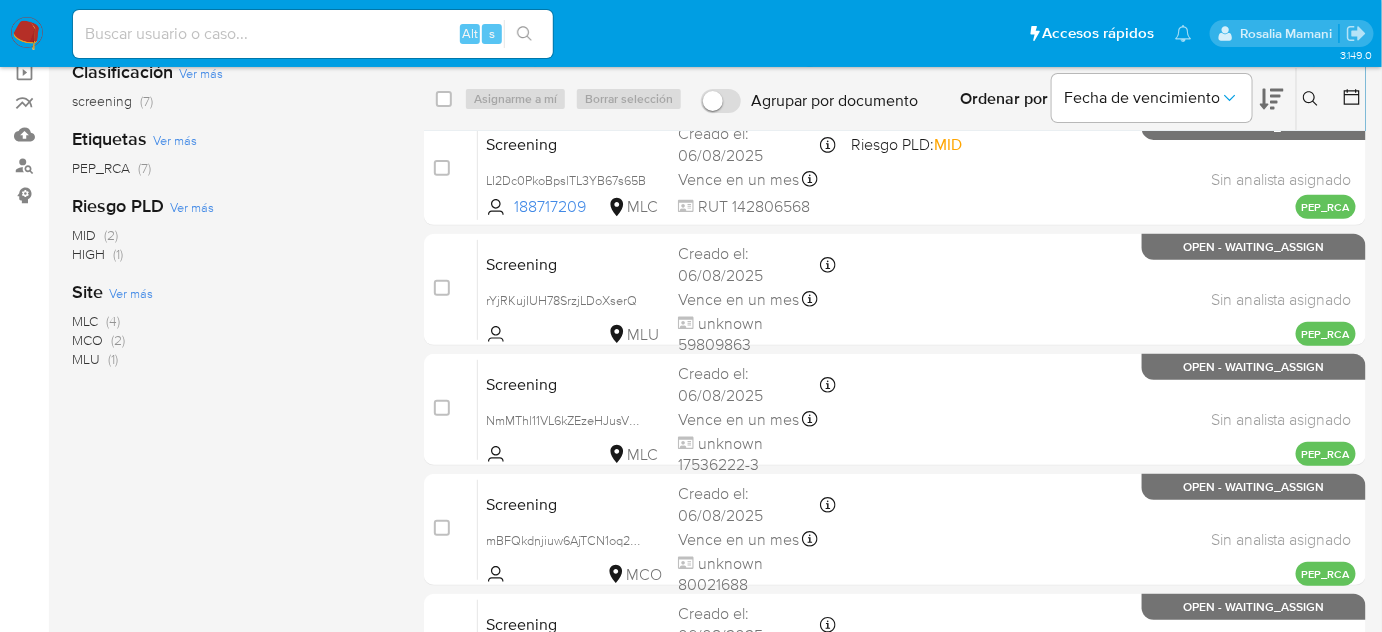 scroll, scrollTop: 0, scrollLeft: 0, axis: both 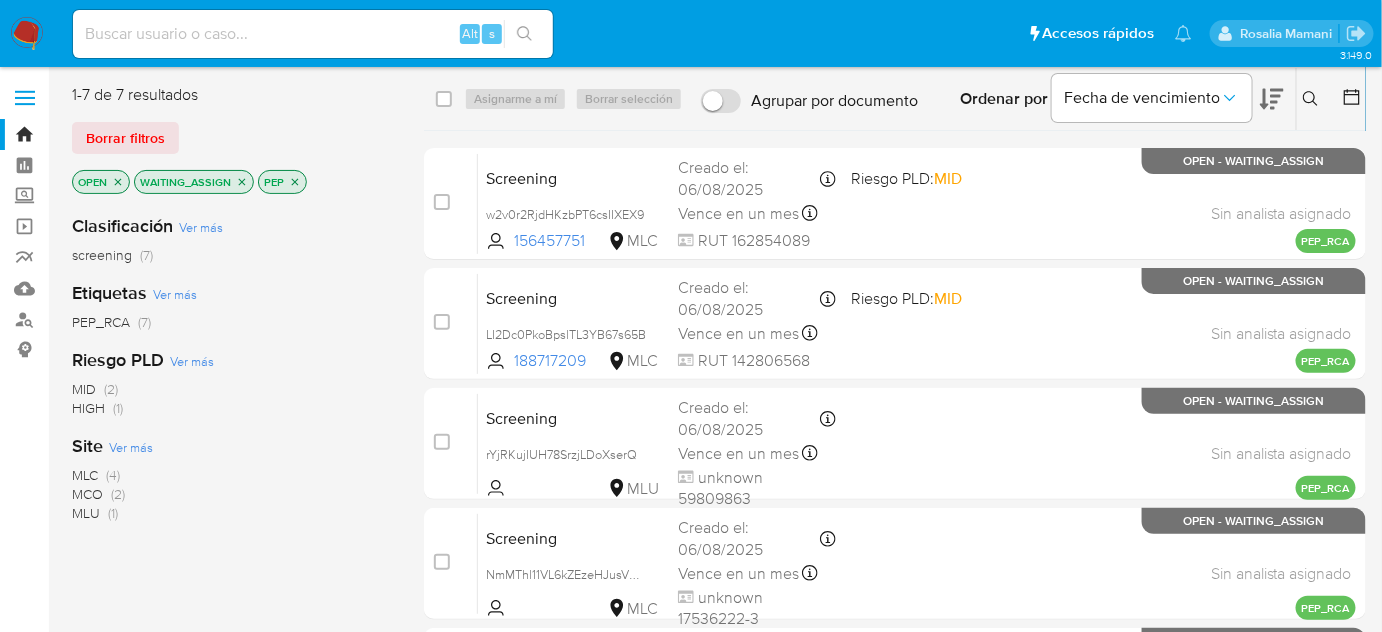 click 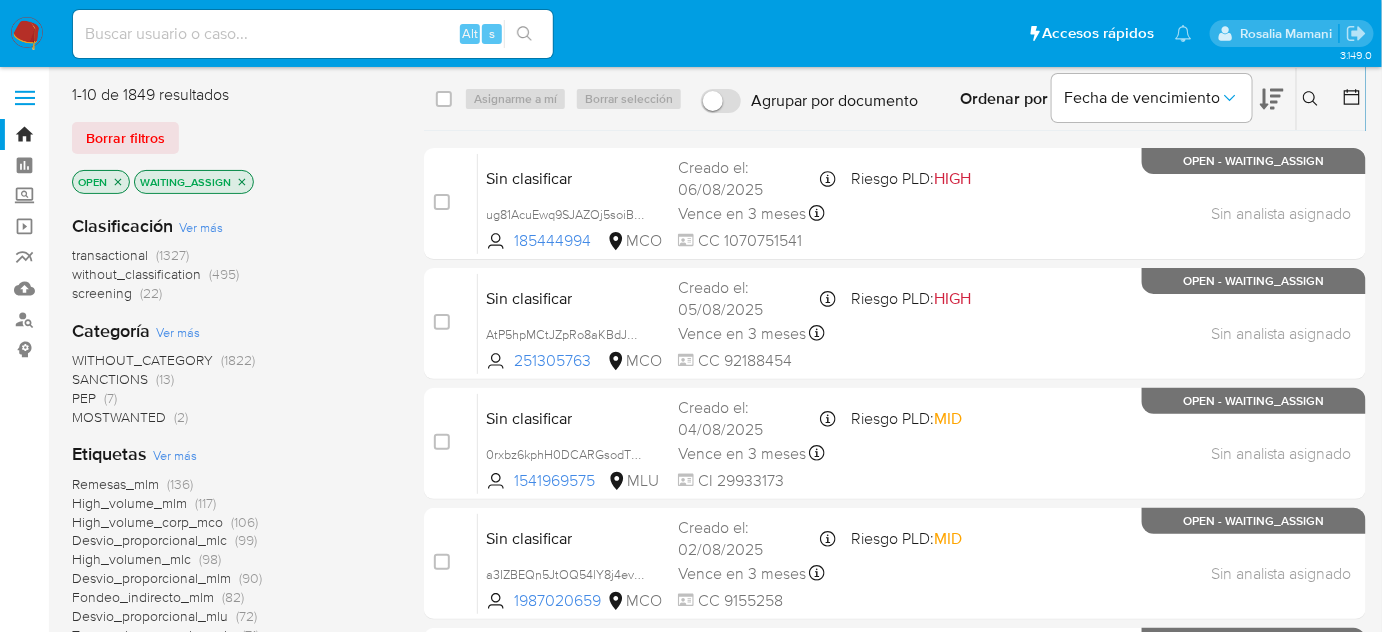 click on "(13)" at bounding box center (165, 379) 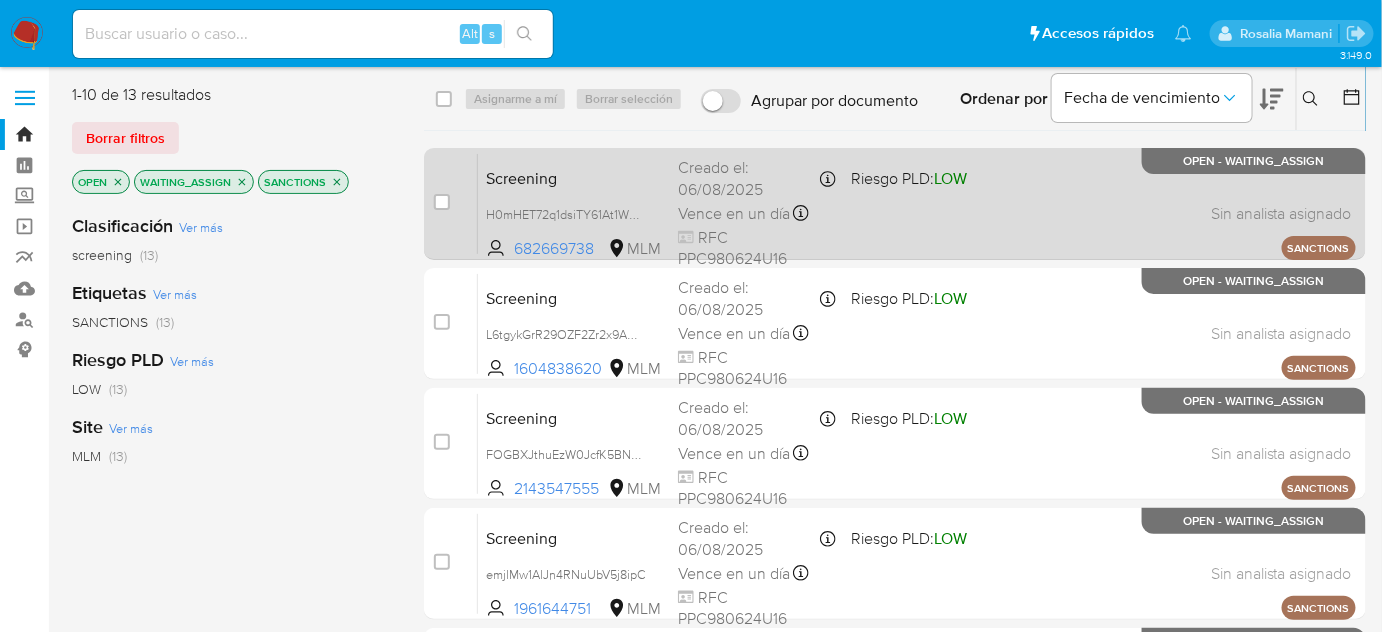 click on "Screening H0mHET72q1dsiTY61At1WNvZ 682669738 MLM Riesgo PLD:  LOW Creado el: 06/08/2025   Creado el: 06/08/2025 15:16:05 Vence en un día   Vence el 07/08/2025 15:16:06 RFC   PPC980624U16 Sin analista asignado   Asignado el: - SANCTIONS OPEN - WAITING_ASSIGN" at bounding box center (917, 203) 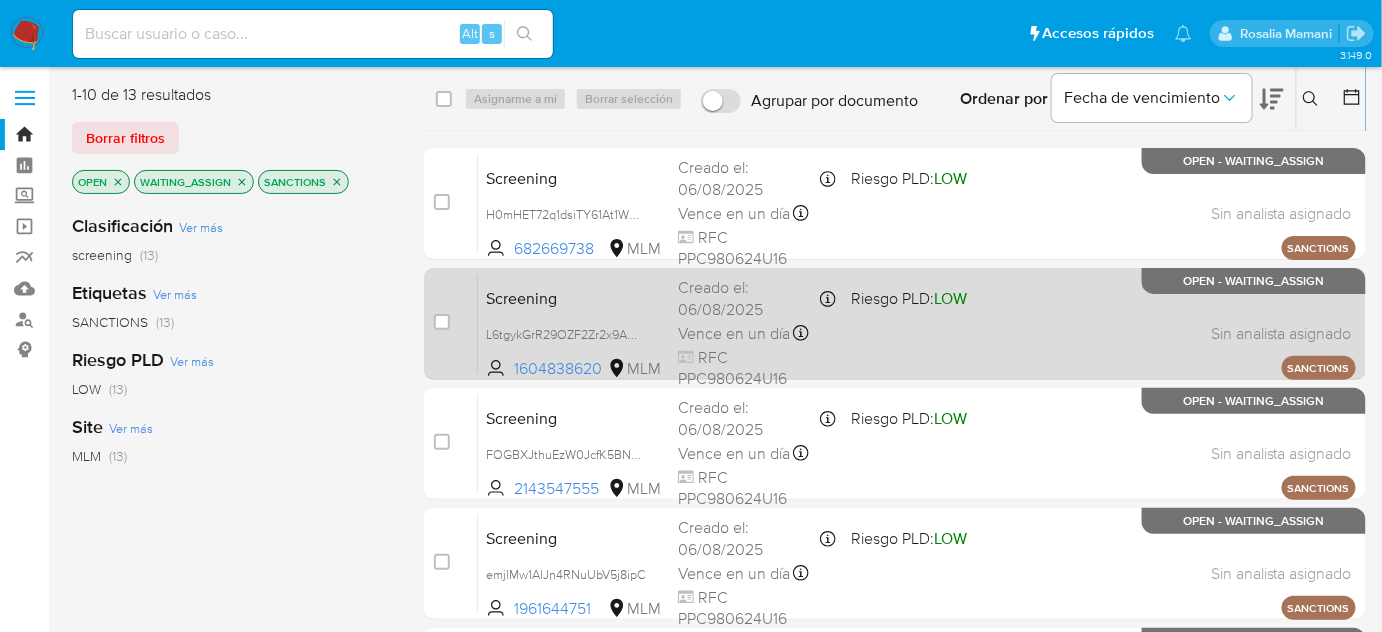 click on "Screening L6tgykGrR29OZF2Zr2x9AMhh 1604838620 MLM Riesgo PLD:  LOW Creado el: 06/08/2025   Creado el: 06/08/2025 15:16:05 Vence en un día   Vence el 07/08/2025 15:16:06 RFC   PPC980624U16 Sin analista asignado   Asignado el: - SANCTIONS OPEN - WAITING_ASSIGN" at bounding box center [917, 323] 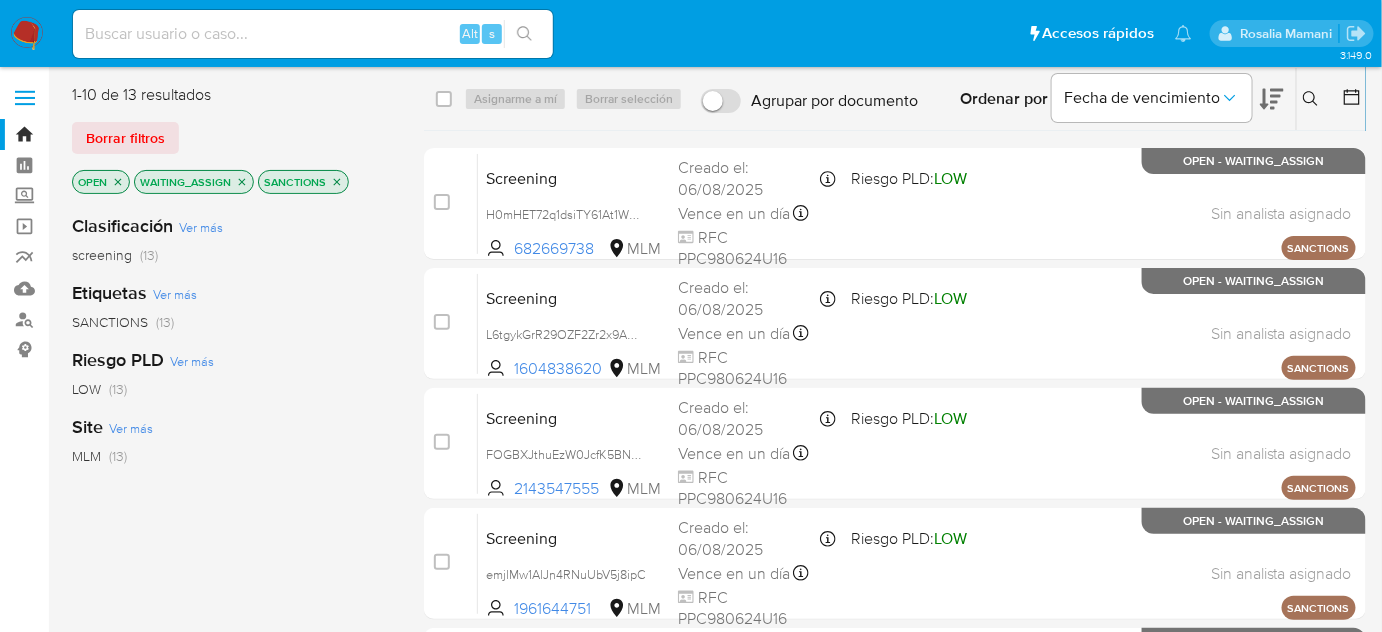 click 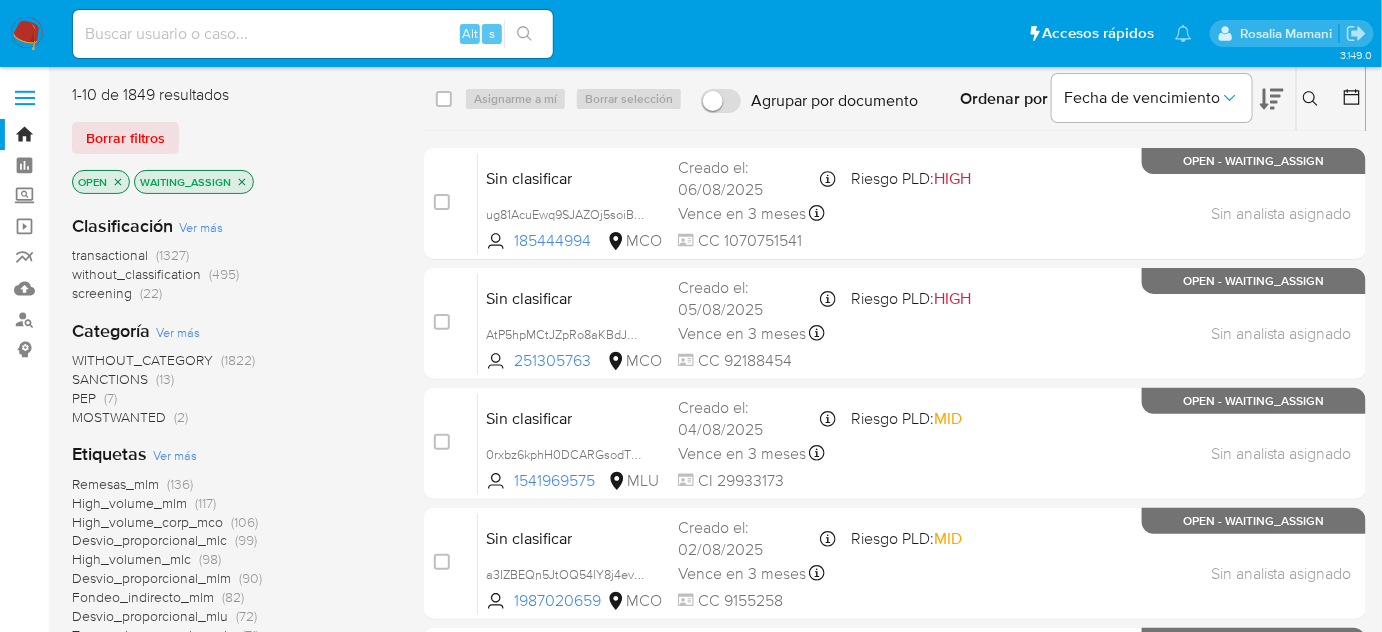click on "PEP (7)" at bounding box center (94, 398) 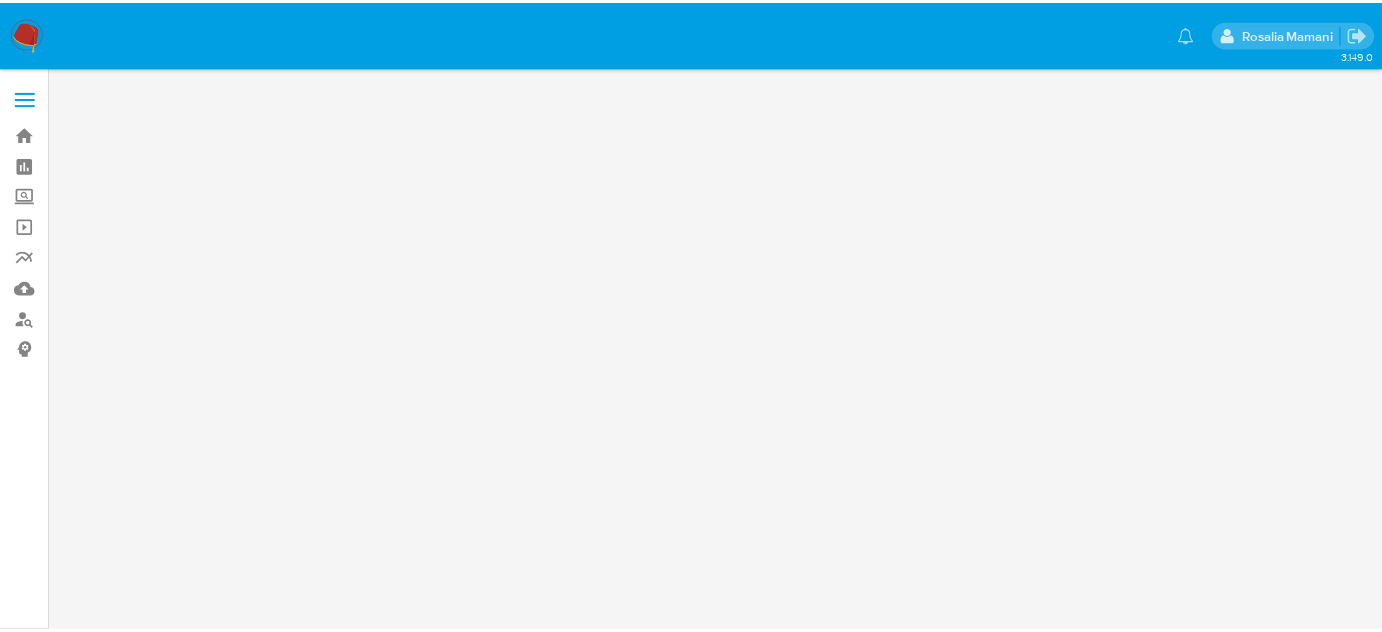 scroll, scrollTop: 0, scrollLeft: 0, axis: both 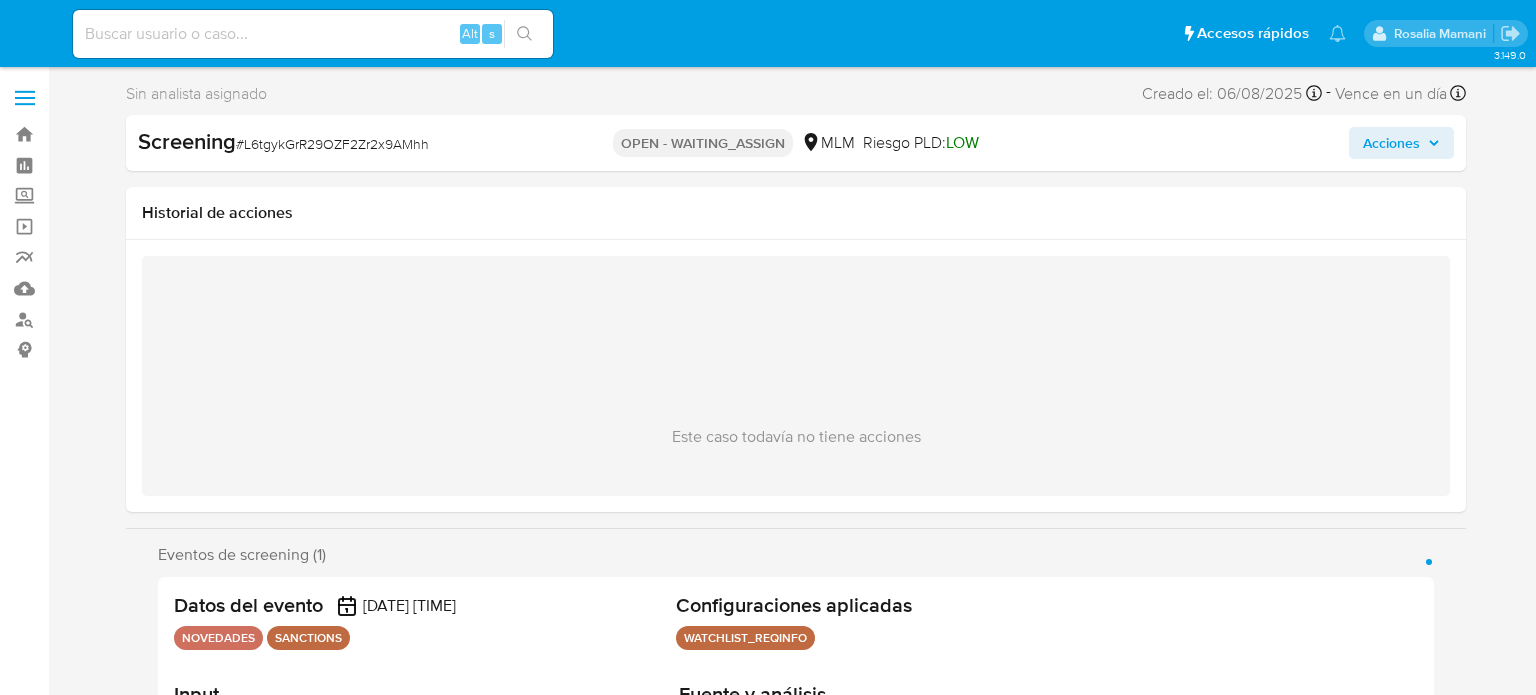 select on "10" 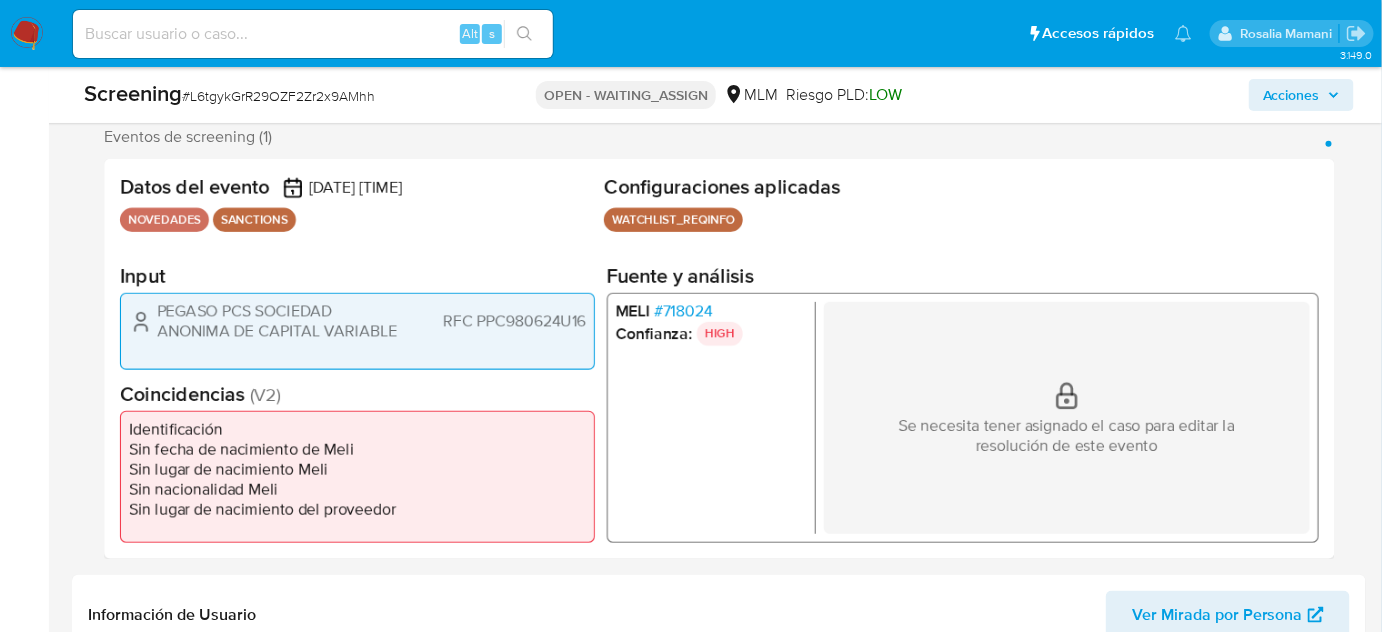 scroll, scrollTop: 363, scrollLeft: 0, axis: vertical 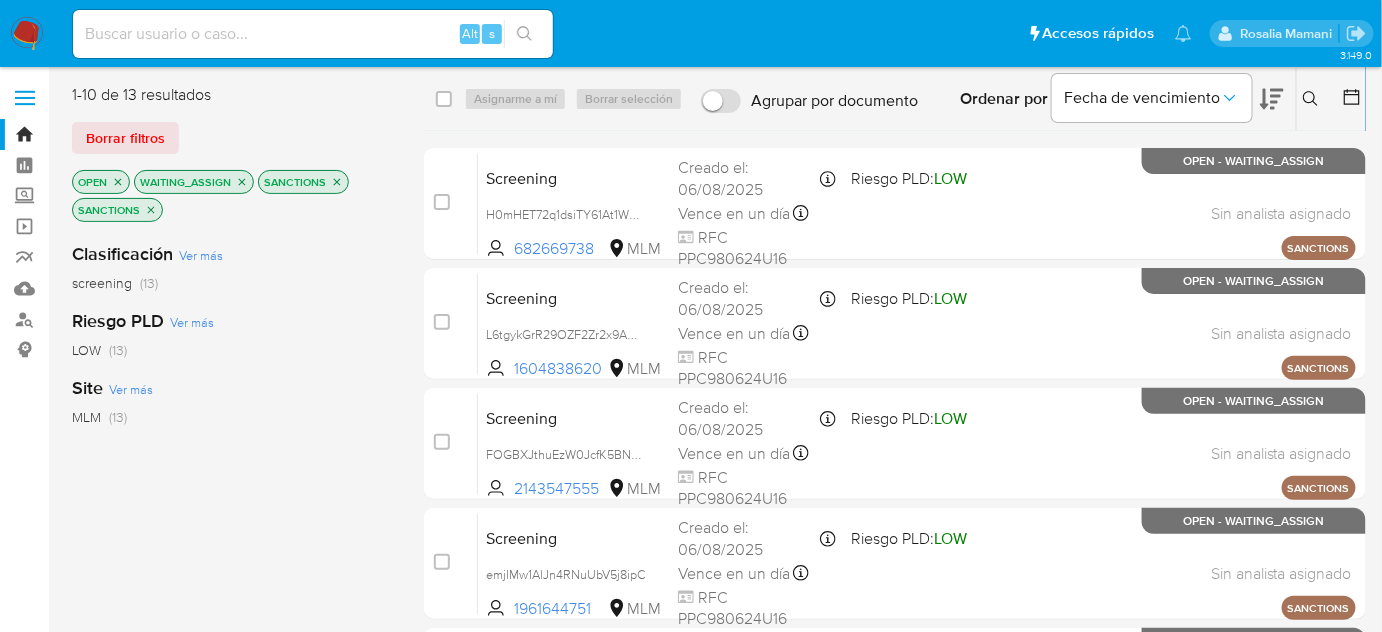 click 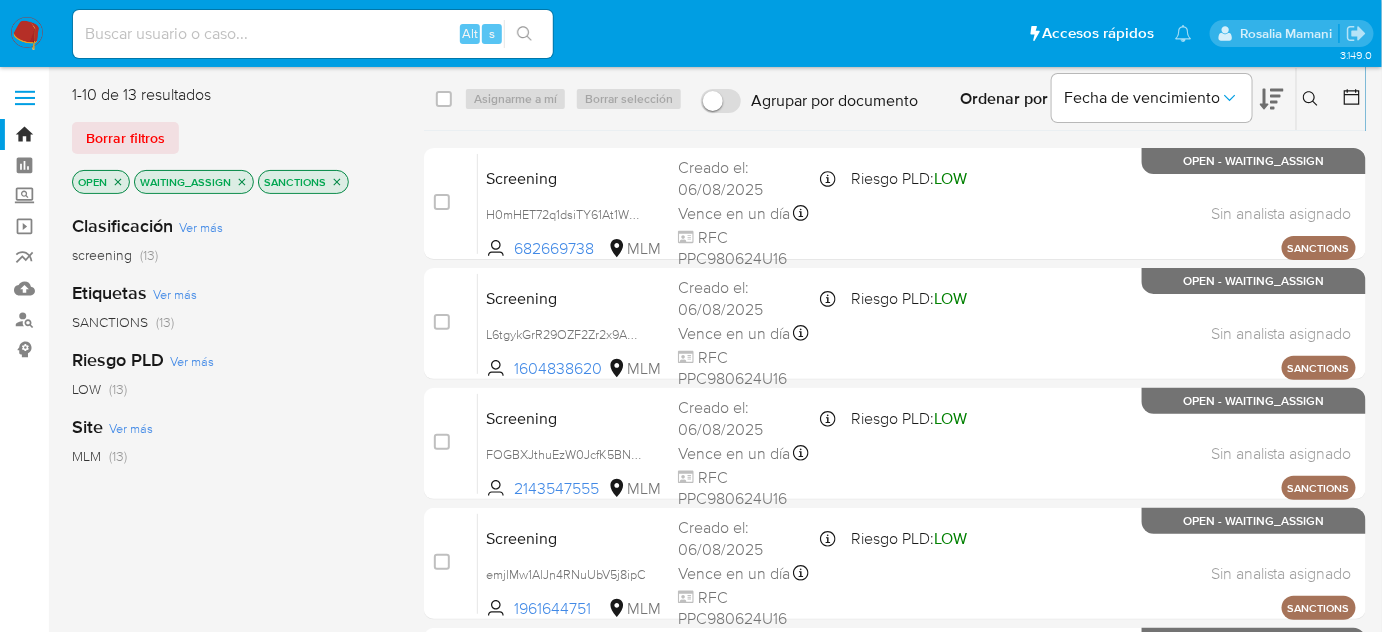 click 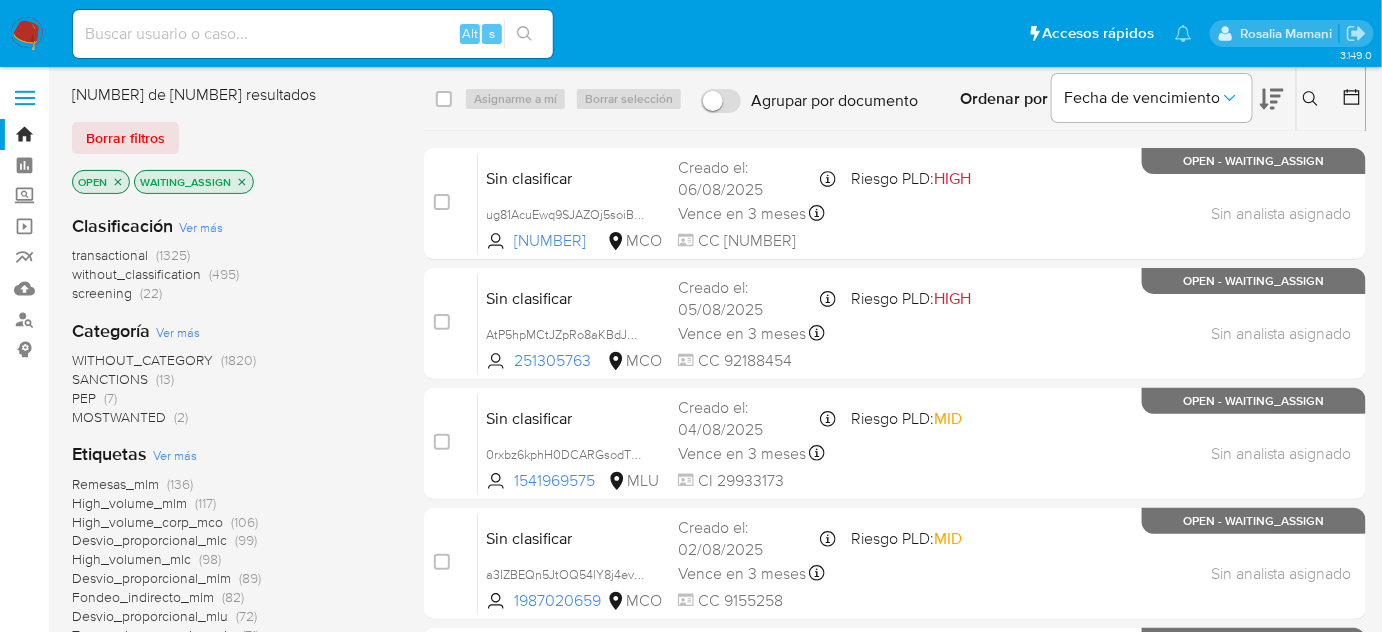 click on "PEP" at bounding box center [84, 398] 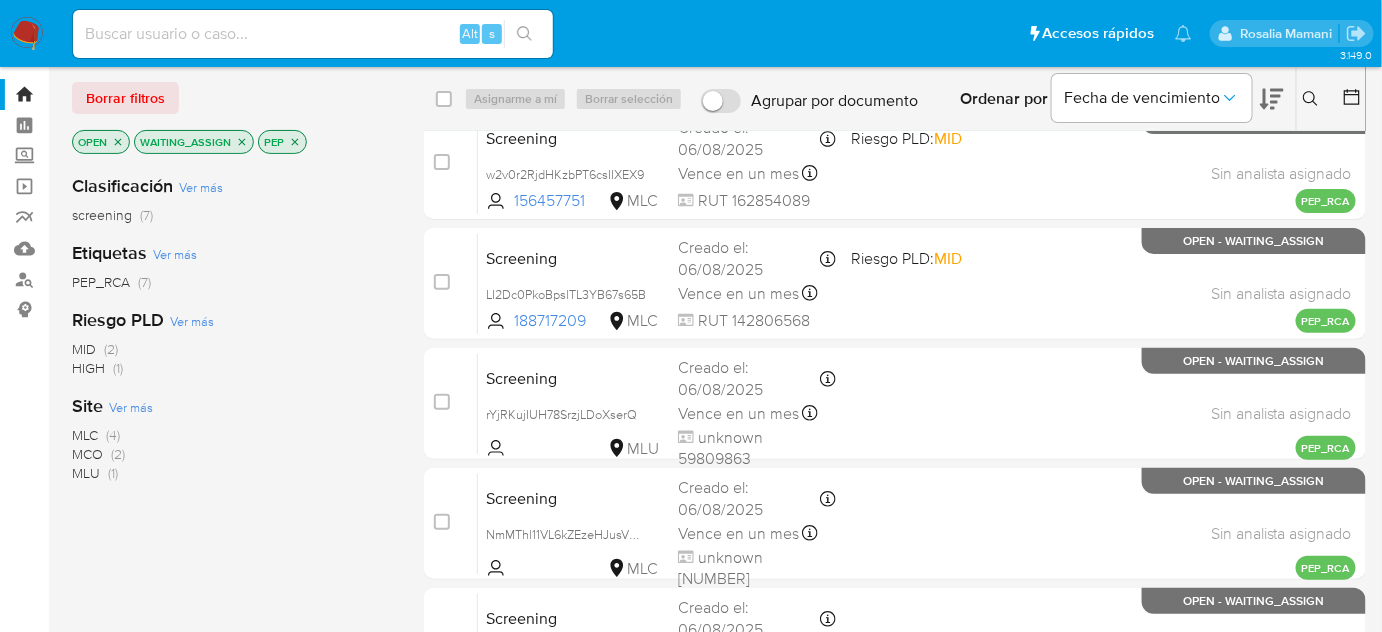 scroll, scrollTop: 0, scrollLeft: 0, axis: both 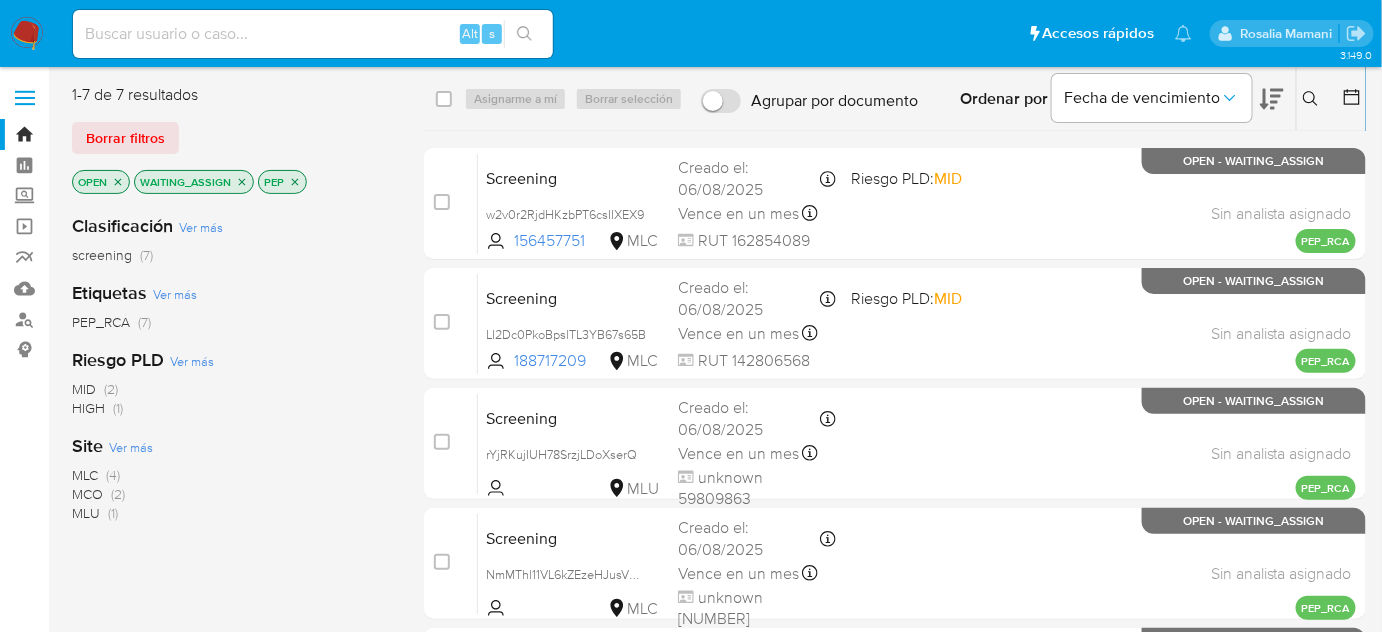 click 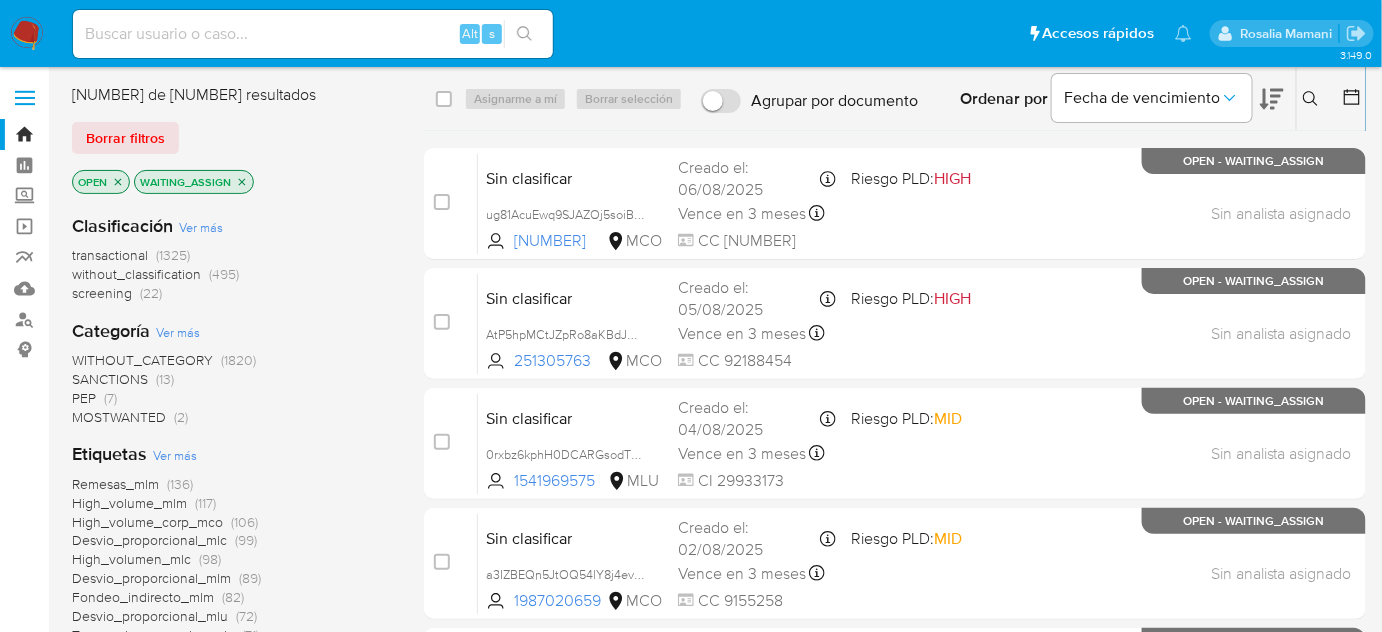 click on "MOSTWANTED" at bounding box center (119, 417) 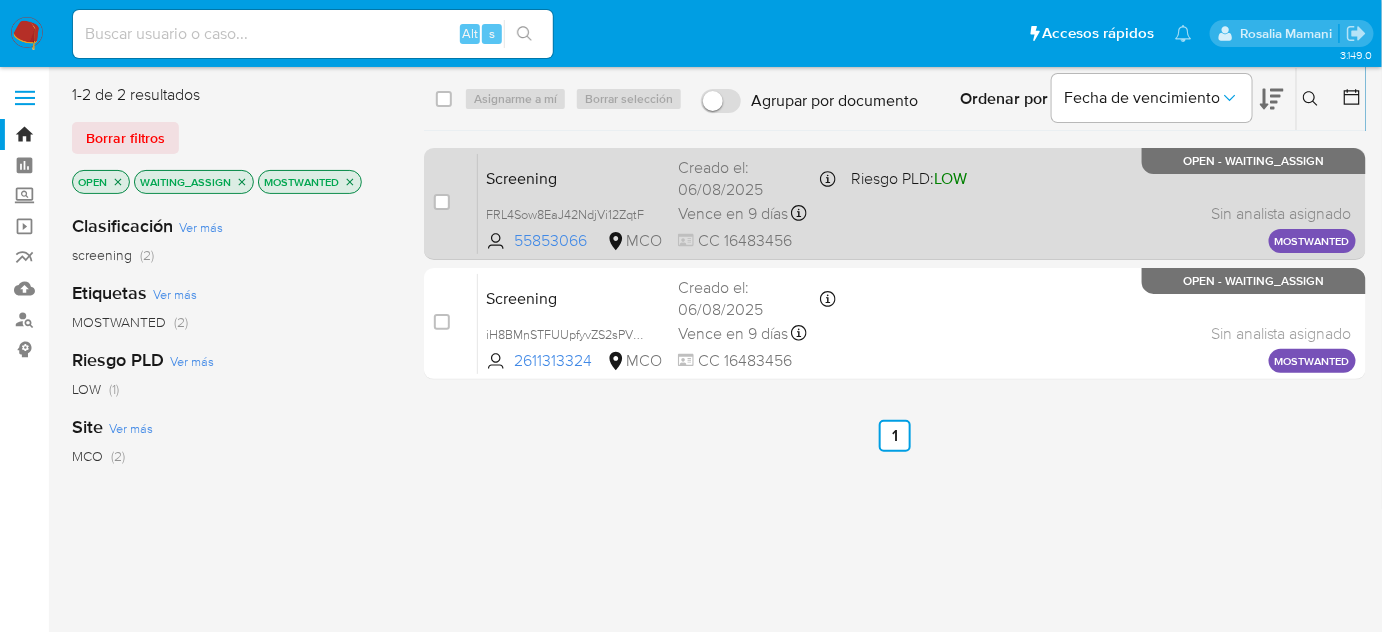 click on "Screening FRL4Sow8EaJ42NdjVi12ZqtF 55853066 MCO Riesgo PLD:  LOW Creado el: 06/08/2025   Creado el: 06/08/2025 10:49:36 Vence en 9 días   Vence el 15/08/2025 10:49:36 CC   16483456 Sin analista asignado   Asignado el: - MOSTWANTED OPEN - WAITING_ASSIGN" at bounding box center (917, 203) 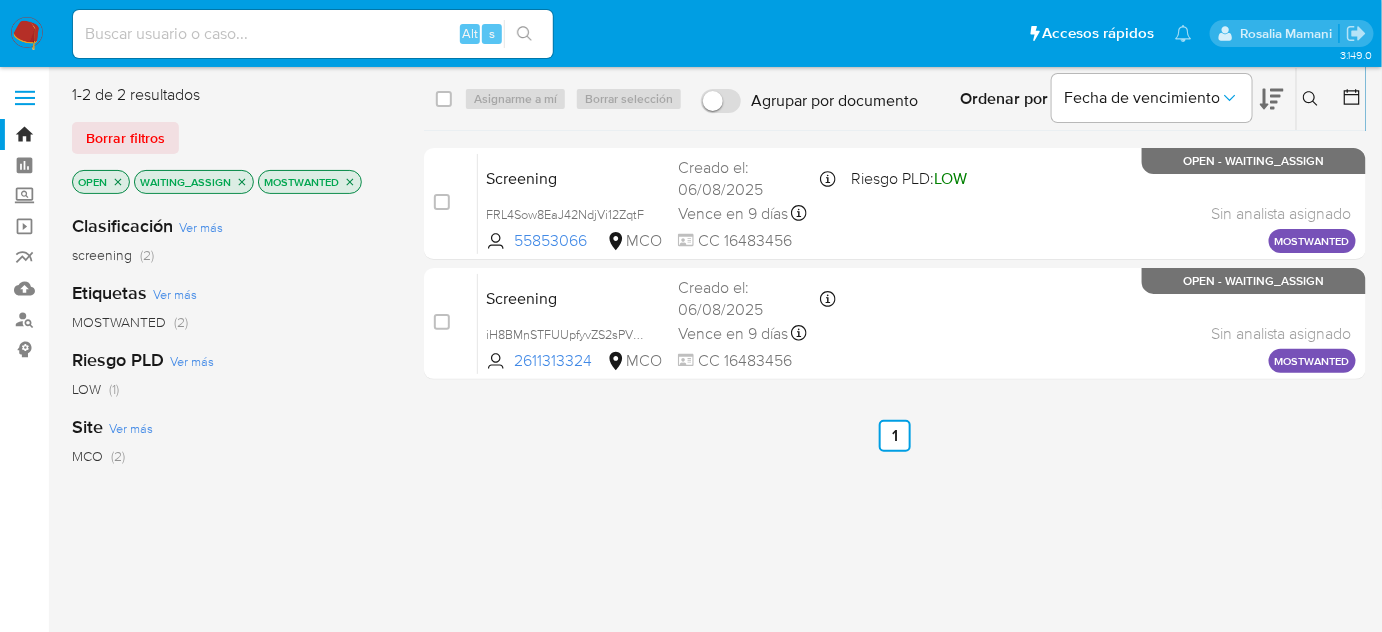 click at bounding box center (27, 34) 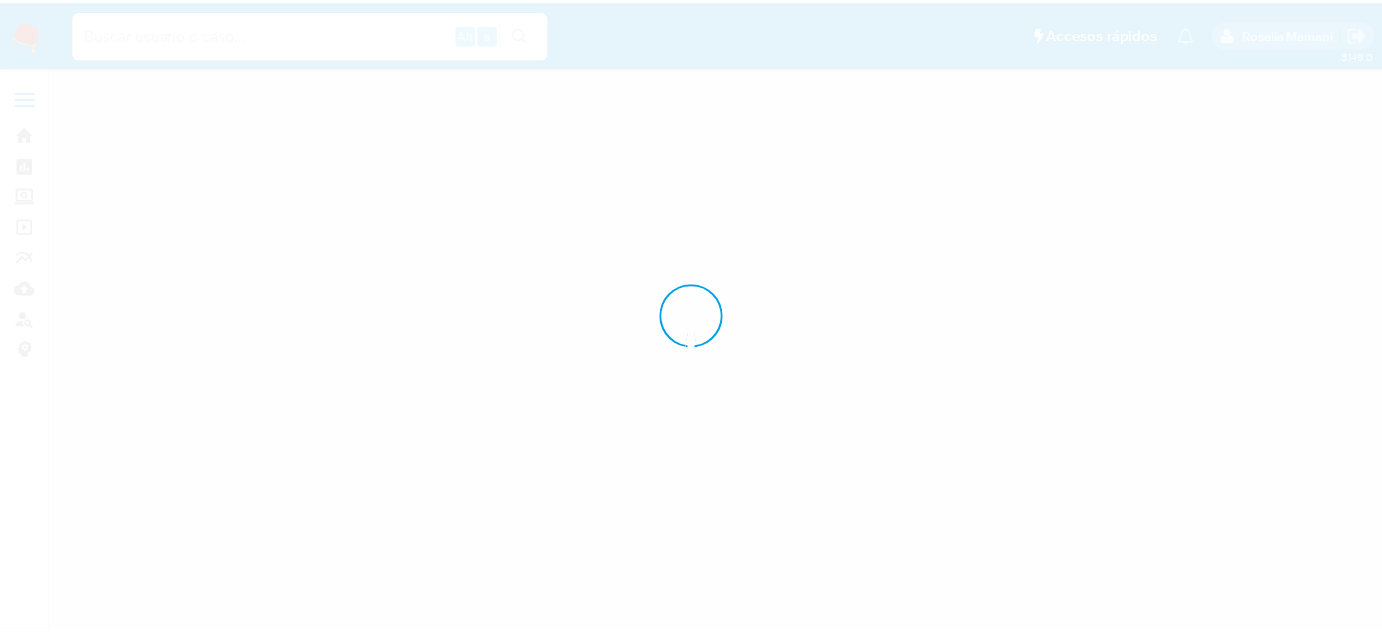 scroll, scrollTop: 0, scrollLeft: 0, axis: both 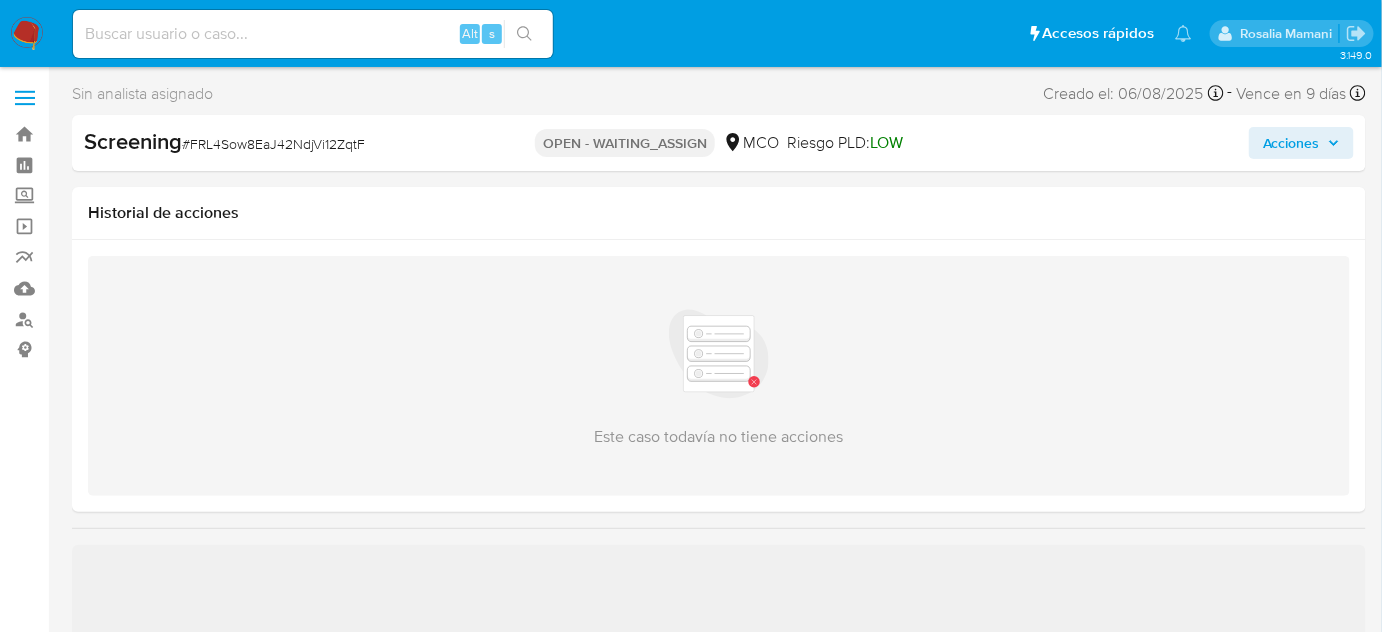 select on "10" 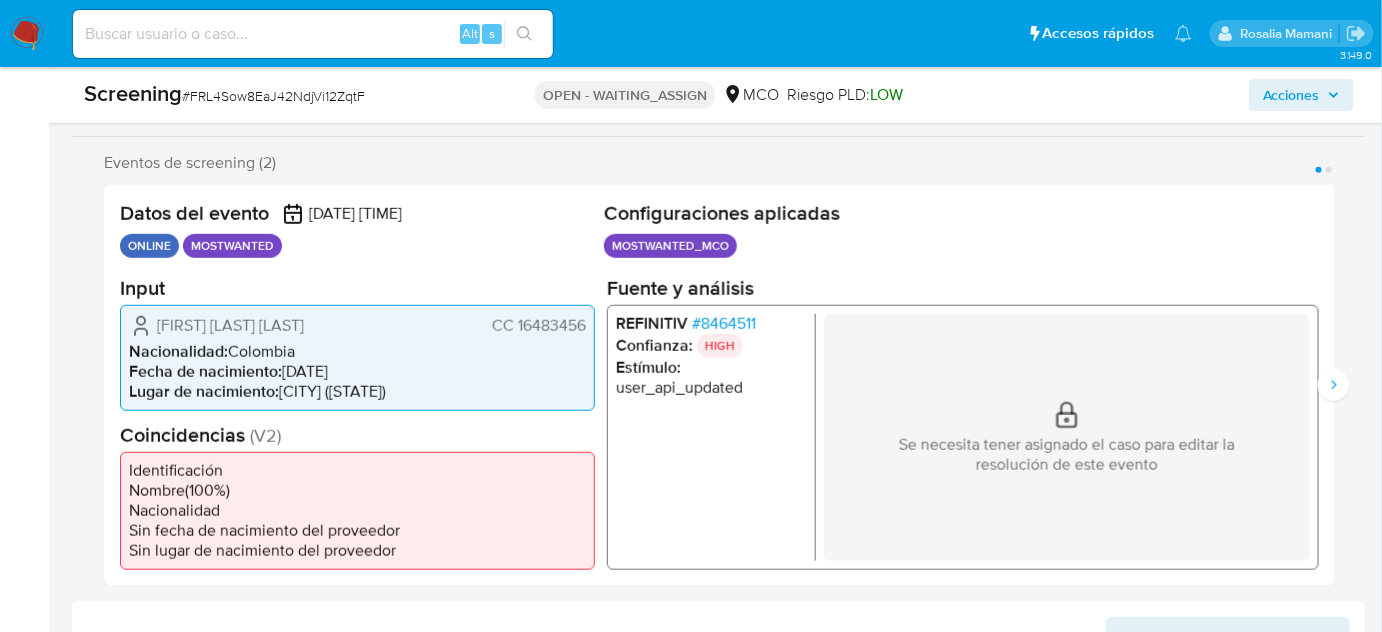 scroll, scrollTop: 363, scrollLeft: 0, axis: vertical 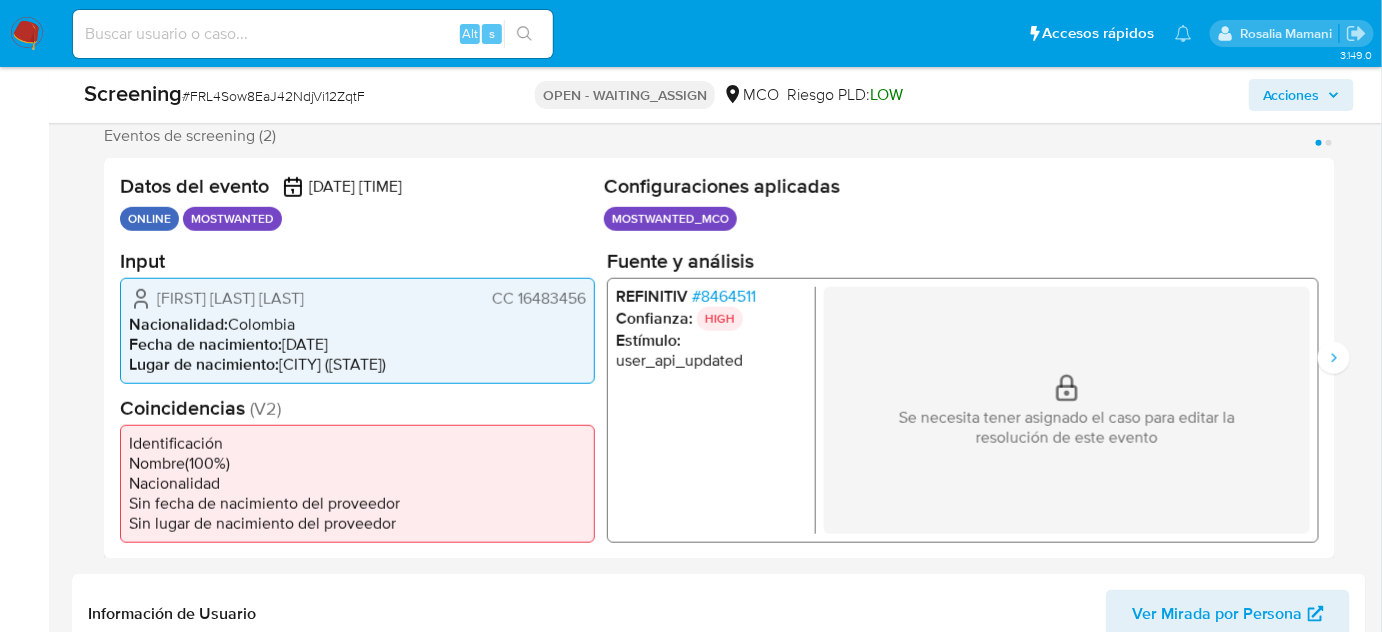 click on "# 8464511" at bounding box center [724, 296] 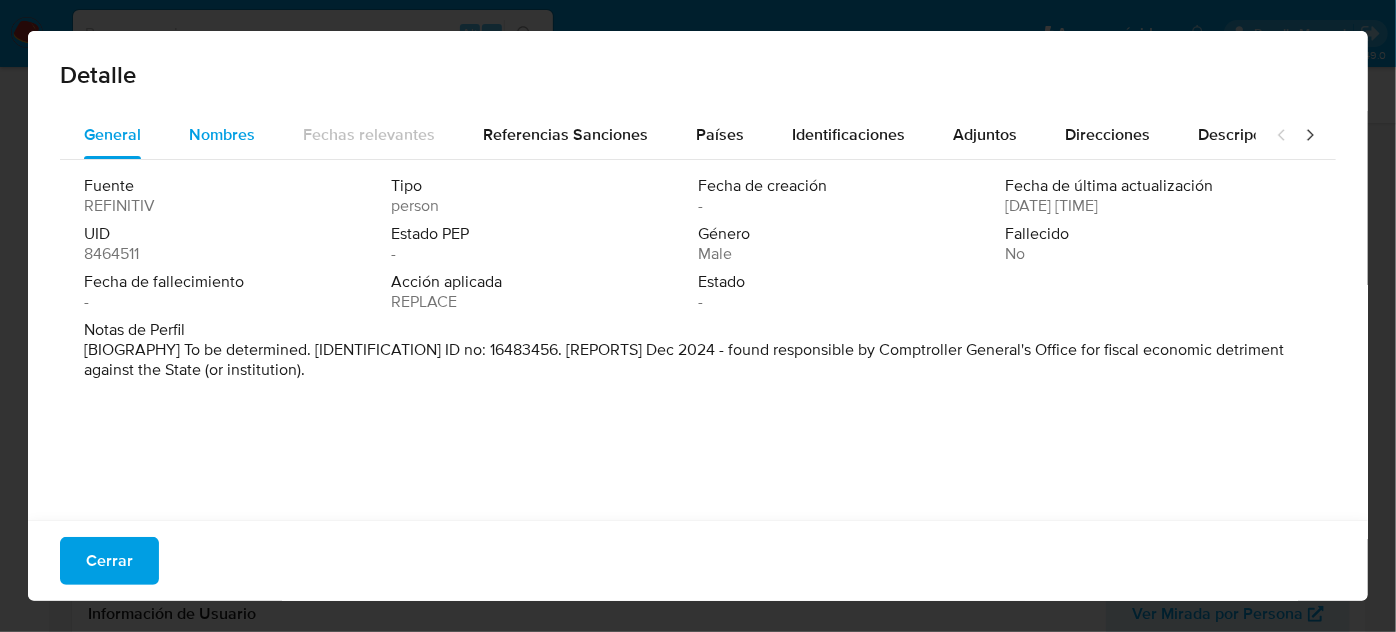 click on "Nombres" at bounding box center [222, 134] 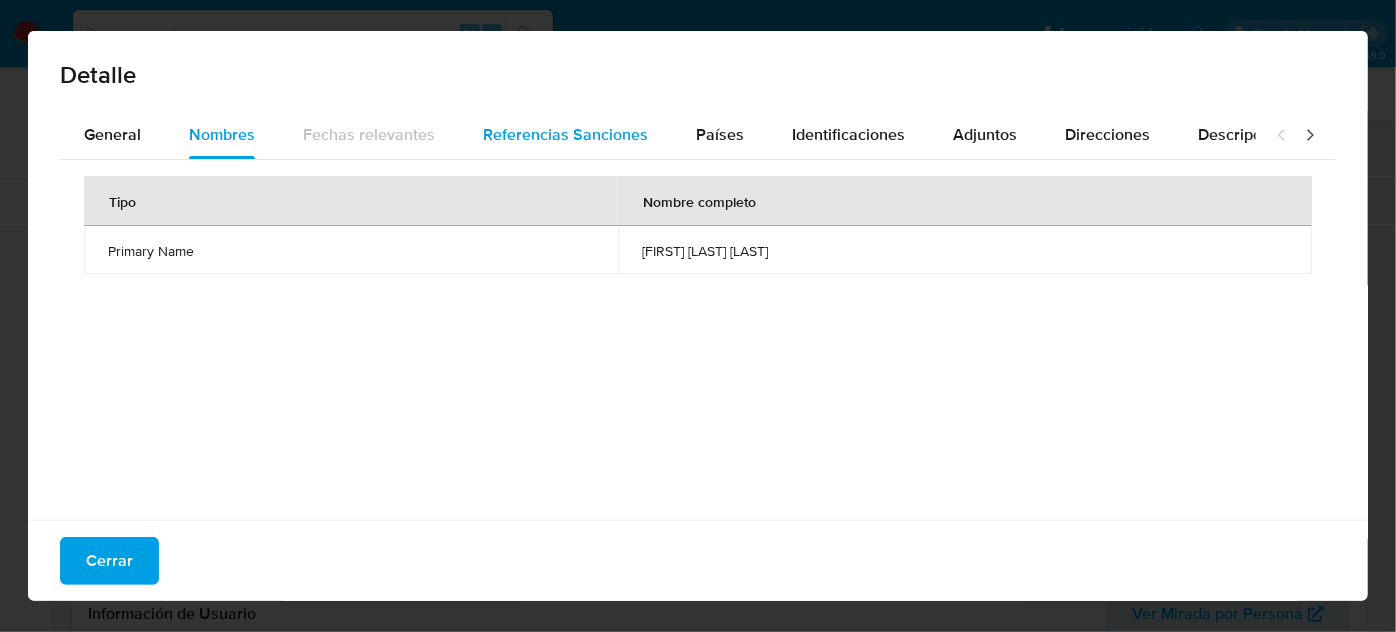 click on "Referencias Sanciones" at bounding box center [565, 134] 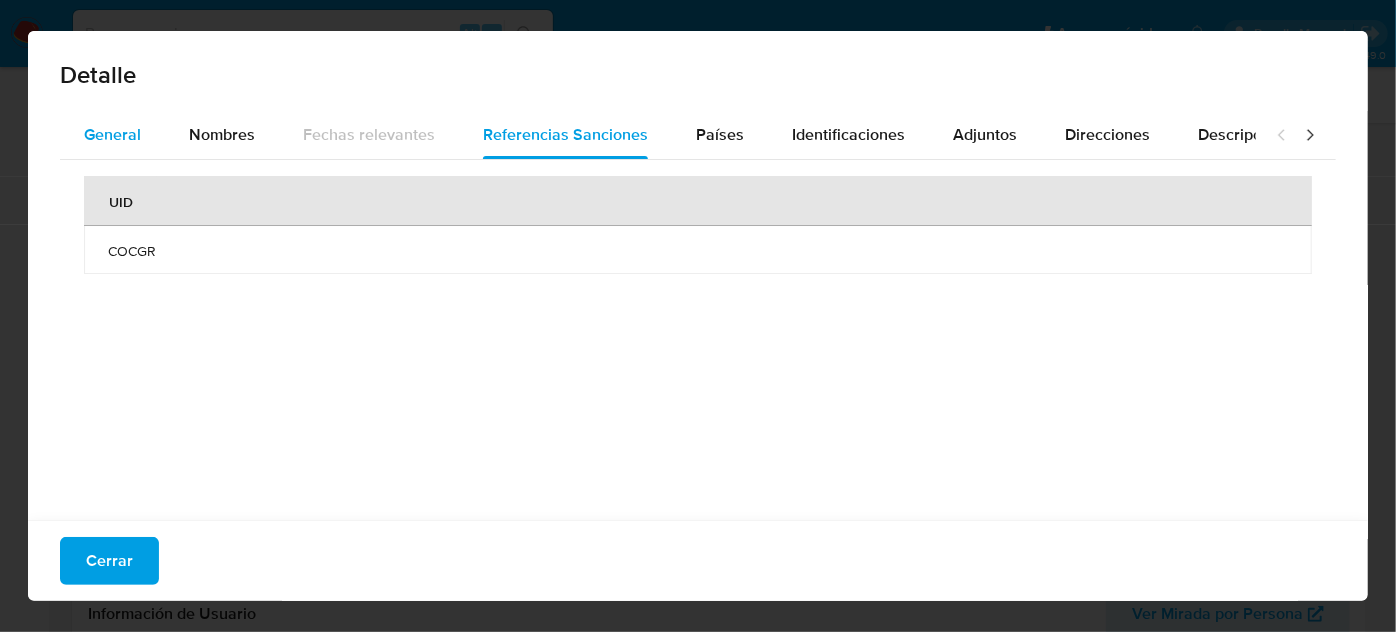 click on "General" at bounding box center [112, 134] 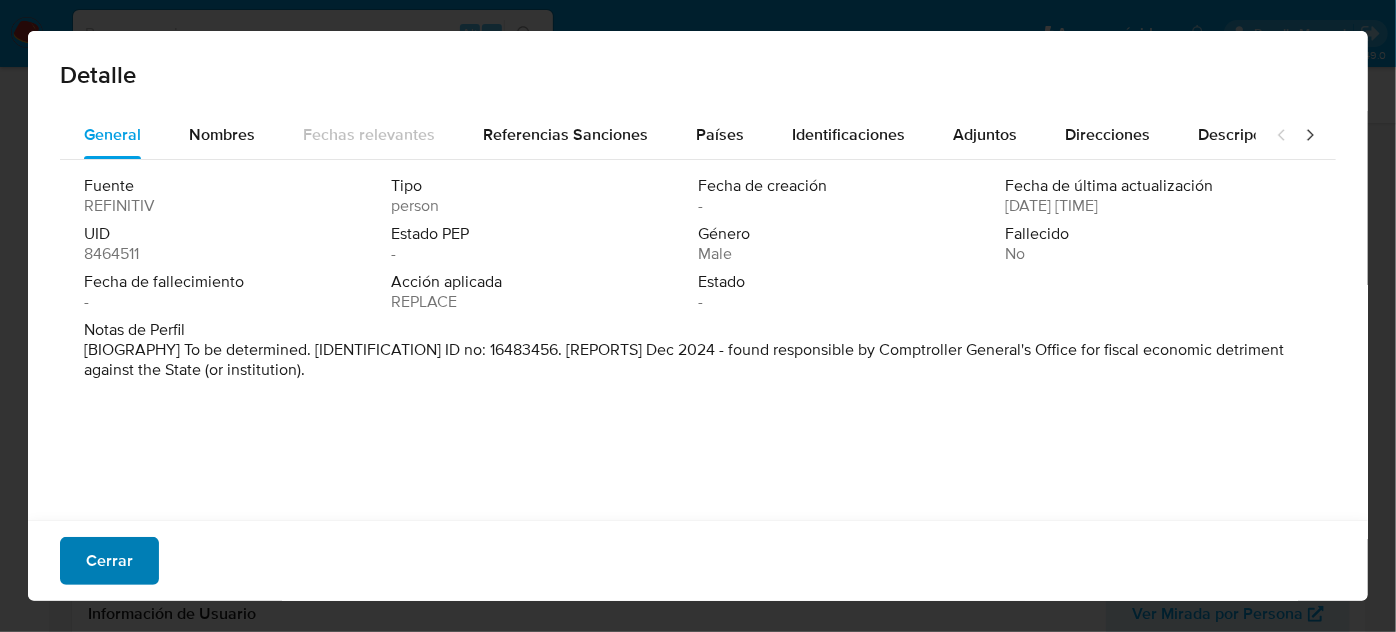 click on "Cerrar" at bounding box center (109, 561) 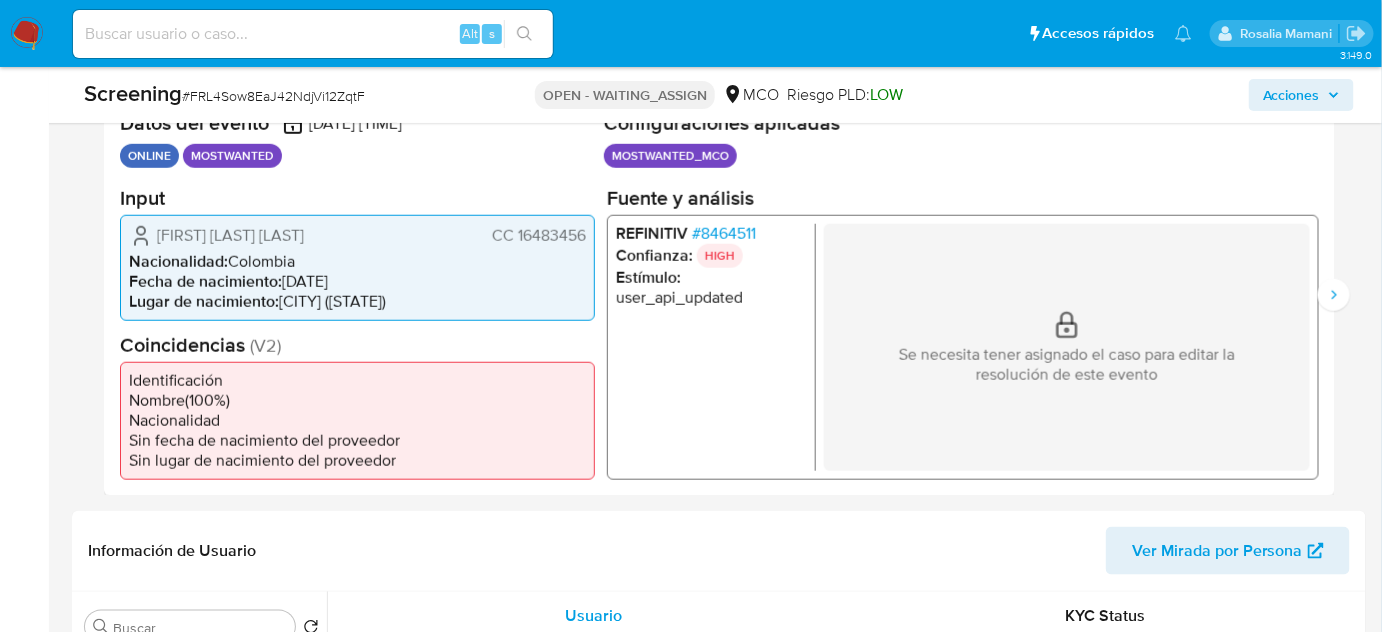 scroll, scrollTop: 454, scrollLeft: 0, axis: vertical 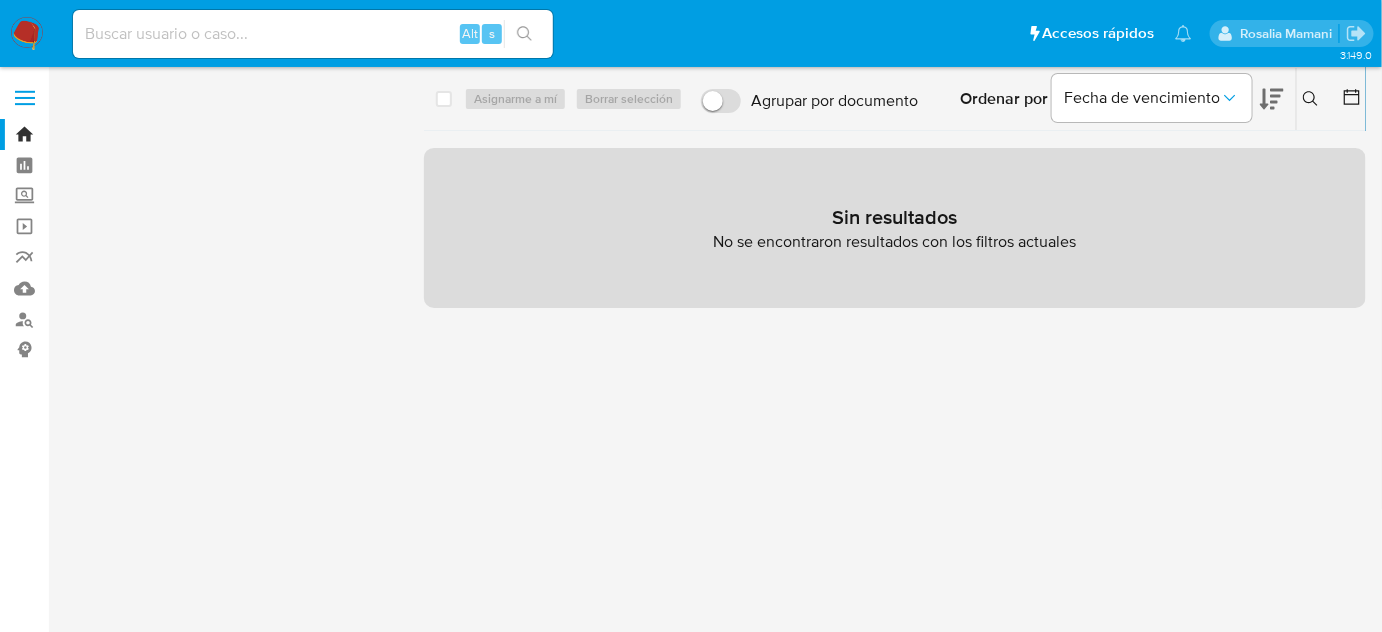 click 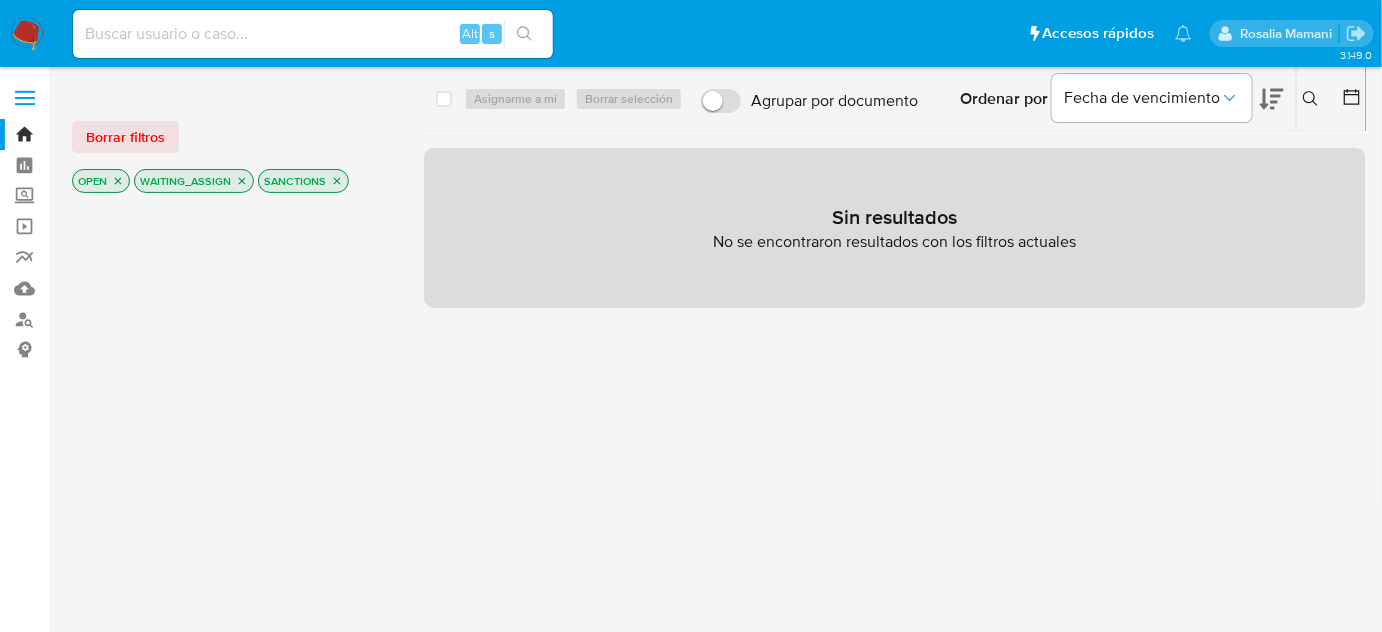 click 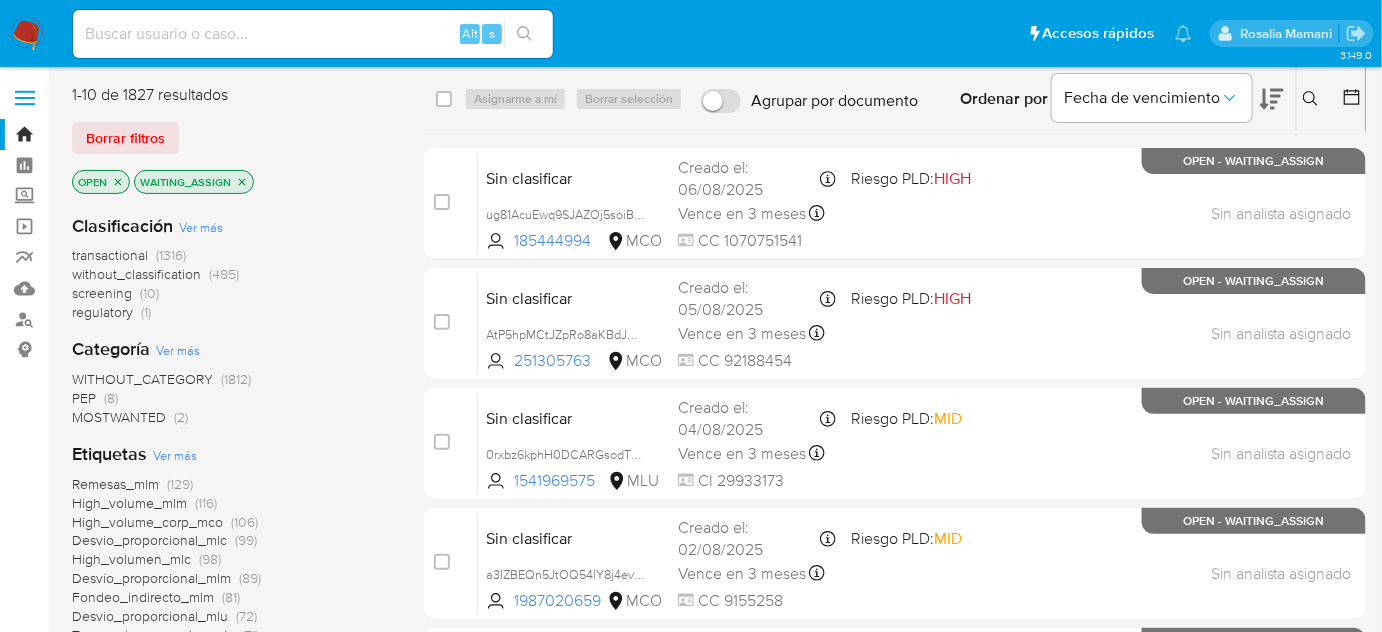 click on "regulatory" at bounding box center (102, 312) 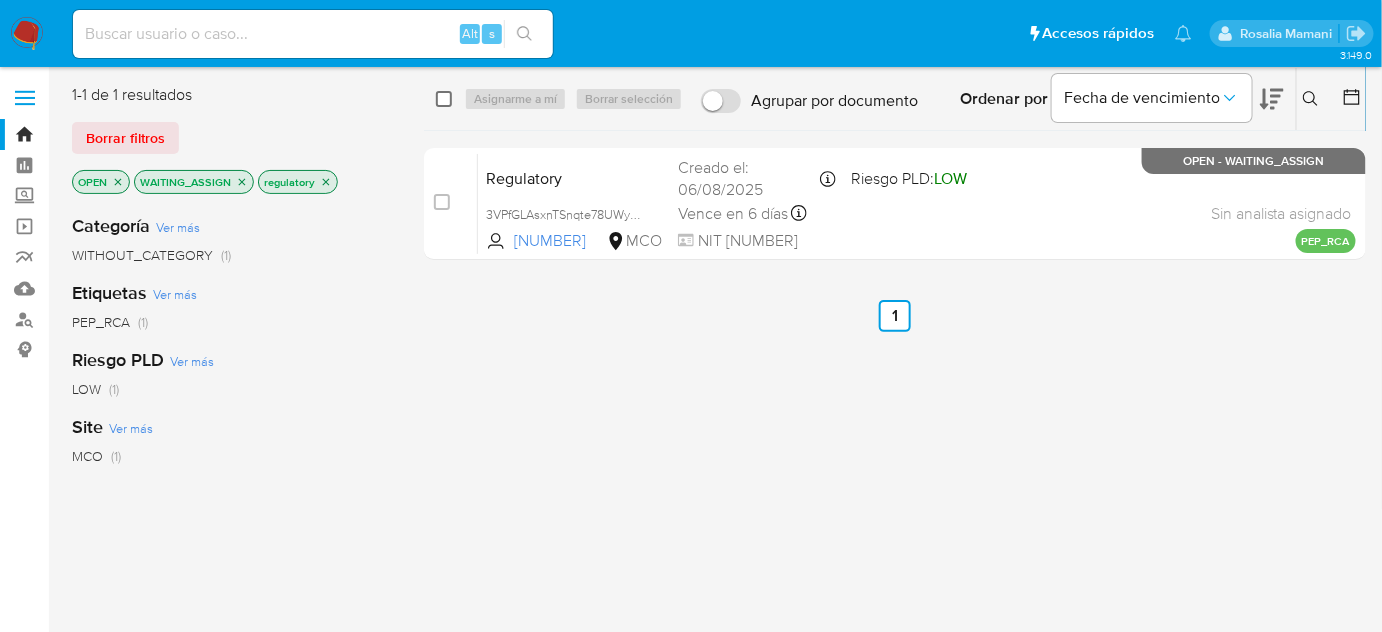click at bounding box center (444, 99) 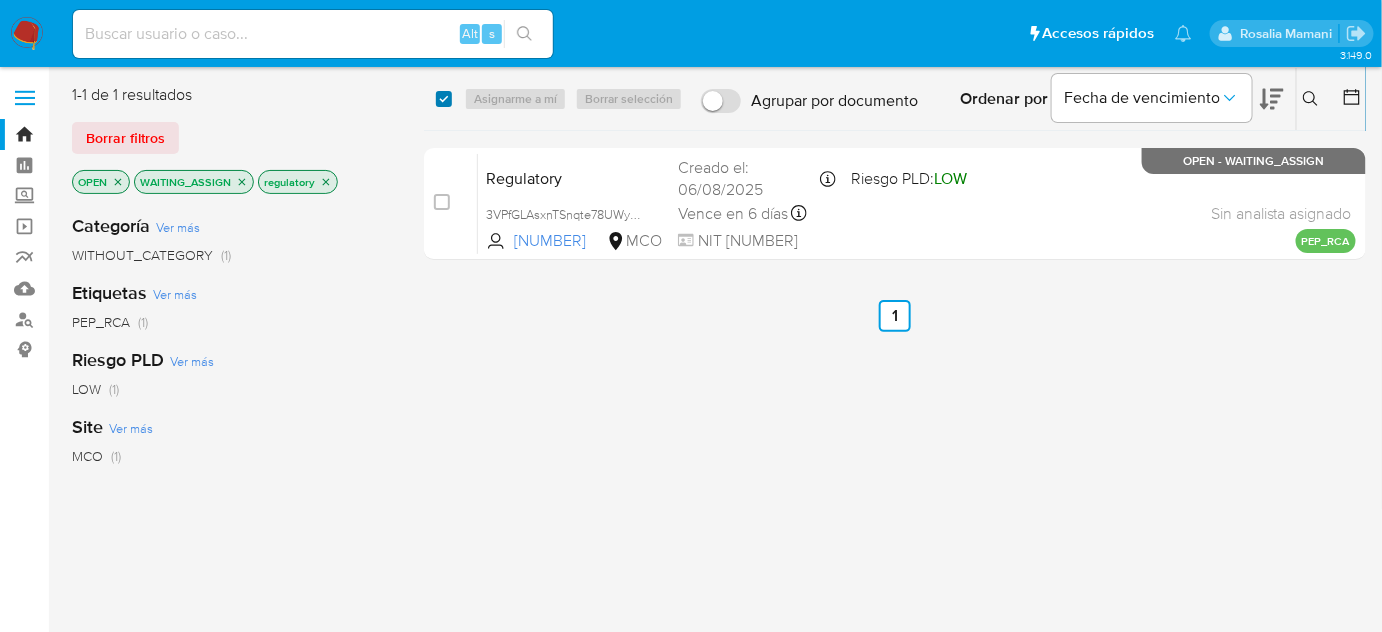 checkbox on "true" 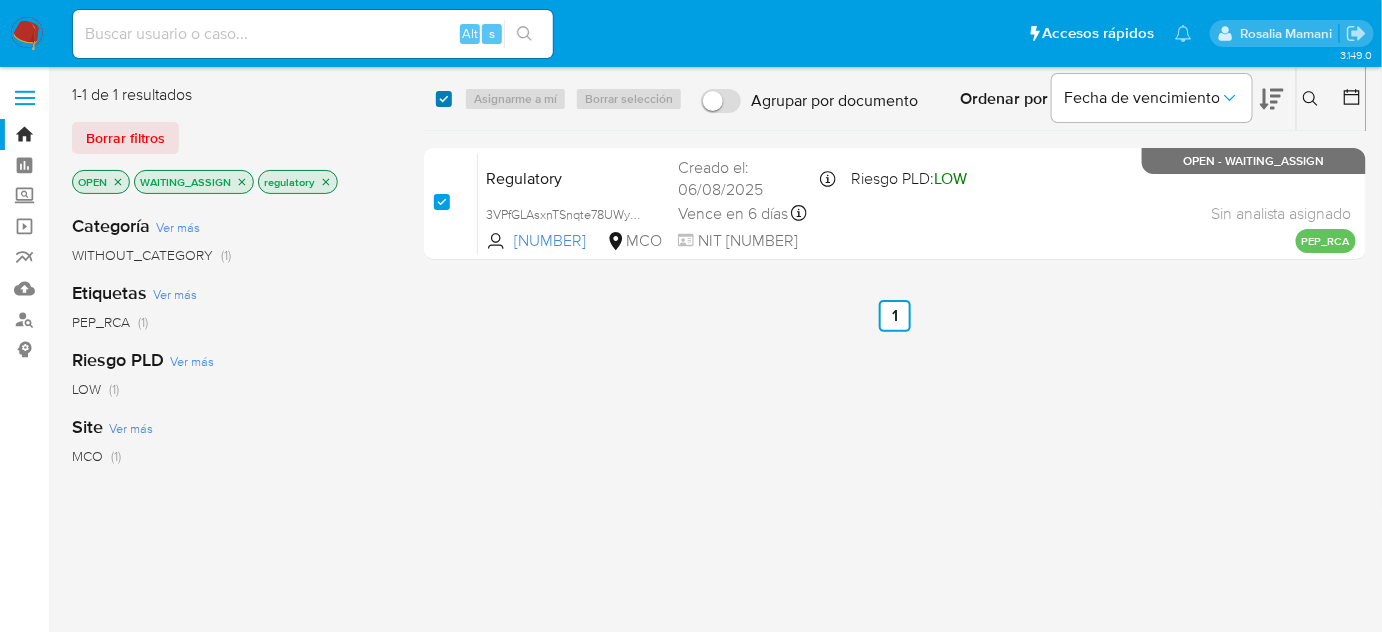 checkbox on "true" 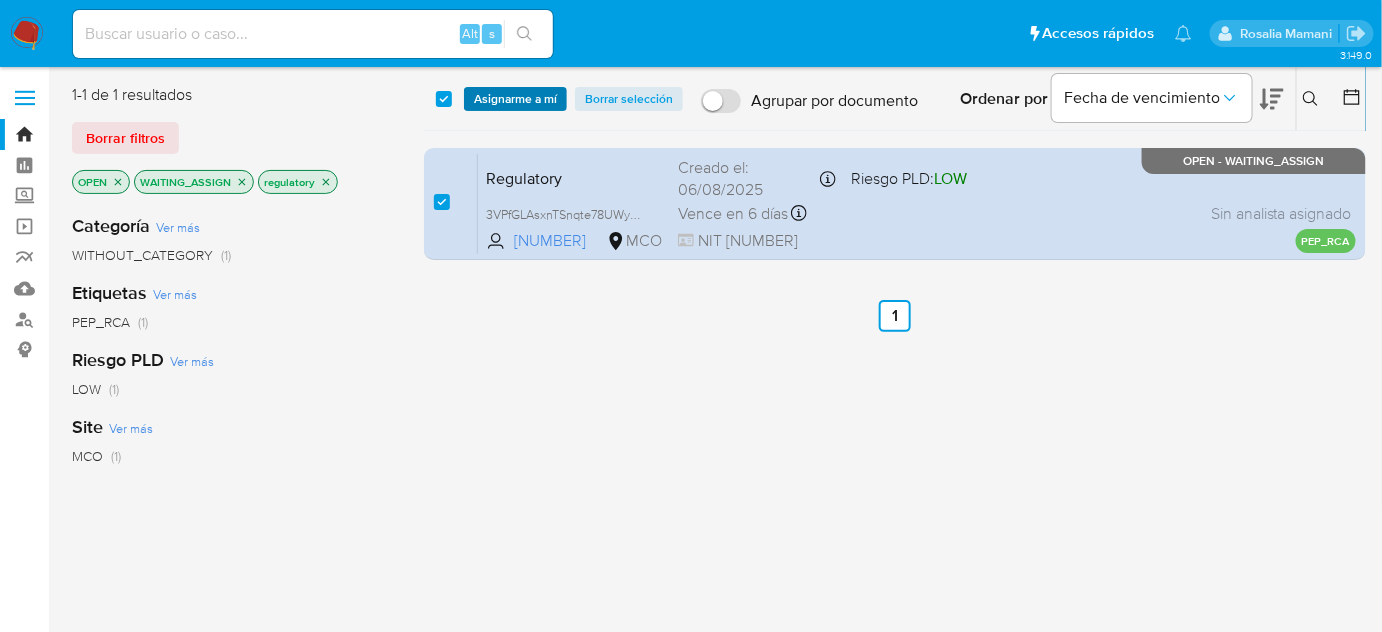 click on "Asignarme a mí" at bounding box center [515, 99] 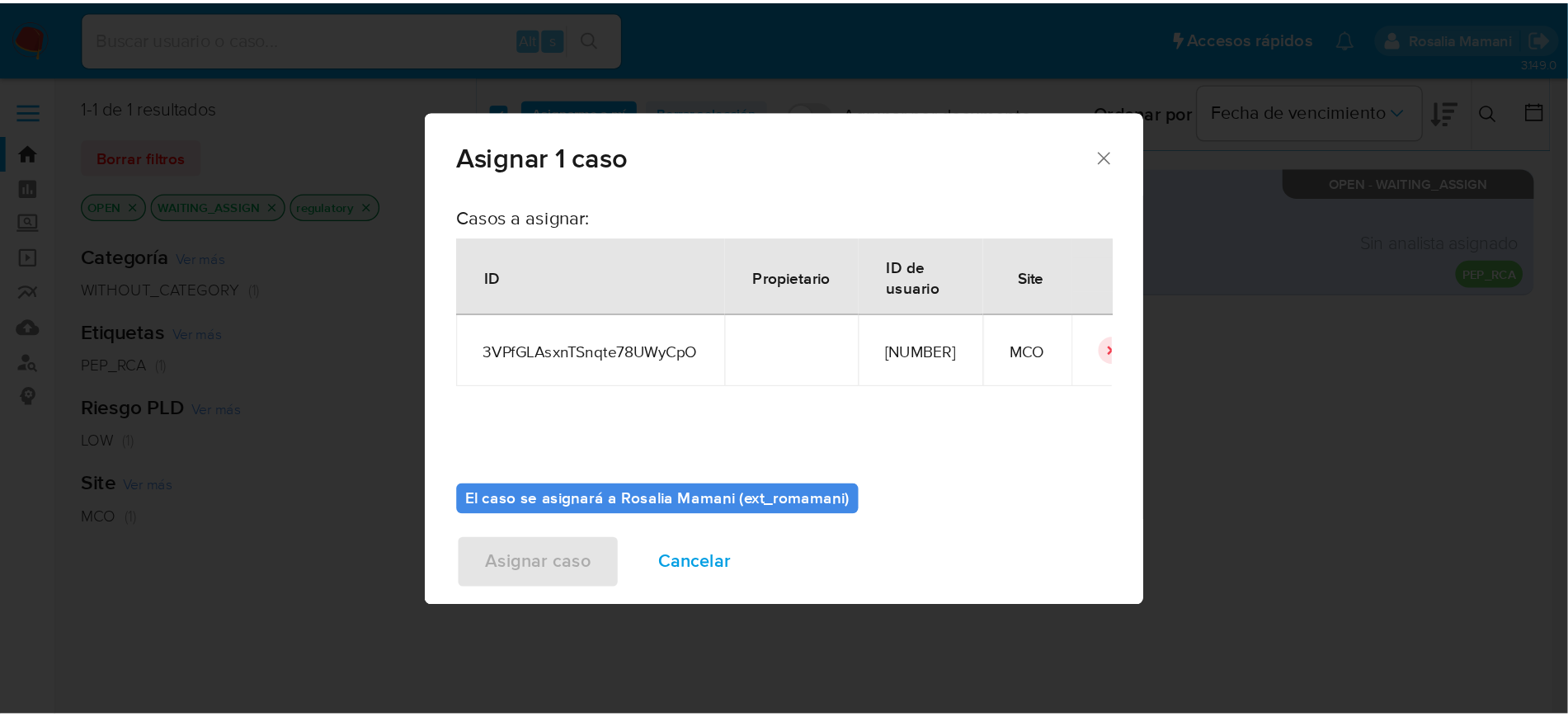 scroll, scrollTop: 84, scrollLeft: 0, axis: vertical 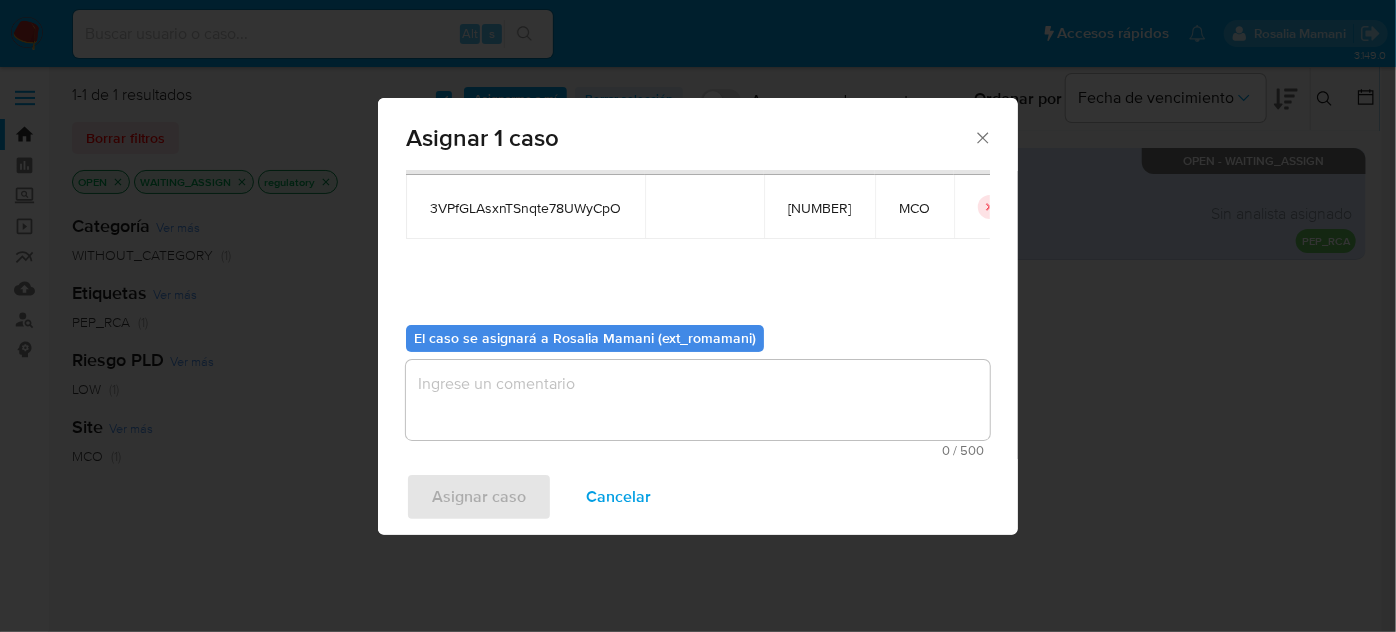 click at bounding box center [698, 400] 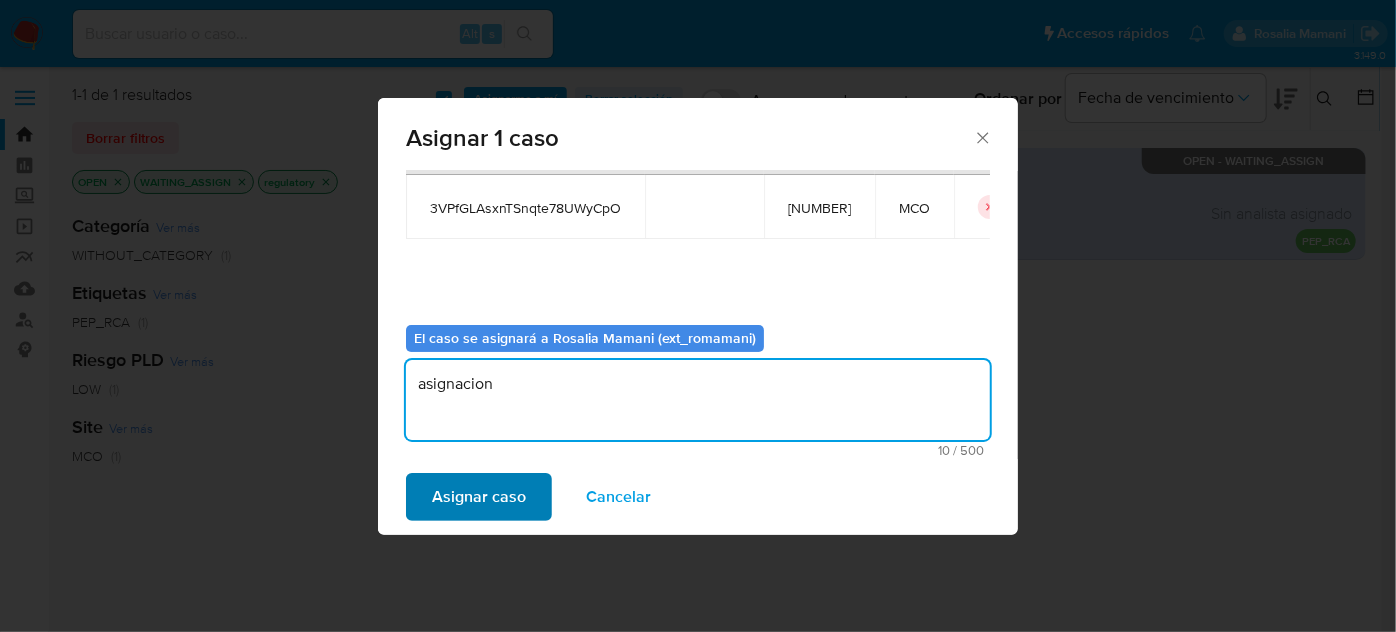 type on "asignacion" 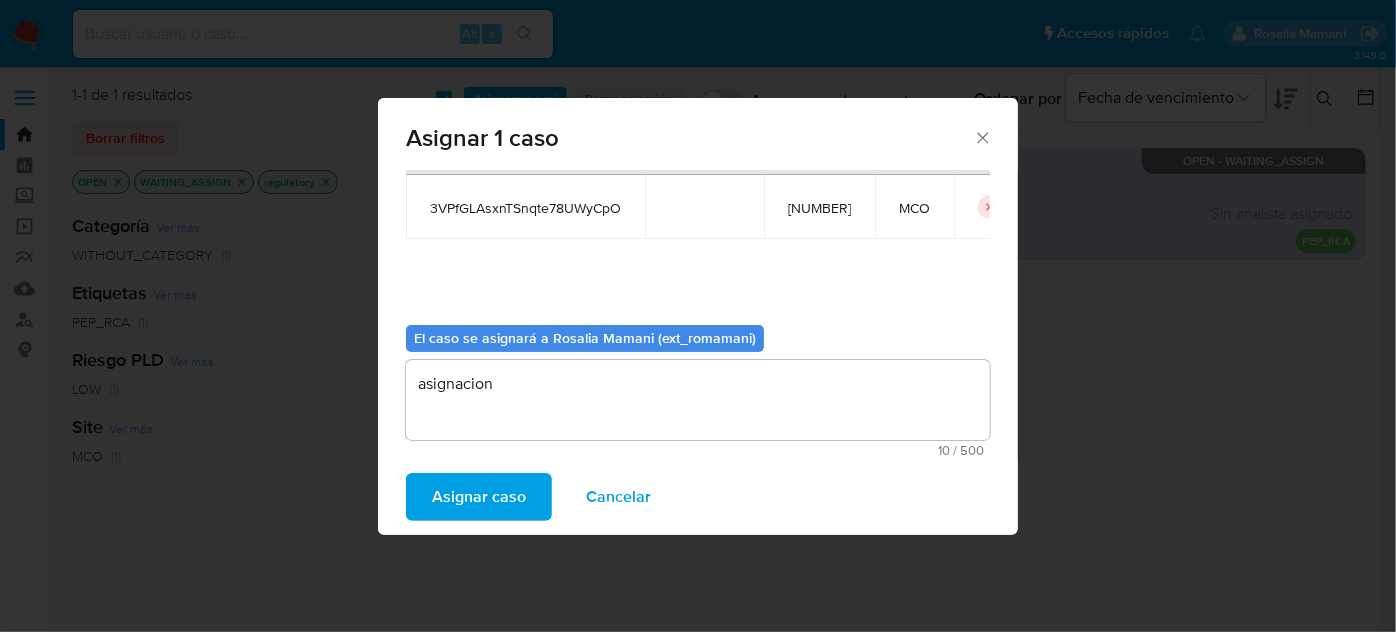 click on "Asignar caso" at bounding box center (479, 497) 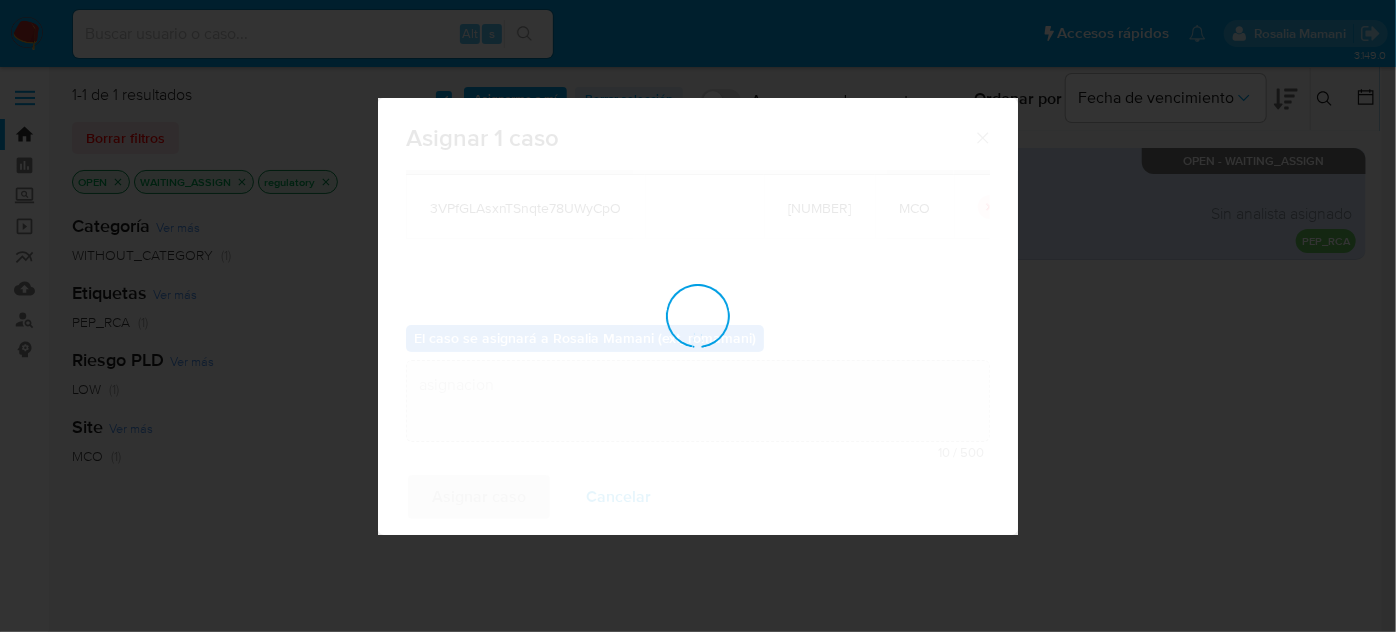 type 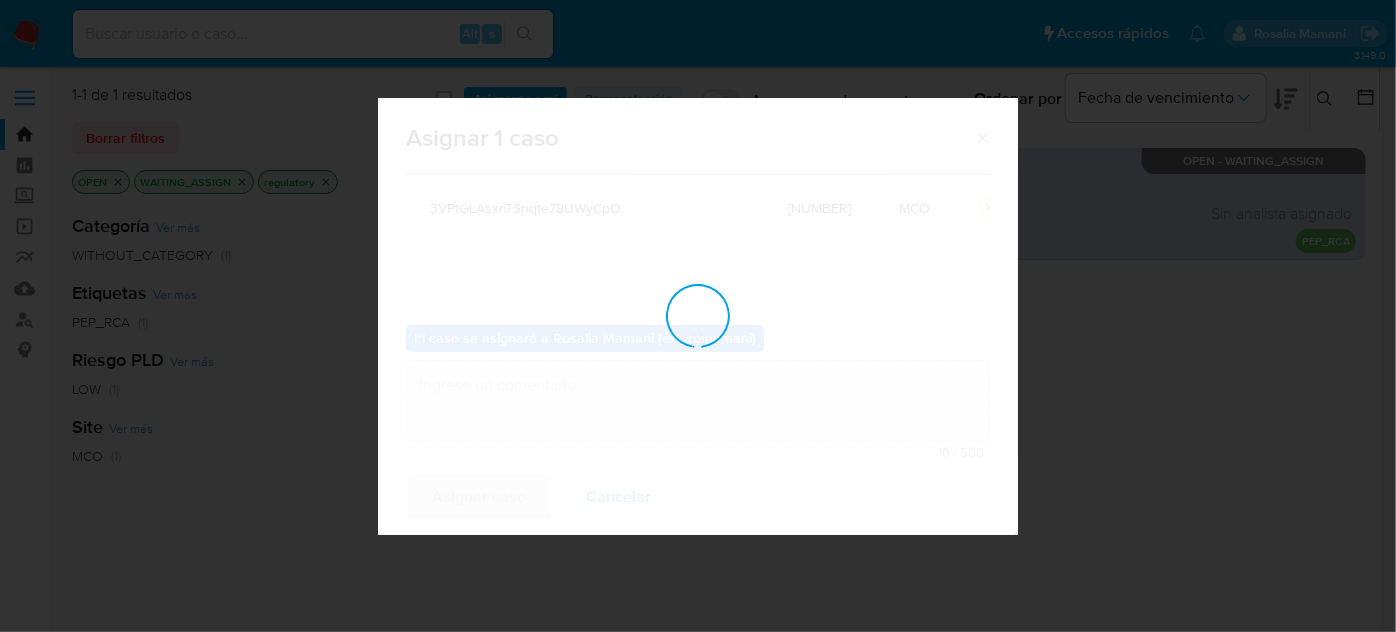 checkbox on "false" 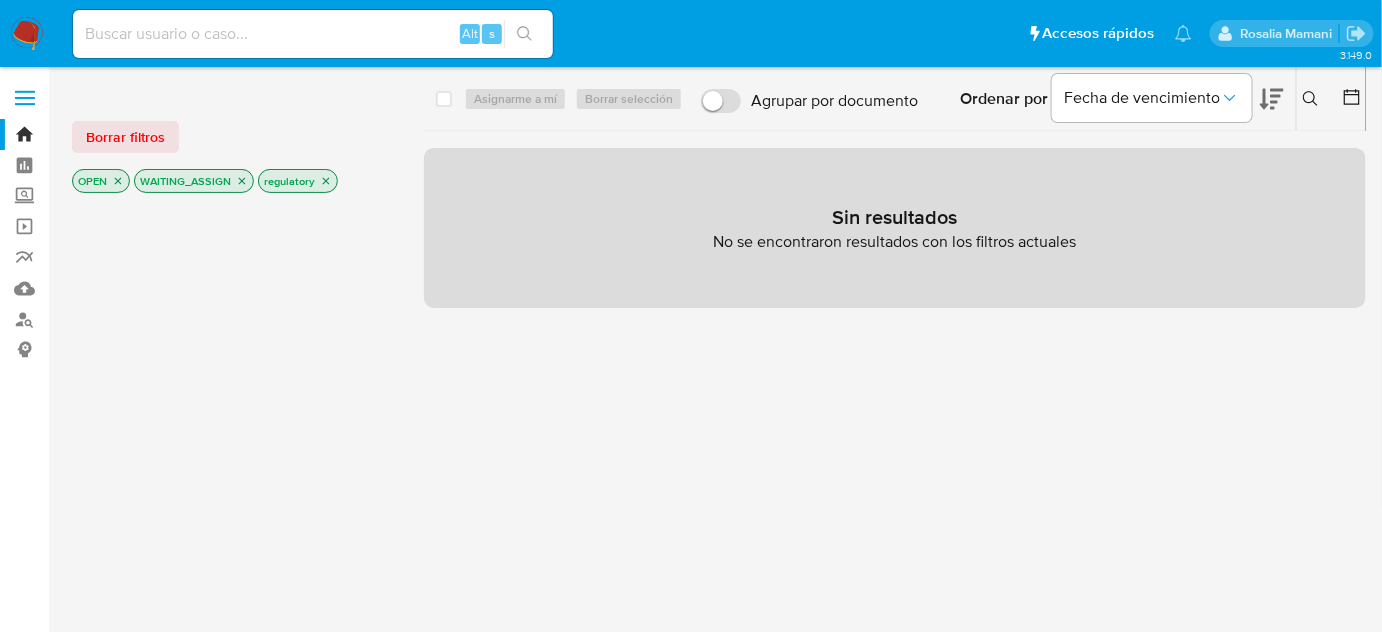 click 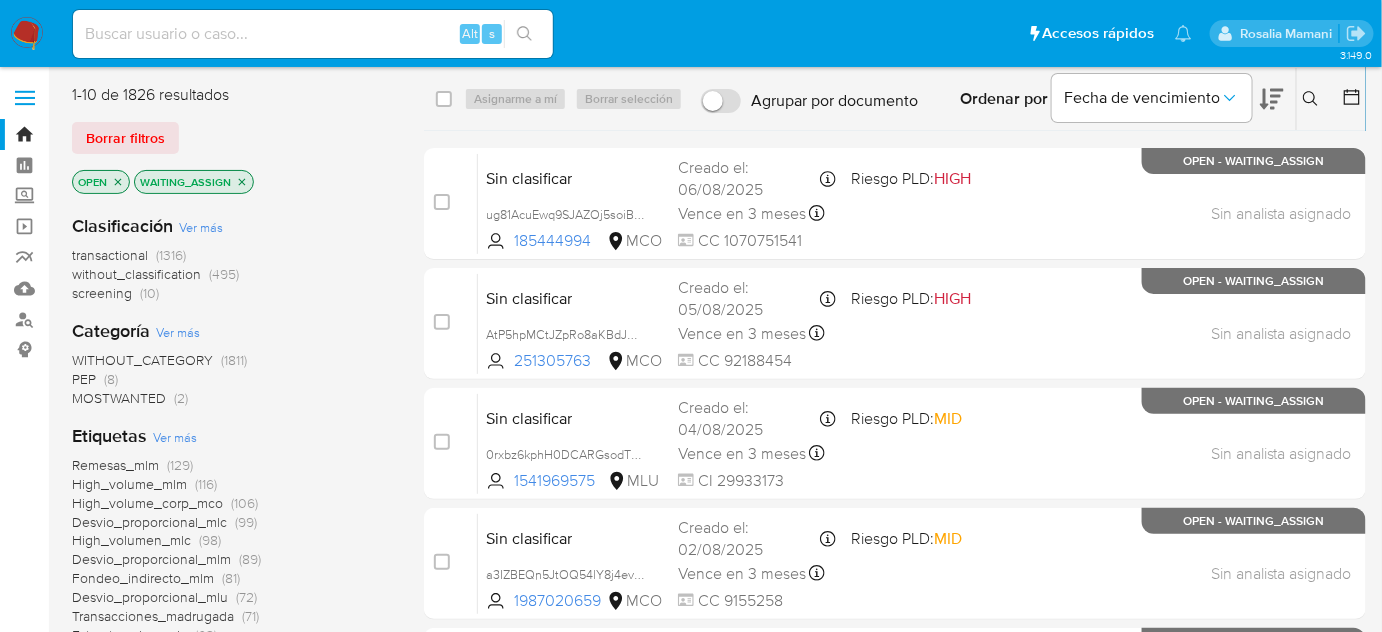 click on "MOSTWANTED" at bounding box center [119, 398] 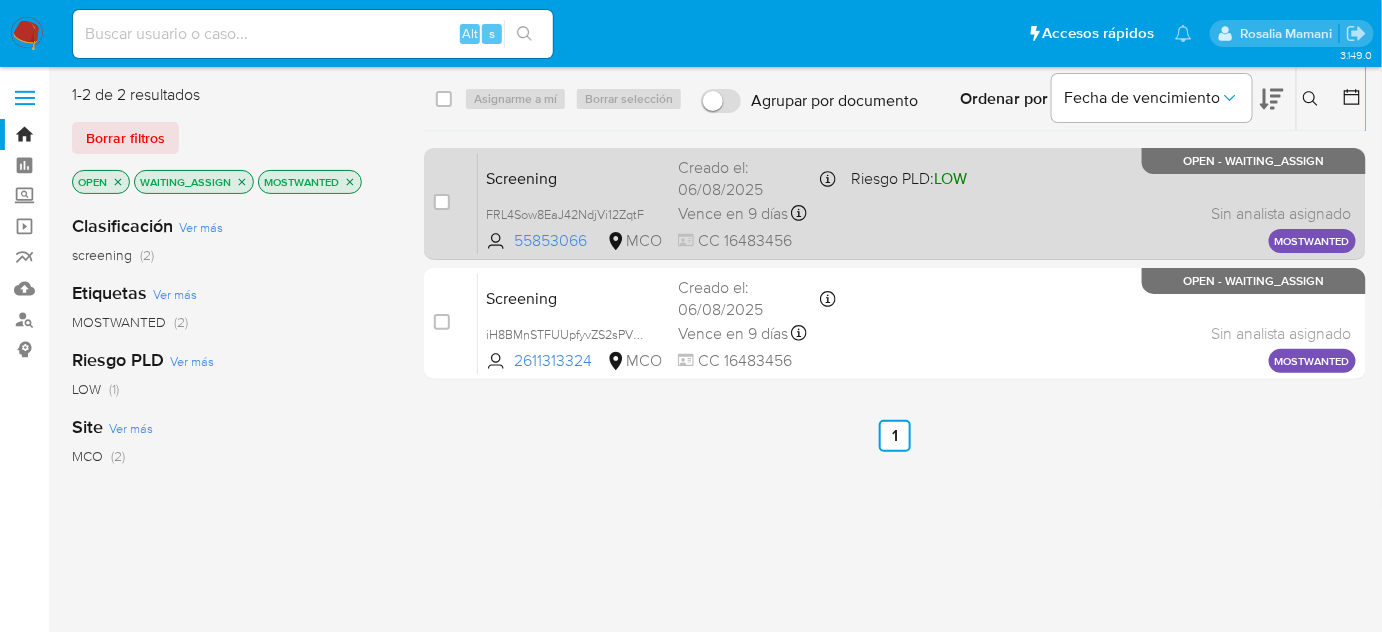 click on "Screening FRL4Sow8EaJ42NdjVi12ZqtF 55853066 MCO Riesgo PLD:  LOW Creado el: 06/08/2025   Creado el: 06/08/2025 10:49:36 Vence en 9 días   Vence el 15/08/2025 10:49:36 CC   16483456 Sin analista asignado   Asignado el: - MOSTWANTED OPEN - WAITING_ASSIGN" at bounding box center [917, 203] 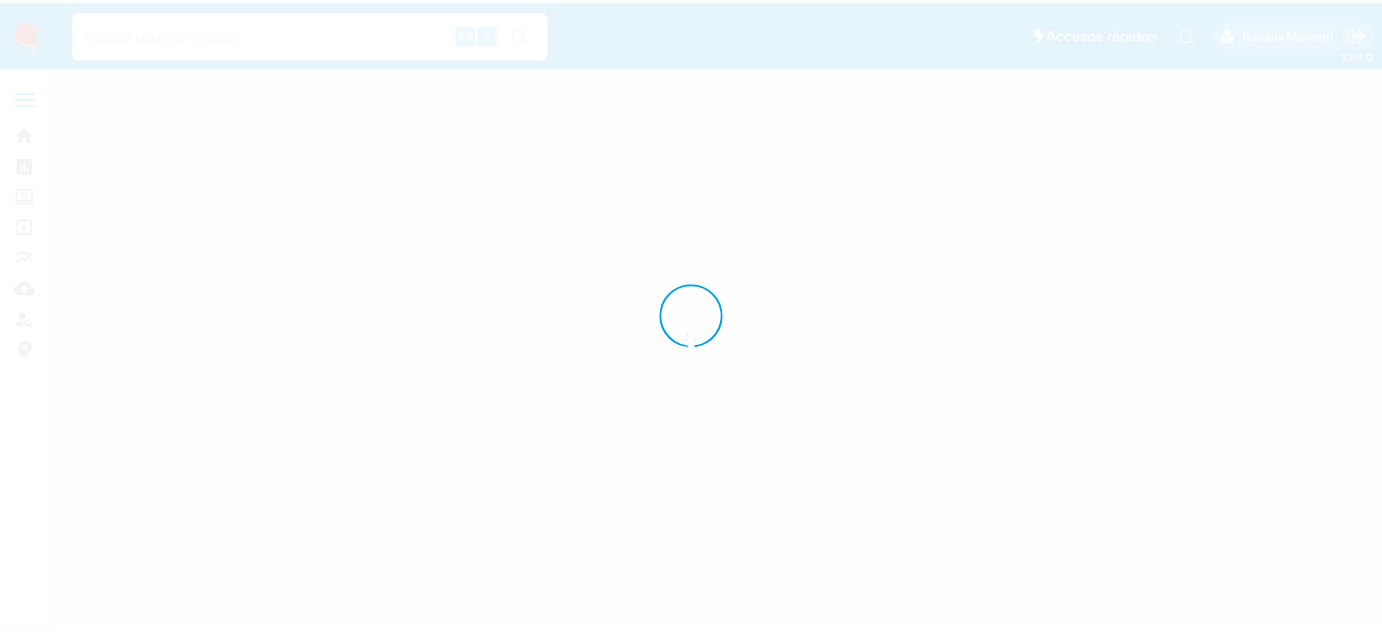 scroll, scrollTop: 0, scrollLeft: 0, axis: both 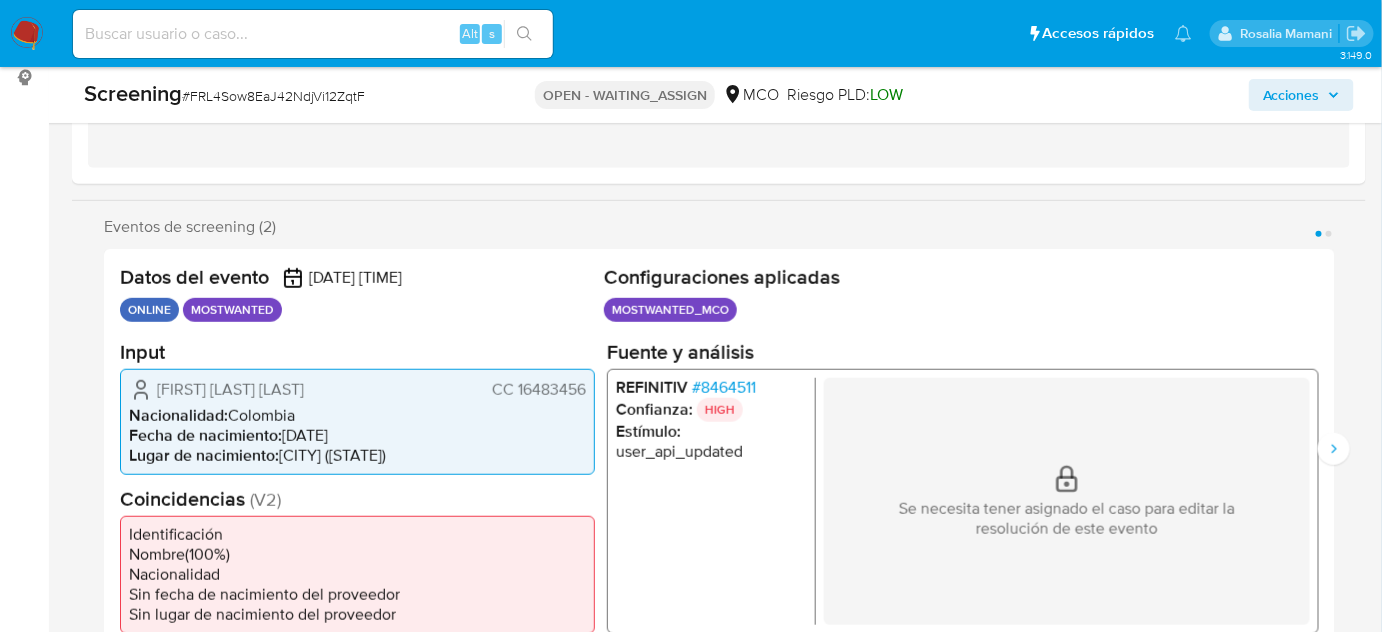 select on "10" 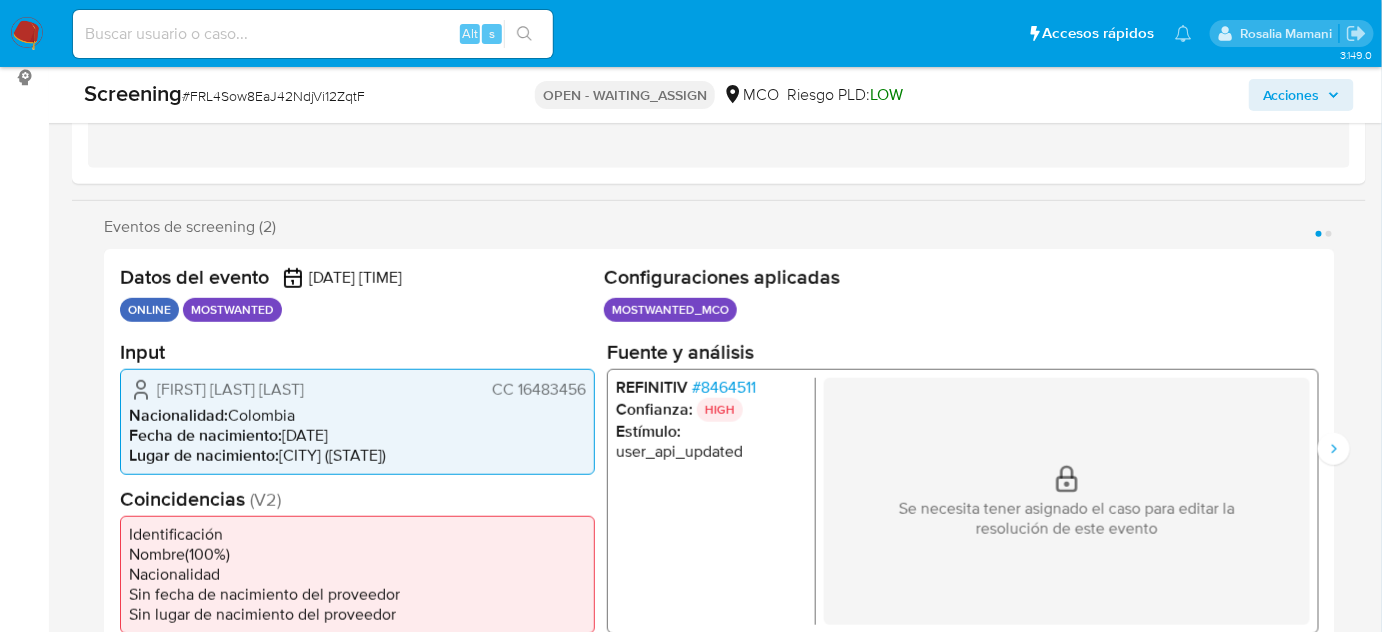 drag, startPoint x: 586, startPoint y: 389, endPoint x: 494, endPoint y: 398, distance: 92.43917 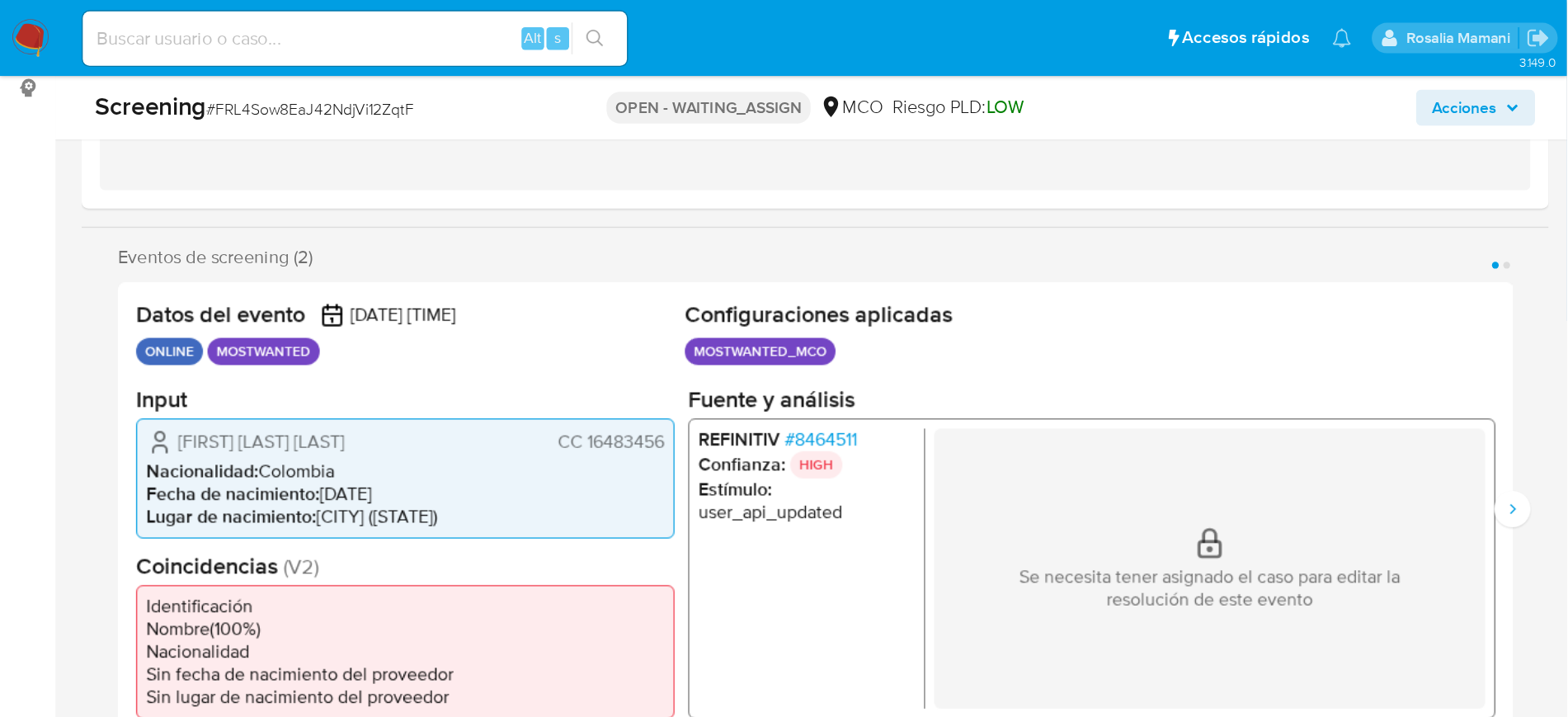 scroll, scrollTop: 225, scrollLeft: 0, axis: vertical 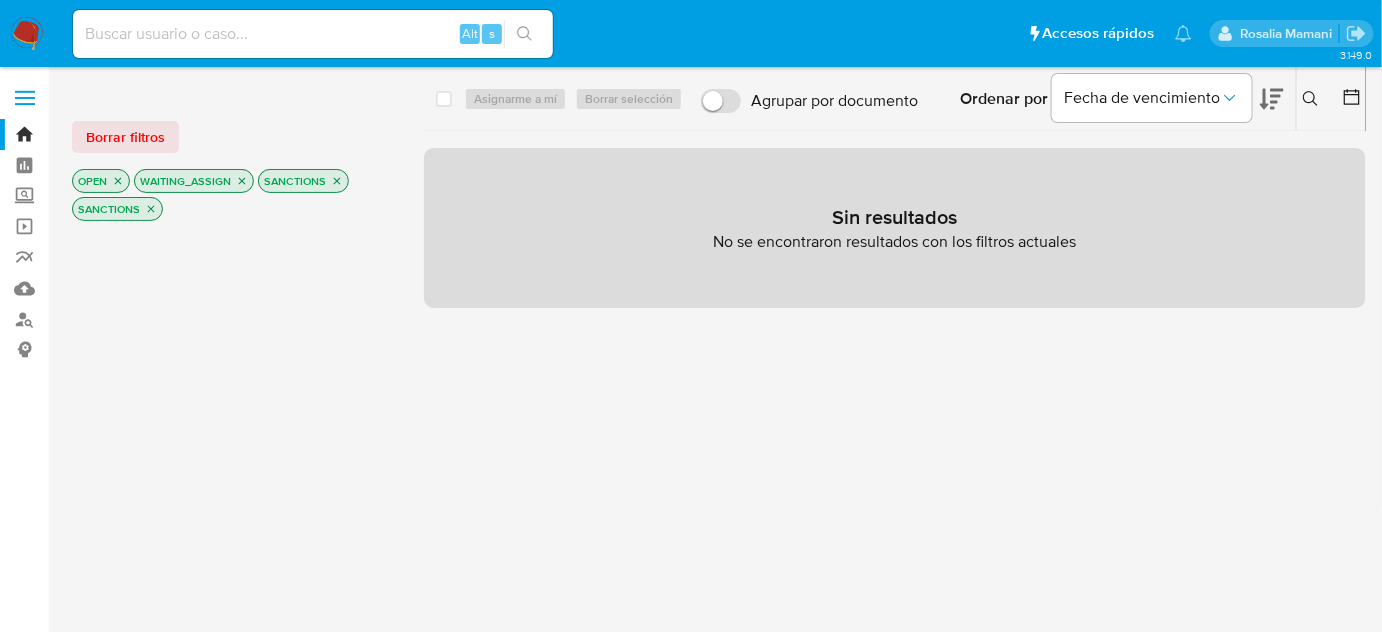 click 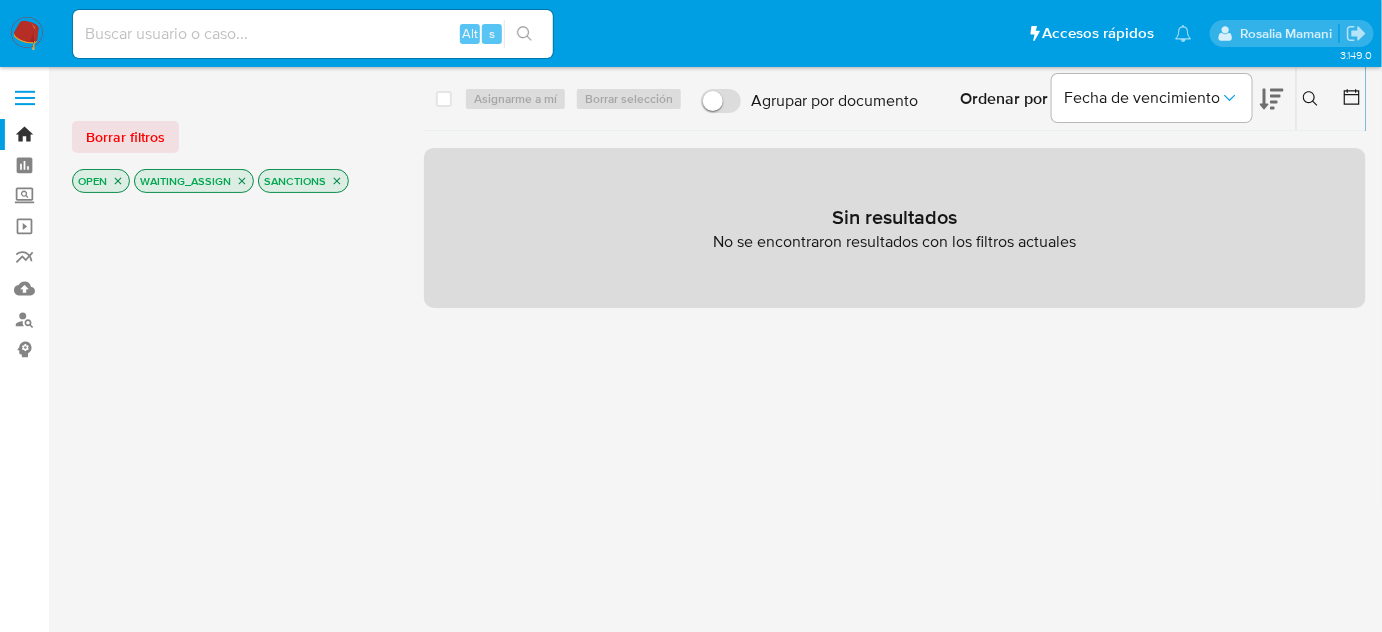 click 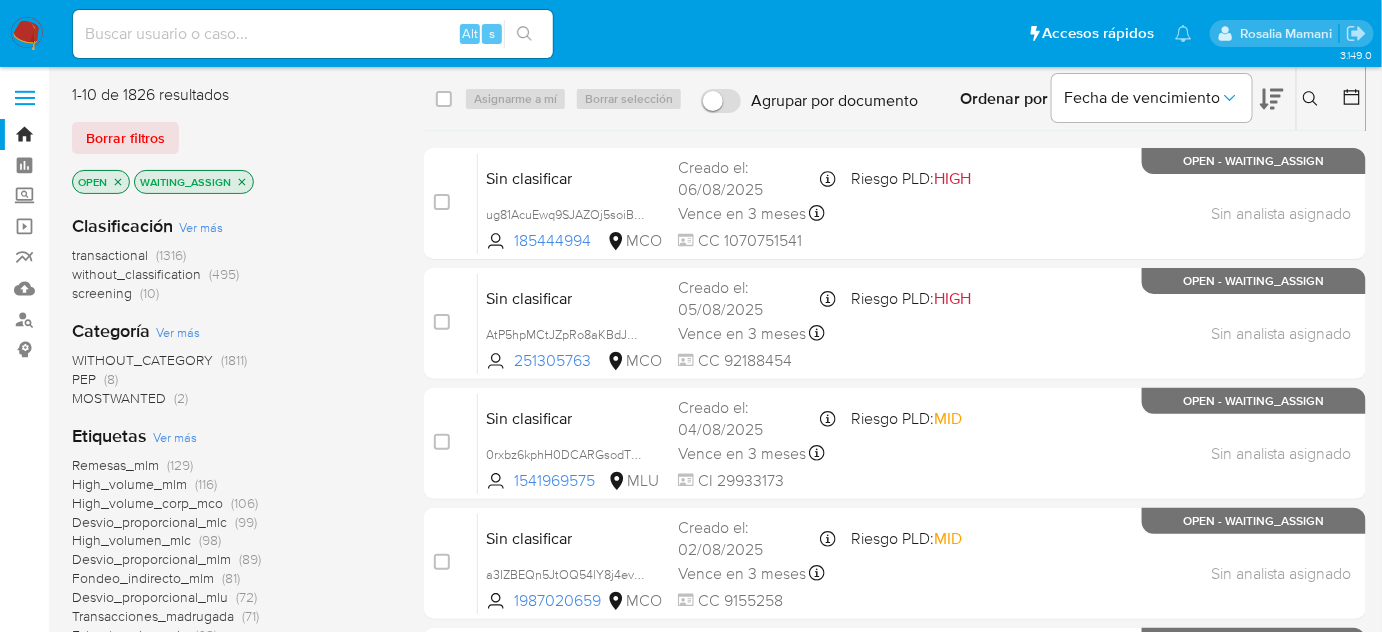 click on "MOSTWANTED" at bounding box center [119, 398] 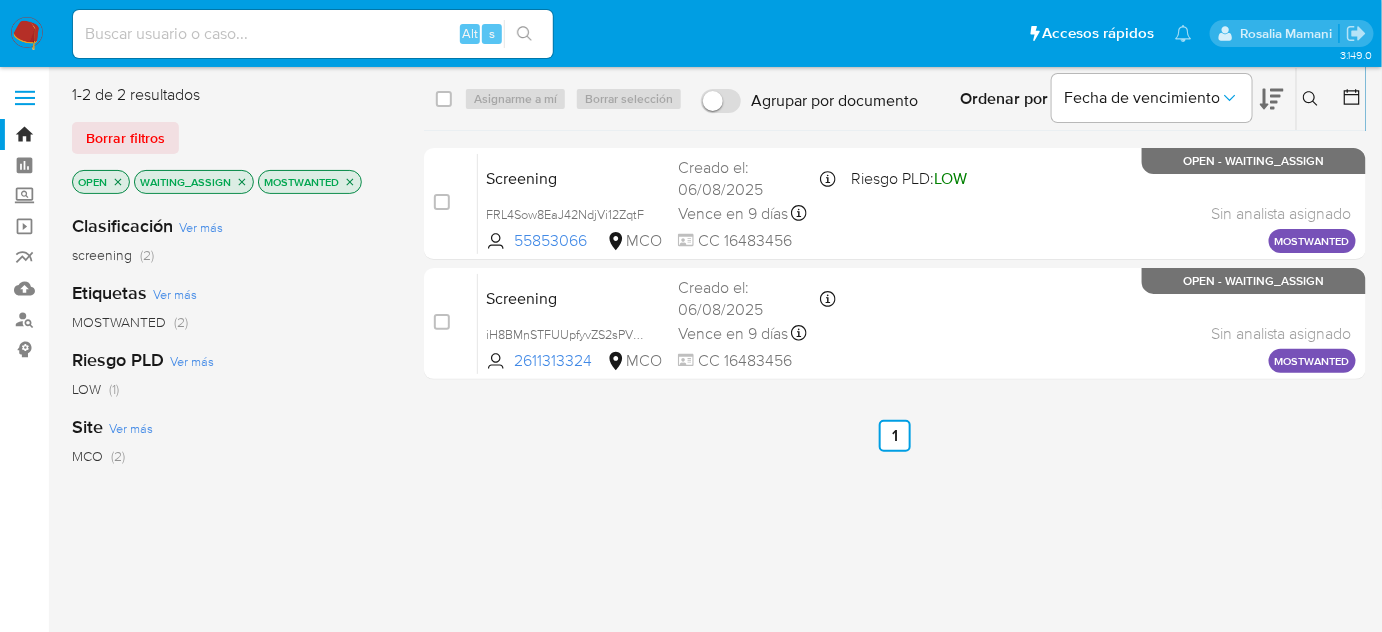 click 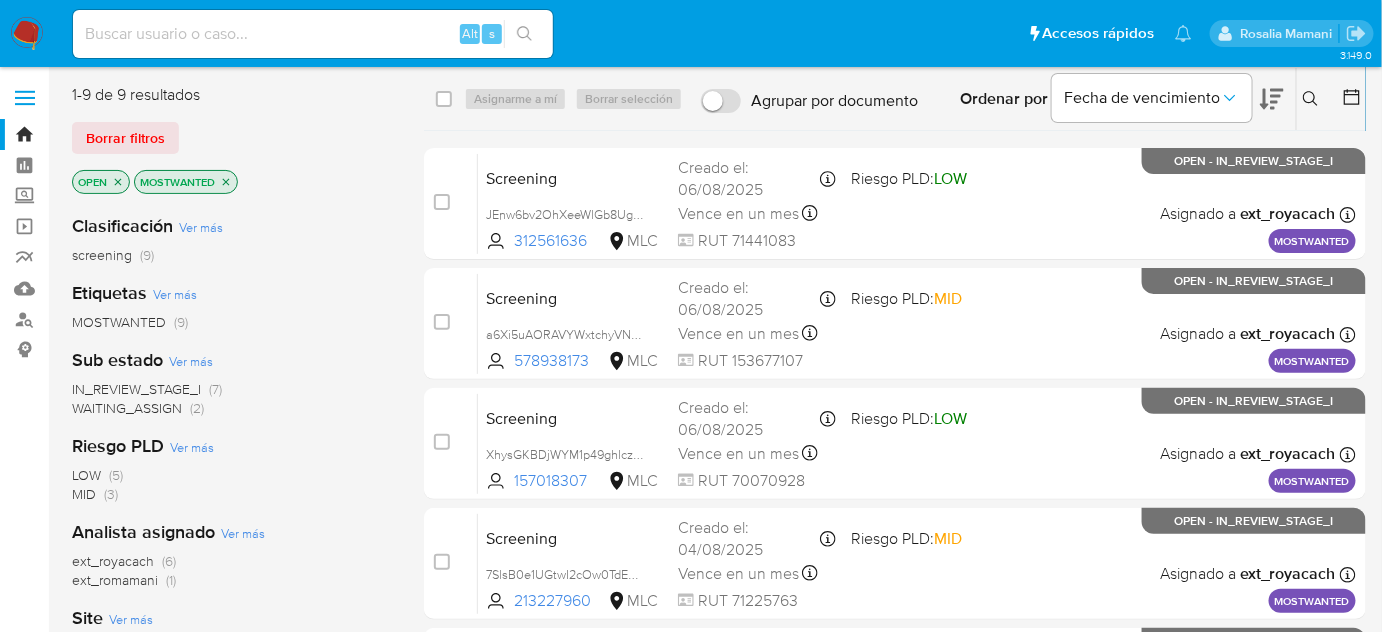 click 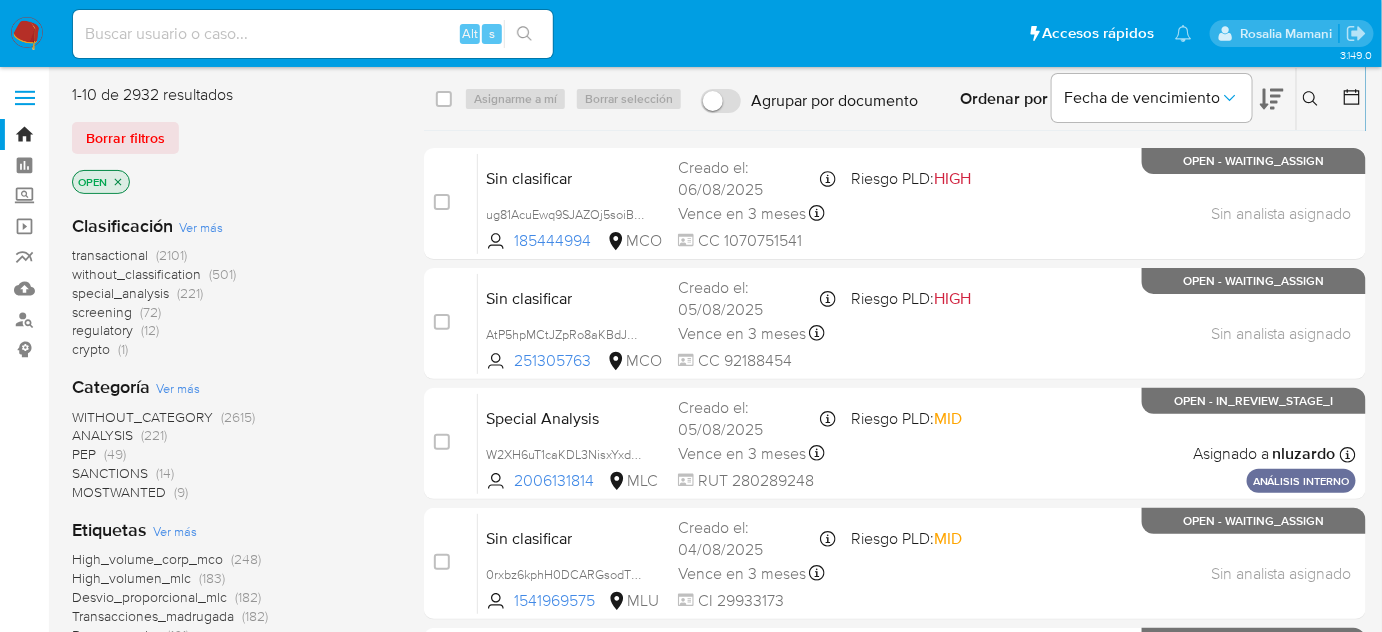 click on "(49)" at bounding box center (115, 454) 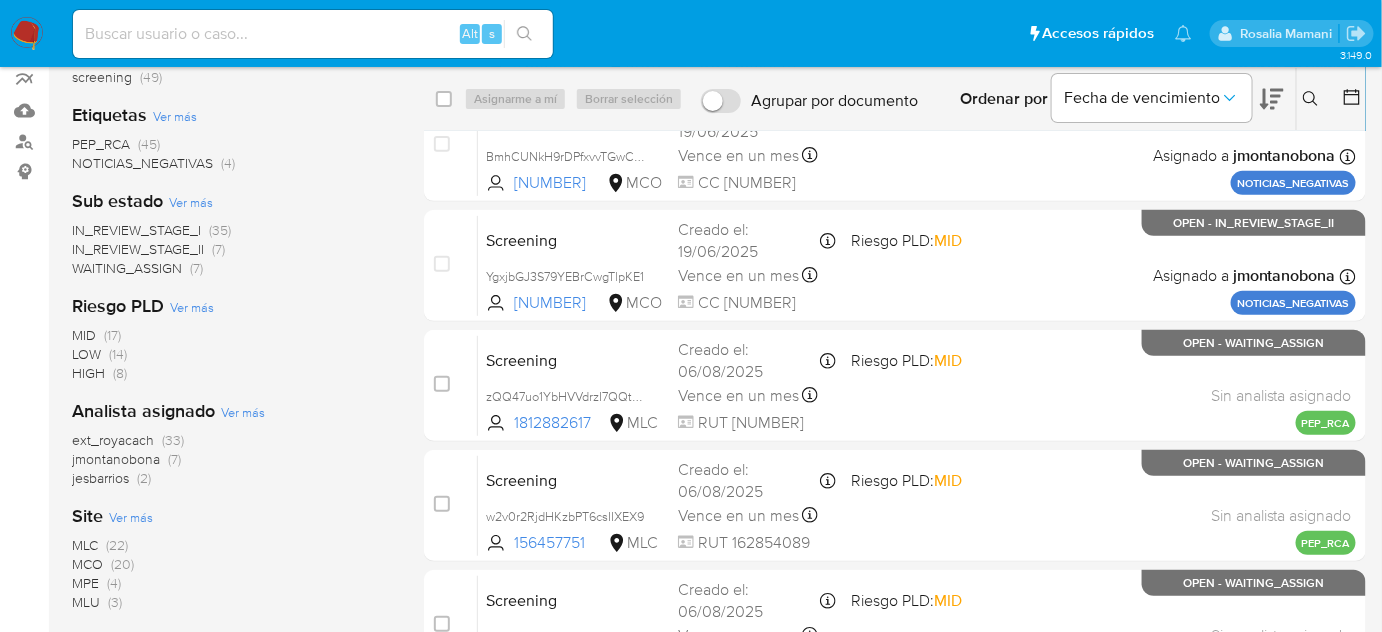 scroll, scrollTop: 181, scrollLeft: 0, axis: vertical 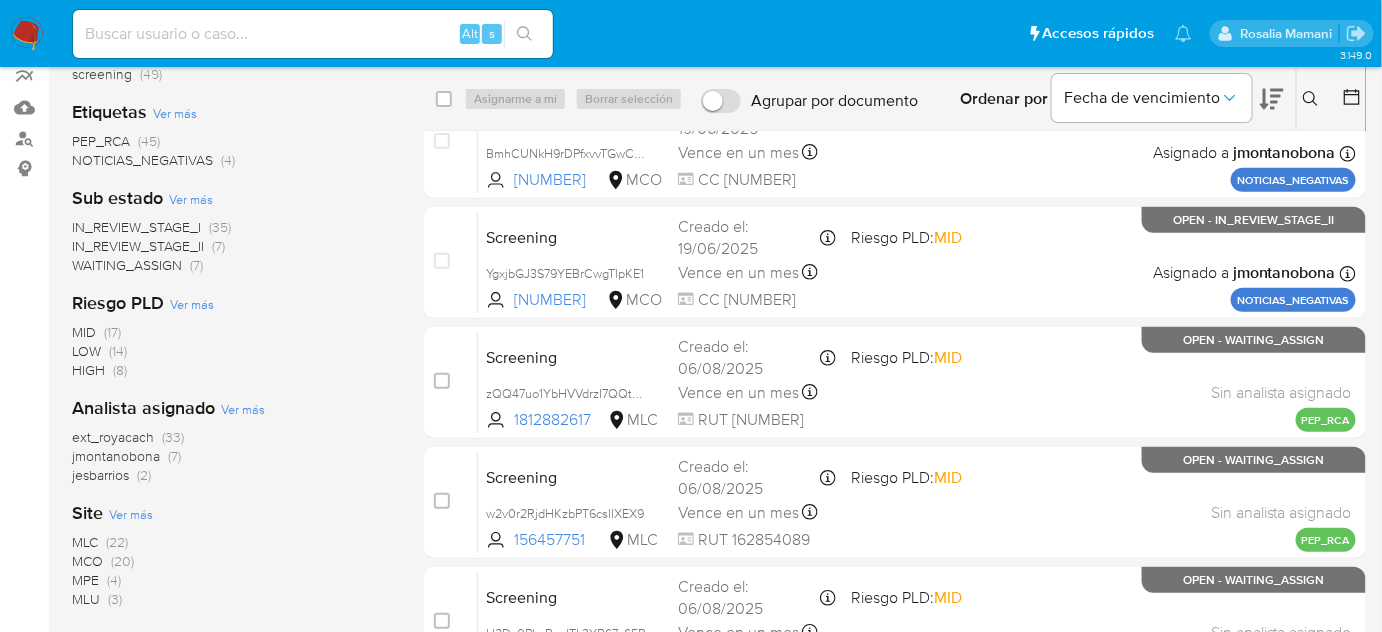 click on "(20)" at bounding box center (122, 561) 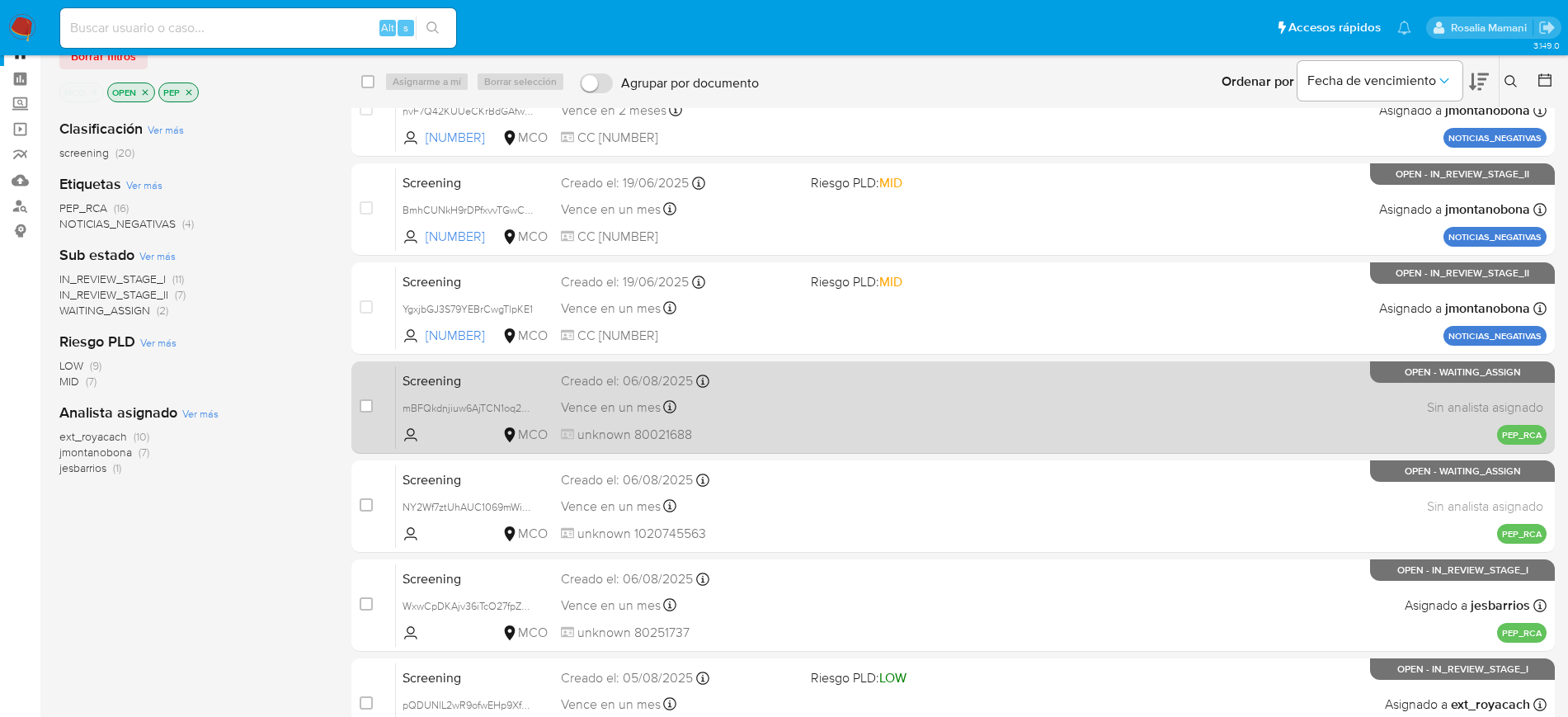 scroll, scrollTop: 0, scrollLeft: 0, axis: both 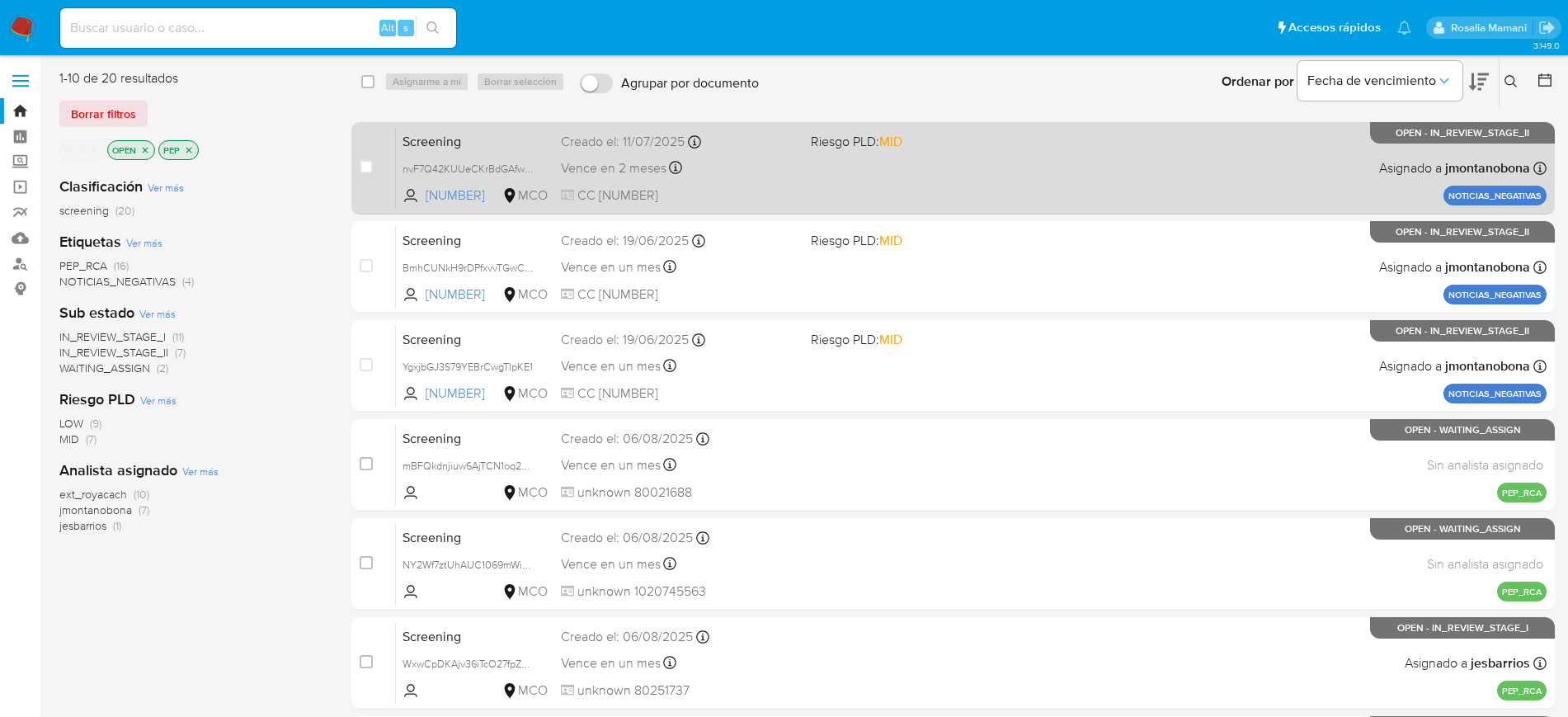 click on "Vence en 2 meses   Vence el 09/10/2025 14:56:42" at bounding box center (679, 167) 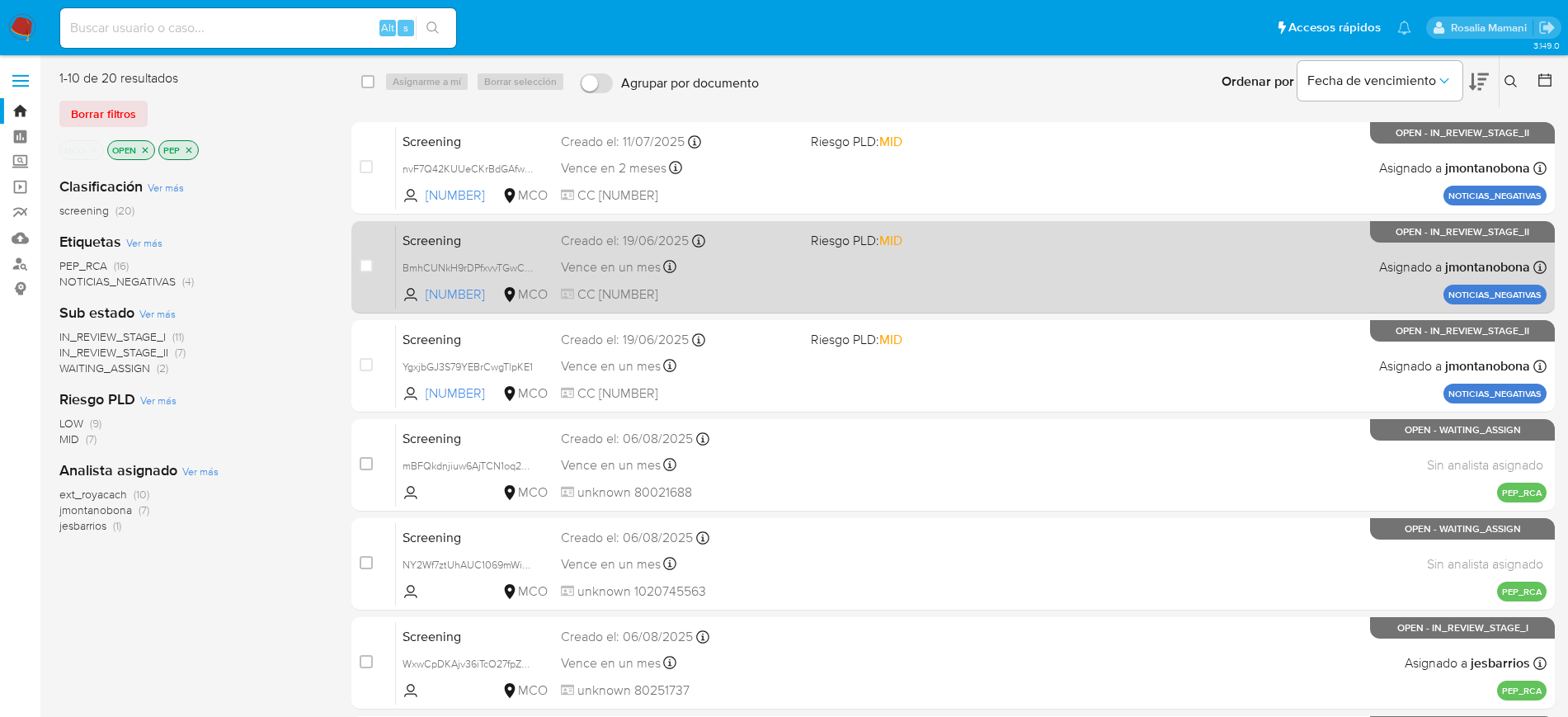 click on "Screening BmhCUNkH9rDPfxvvTGwCyu92 210132647 MCO Riesgo PLD:  MID Creado el: 19/06/2025   Creado el: 19/06/2025 15:43:29 Vence en un mes   Vence el 17/09/2025 15:43:29 CC   1003698707 Asignado a   jmontanobona   Asignado el: 19/06/2025 15:43:29 NOTICIAS_NEGATIVAS OPEN - IN_REVIEW_STAGE_II" at bounding box center [971, 267] 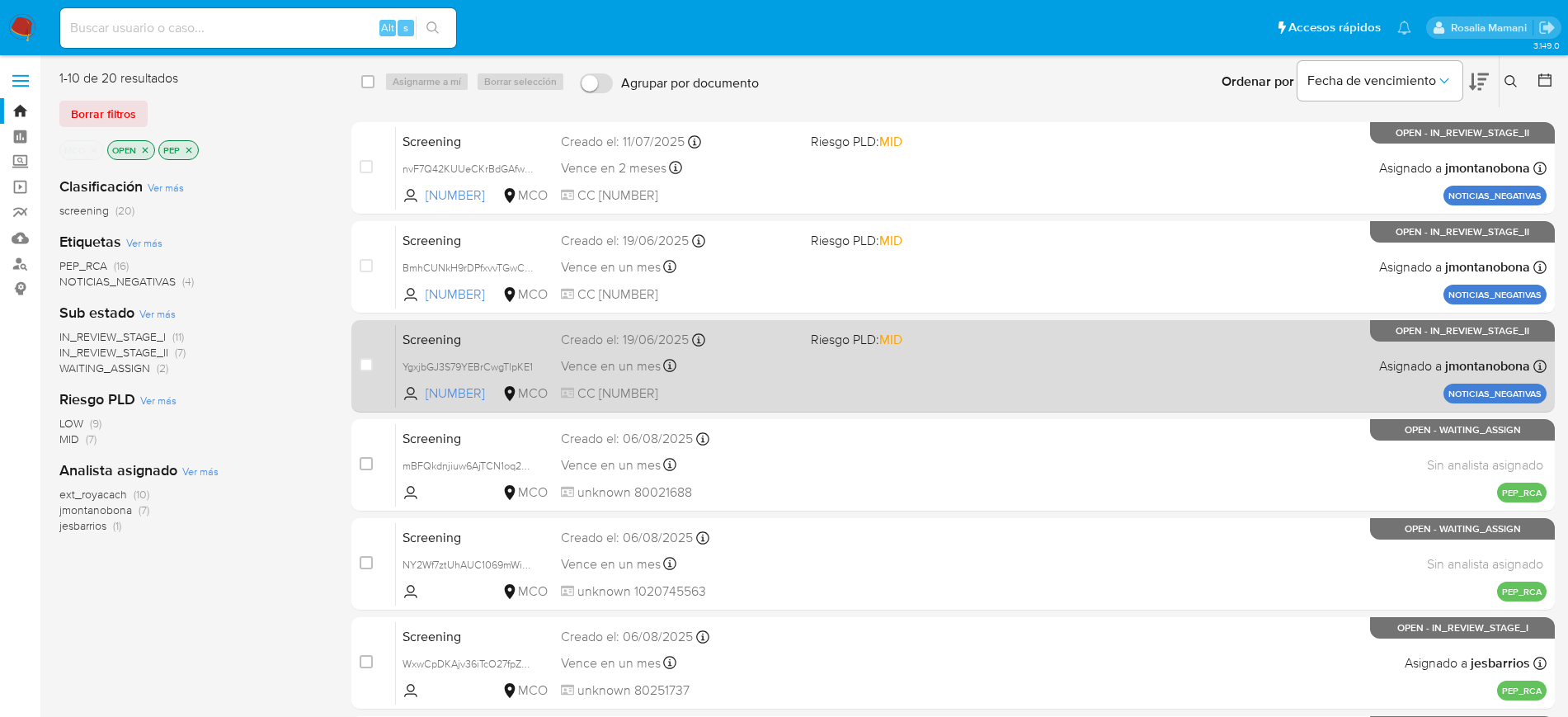 click on "Screening YgxjbGJ3S79YEBrCwgTlpKE1 1658447936 MCO Riesgo PLD:  MID Creado el: 19/06/2025   Creado el: 19/06/2025 15:28:43 Vence en un mes   Vence el 17/09/2025 15:28:43 CC   1077941880 Asignado a   jmontanobona   Asignado el: 19/06/2025 15:28:43 NOTICIAS_NEGATIVAS OPEN - IN_REVIEW_STAGE_II" at bounding box center [971, 366] 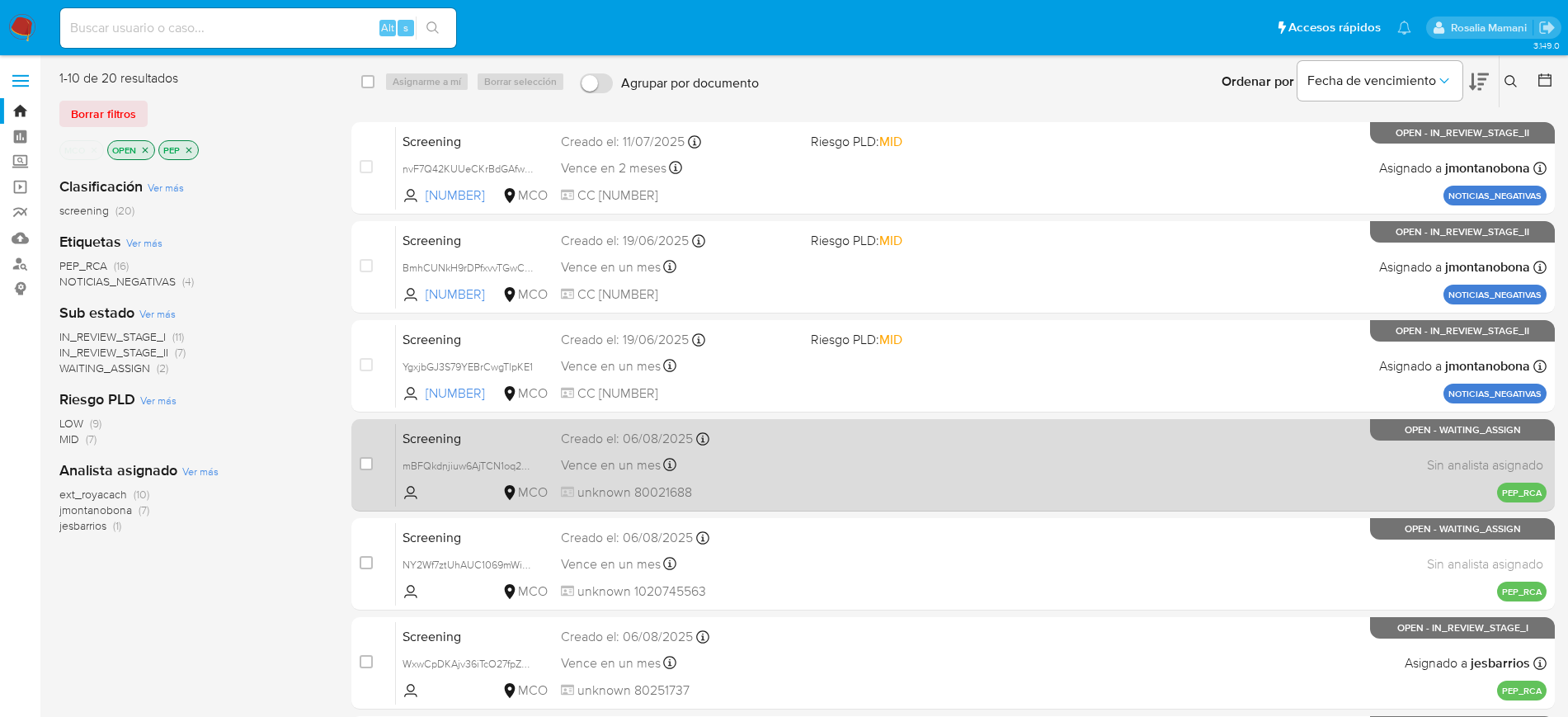 click on "Vence en un mes   Vence el 05/09/2025 11:19:05" at bounding box center [679, 465] 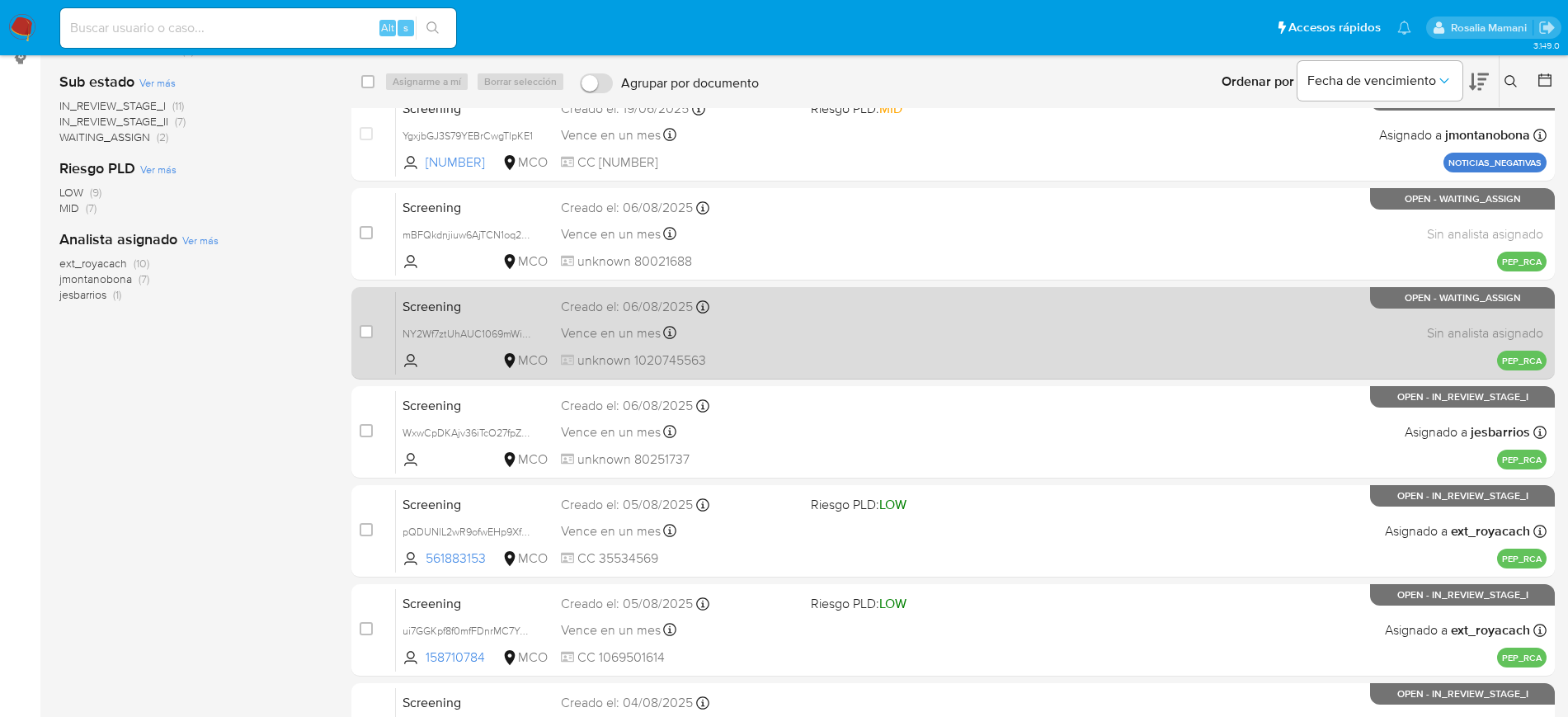 click on "Vence en un mes   Vence el 05/09/2025 11:18:45" at bounding box center (679, 333) 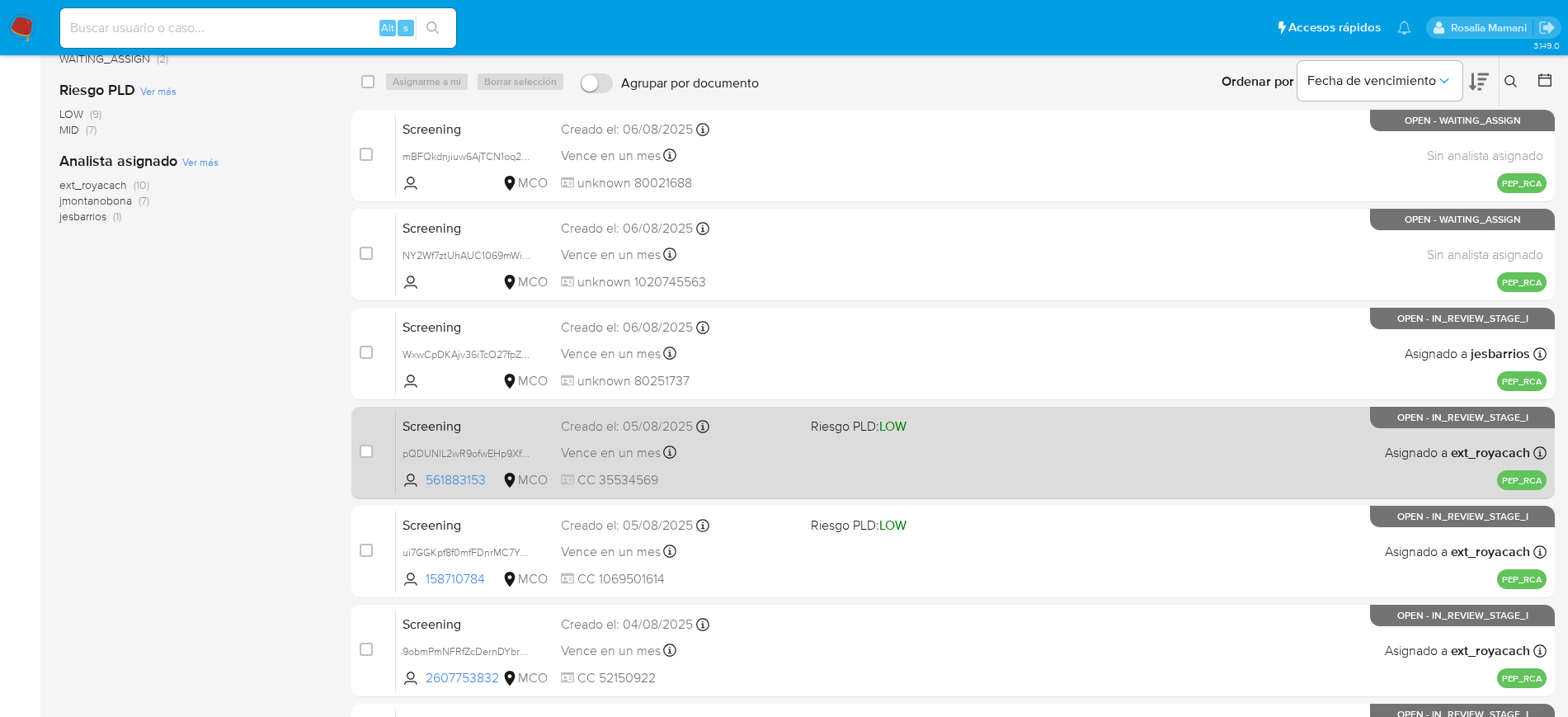 click on "Vence en un mes   Vence el 05/09/2025 11:17:47" at bounding box center (679, 353) 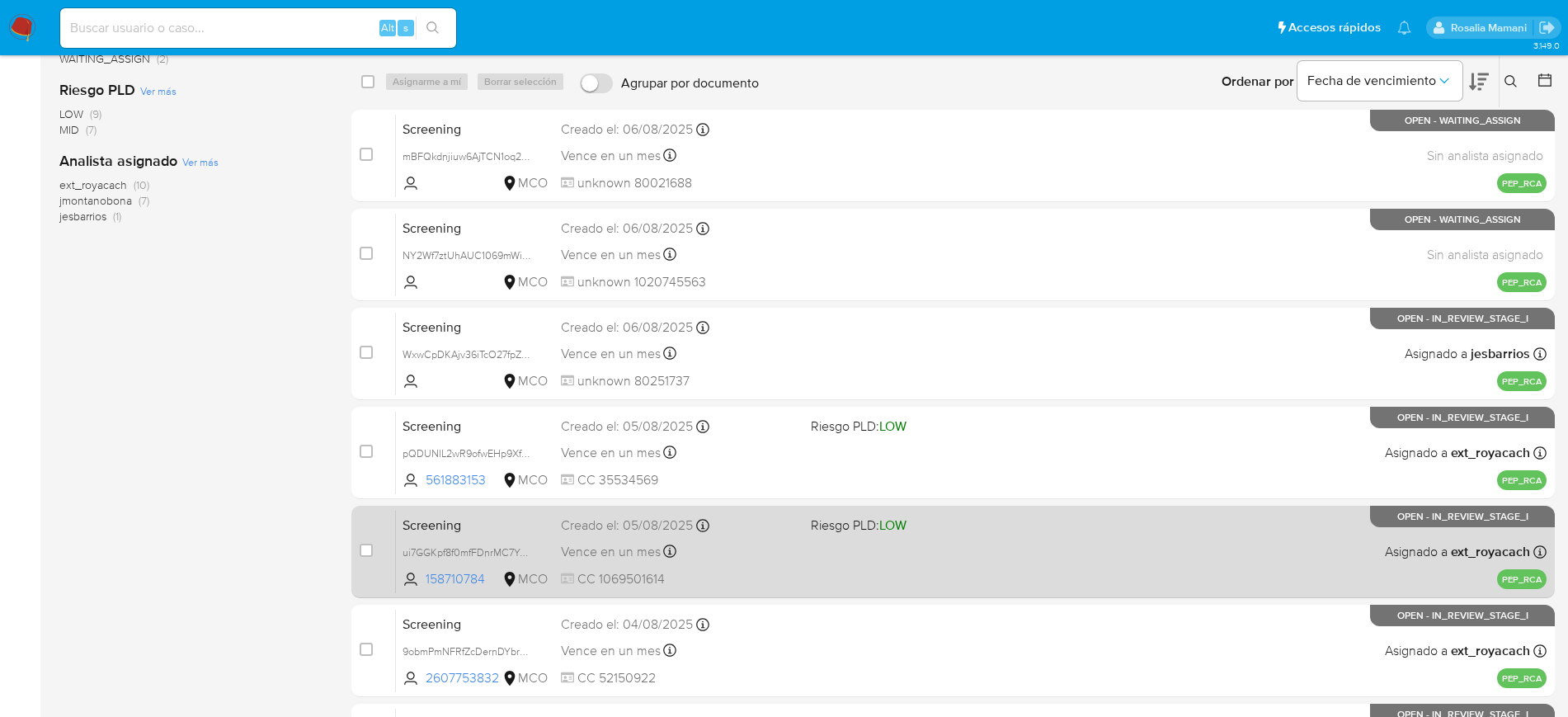 click on "Vence en un mes   Vence el 04/09/2025 07:12:02" at bounding box center (679, 551) 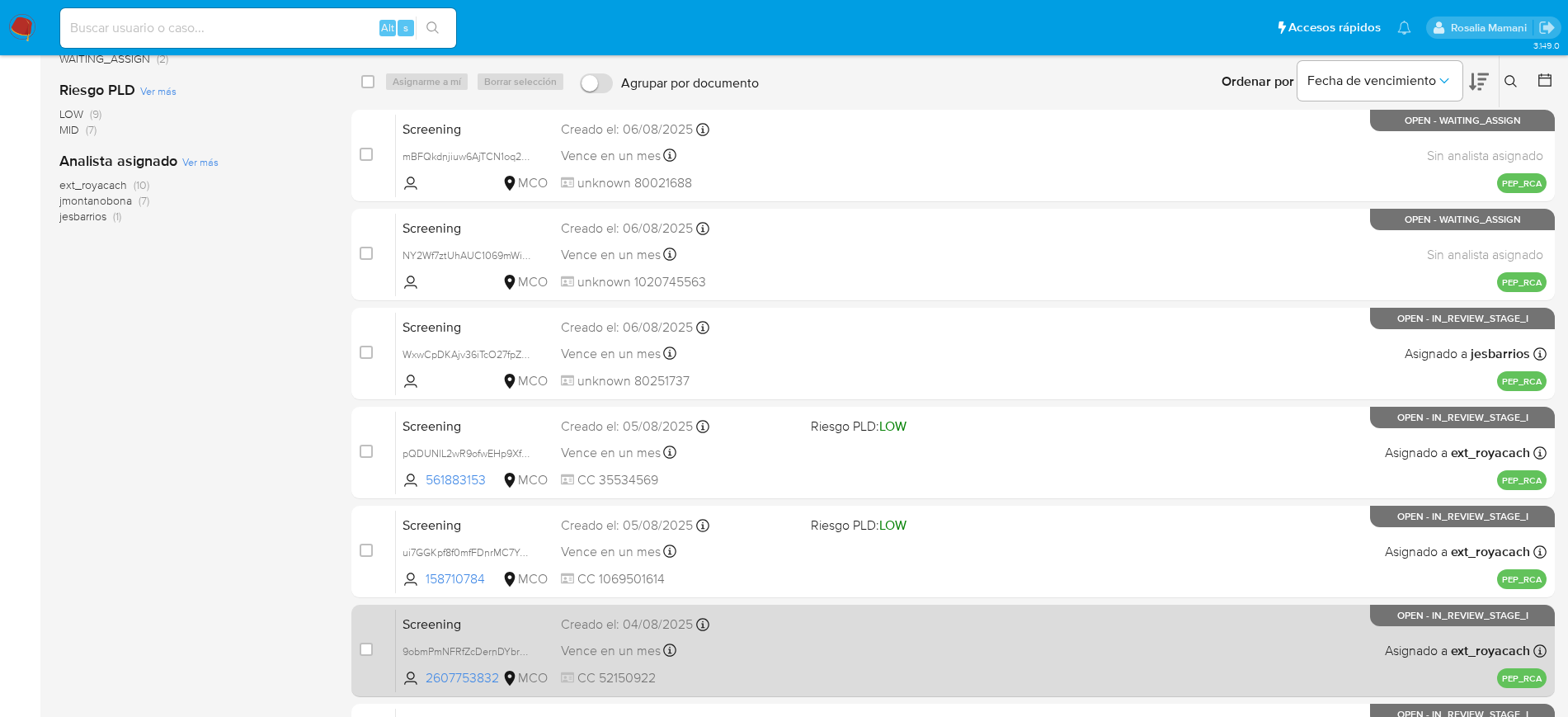 click on "Creado el: 04/08/2025   Creado el: 04/08/2025 22:04:18" at bounding box center [679, 625] 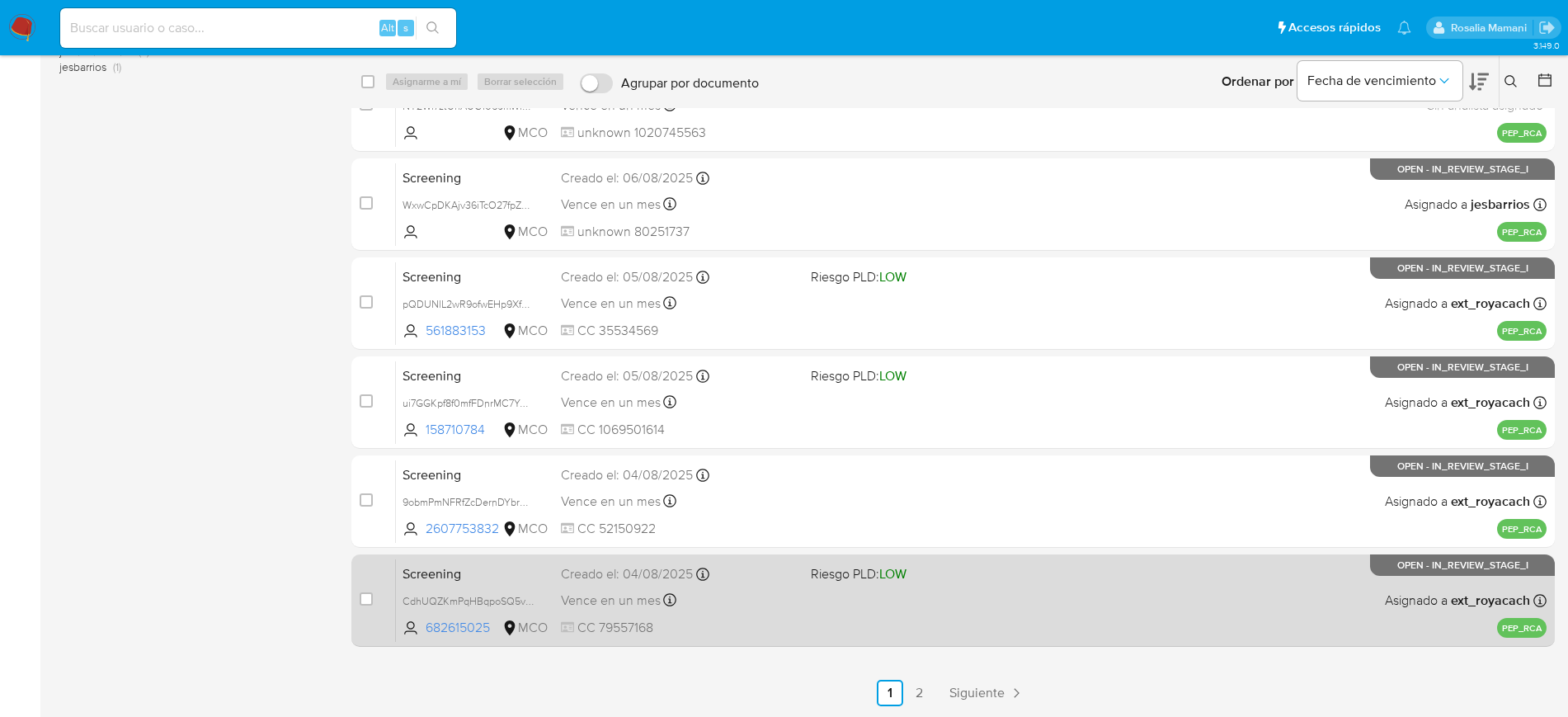 click on "Screening CdhUQZKmPqHBqpoSQ5vhkoxf 682615025 MCO Riesgo PLD:  LOW Creado el: 04/08/2025   Creado el: 04/08/2025 19:06:16 Vence en un mes   Vence el 03/09/2025 19:06:17 CC   79557168 Asignado a   ext_royacach   Asignado el: 05/08/2025 08:23:48 PEP_RCA OPEN - IN_REVIEW_STAGE_I" at bounding box center (971, 600) 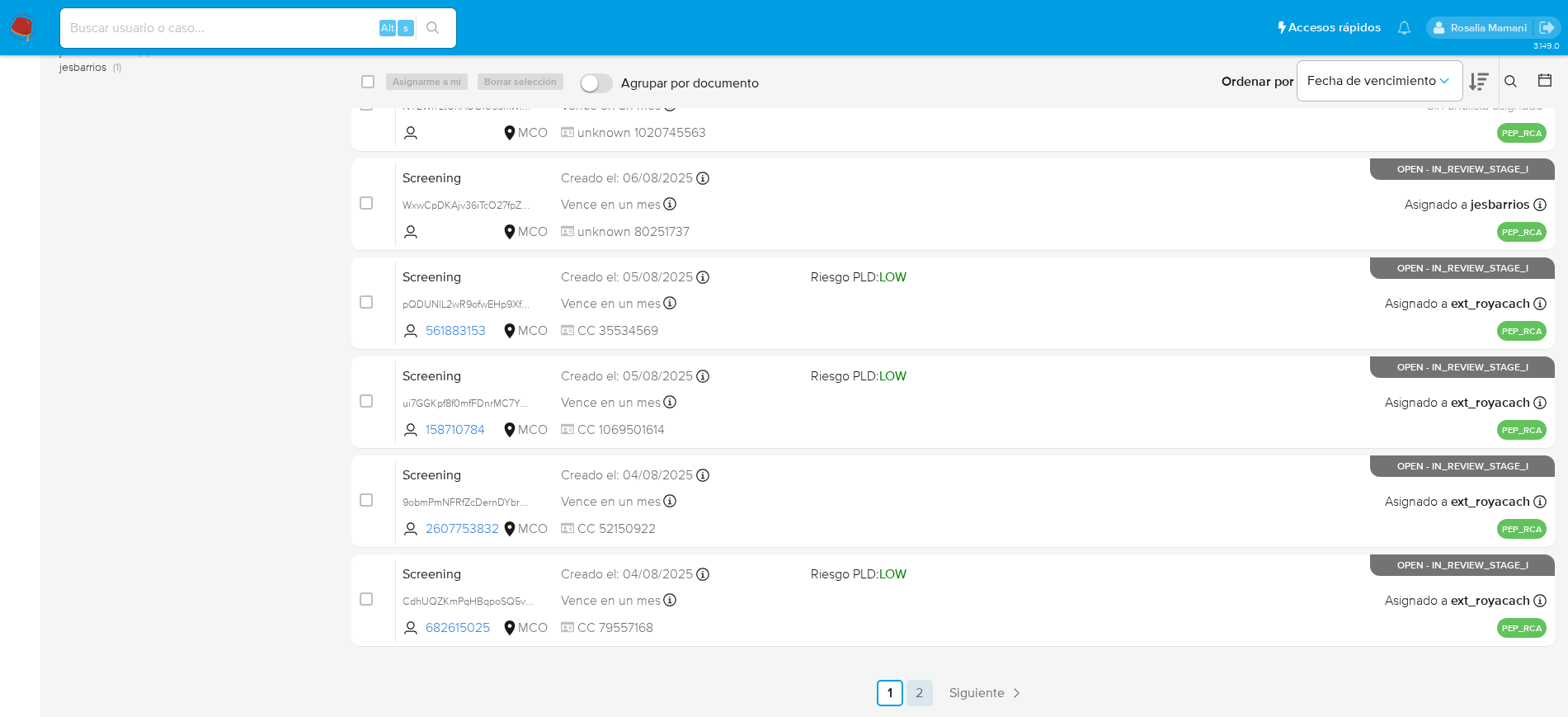 click on "2" at bounding box center (920, 693) 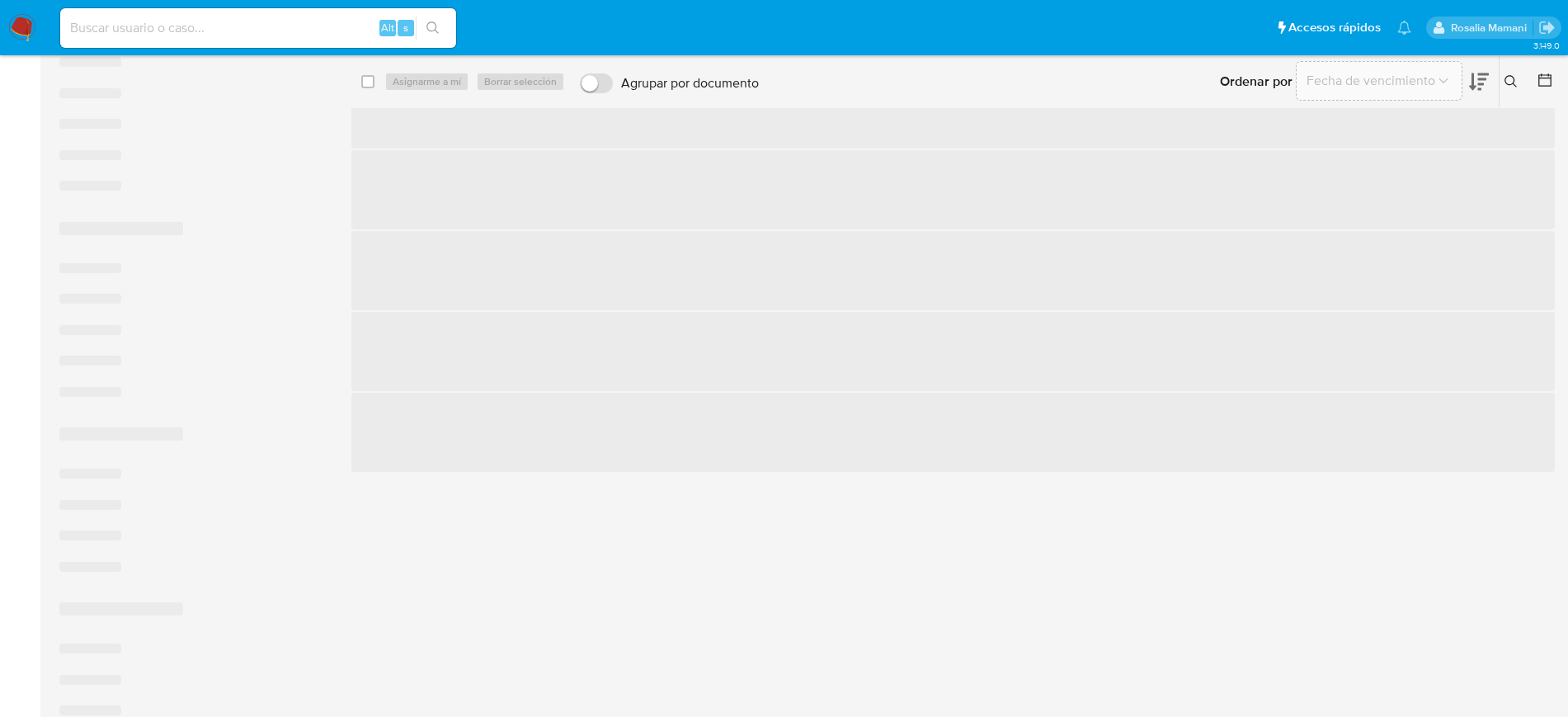 scroll, scrollTop: 0, scrollLeft: 0, axis: both 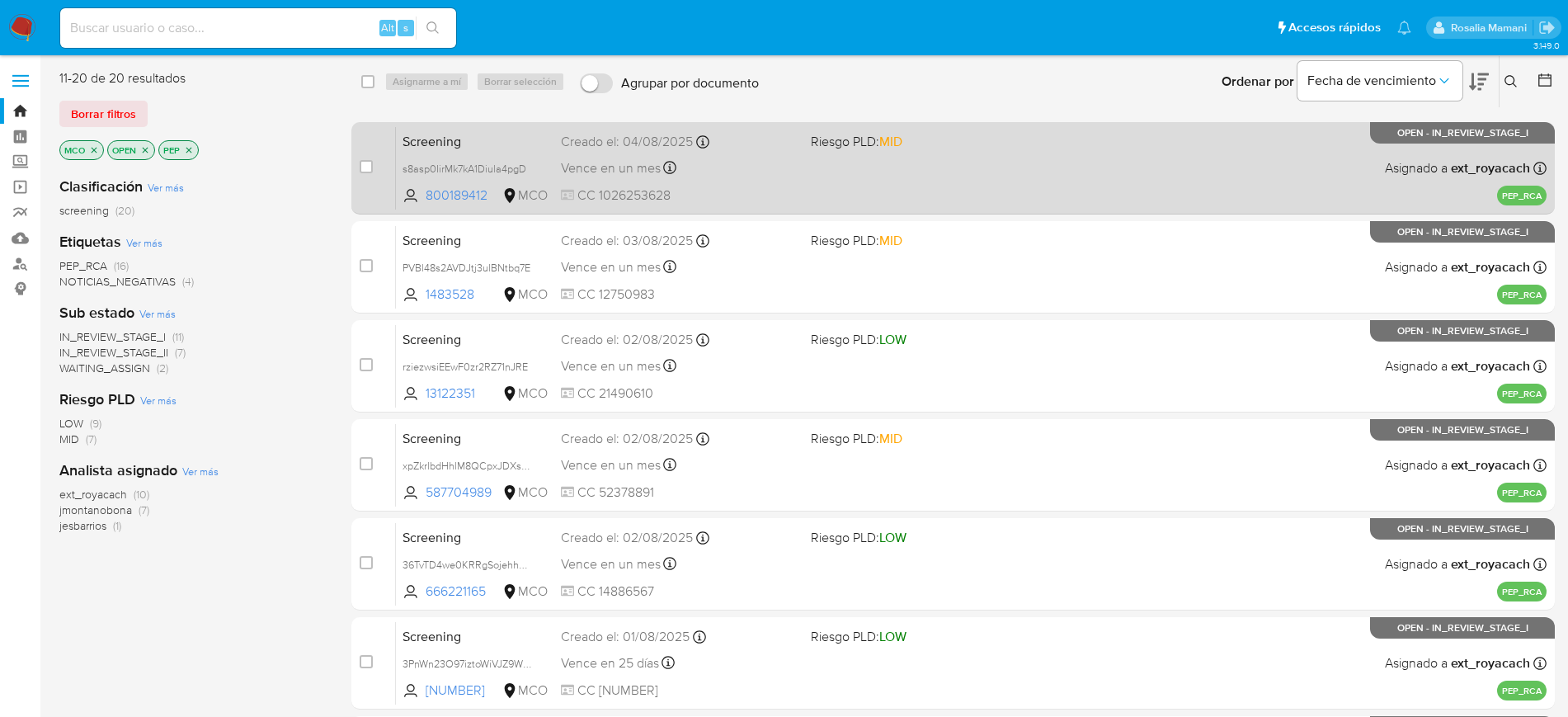click on "Screening s8asp0IirMk7kA1Diula4pgD 800189412 MCO Riesgo PLD:  MID Creado el: 04/08/2025   Creado el: 04/08/2025 16:41:25 Vence en un mes   Vence el 03/09/2025 16:41:25 CC   1026253628 Asignado a   ext_royacach   Asignado el: 05/08/2025 08:23:48 PEP_RCA OPEN - IN_REVIEW_STAGE_I" at bounding box center (971, 167) 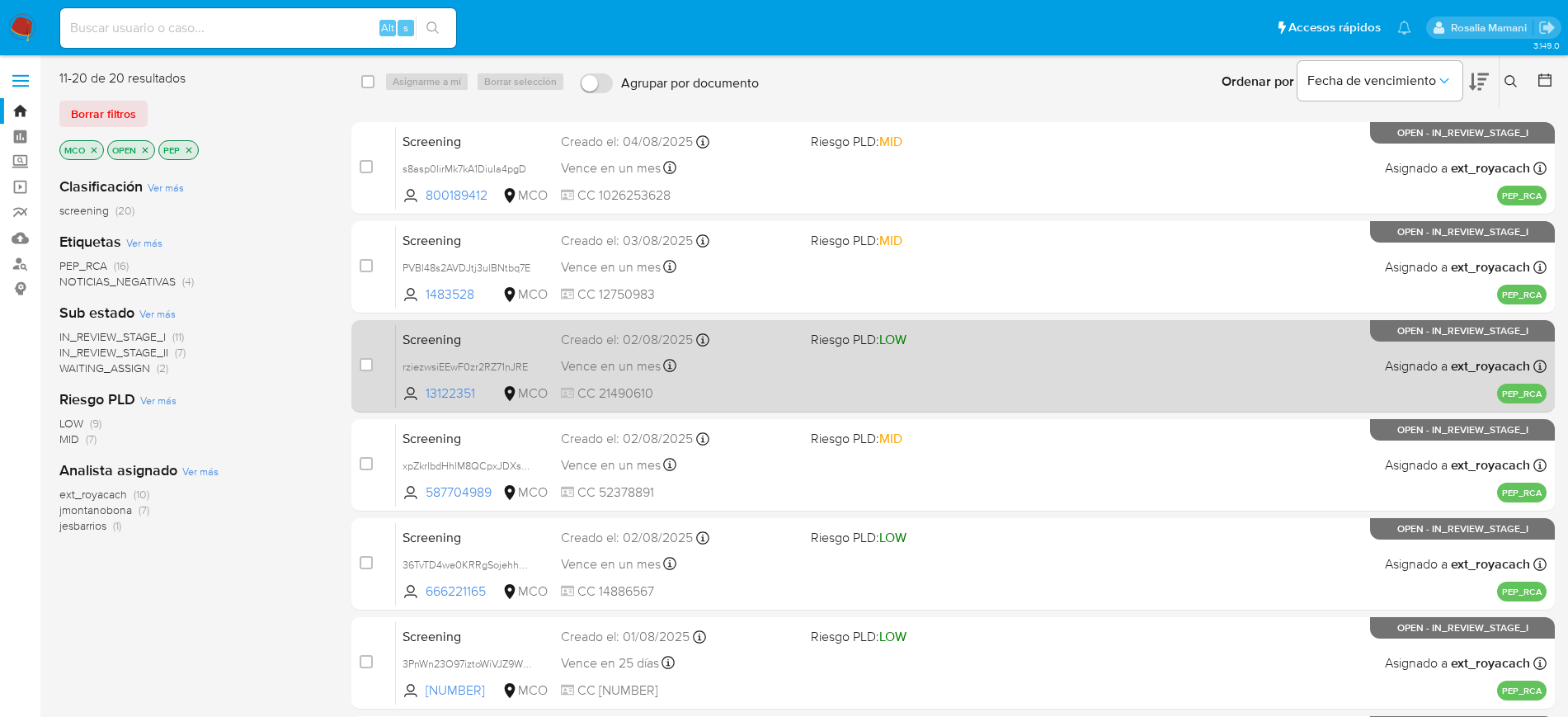 click on "Vence en un mes   Vence el 02/09/2025 21:49:56" at bounding box center [679, 267] 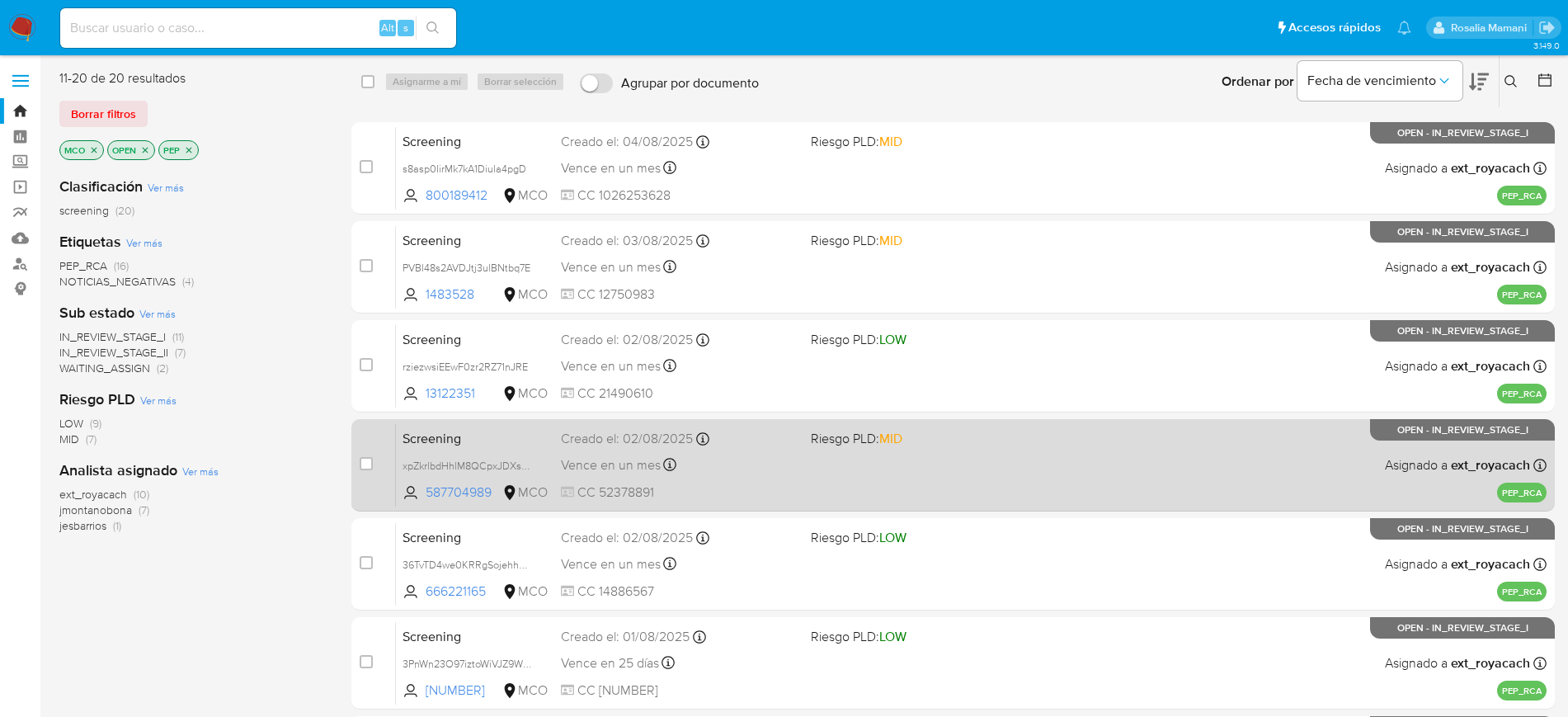 click on "Vence en un mes   Vence el 01/09/2025 19:59:01" at bounding box center [679, 465] 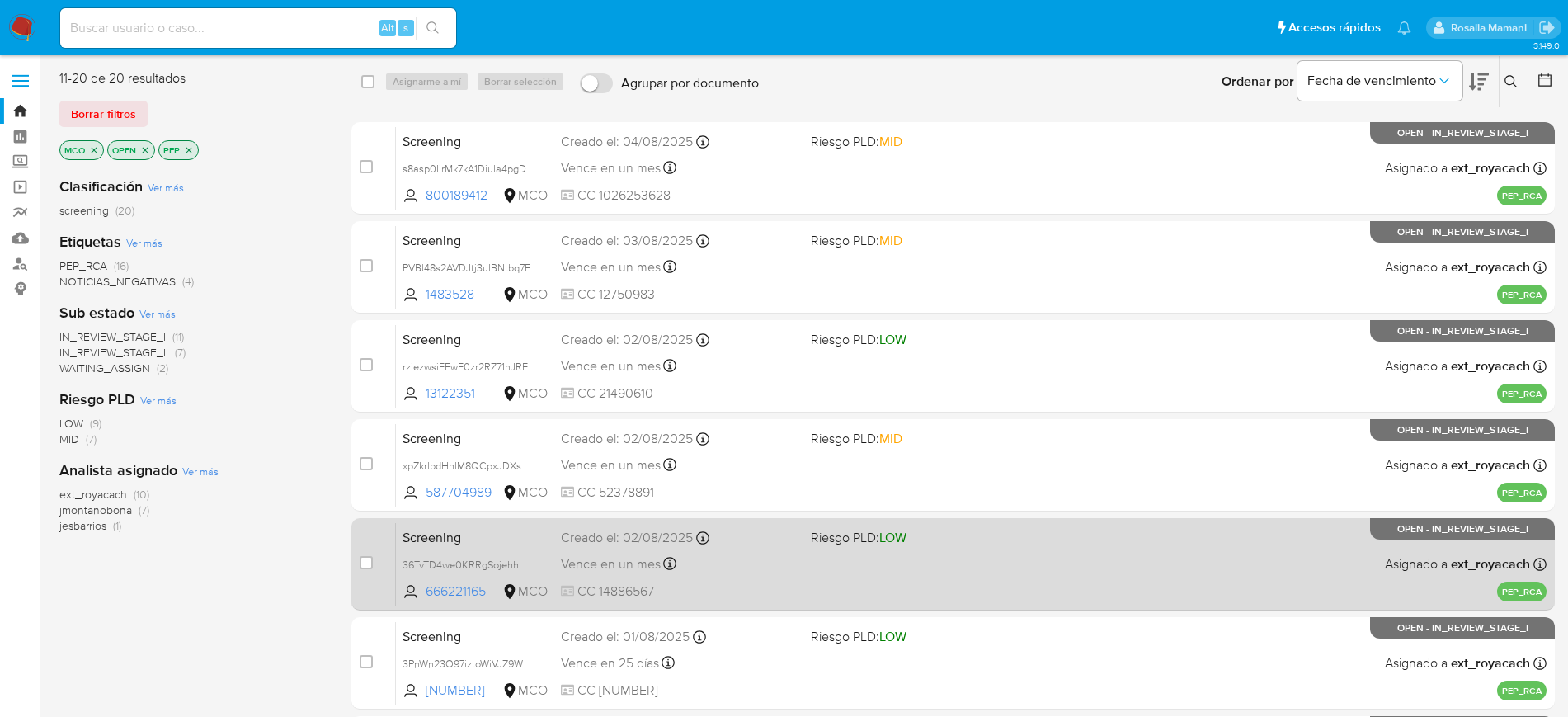 click on "Vence en un mes   Vence el 01/09/2025 18:25:04" at bounding box center (679, 564) 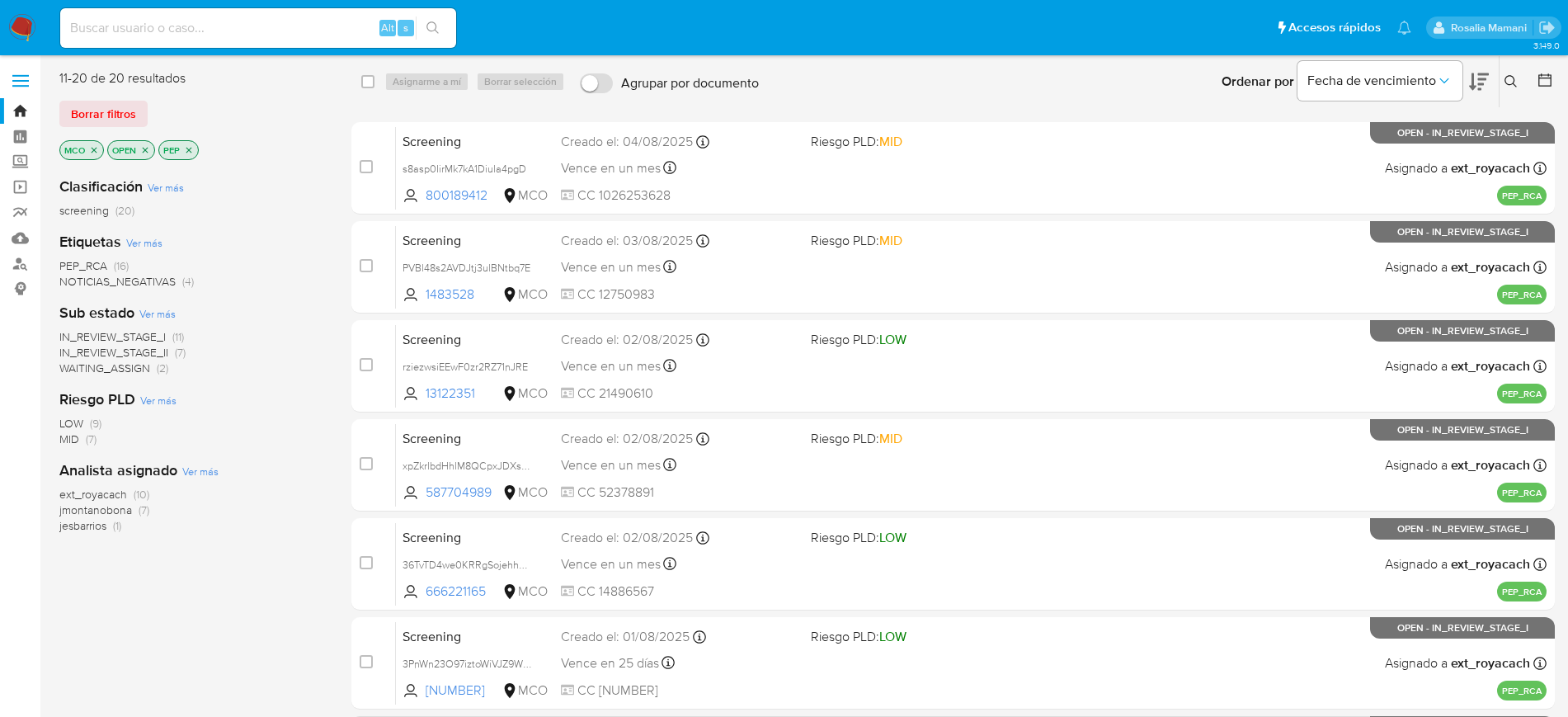scroll, scrollTop: 309, scrollLeft: 0, axis: vertical 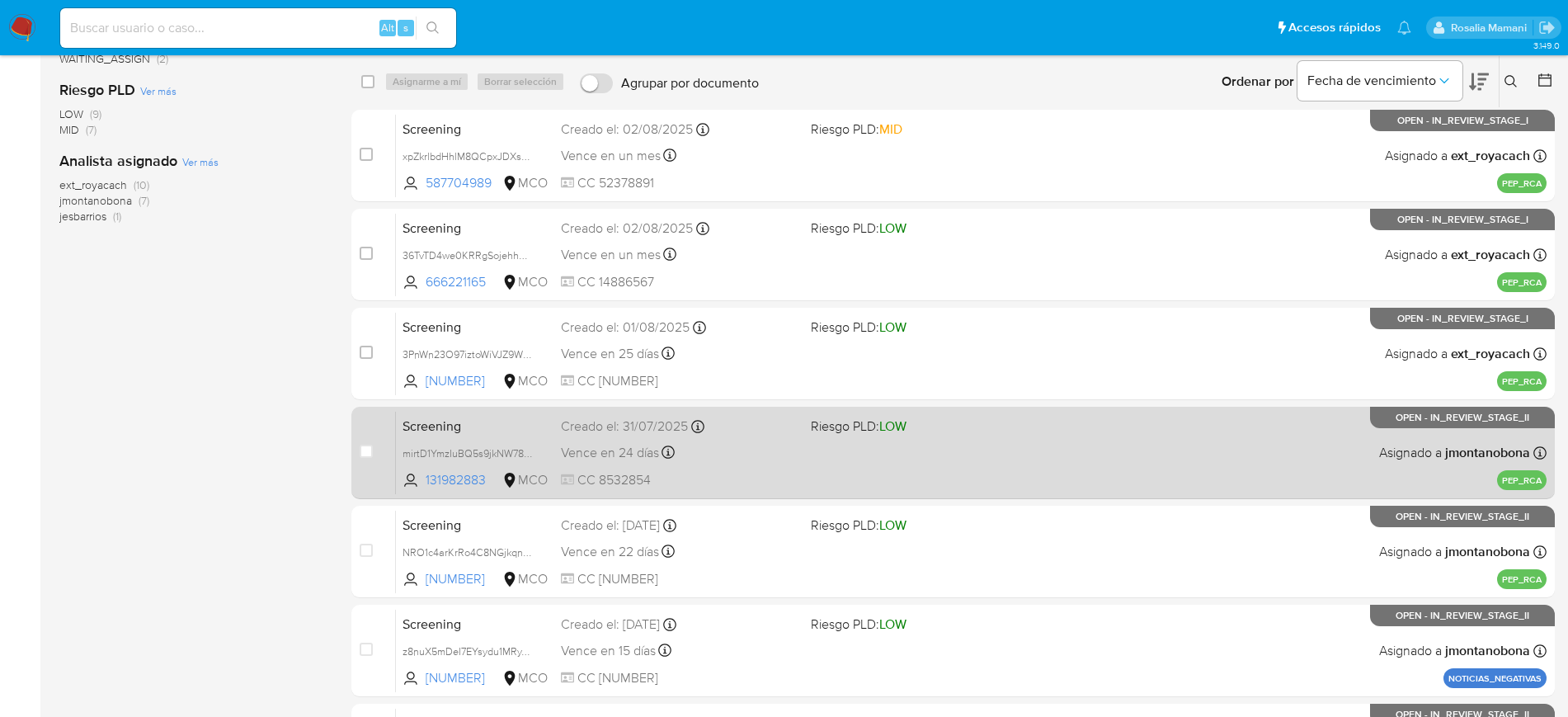 click on "Vence en 25 días   Vence el 31/08/2025 07:43:06" at bounding box center (679, 353) 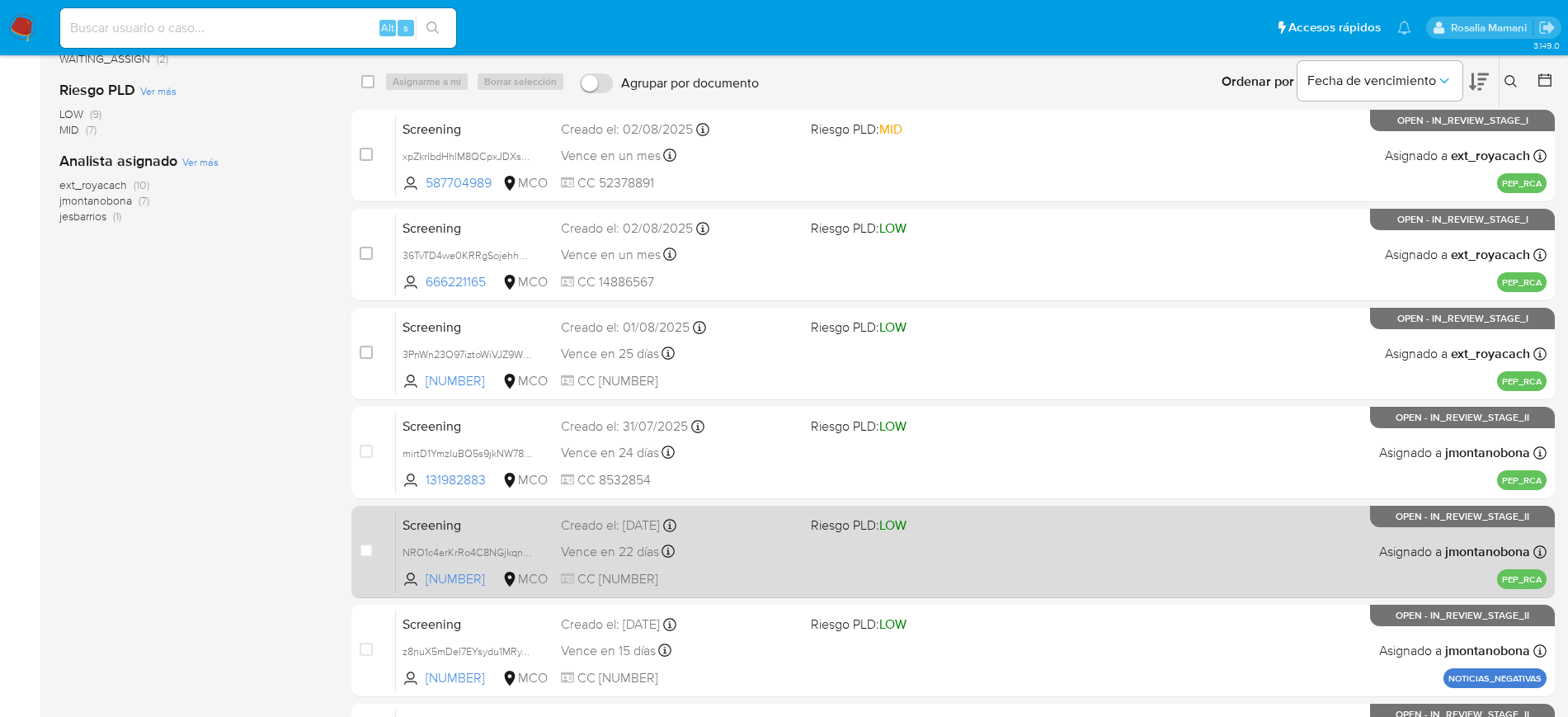 click on "Screening NRO1c4arKrRo4C8NGjkqnNxs 2454881892 MCO Riesgo PLD:  LOW Creado el: 29/07/2025   Creado el: 29/07/2025 13:02:29 Vence en 22 días   Vence el 28/08/2025 13:02:30 CC   1010175852 Asignado a   jmontanobona   Asignado el: 30/07/2025 08:46:32 PEP_RCA OPEN - IN_REVIEW_STAGE_II" at bounding box center [971, 551] 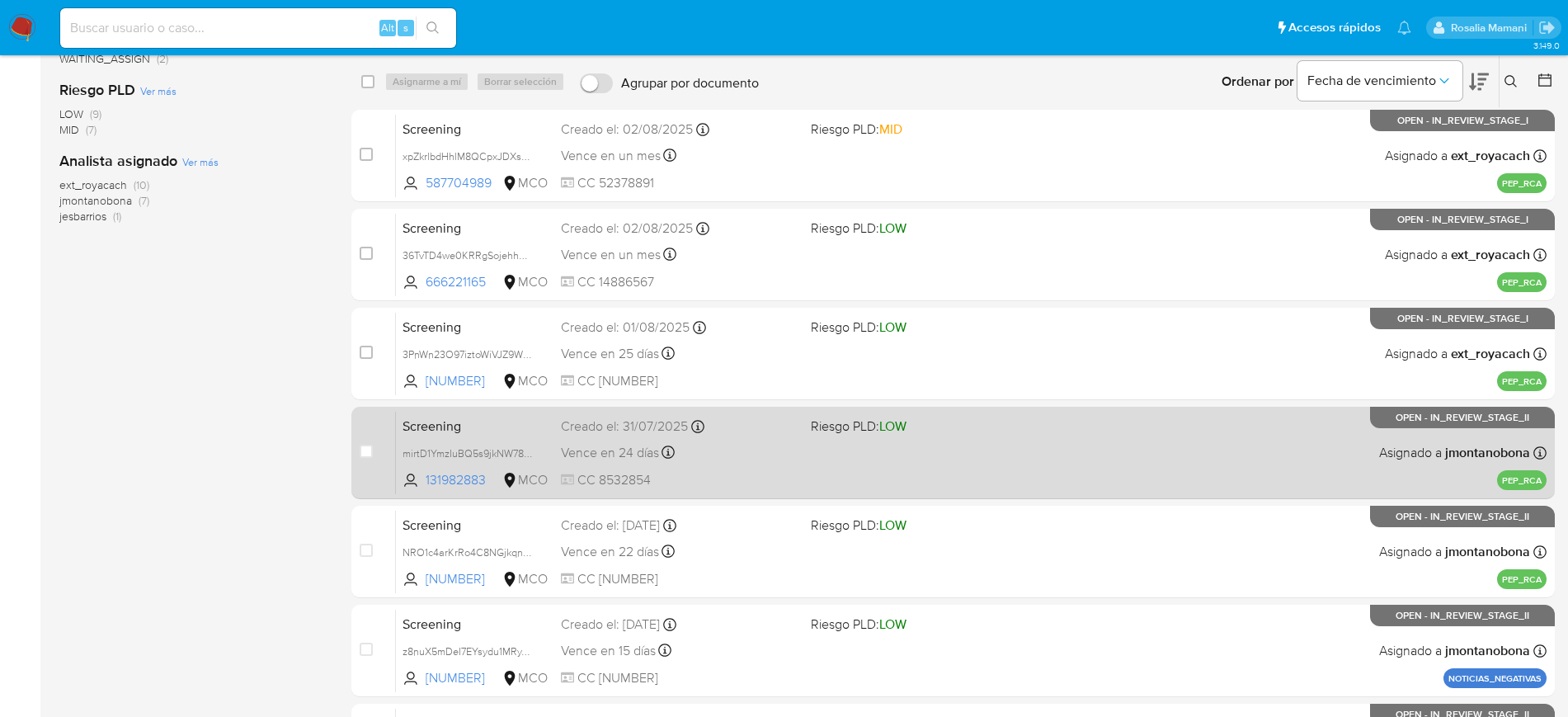 scroll, scrollTop: 427, scrollLeft: 0, axis: vertical 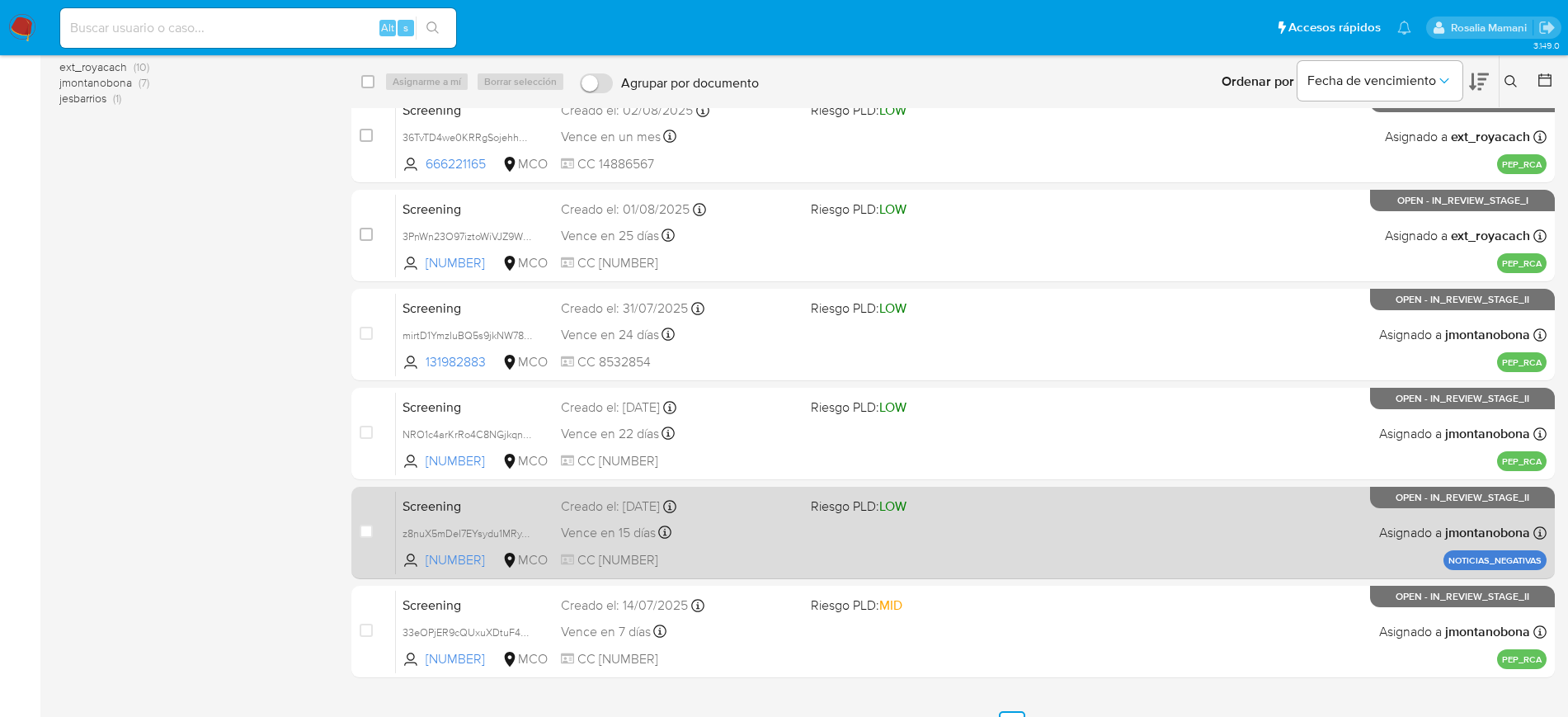 click on "Vence en 15 días   Vence el 21/08/2025 12:09:13" at bounding box center (679, 532) 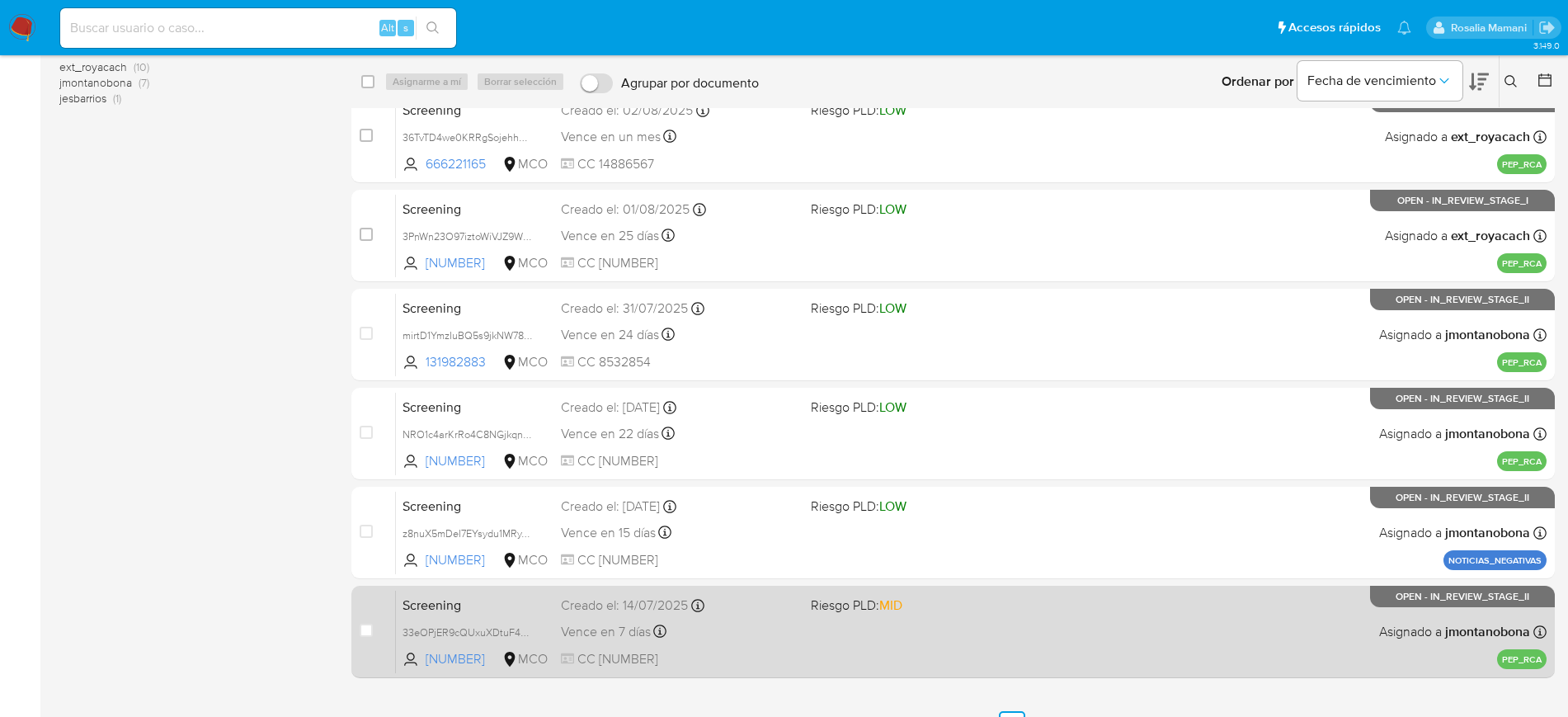 click on "Vence en 7 días   Vence el 13/08/2025 12:39:23" at bounding box center (679, 631) 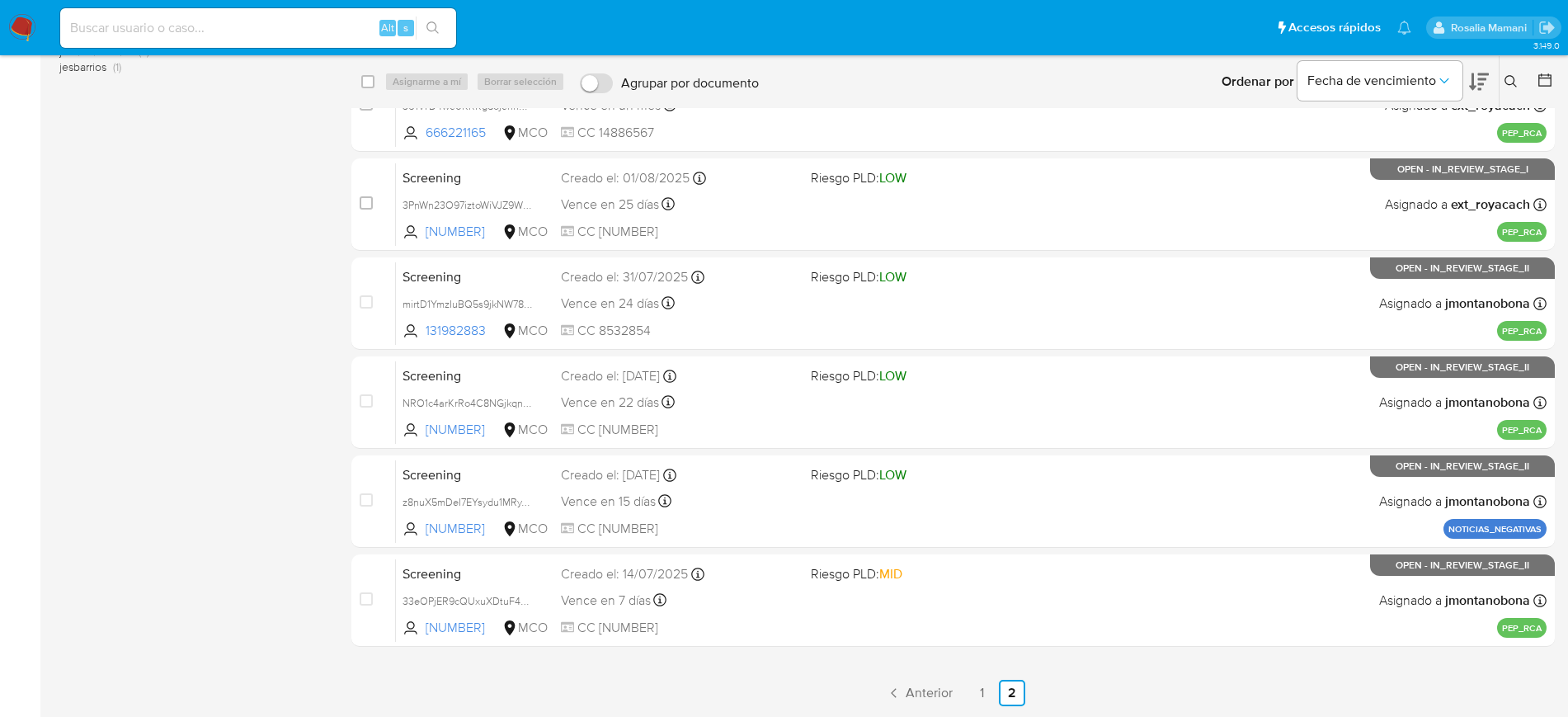 scroll, scrollTop: 0, scrollLeft: 0, axis: both 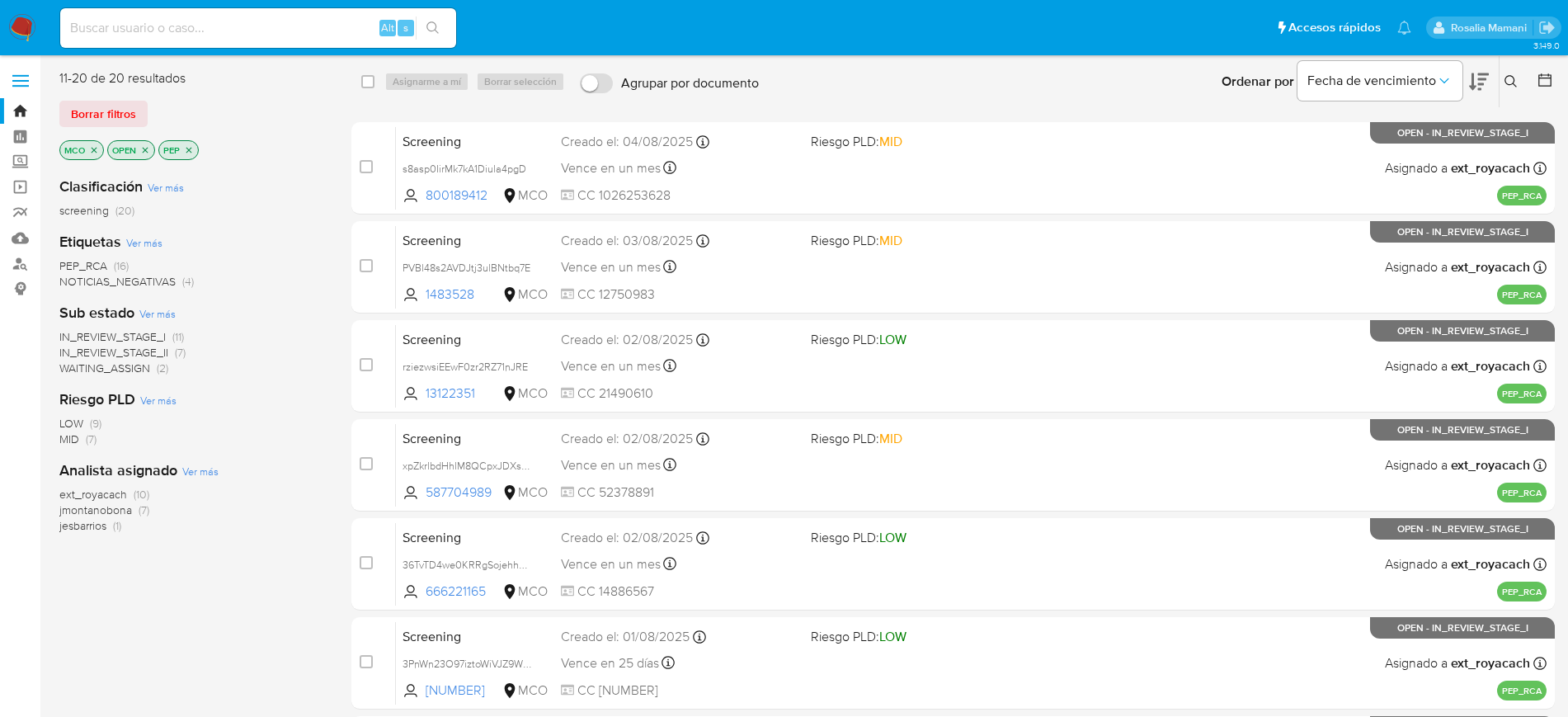 click on "WAITING_ASSIGN" at bounding box center [105, 368] 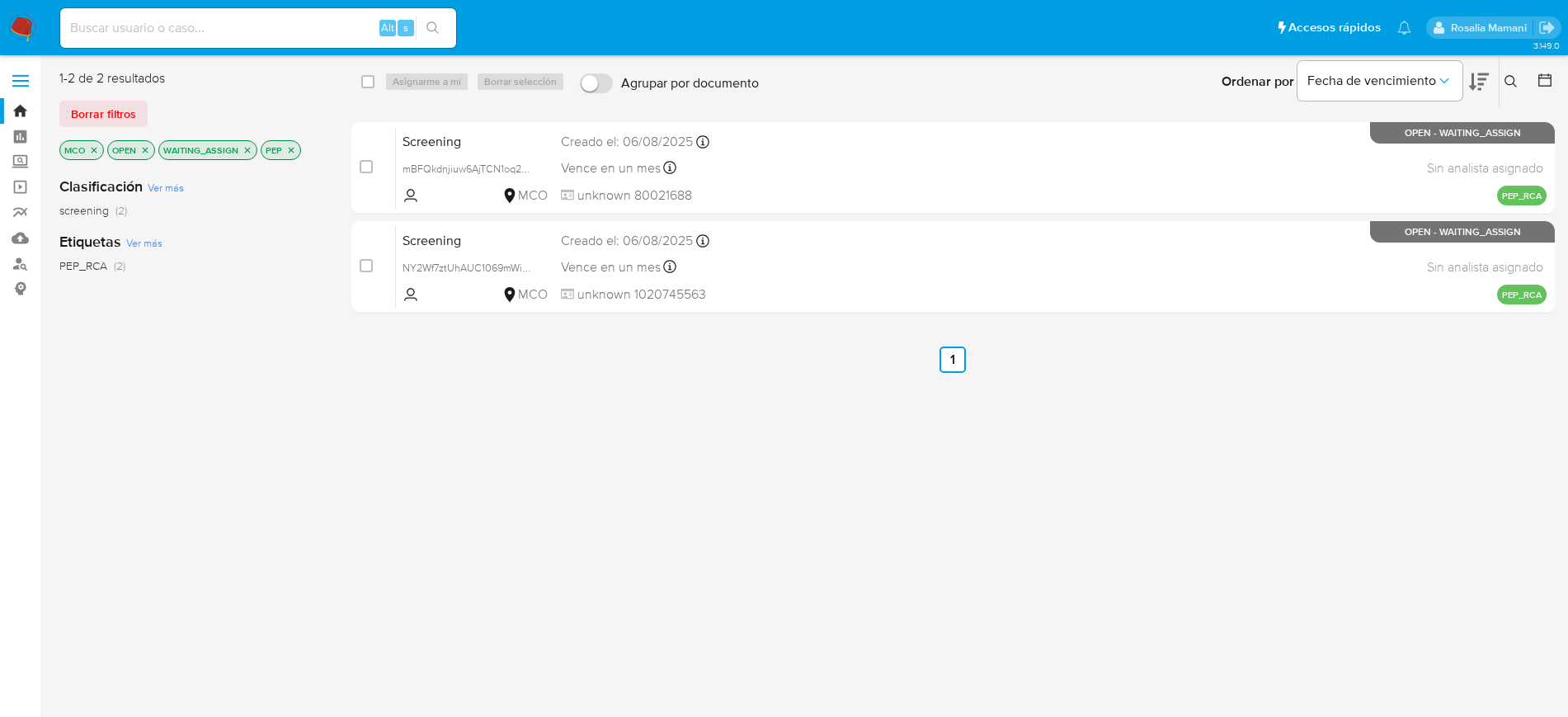 click 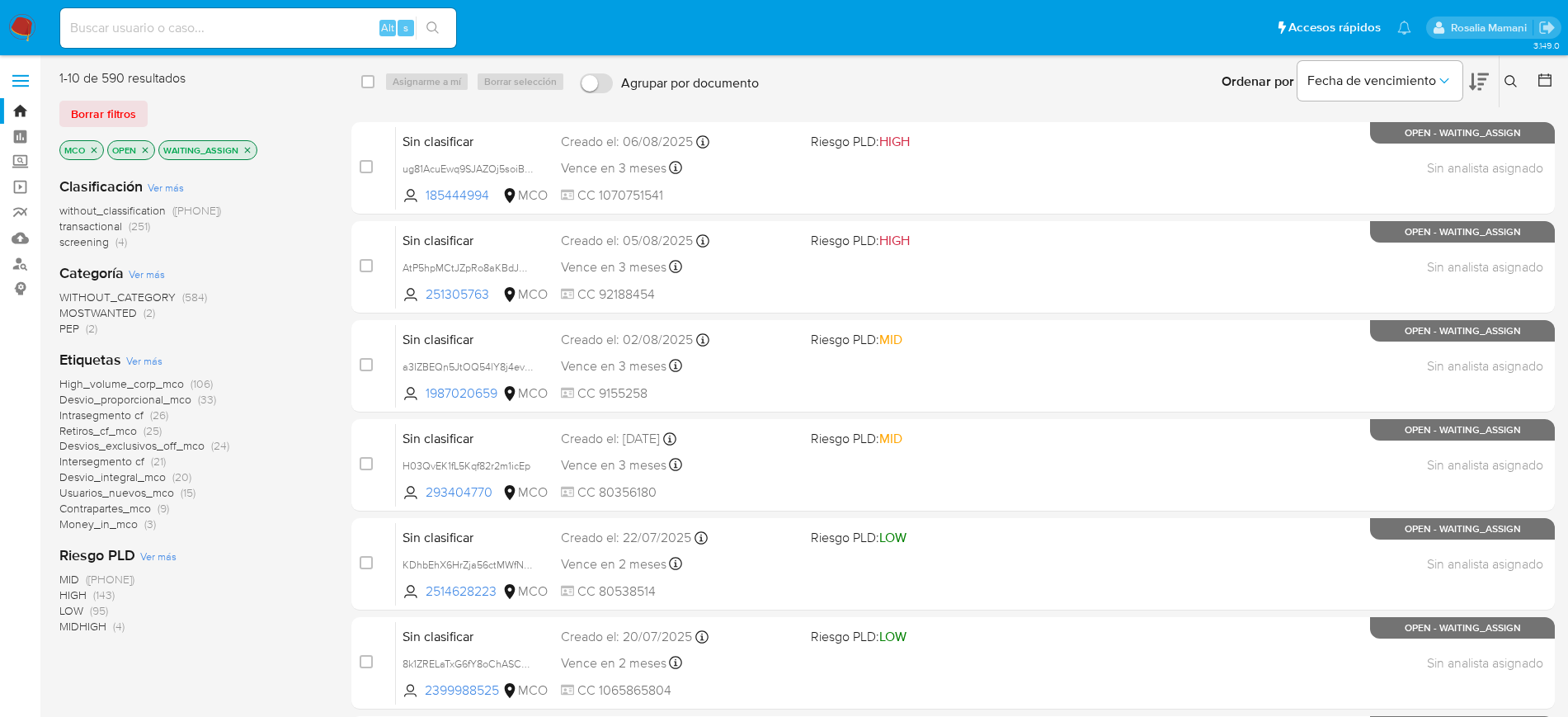 click 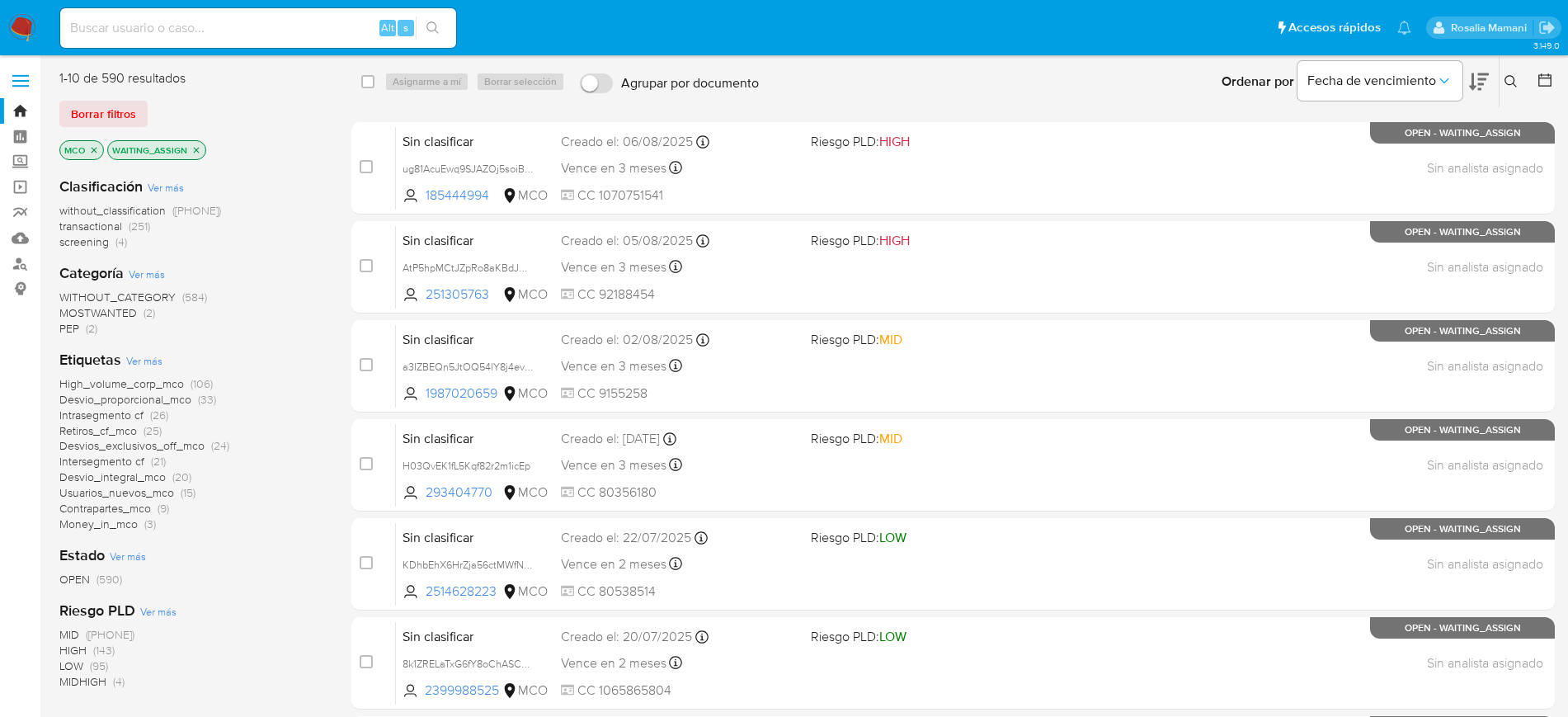 click on "PEP (2)" at bounding box center [78, 328] 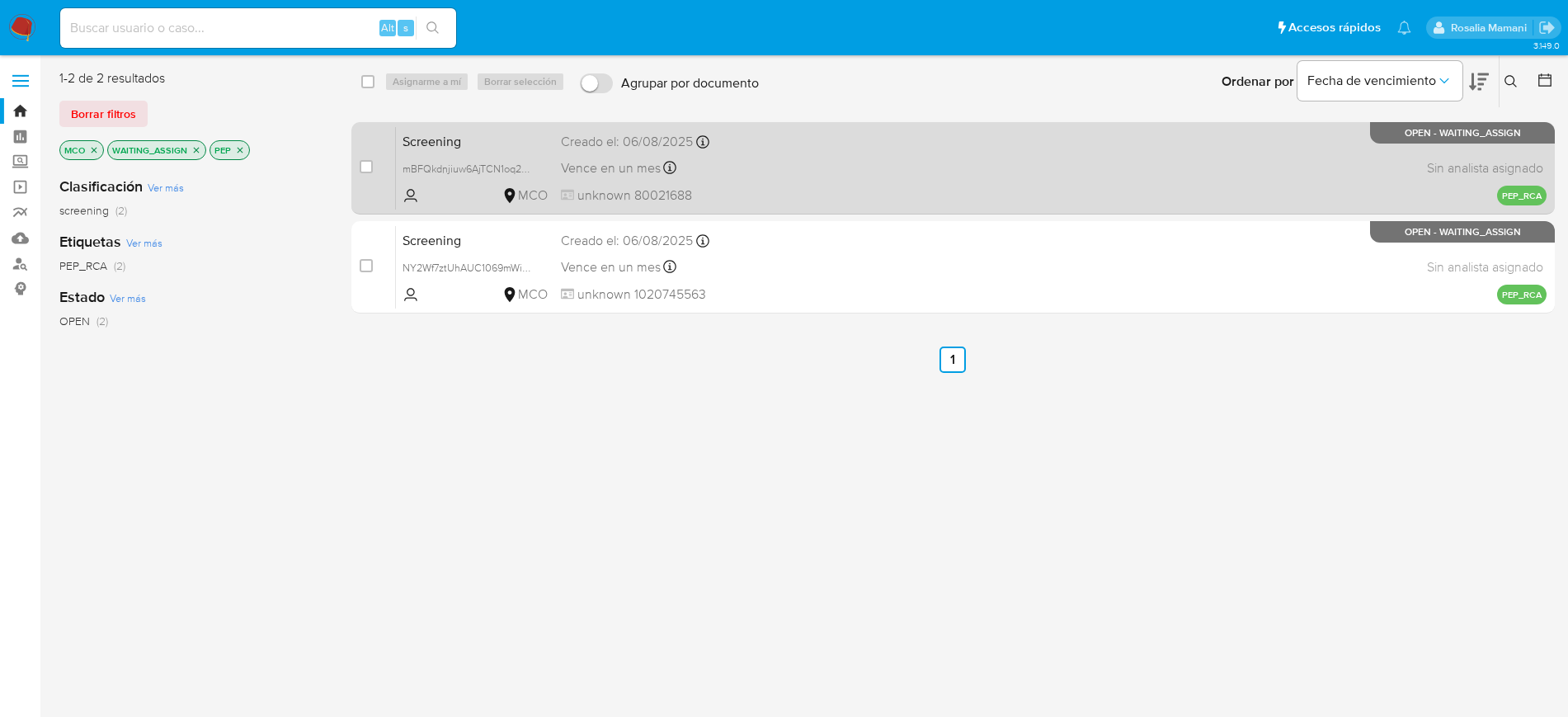 click on "Screening mBFQkdnjiuw6AjTCN1oq25CN MCO Creado el: 06/08/2025   Creado el: 06/08/2025 11:19:05 Vence en un mes   Vence el 05/09/2025 11:19:05 unknown   80021688 Sin analista asignado   Asignado el: - PEP_RCA OPEN - WAITING_ASSIGN" at bounding box center [971, 167] 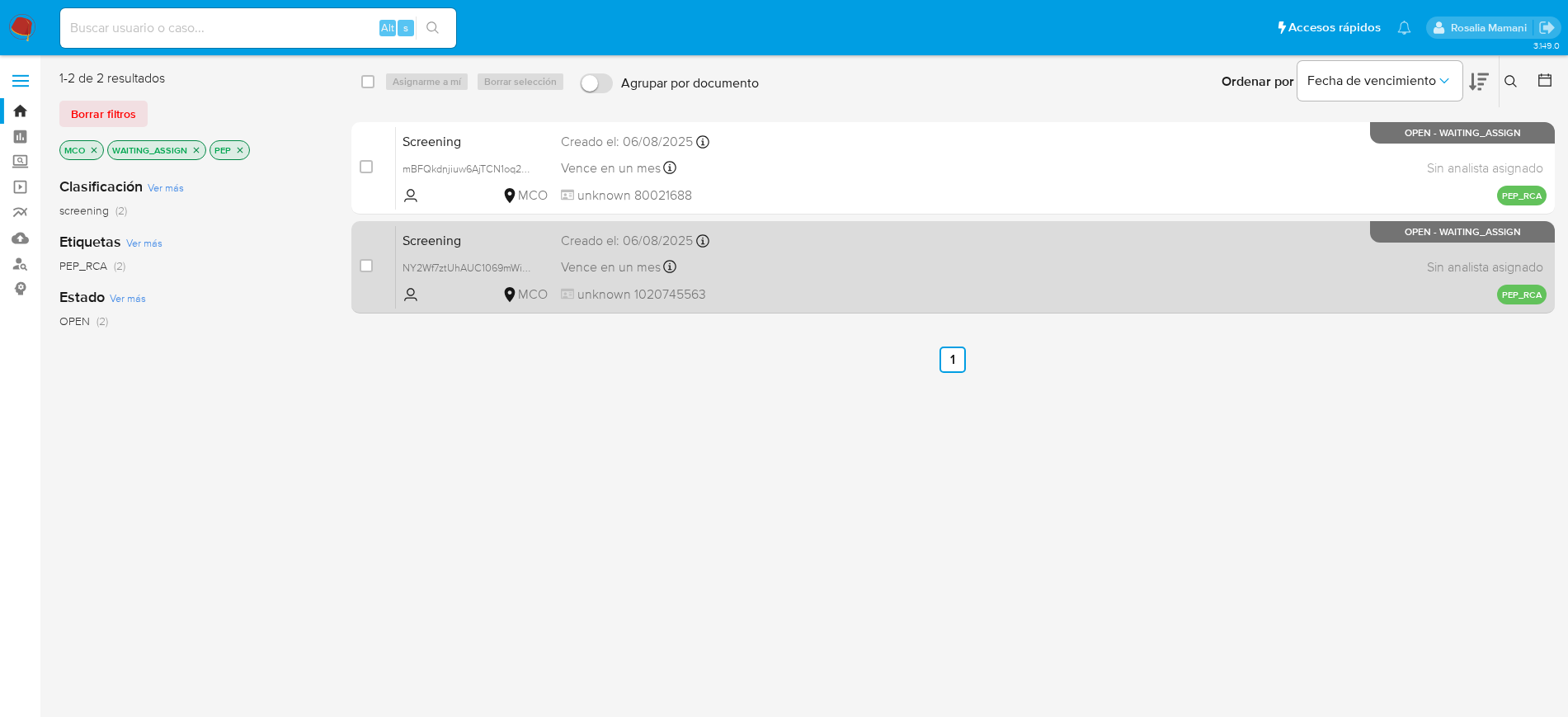 click on "Vence en un mes   Vence el 05/09/2025 11:18:45" at bounding box center (679, 267) 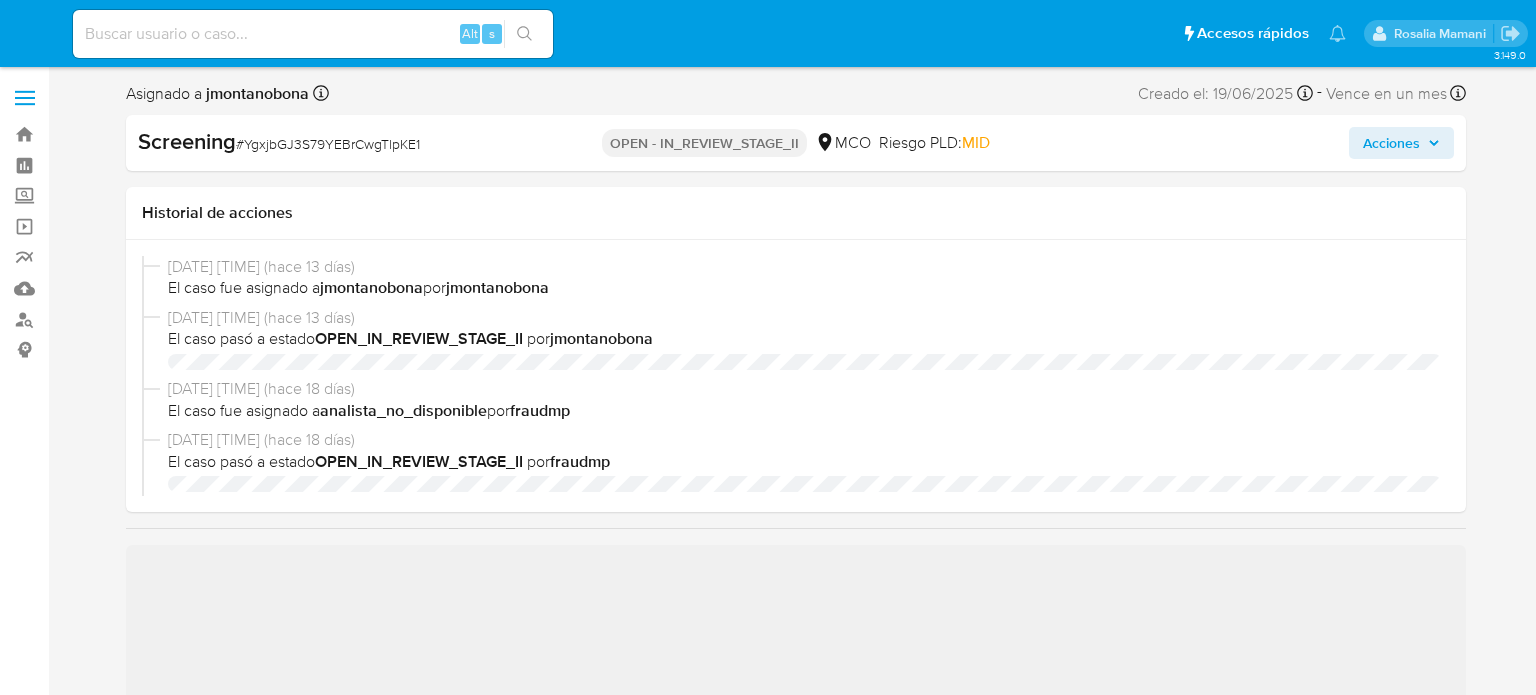 select on "10" 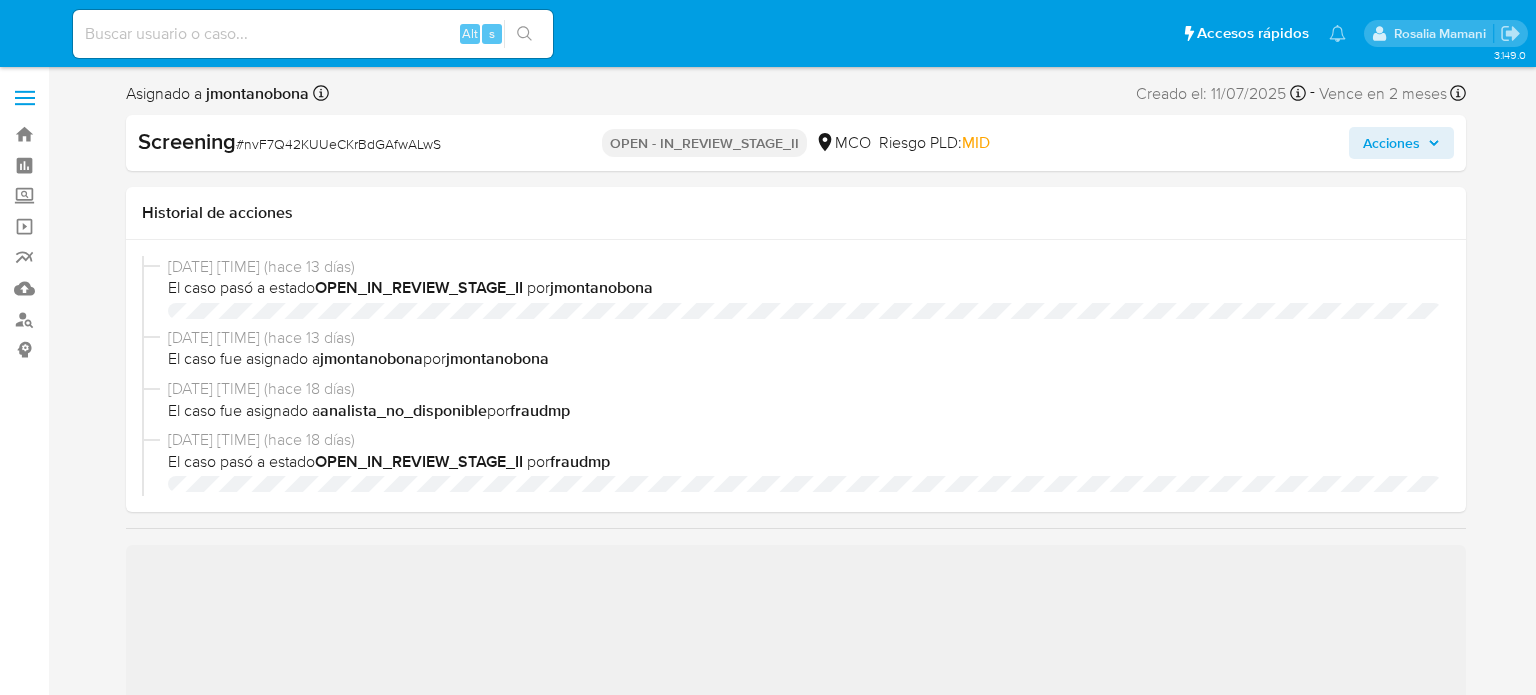 select on "10" 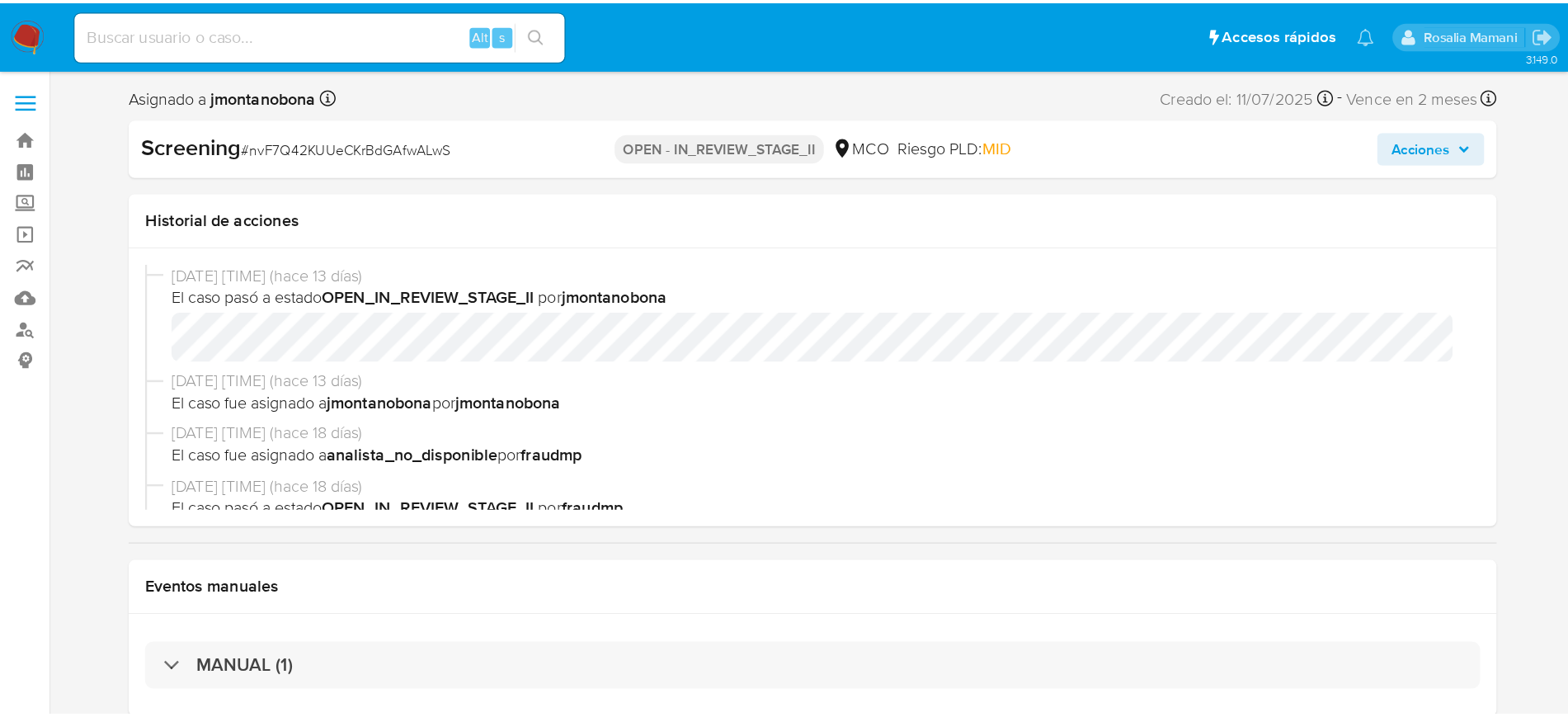 scroll, scrollTop: 0, scrollLeft: 0, axis: both 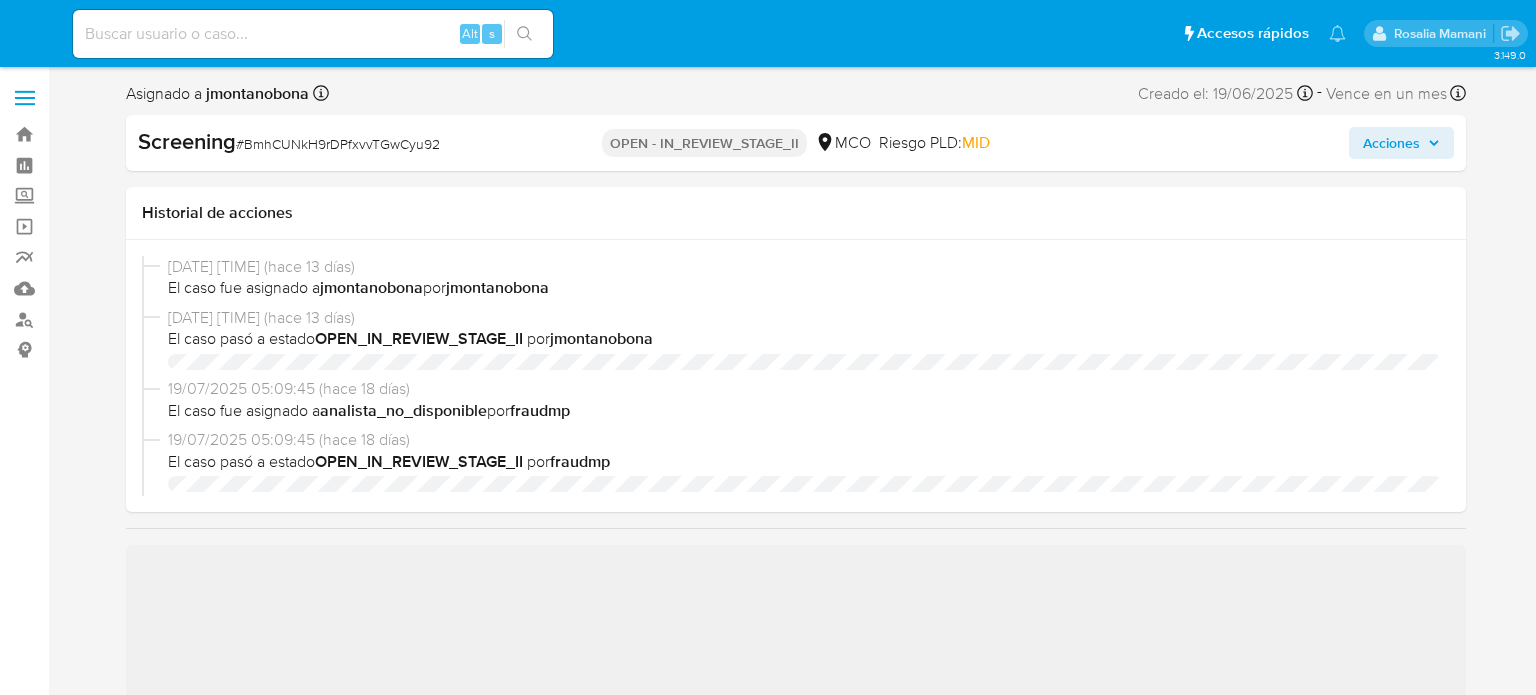 select on "10" 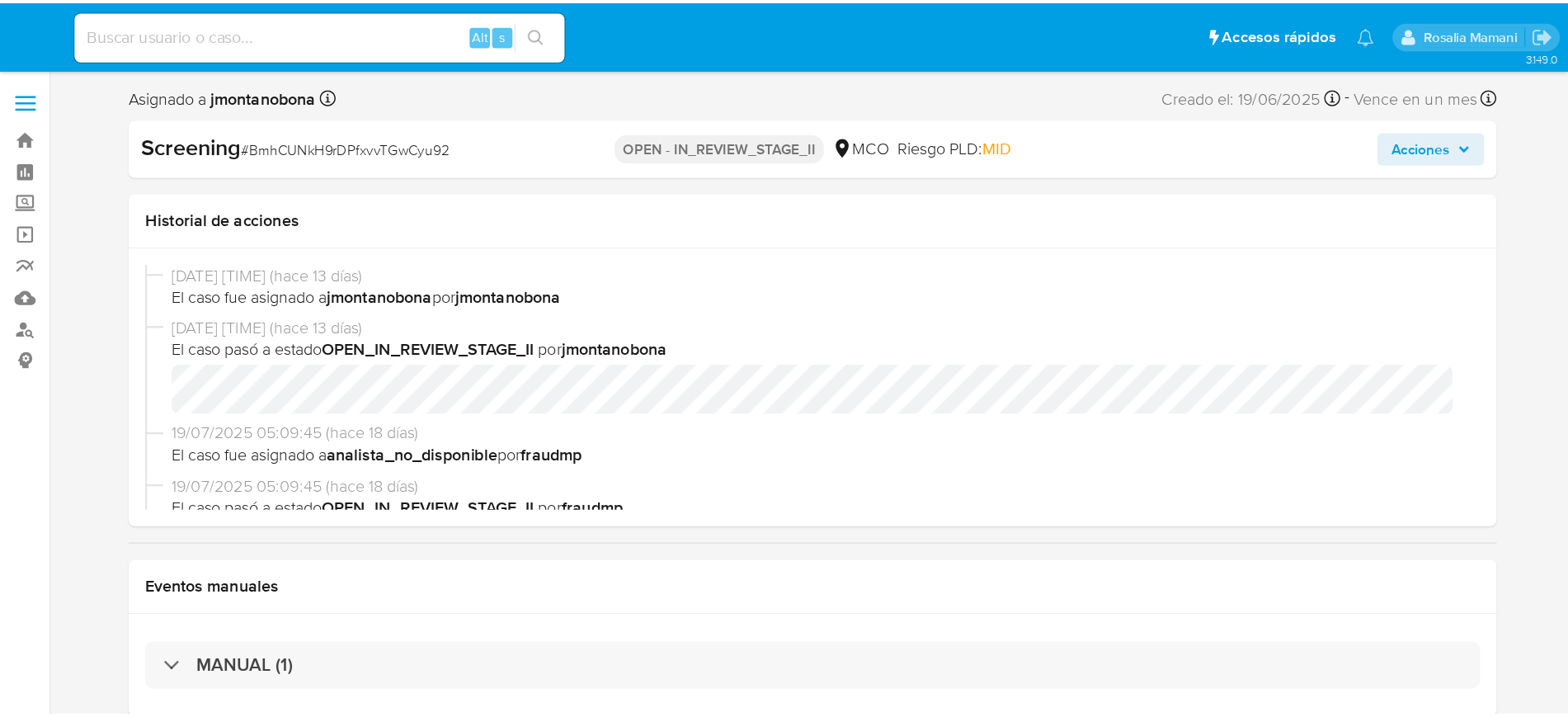scroll, scrollTop: 0, scrollLeft: 0, axis: both 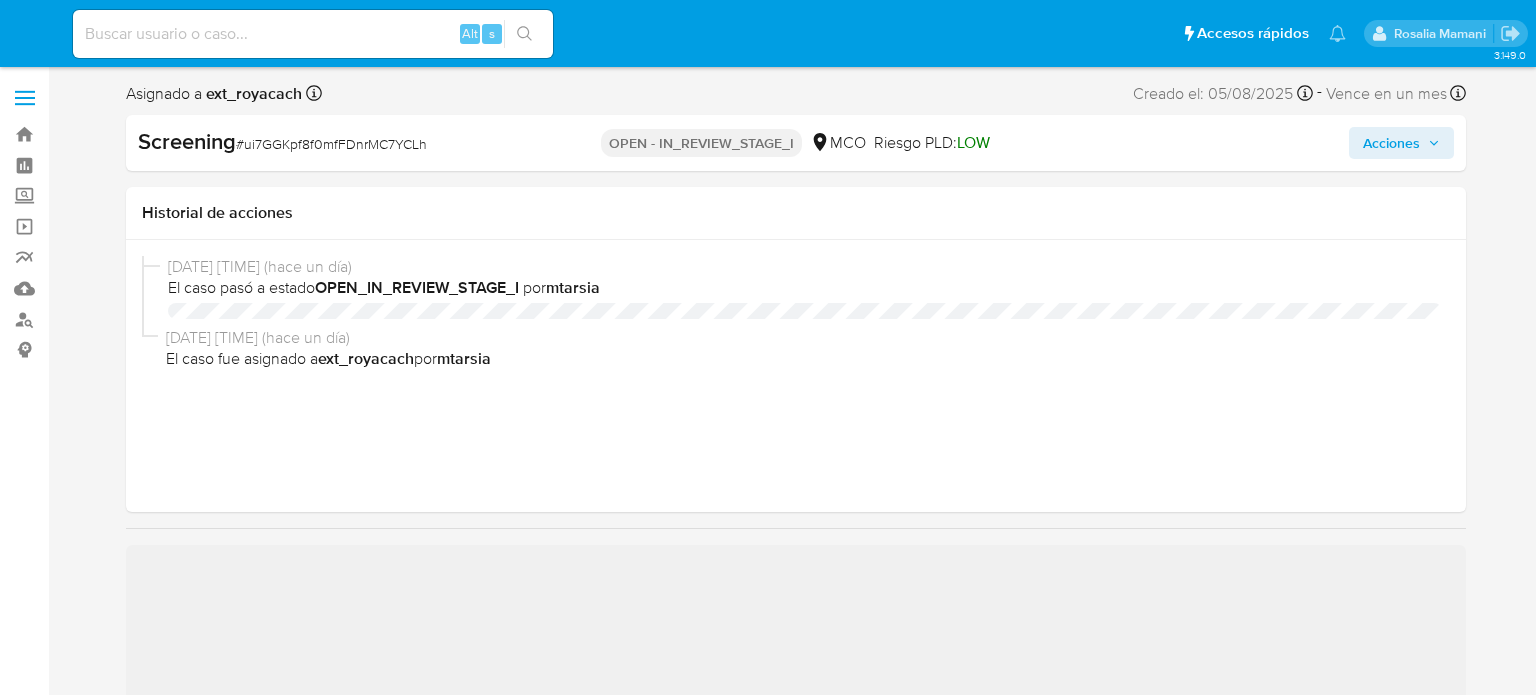 select on "10" 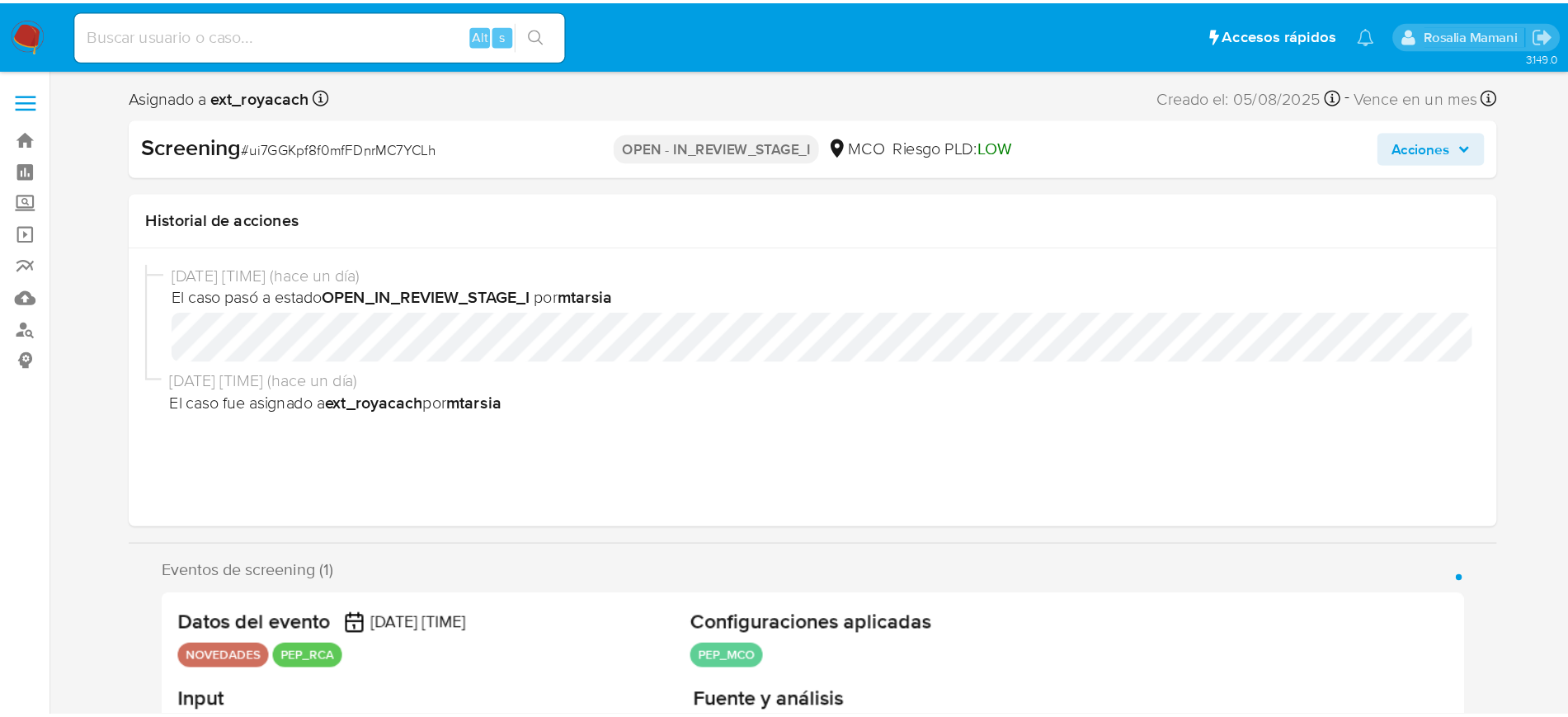 scroll, scrollTop: 0, scrollLeft: 0, axis: both 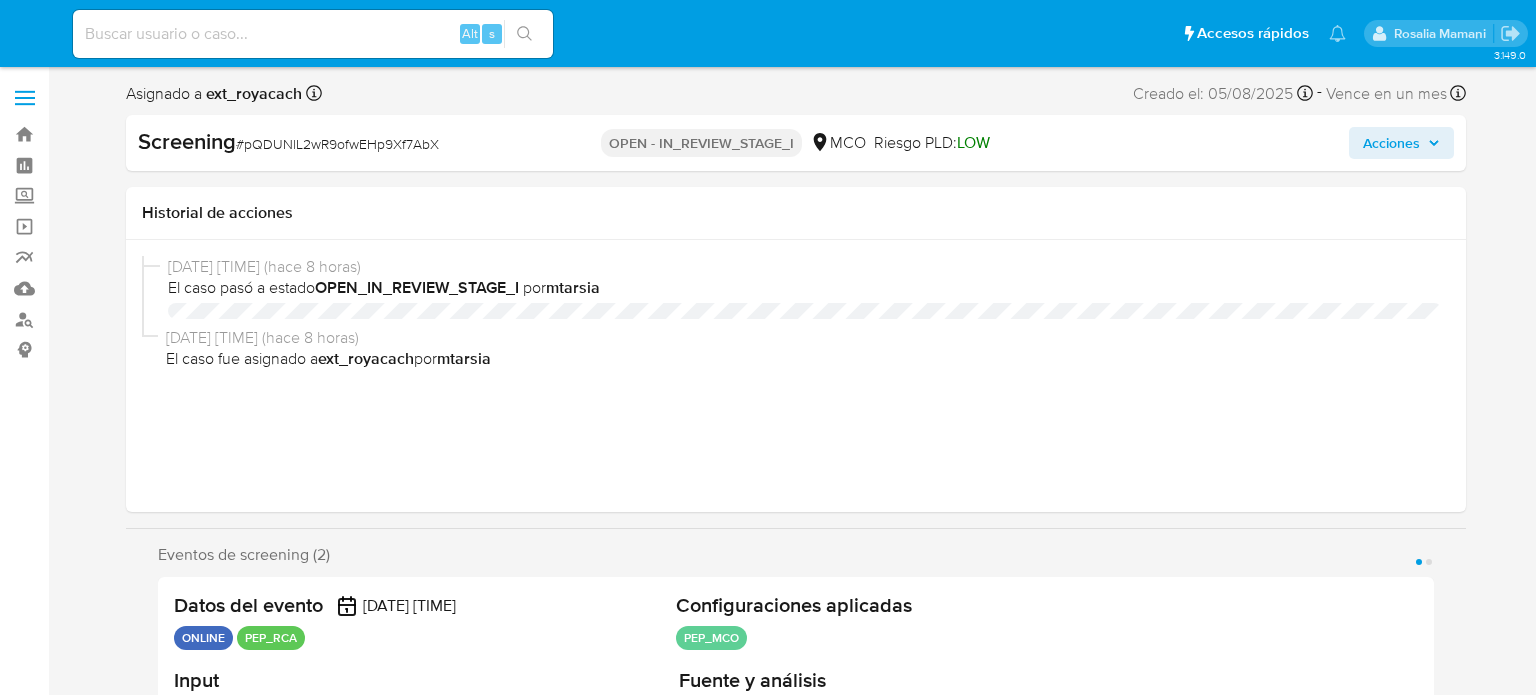 select on "10" 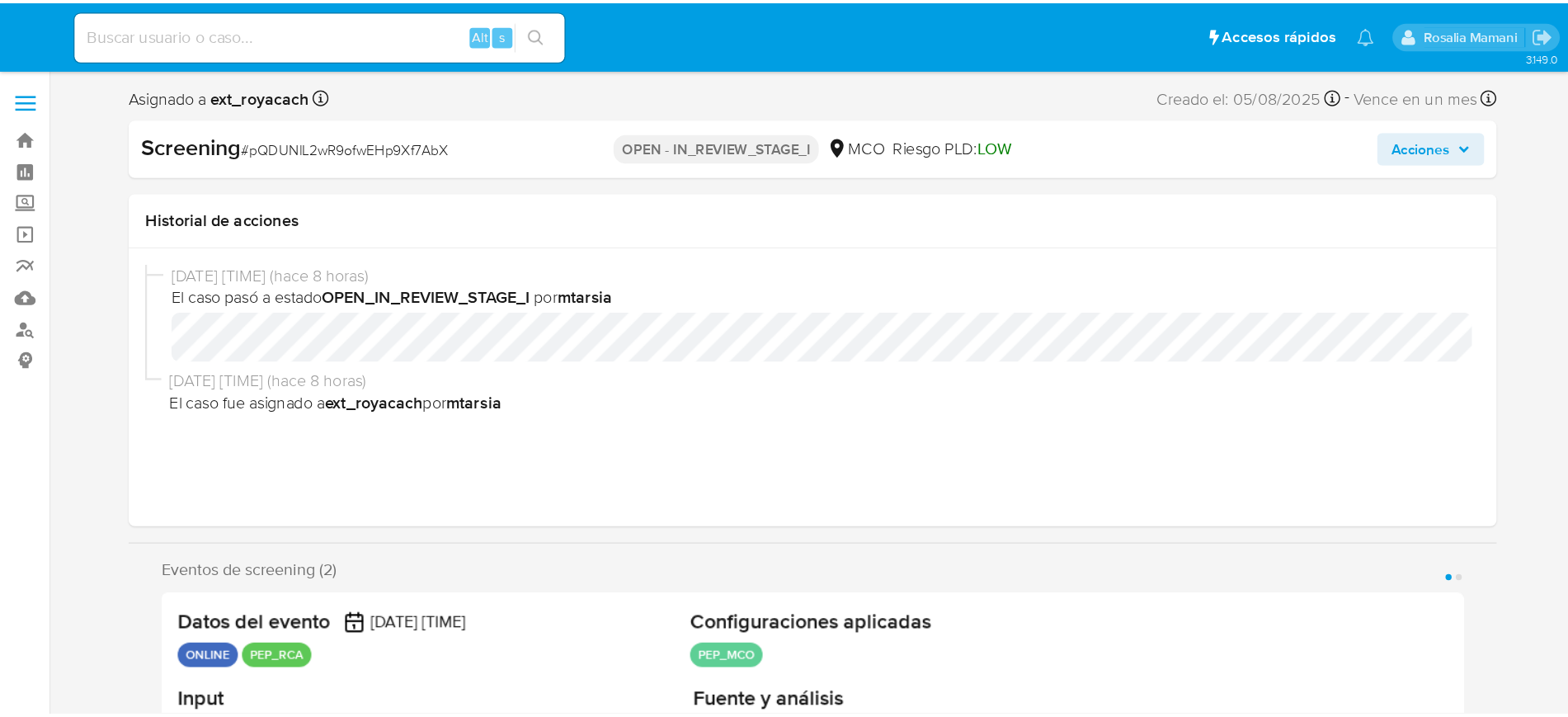 scroll, scrollTop: 0, scrollLeft: 0, axis: both 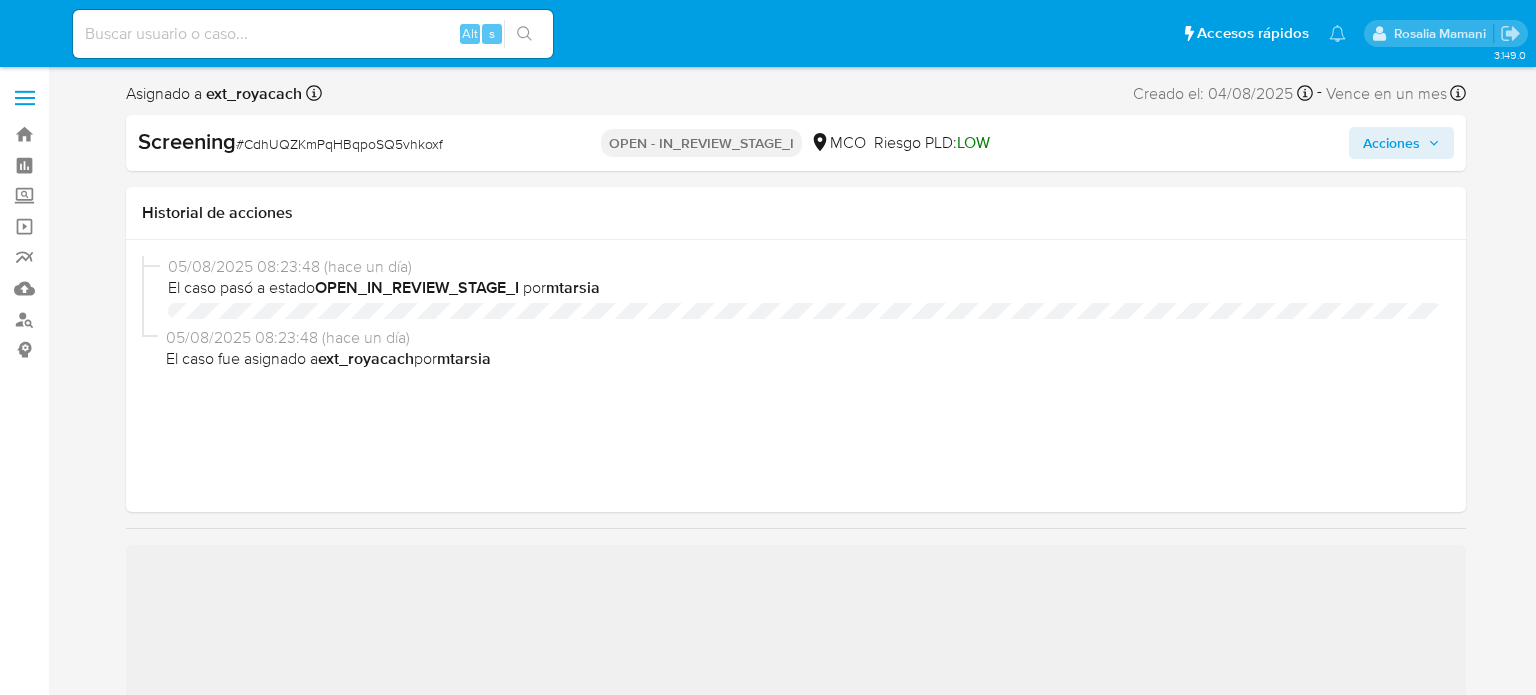 select on "10" 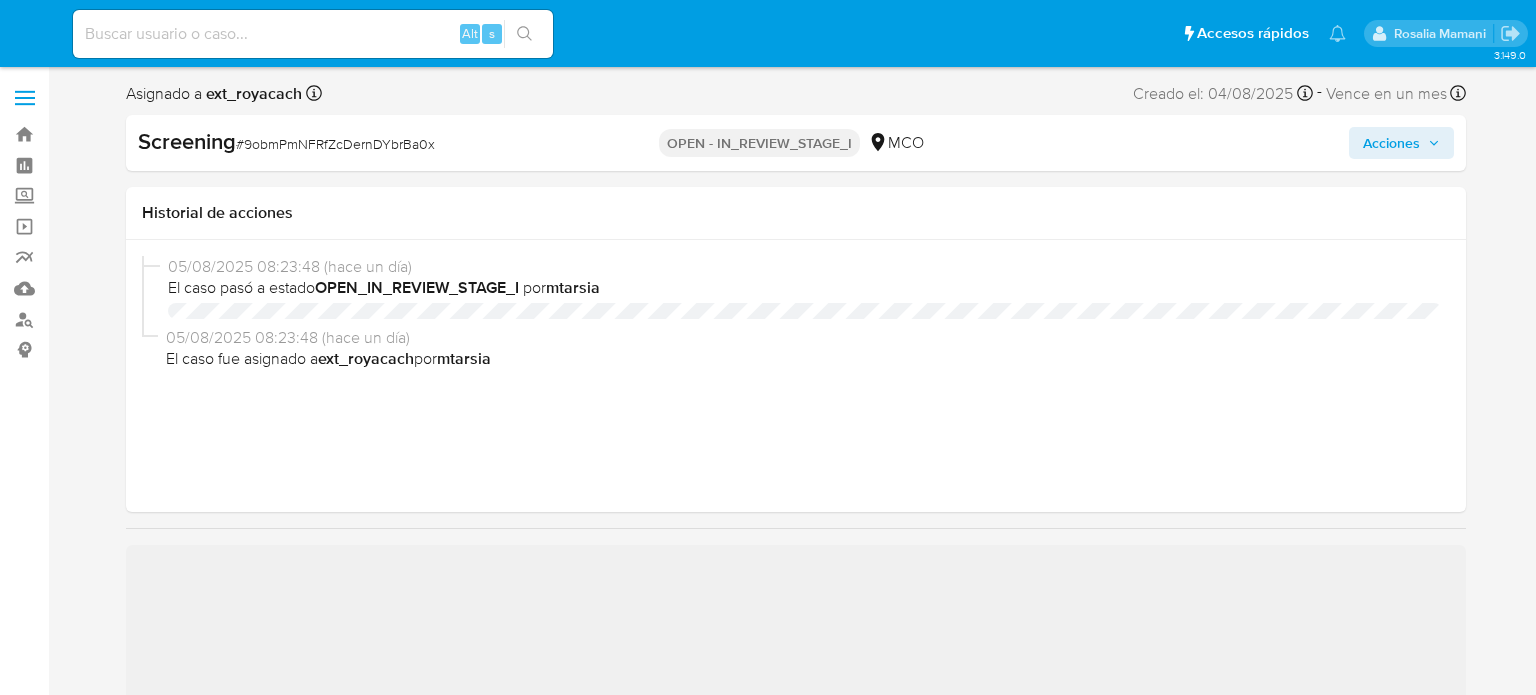 select on "10" 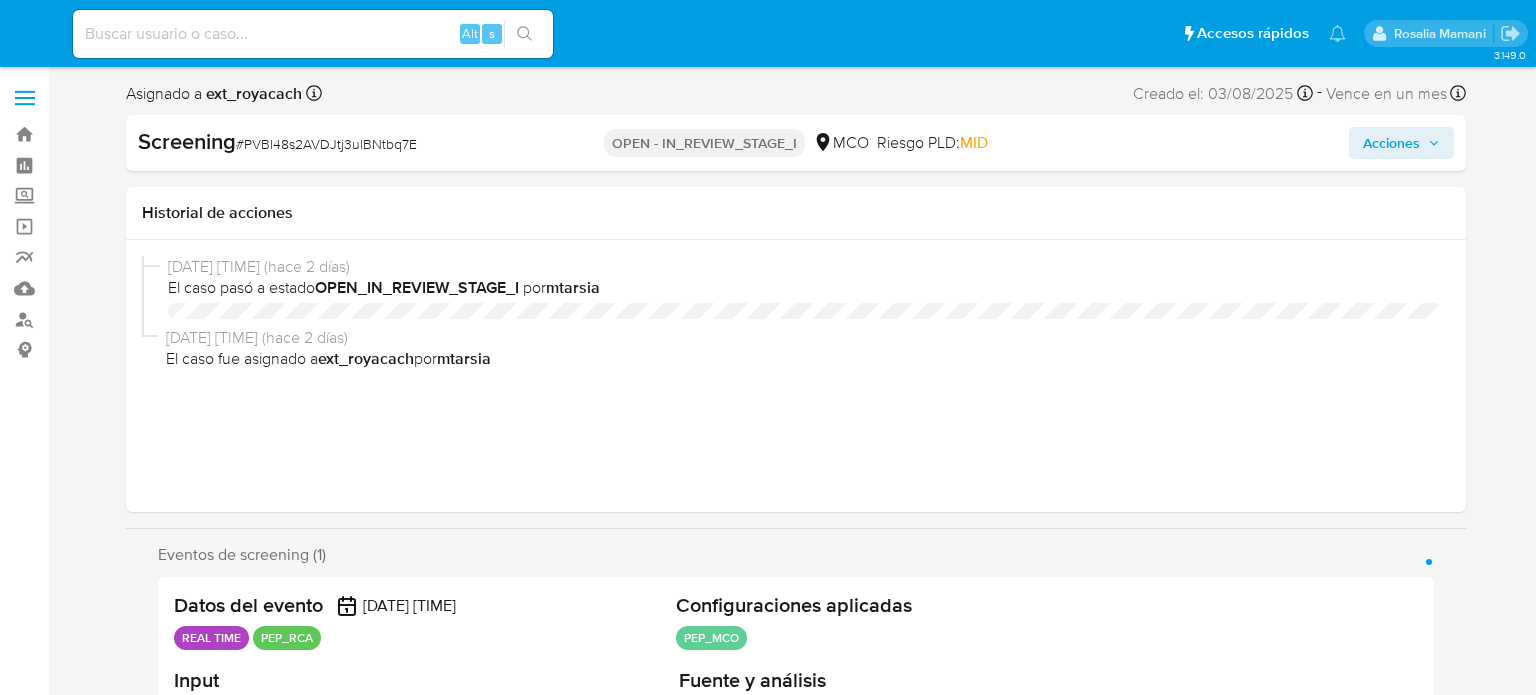 select on "10" 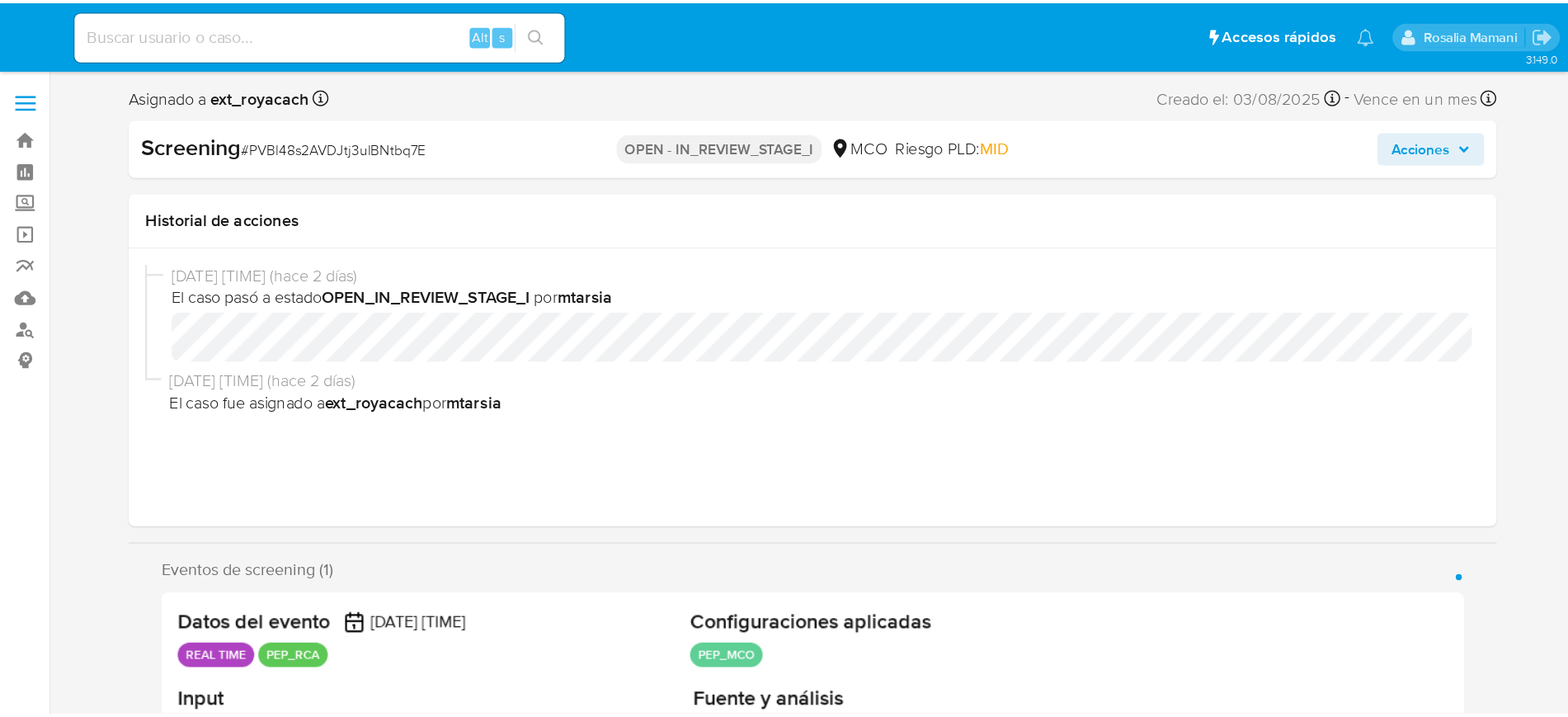 scroll, scrollTop: 0, scrollLeft: 0, axis: both 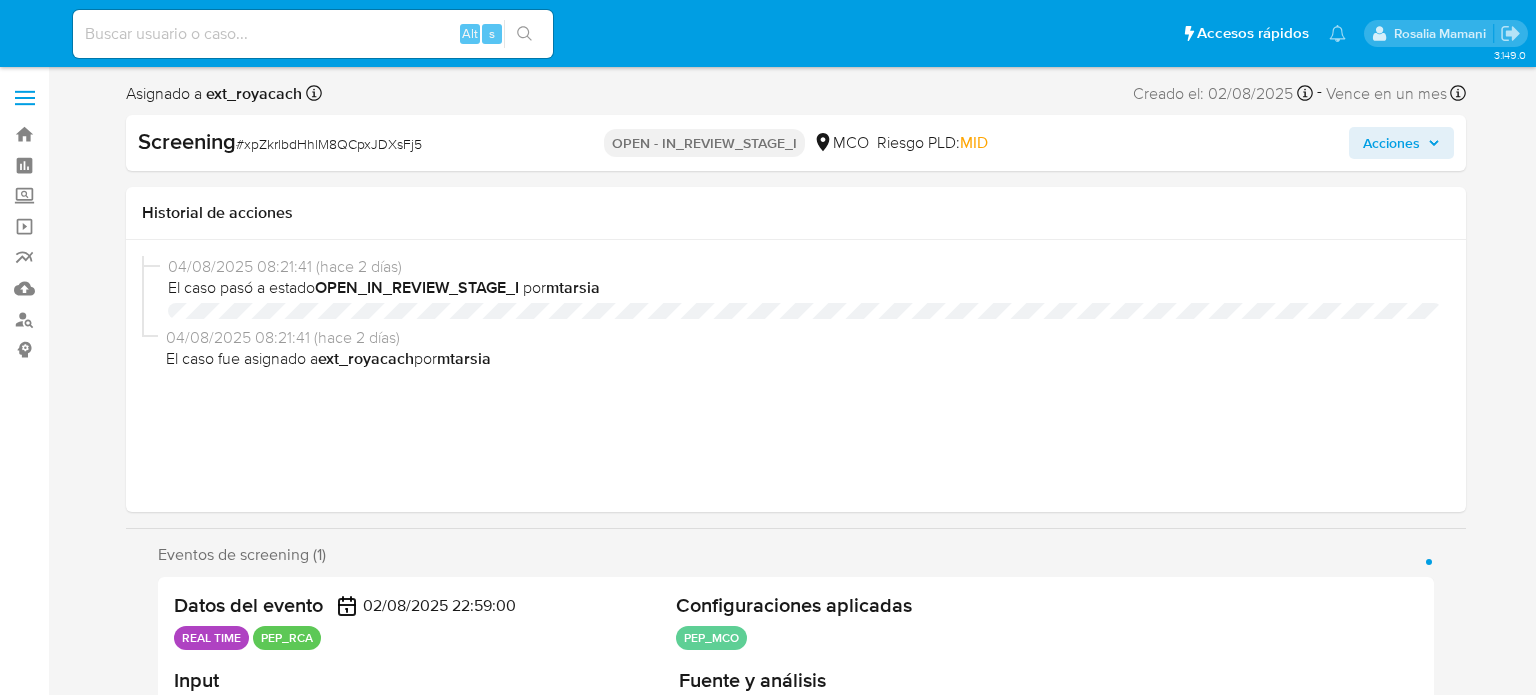 select on "10" 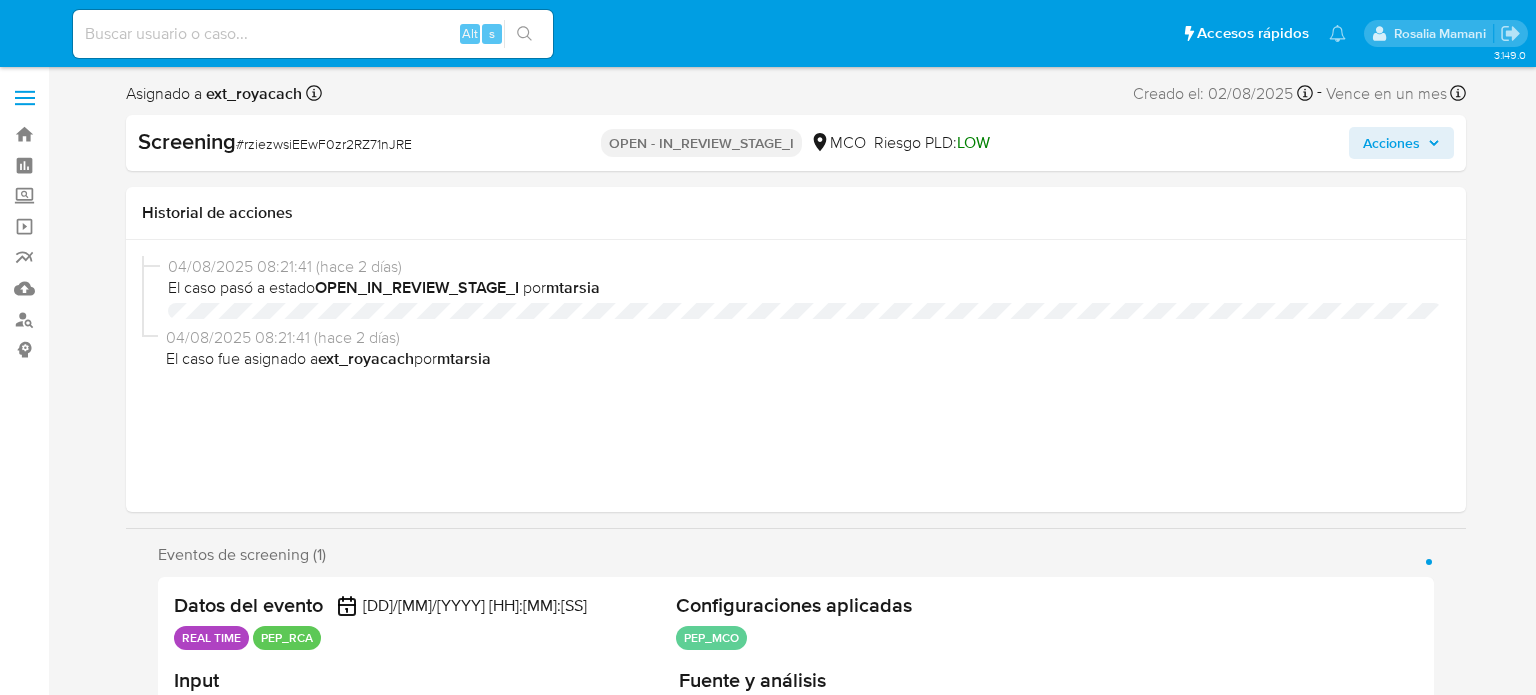 select on "10" 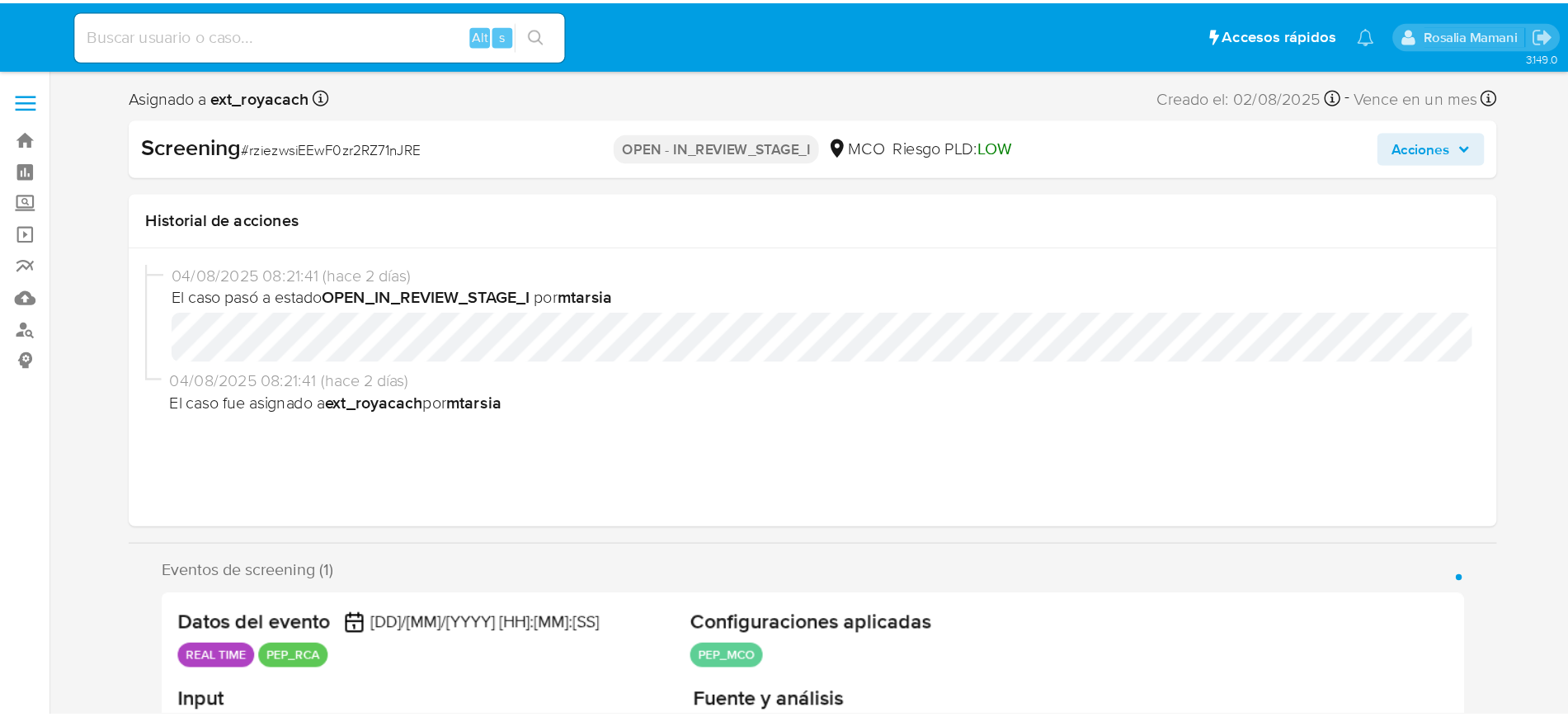 scroll, scrollTop: 0, scrollLeft: 0, axis: both 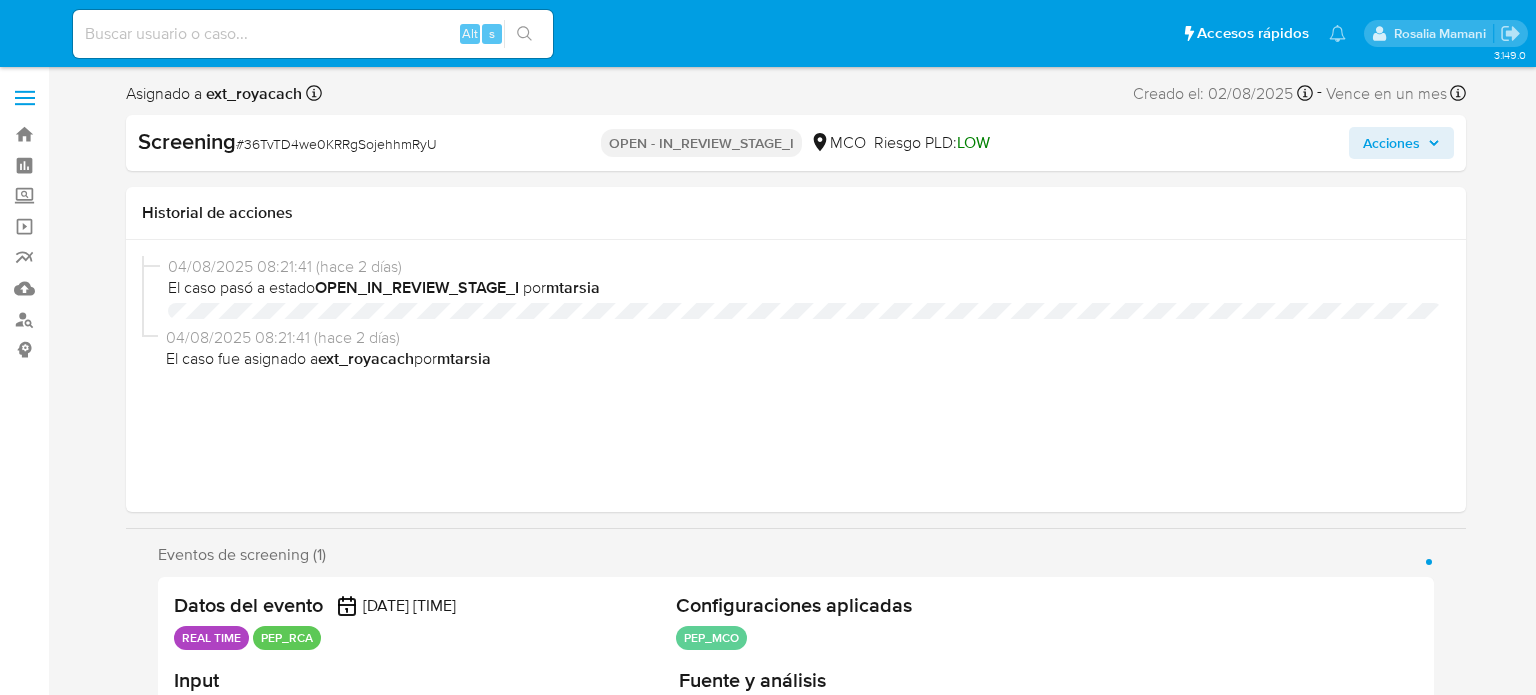 select on "10" 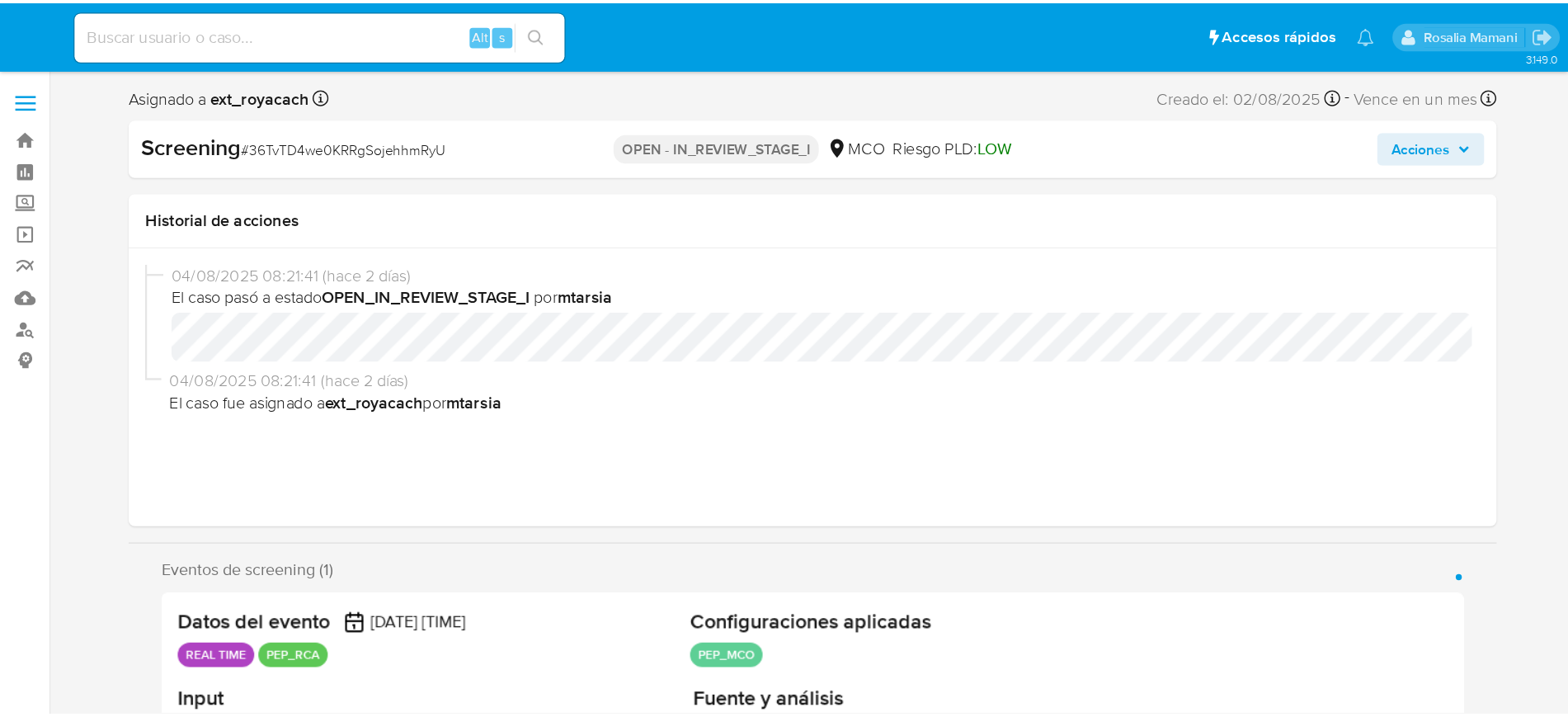 scroll, scrollTop: 0, scrollLeft: 0, axis: both 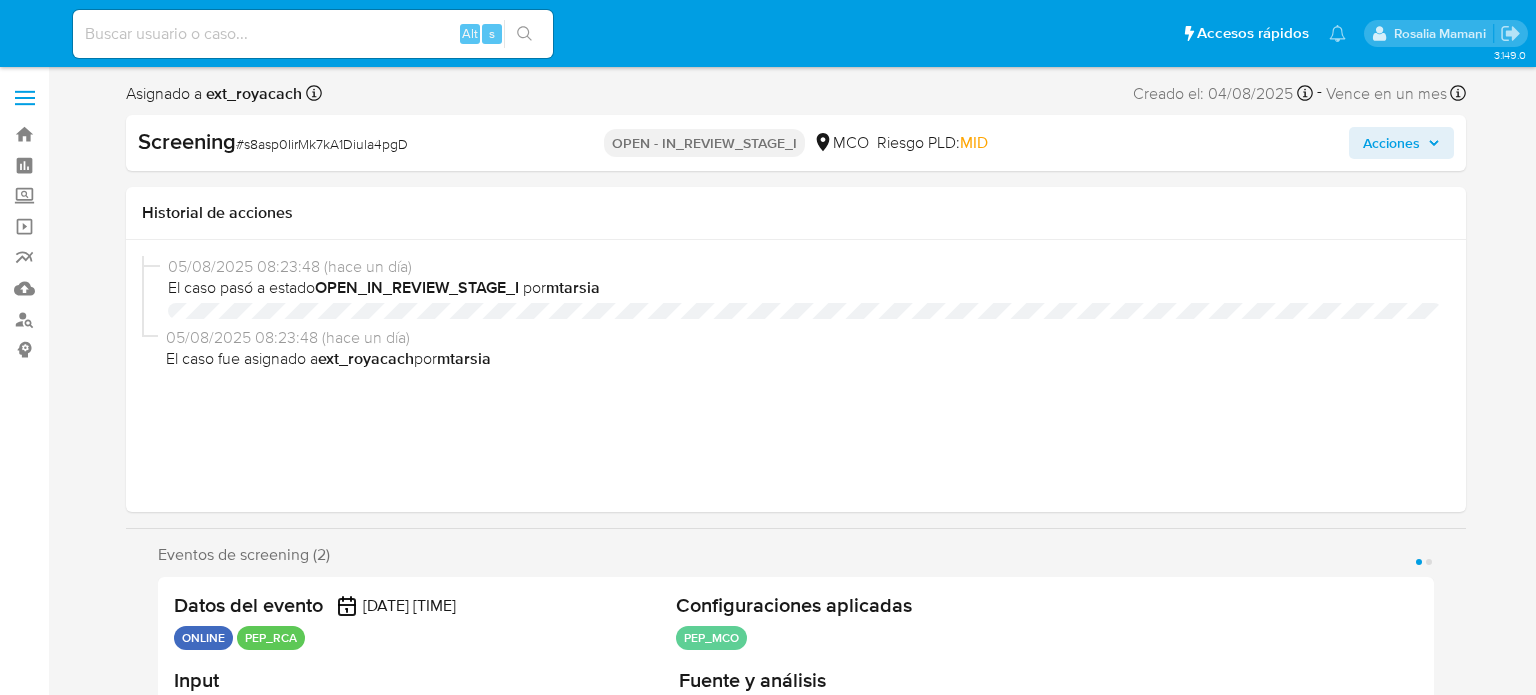 select on "10" 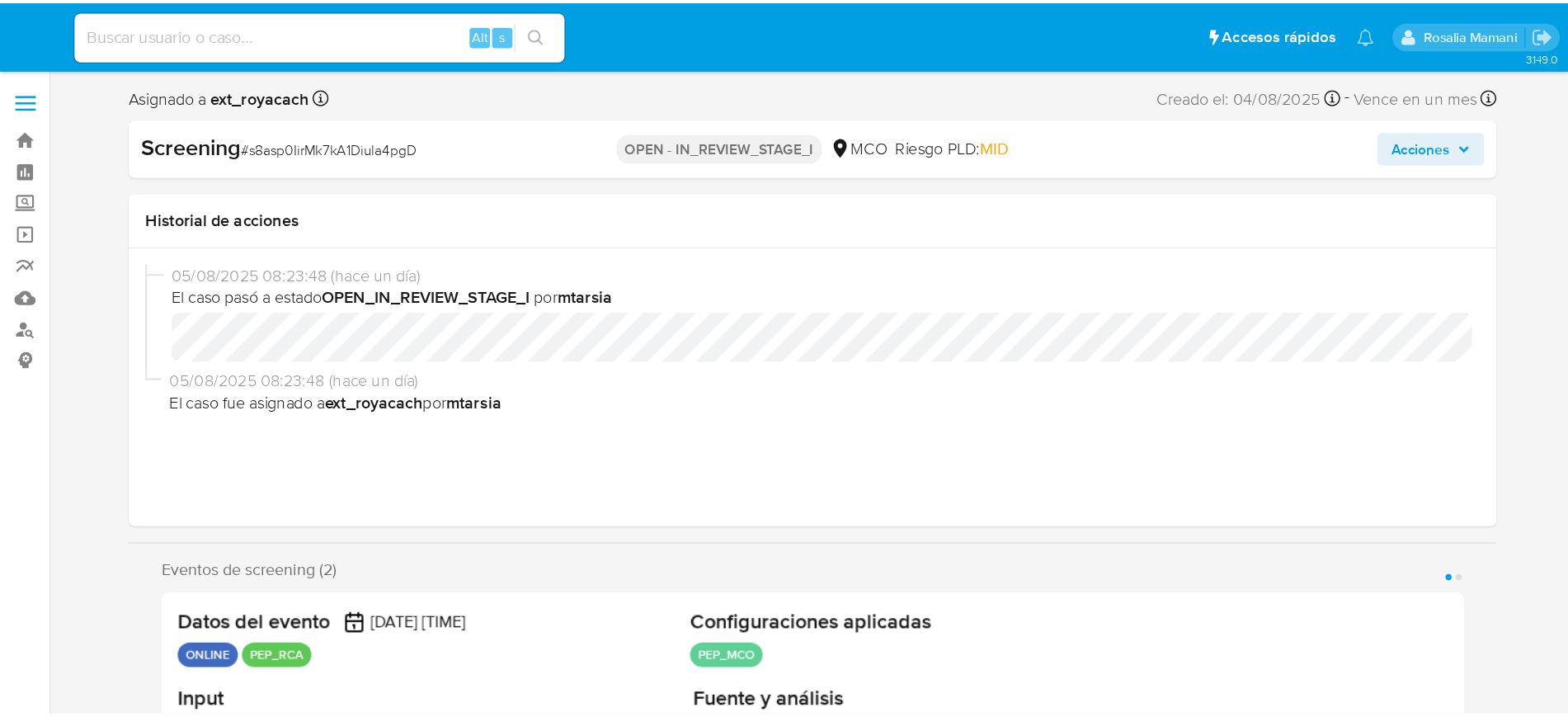 scroll, scrollTop: 0, scrollLeft: 0, axis: both 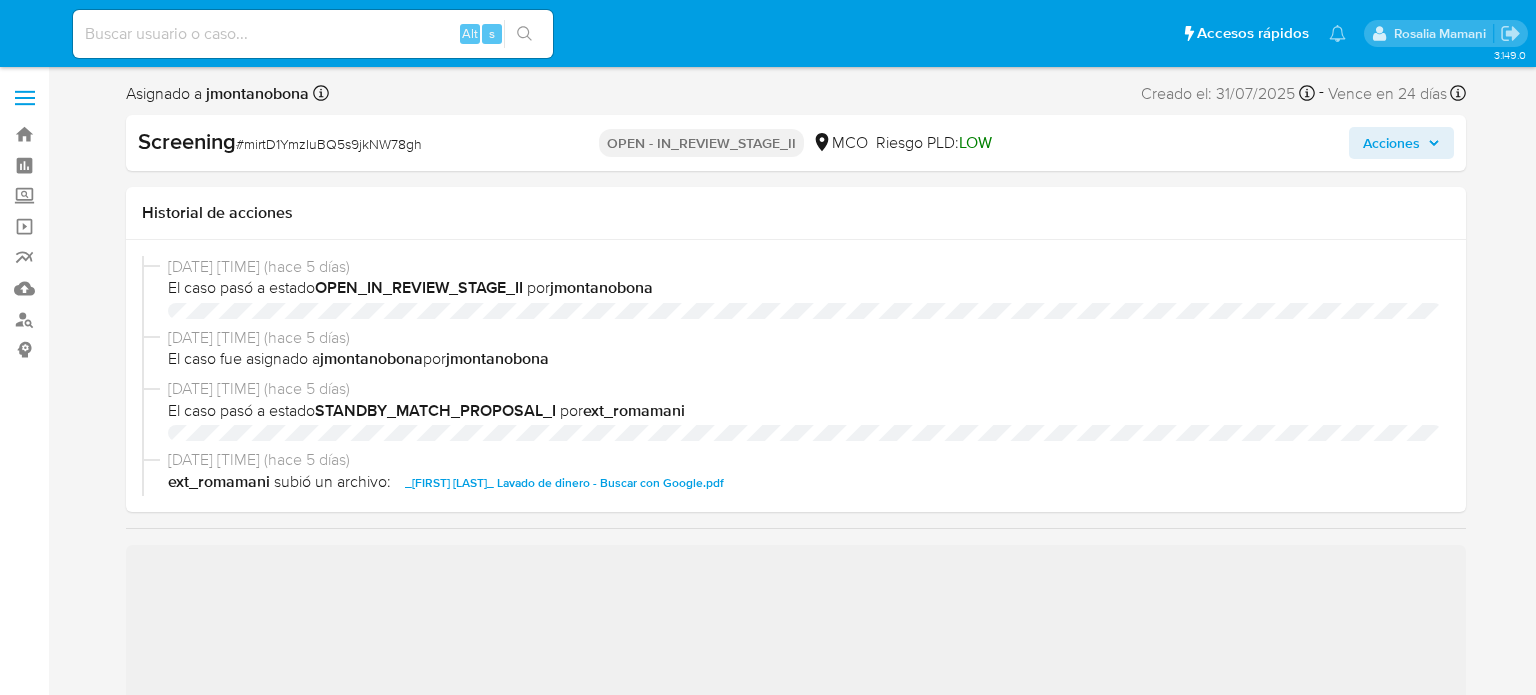 select on "10" 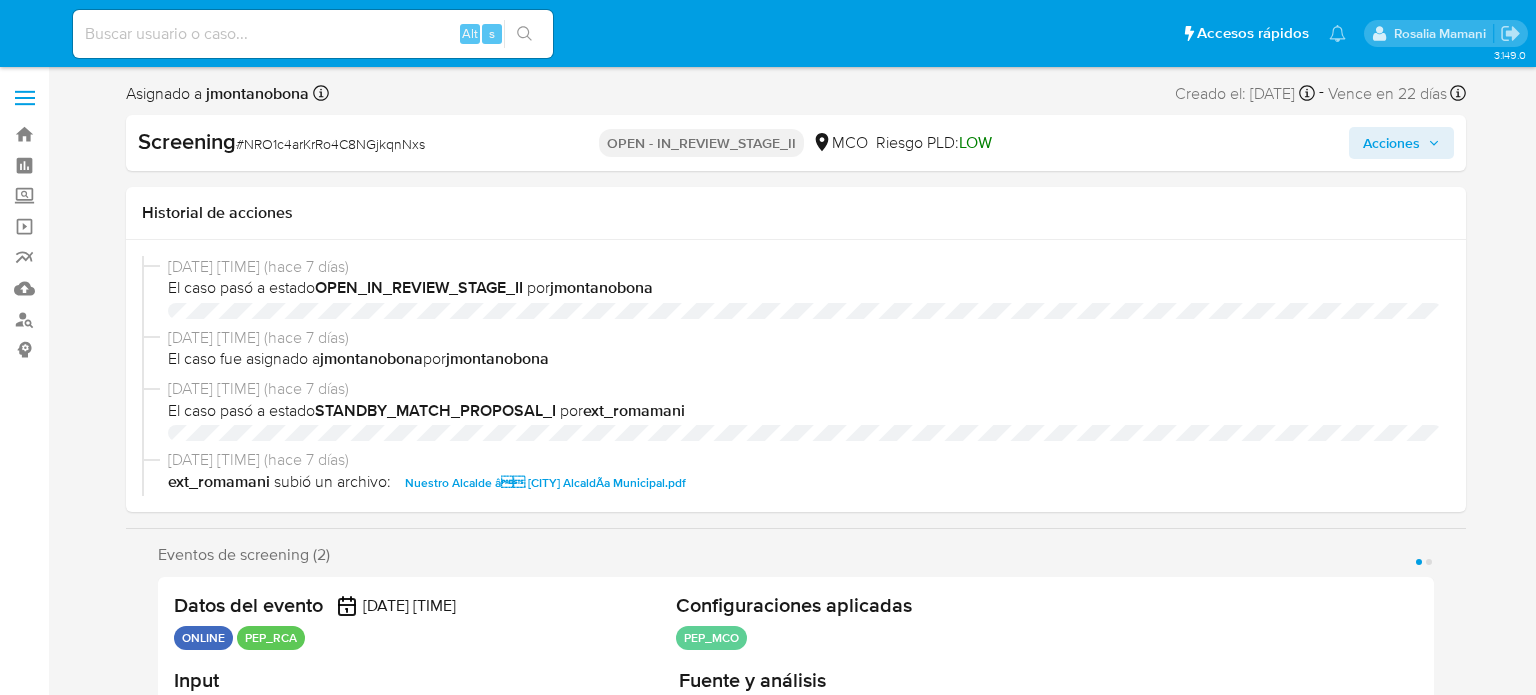 select on "10" 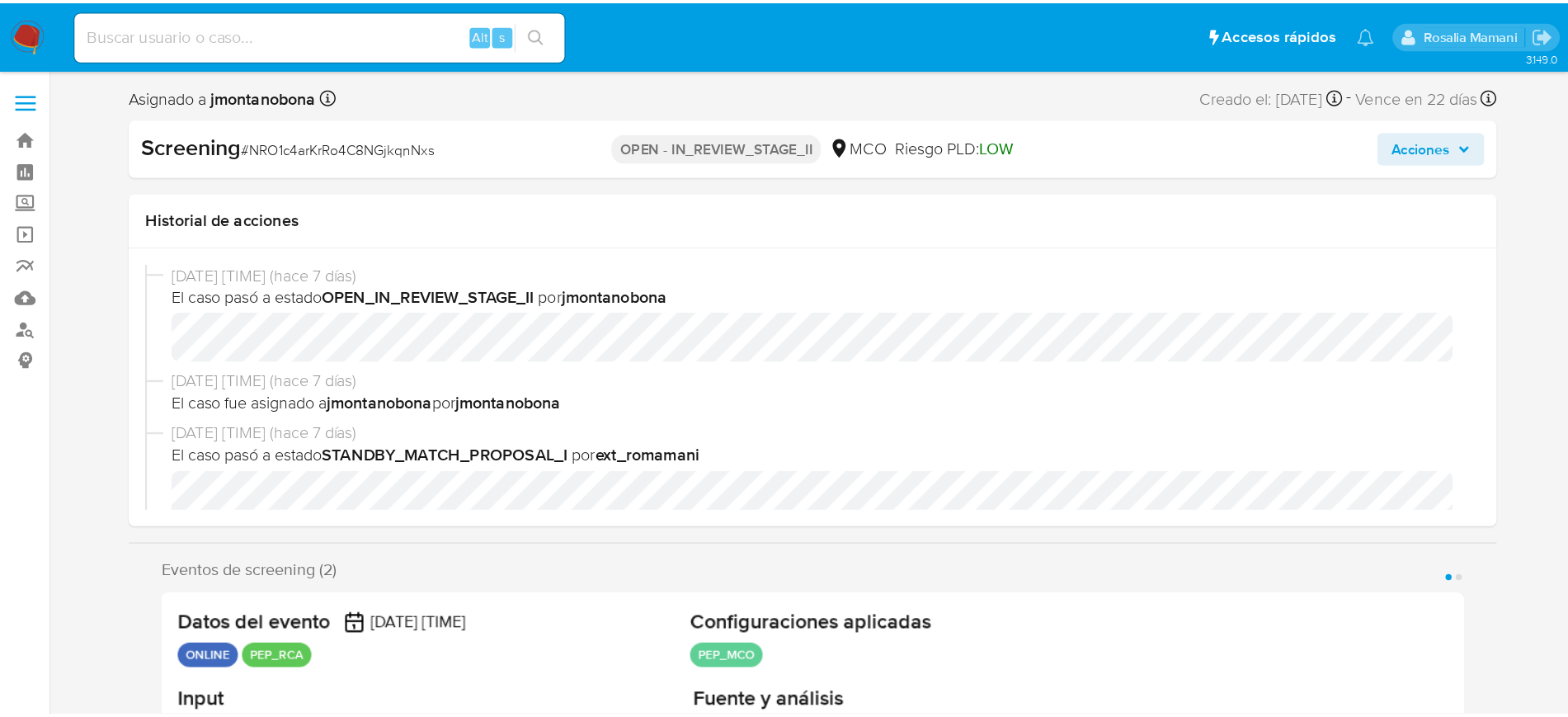 scroll, scrollTop: 0, scrollLeft: 0, axis: both 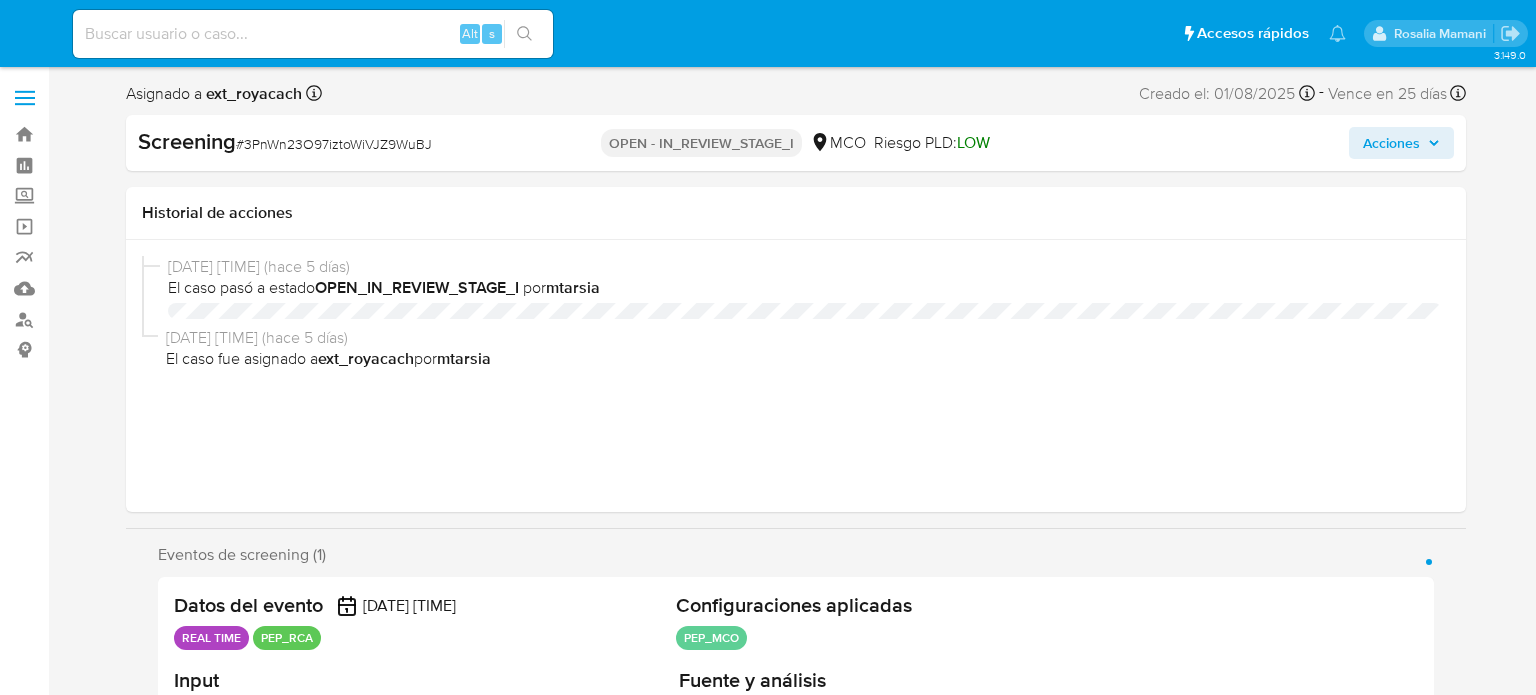 select on "10" 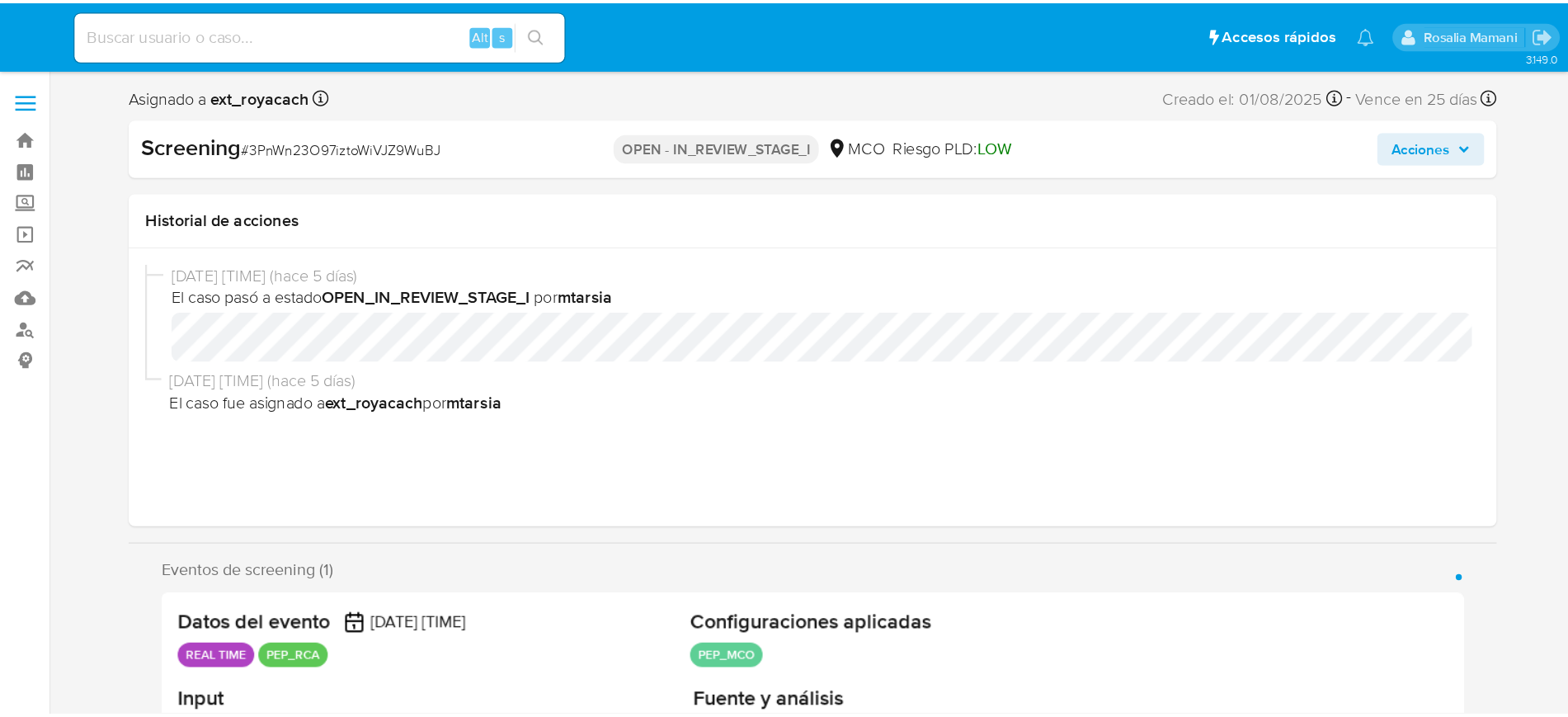 scroll, scrollTop: 0, scrollLeft: 0, axis: both 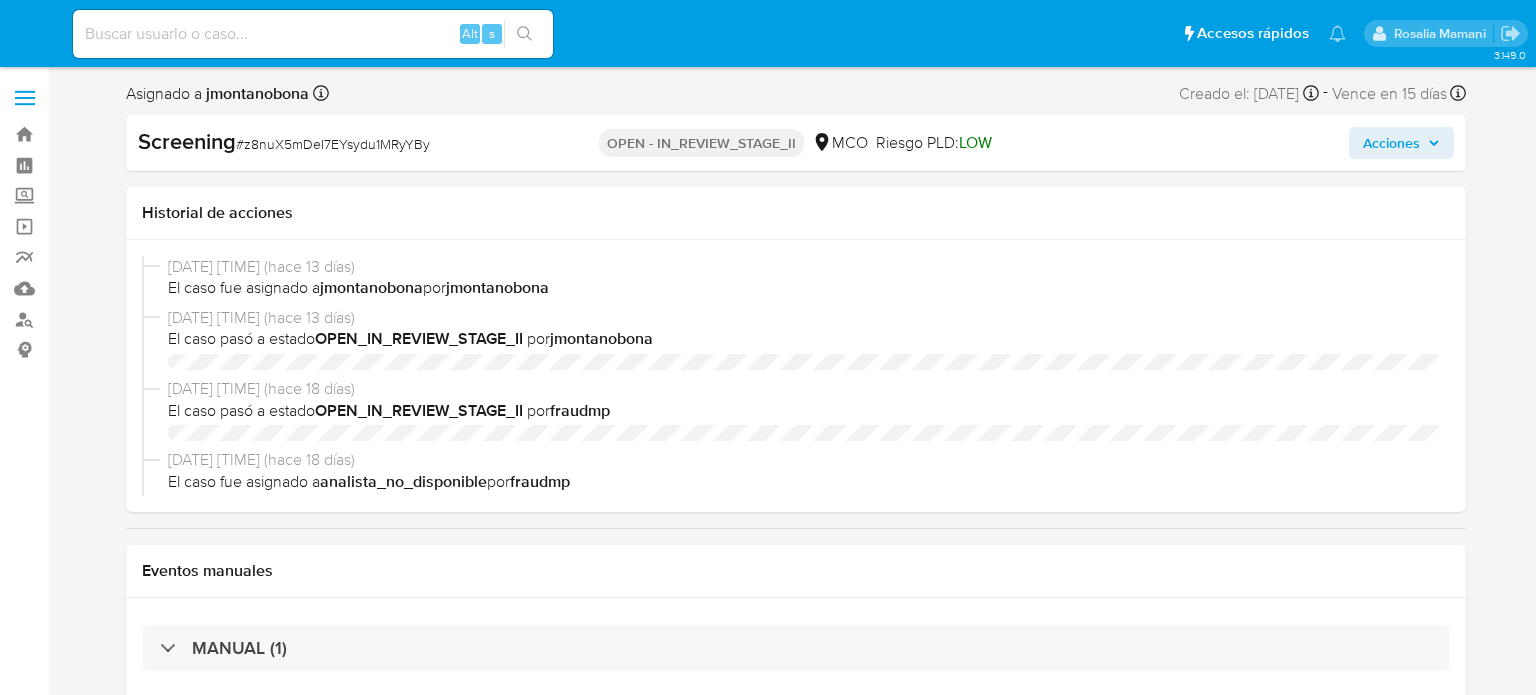 select on "10" 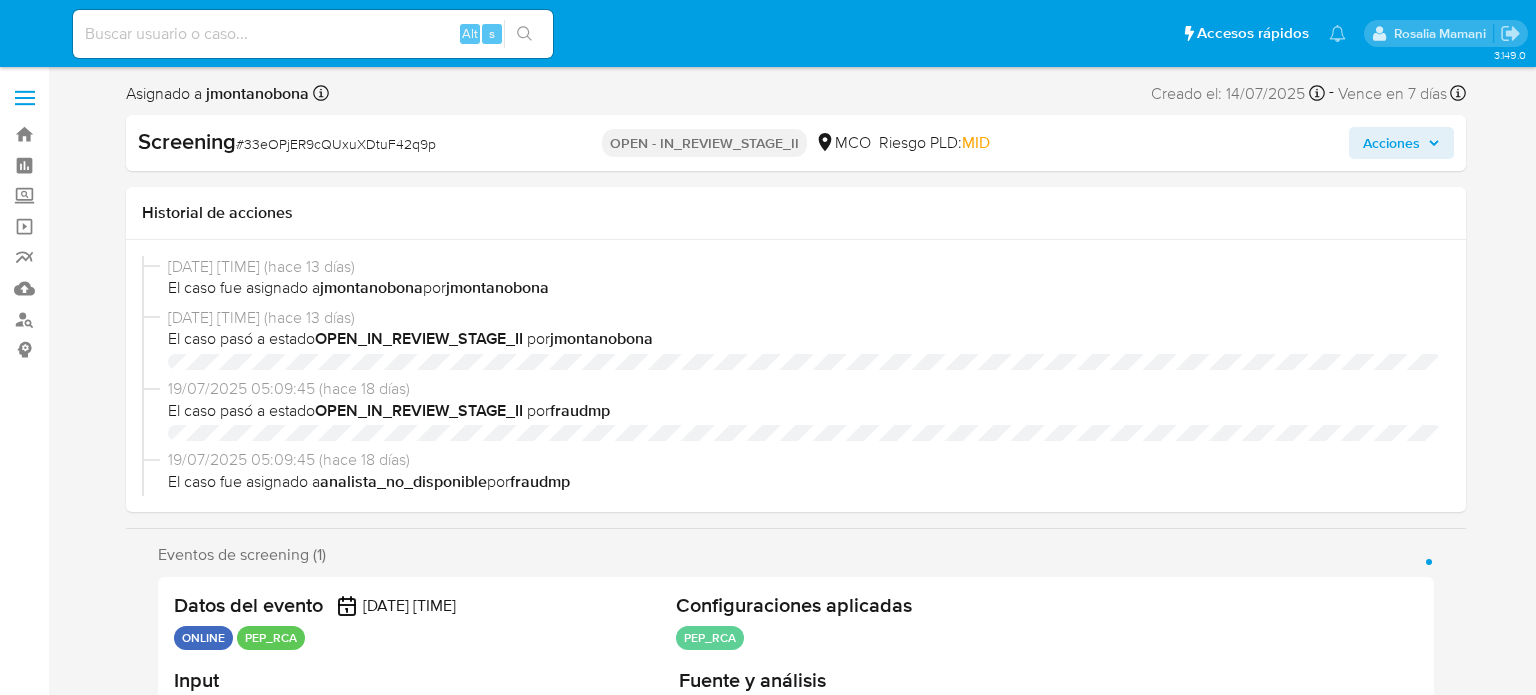 select on "10" 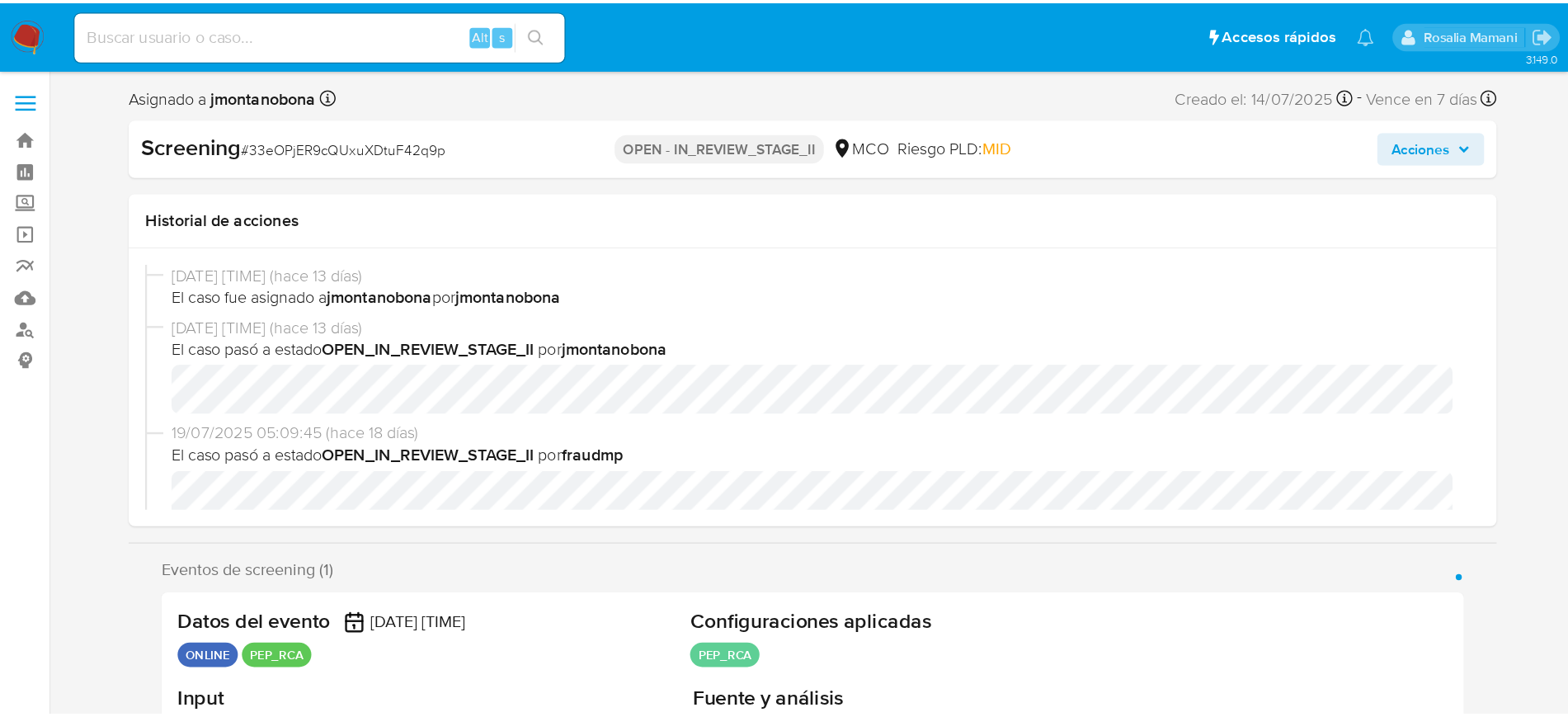 scroll, scrollTop: 0, scrollLeft: 0, axis: both 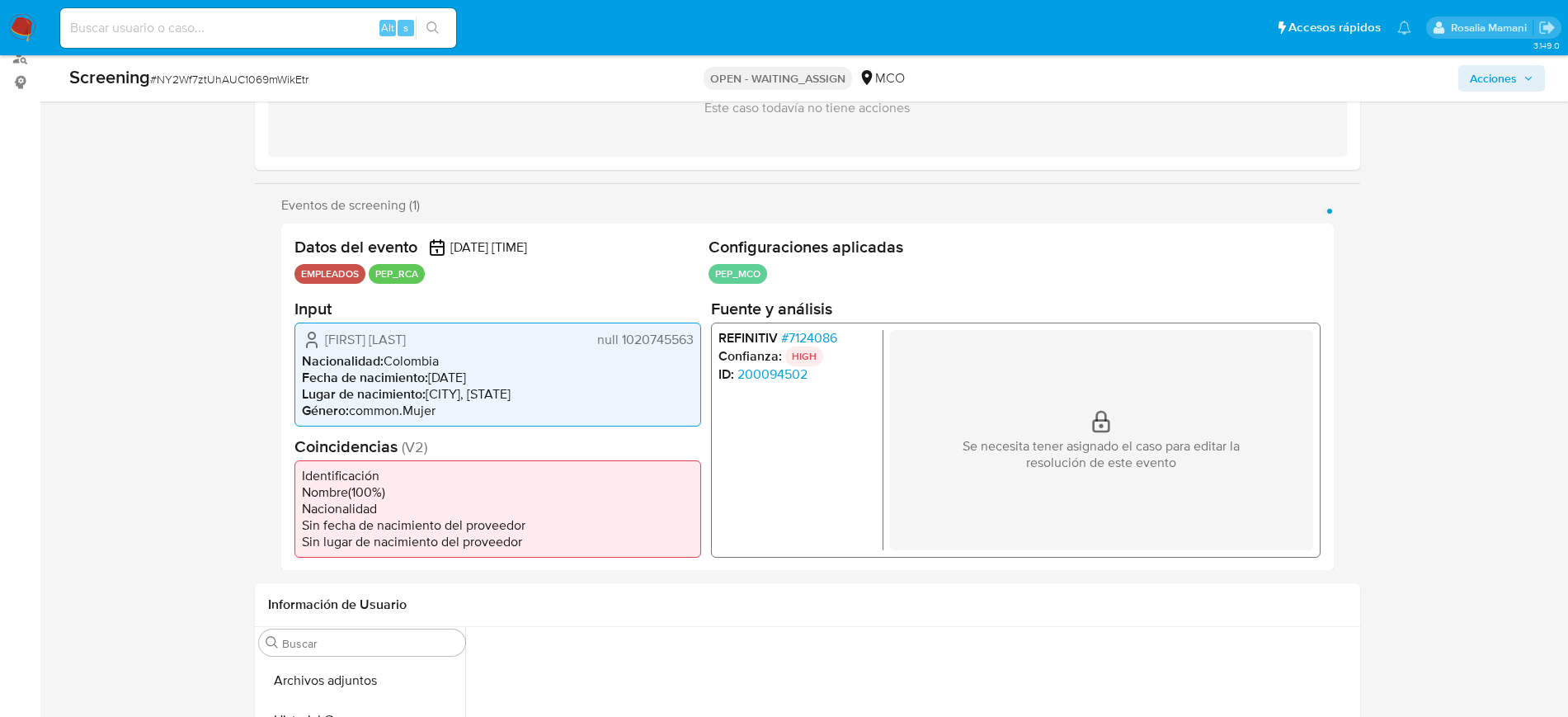 click on "# 7124086" at bounding box center [808, 337] 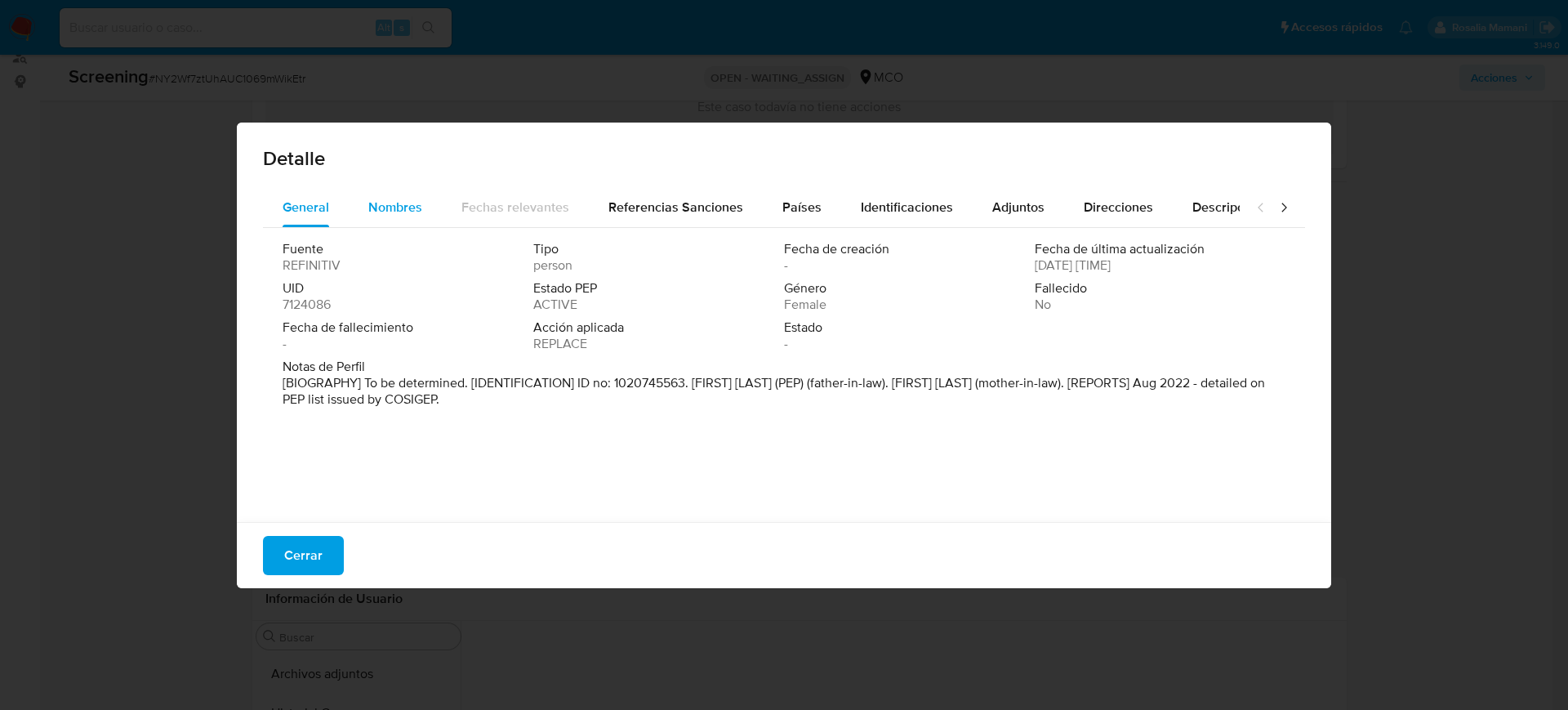click on "Nombres" at bounding box center [395, 207] 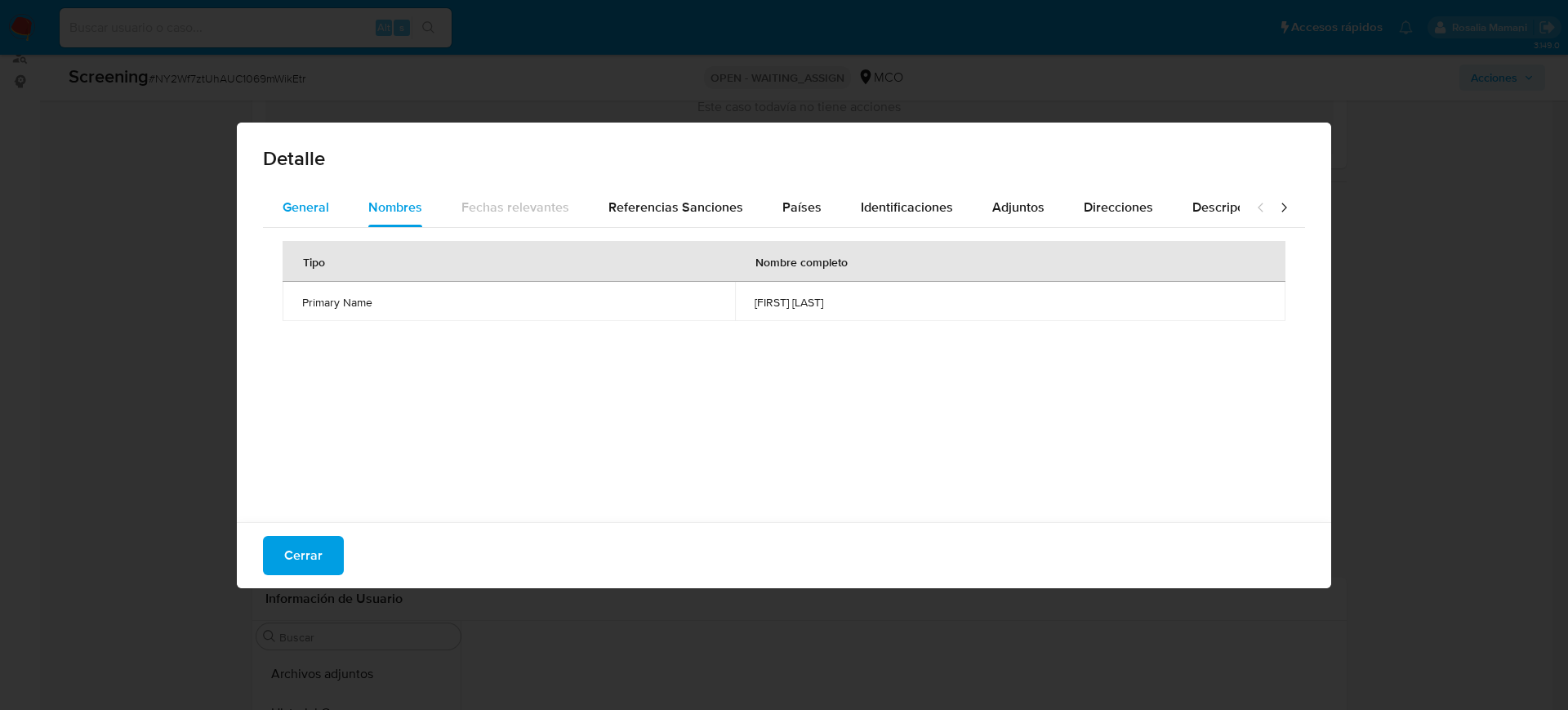 click on "General" at bounding box center [305, 207] 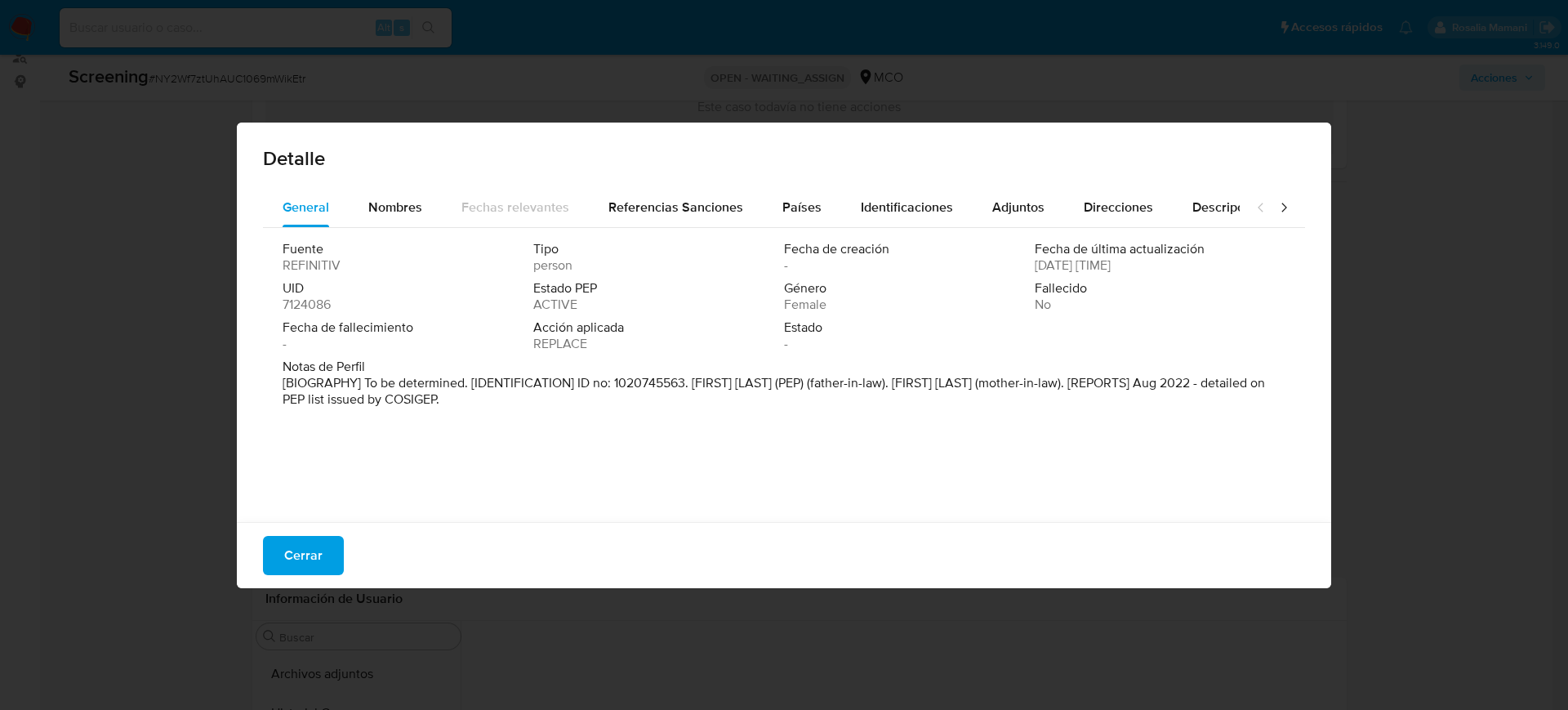 drag, startPoint x: 884, startPoint y: 382, endPoint x: 691, endPoint y: 389, distance: 193.1269 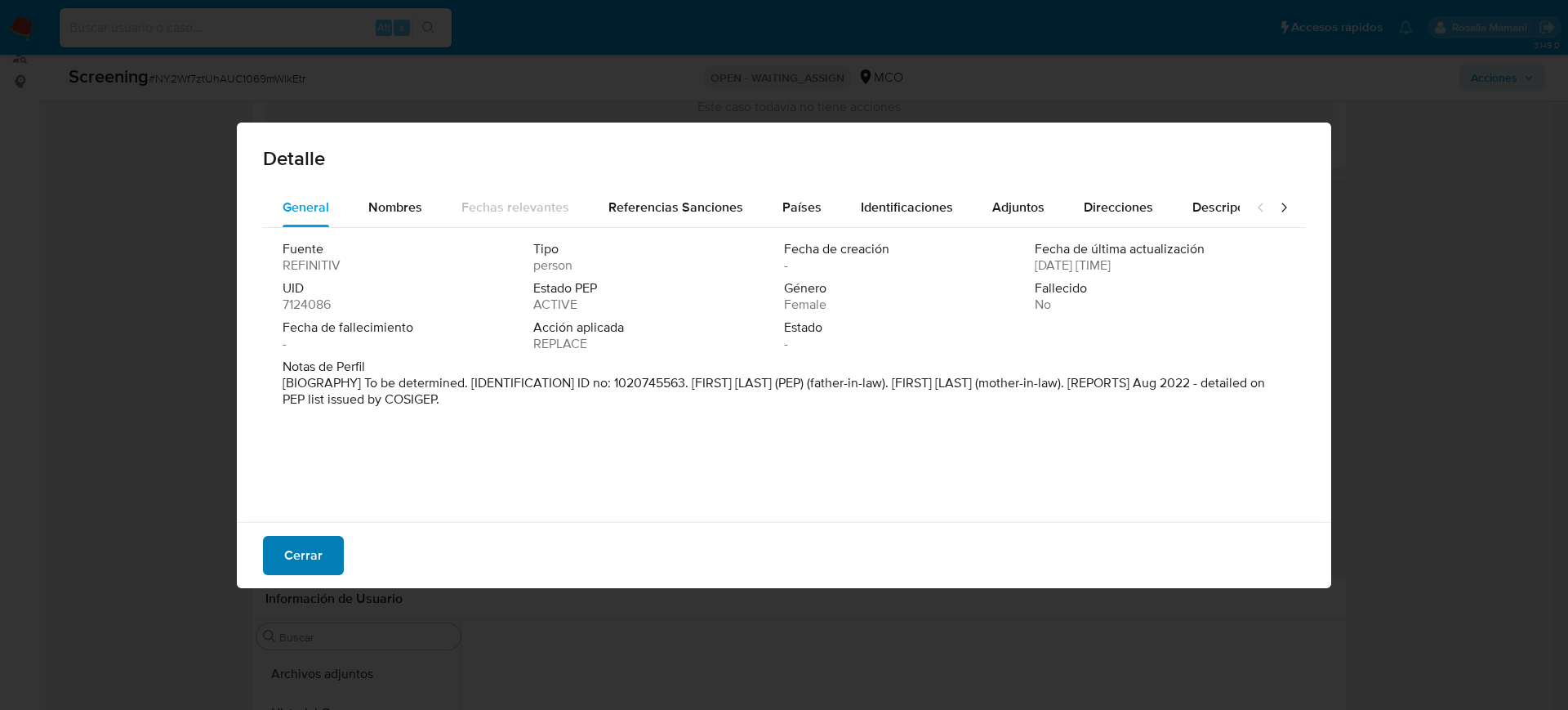 click on "Cerrar" at bounding box center (303, 556) 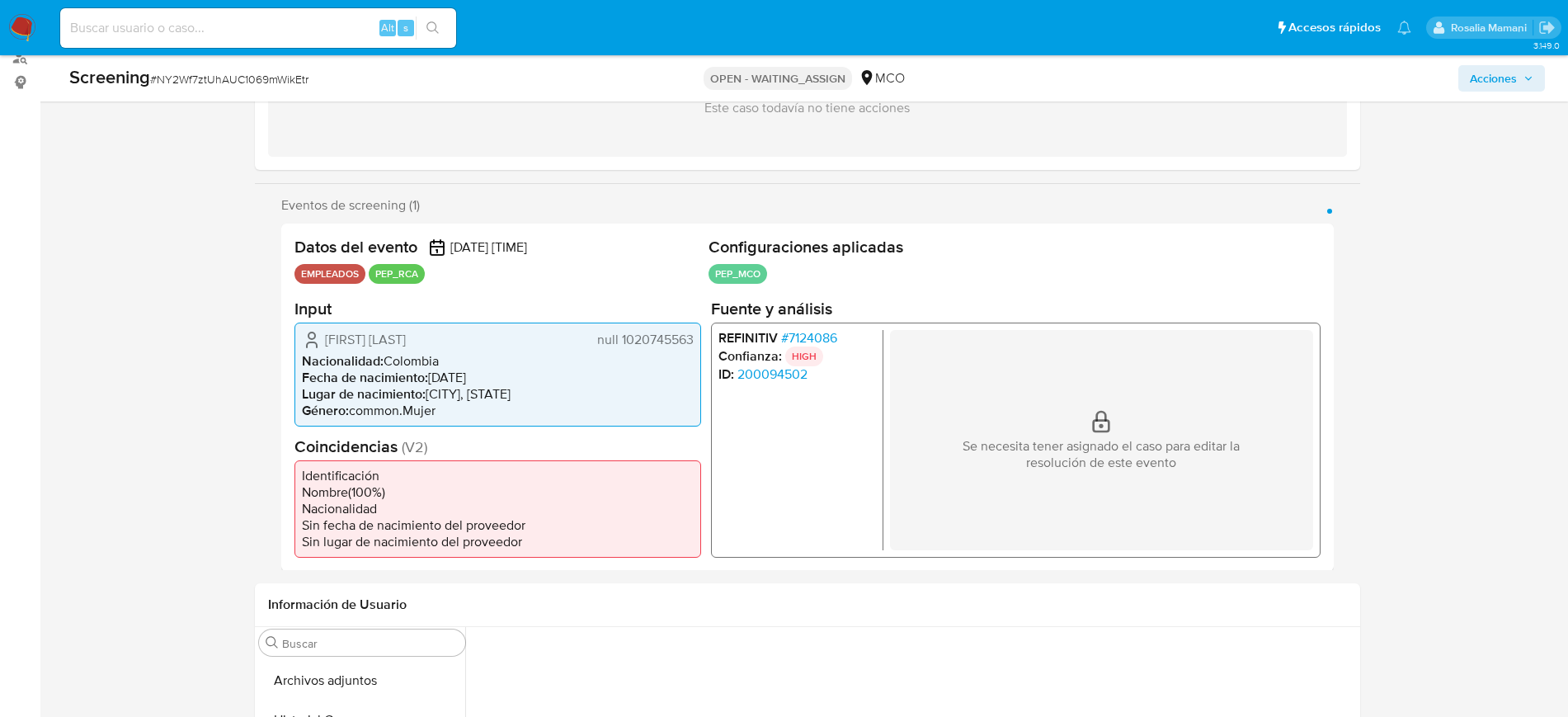 click on "# 7124086" at bounding box center (808, 337) 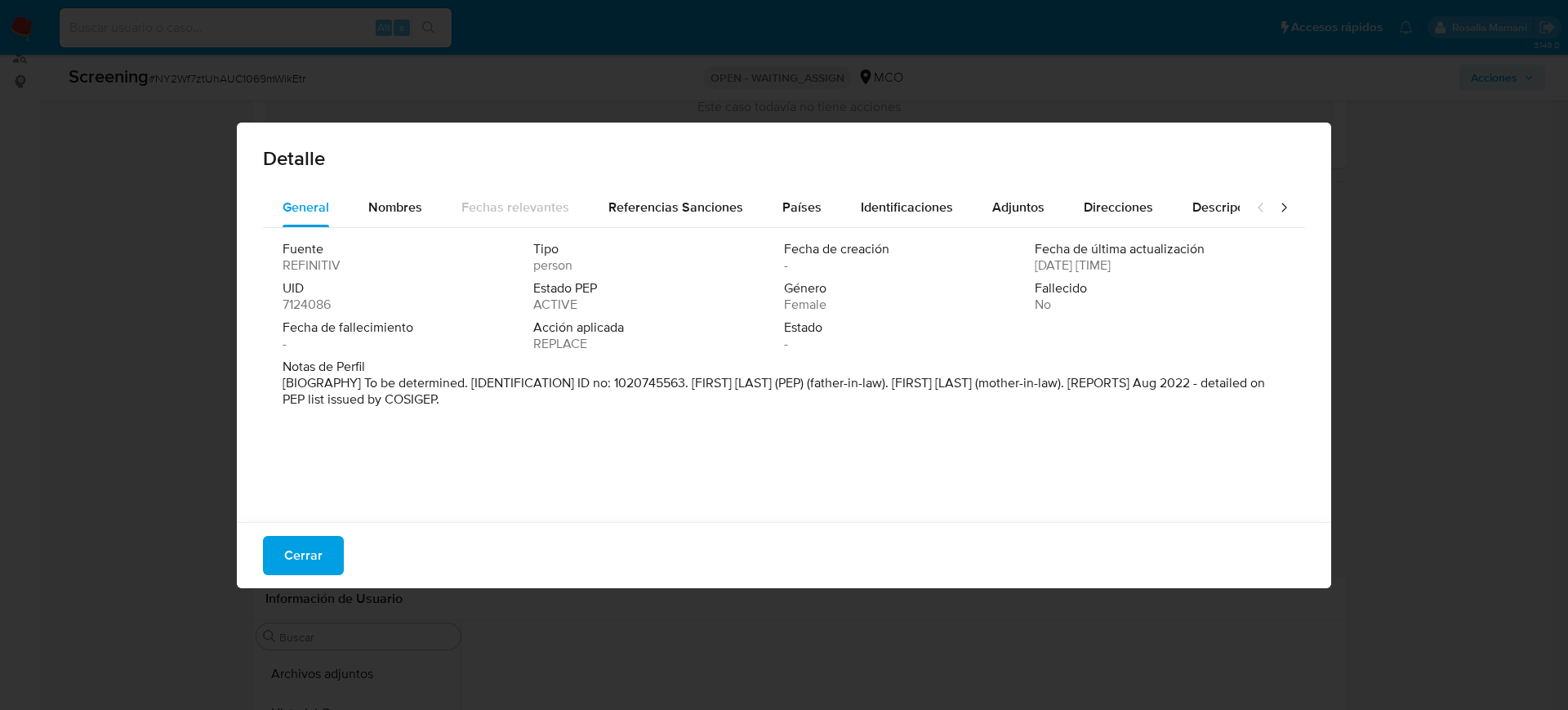 click on "Detalle General Nombres Fechas relevantes Referencias Sanciones Países Identificaciones Adjuntos Direcciones Descripciones Asociaciones Roles de PEP Ocupaciones Lugares de nacimiento   Fuente REFINITIV Tipo person Fecha de creación - Fecha de última actualización 11/09/2024 12:06:36 UID 7124086 Estado PEP ACTIVE Género Female Fallecido No Fecha de fallecimiento - Acción aplicada REPLACE Estado - Notas de Perfil [BIOGRAPHY] To be determined. [IDENTIFICATION] ID no: 1020745563. Francisco Manuel Salazar Gomez (PEP) (father-in-law). Beatriz Carmenza Ochoa Osorio (mother-in-law). [REPORTS] Aug 2022 - detailed on PEP list issued by COSIGEP.   Cerrar" at bounding box center (784, 355) 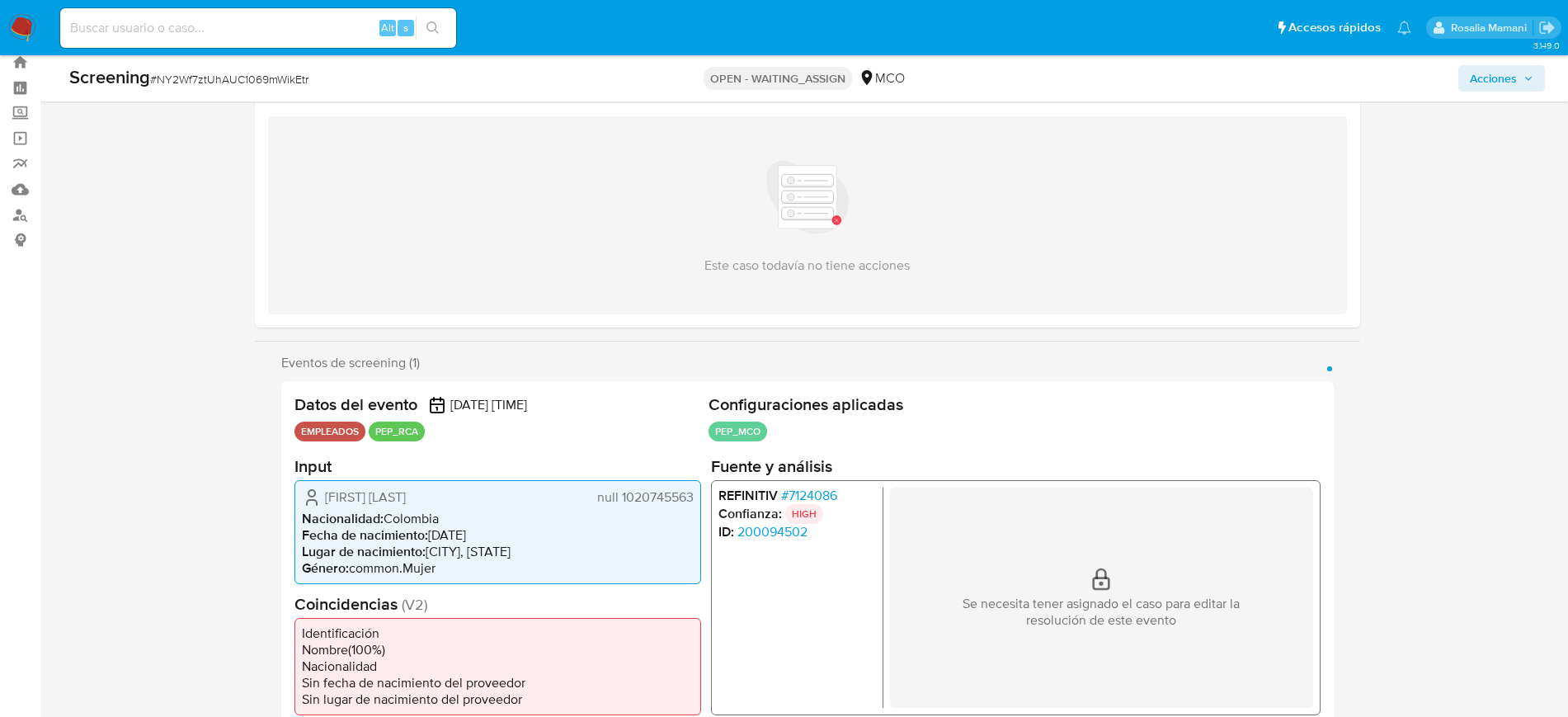 scroll, scrollTop: 0, scrollLeft: 0, axis: both 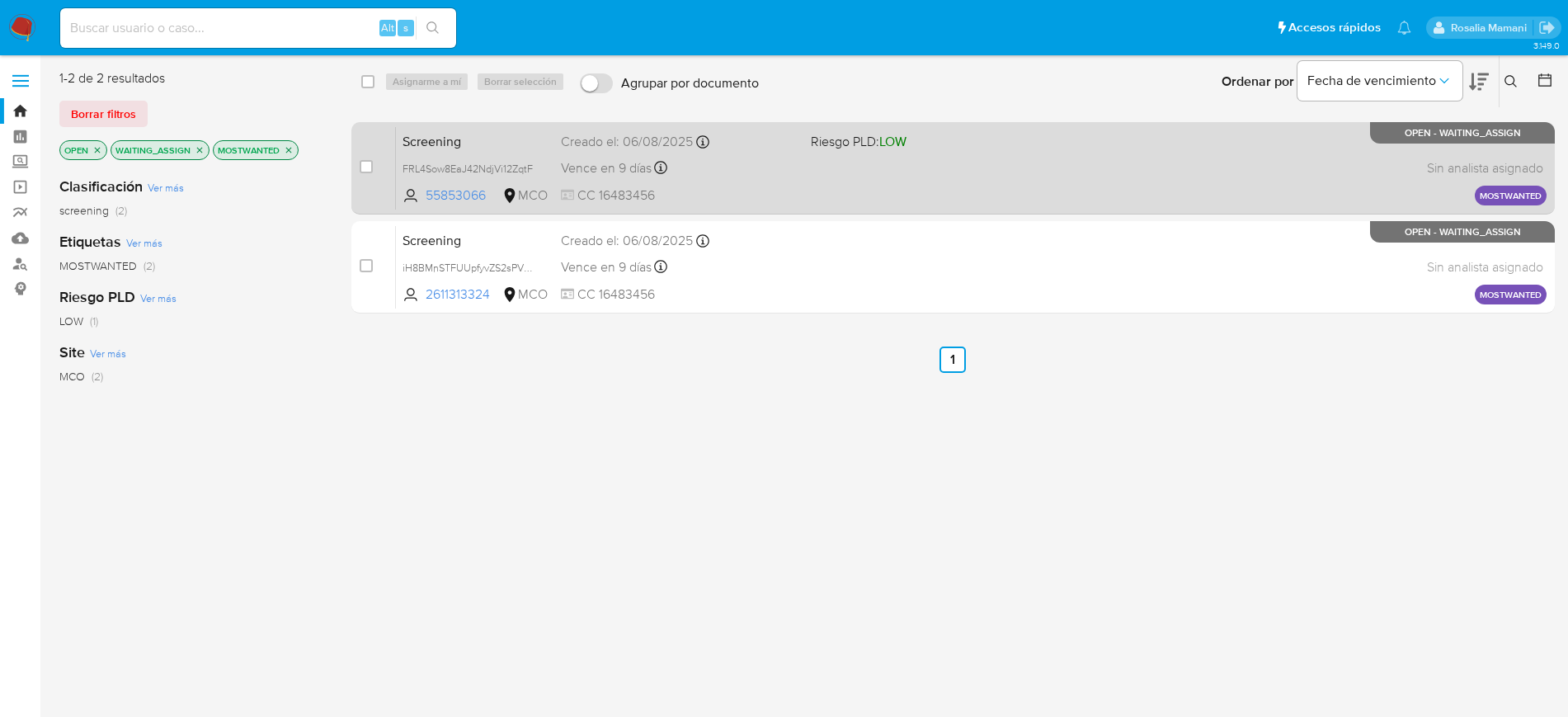 click on "Screening FRL4Sow8EaJ42NdjVi12ZqtF [PHONE] MCO Riesgo PLD:  LOW Creado el: [DATE]   Creado el: [DATE] [TIME] Vence en 9 días   Vence el [DATE] [TIME] CC   [NUMBER] Sin analista asignado   Asignado el: - MOSTWANTED OPEN - WAITING_ASSIGN" at bounding box center (971, 167) 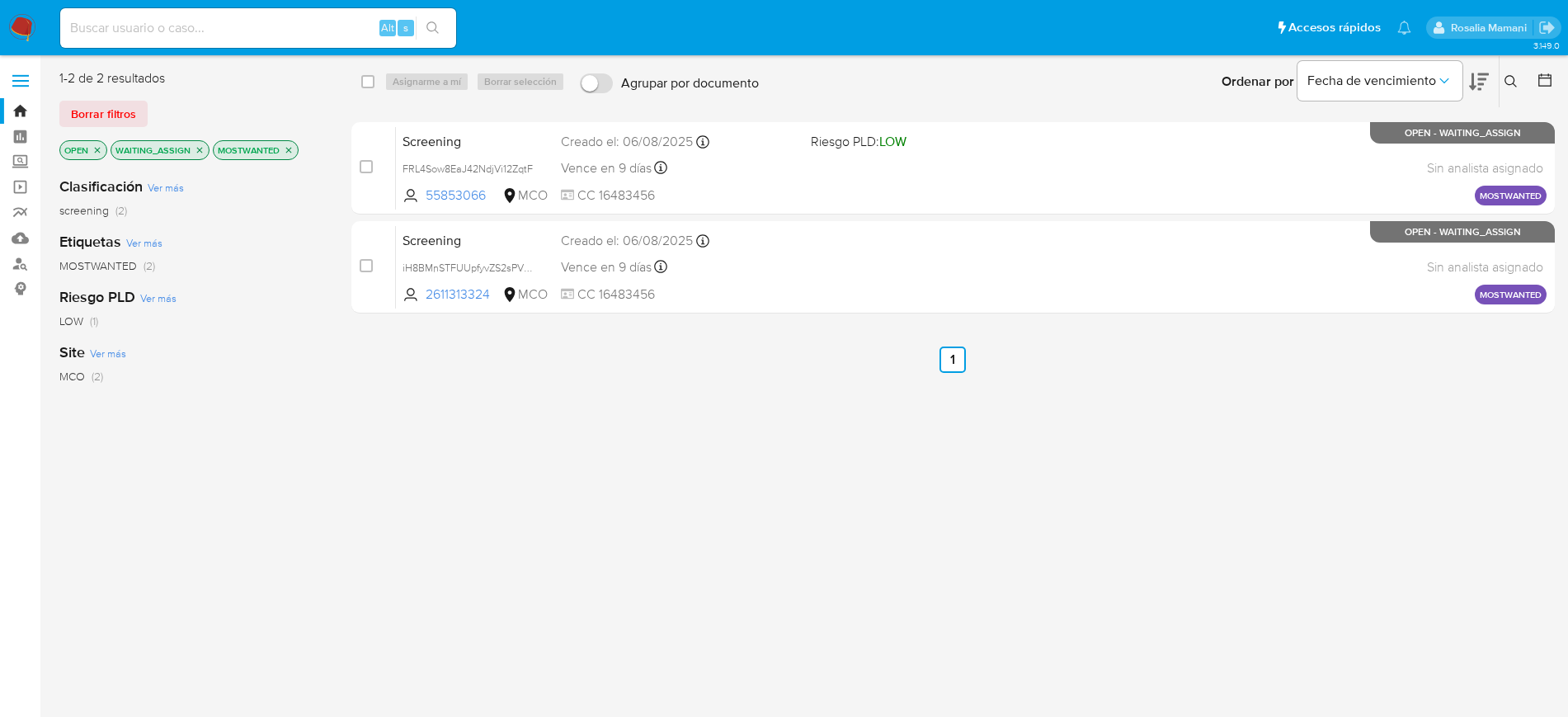 click 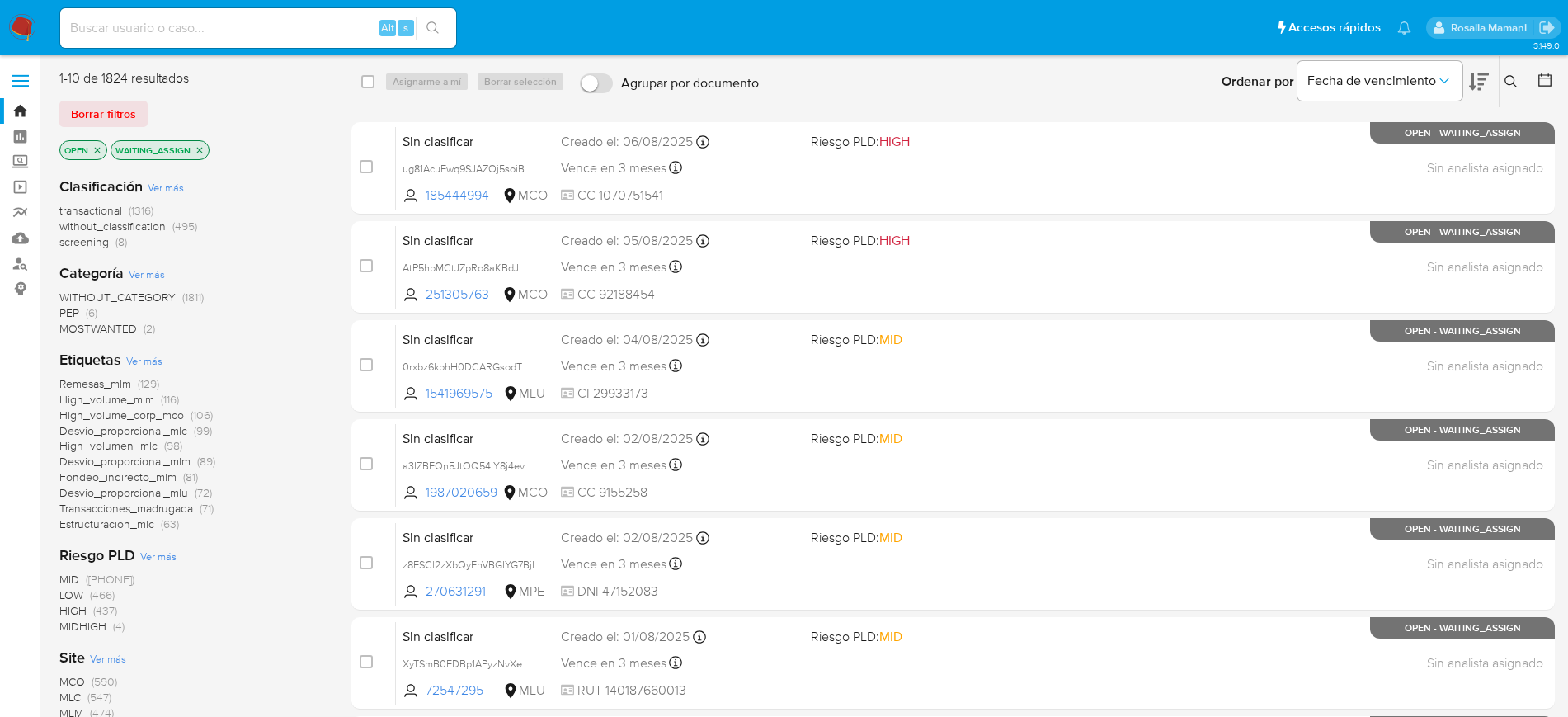 click on "(6)" at bounding box center [92, 313] 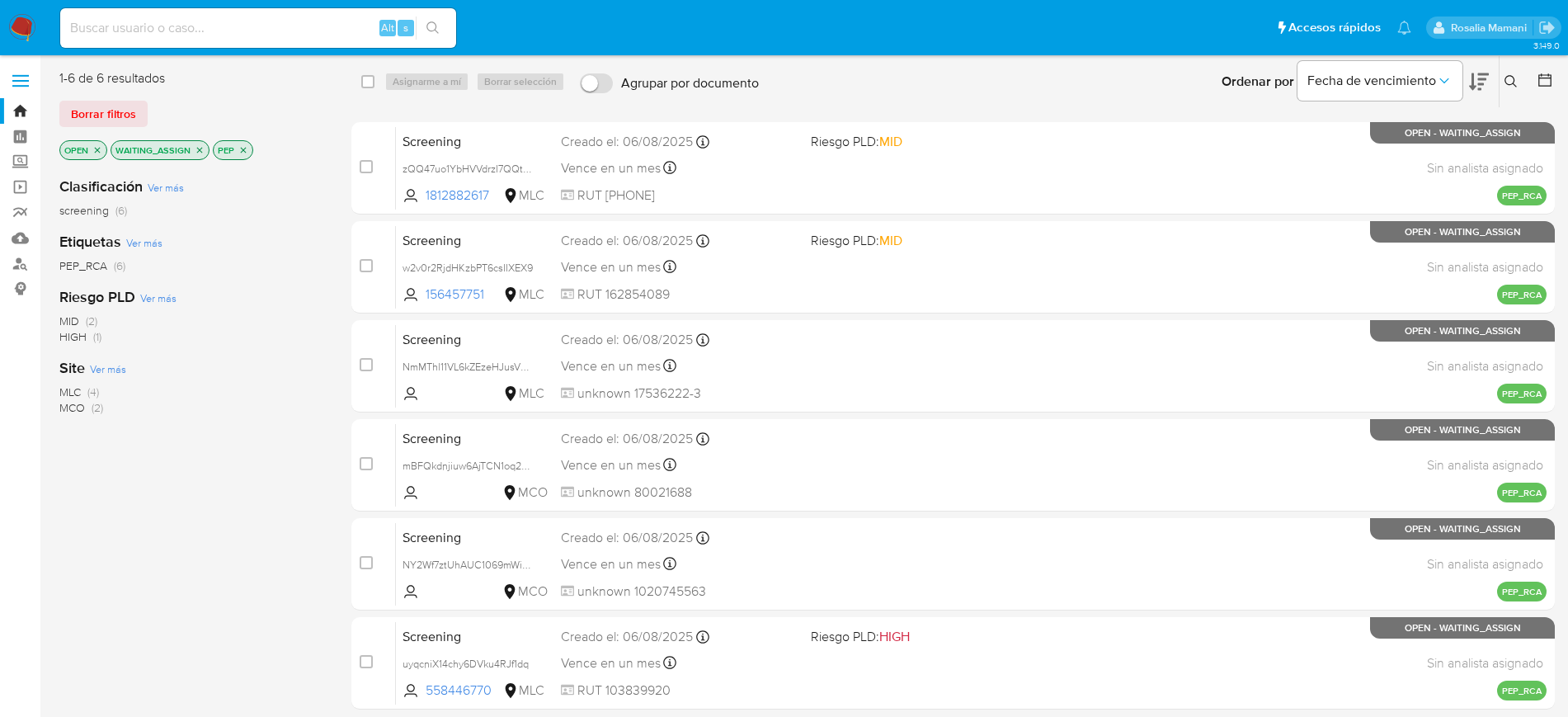 click 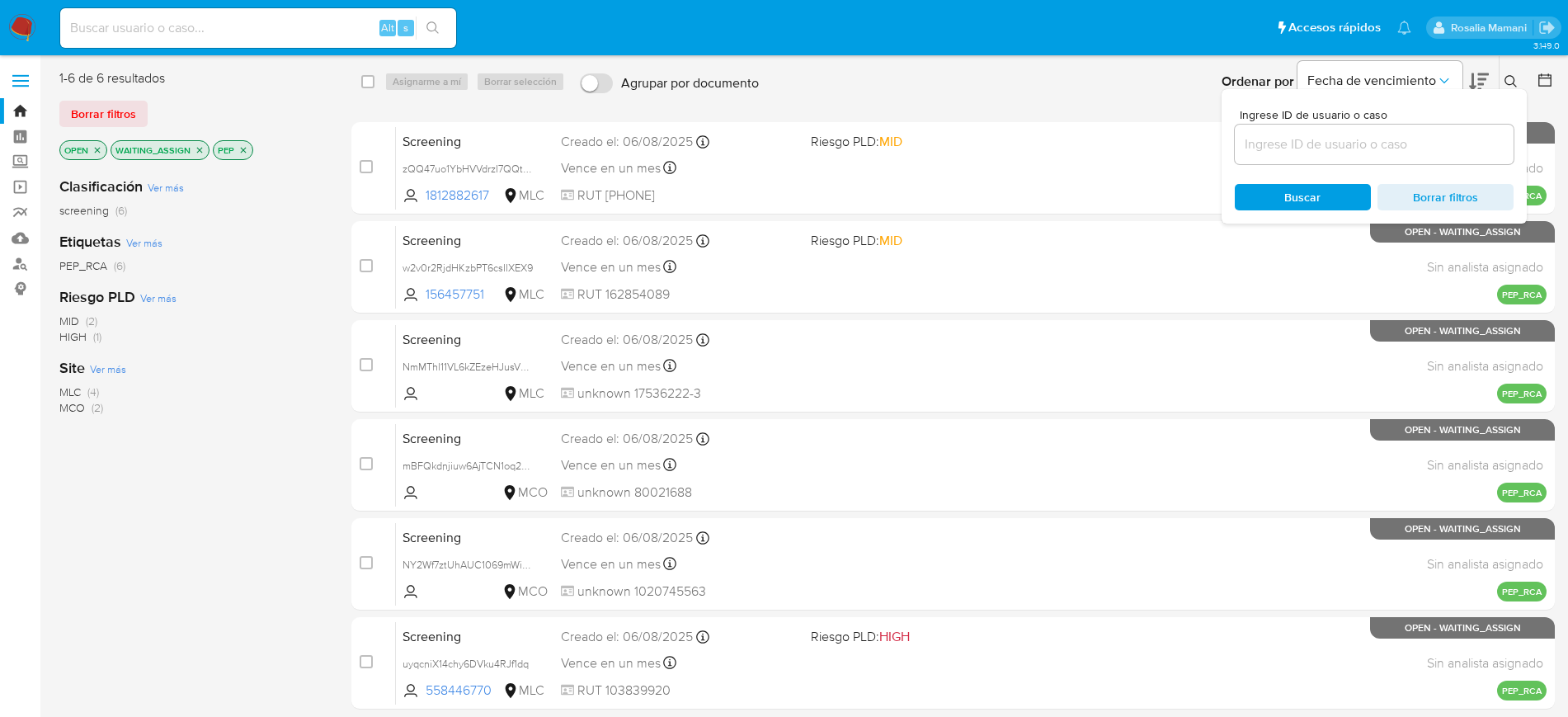 click at bounding box center (1374, 144) 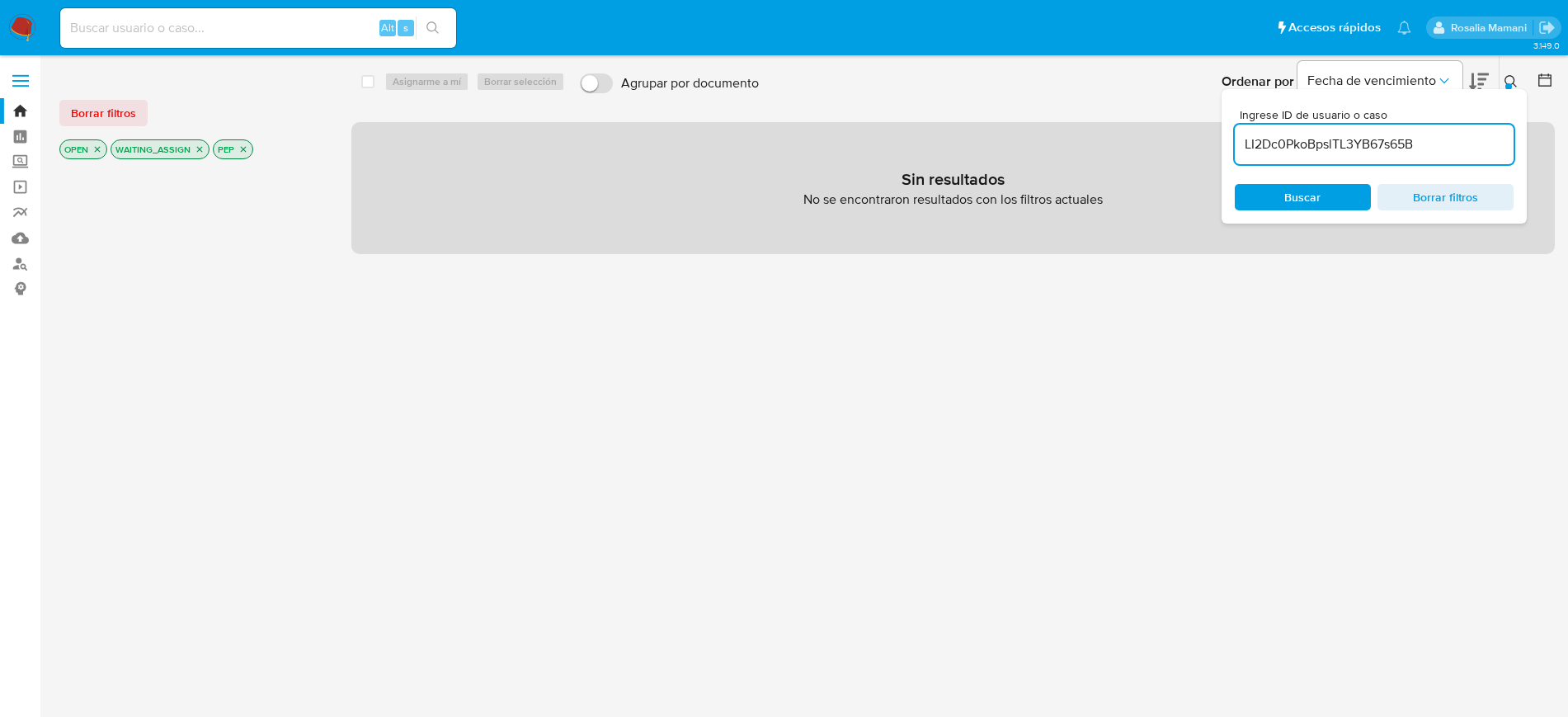 click 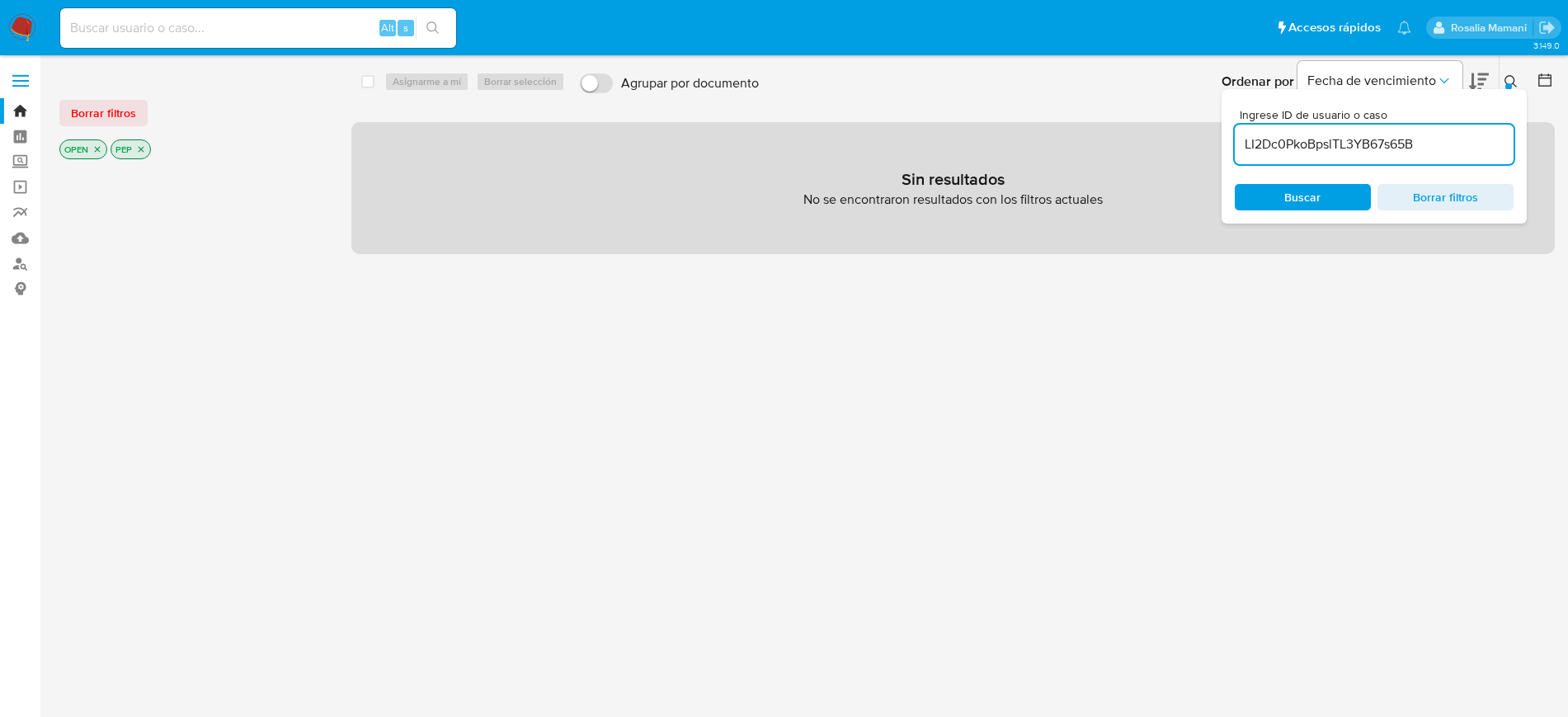 click 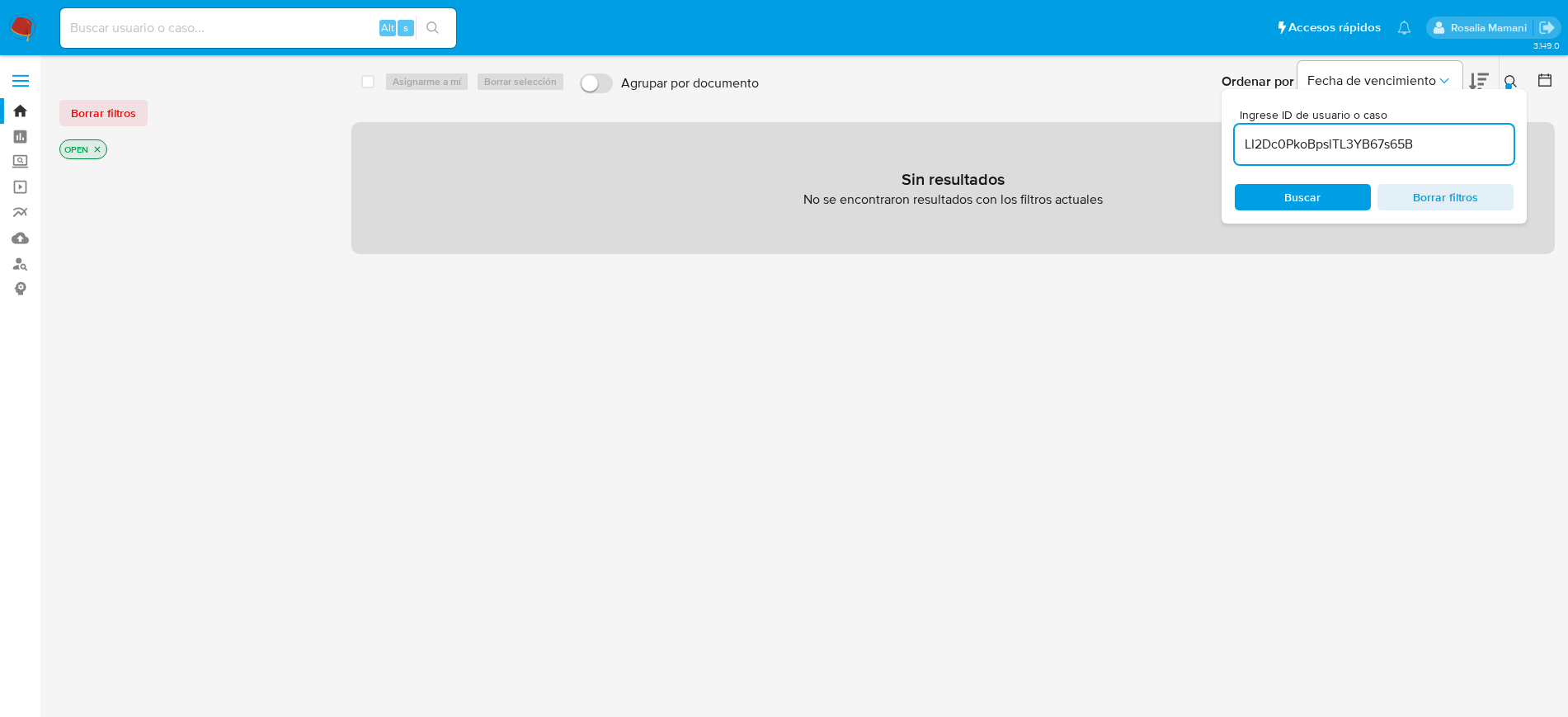 click 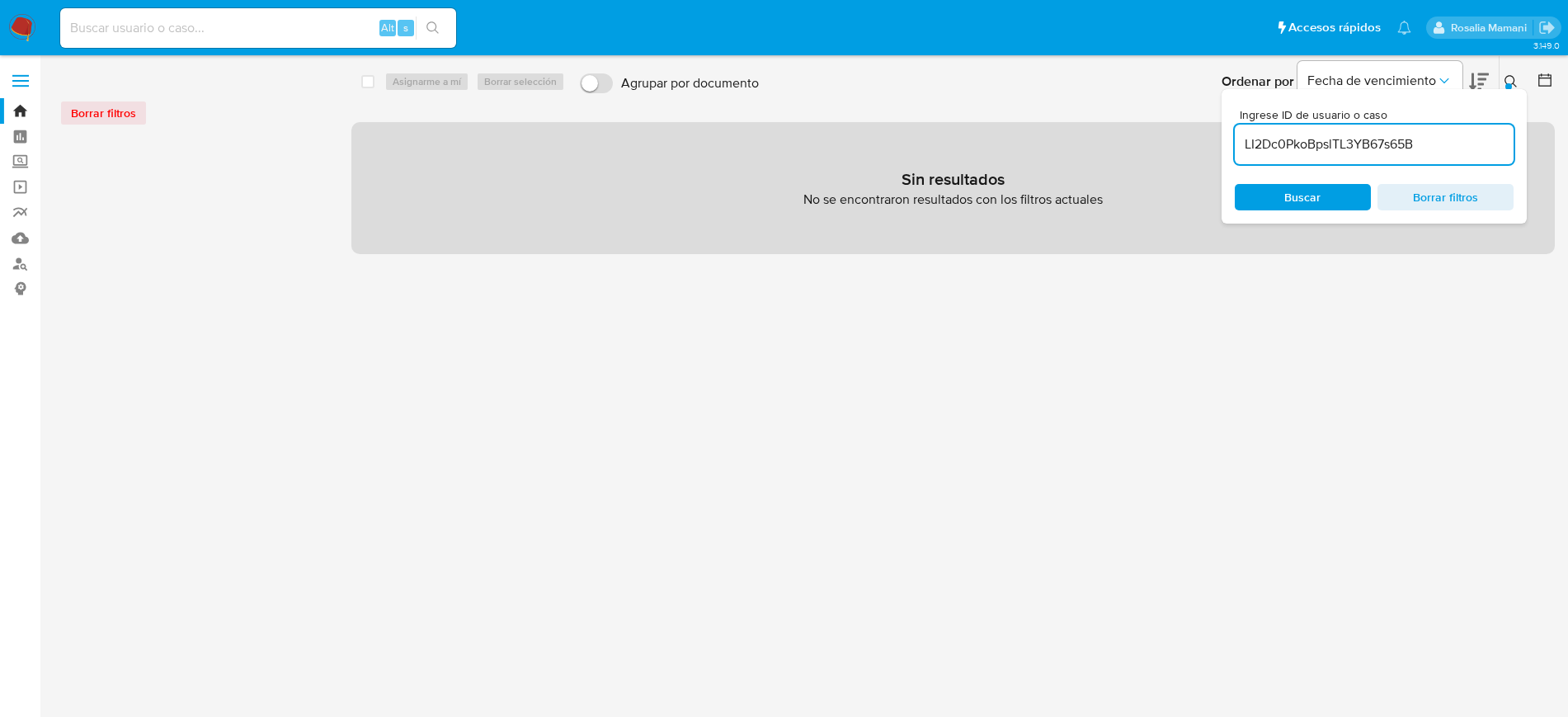 click on "LI2Dc0PkoBpslTL3YB67s65B" at bounding box center [1374, 144] 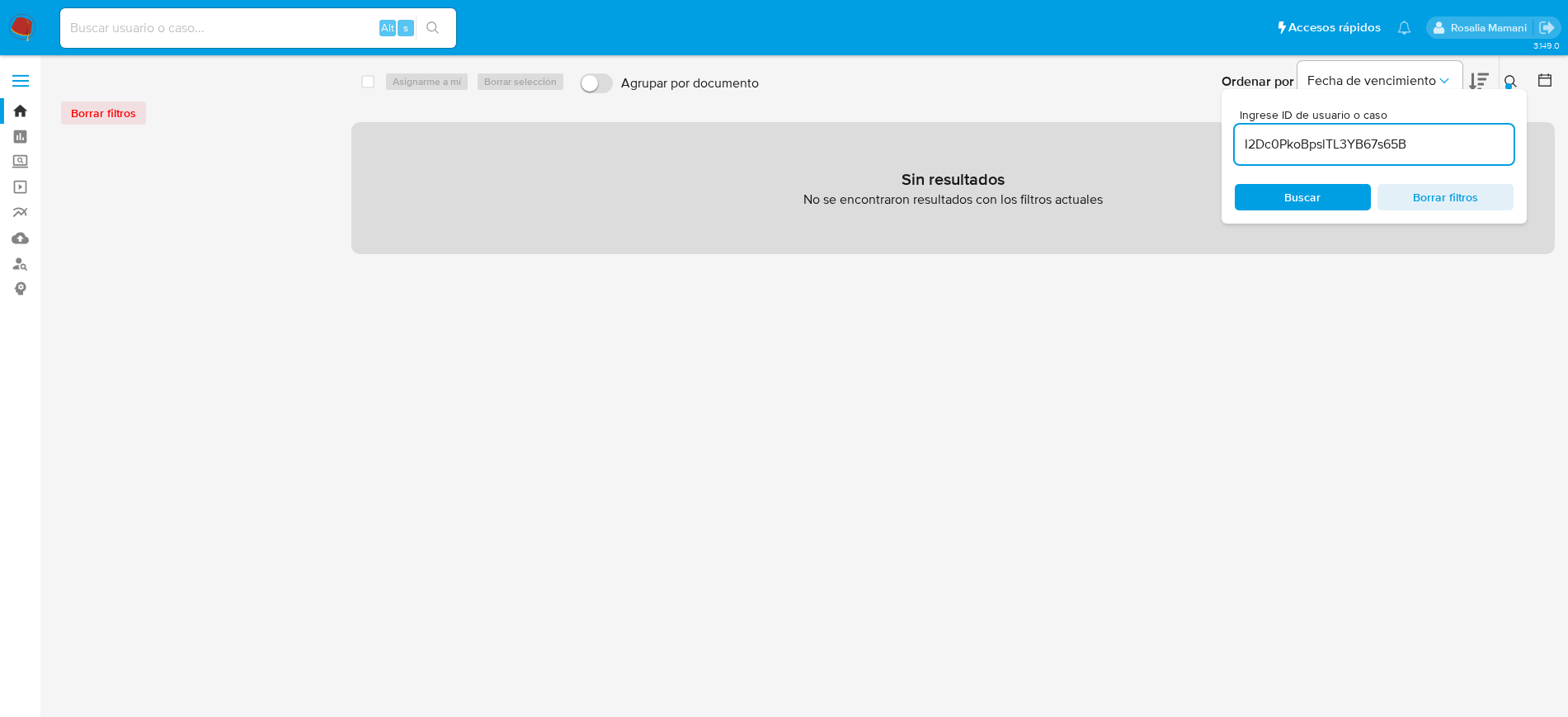click on "I2Dc0PkoBpslTL3YB67s65B" at bounding box center [1374, 144] 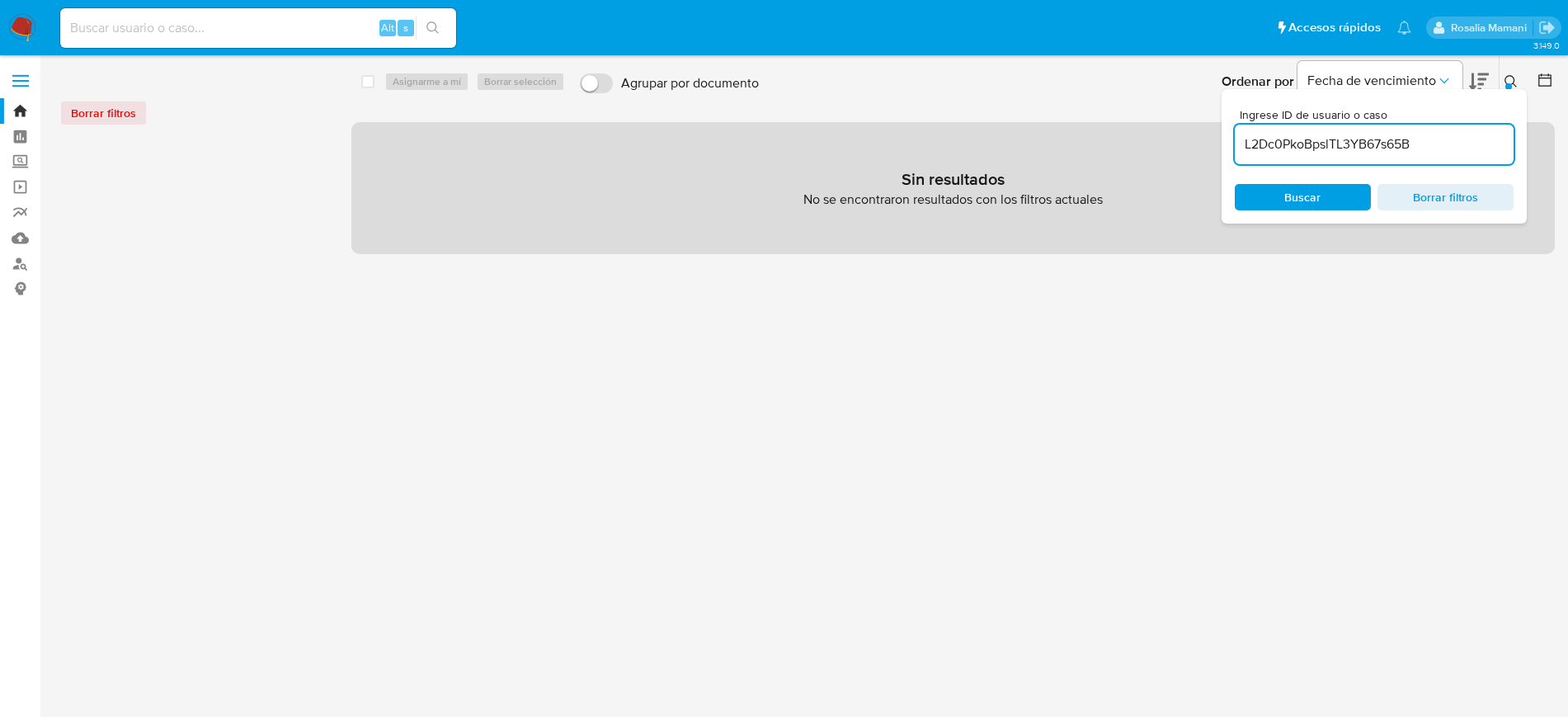 type on "L2Dc0PkoBpslTL3YB67s65B" 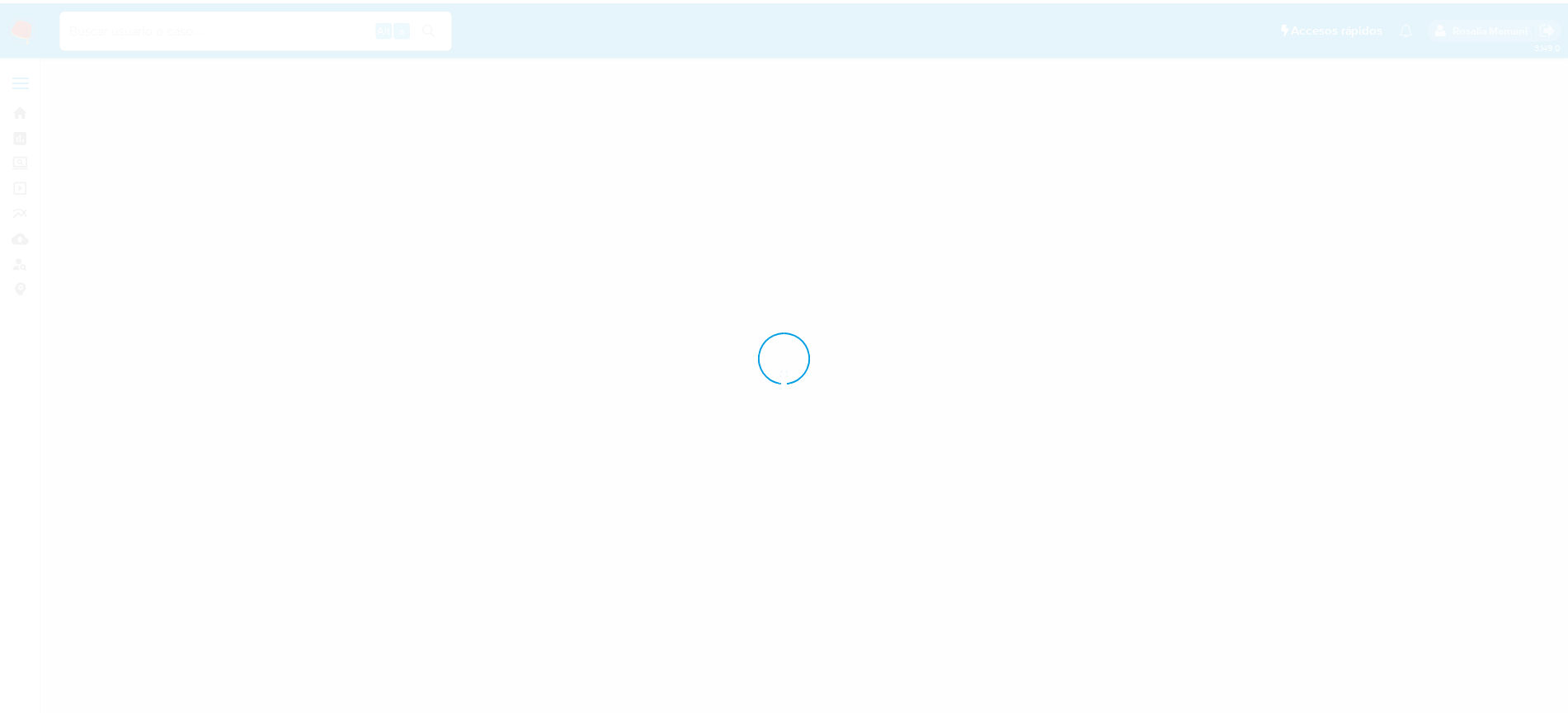 scroll, scrollTop: 0, scrollLeft: 0, axis: both 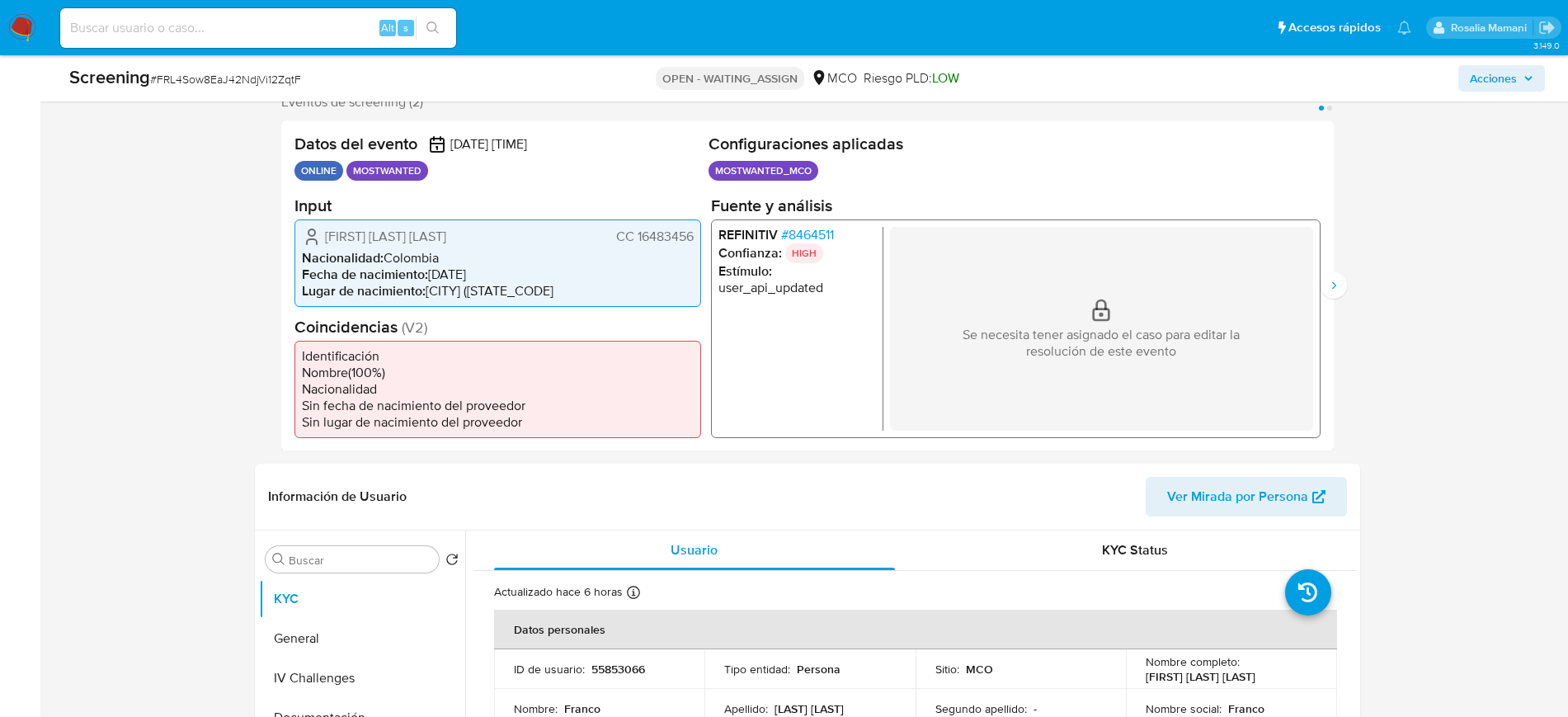 select on "10" 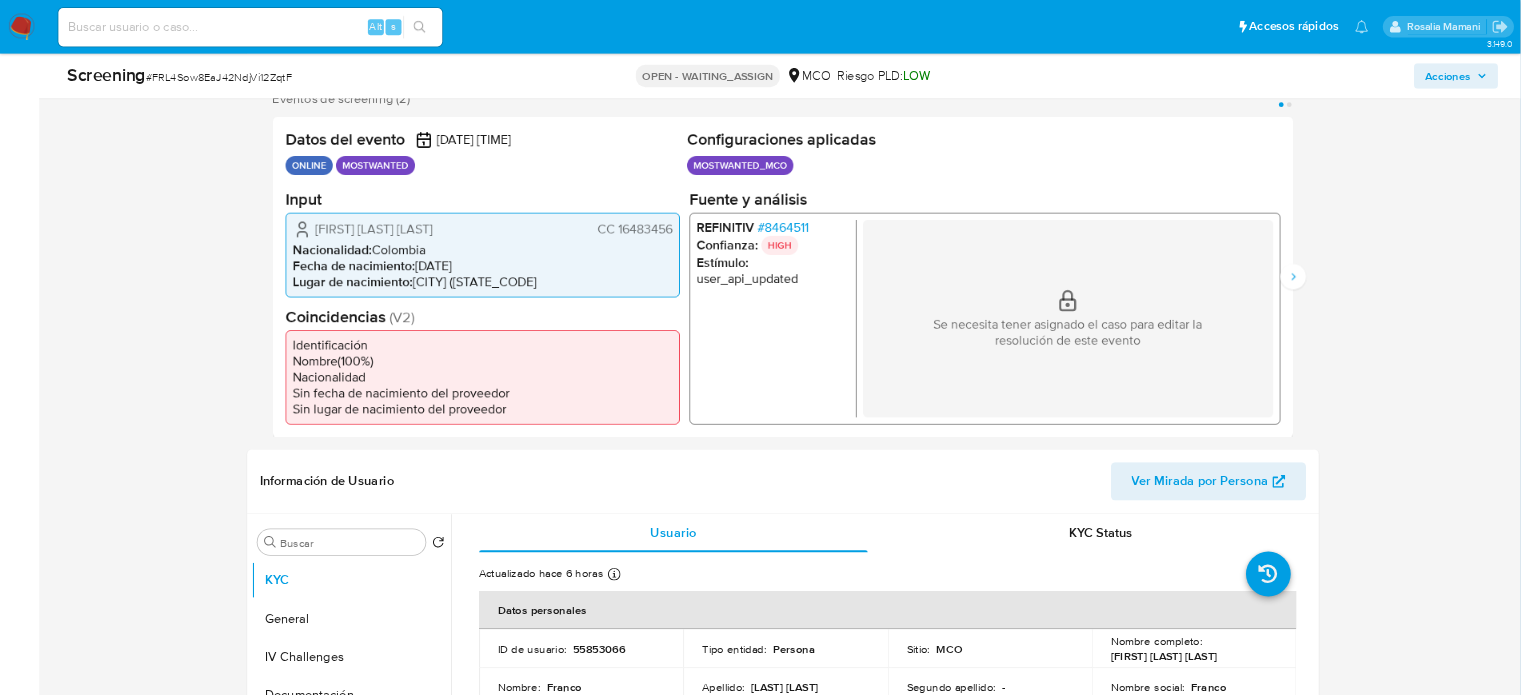 scroll, scrollTop: 375, scrollLeft: 0, axis: vertical 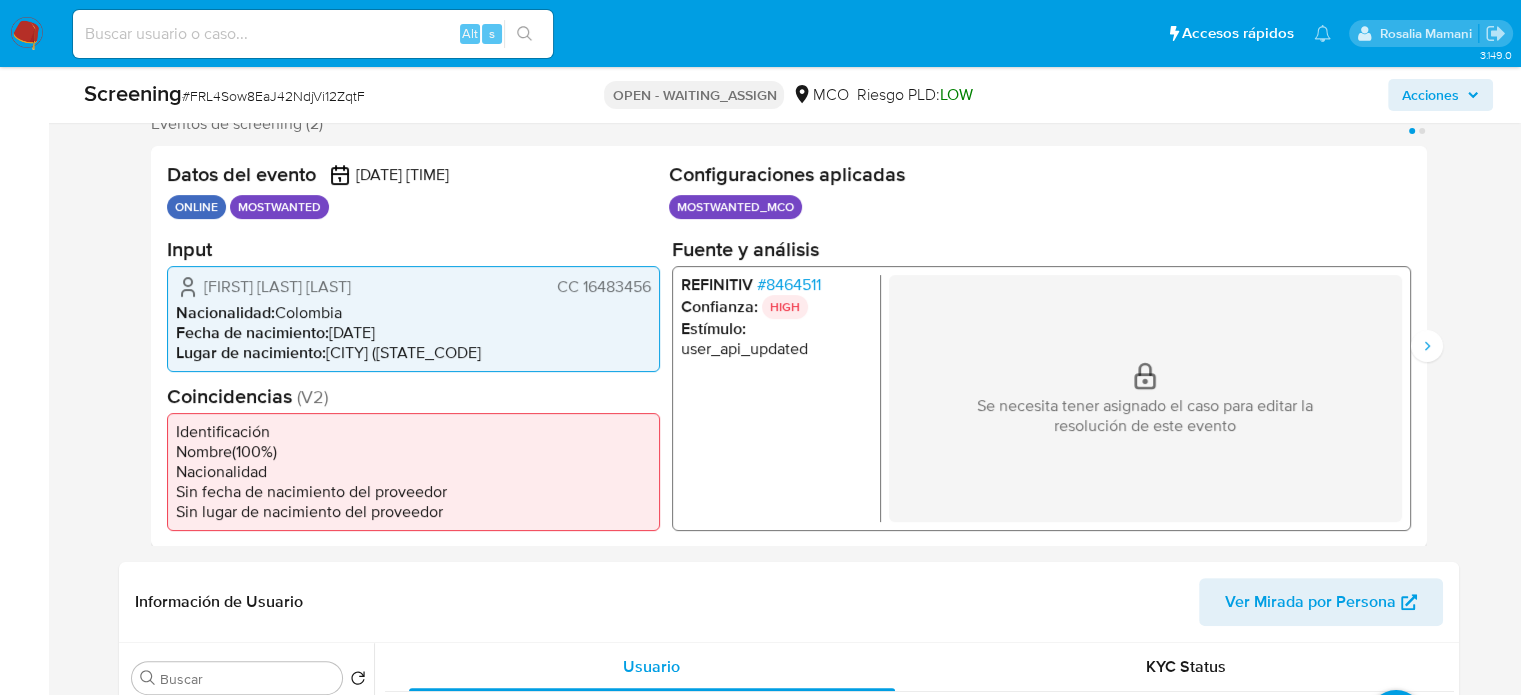 click at bounding box center (27, 34) 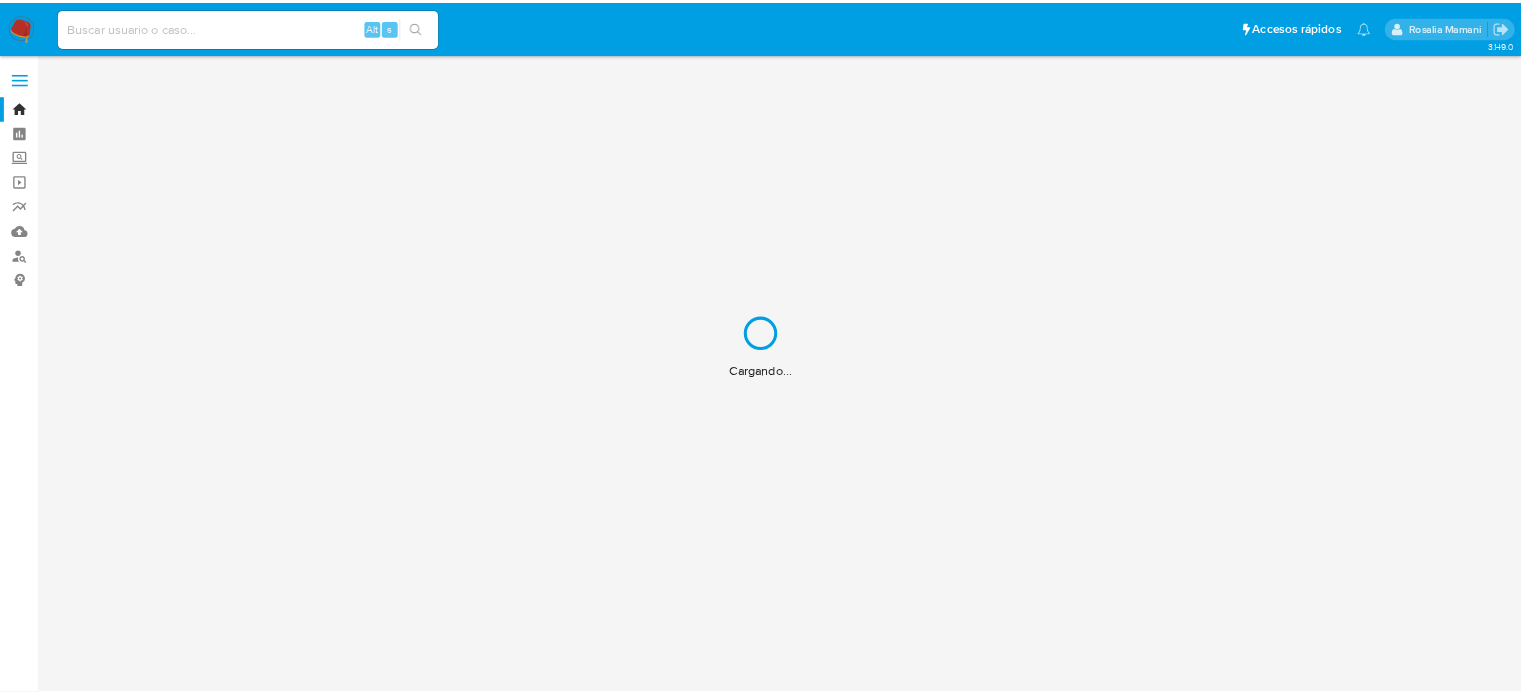 scroll, scrollTop: 0, scrollLeft: 0, axis: both 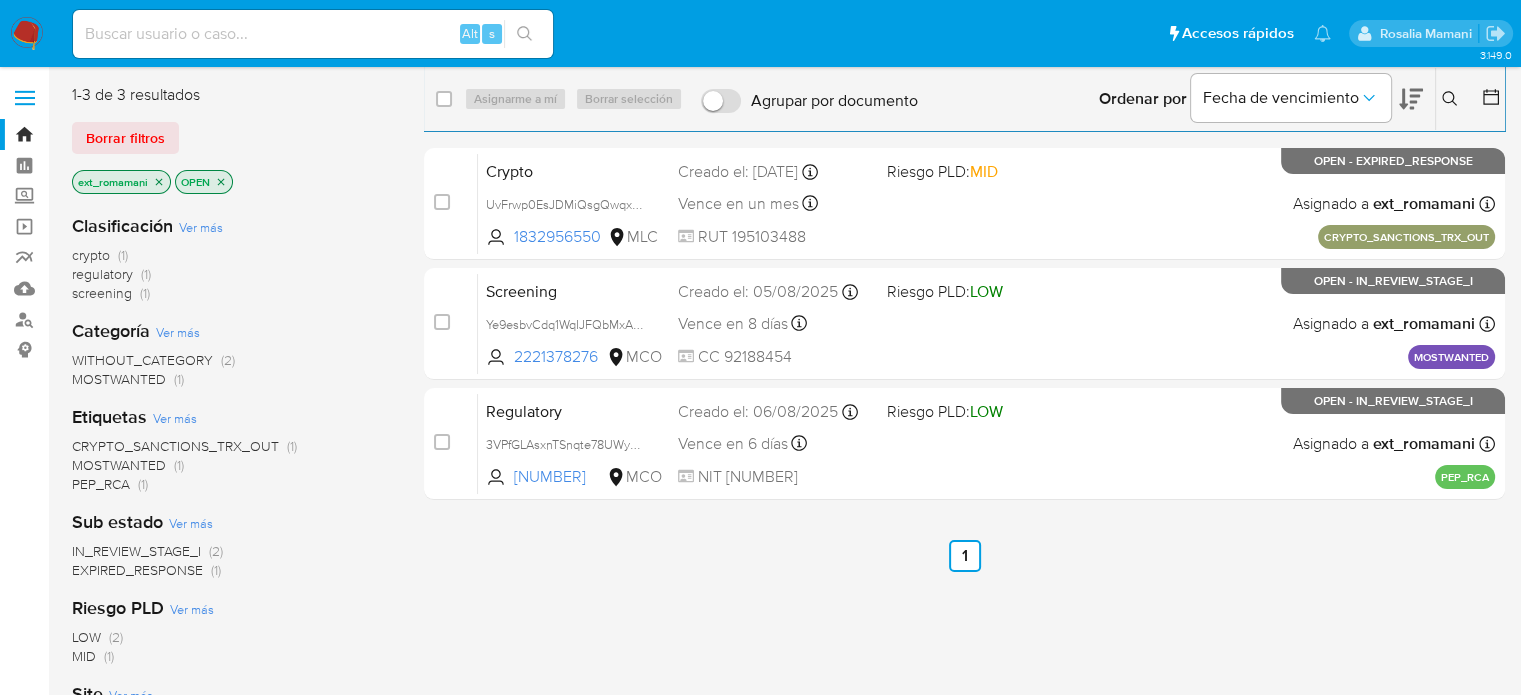 click on "screening" at bounding box center [102, 293] 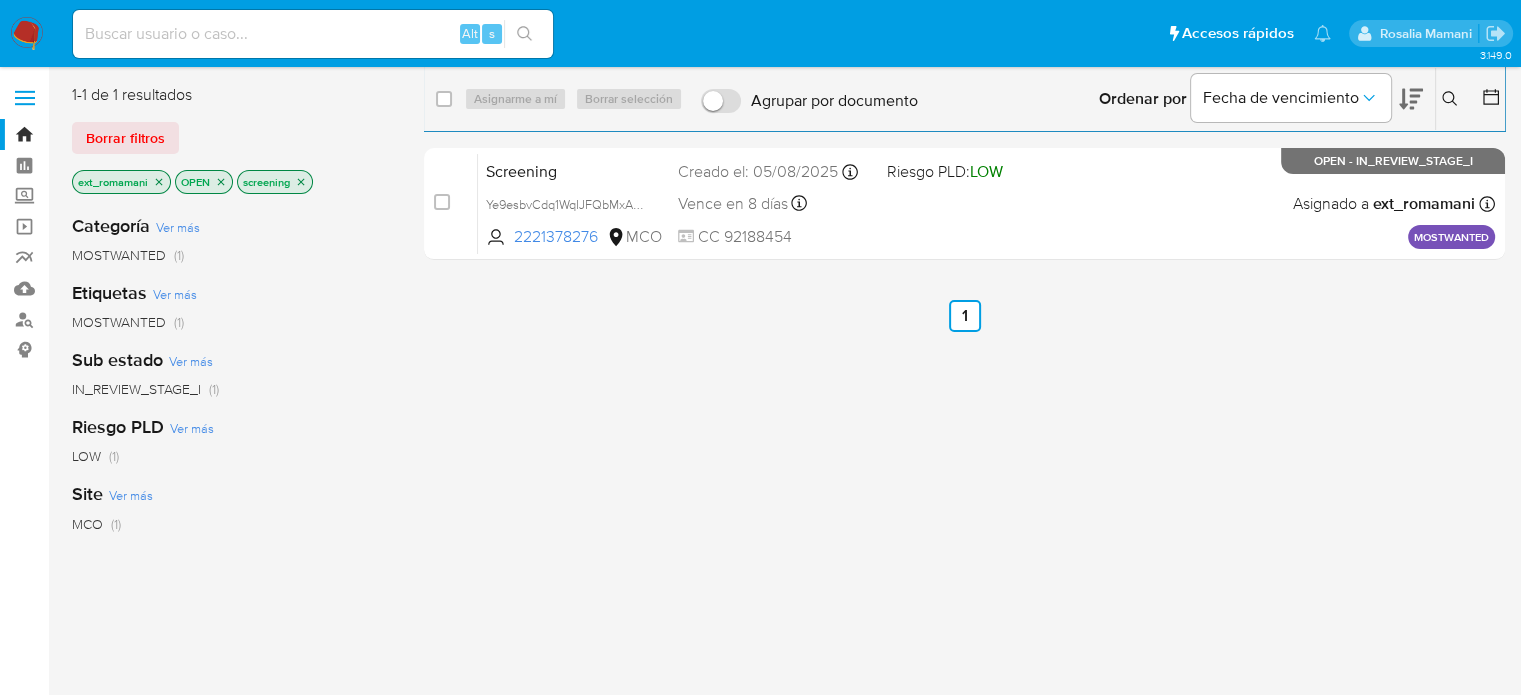 click 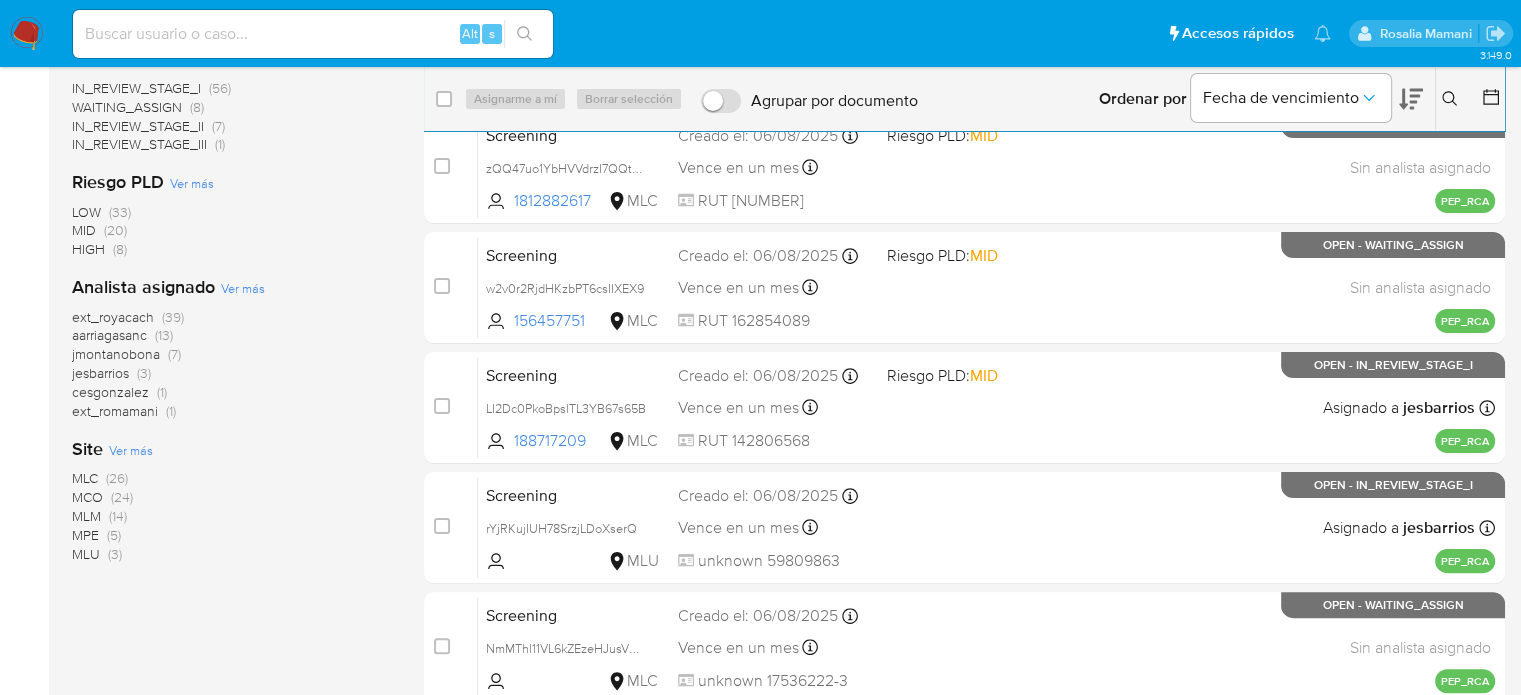 scroll, scrollTop: 400, scrollLeft: 0, axis: vertical 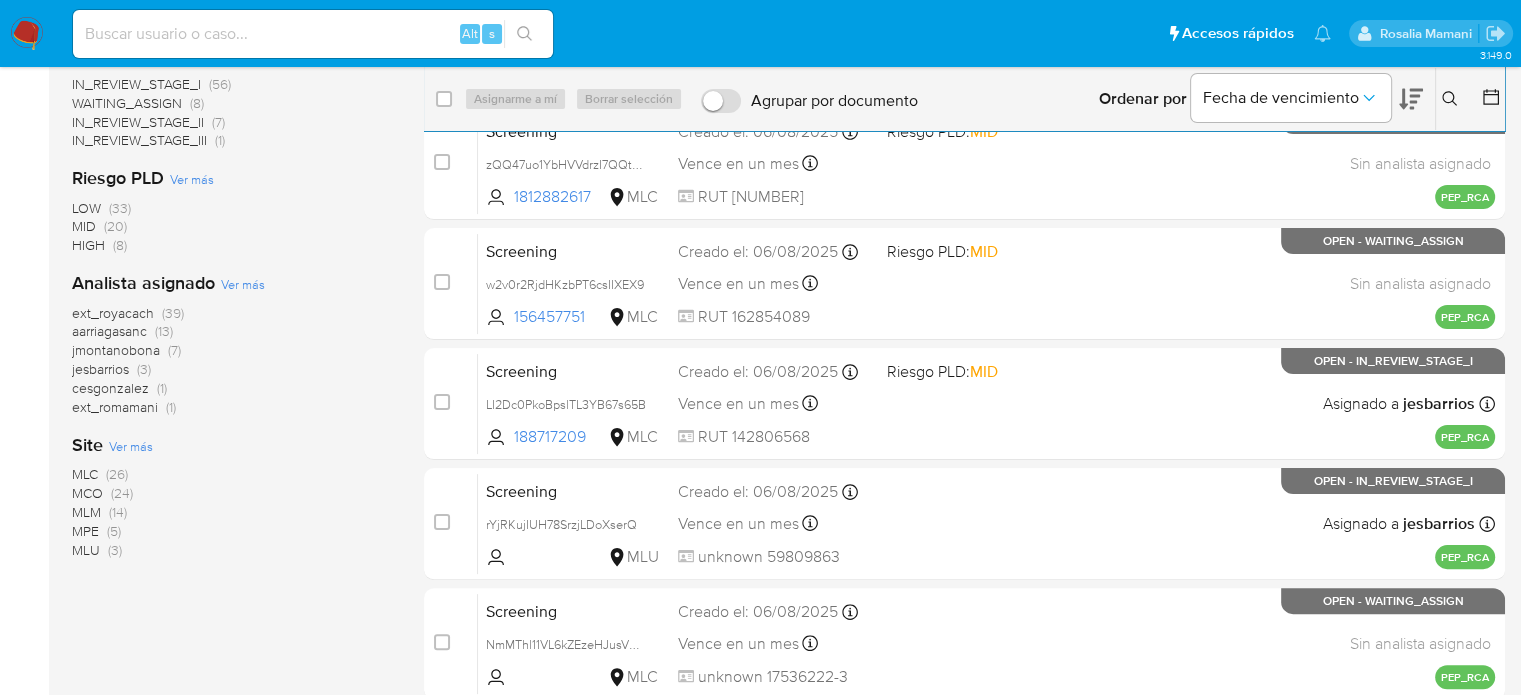 click on "[USERNAME] (3)" at bounding box center [111, 369] 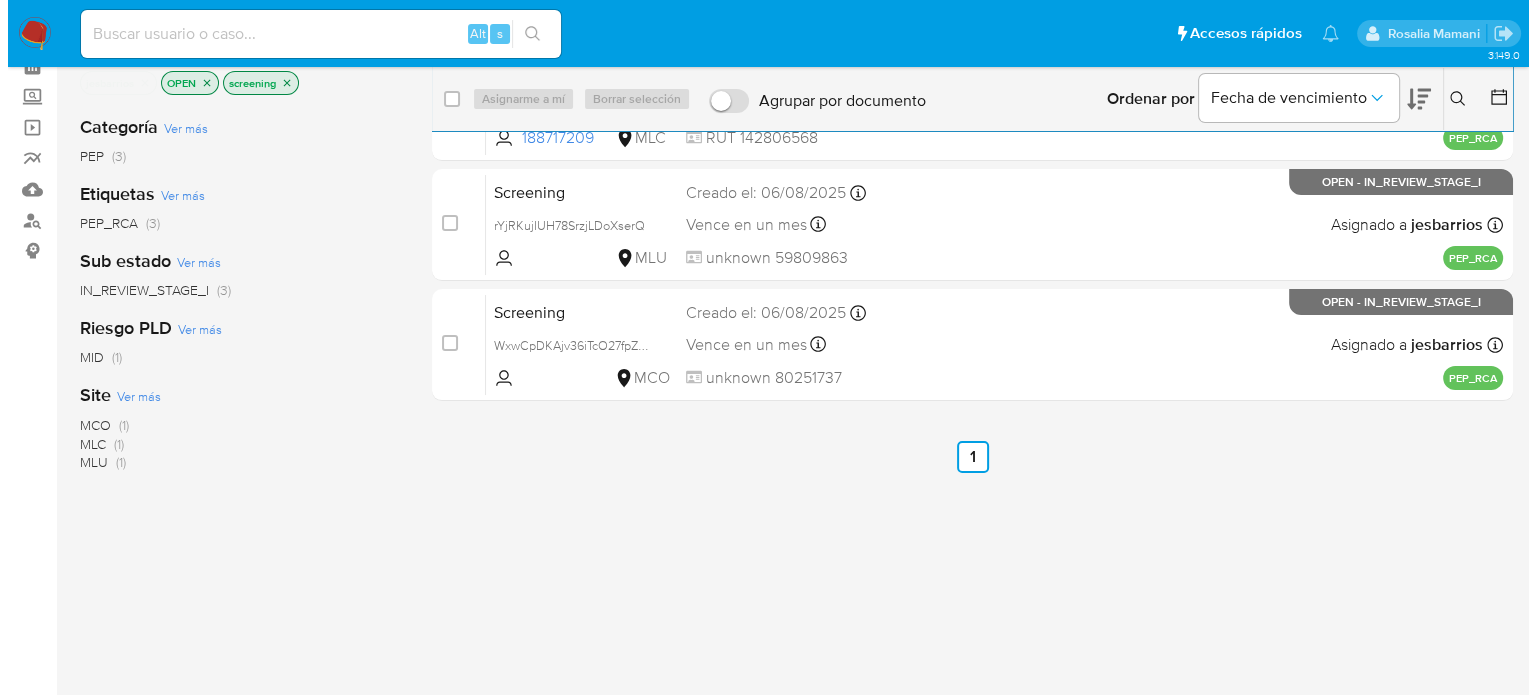 scroll, scrollTop: 0, scrollLeft: 0, axis: both 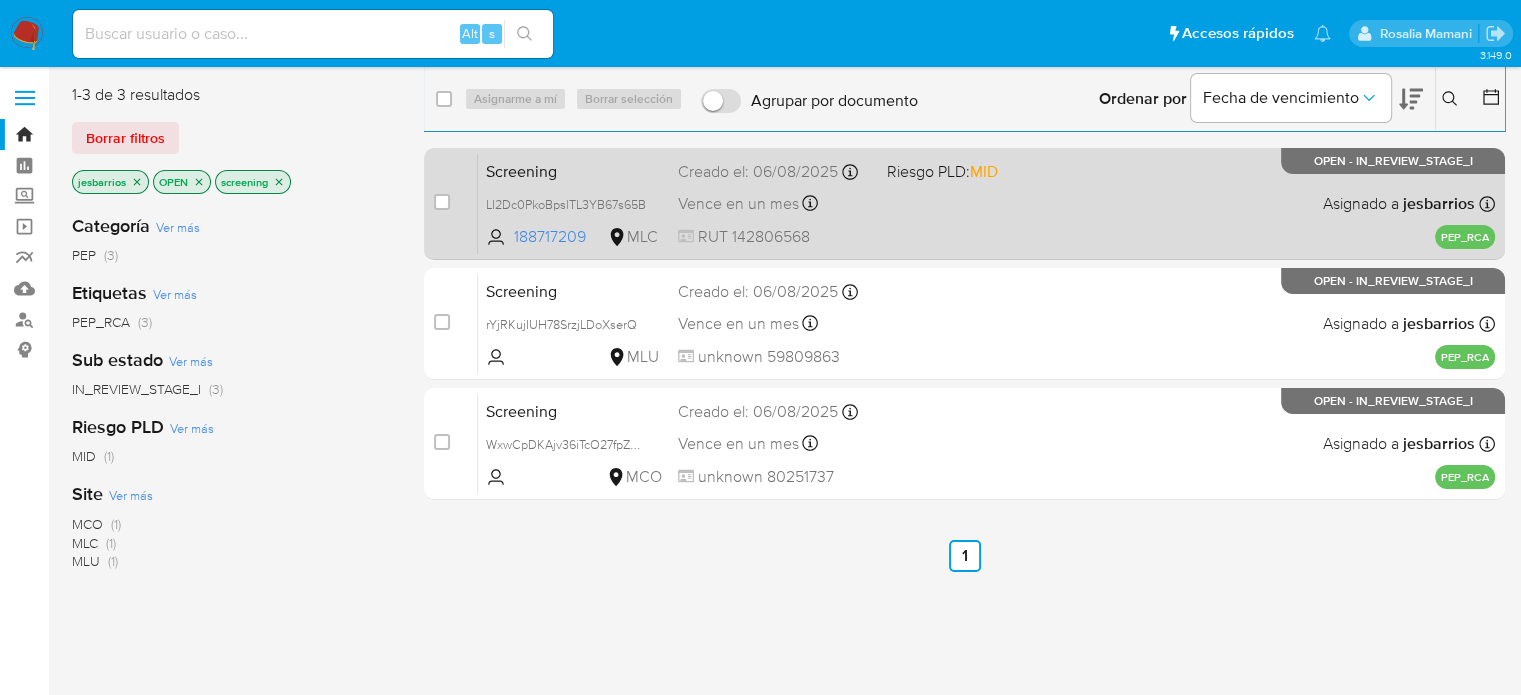 click on "Screening LI2Dc0PkoBpslTL3YB67s65B 188717209 MLC Riesgo PLD:  MID Creado el: 06/08/2025   Creado el: 06/08/2025 13:46:48 Vence en un mes   Vence el 05/09/2025 13:46:49 RUT   142806568 Asignado a   jesbarrios   Asignado el: 06/08/2025 16:46:56 PEP_RCA OPEN - IN_REVIEW_STAGE_I" at bounding box center (986, 203) 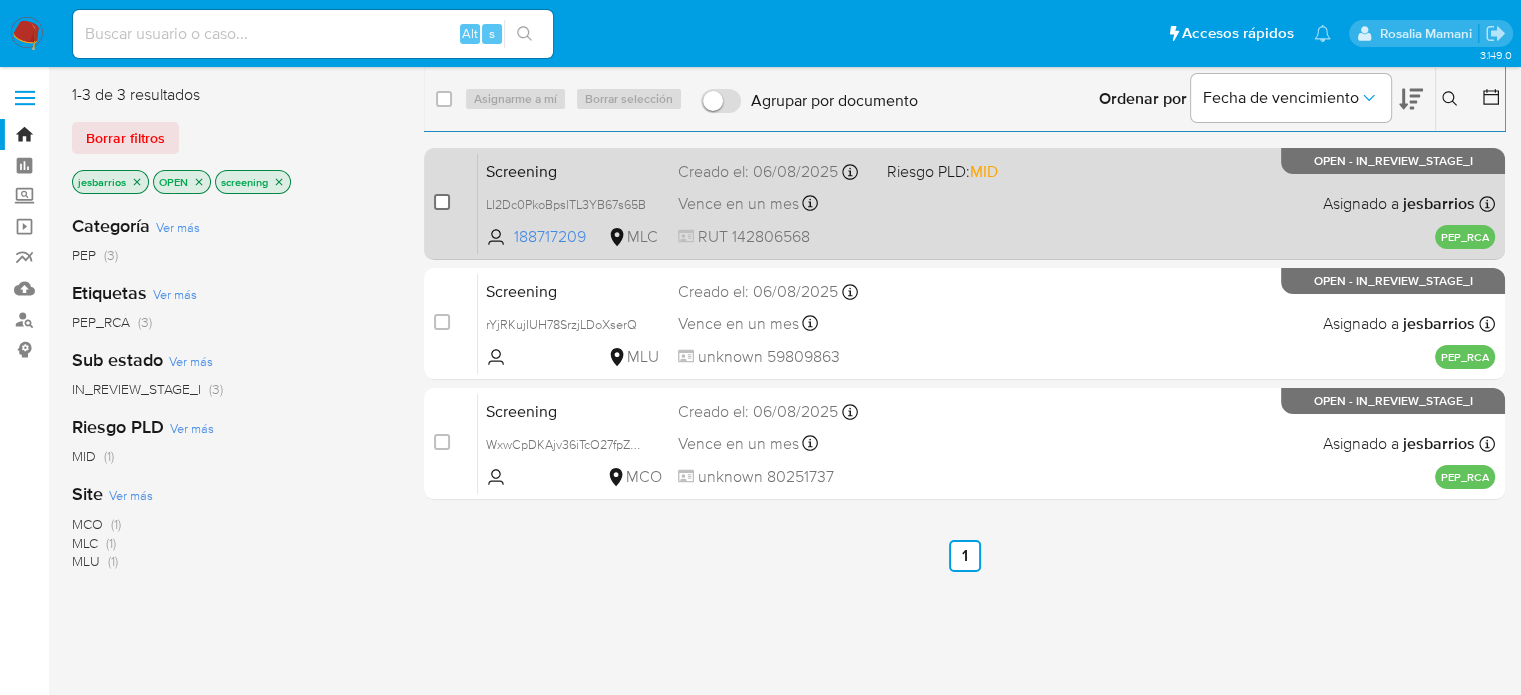 click at bounding box center [442, 202] 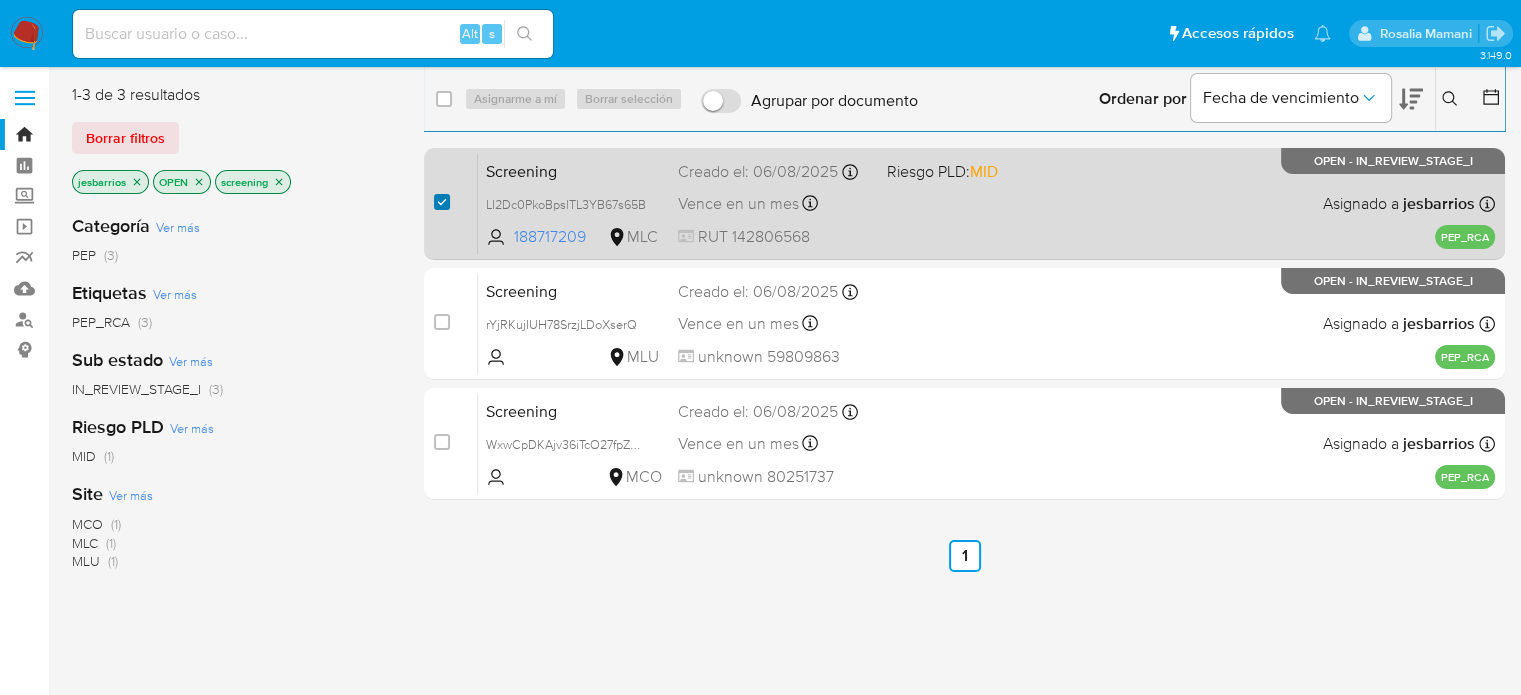 checkbox on "true" 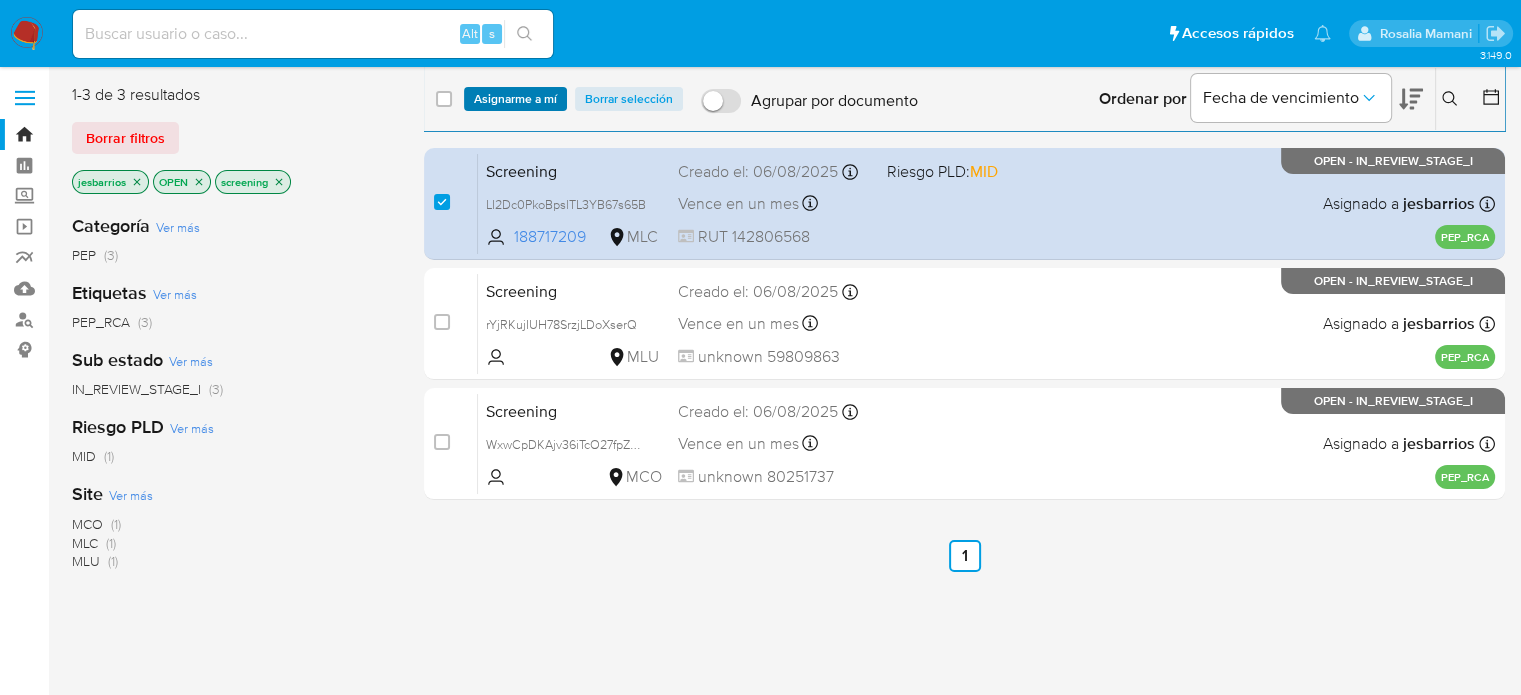 click on "Asignarme a mí" at bounding box center (515, 99) 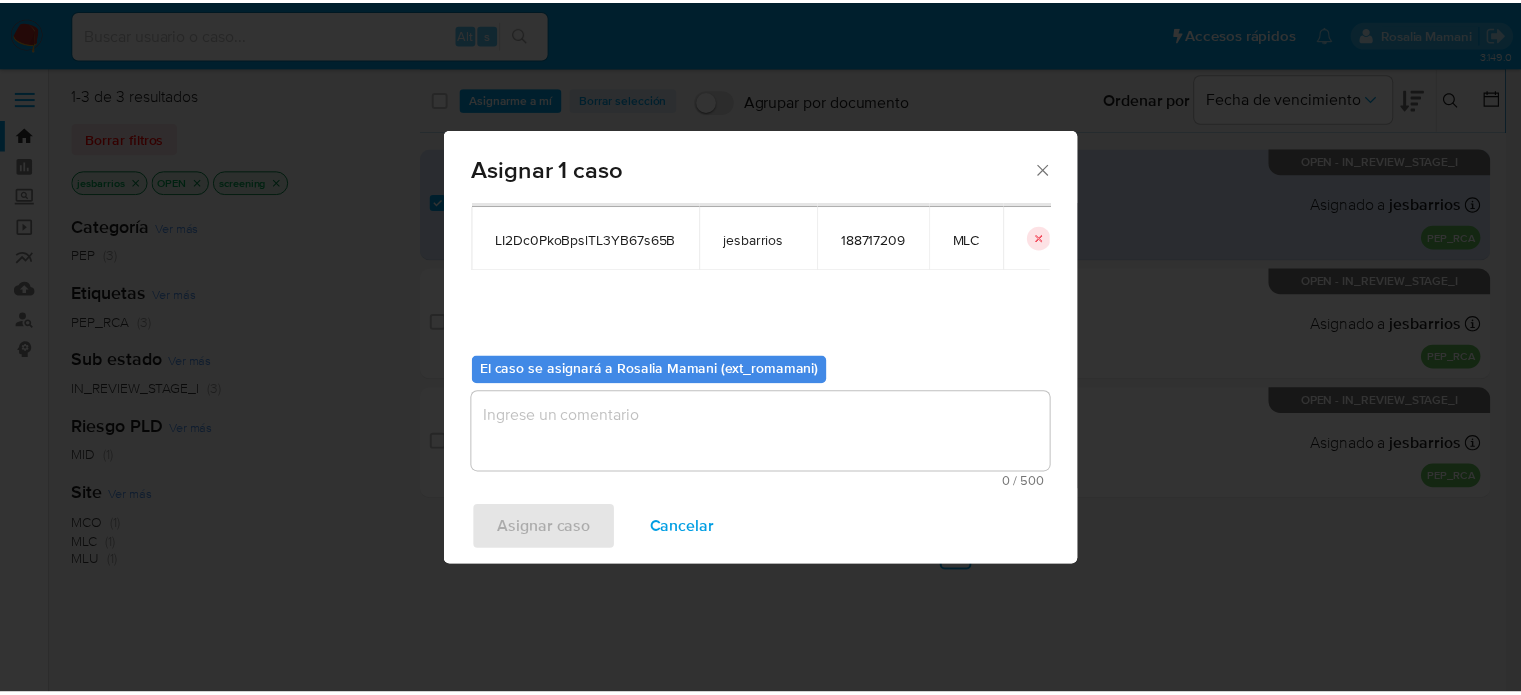 scroll, scrollTop: 103, scrollLeft: 0, axis: vertical 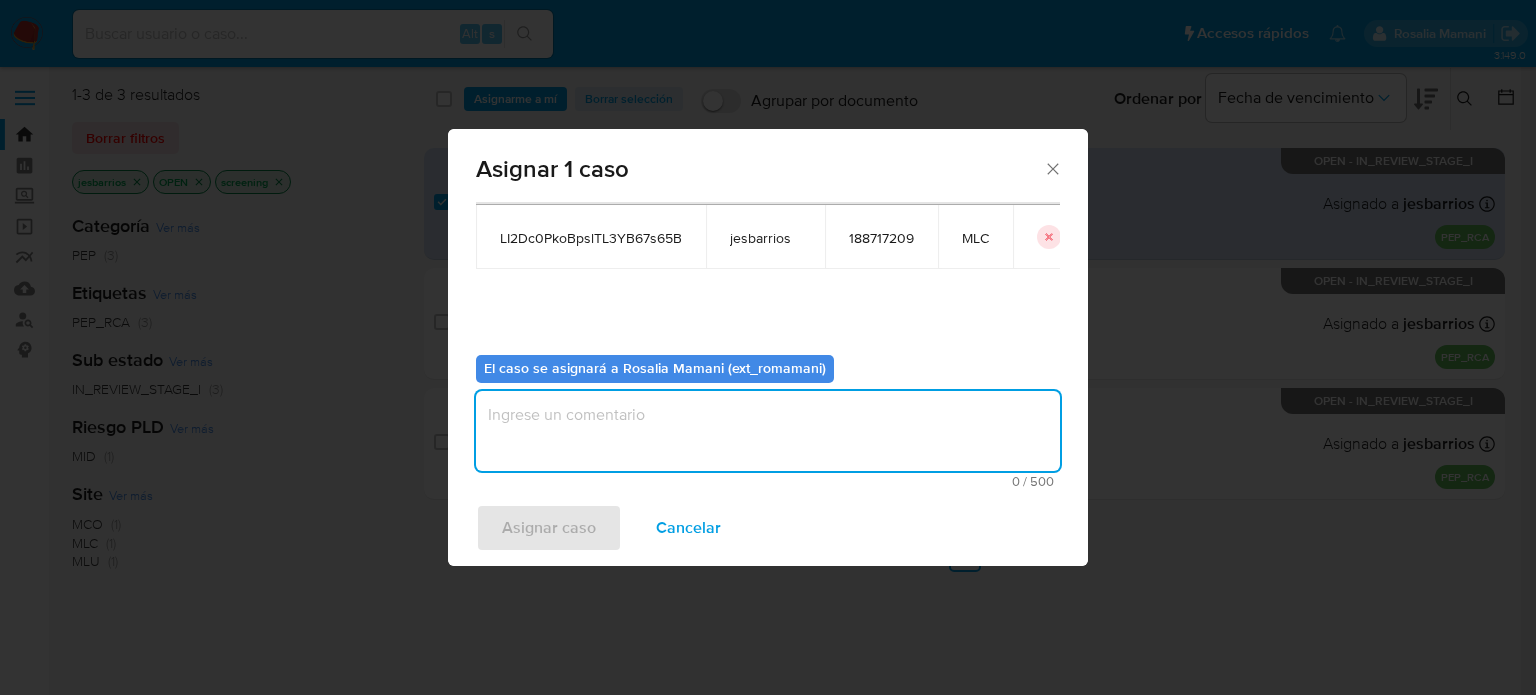 click at bounding box center (768, 431) 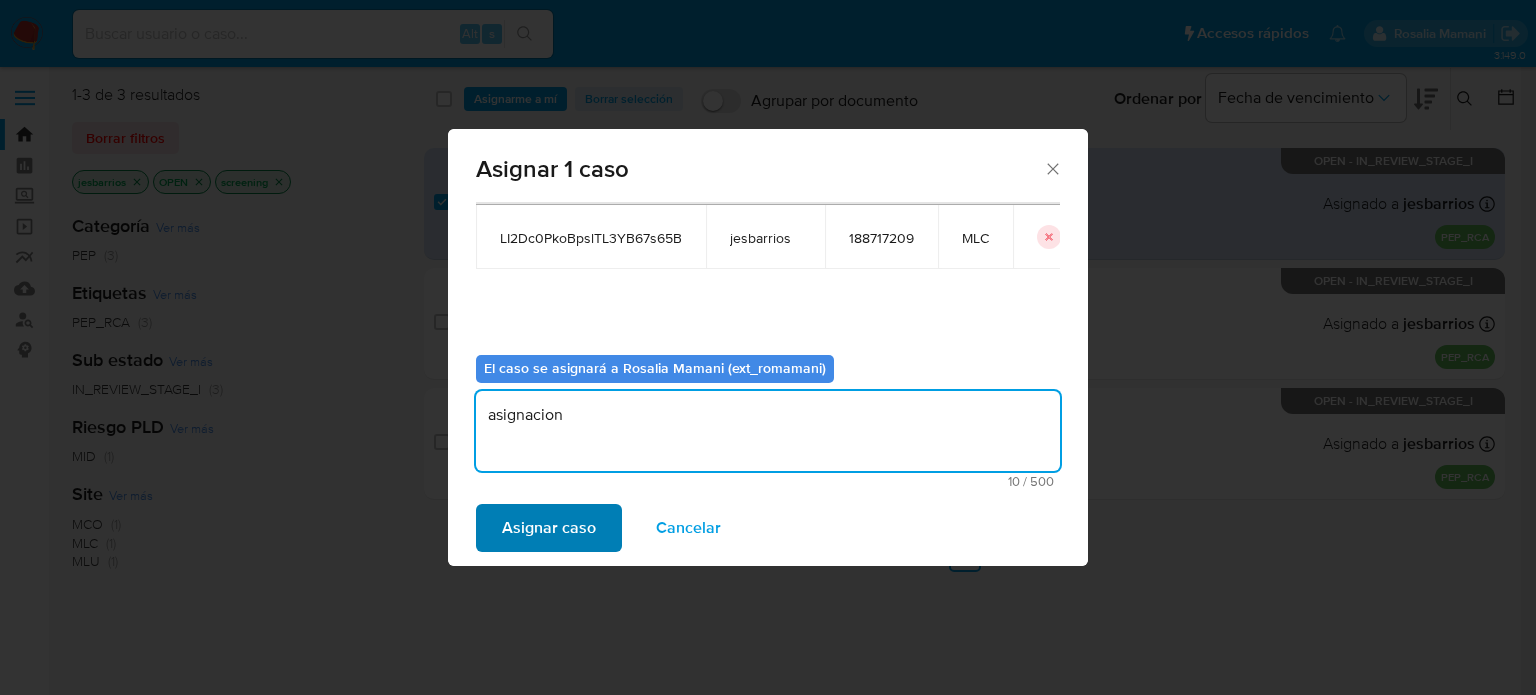 type on "asignacion" 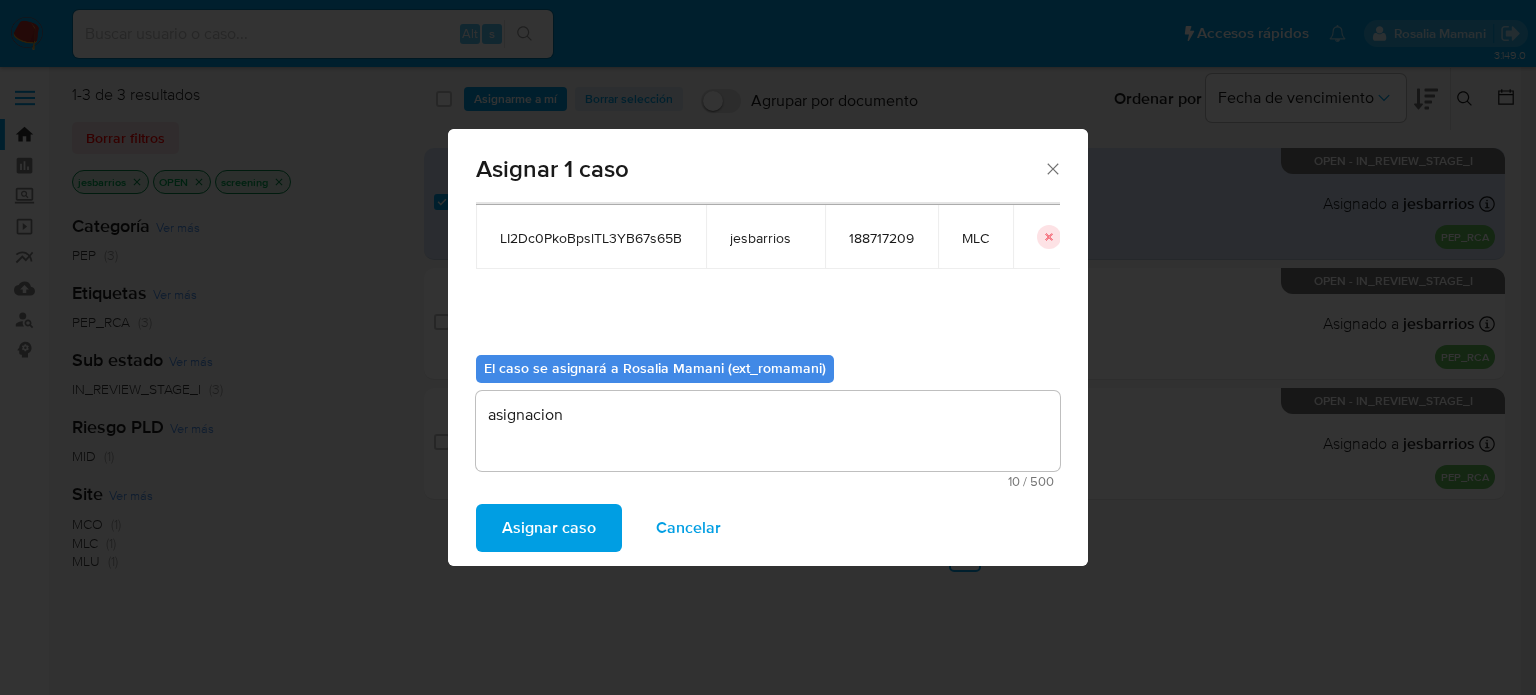 click on "Asignar caso" at bounding box center [549, 528] 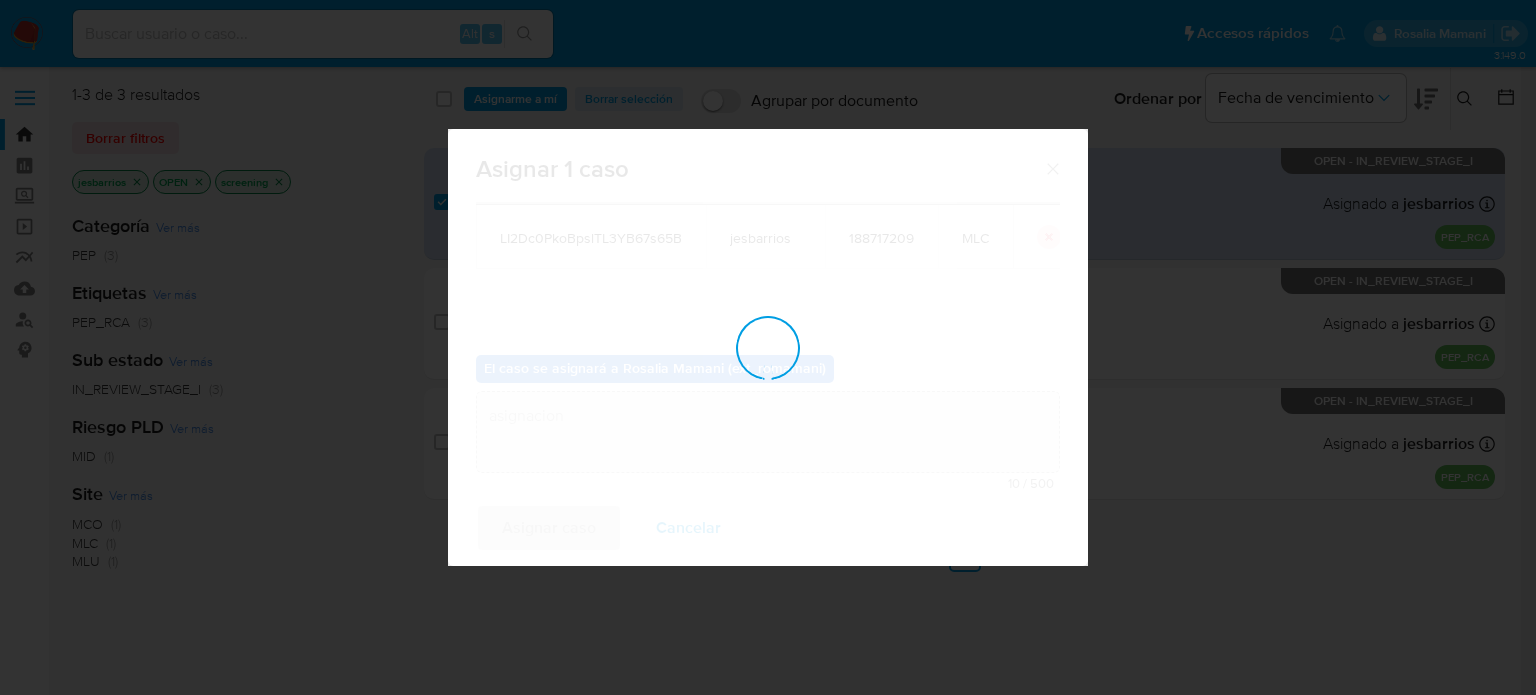 type 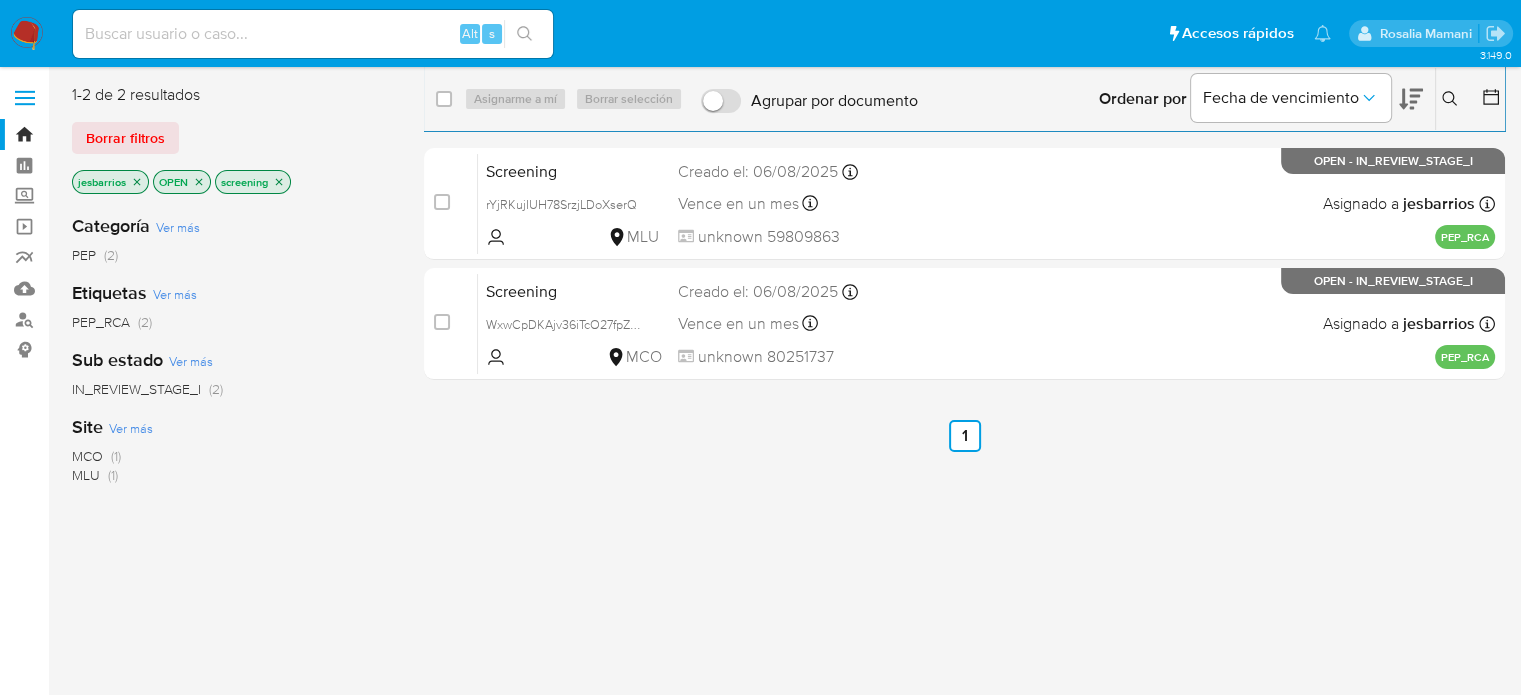 click 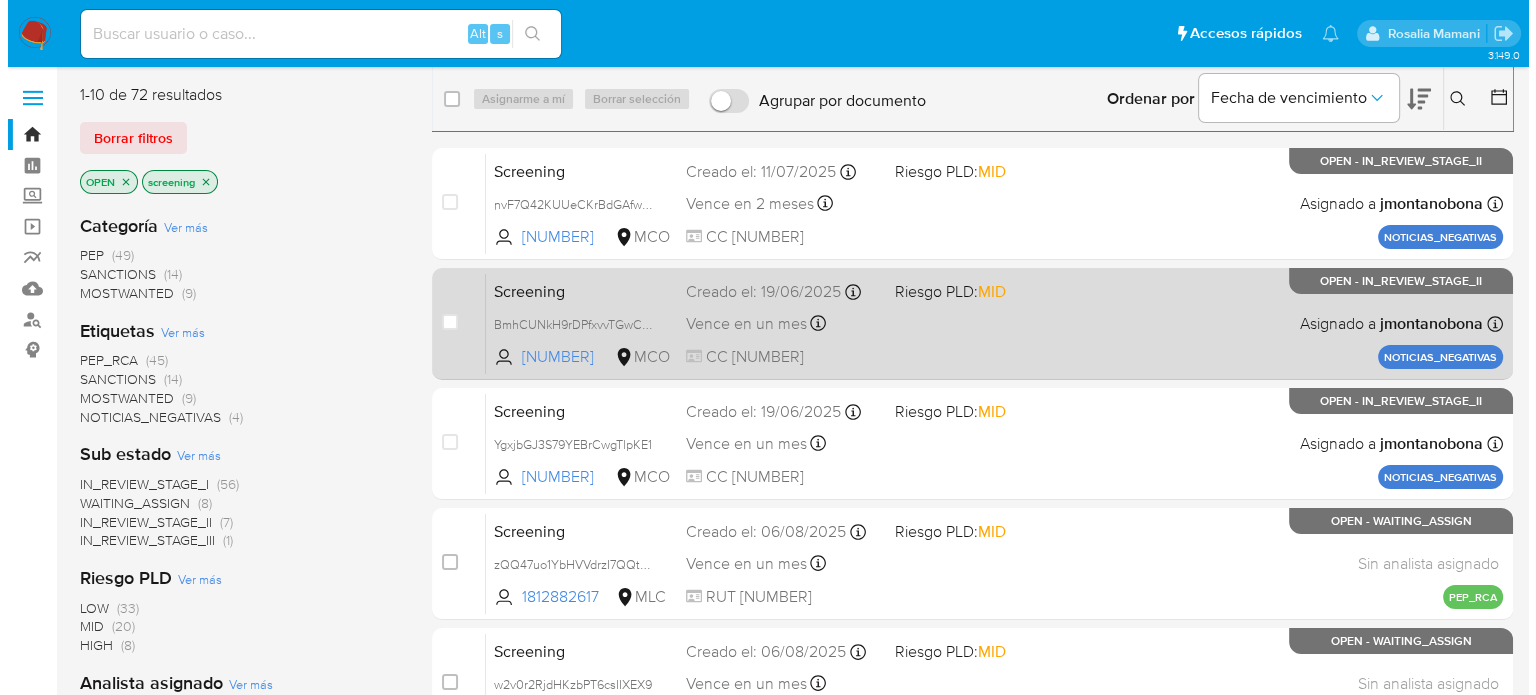 scroll, scrollTop: 729, scrollLeft: 0, axis: vertical 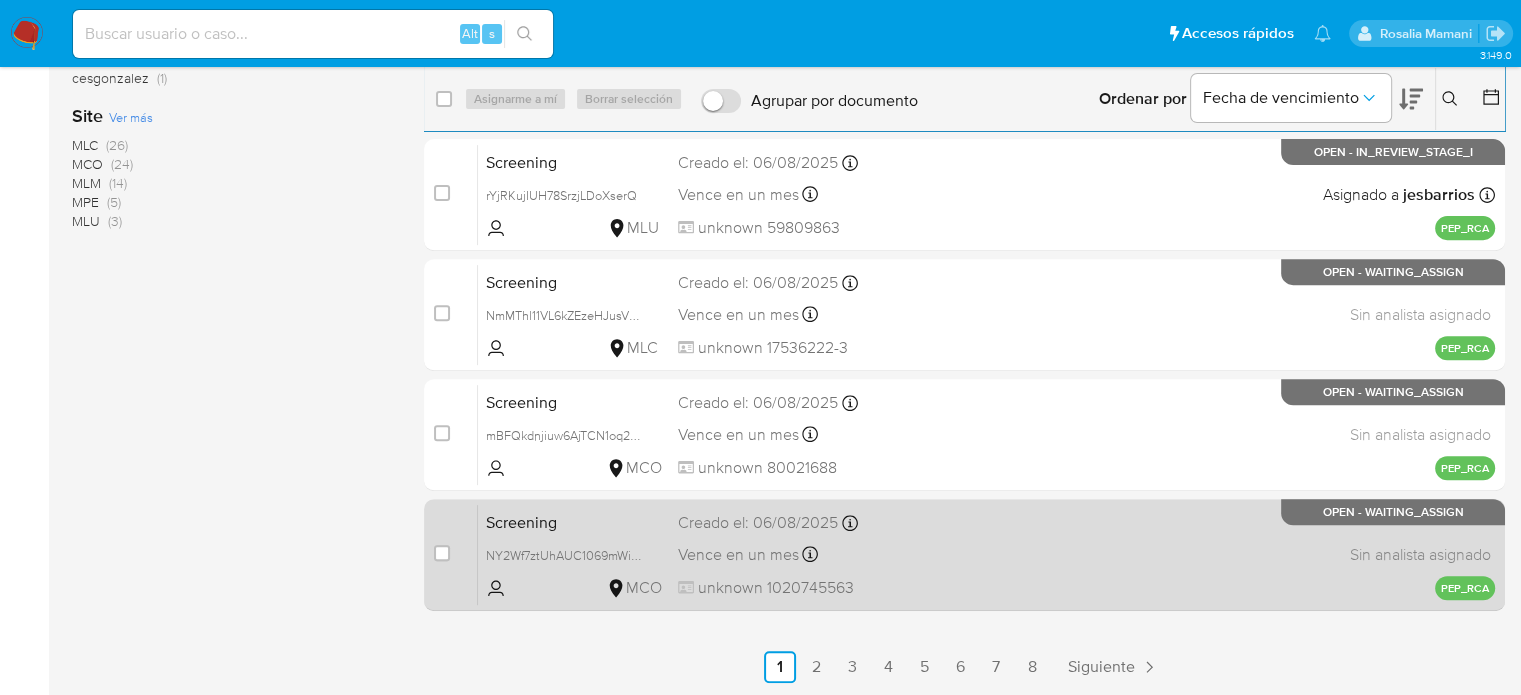 click on "Screening NY2Wf7ztUhAUC1069mWikEtr MCO Creado el: 06/08/2025   Creado el: 06/08/2025 11:18:45 Vence en un mes   Vence el 05/09/2025 11:18:45 unknown   1020745563 Sin analista asignado   Asignado el: - PEP_RCA OPEN - WAITING_ASSIGN" at bounding box center (986, 554) 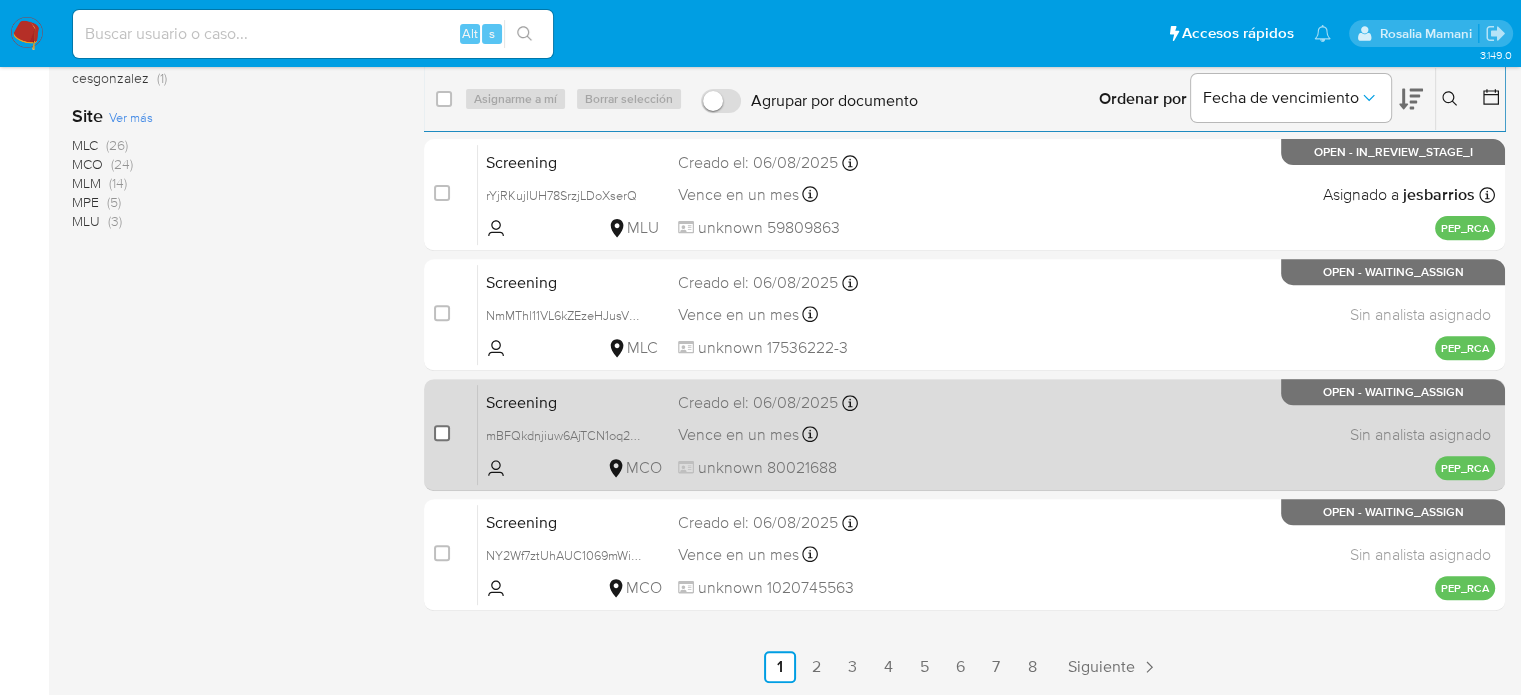 click at bounding box center (442, 433) 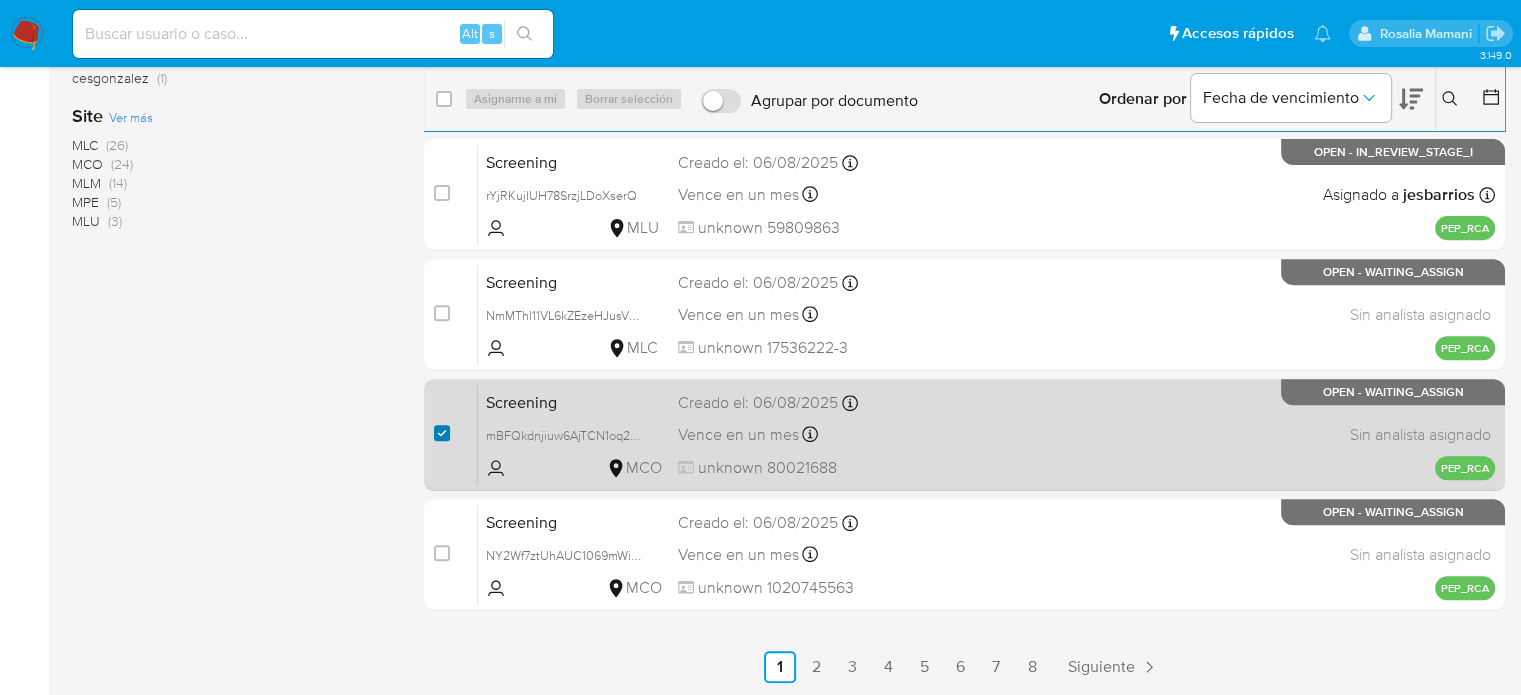 checkbox on "true" 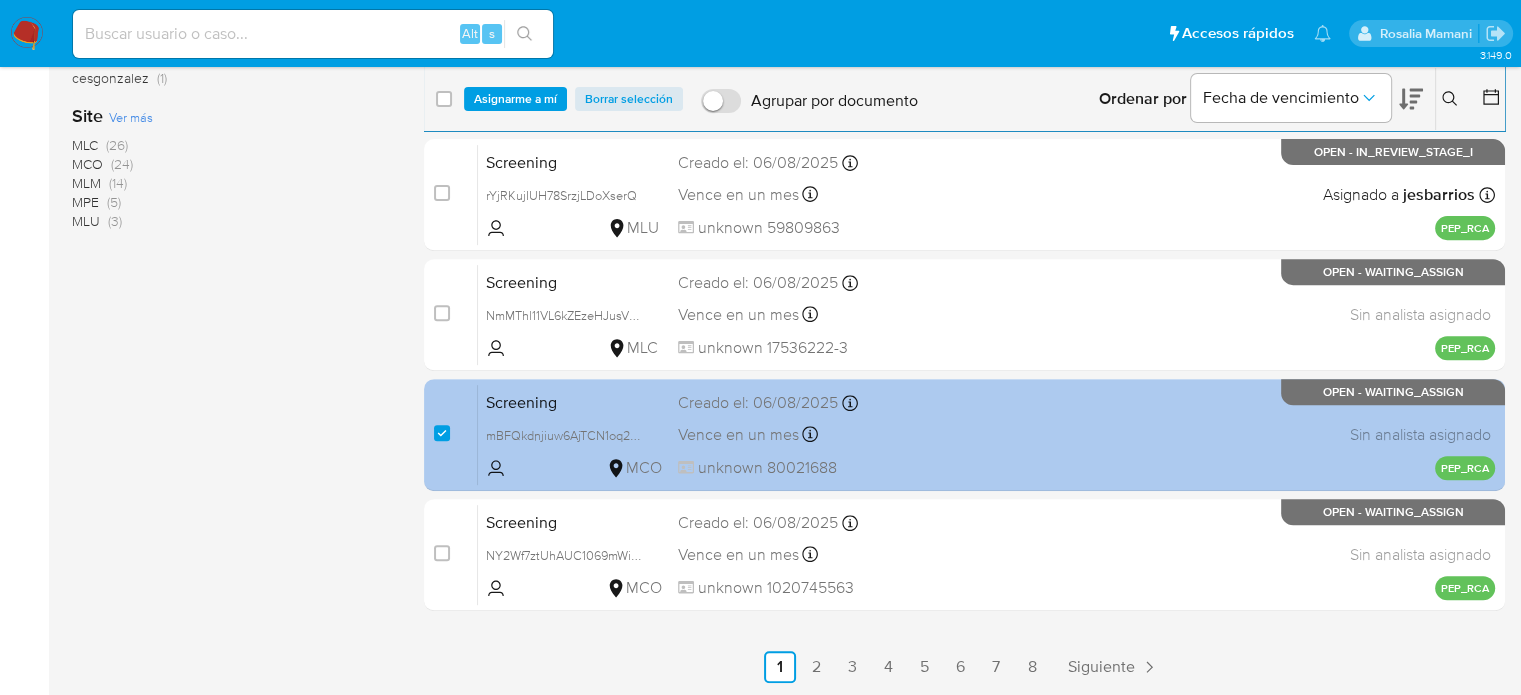 click on "Vence en un mes   Vence el 05/09/2025 11:19:05" at bounding box center [774, 434] 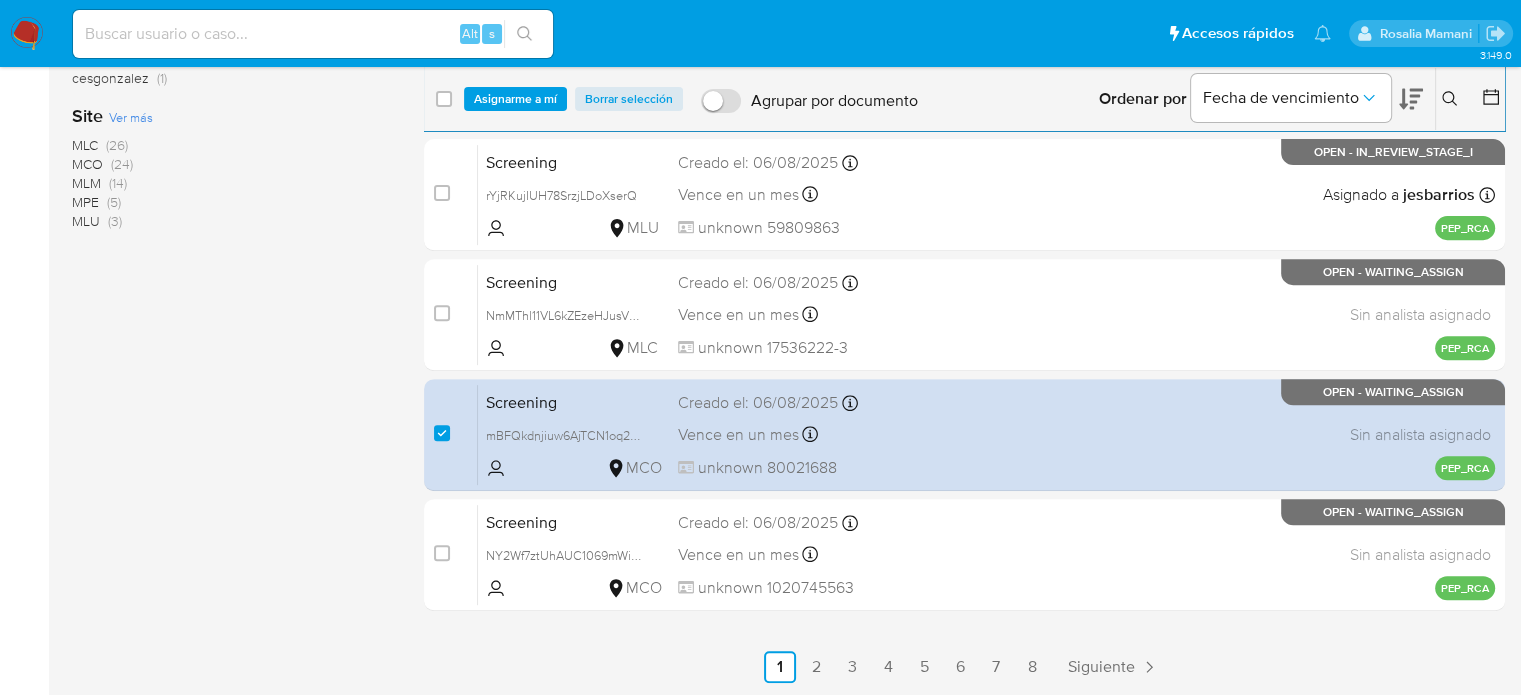 click on "Asignarme a mí" at bounding box center [515, 99] 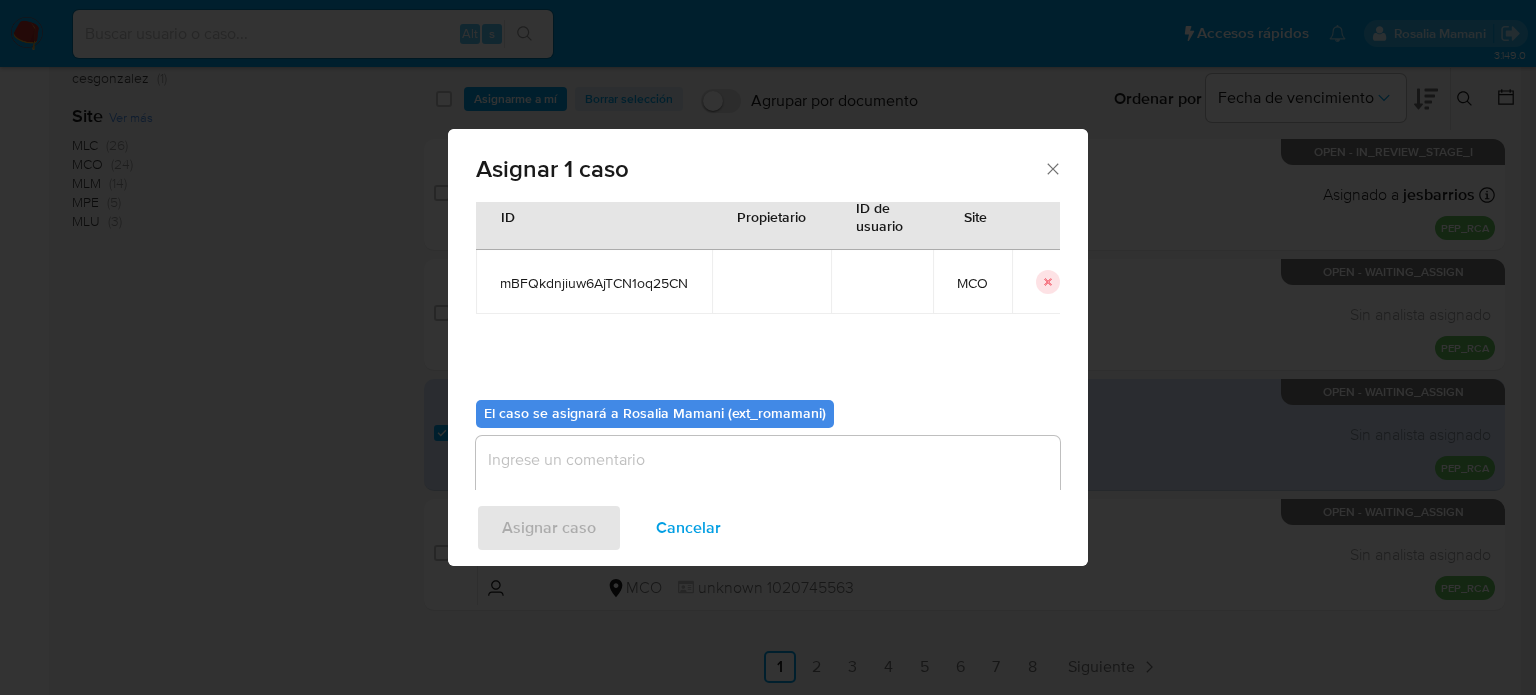 scroll, scrollTop: 103, scrollLeft: 0, axis: vertical 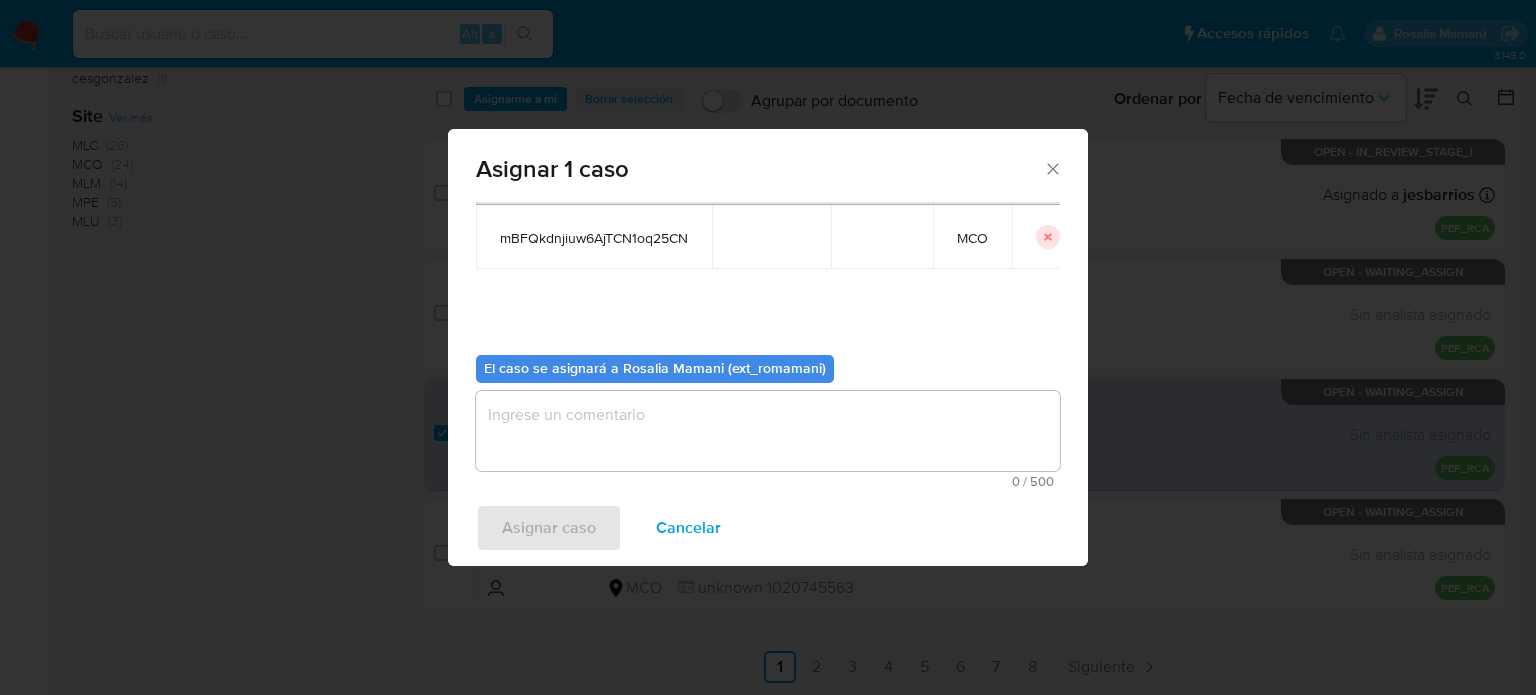 click at bounding box center (768, 431) 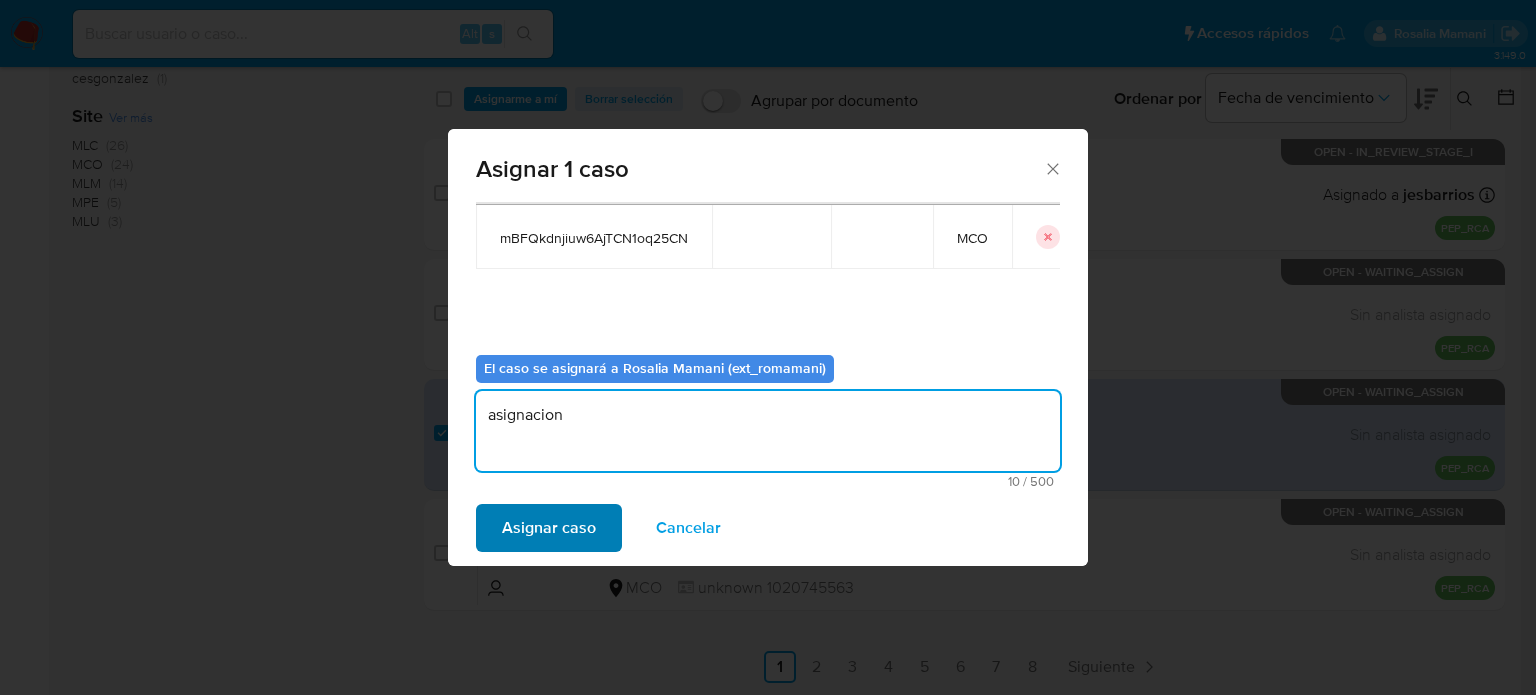 type on "asignacion" 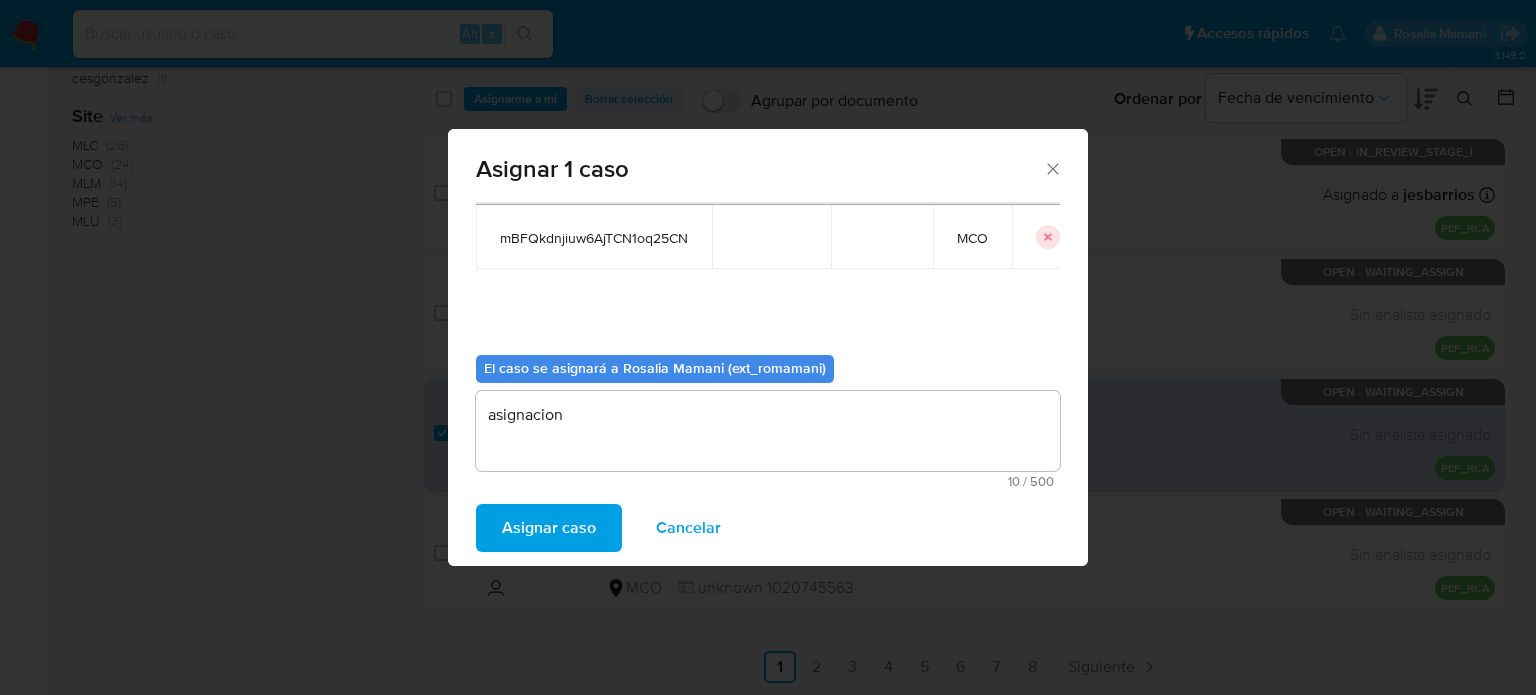 click on "Asignar caso" at bounding box center [549, 528] 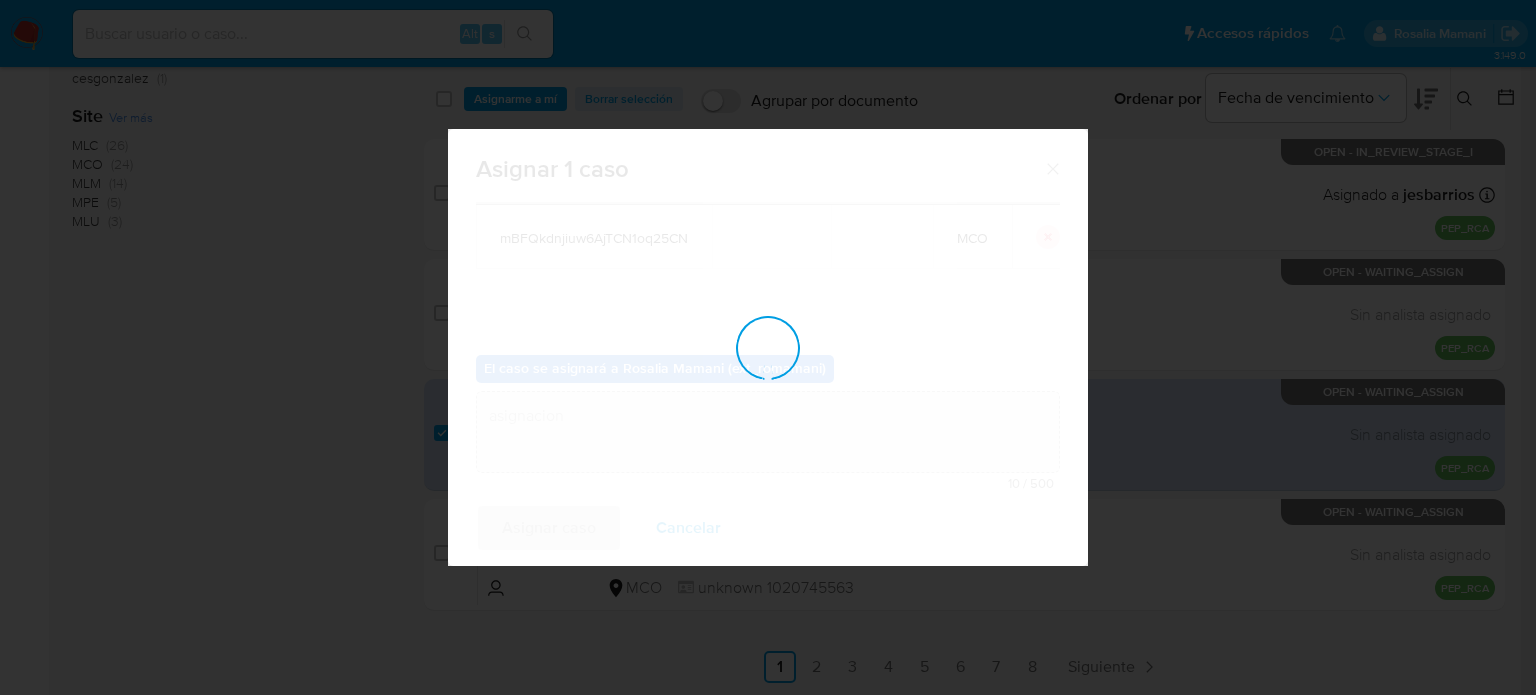type 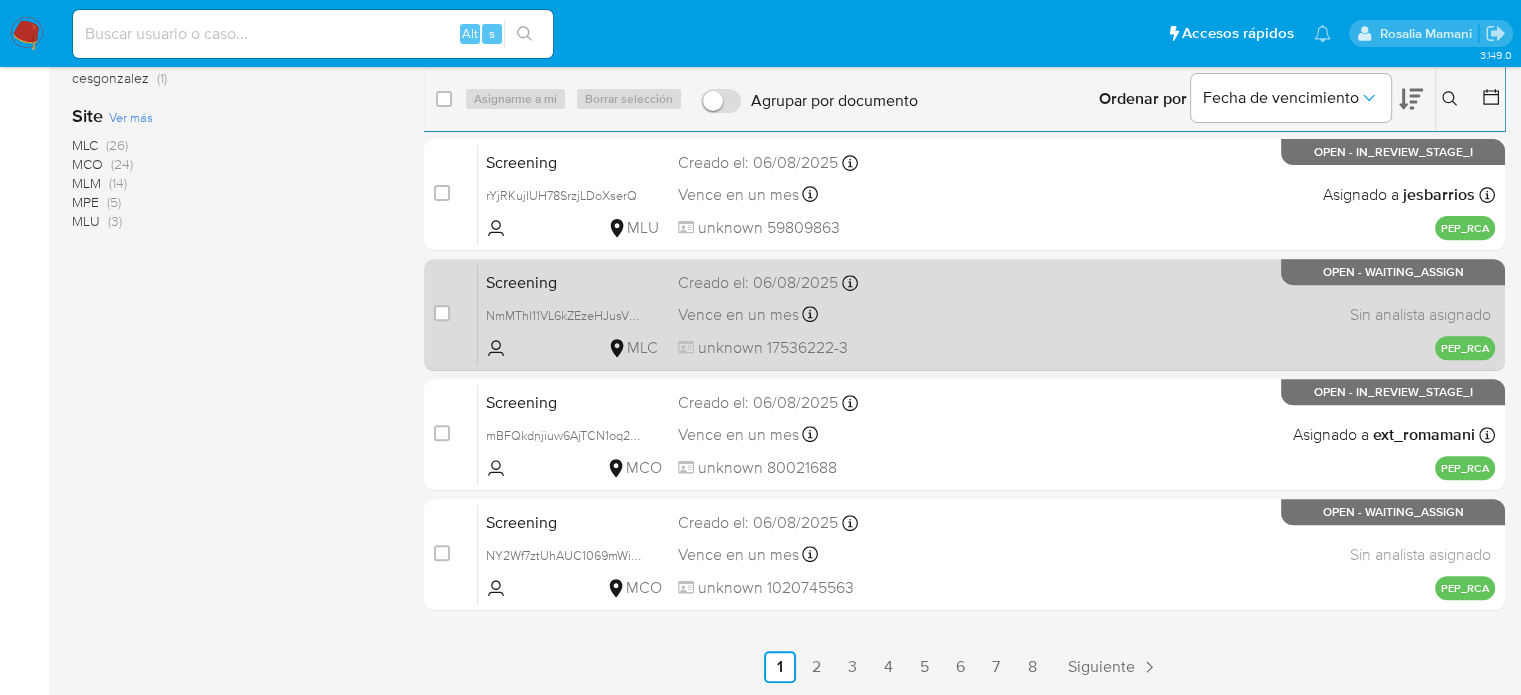 click on "Screening NmMThl11VL6kZEzeHJusV8UC MLC Creado el: 06/08/2025   Creado el: 06/08/2025 11:41:15 Vence en un mes   Vence el 05/09/2025 11:41:16 unknown   17536222-3 Sin analista asignado   Asignado el: - PEP_RCA OPEN - WAITING_ASSIGN" at bounding box center [986, 314] 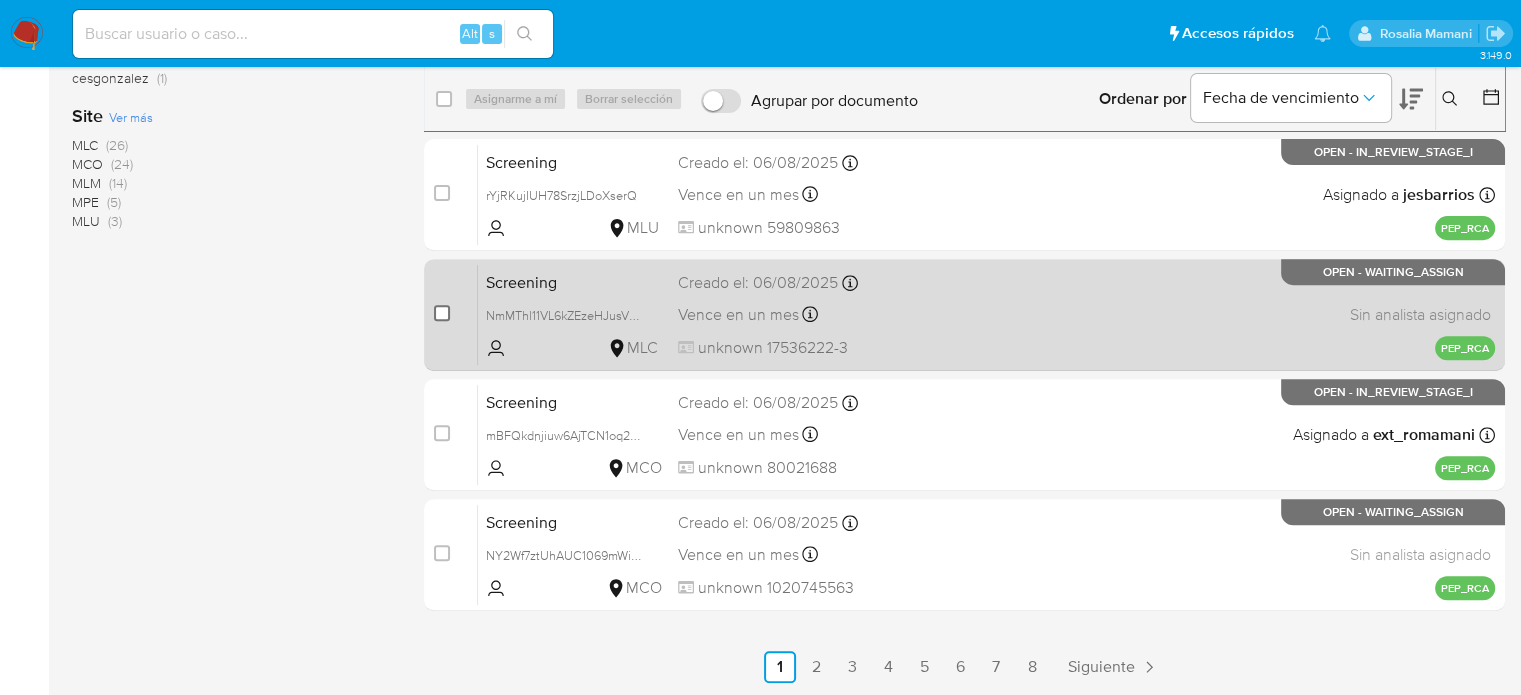 click at bounding box center (442, 313) 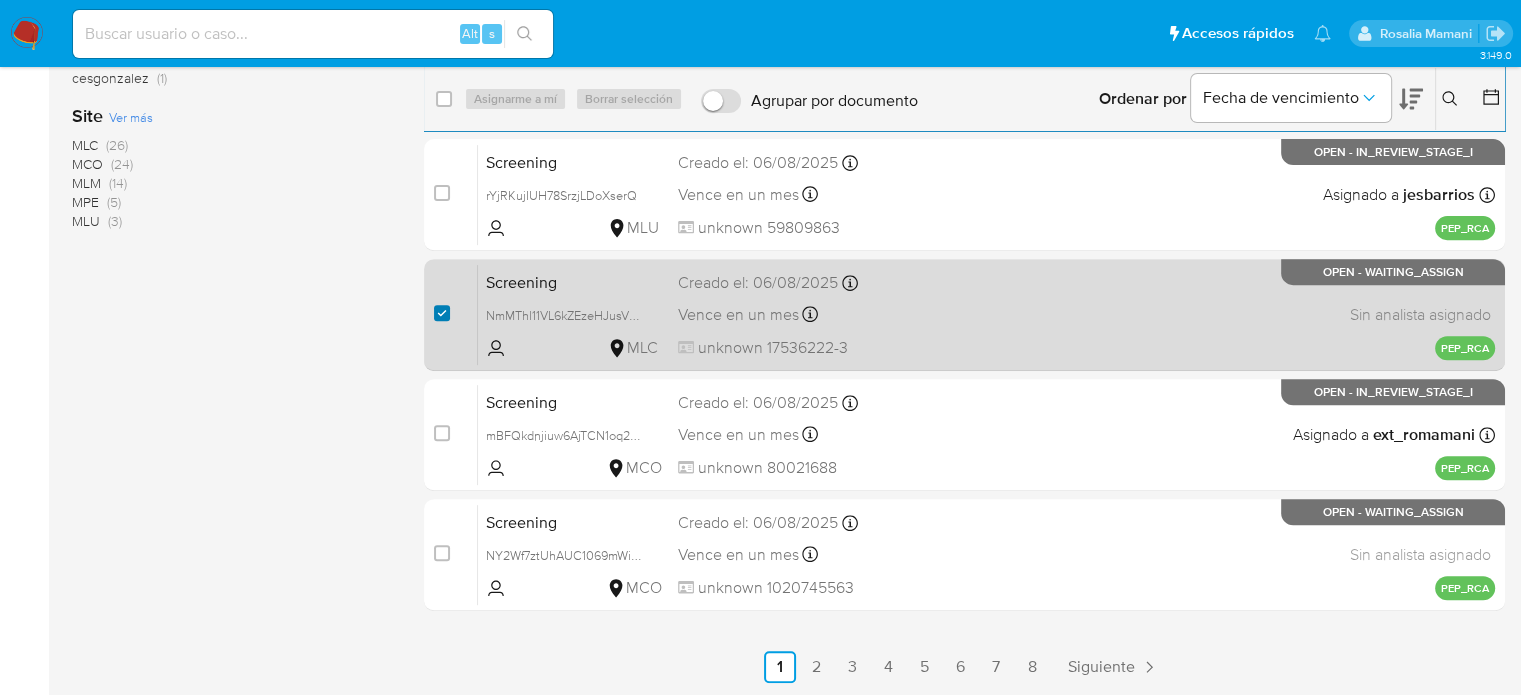 checkbox on "true" 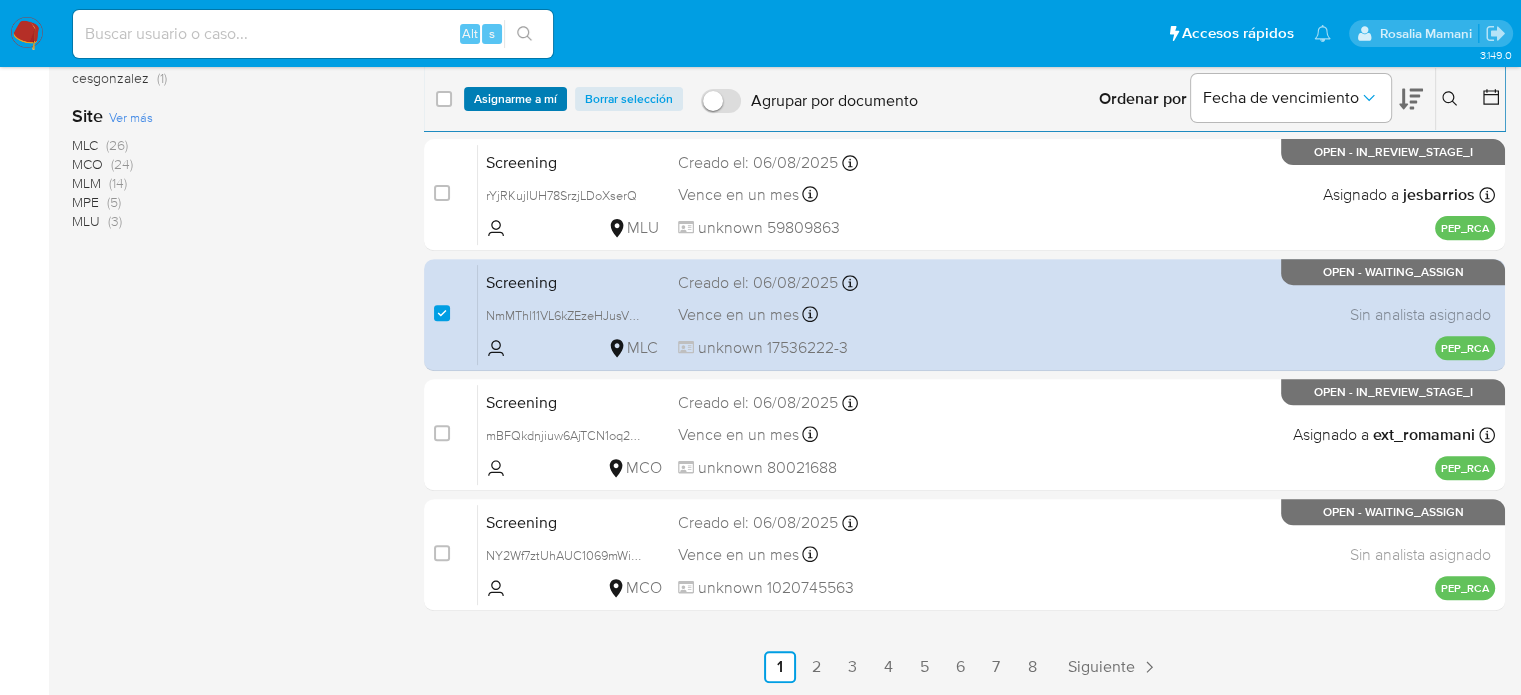 click on "Asignarme a mí" at bounding box center (515, 99) 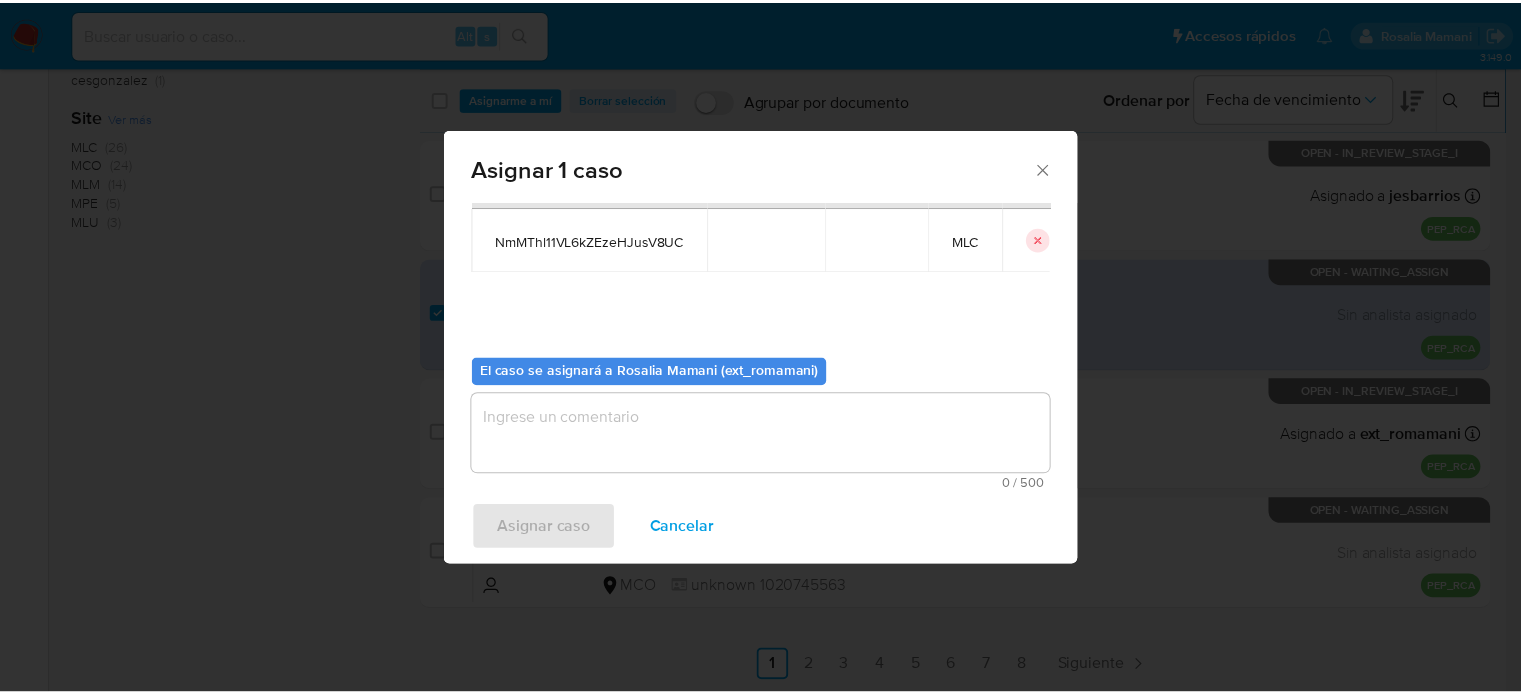 scroll, scrollTop: 103, scrollLeft: 0, axis: vertical 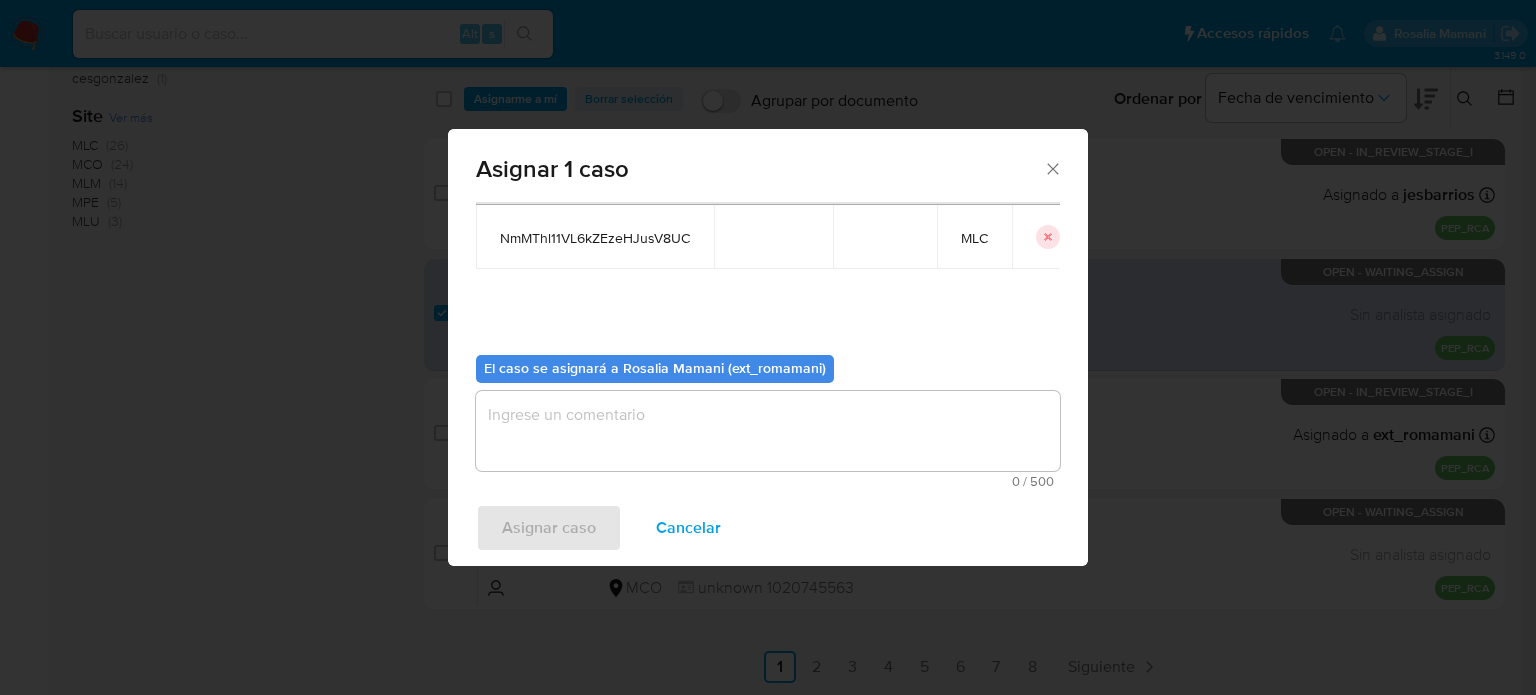 click at bounding box center [768, 431] 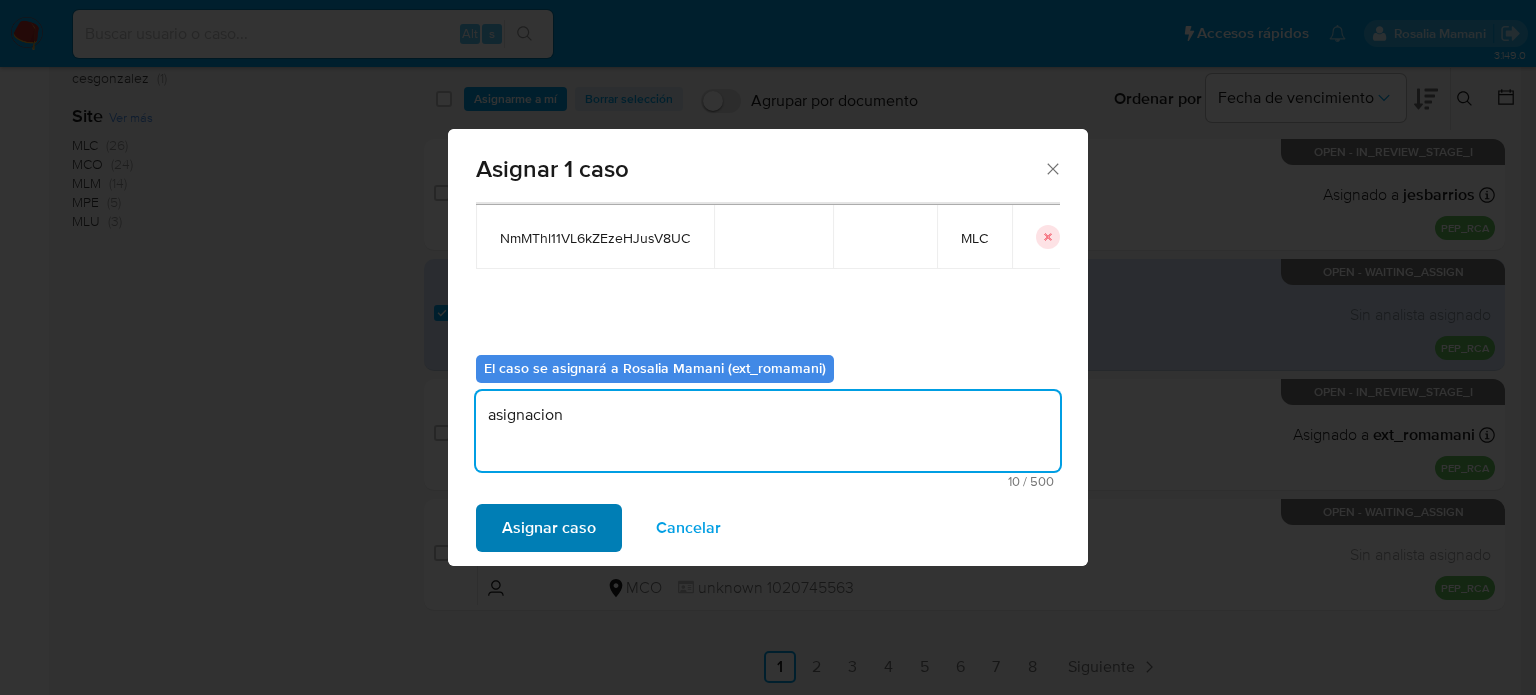 type on "asignacion" 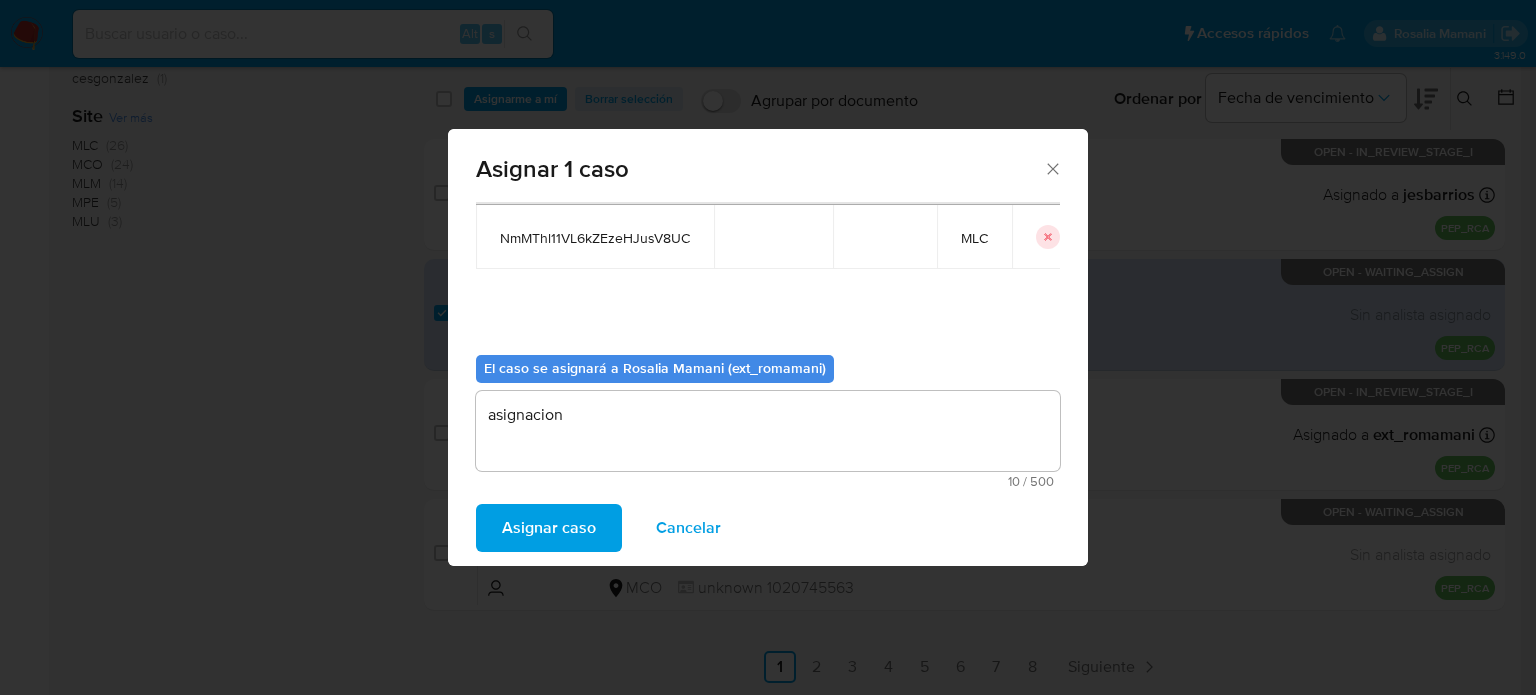 click on "Asignar caso" at bounding box center (549, 528) 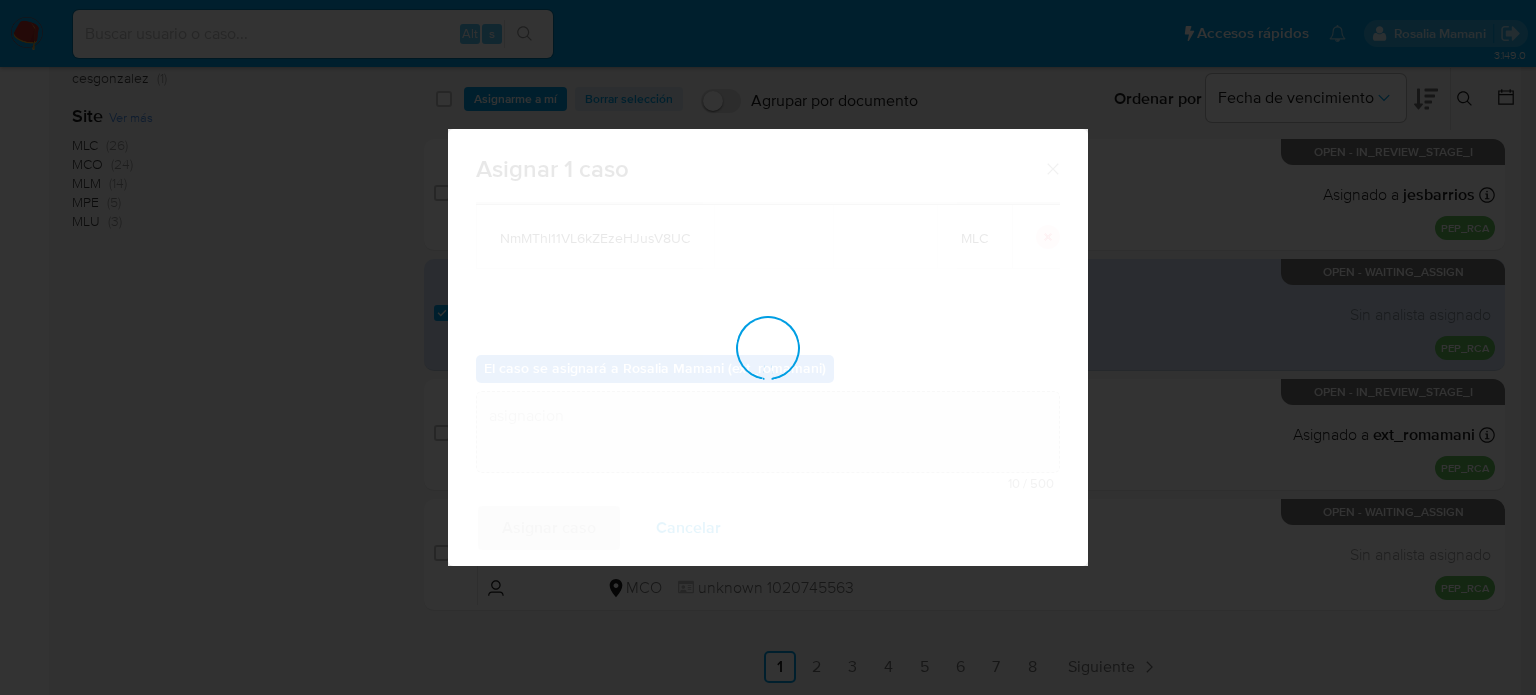 type 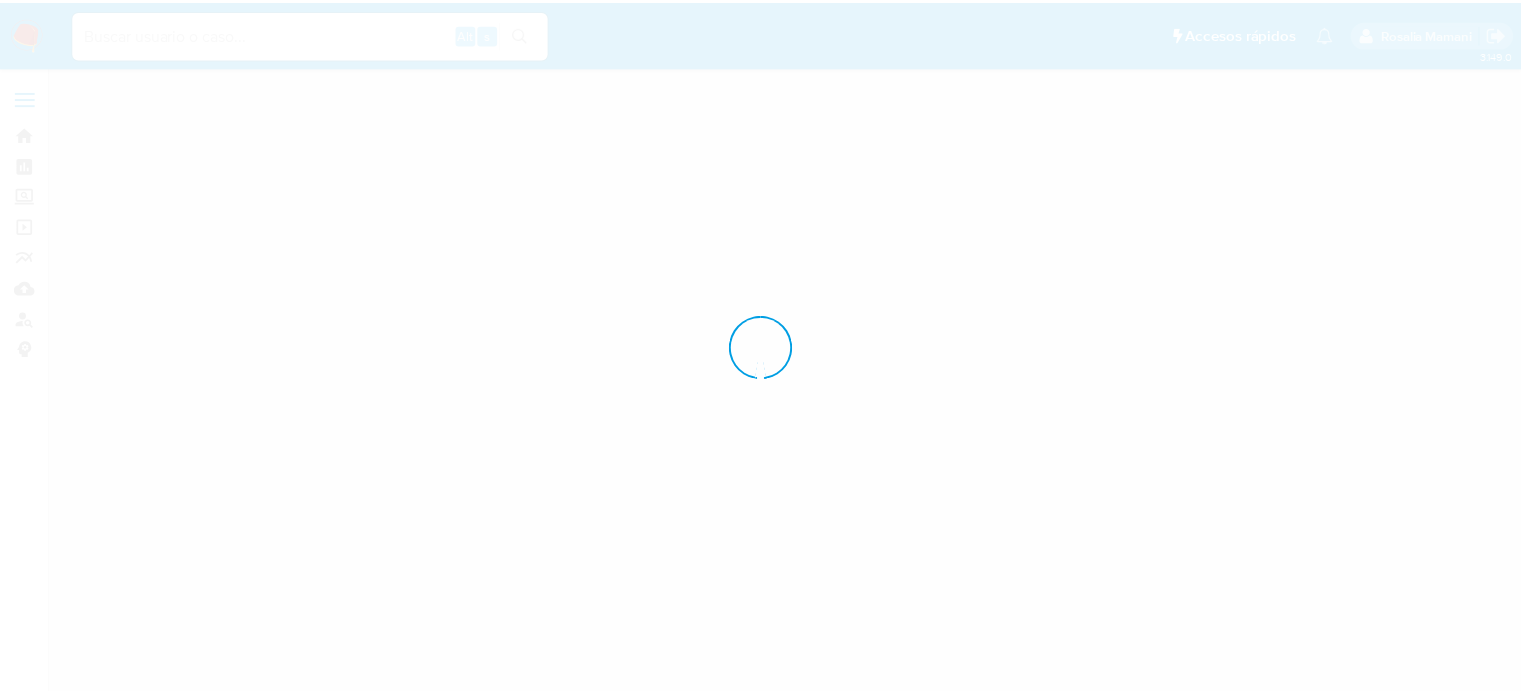 scroll, scrollTop: 0, scrollLeft: 0, axis: both 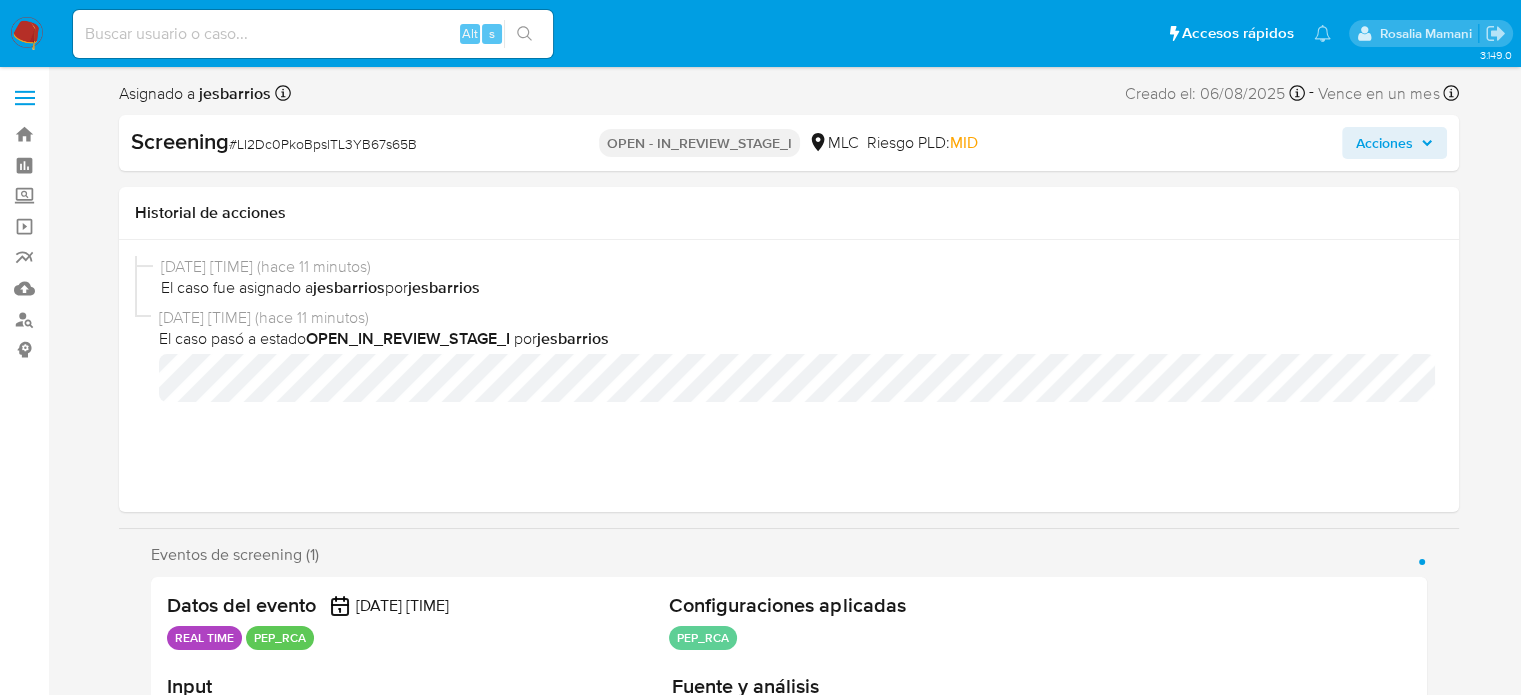 select on "10" 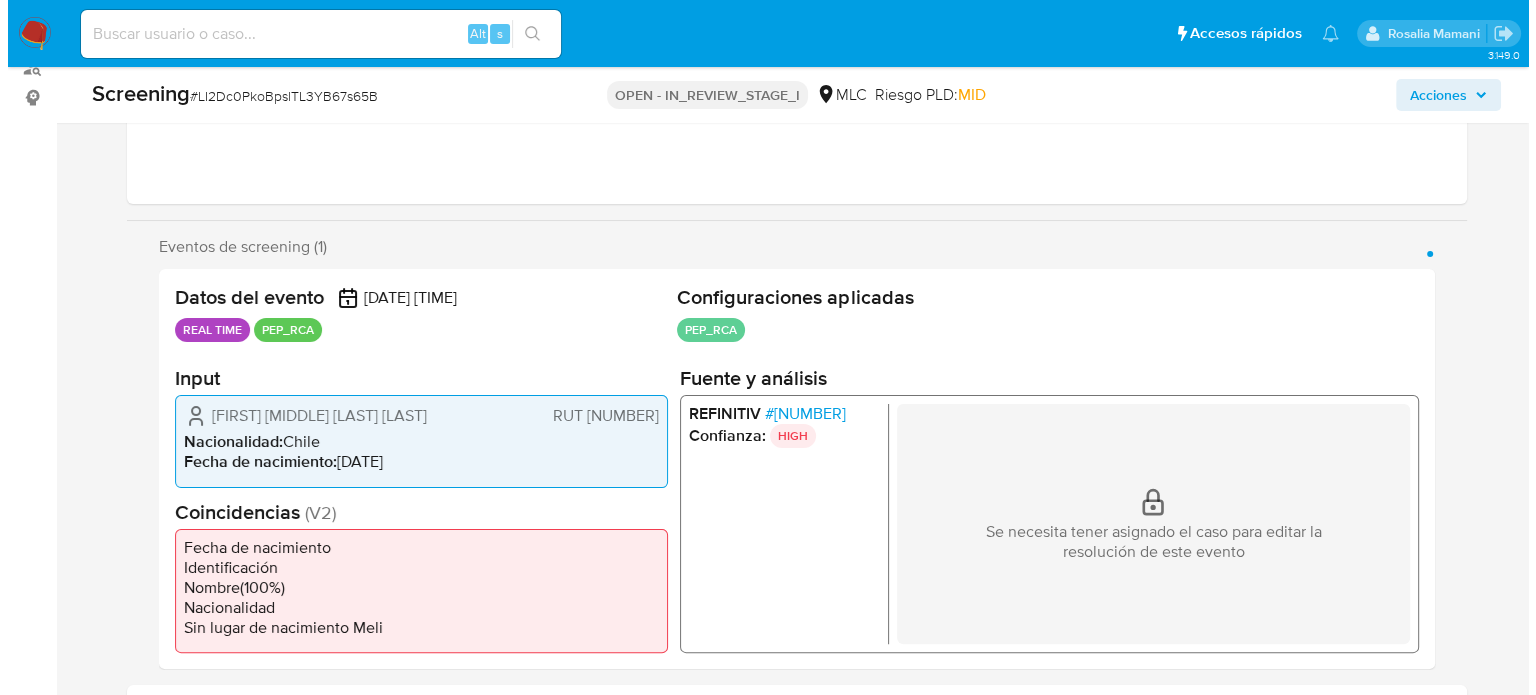 scroll, scrollTop: 400, scrollLeft: 0, axis: vertical 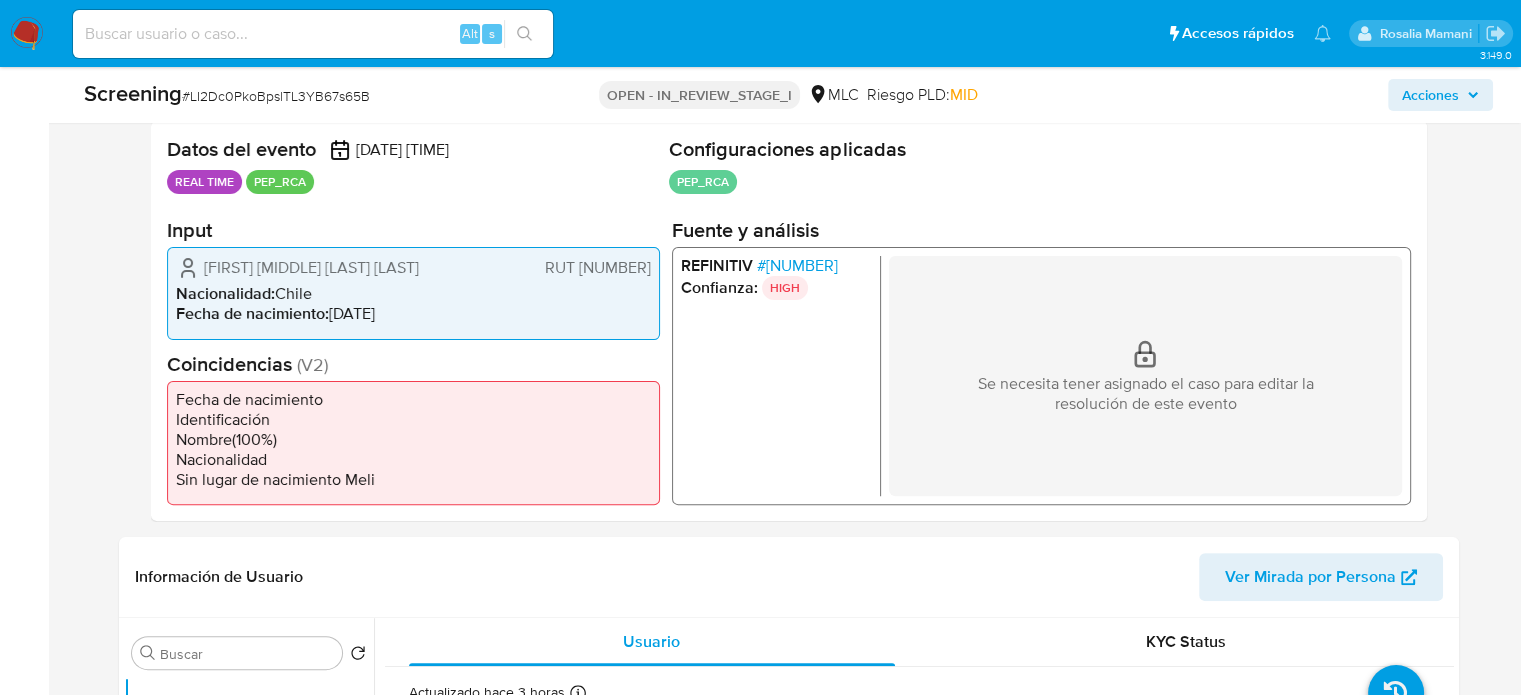 click on "# [NUMBER]" at bounding box center [796, 266] 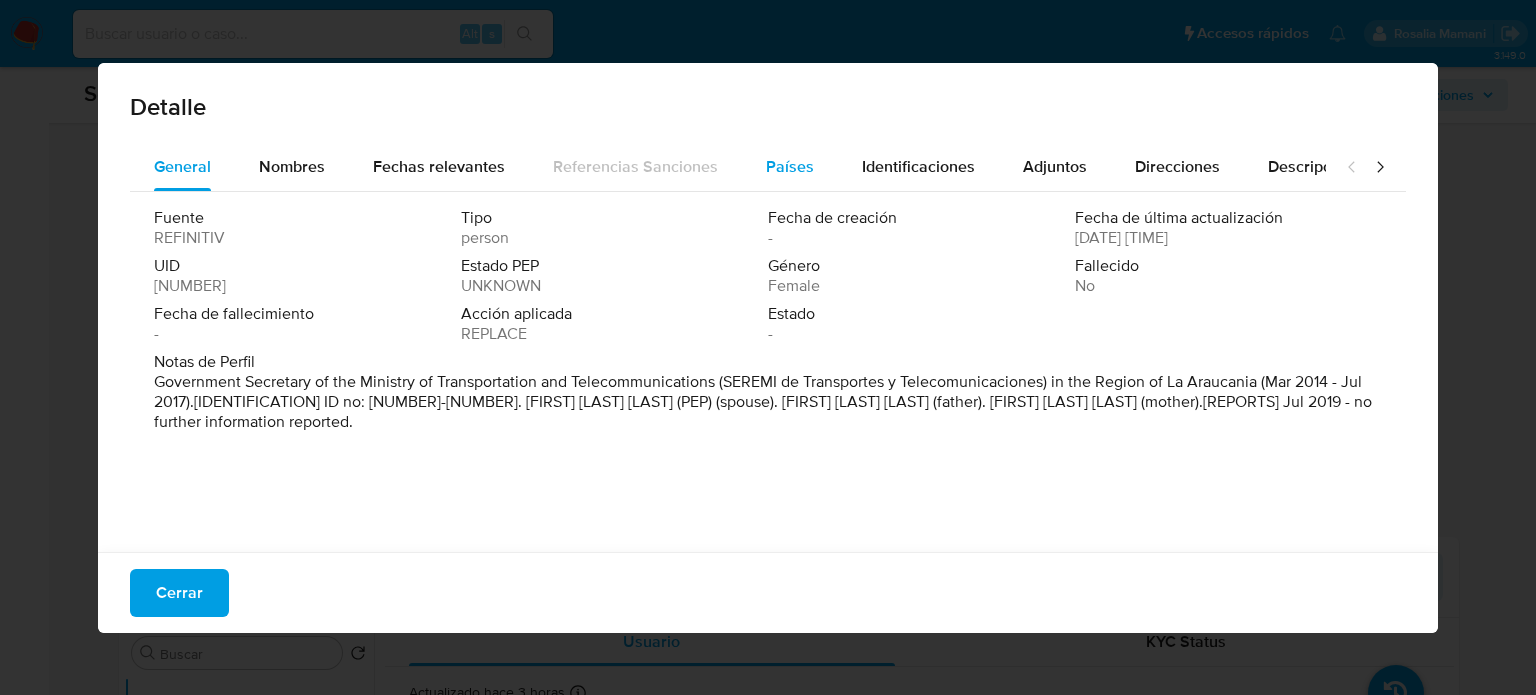click on "Países" at bounding box center (790, 166) 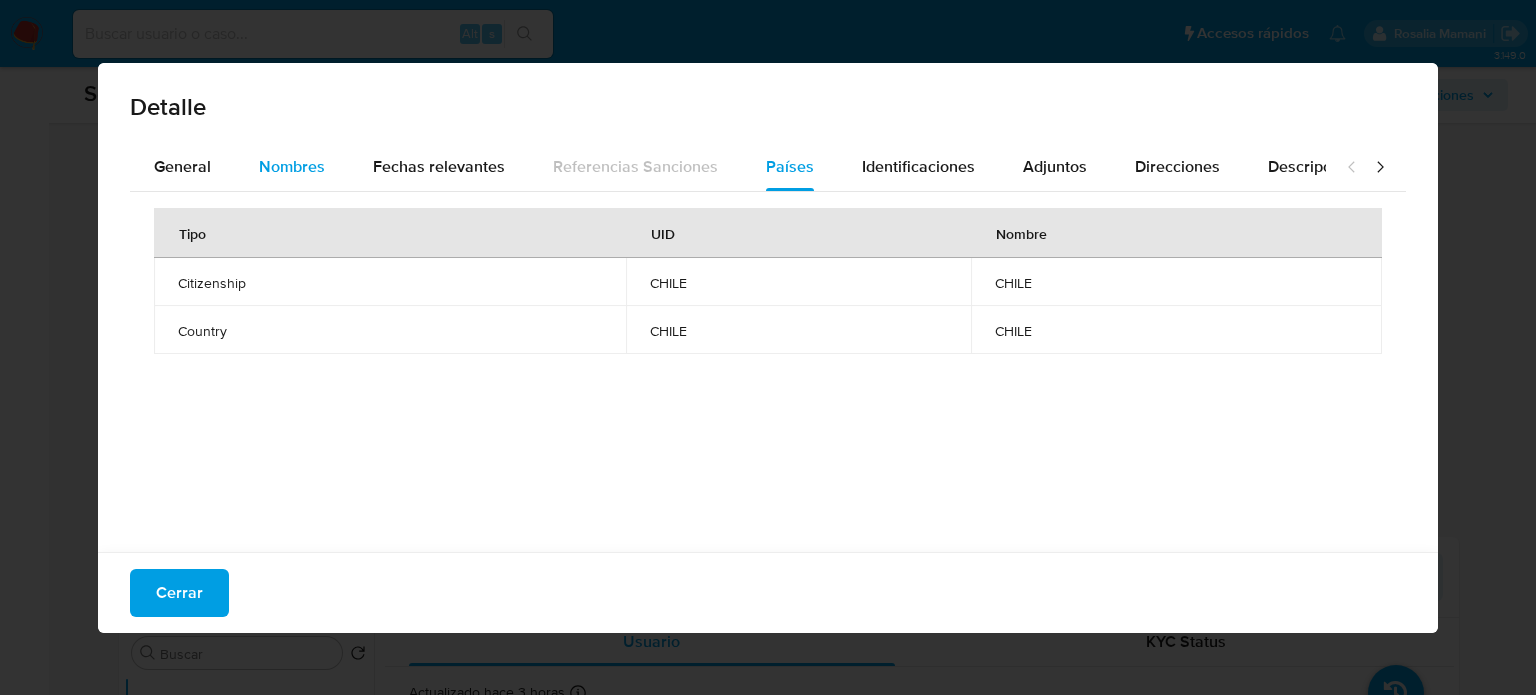 click on "Nombres" at bounding box center [292, 166] 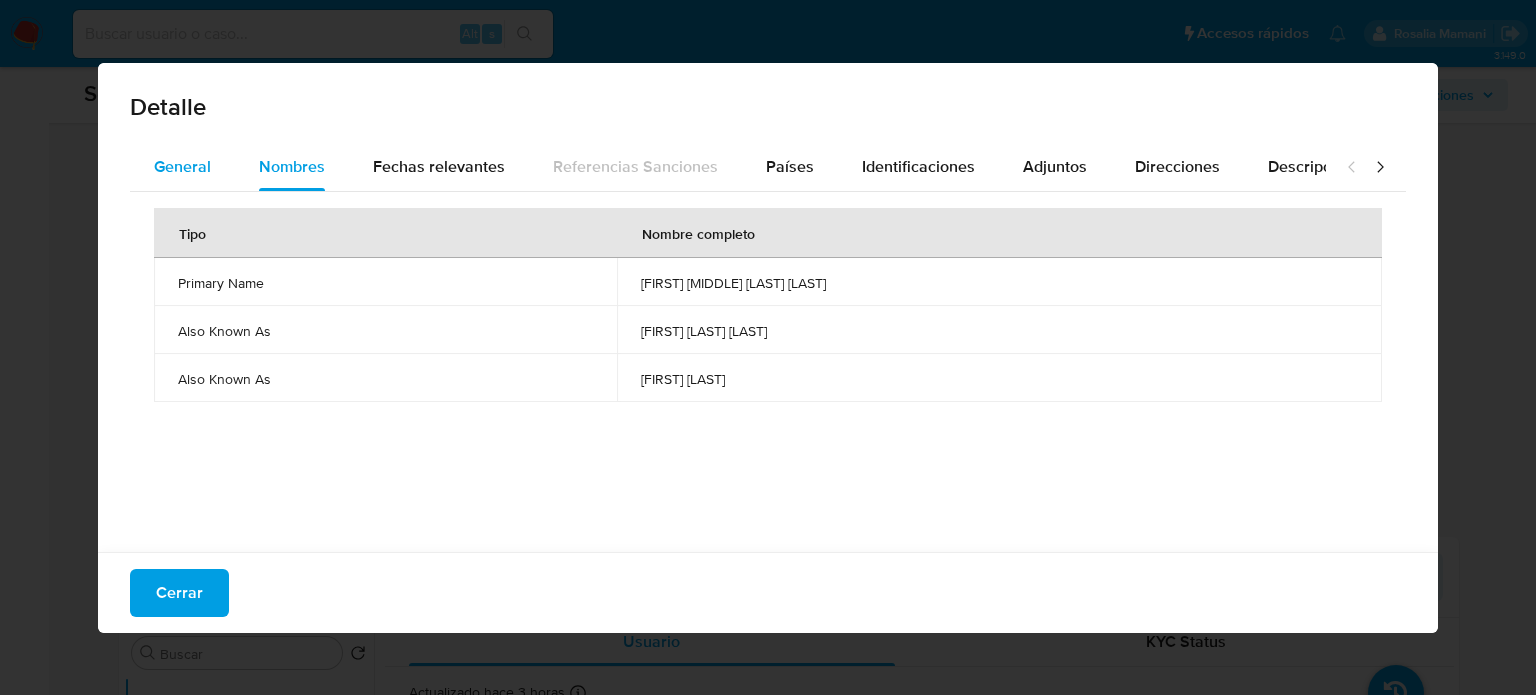 click on "General" at bounding box center (182, 166) 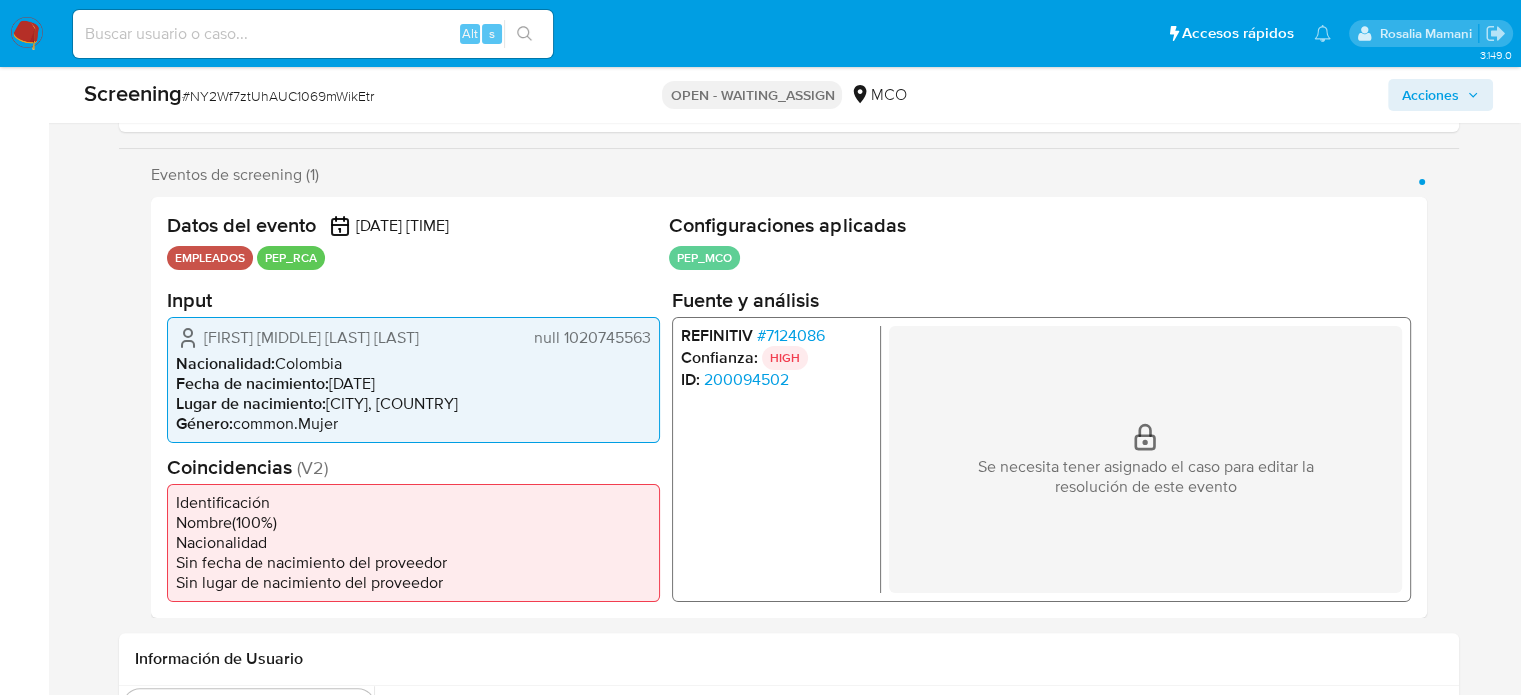 scroll, scrollTop: 400, scrollLeft: 0, axis: vertical 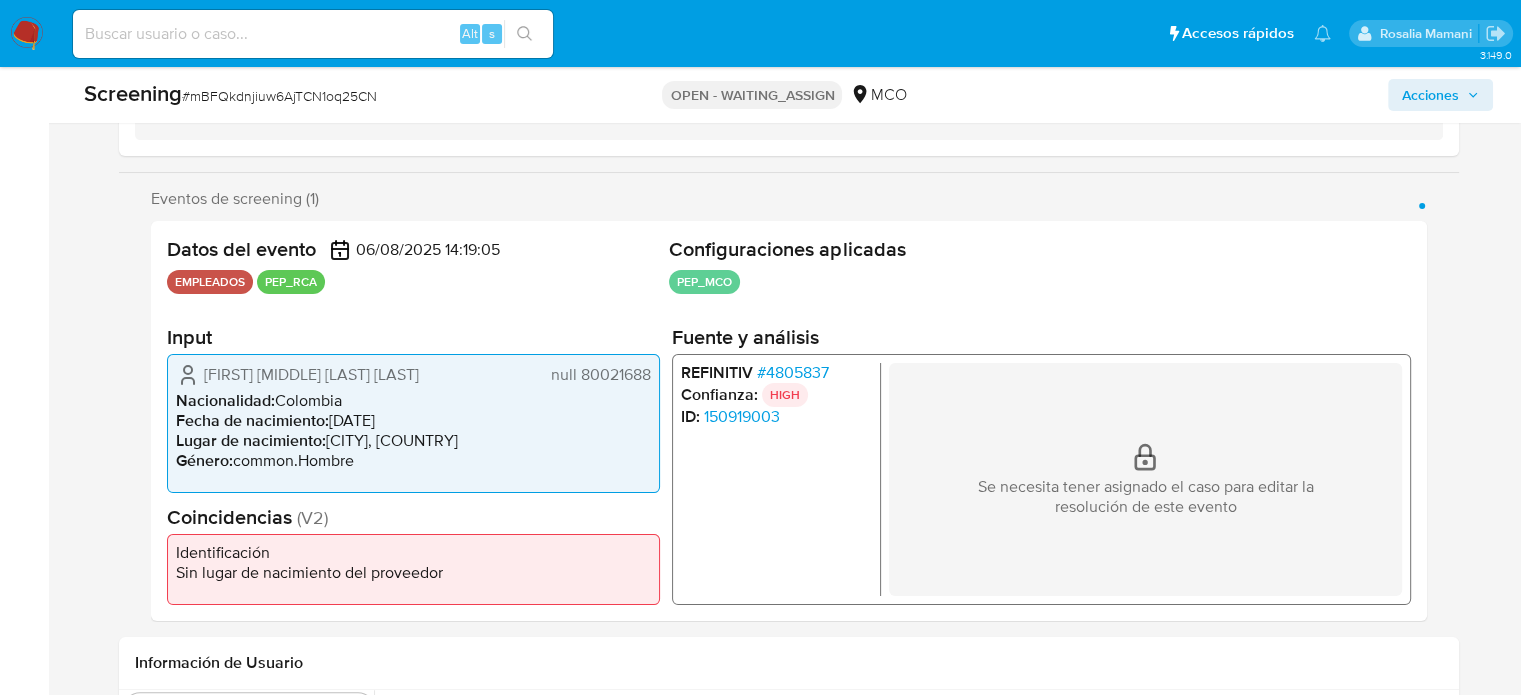 click on "# 4805837" at bounding box center [792, 372] 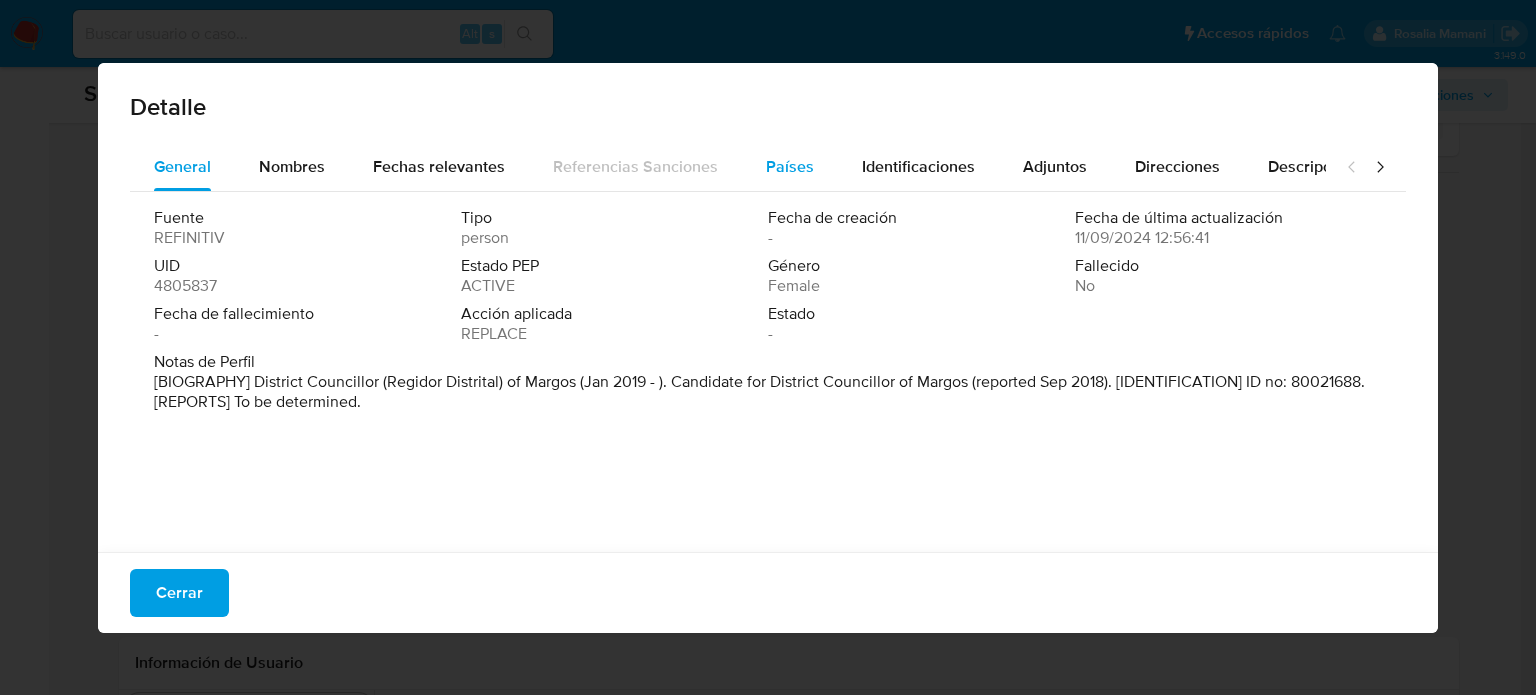 click on "Países" at bounding box center (790, 166) 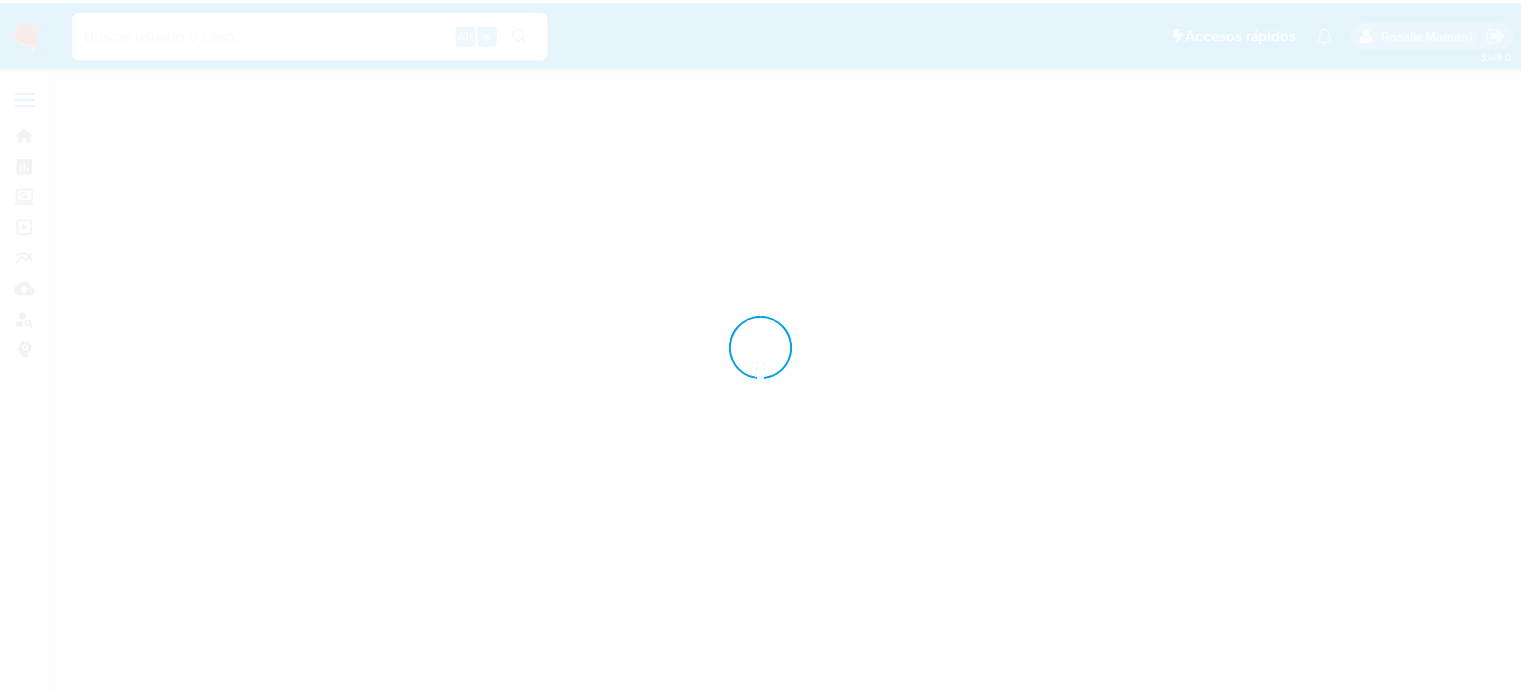 scroll, scrollTop: 0, scrollLeft: 0, axis: both 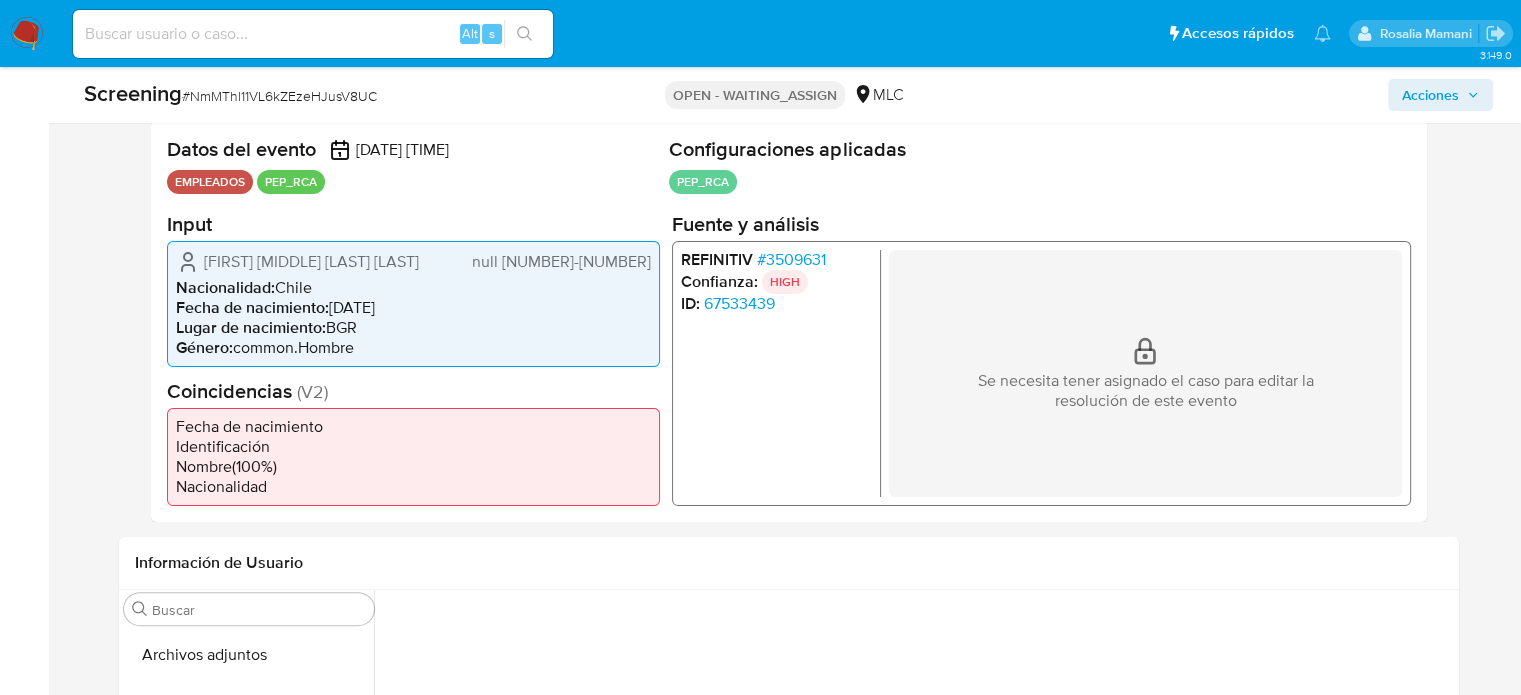 click on "# 3509631" at bounding box center (790, 259) 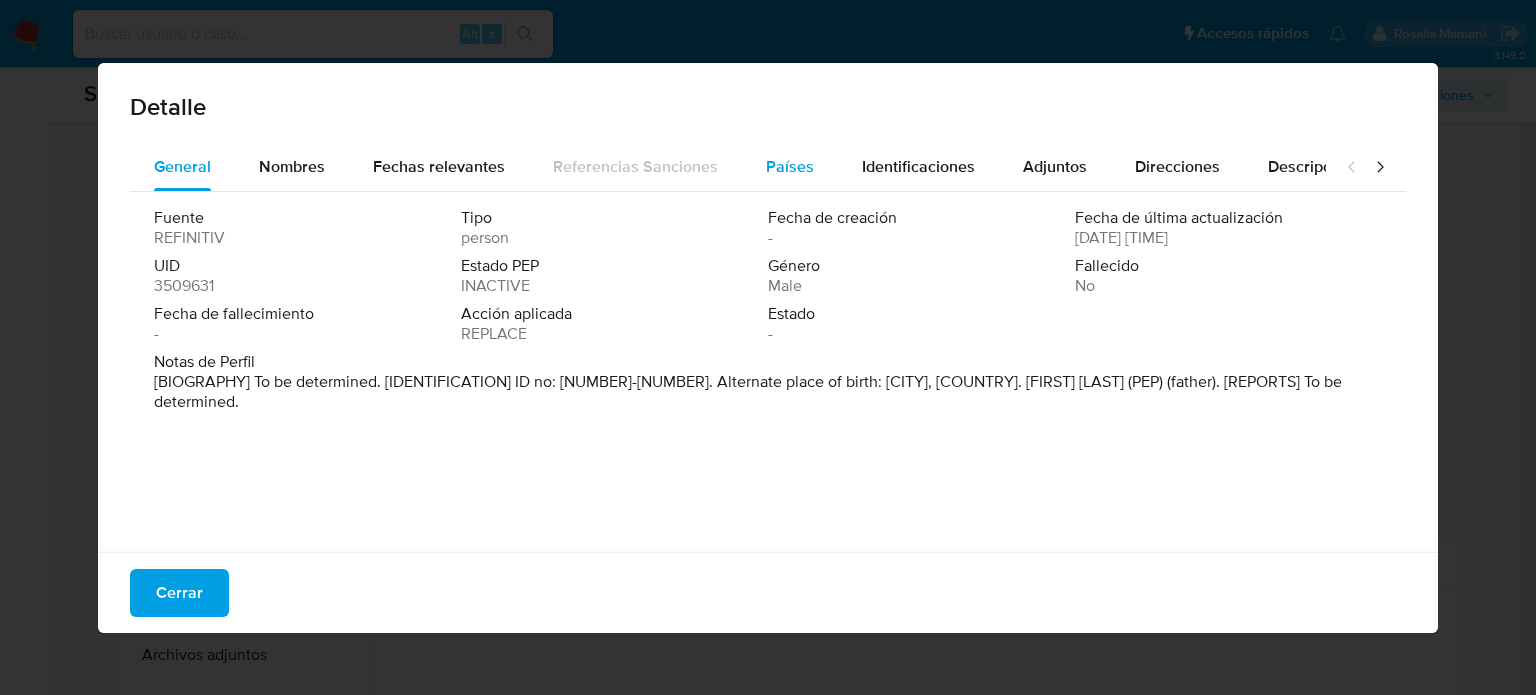 click on "Países" at bounding box center (790, 166) 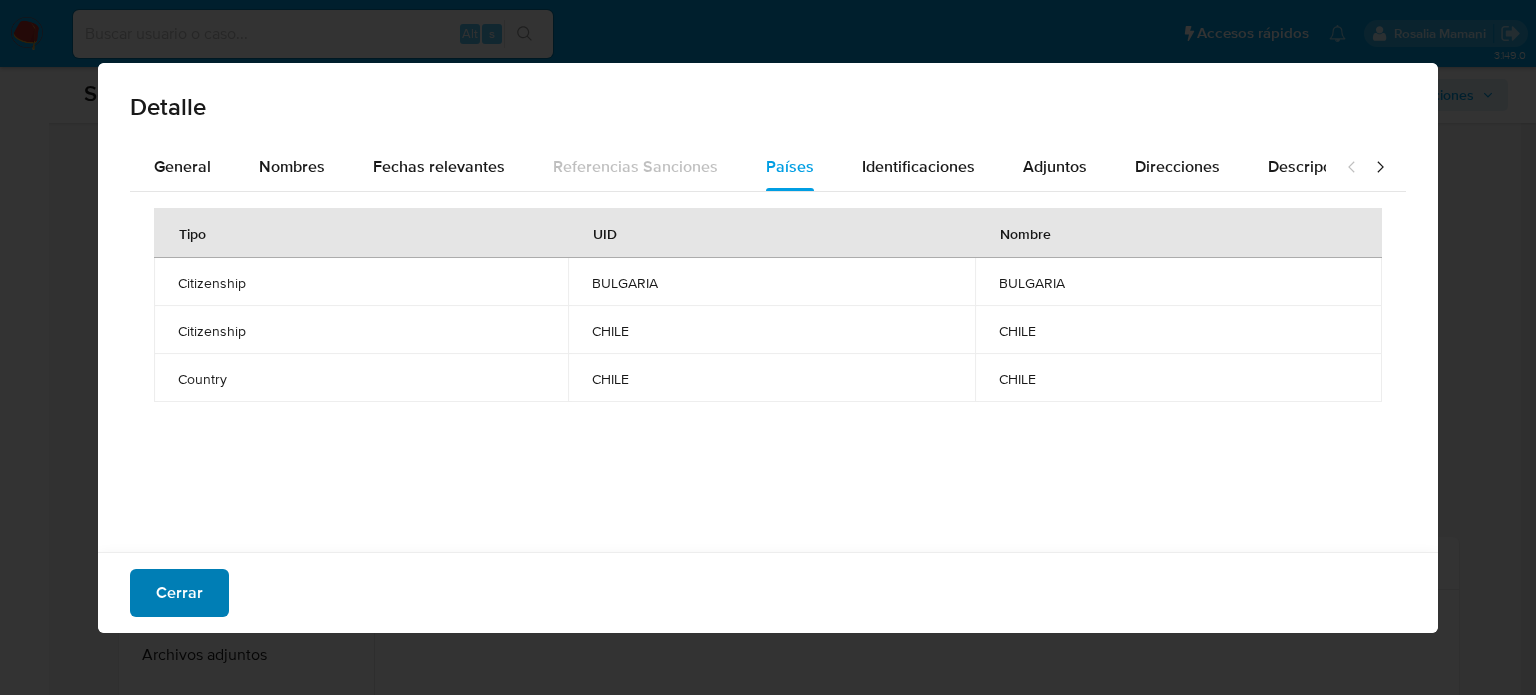 click on "Cerrar" at bounding box center [179, 593] 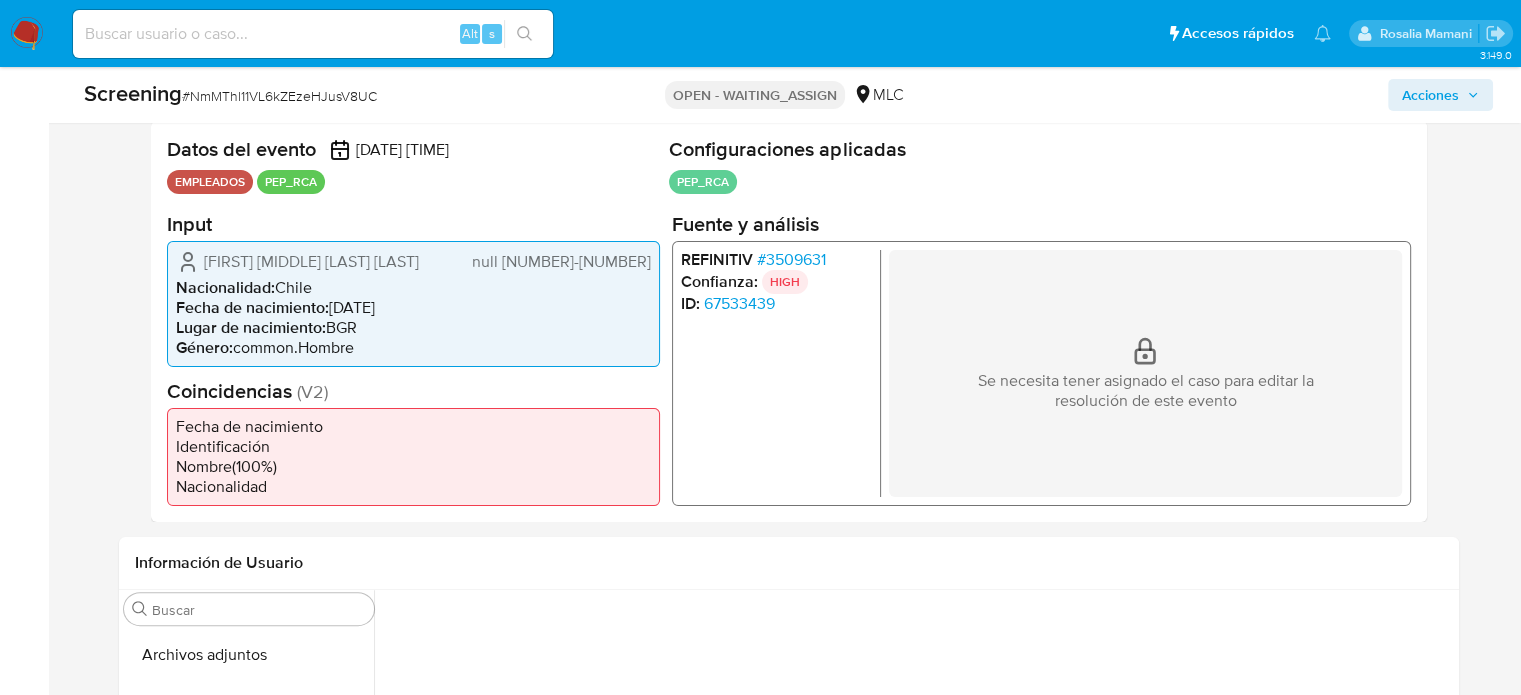 click on "# 3509631" at bounding box center (790, 259) 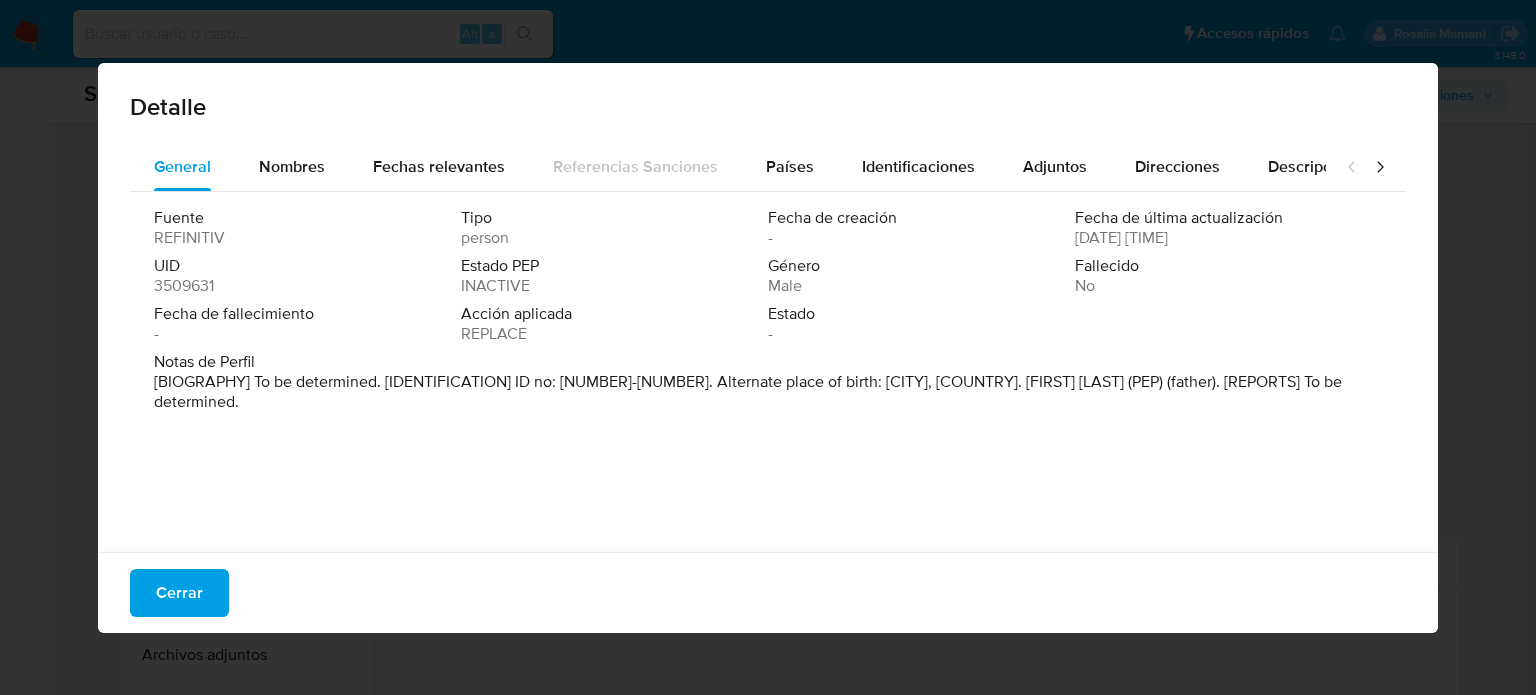 drag, startPoint x: 1188, startPoint y: 385, endPoint x: 936, endPoint y: 389, distance: 252.03174 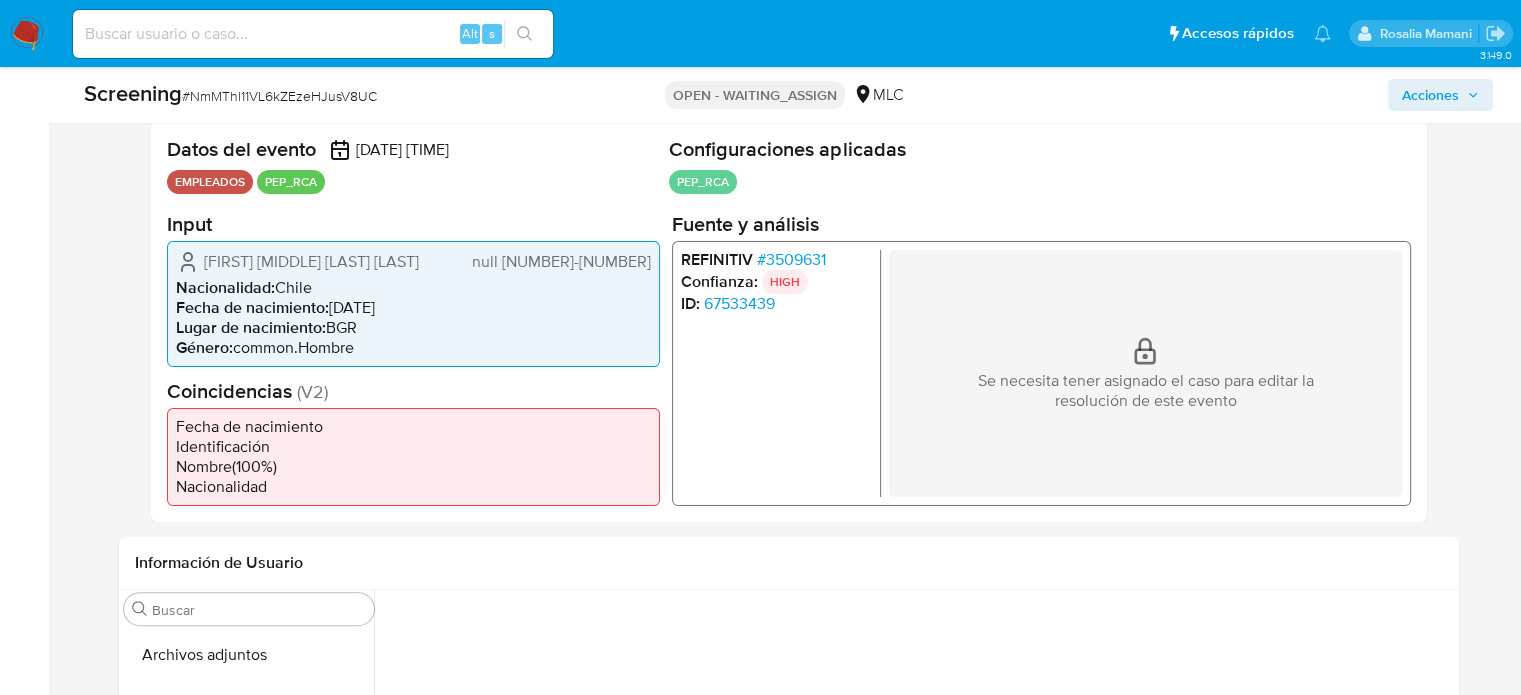 click at bounding box center [27, 34] 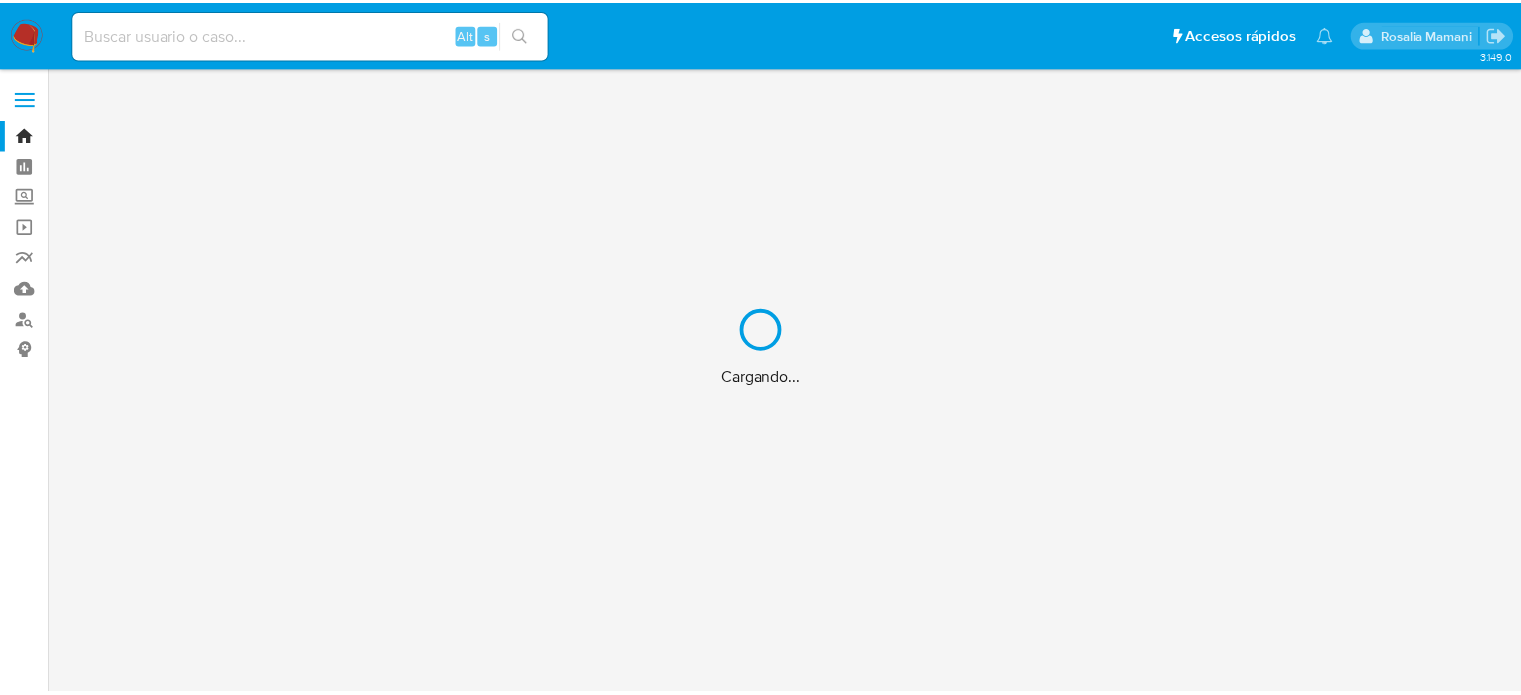 scroll, scrollTop: 0, scrollLeft: 0, axis: both 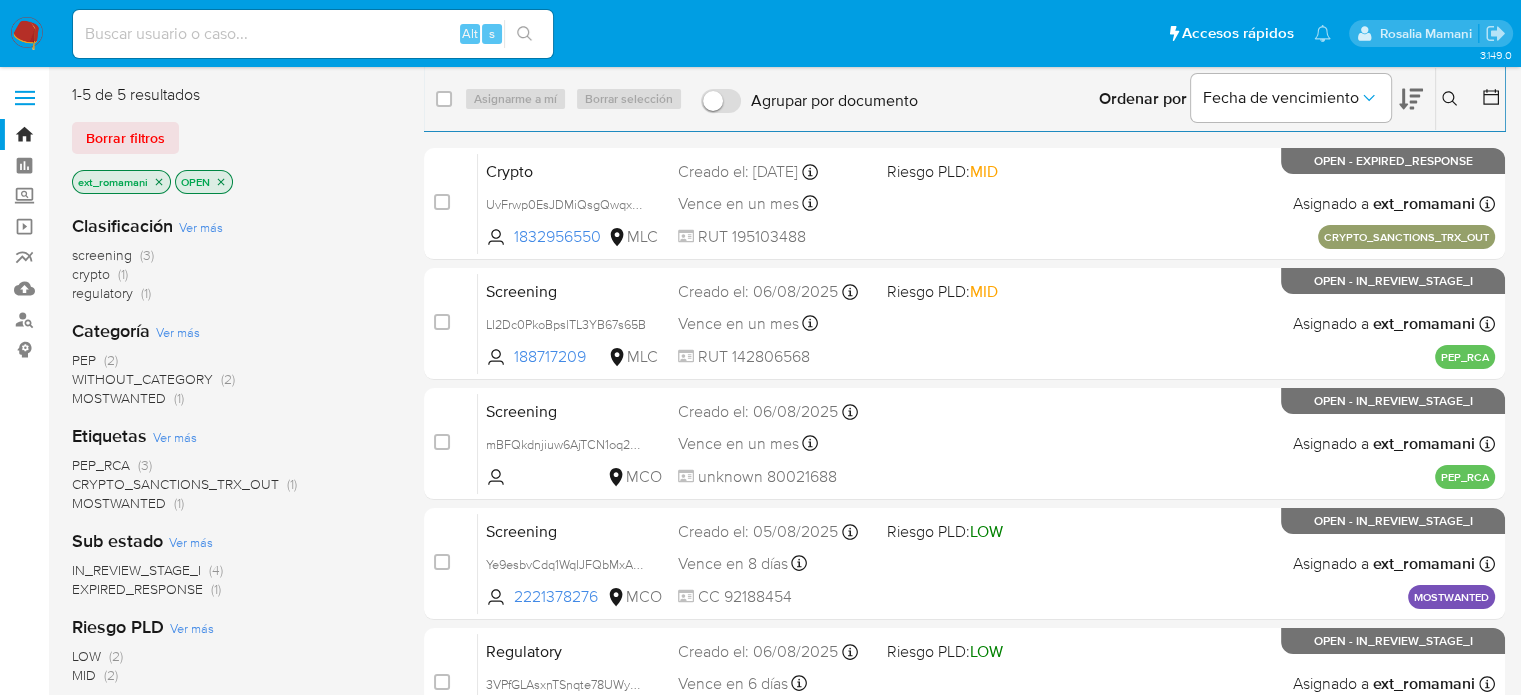 click 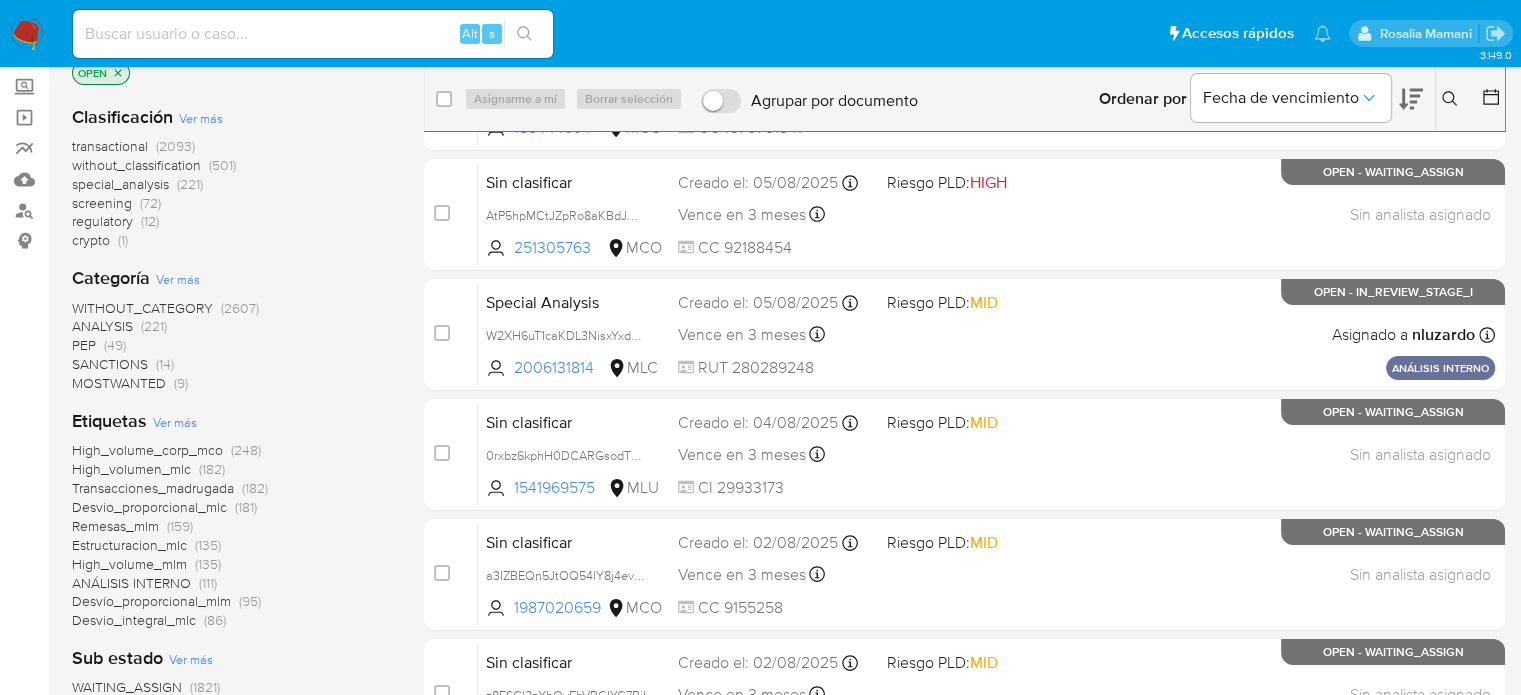 scroll, scrollTop: 0, scrollLeft: 0, axis: both 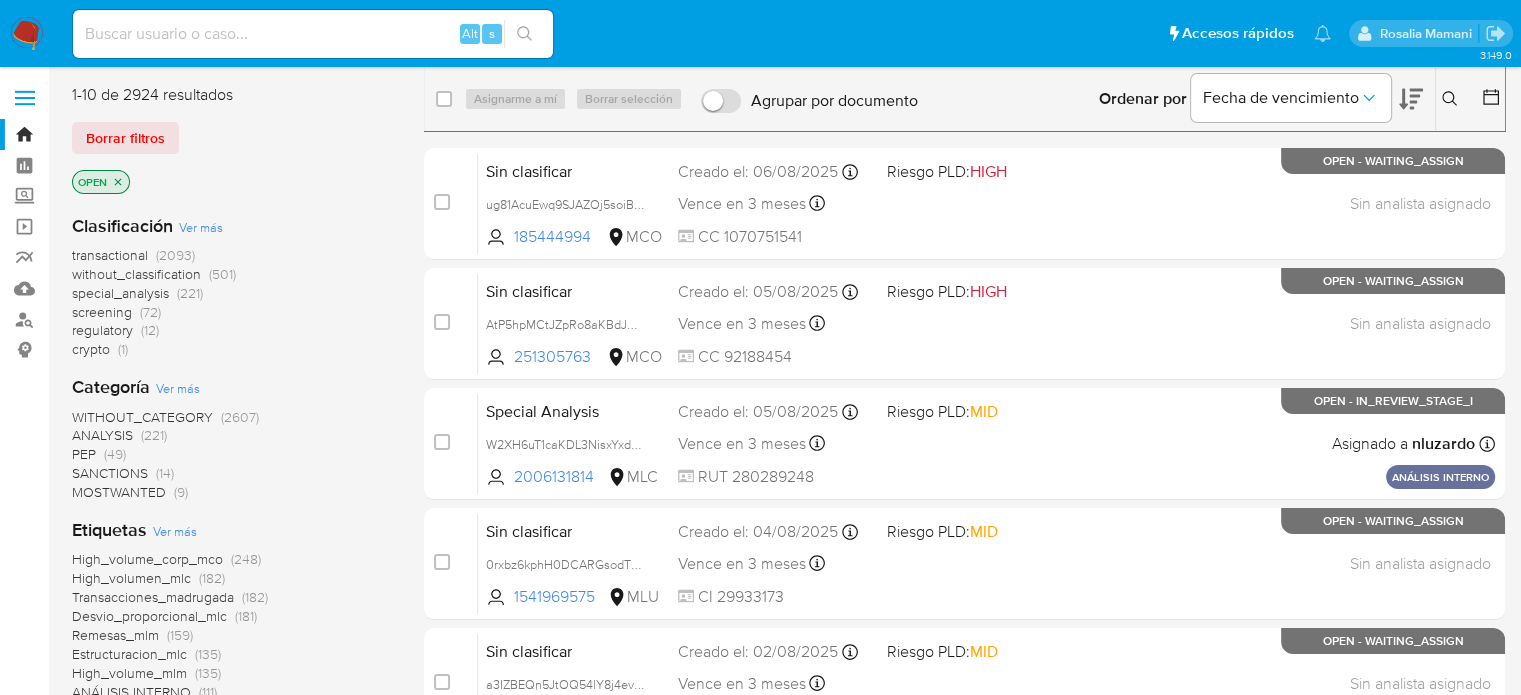 click on "regulatory" at bounding box center [102, 330] 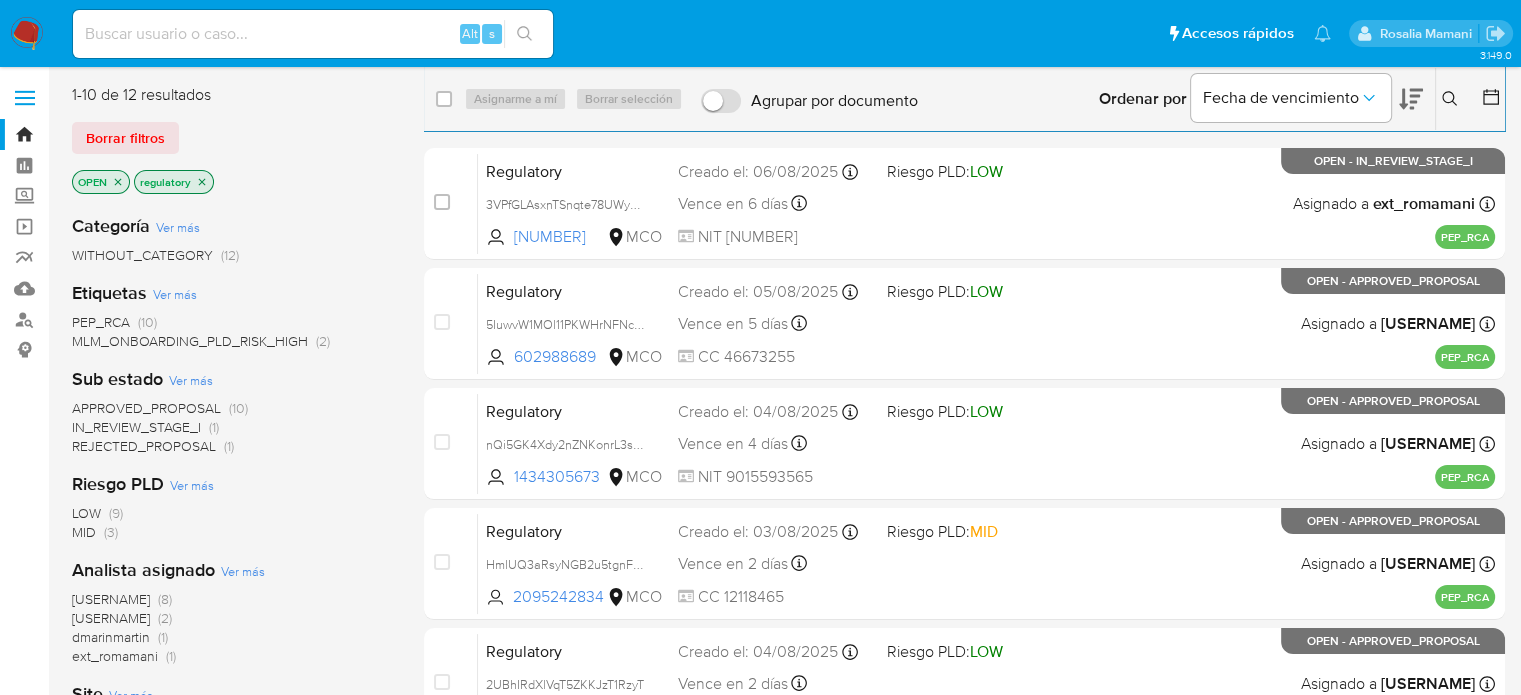 click 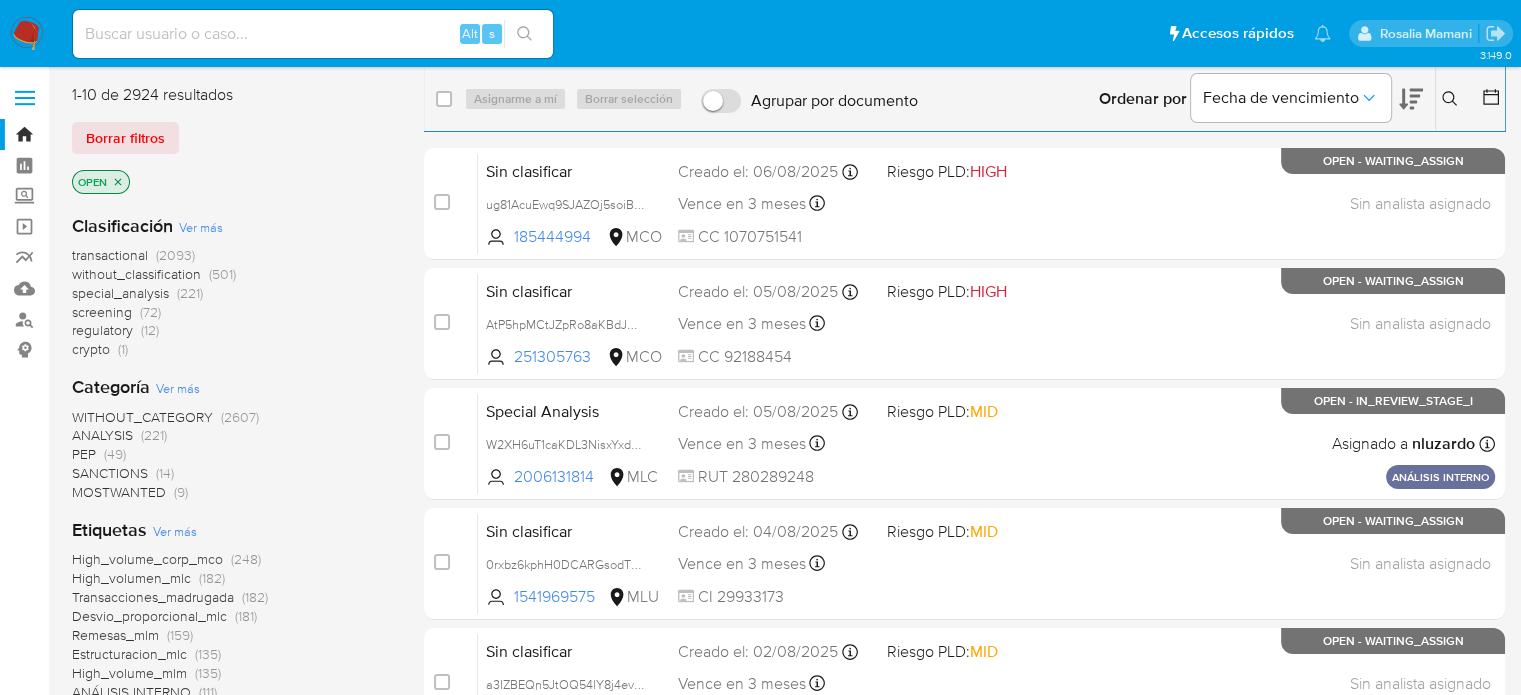 click on "screening" at bounding box center (102, 312) 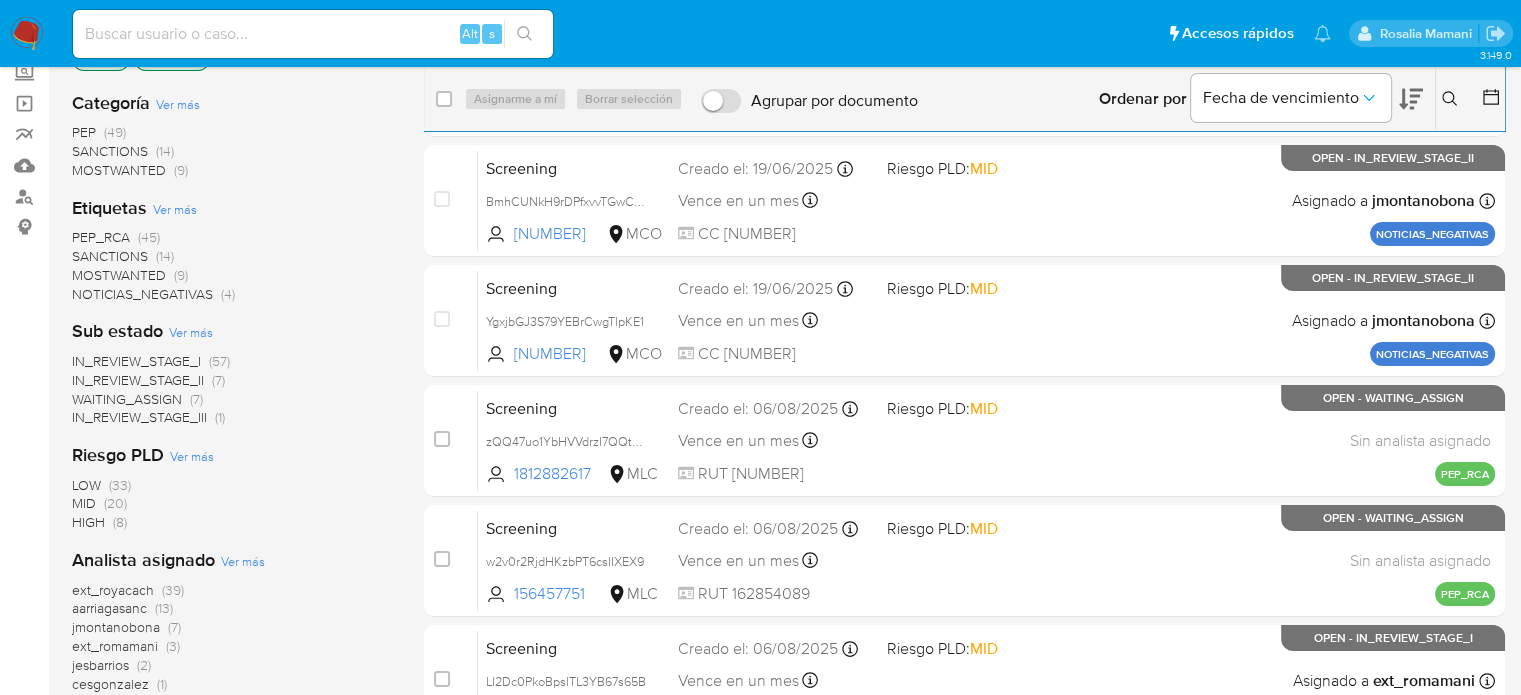 scroll, scrollTop: 200, scrollLeft: 0, axis: vertical 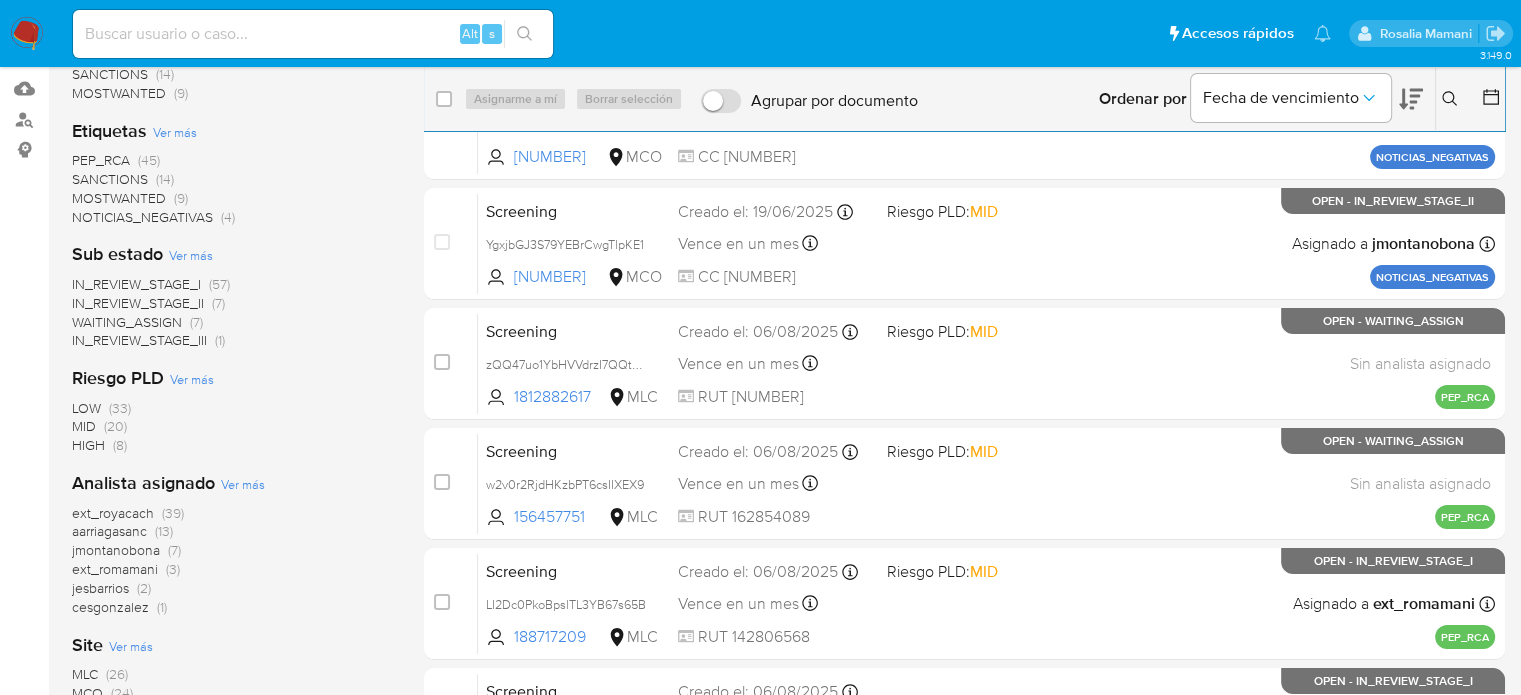 click on "jesbarrios (2)" at bounding box center [111, 588] 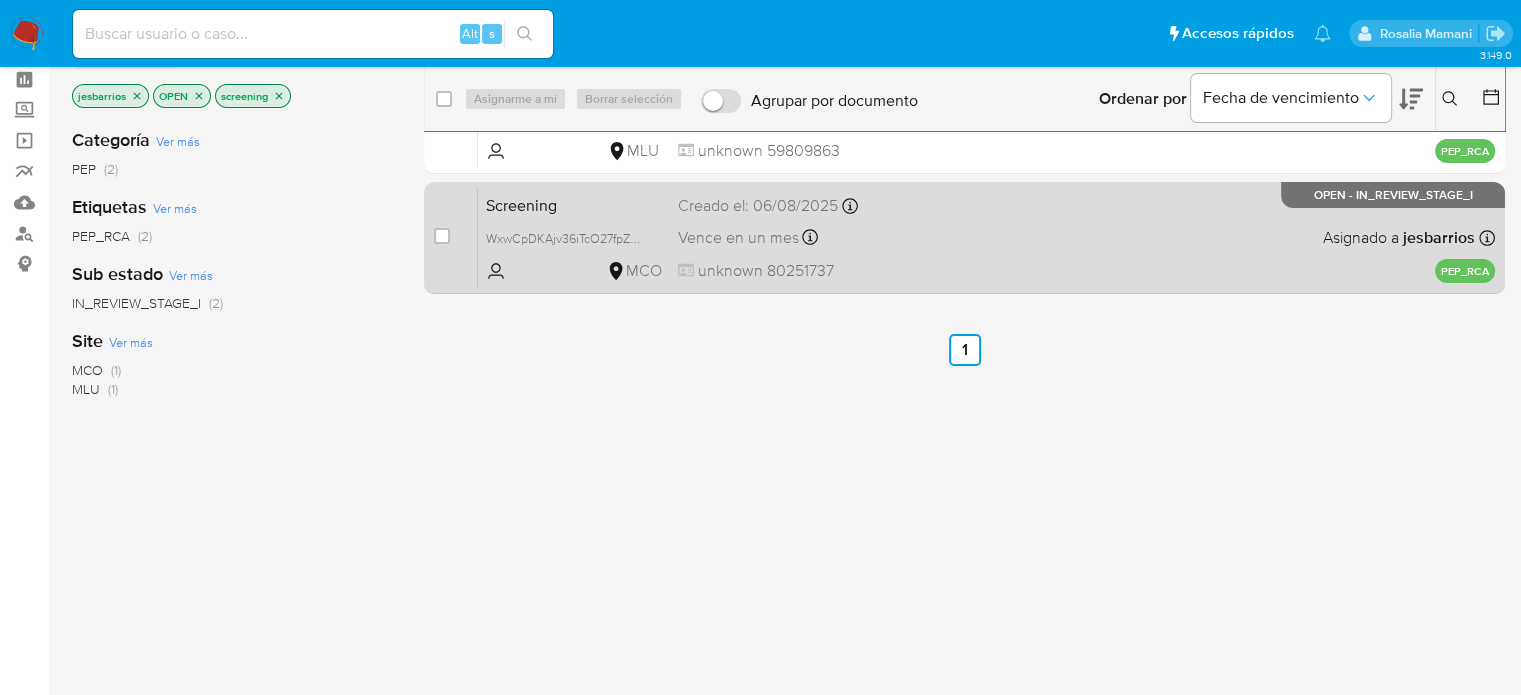 scroll, scrollTop: 0, scrollLeft: 0, axis: both 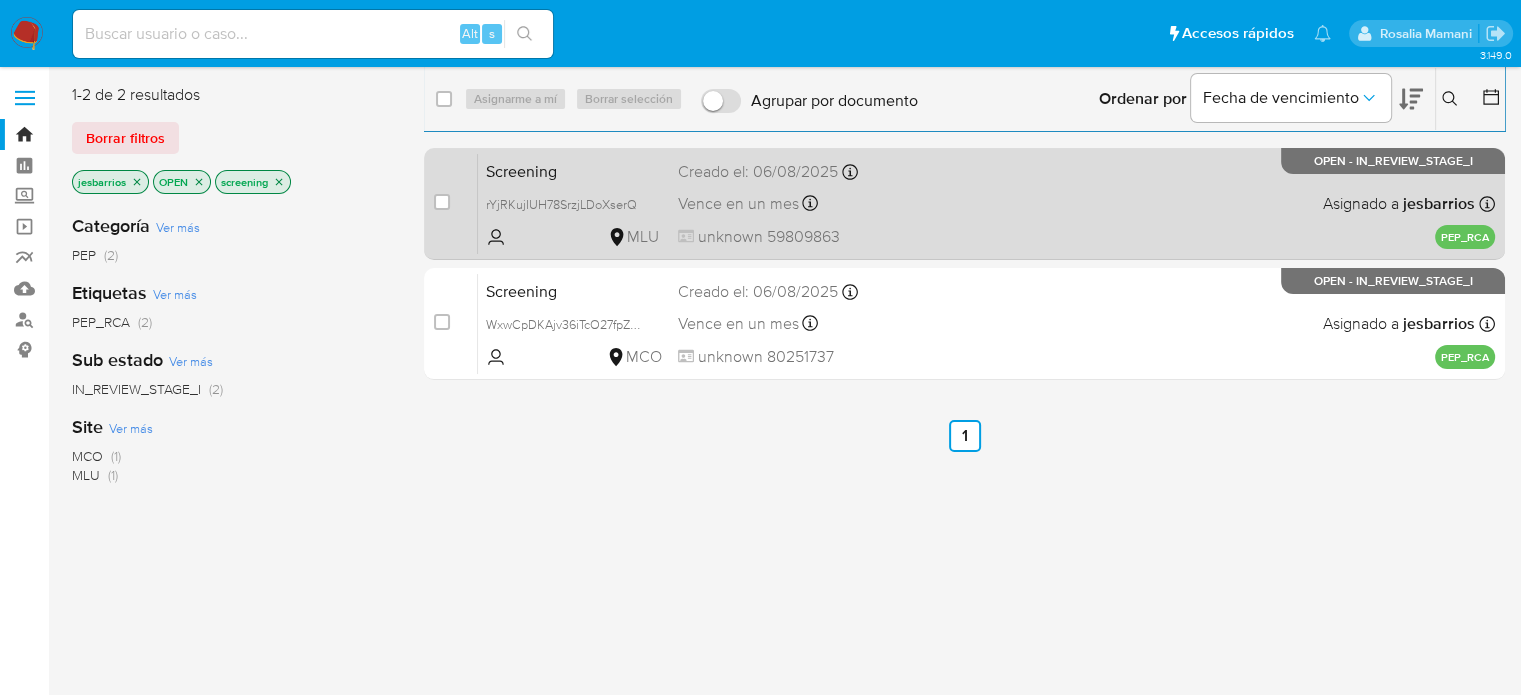 click on "Screening rYjRKujIUH78SrzjLDoXserQ MLU Creado el: [DATE]   Creado el: [DATE] [TIME] Vence en un mes   Vence el [DATE] [TIME] unknown   59809863 Asignado a   [NAME]   Asignado el: [DATE] [TIME] PEP_RCA OPEN - IN_REVIEW_STAGE_I" at bounding box center [986, 203] 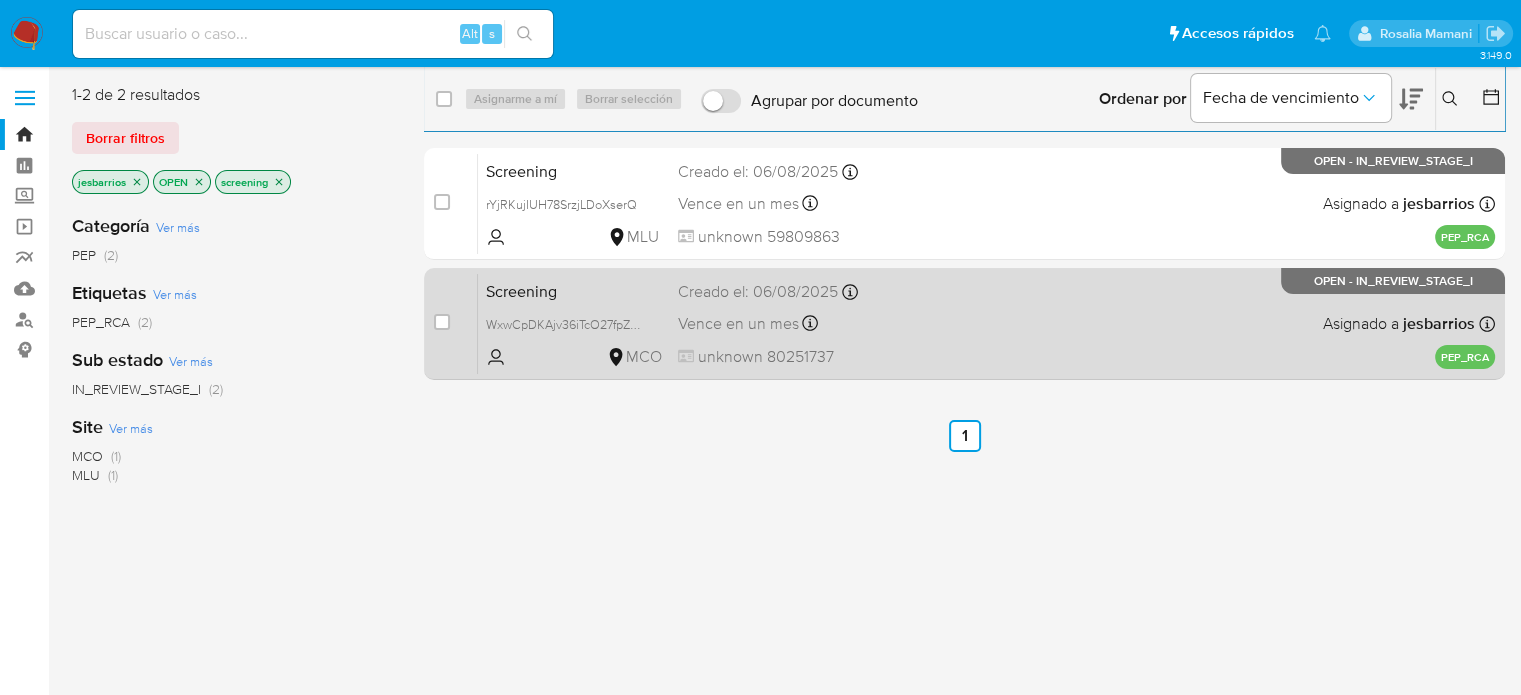 click on "Screening WxwCpDKAjv36iTcO27fpZuTt MCO Creado el: [DATE]   Creado el: [DATE] [TIME] Vence en un mes   Vence el [DATE] [TIME] unknown   80251737 Asignado a   [NAME]   Asignado el: [DATE] [TIME] PEP_RCA OPEN - IN_REVIEW_STAGE_I" at bounding box center (986, 323) 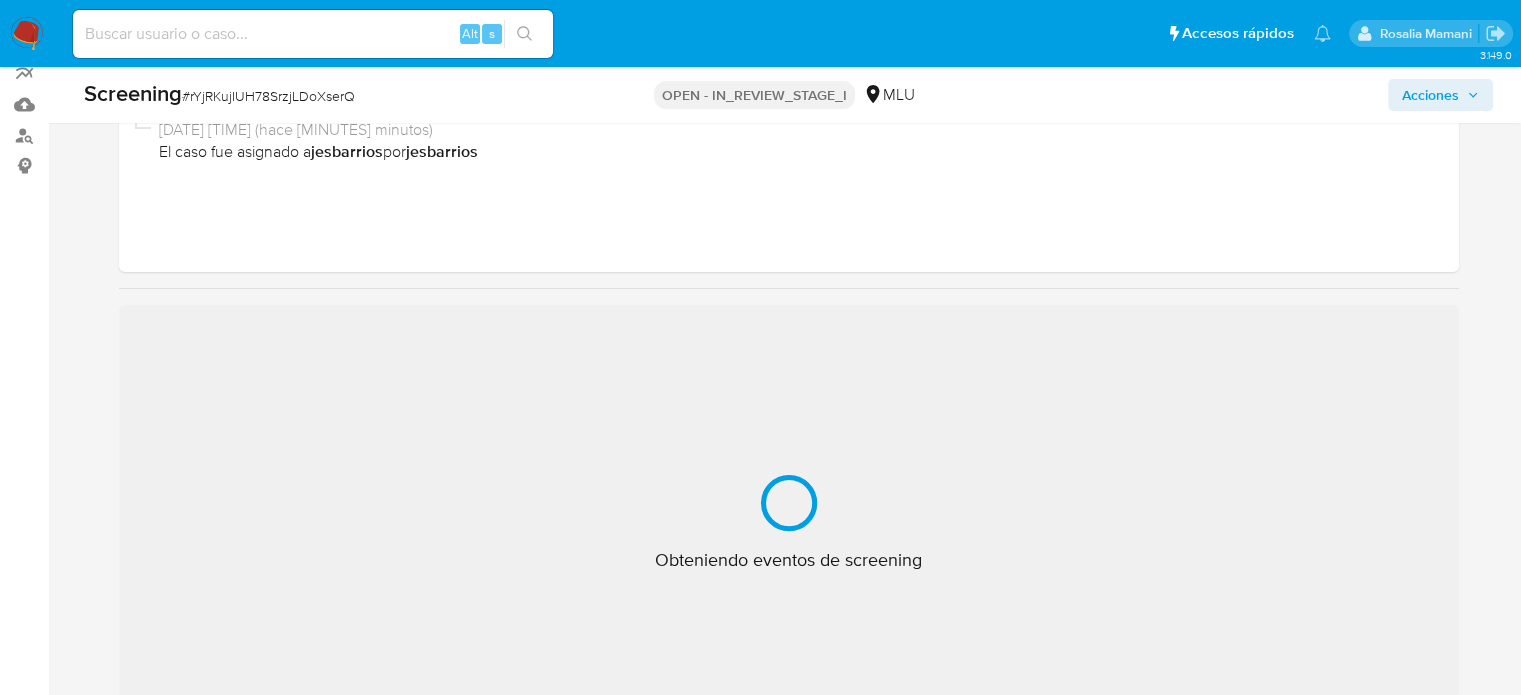 scroll, scrollTop: 300, scrollLeft: 0, axis: vertical 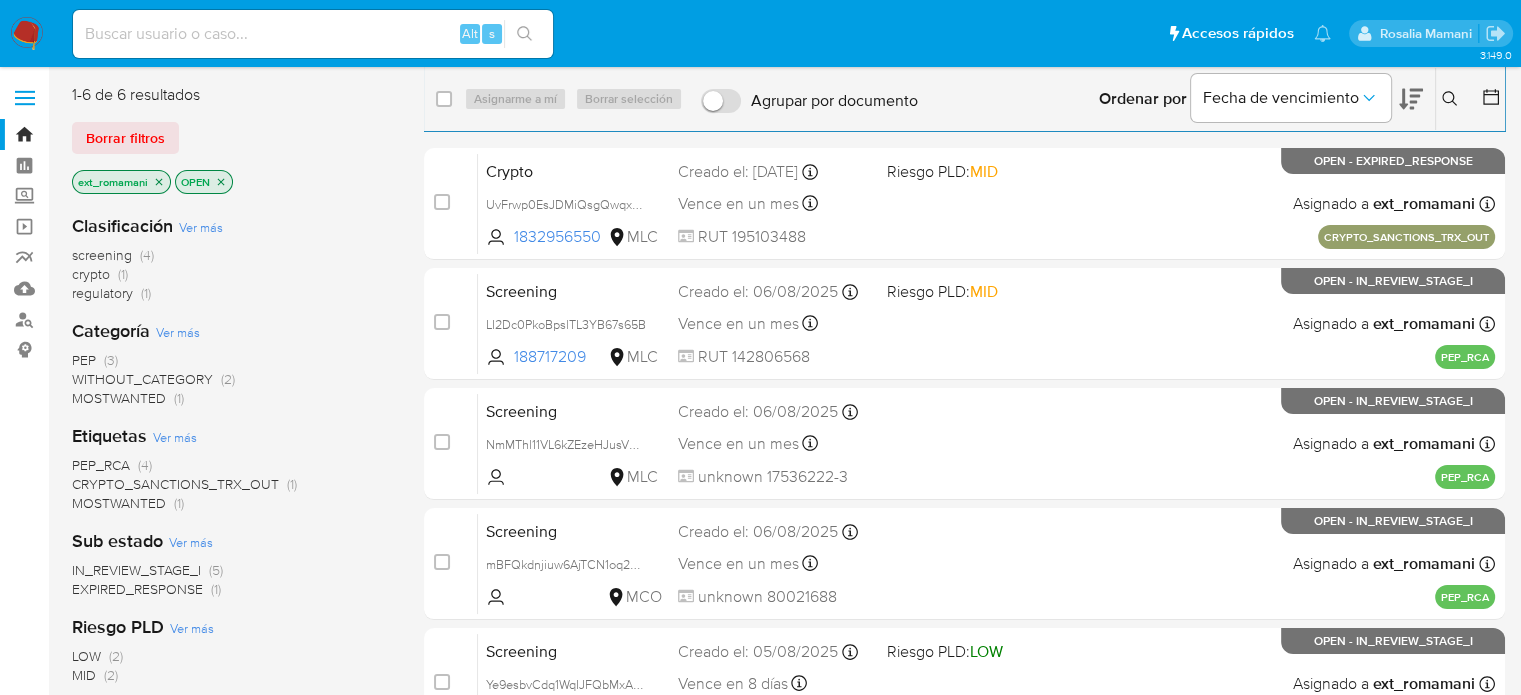 click at bounding box center (27, 34) 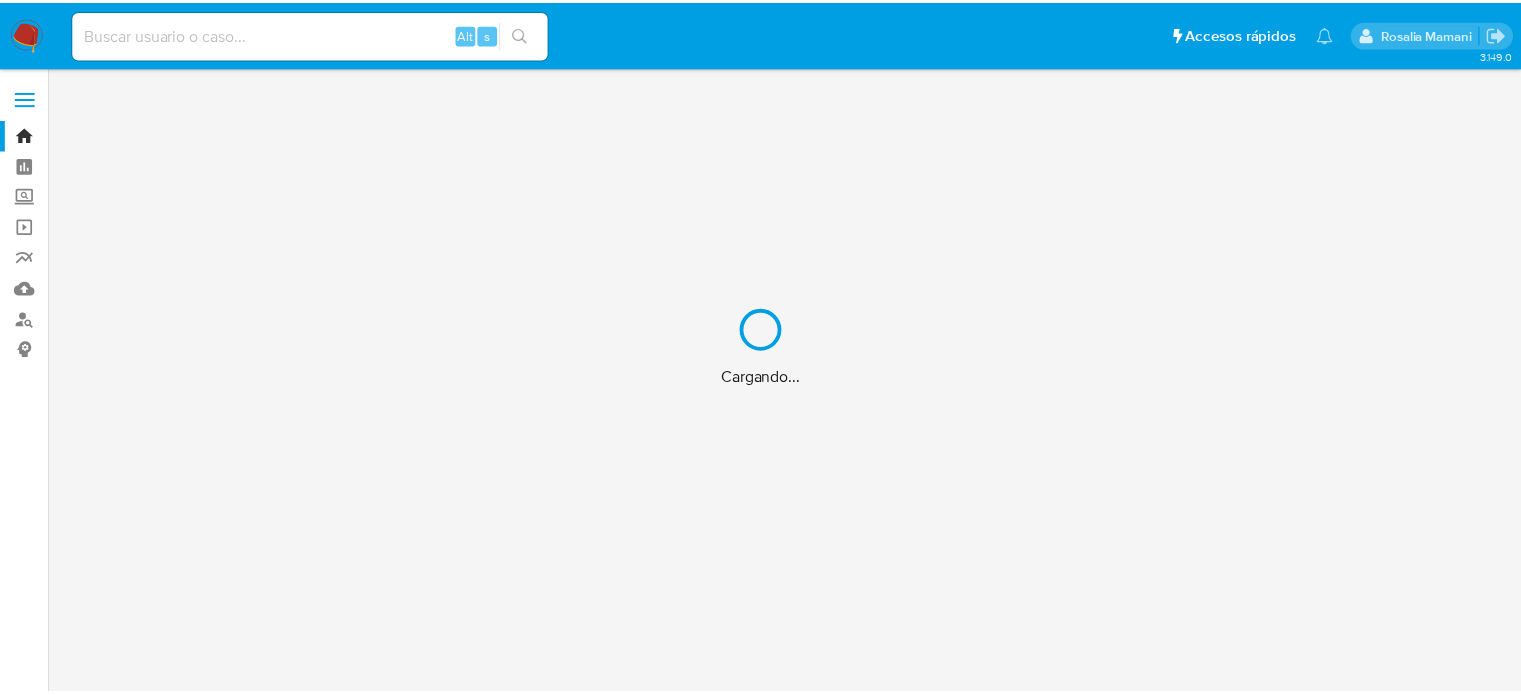 scroll, scrollTop: 0, scrollLeft: 0, axis: both 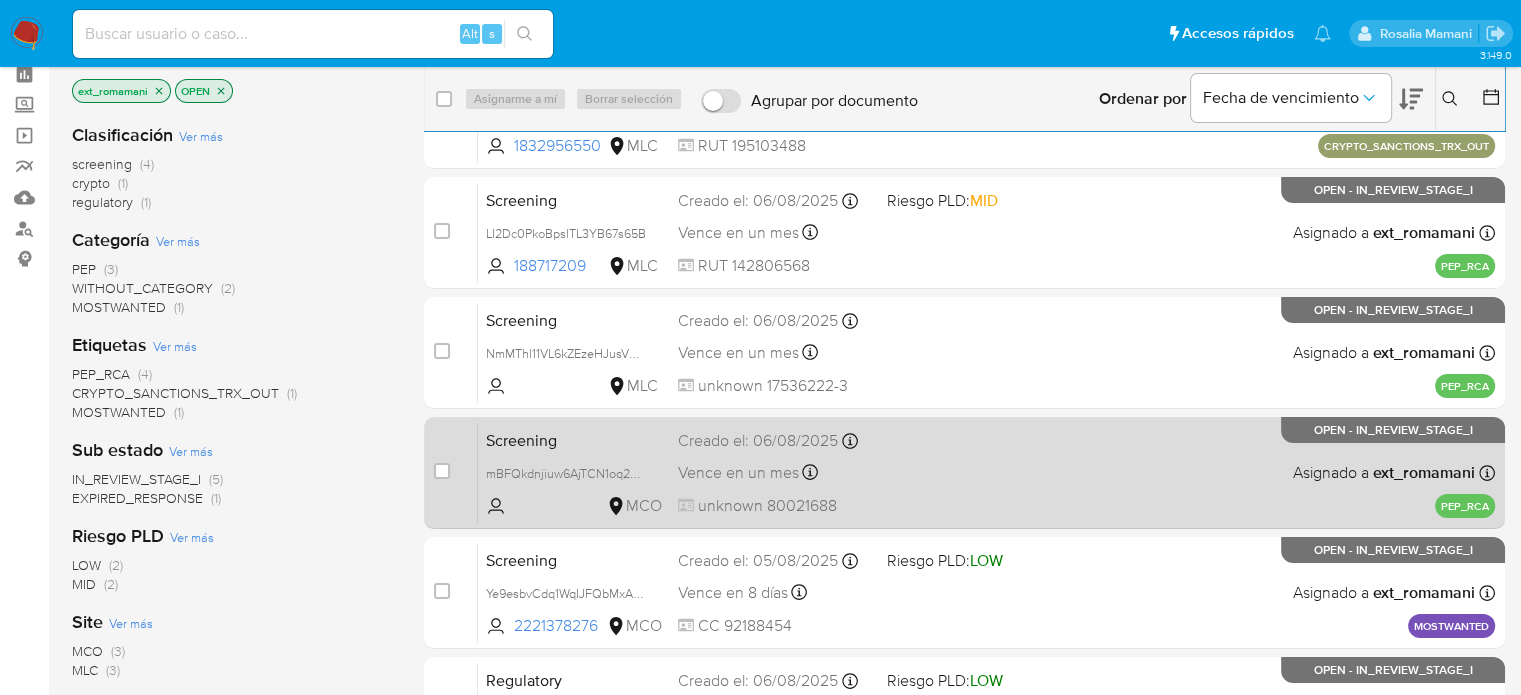 click on "Screening mBFQkdnjiuw6AjTCN1oq25CN MCO Creado el: [DATE]   Creado el: [DATE] [TIME] Vence en un mes   Vence el [DATE] [TIME] unknown   80021688 Asignado a   [NAME]   Asignado el: [DATE] [TIME] PEP_RCA OPEN - IN_REVIEW_STAGE_I" at bounding box center [986, 472] 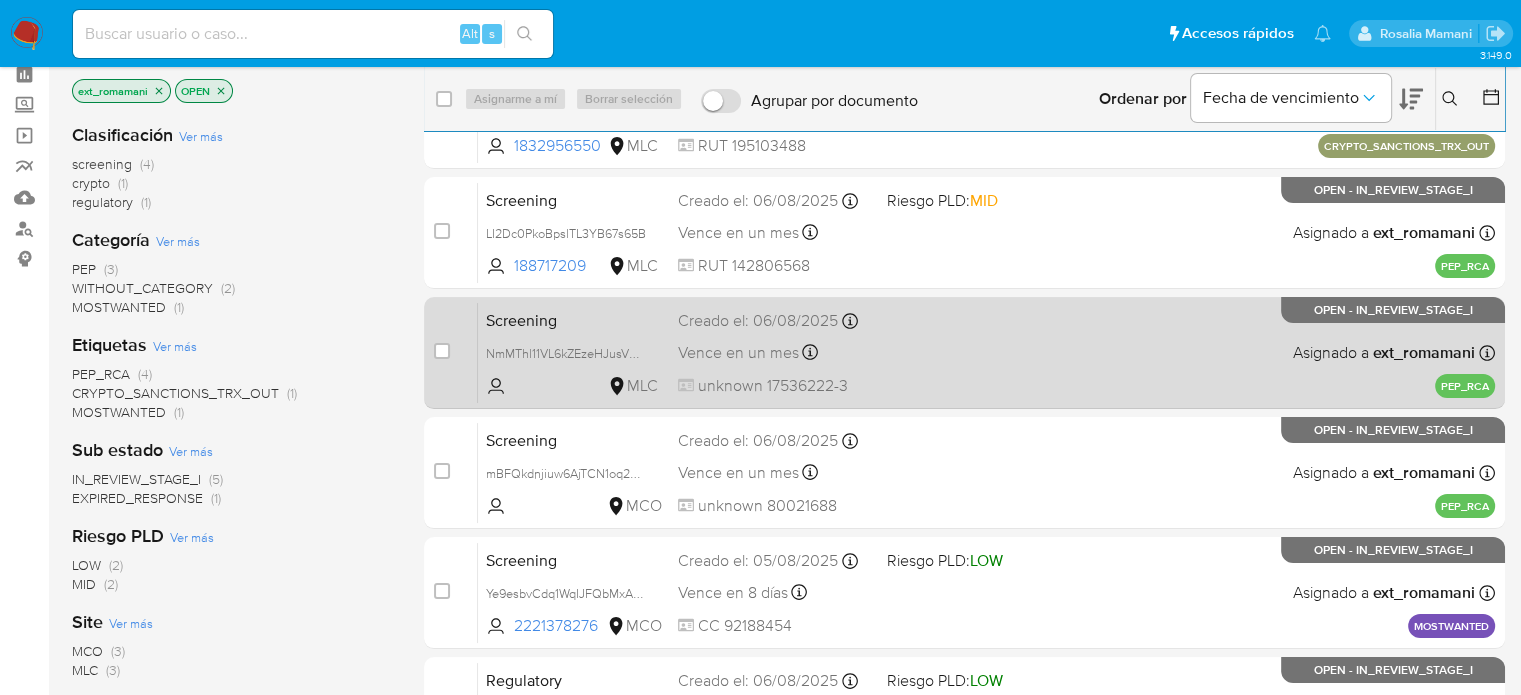 click on "Screening NmMThl11VL6kZEzeHJusV8UC MLC Creado el: [DATE]   Creado el: [DATE] [TIME] Vence en un mes   Vence el [DATE] [TIME] unknown   17536222-3 Asignado a   [NAME]   Asignado el: [DATE] [TIME] PEP_RCA OPEN - IN_REVIEW_STAGE_I" at bounding box center [986, 352] 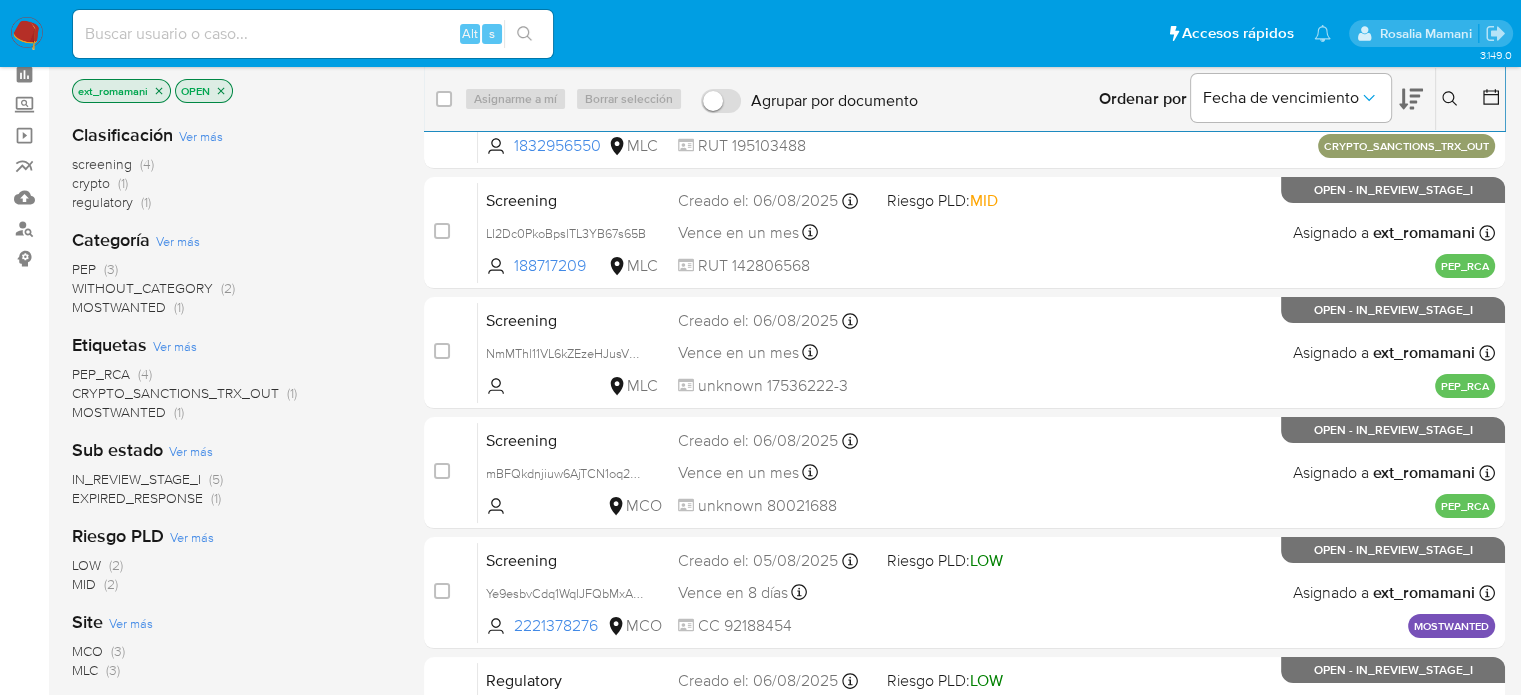 click on "MOSTWANTED" at bounding box center [119, 307] 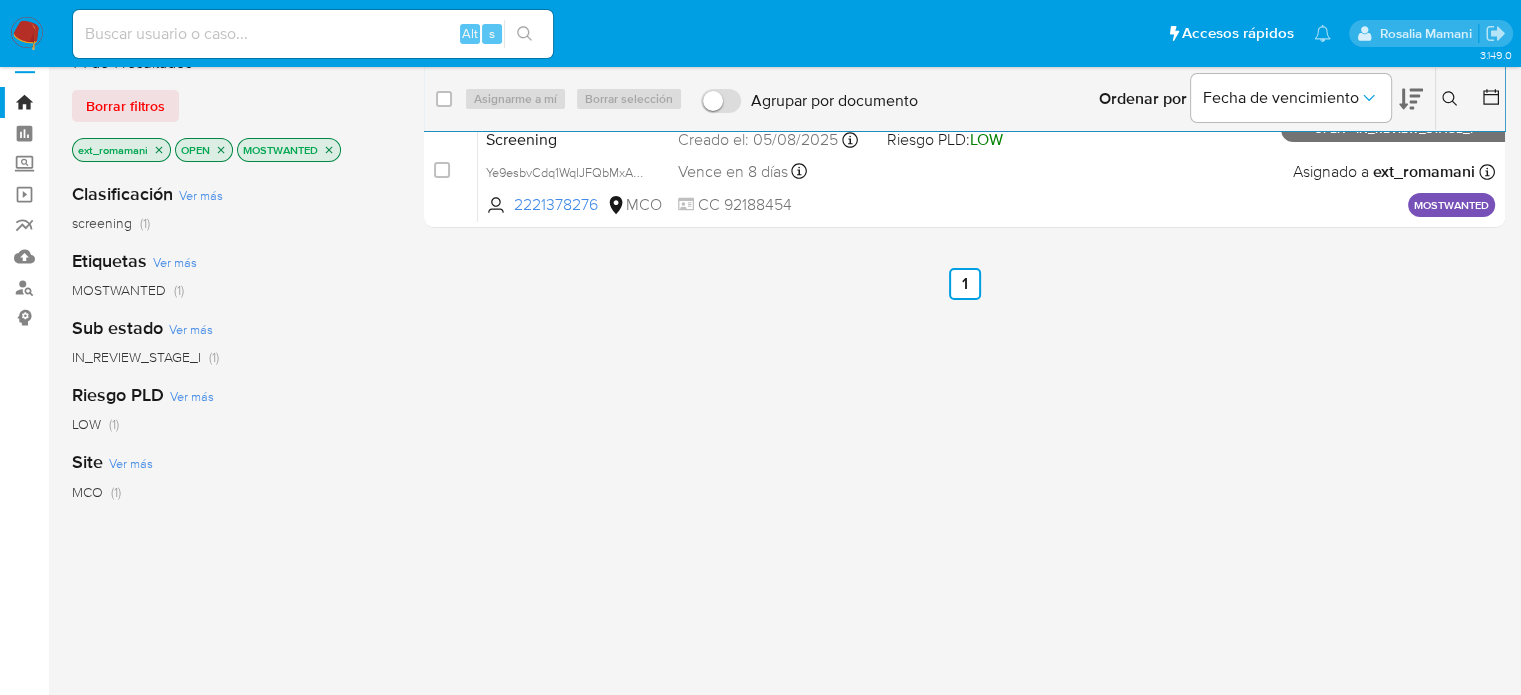 scroll, scrollTop: 0, scrollLeft: 0, axis: both 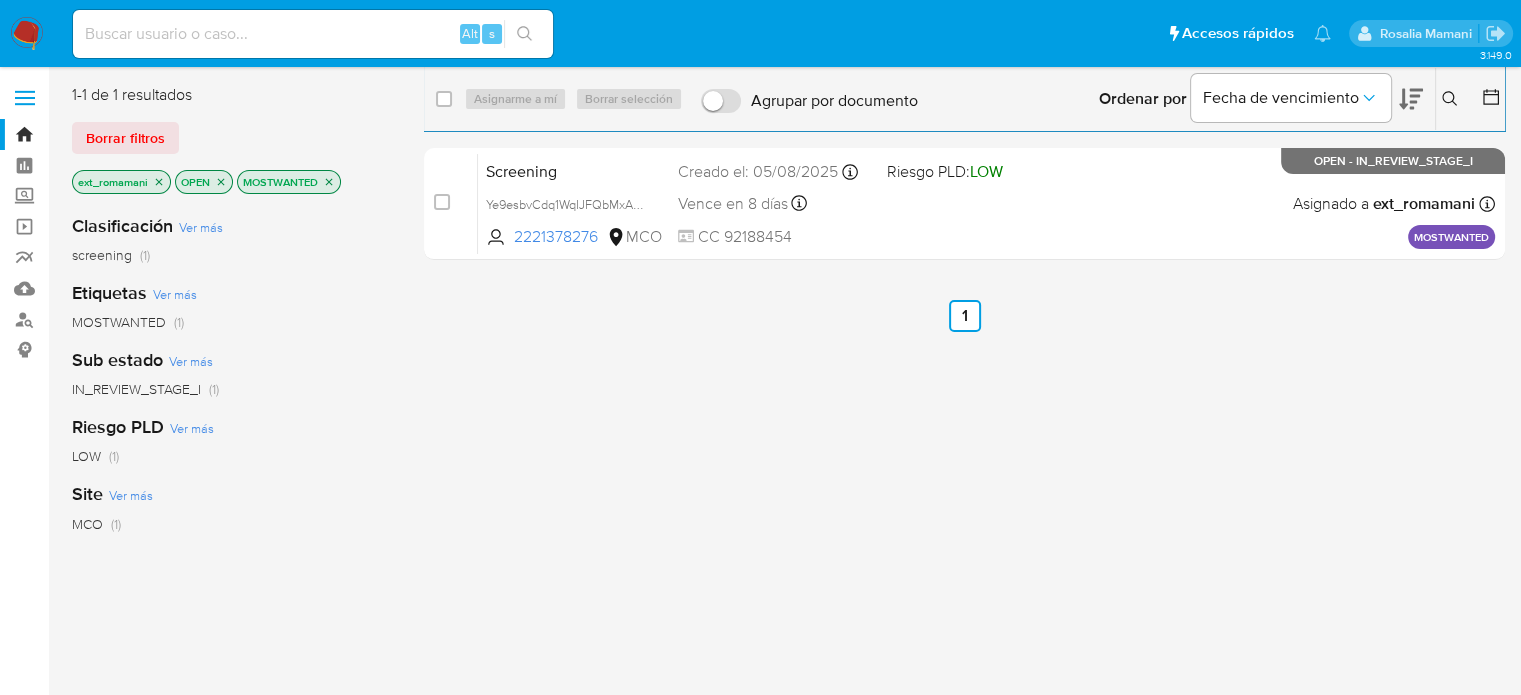 click 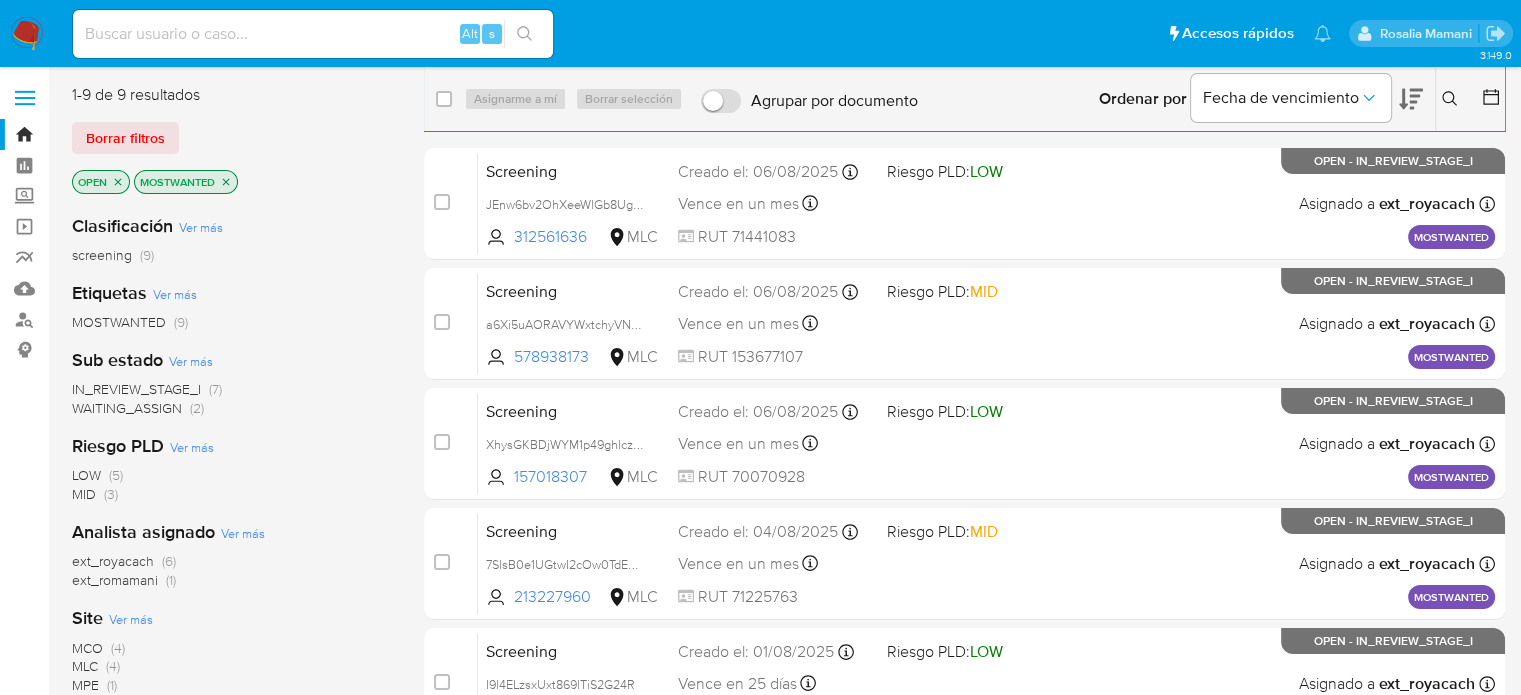 click on "WAITING_ASSIGN" at bounding box center [127, 408] 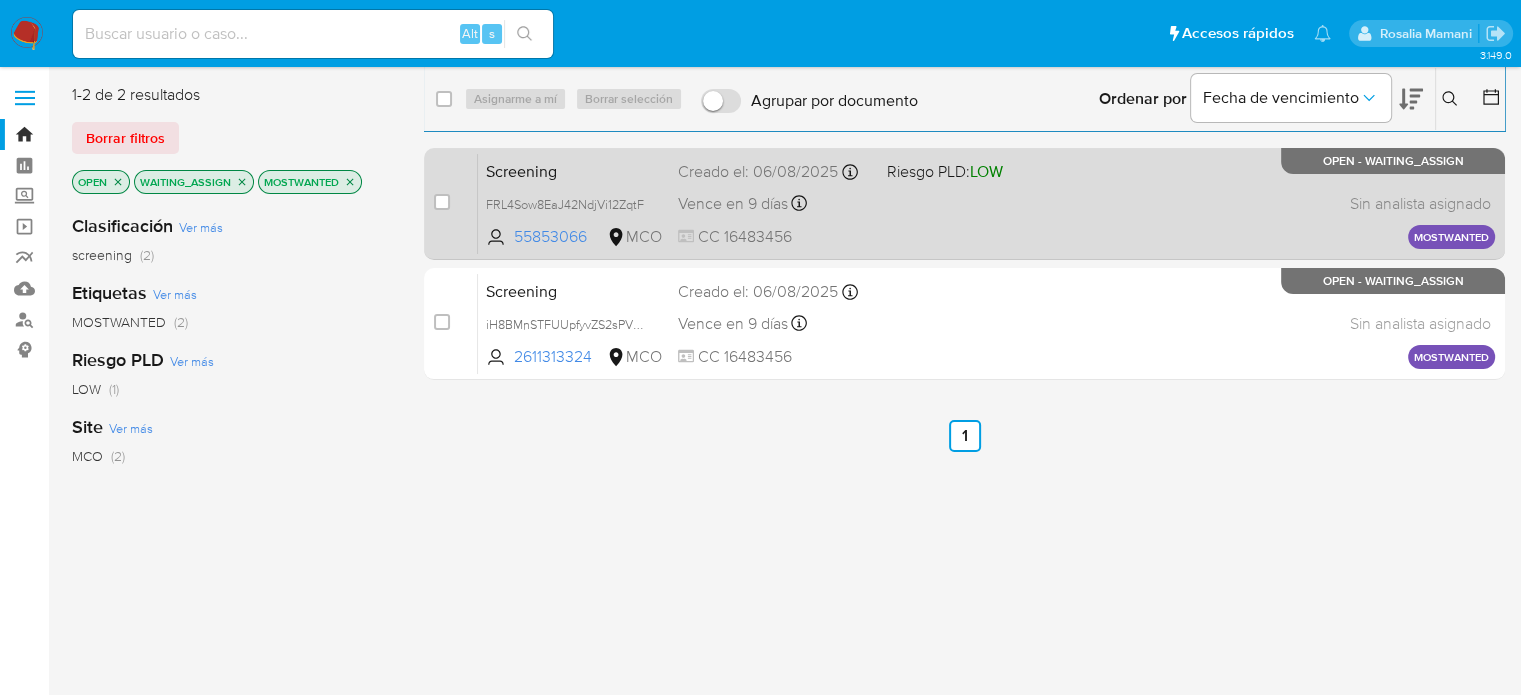 click on "Screening FRL4Sow8EaJ42NdjVi12ZqtF 55853066 MCO Riesgo PLD:  LOW Creado el: [DATE]   Creado el: [DATE] [TIME] Vence en 9 días   Vence el [DATE] [TIME] CC   16483456 Sin analista asignado   Asignado el: - MOSTWANTED OPEN - WAITING_ASSIGN" at bounding box center (986, 203) 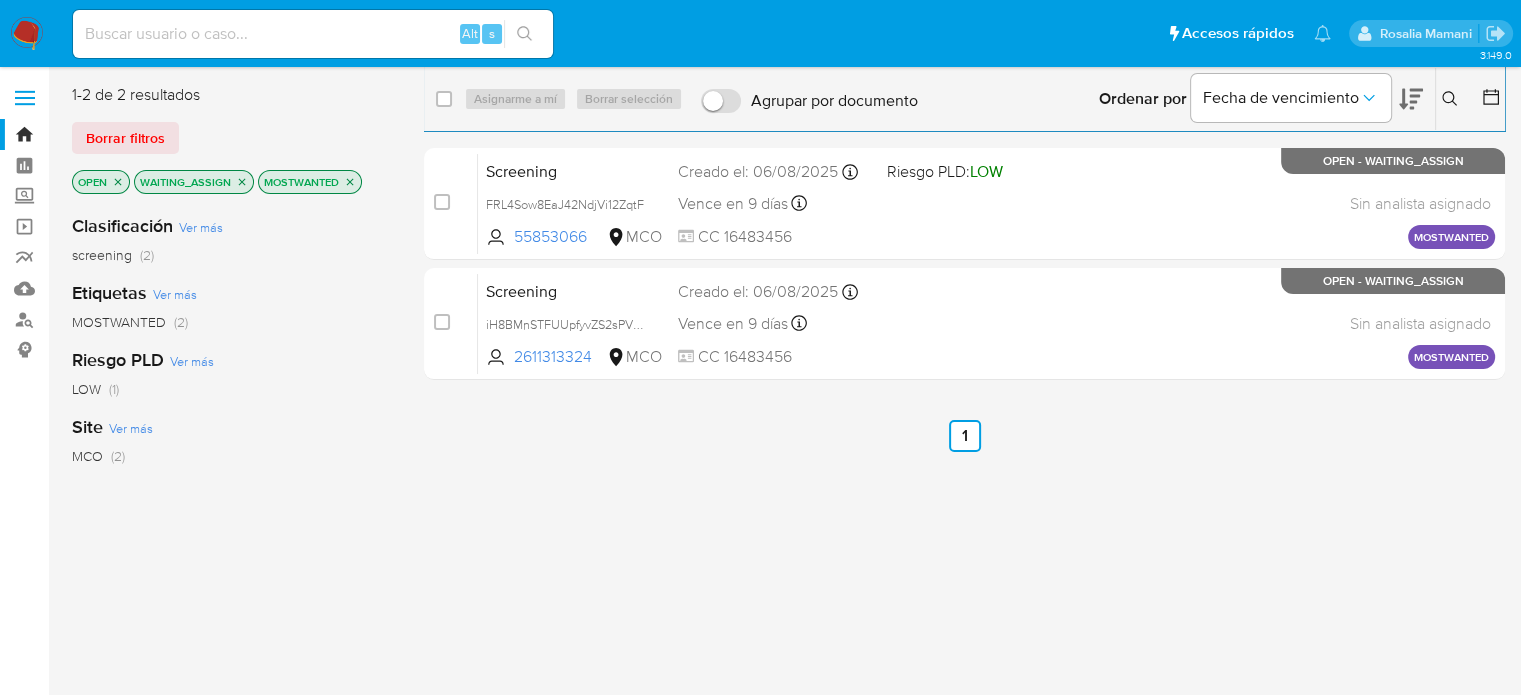 click 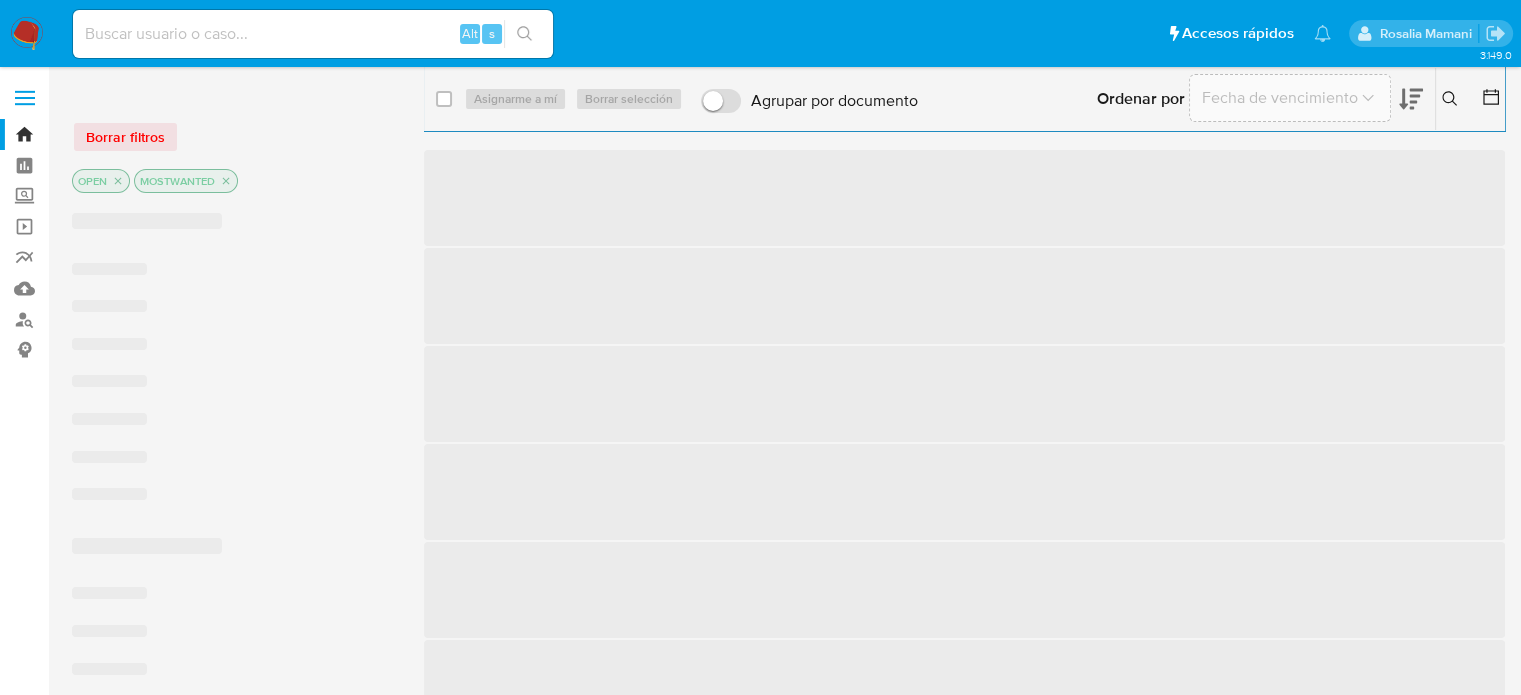 click 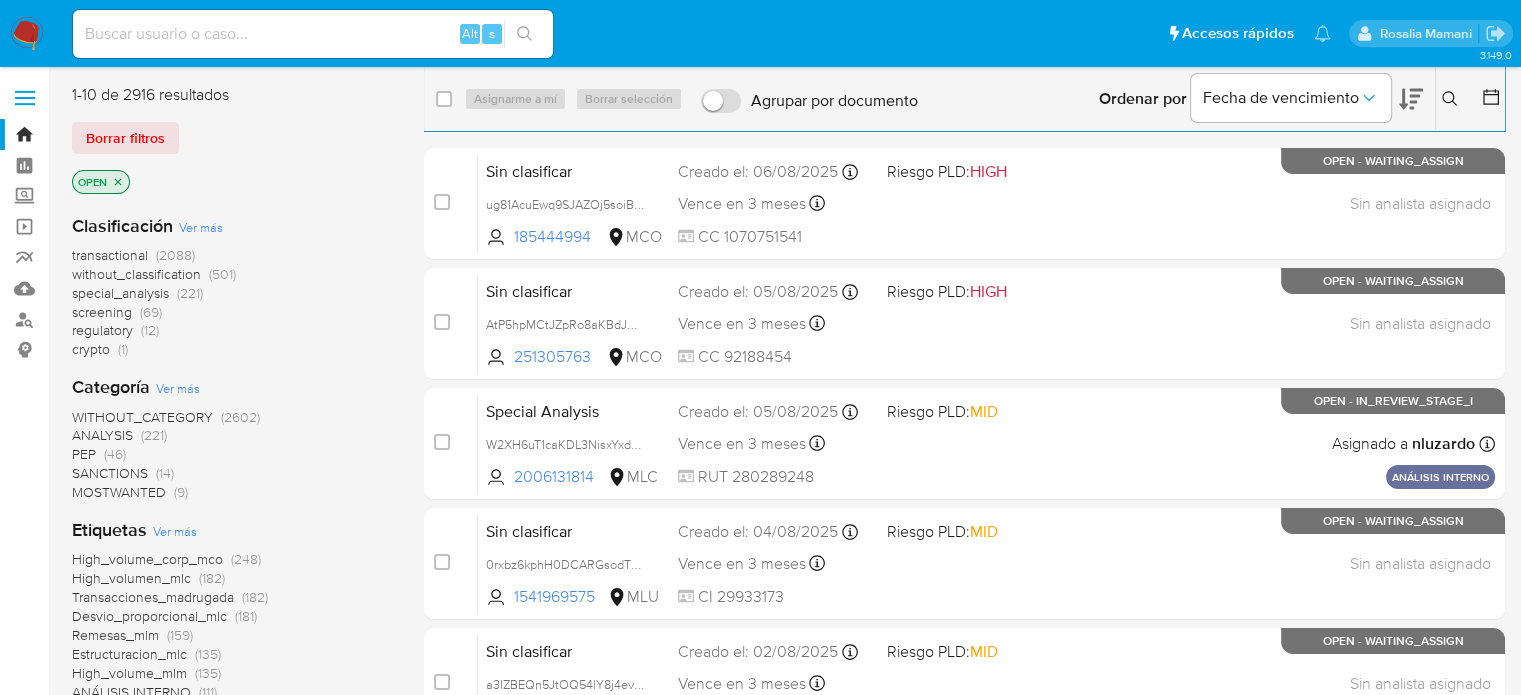 click on "PEP" at bounding box center [84, 454] 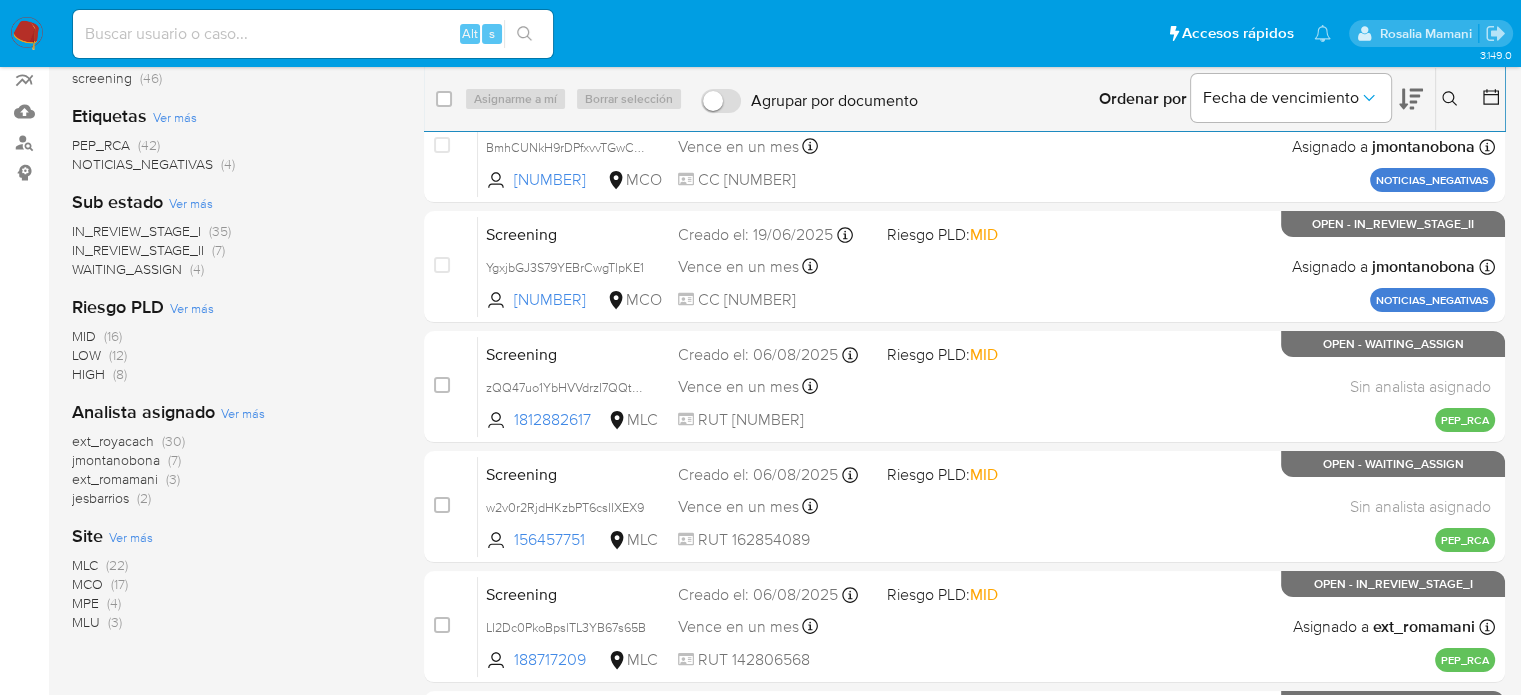 scroll, scrollTop: 200, scrollLeft: 0, axis: vertical 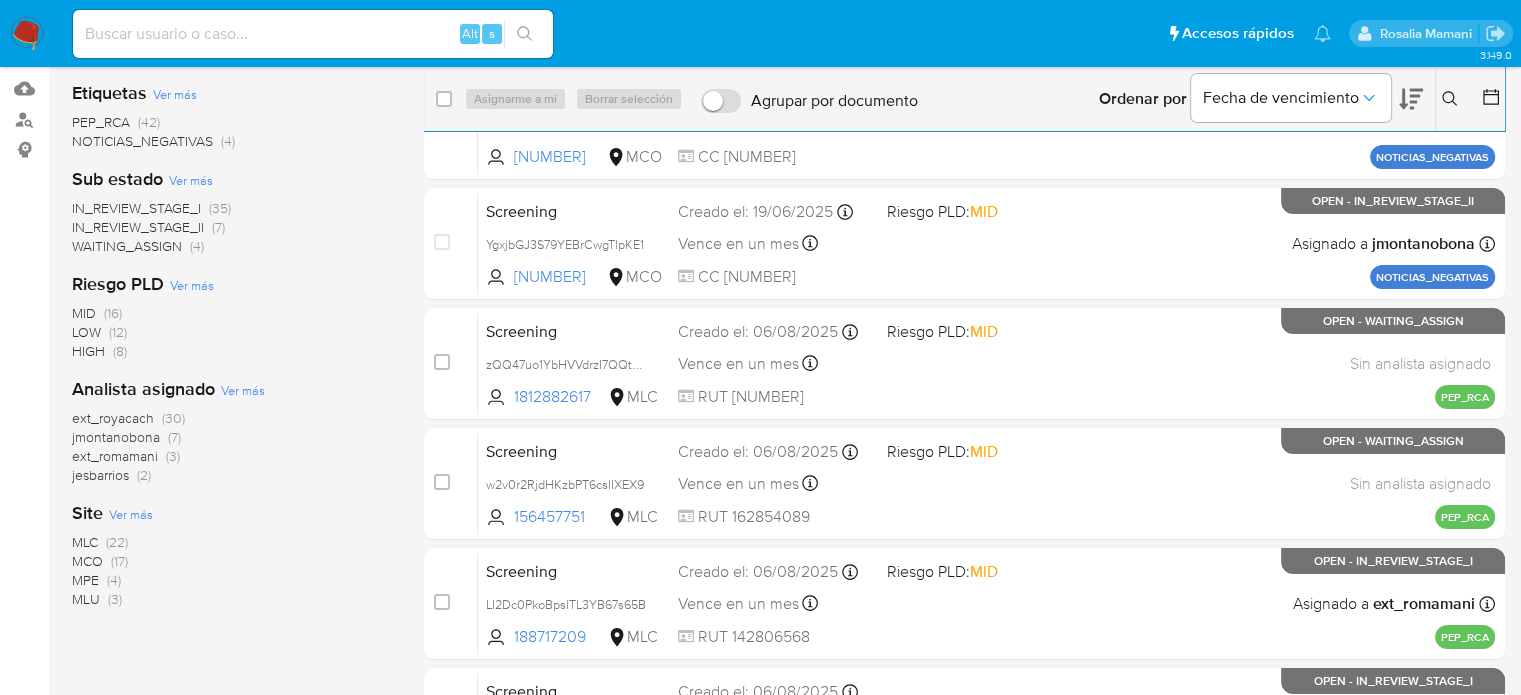 click on "jesbarrios" at bounding box center (100, 475) 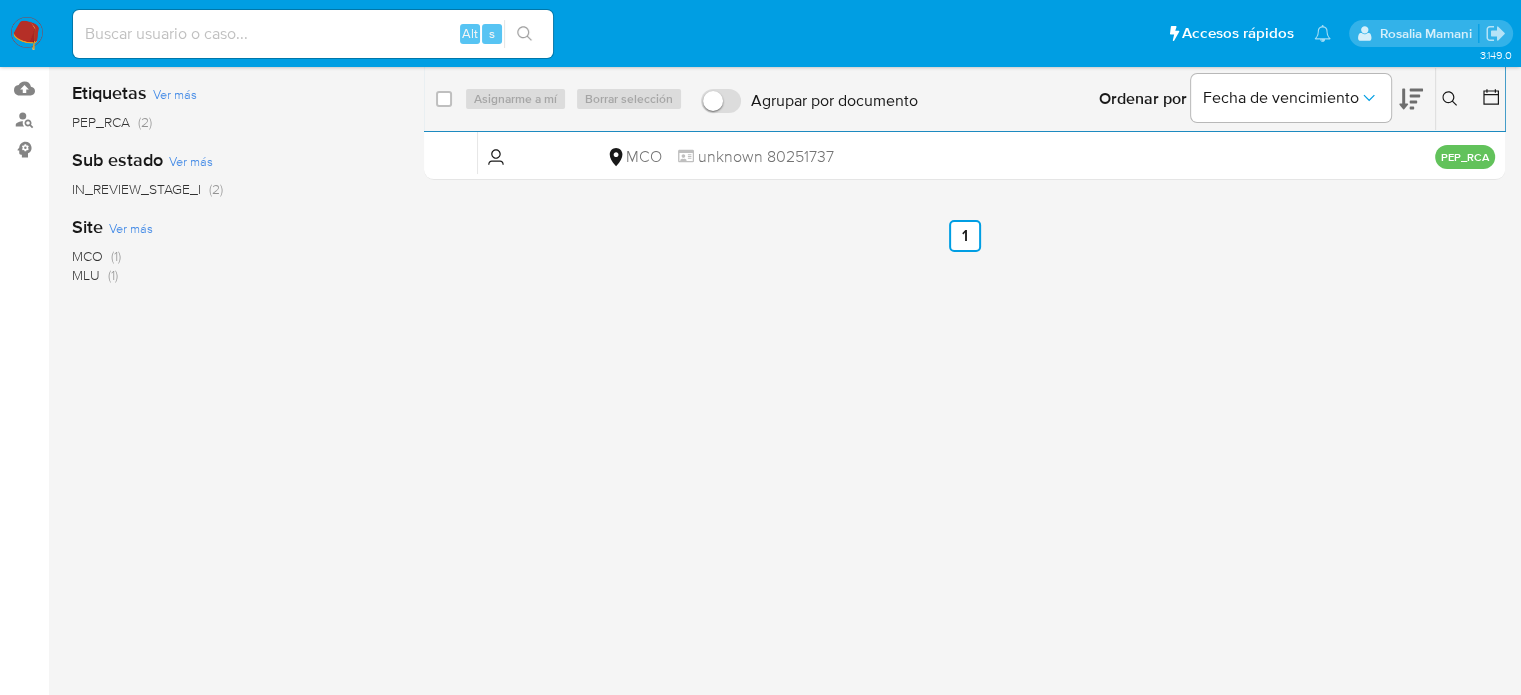 scroll, scrollTop: 0, scrollLeft: 0, axis: both 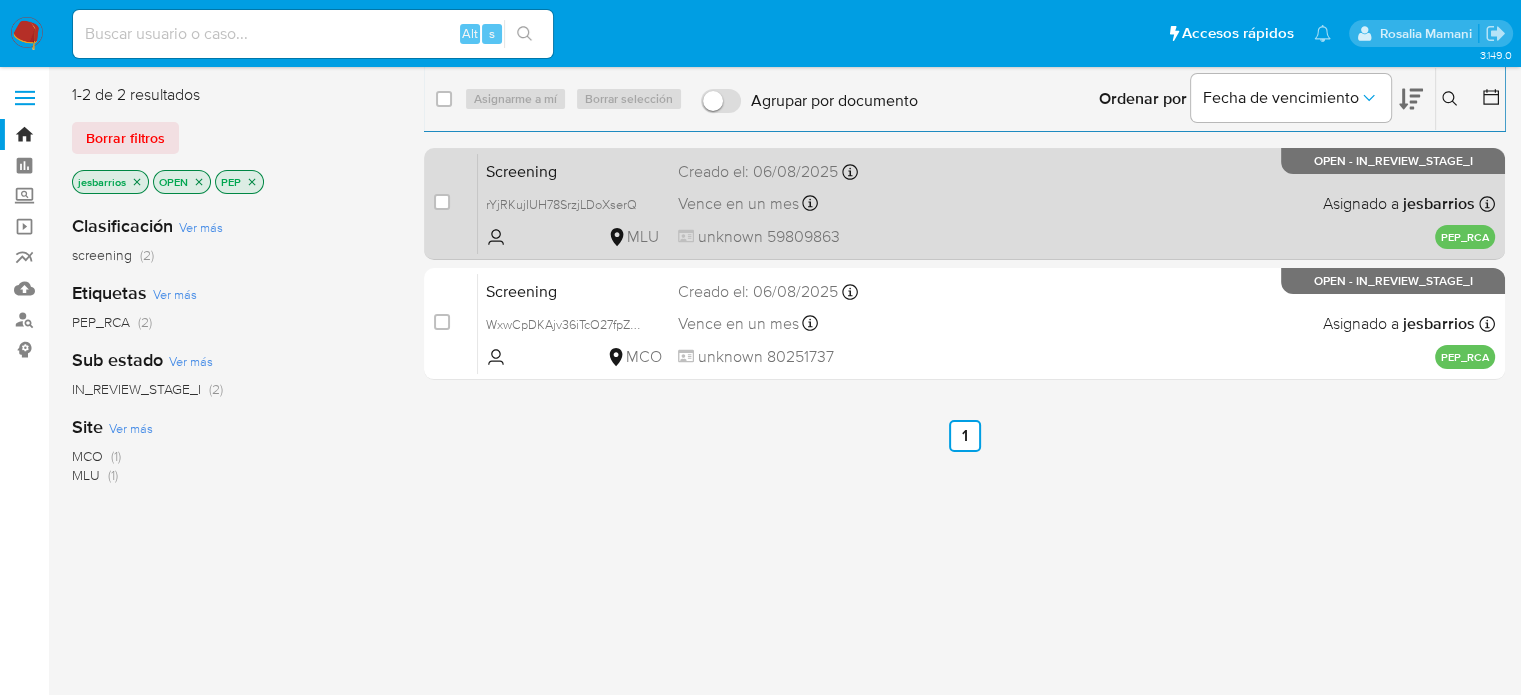click on "Screening rYjRKujIUH78SrzjLDoXserQ MLU Creado el: [DATE]   Creado el: [DATE] [TIME] Vence en un mes   Vence el [DATE] [TIME] unknown   59809863 Asignado a   [NAME]   Asignado el: [DATE] [TIME] PEP_RCA OPEN - IN_REVIEW_STAGE_I" at bounding box center [986, 203] 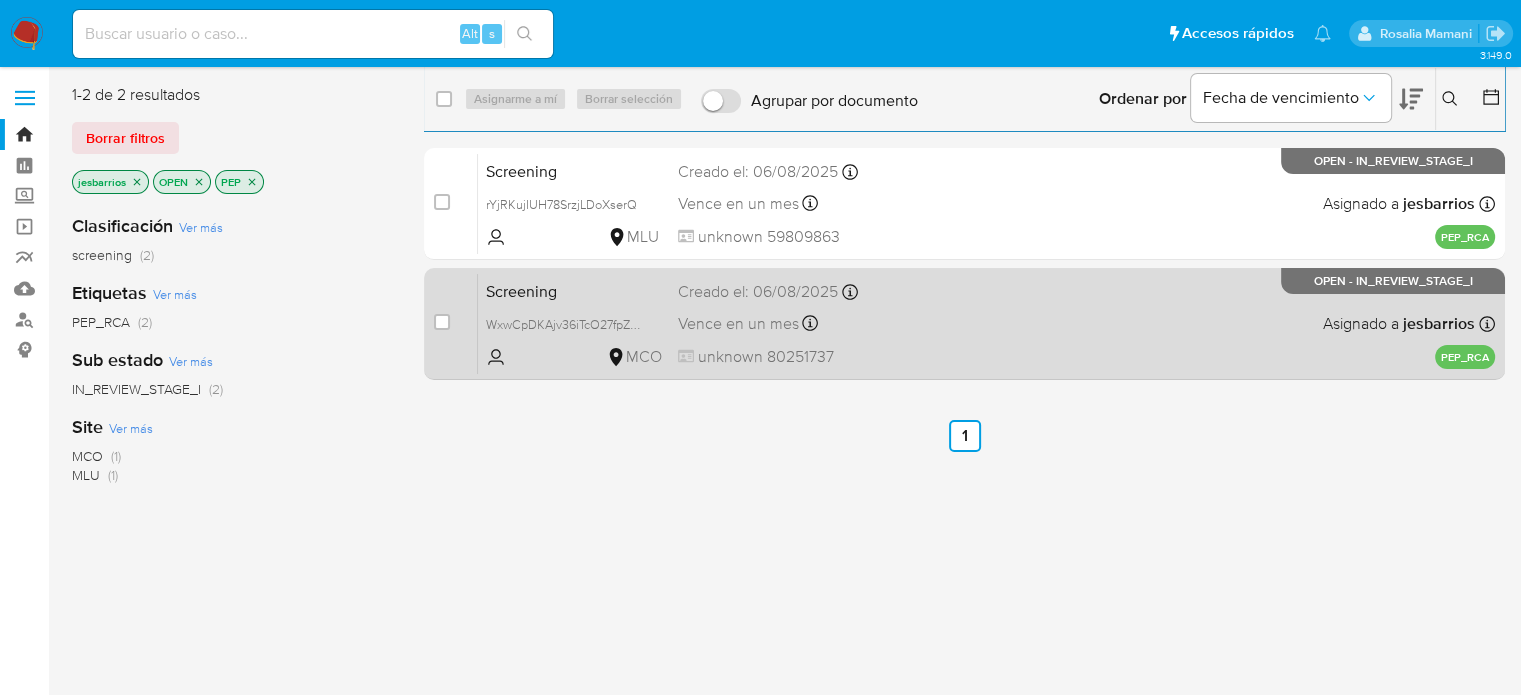 click on "Screening WxwCpDKAjv36iTcO27fpZuTt MCO Creado el: [DATE]   Creado el: [DATE] [TIME] Vence en un mes   Vence el [DATE] [TIME] unknown   80251737 Asignado a   [NAME]   Asignado el: [DATE] [TIME] PEP_RCA OPEN - IN_REVIEW_STAGE_I" at bounding box center [986, 323] 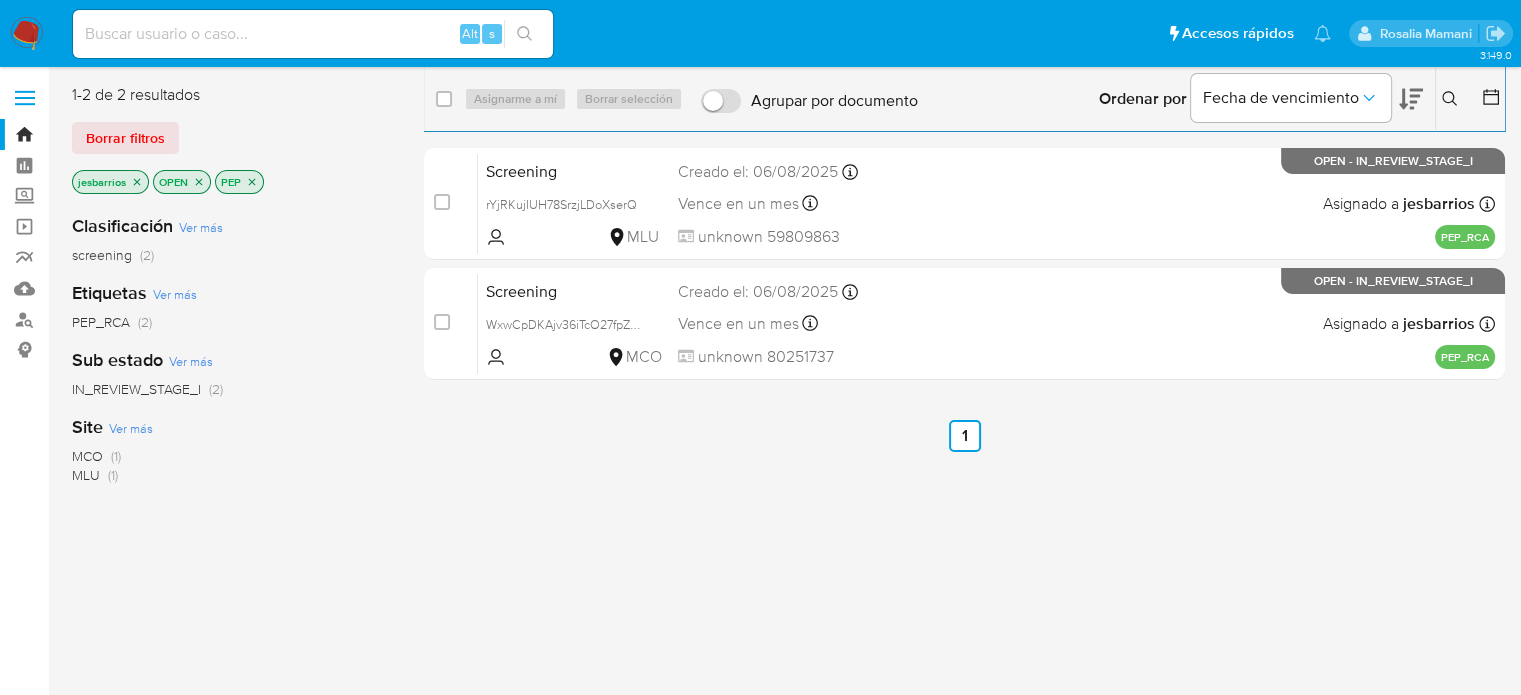 click at bounding box center (27, 34) 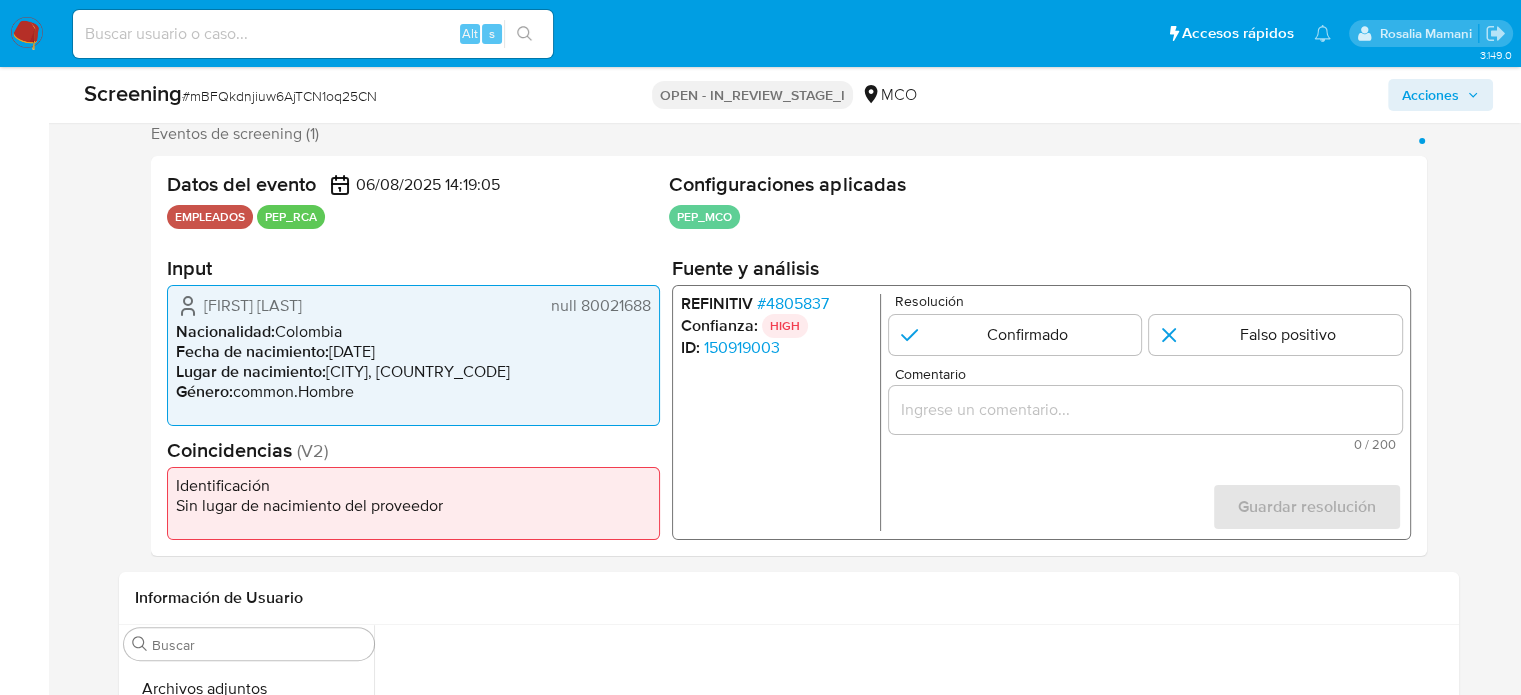 scroll, scrollTop: 400, scrollLeft: 0, axis: vertical 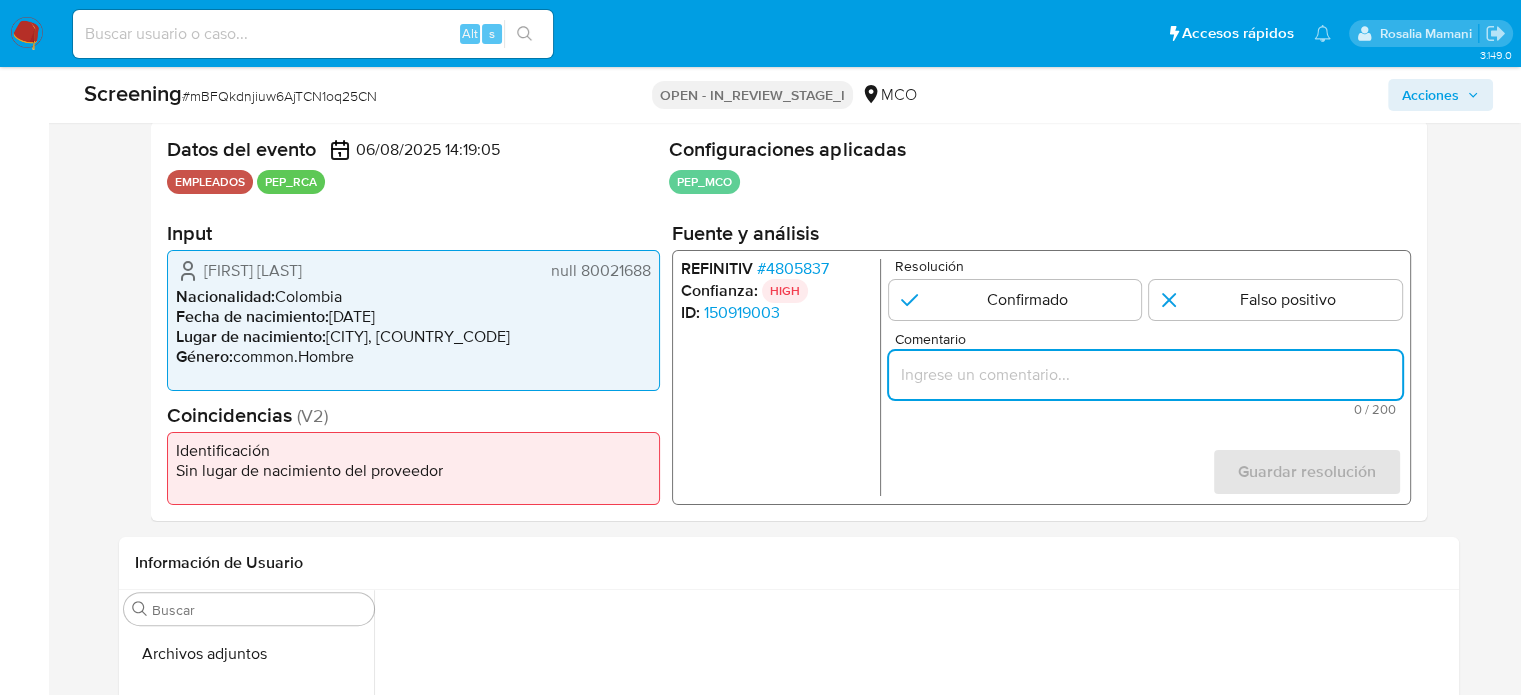 click at bounding box center (1144, 375) 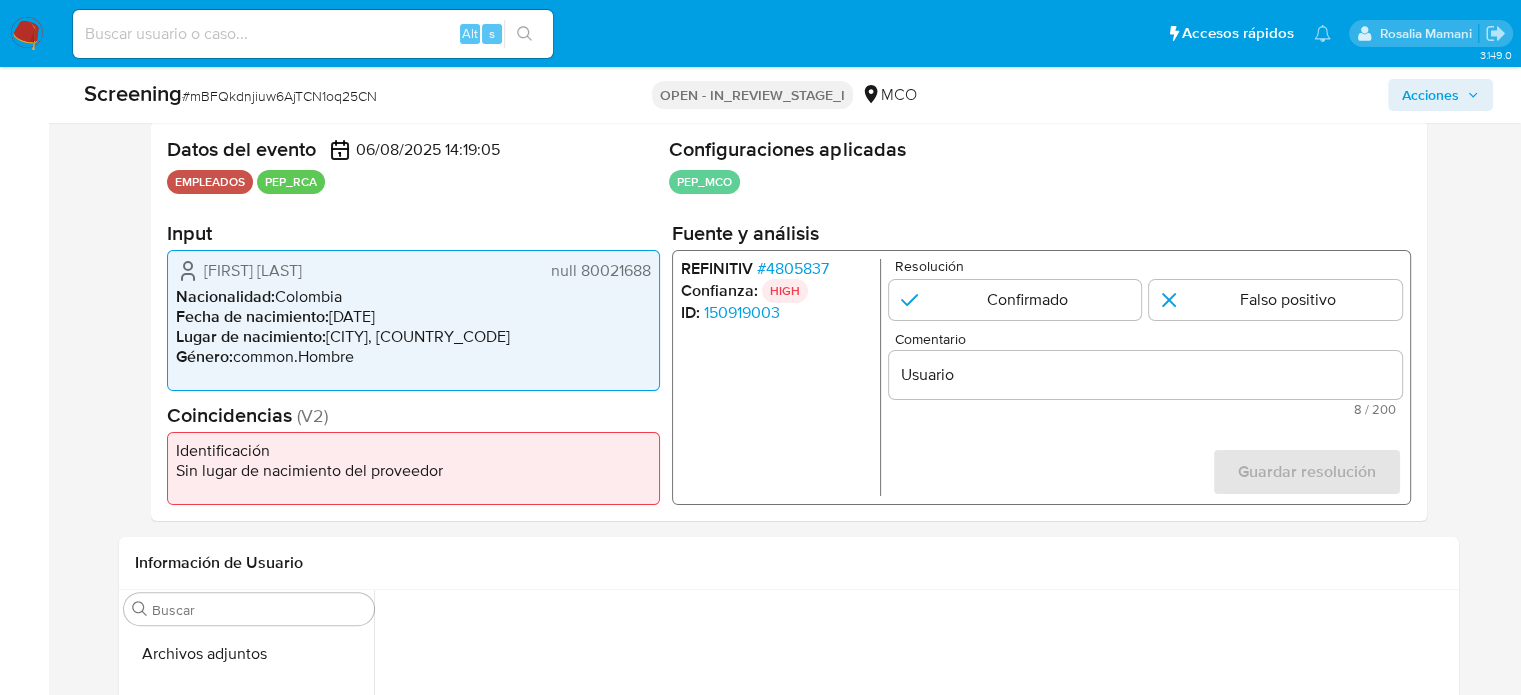 drag, startPoint x: 196, startPoint y: 277, endPoint x: 651, endPoint y: 270, distance: 455.05383 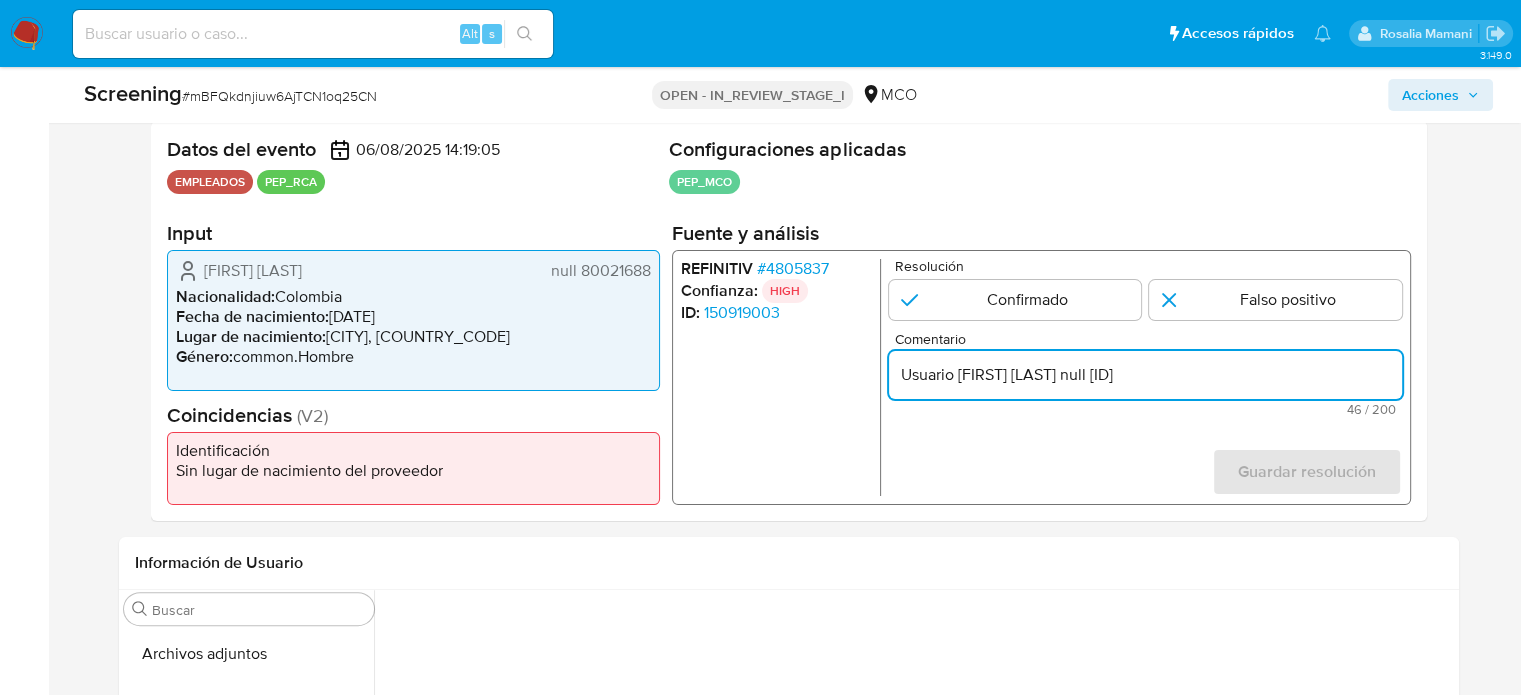 click on "Usuario JOSE ANDRES RIANO RINCON null 80021688" at bounding box center (1144, 375) 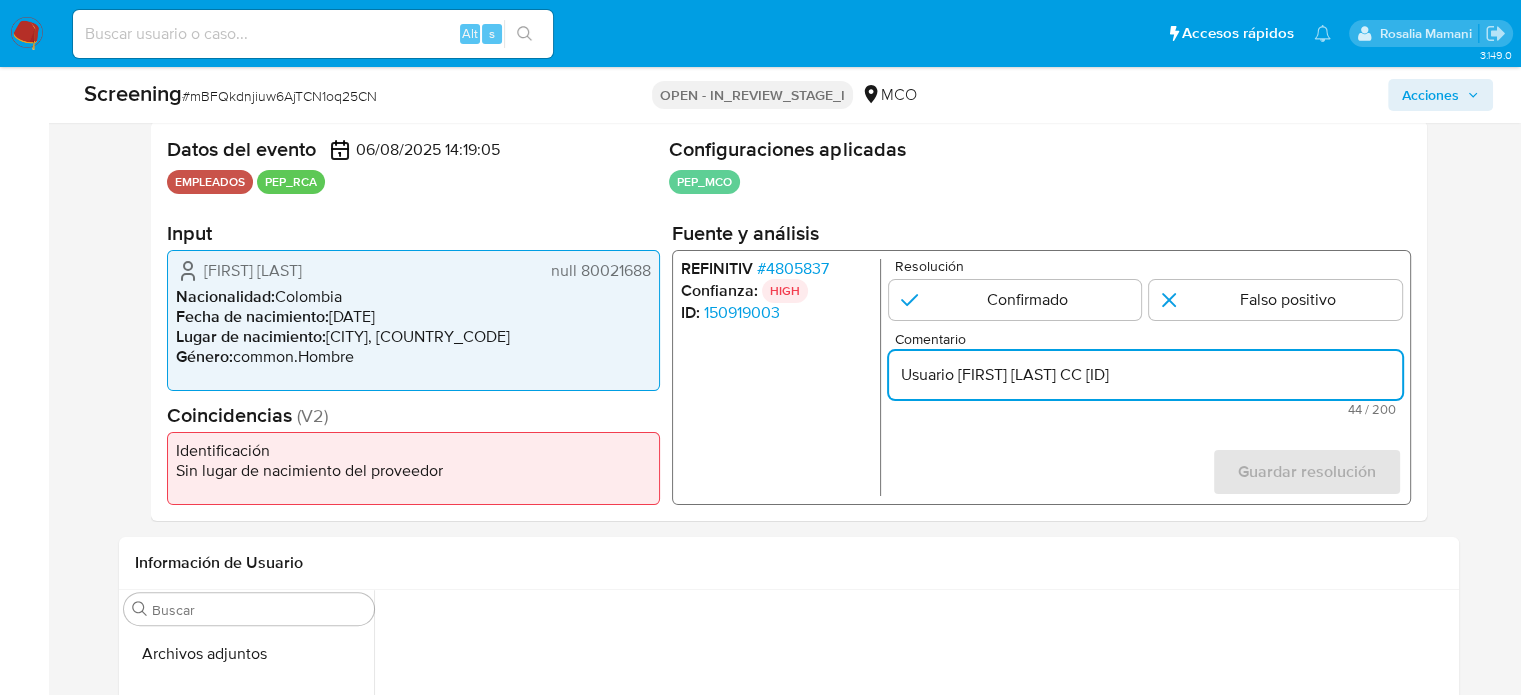 click on "Usuario JOSE ANDRES RIANO RINCON CC 80021688" at bounding box center (1144, 375) 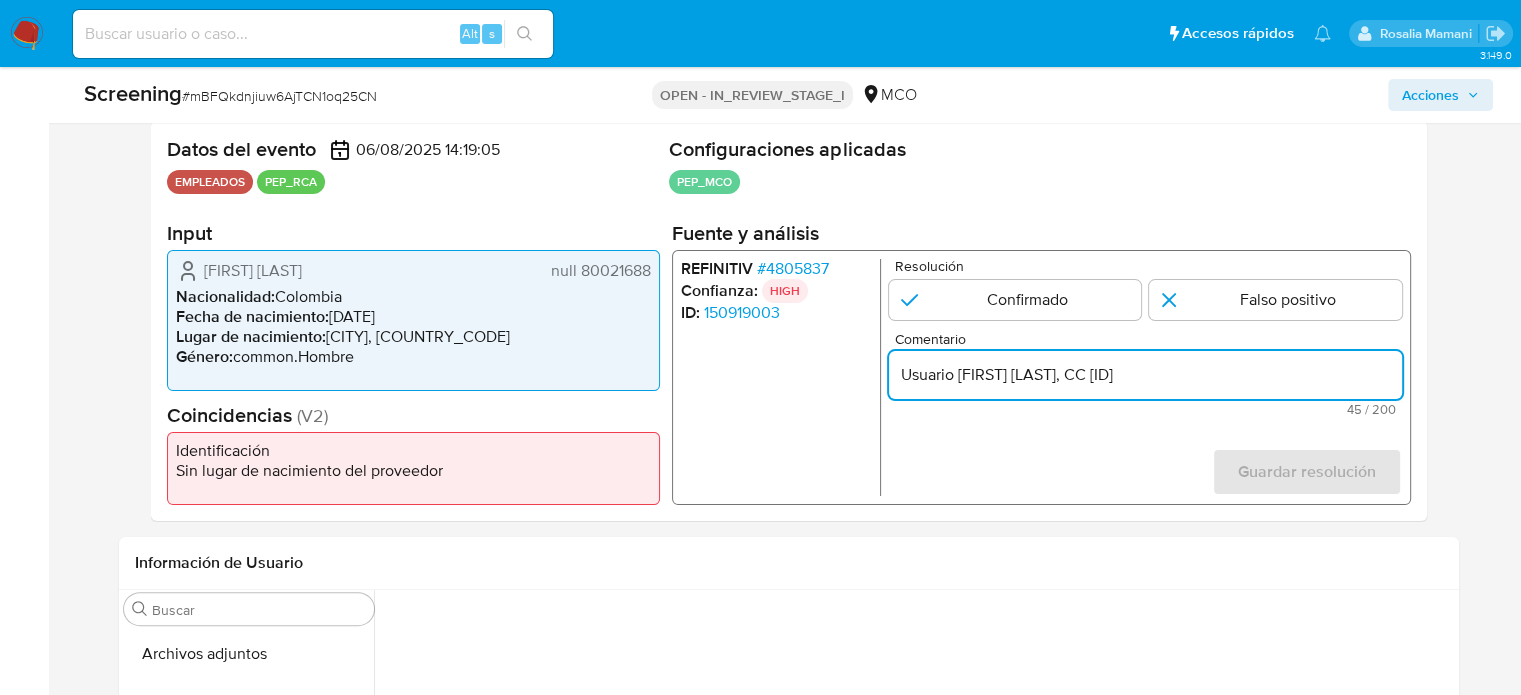 click on "Usuario JOSE ANDRES RIANO RINCON, CC 80021688" at bounding box center (1144, 375) 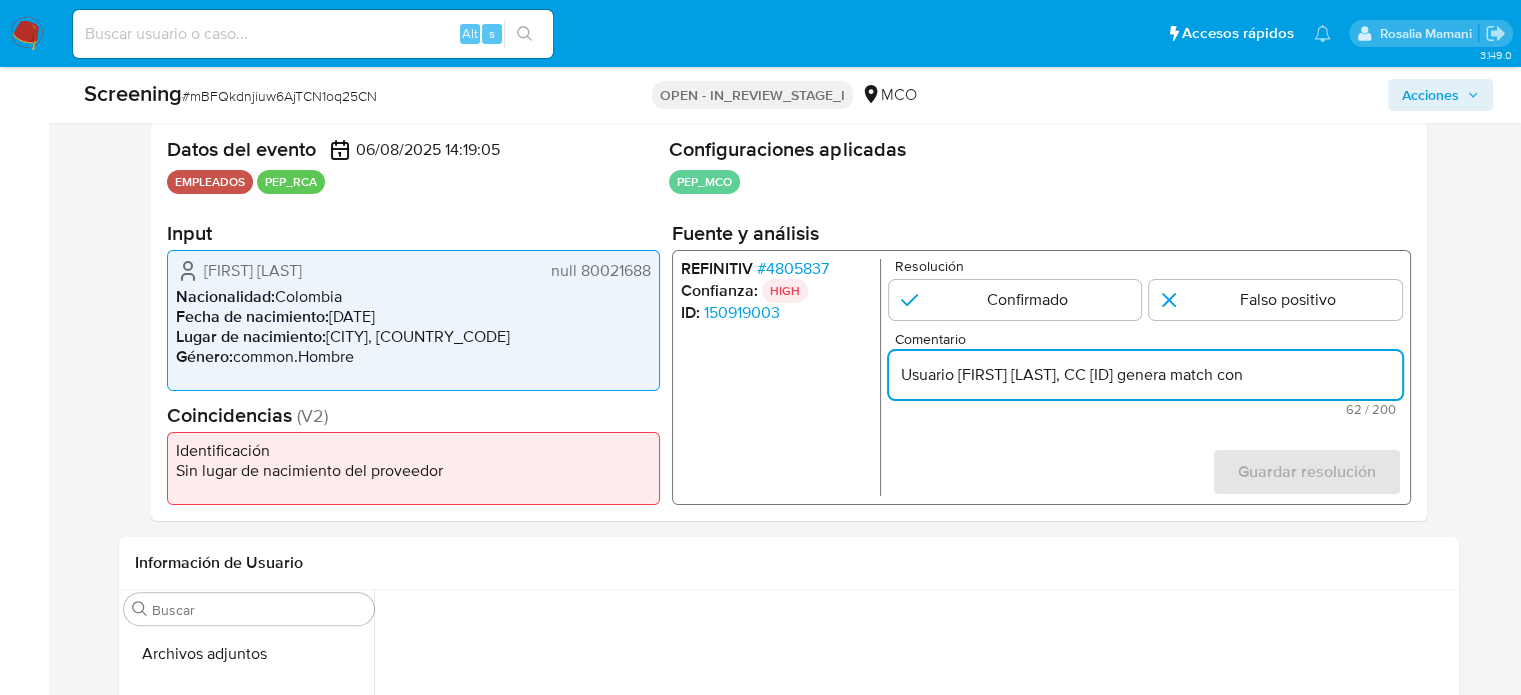 scroll, scrollTop: 0, scrollLeft: 28, axis: horizontal 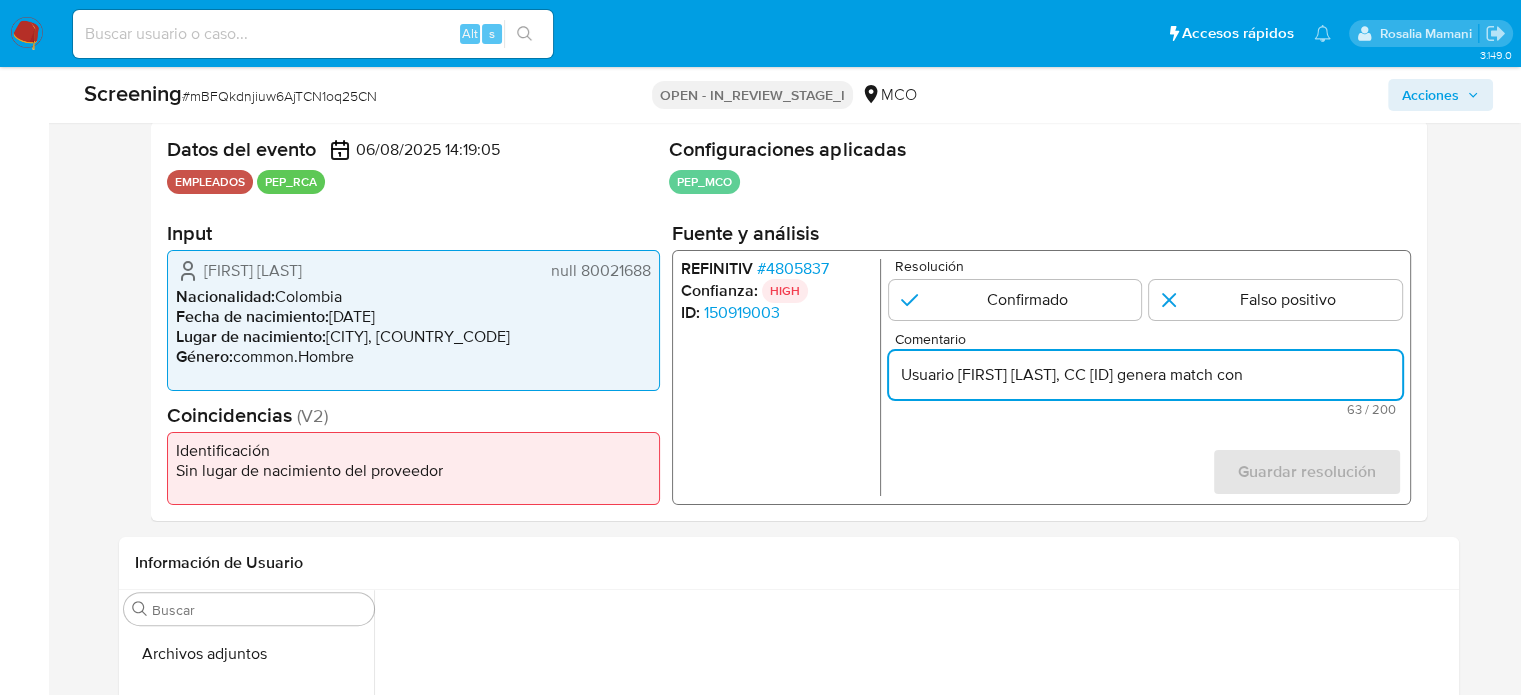 click on "# 4805837" at bounding box center [792, 269] 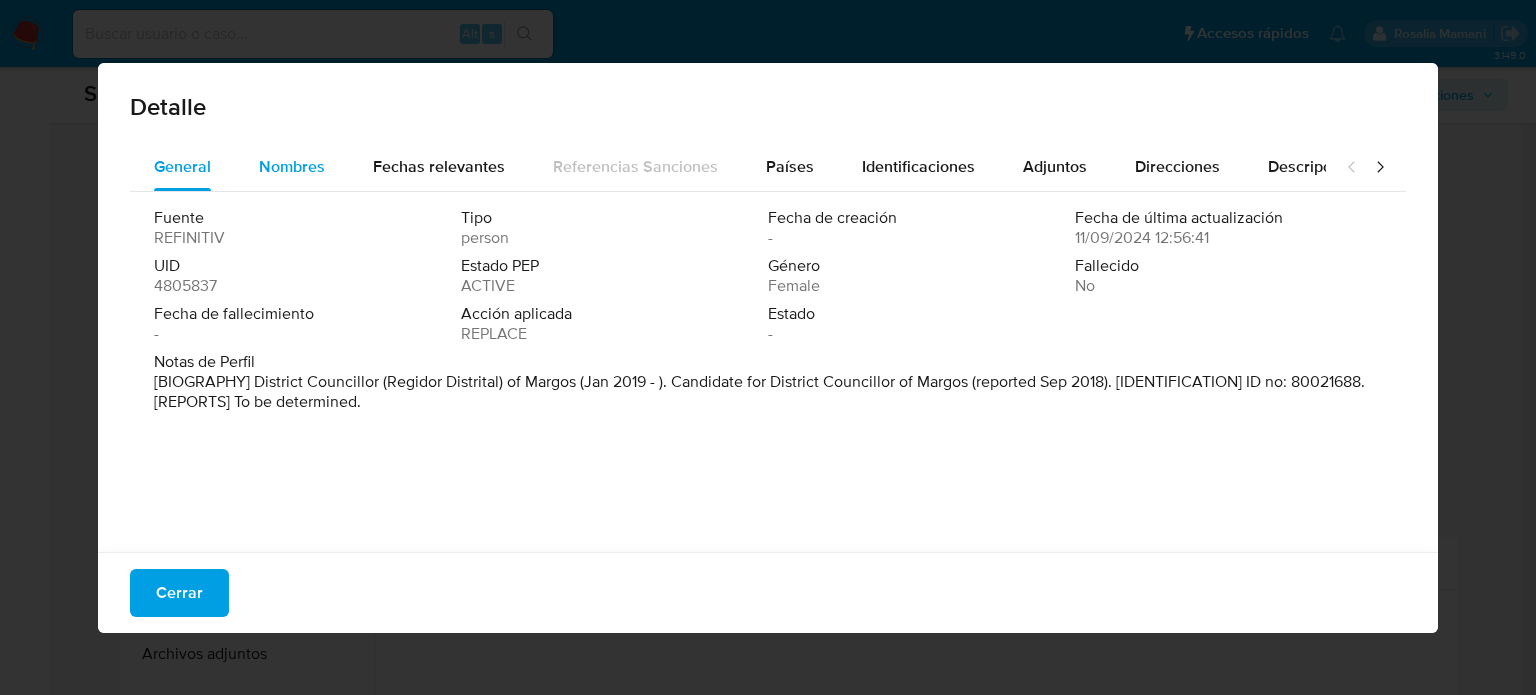 click on "Nombres" at bounding box center [292, 166] 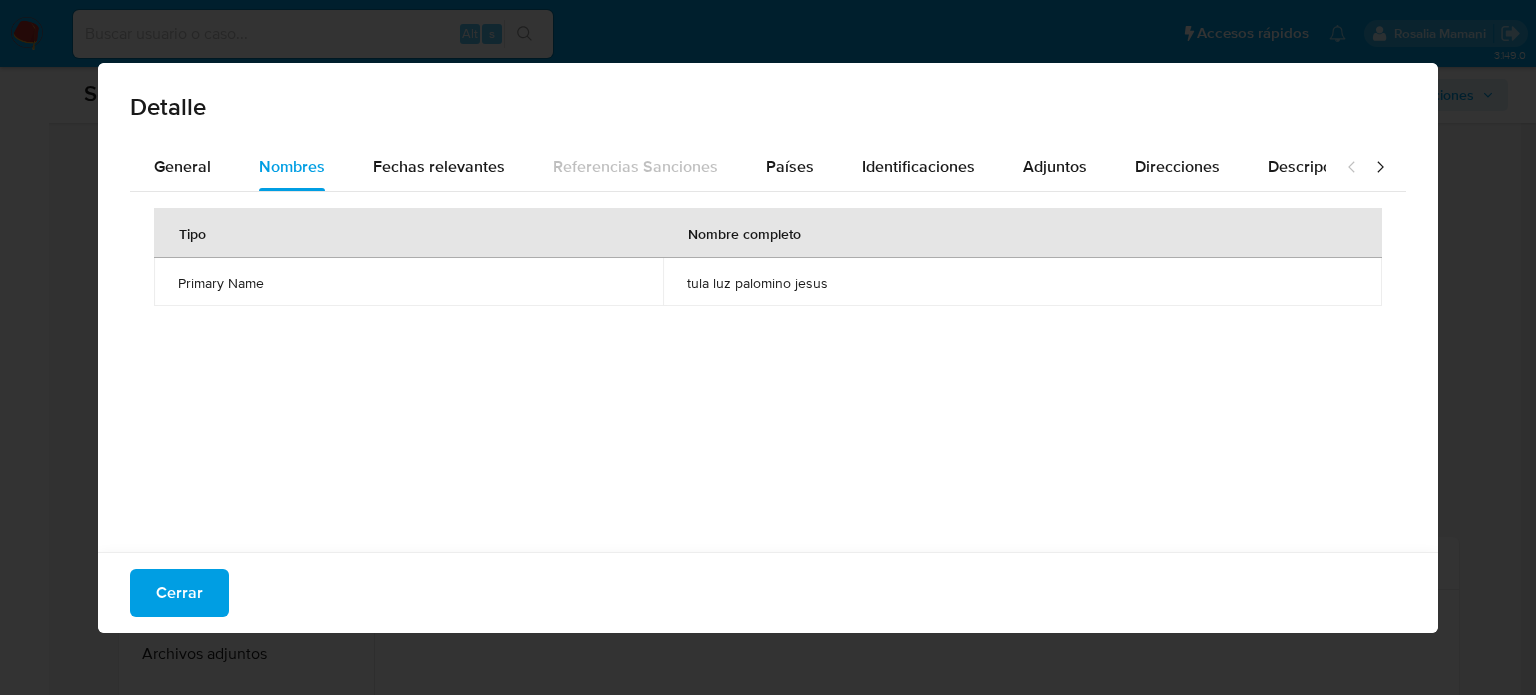 drag, startPoint x: 673, startPoint y: 284, endPoint x: 827, endPoint y: 284, distance: 154 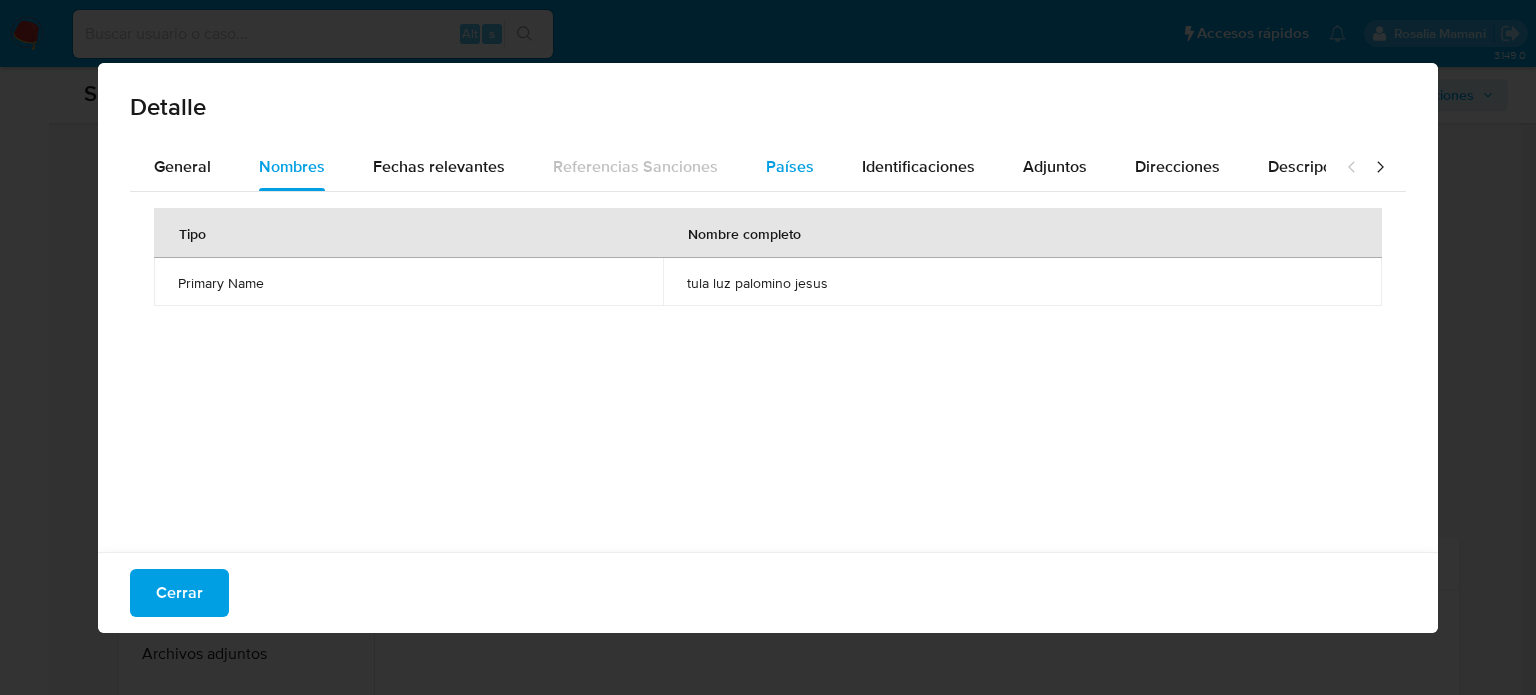 click on "Países" at bounding box center [790, 166] 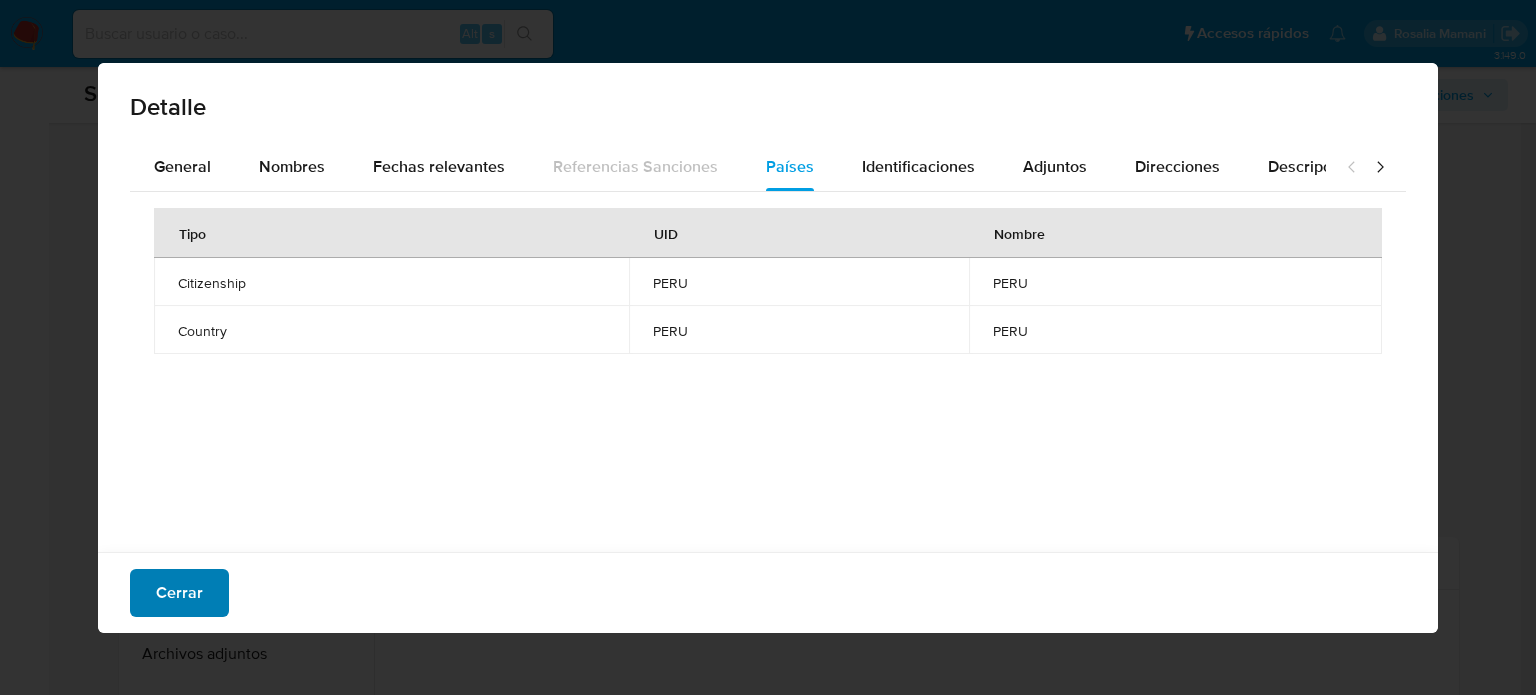 click on "Cerrar" at bounding box center [179, 593] 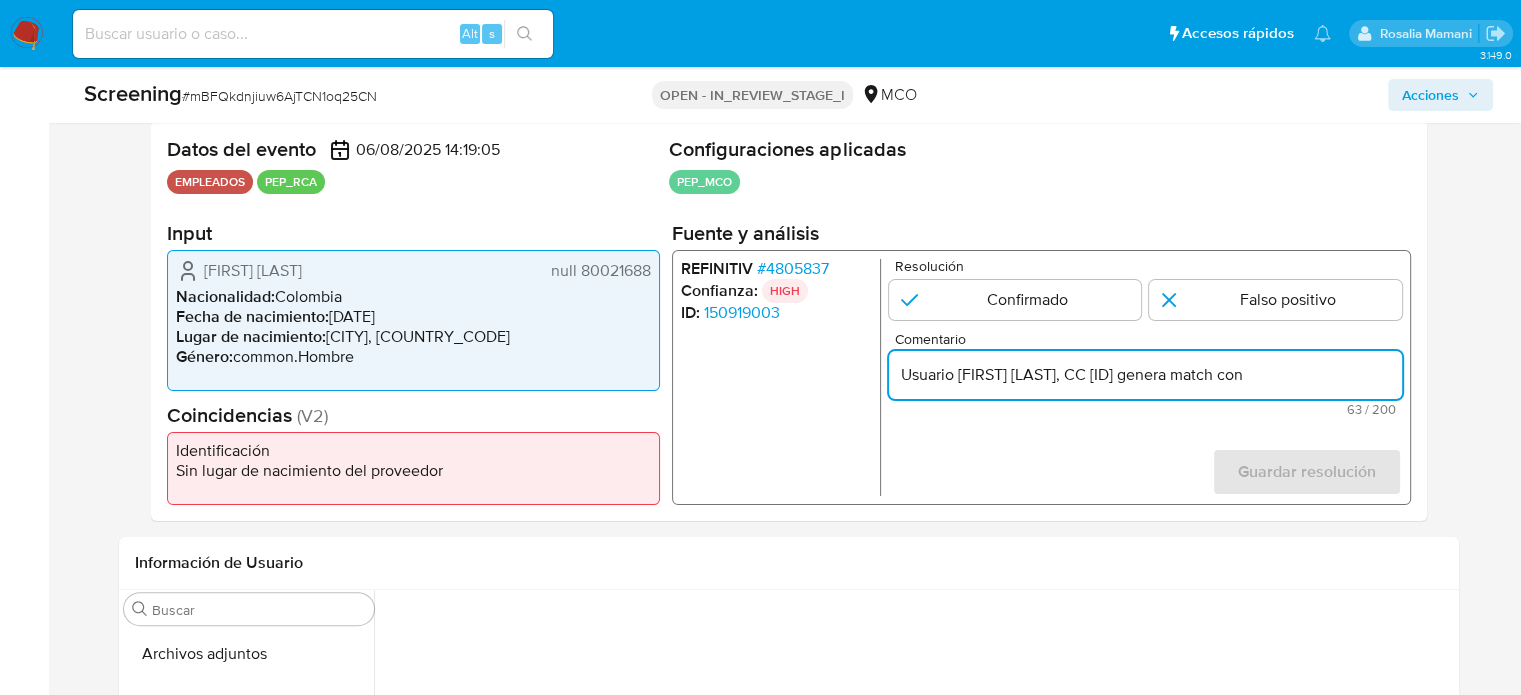 scroll, scrollTop: 0, scrollLeft: 28, axis: horizontal 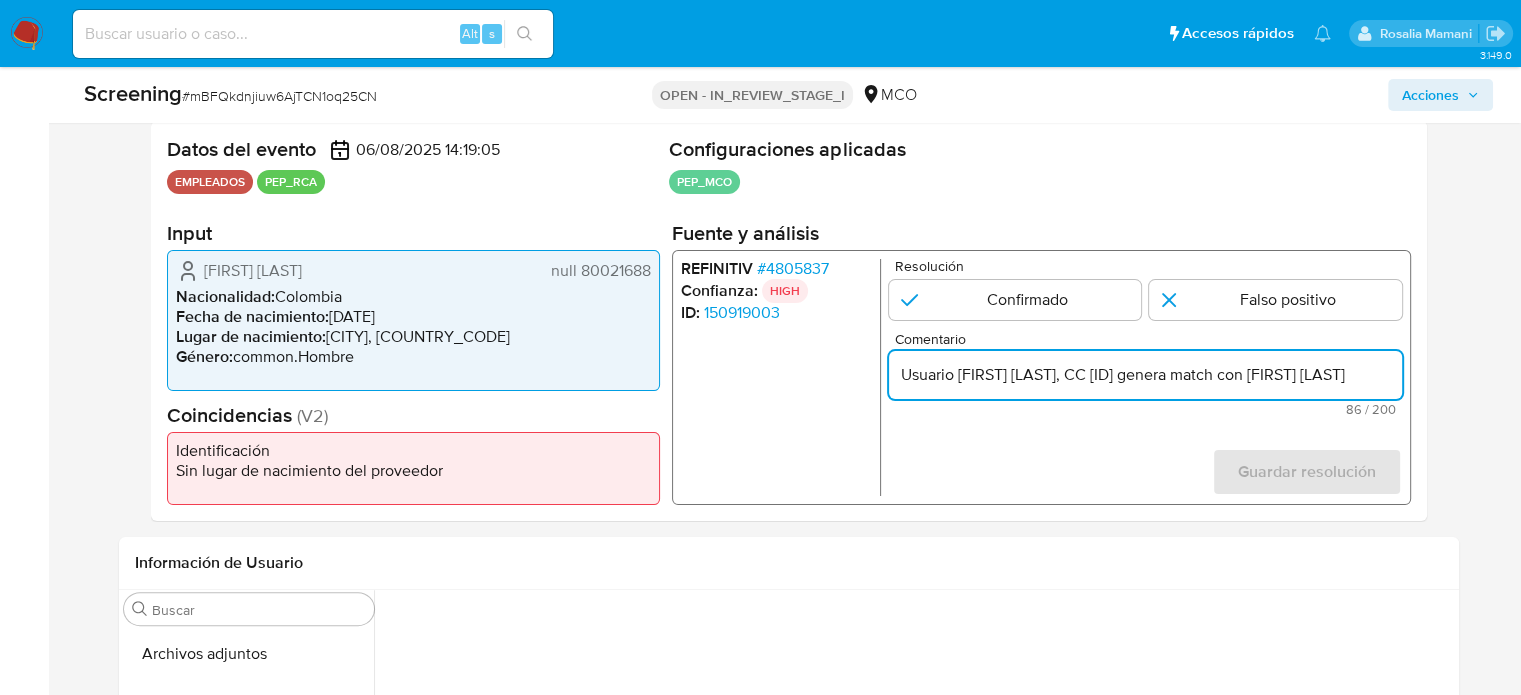 click on "Usuario JOSE ANDRES RIANO RINCON, CC 80021688 genera match con tula luz palomino jesus" at bounding box center [1144, 375] 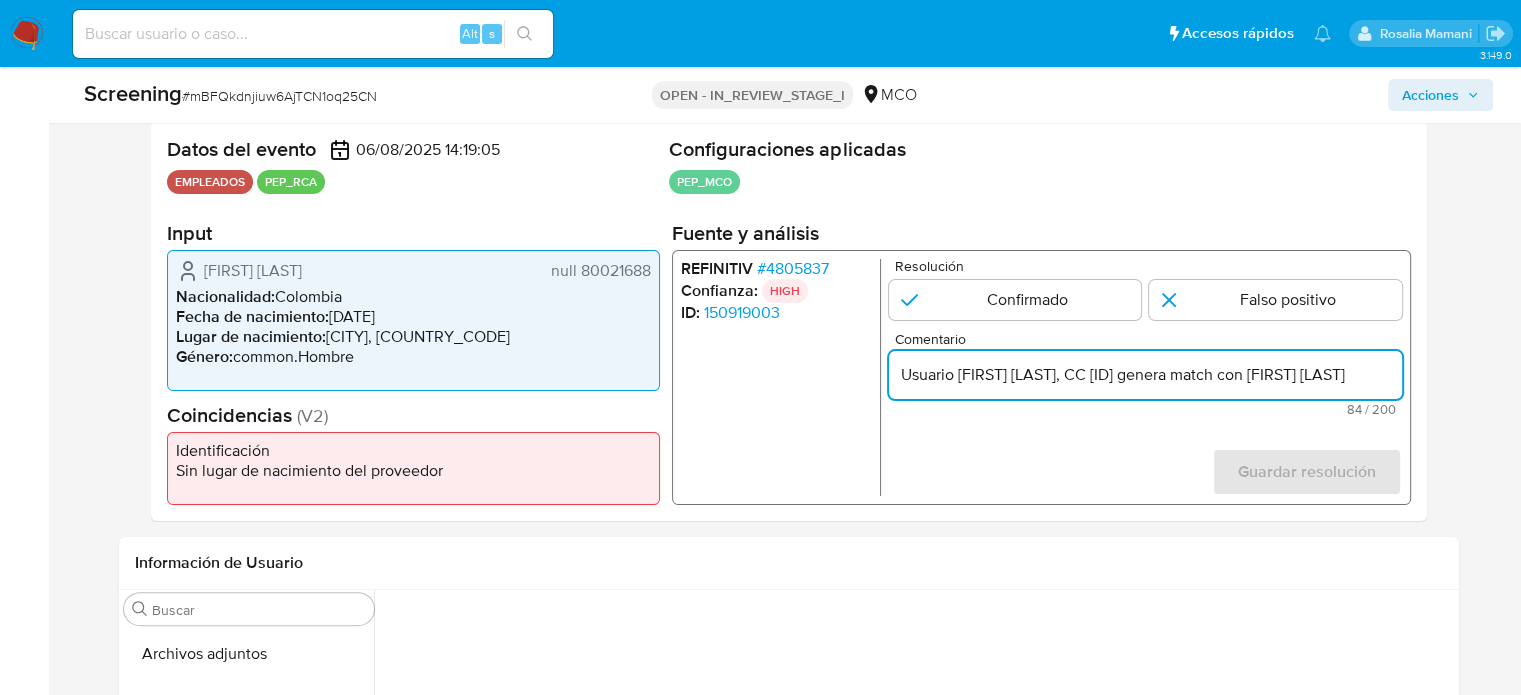 scroll, scrollTop: 0, scrollLeft: 169, axis: horizontal 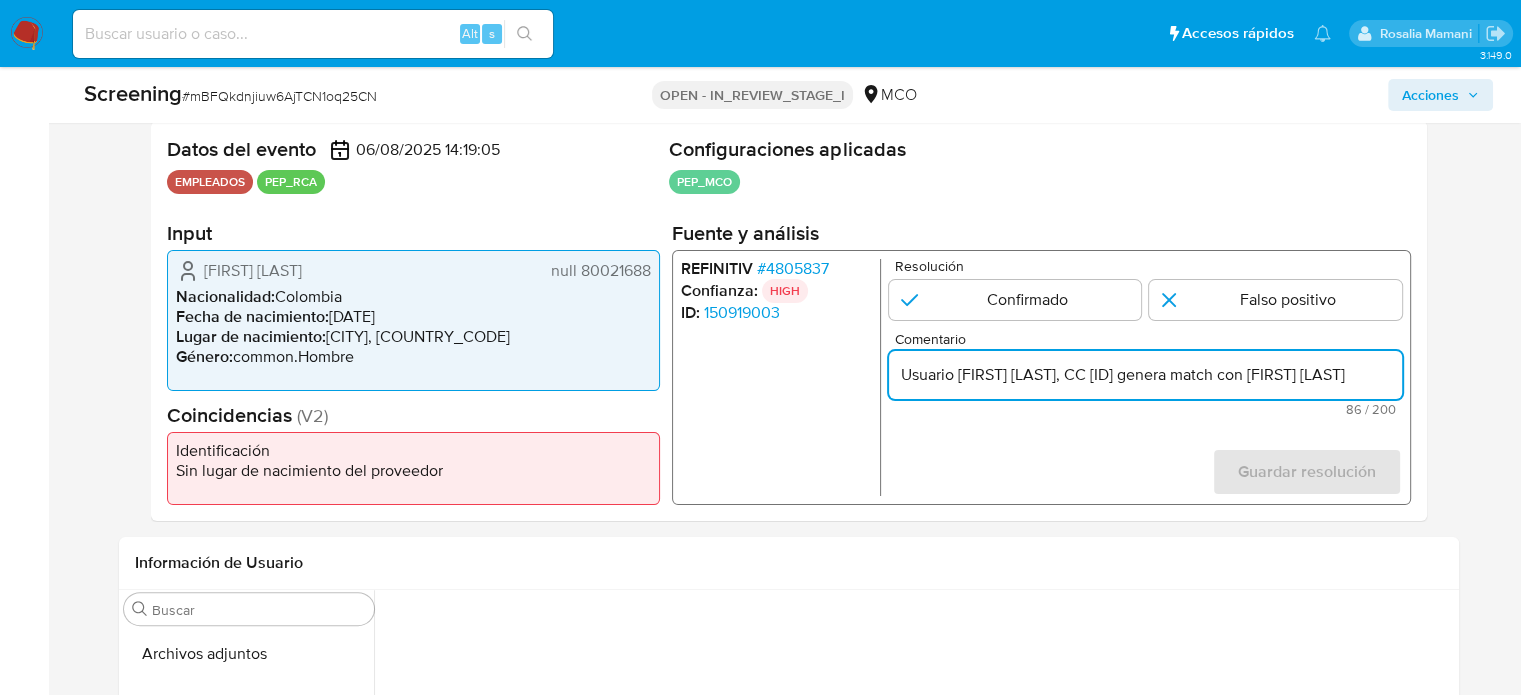 click on "Usuario JOSE ANDRES RIANO RINCON, CC 80021688 genera match con Tula Luz palomino jesus" at bounding box center (1144, 375) 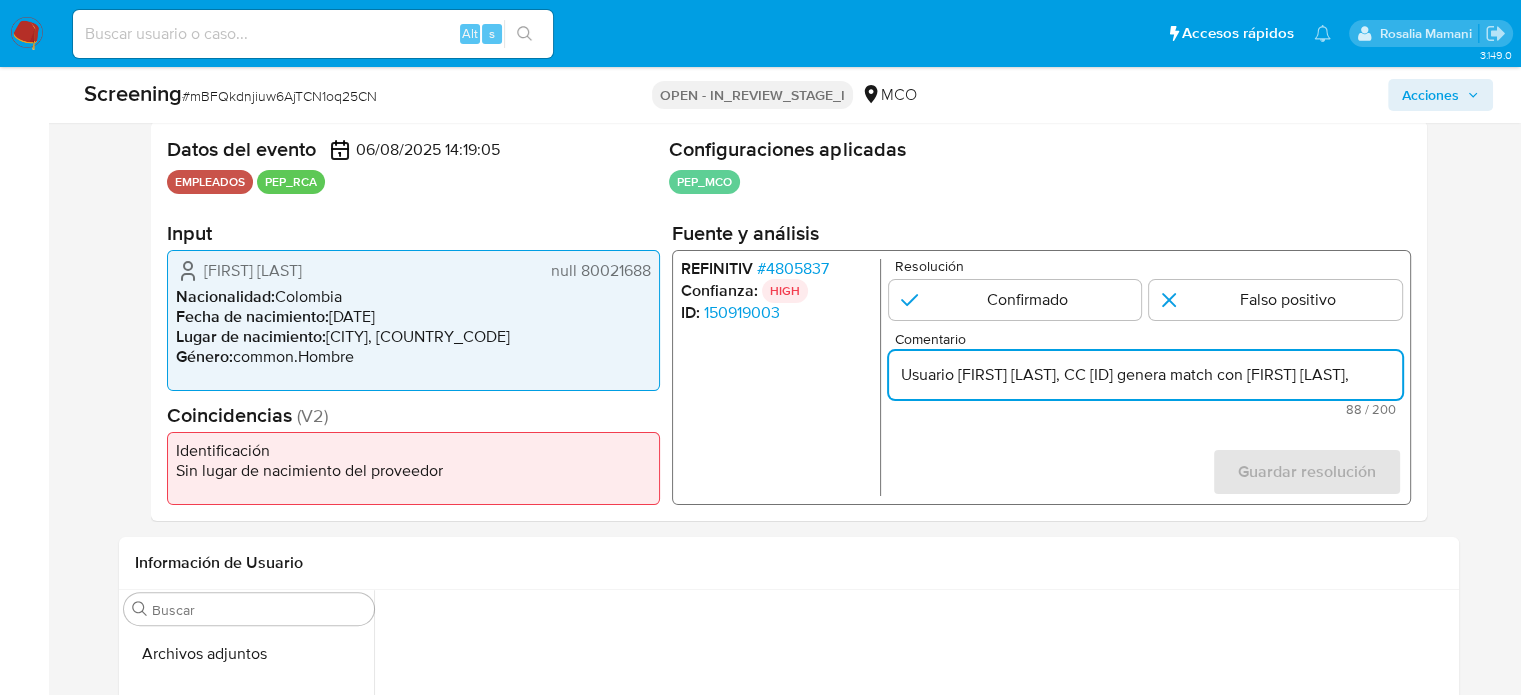 scroll, scrollTop: 0, scrollLeft: 205, axis: horizontal 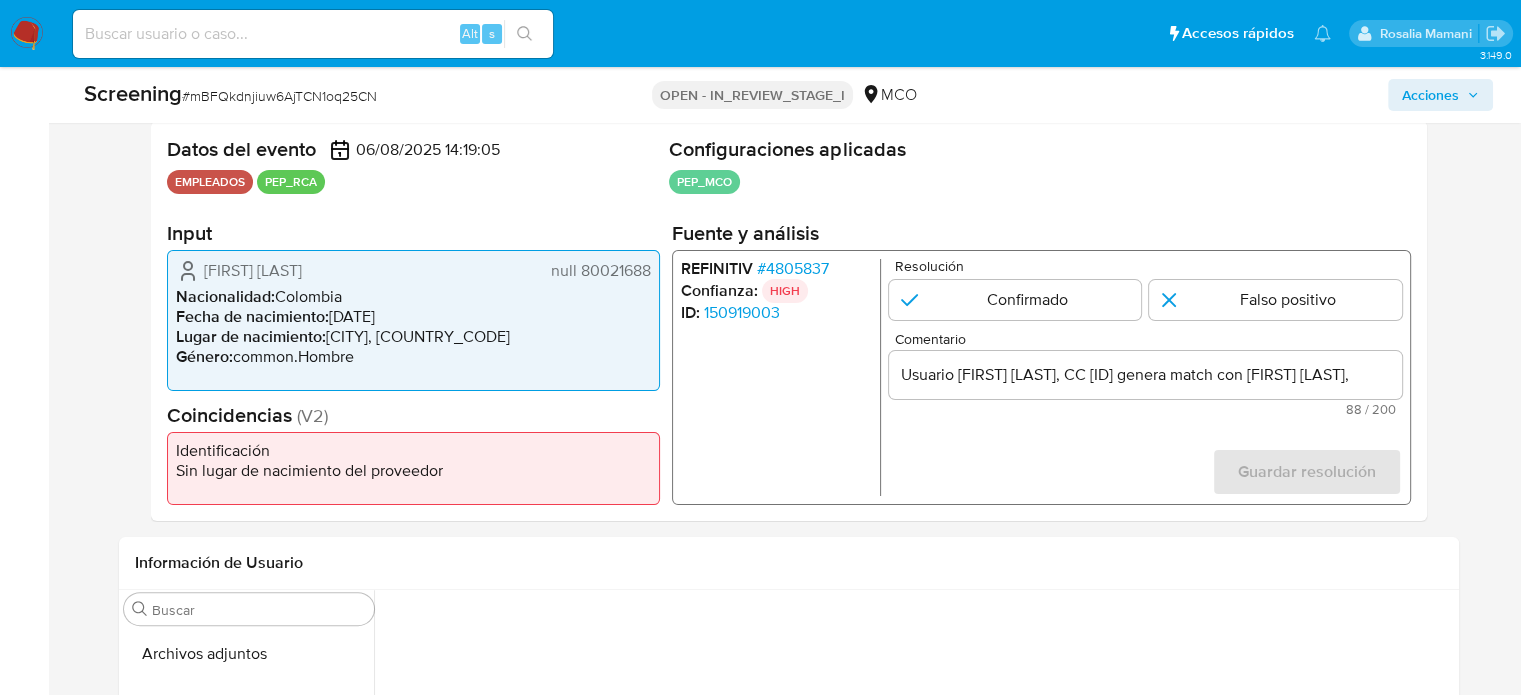 drag, startPoint x: 469, startPoint y: 269, endPoint x: 202, endPoint y: 276, distance: 267.09174 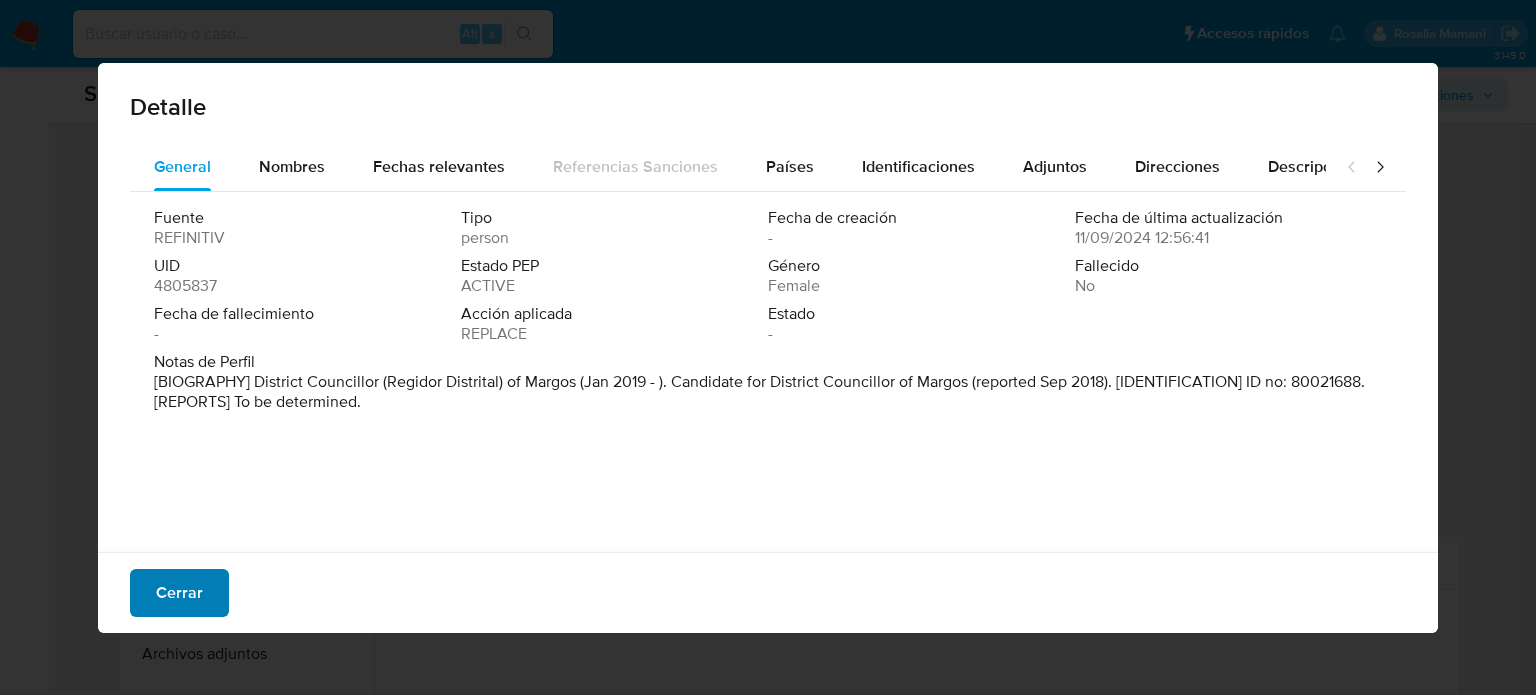 click on "Cerrar" at bounding box center (179, 593) 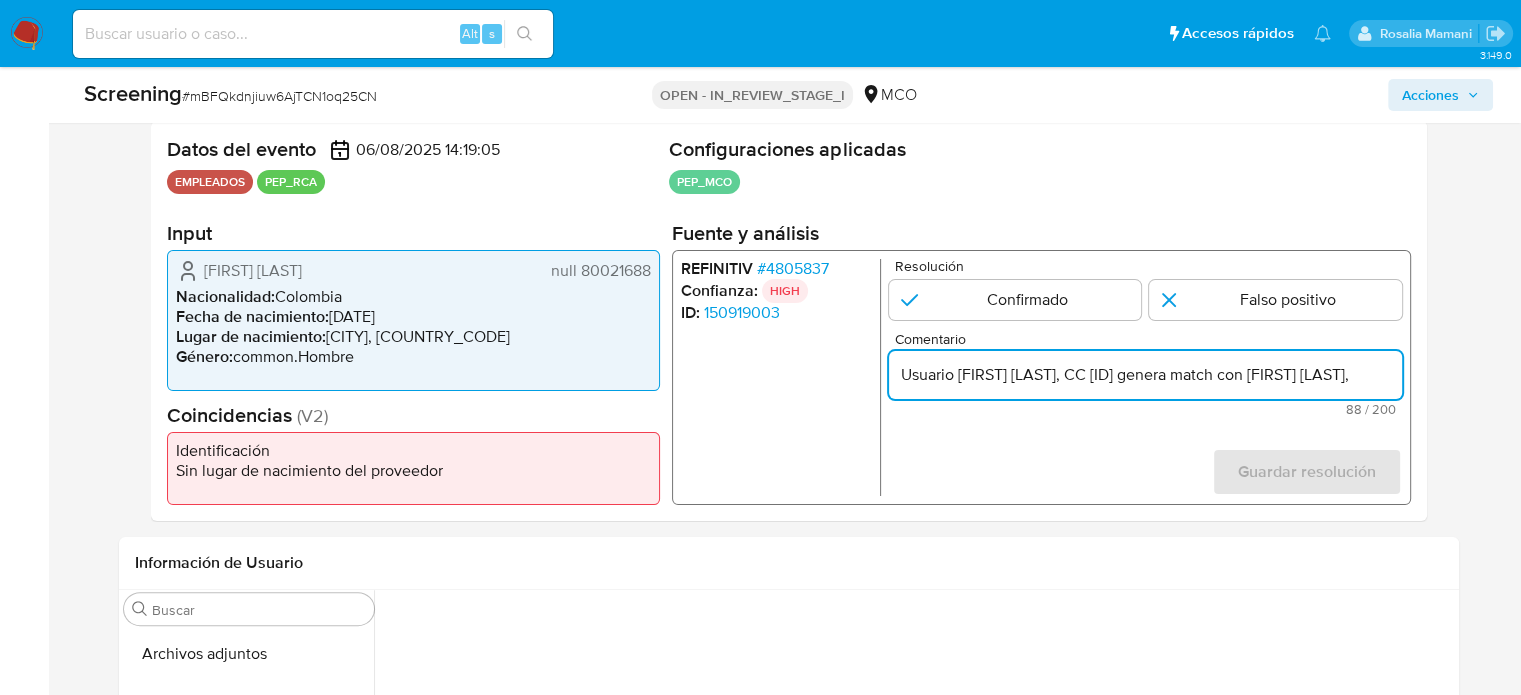 scroll, scrollTop: 0, scrollLeft: 205, axis: horizontal 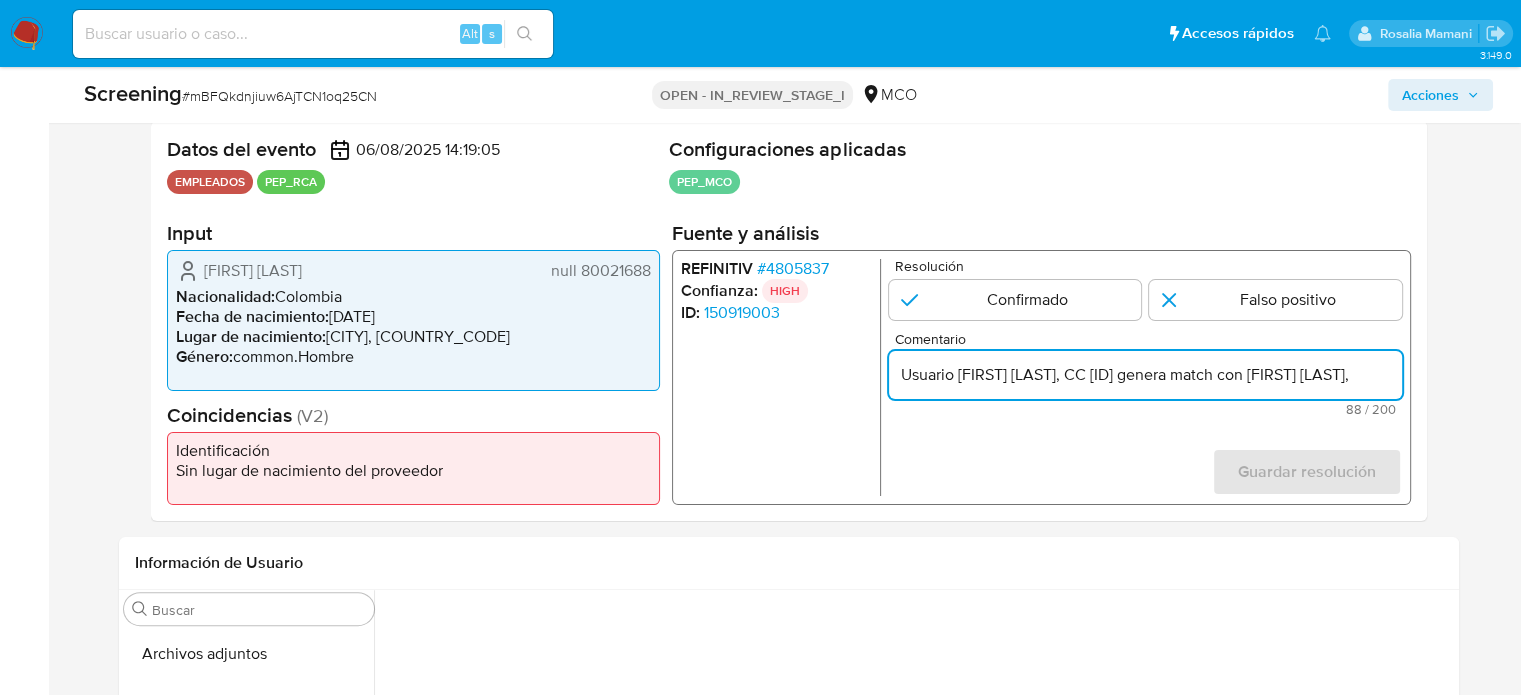click on "# 4805837" at bounding box center (792, 269) 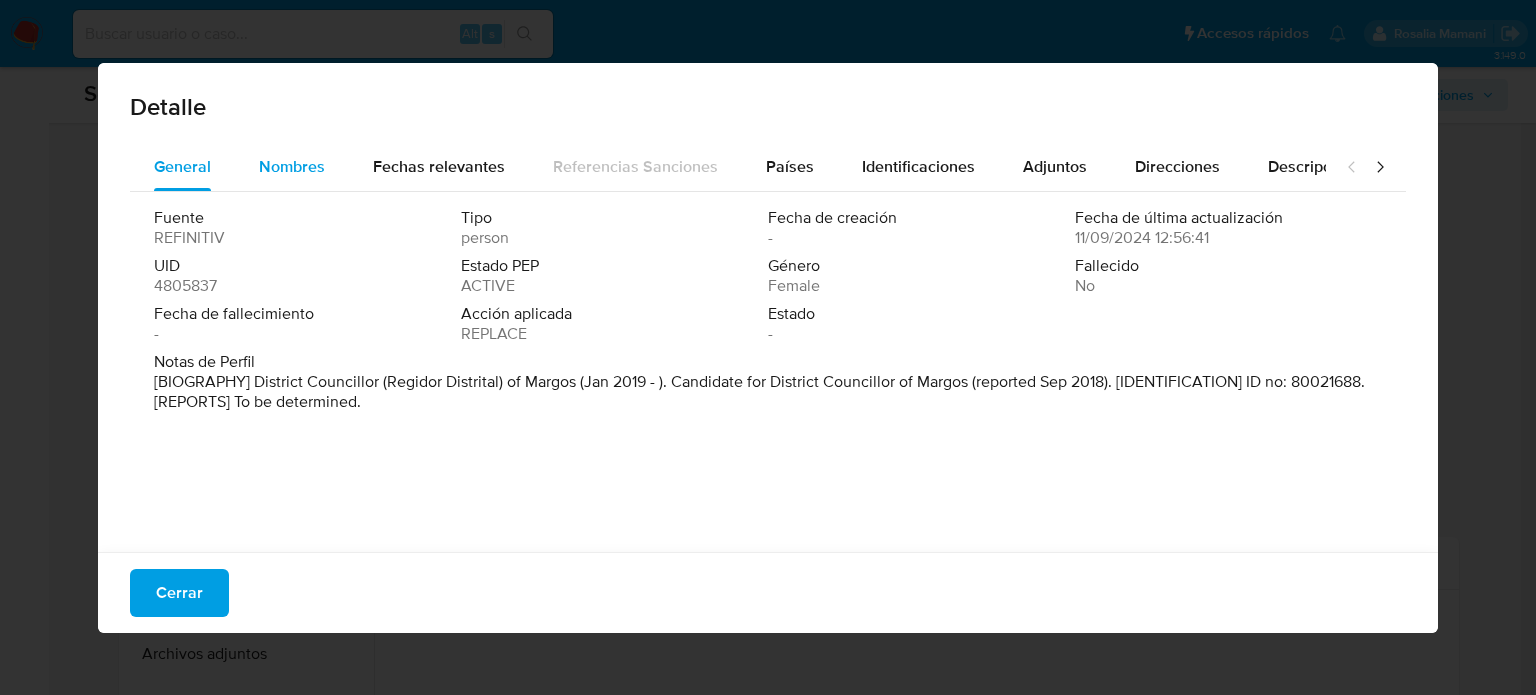 click on "Nombres" at bounding box center (292, 166) 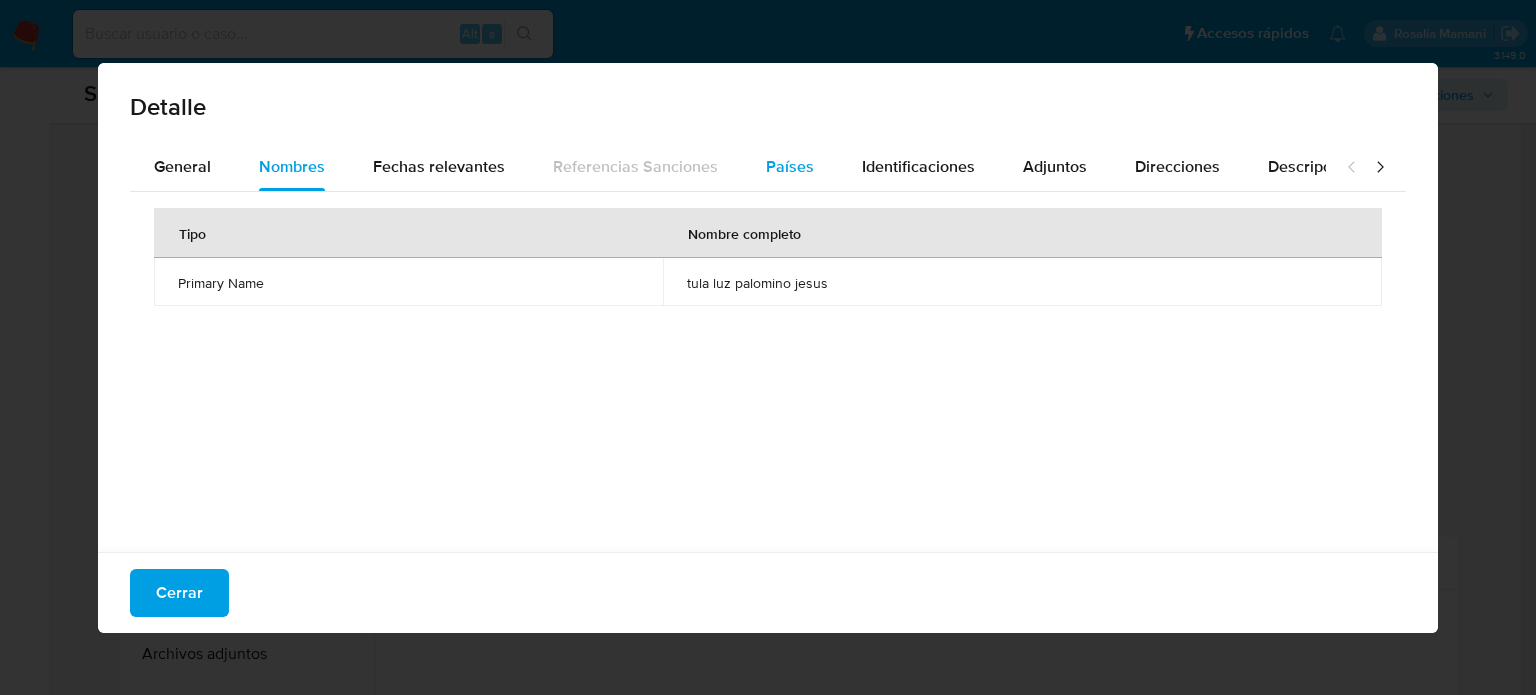 click on "Países" at bounding box center (790, 166) 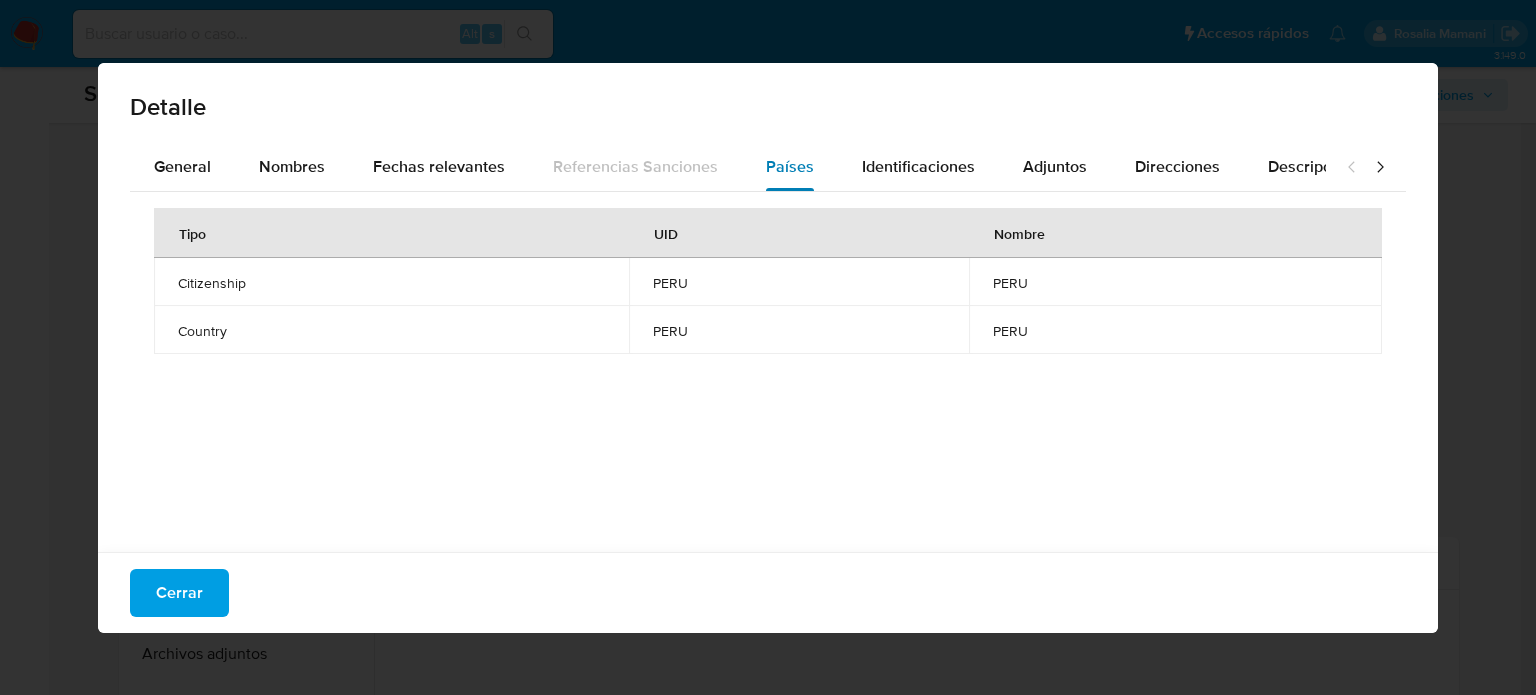 type 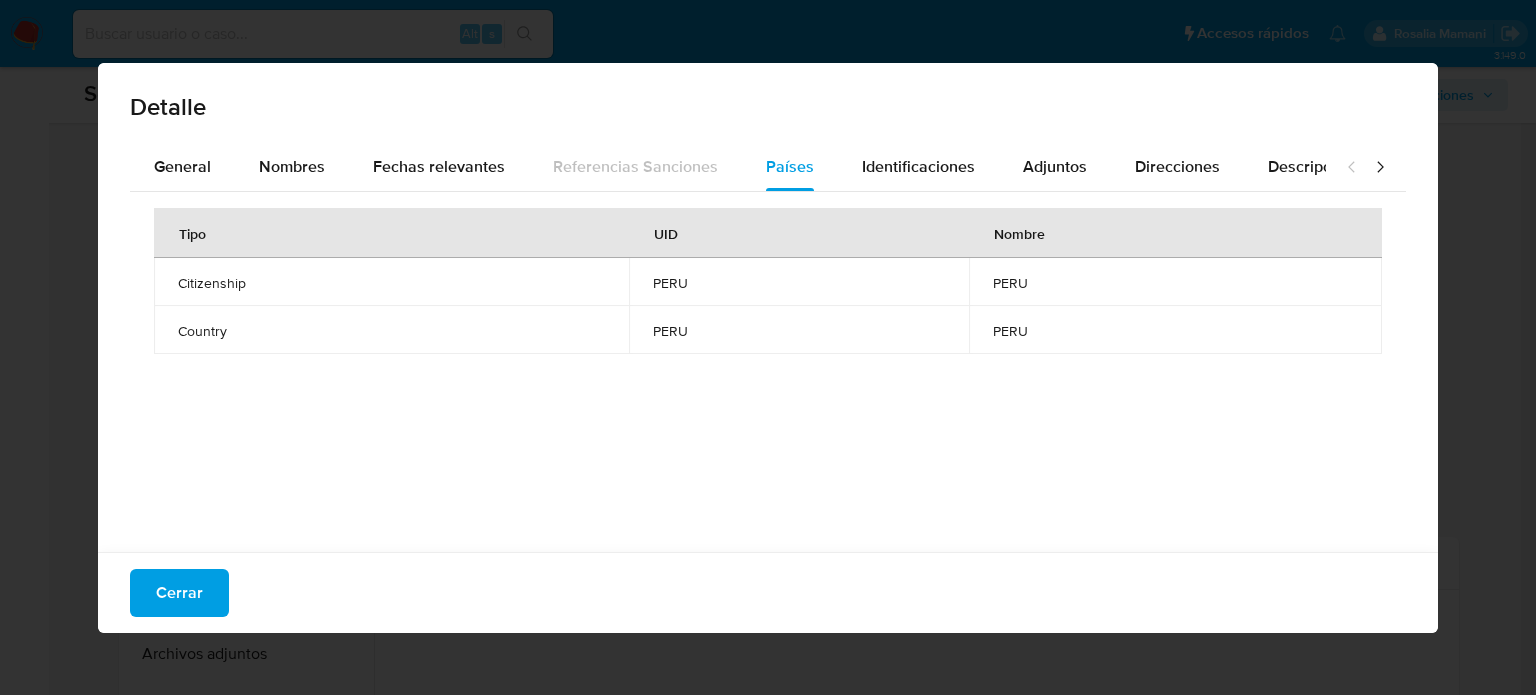 drag, startPoint x: 187, startPoint y: 598, endPoint x: 448, endPoint y: 547, distance: 265.9361 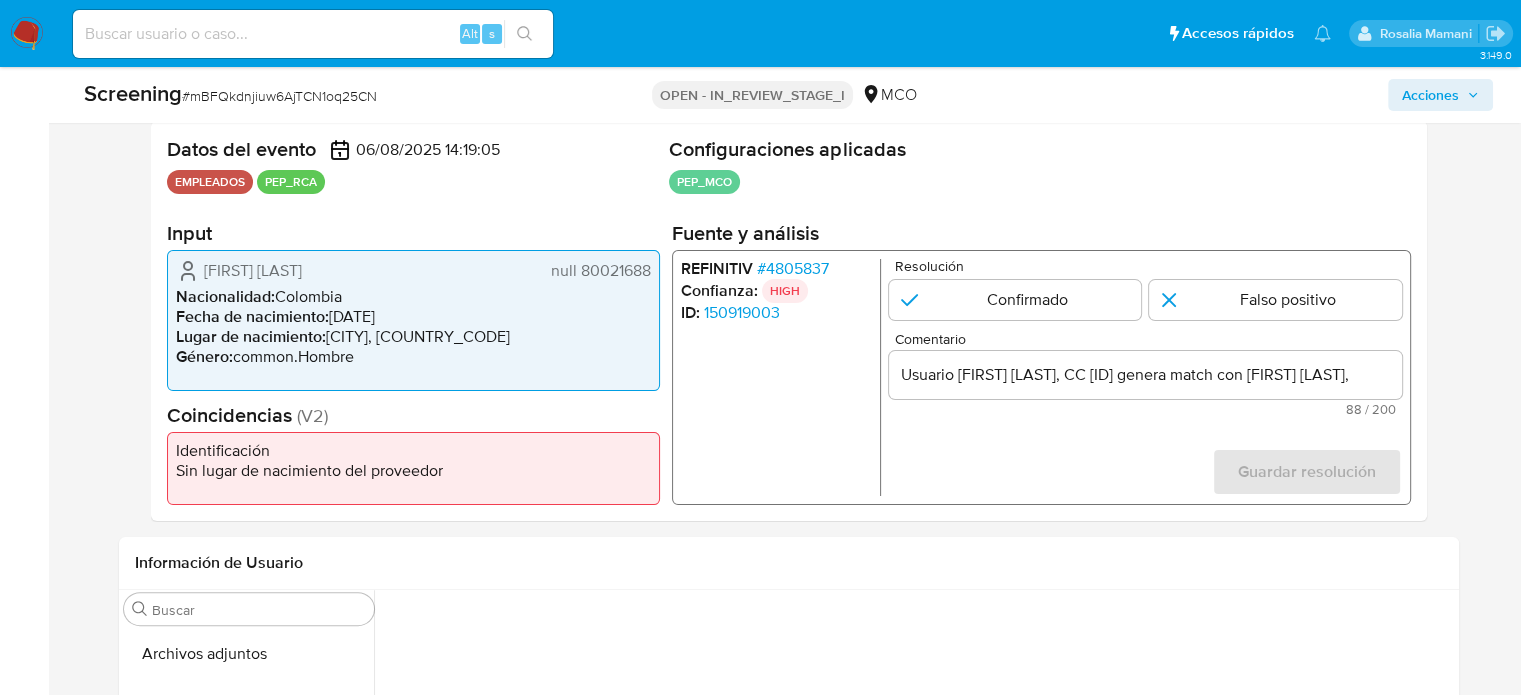 click on "Usuario JOSE ANDRES RIANO RINCON, CC 80021688 genera match con Tula Luz Palomino Jesus," at bounding box center (1144, 375) 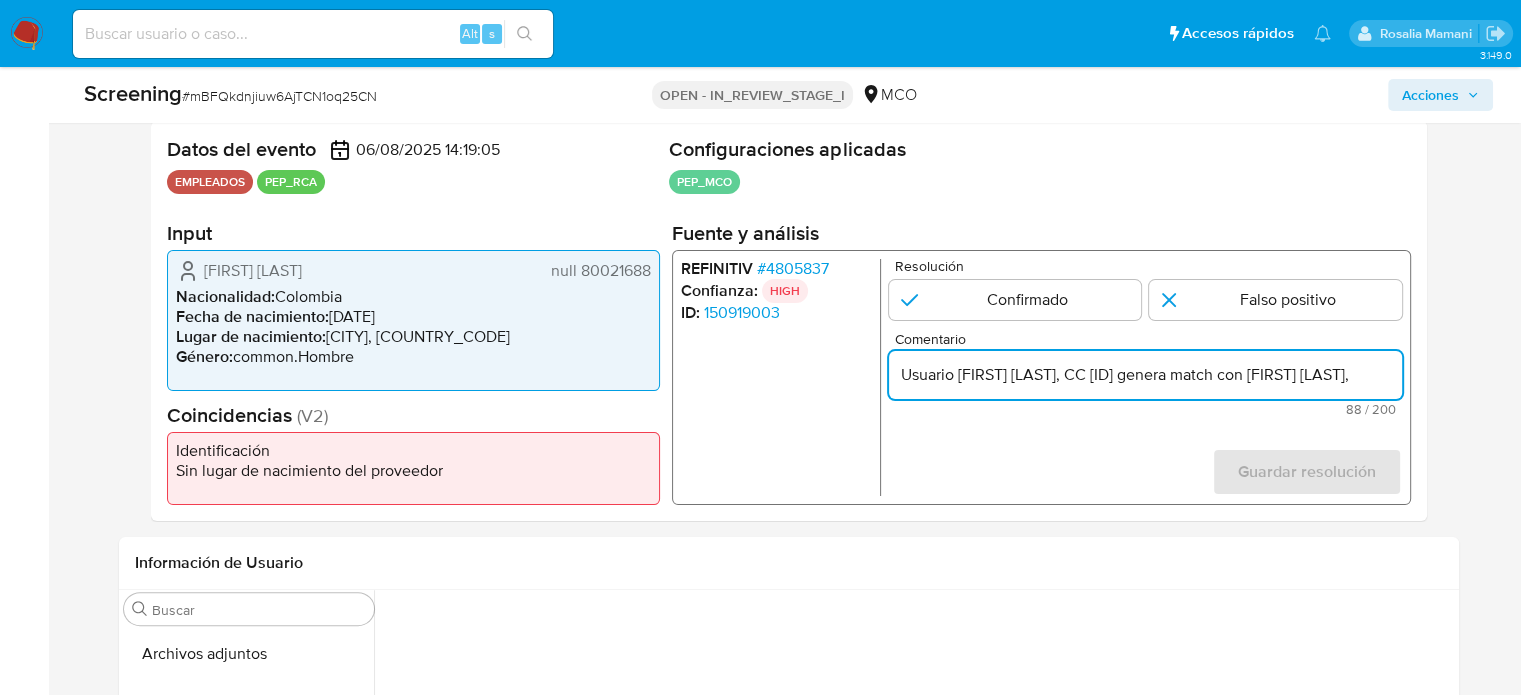 click on "Usuario JOSE ANDRES RIANO RINCON, CC 80021688 genera match con Tula Luz Palomino Jesus," at bounding box center (1144, 375) 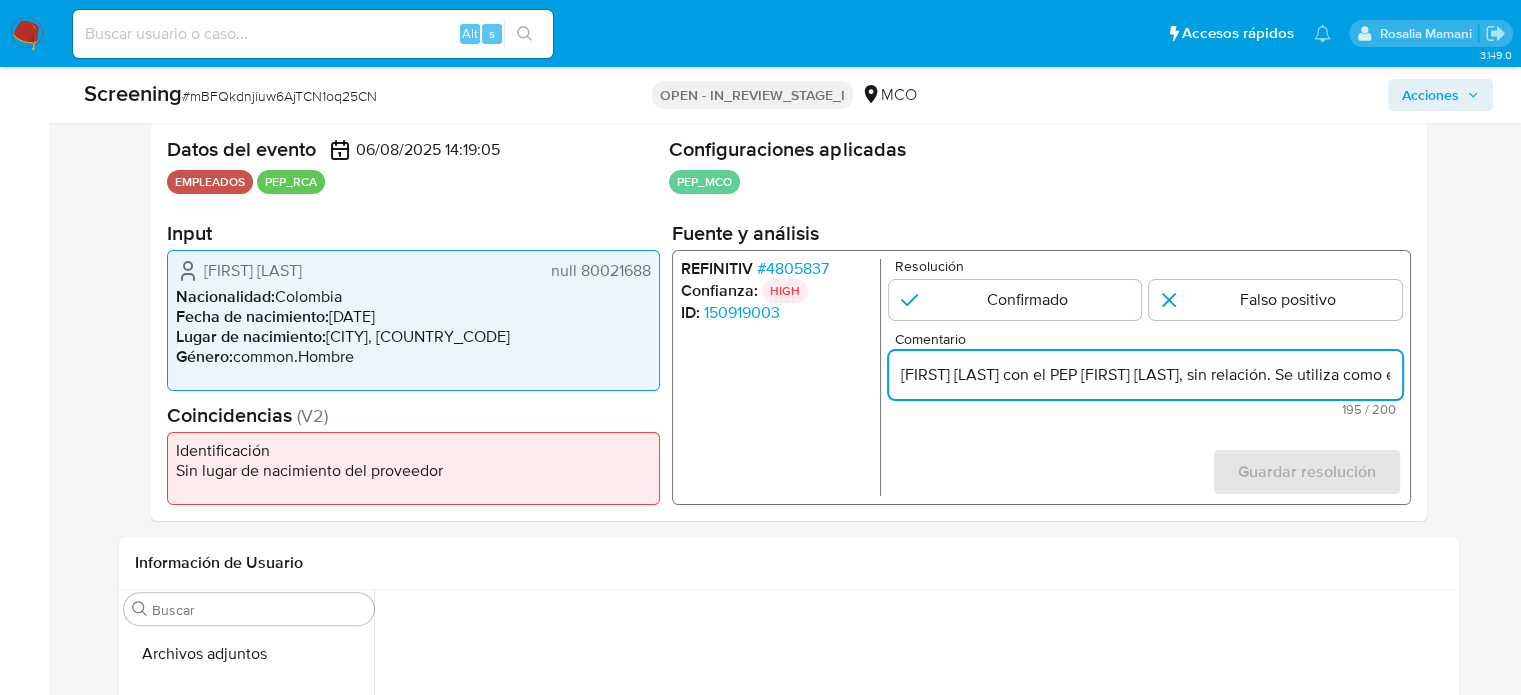 scroll, scrollTop: 0, scrollLeft: 948, axis: horizontal 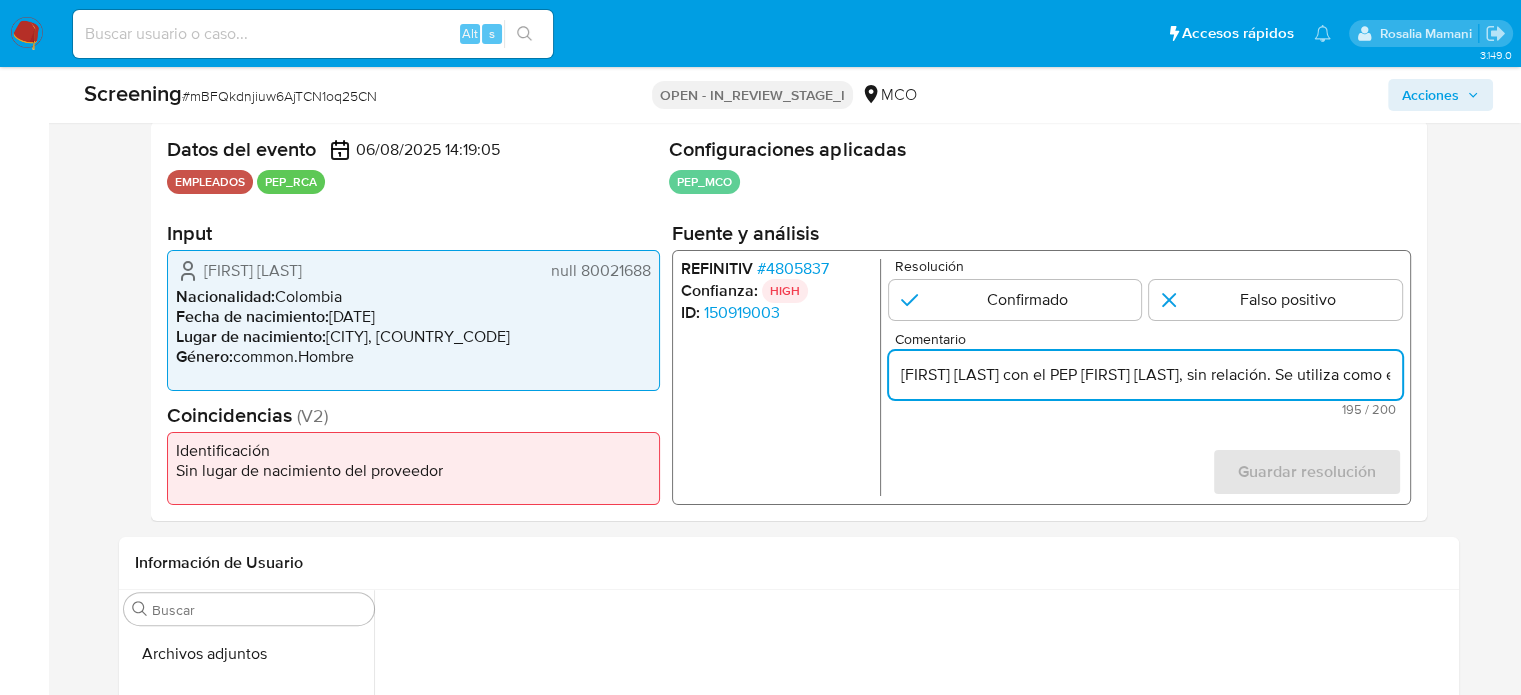 drag, startPoint x: 1188, startPoint y: 382, endPoint x: 850, endPoint y: 390, distance: 338.09467 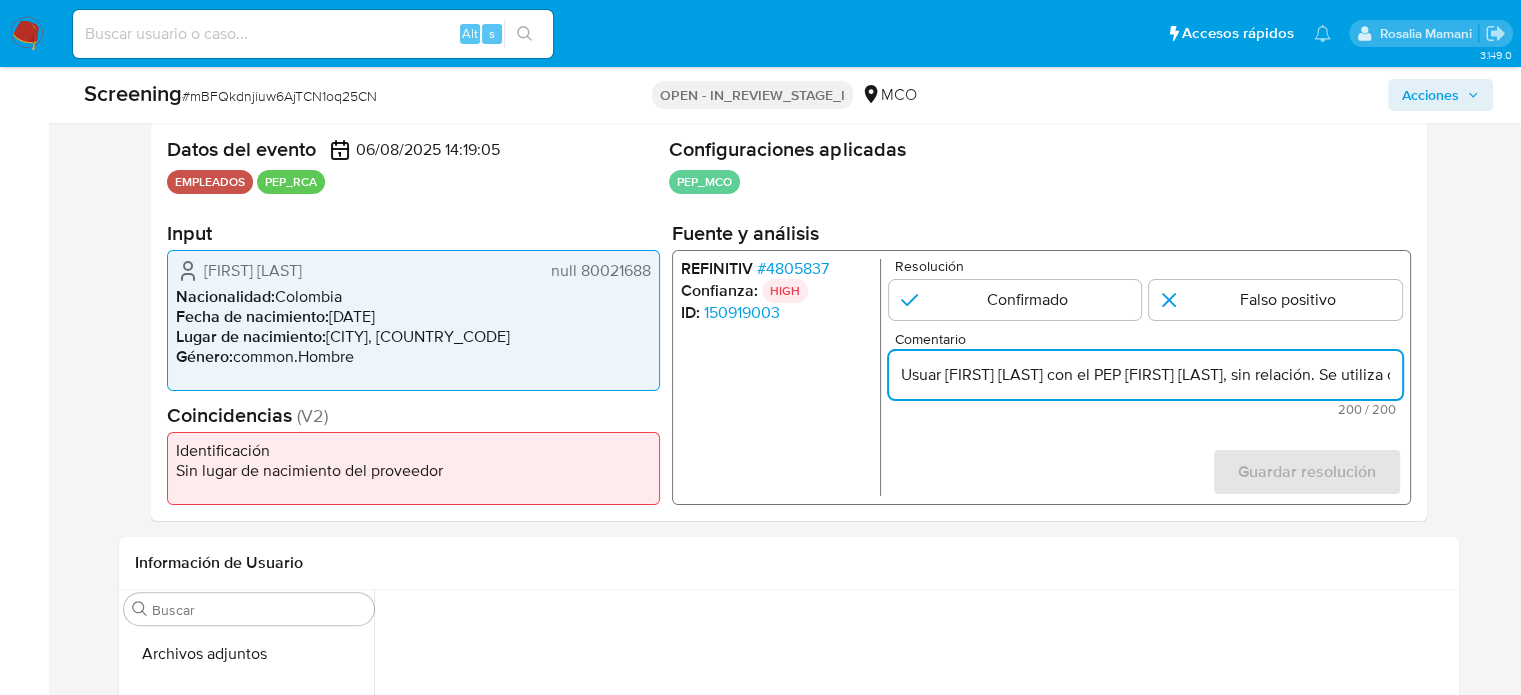 drag, startPoint x: 940, startPoint y: 375, endPoint x: 884, endPoint y: 381, distance: 56.32051 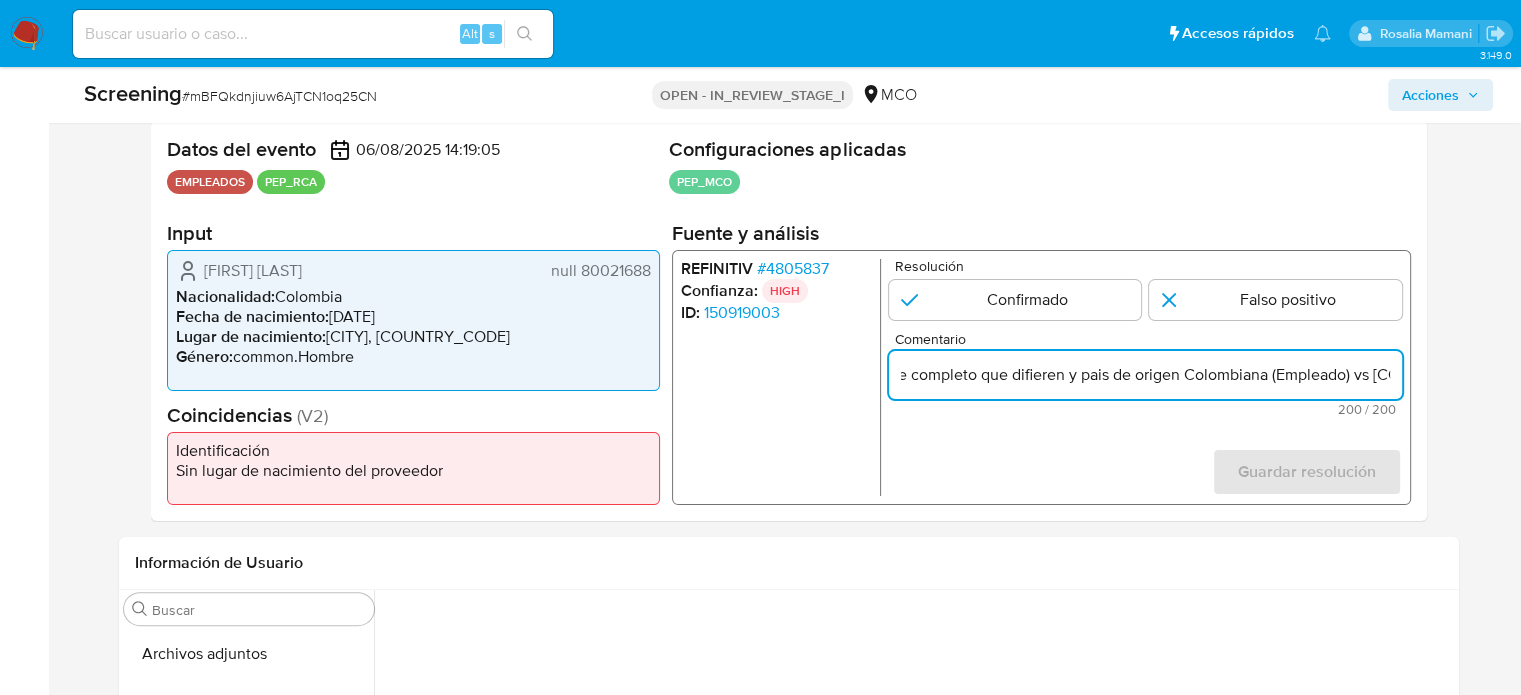 scroll, scrollTop: 0, scrollLeft: 989, axis: horizontal 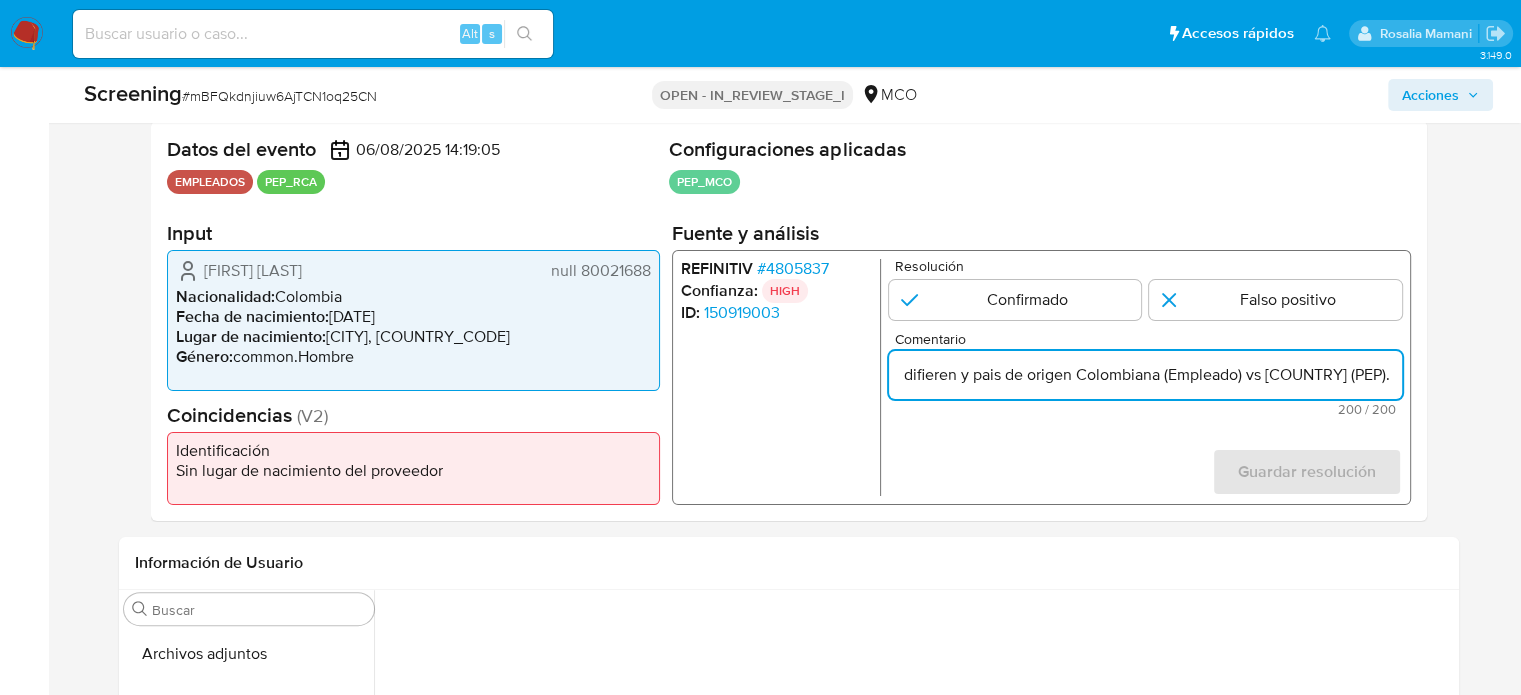 drag, startPoint x: 1267, startPoint y: 372, endPoint x: 1410, endPoint y: 372, distance: 143 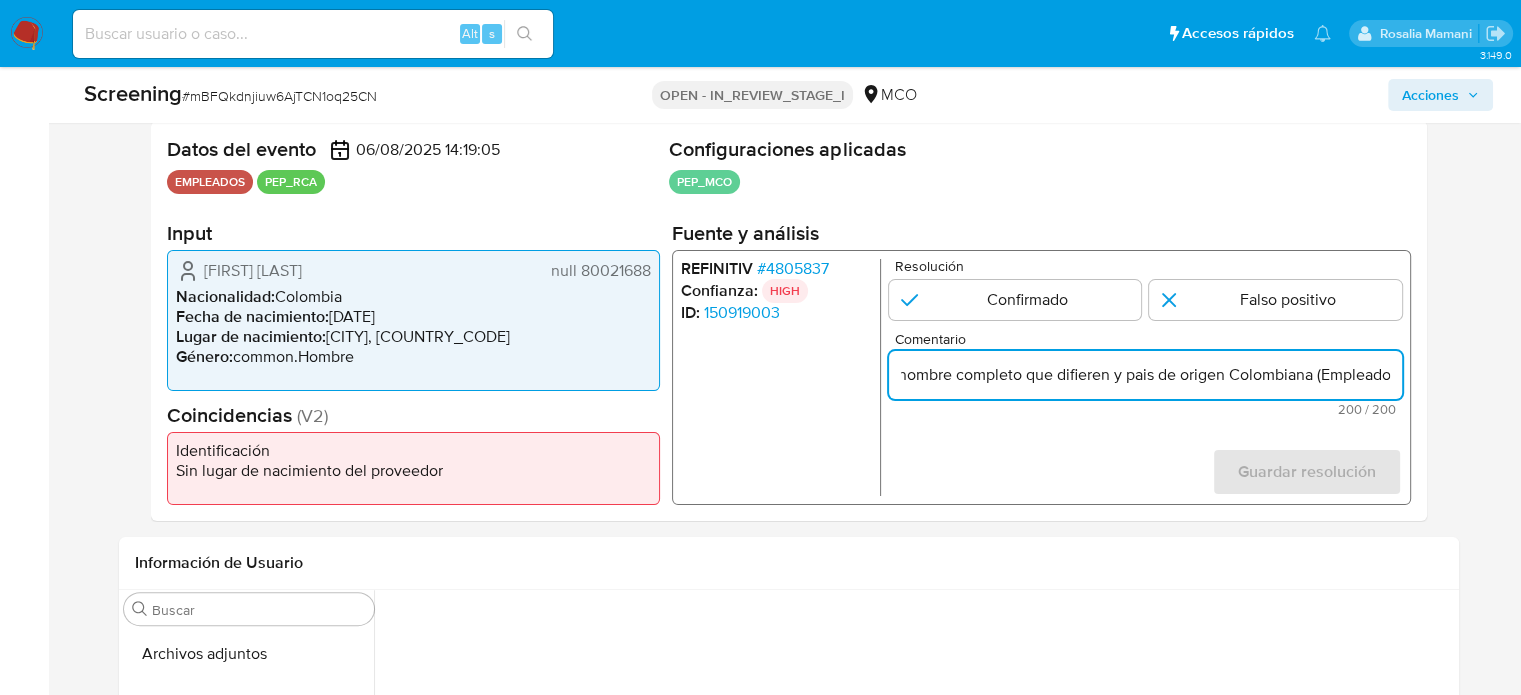 scroll, scrollTop: 0, scrollLeft: 684, axis: horizontal 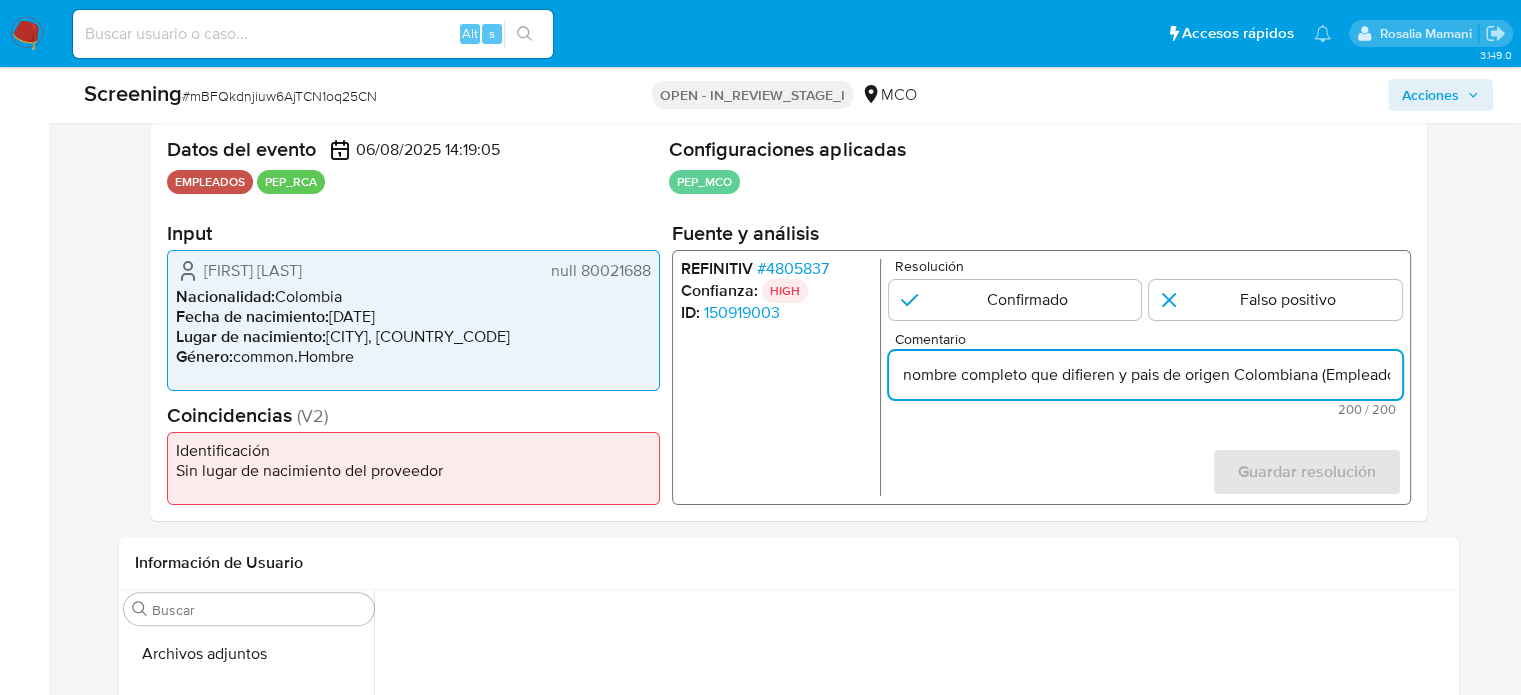 drag, startPoint x: 1004, startPoint y: 378, endPoint x: 1228, endPoint y: 388, distance: 224.2231 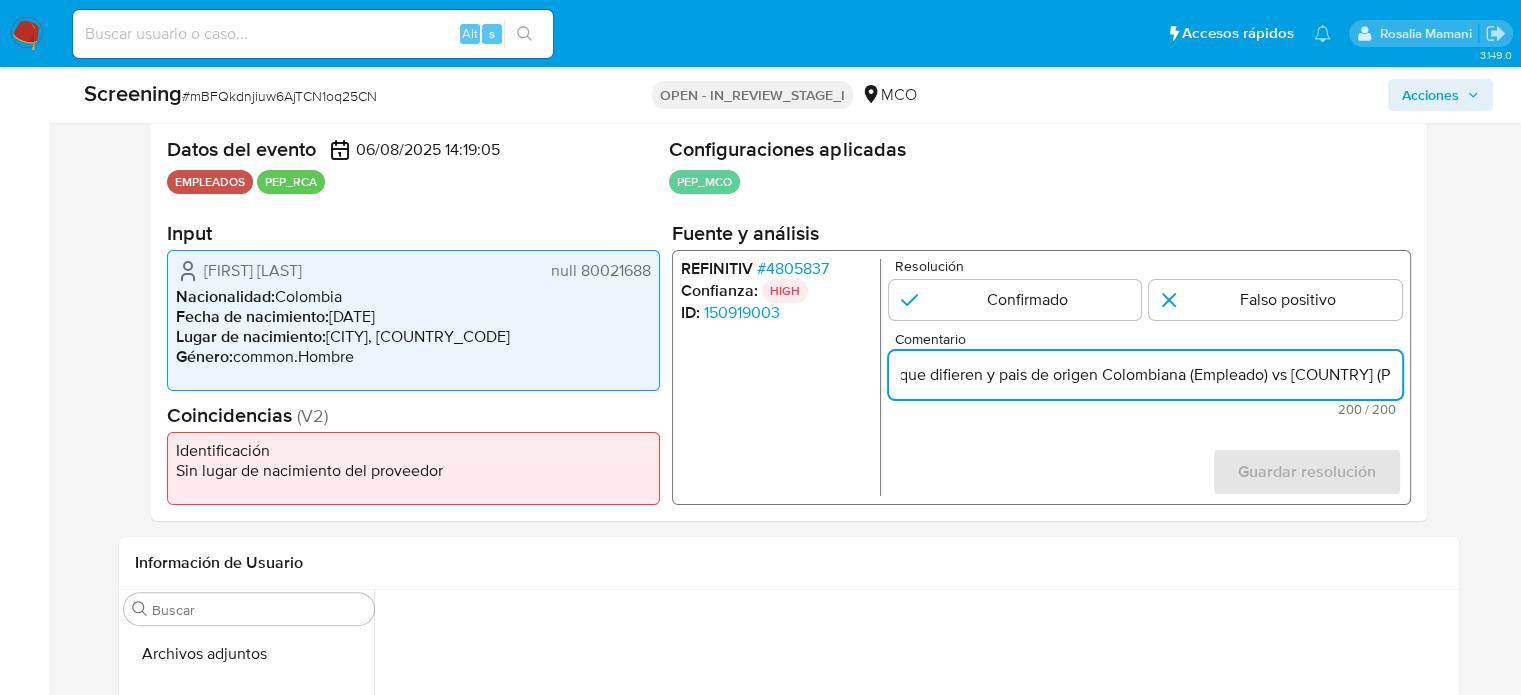 drag, startPoint x: 1362, startPoint y: 379, endPoint x: 1378, endPoint y: 379, distance: 16 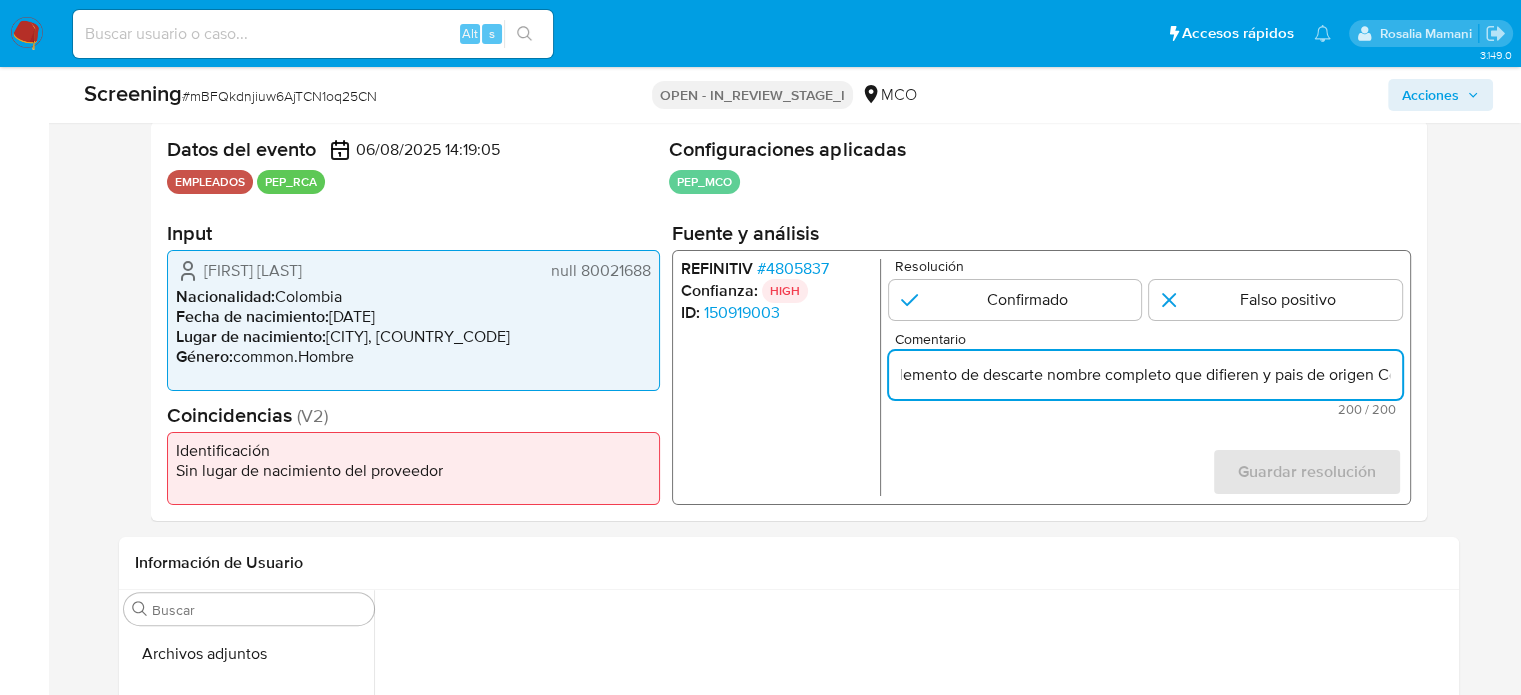 drag, startPoint x: 1155, startPoint y: 382, endPoint x: 913, endPoint y: 384, distance: 242.00827 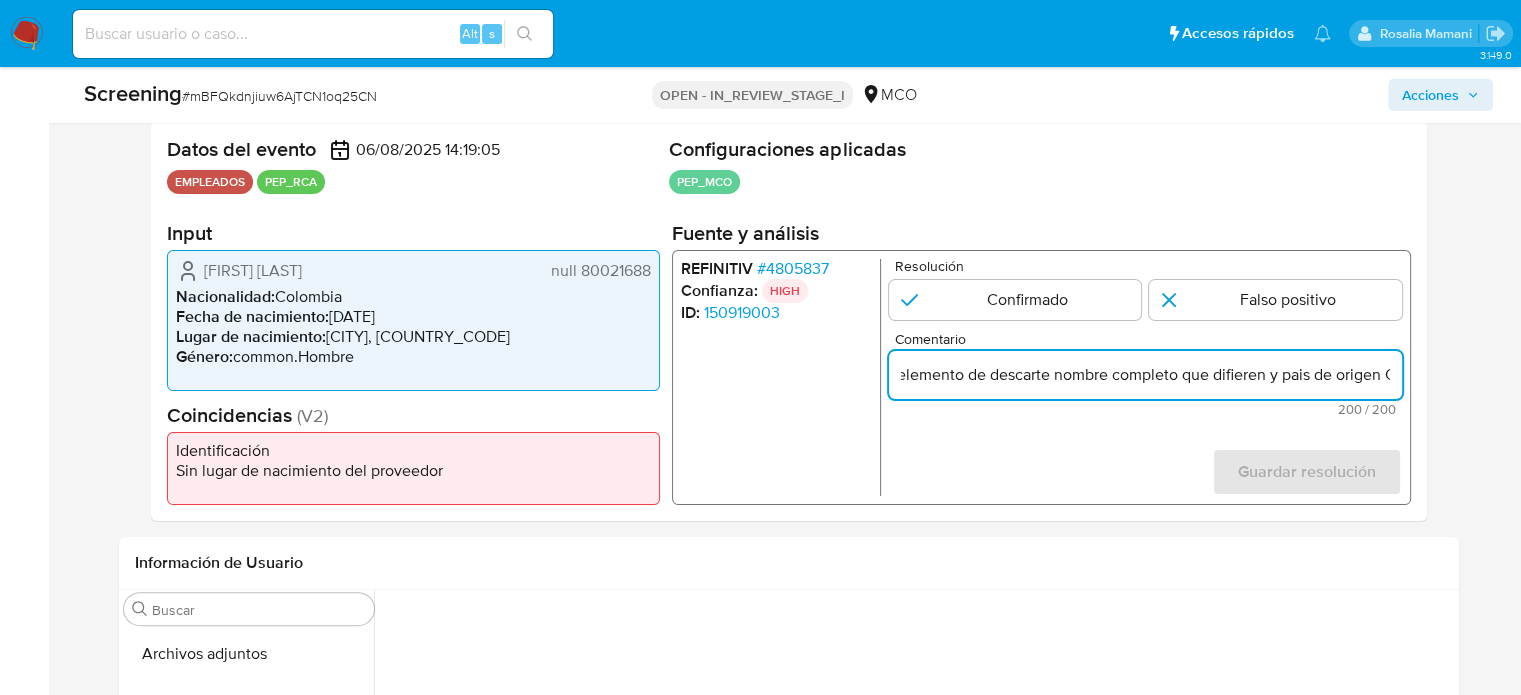 click on "UsuarJOSE ANDRES RIANO RINCON con el PEP Tula Luz Palomino Jesus,, sin relación. Se utiliza como elemento de descarte nombre completo que difieren y pais de origen Colombiana (Empleado) vs Peru (PEP)." at bounding box center (1144, 375) 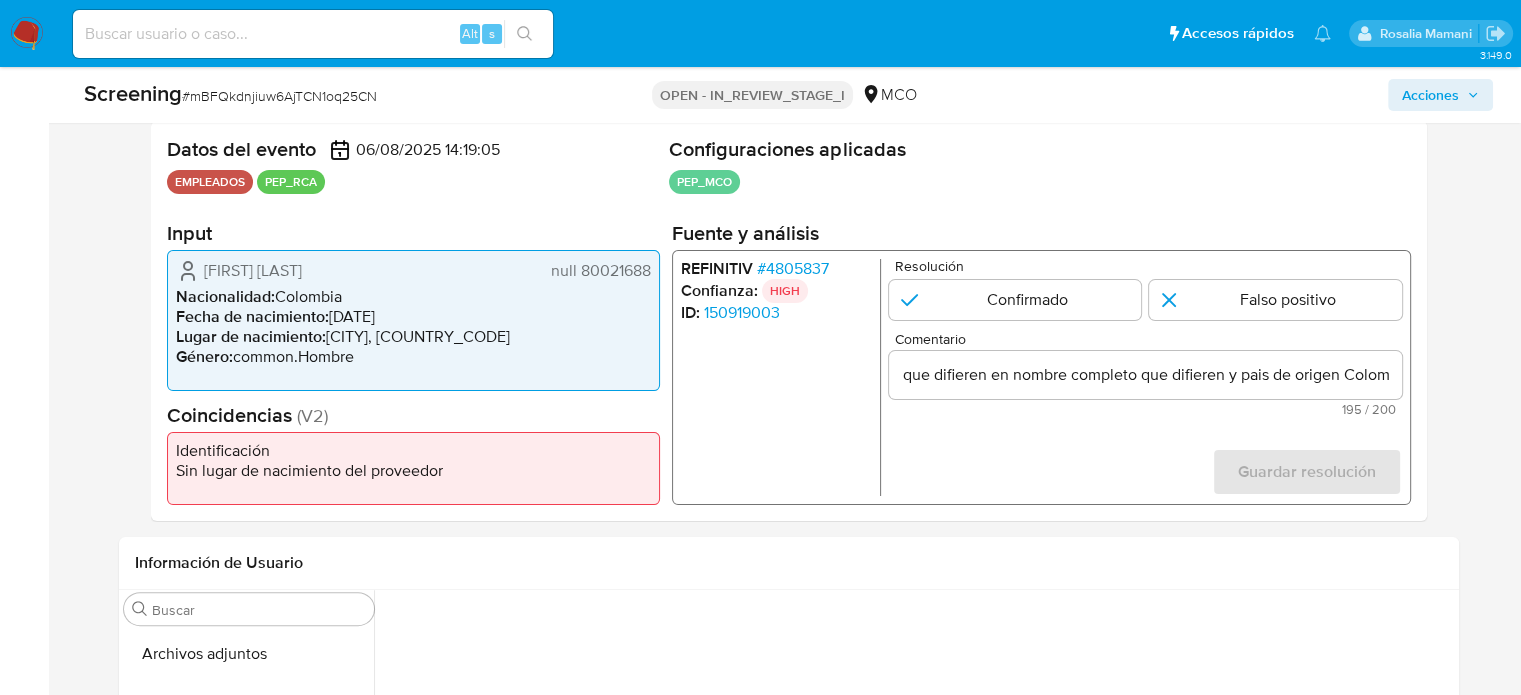 scroll, scrollTop: 0, scrollLeft: 0, axis: both 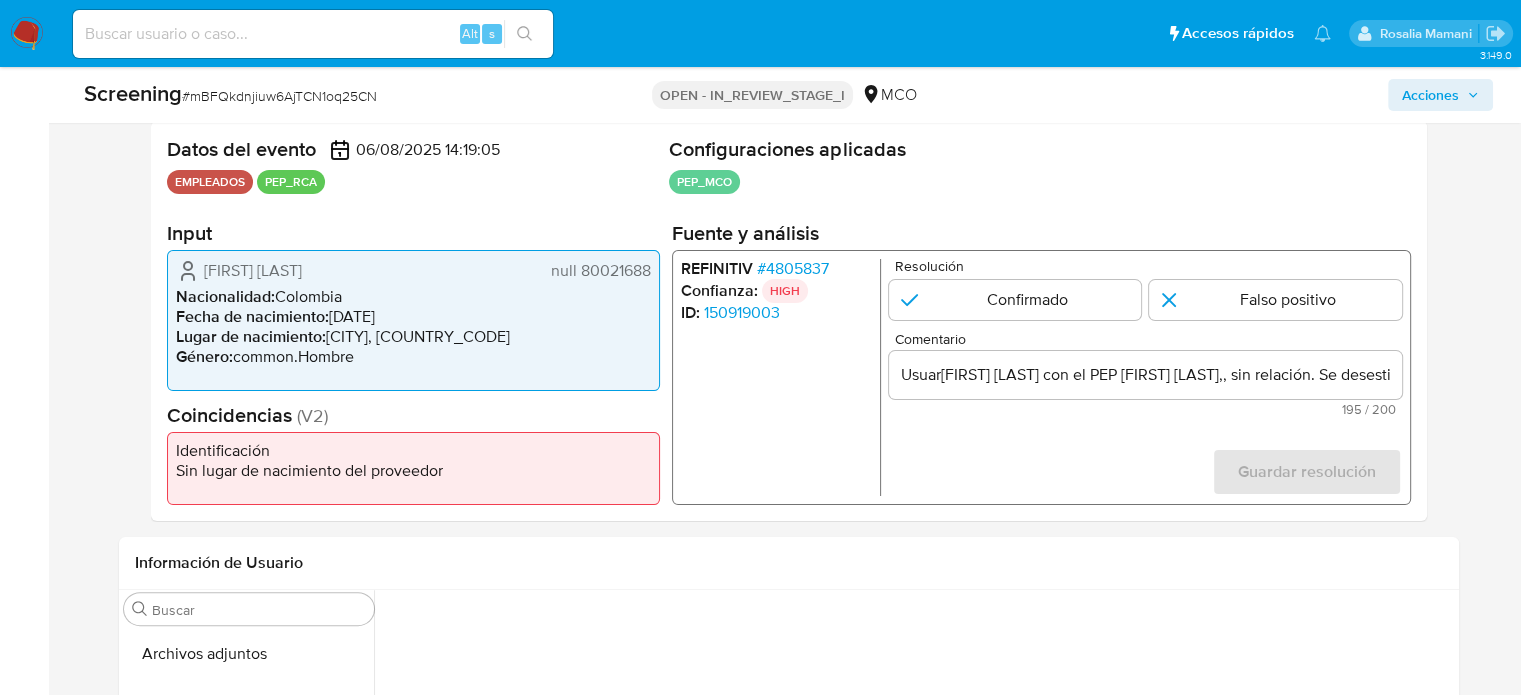 drag, startPoint x: 1332, startPoint y: 359, endPoint x: 1360, endPoint y: 363, distance: 28.284271 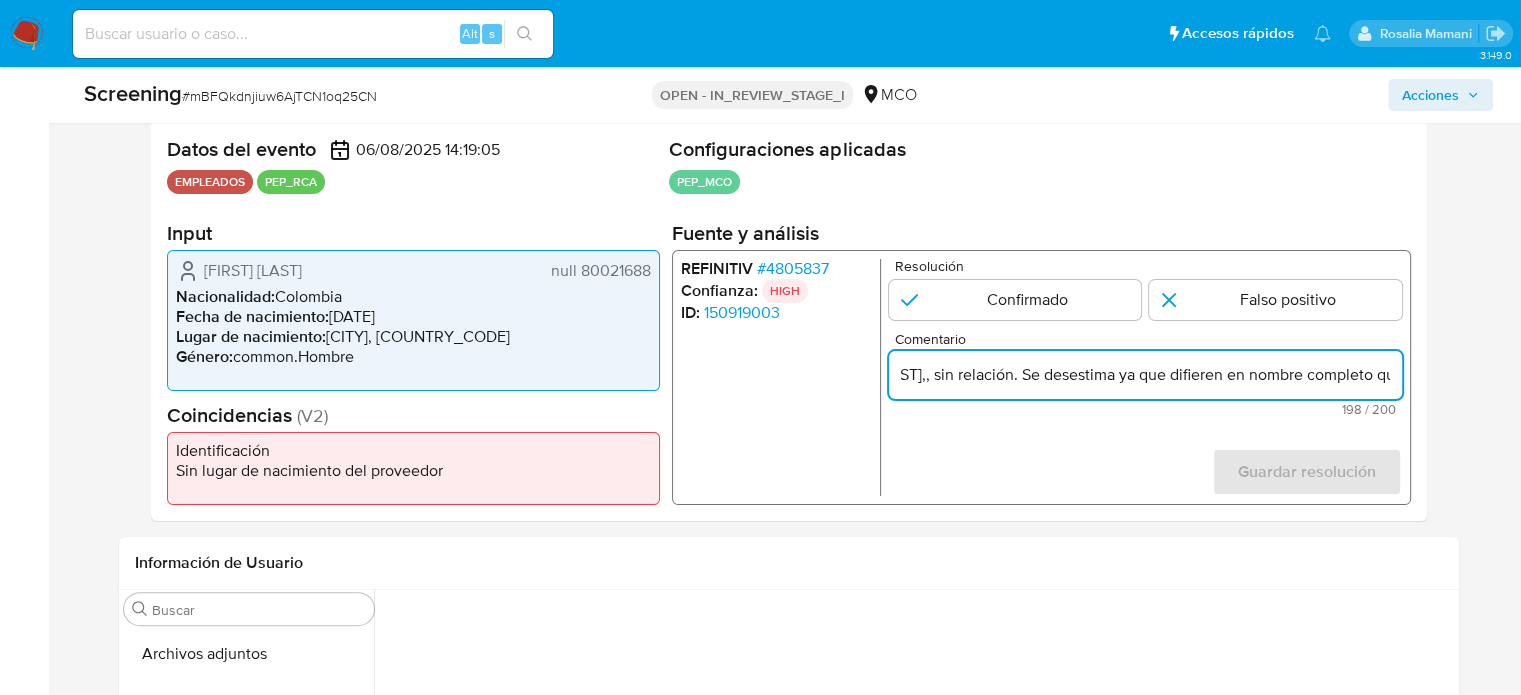 drag, startPoint x: 1337, startPoint y: 375, endPoint x: 1378, endPoint y: 375, distance: 41 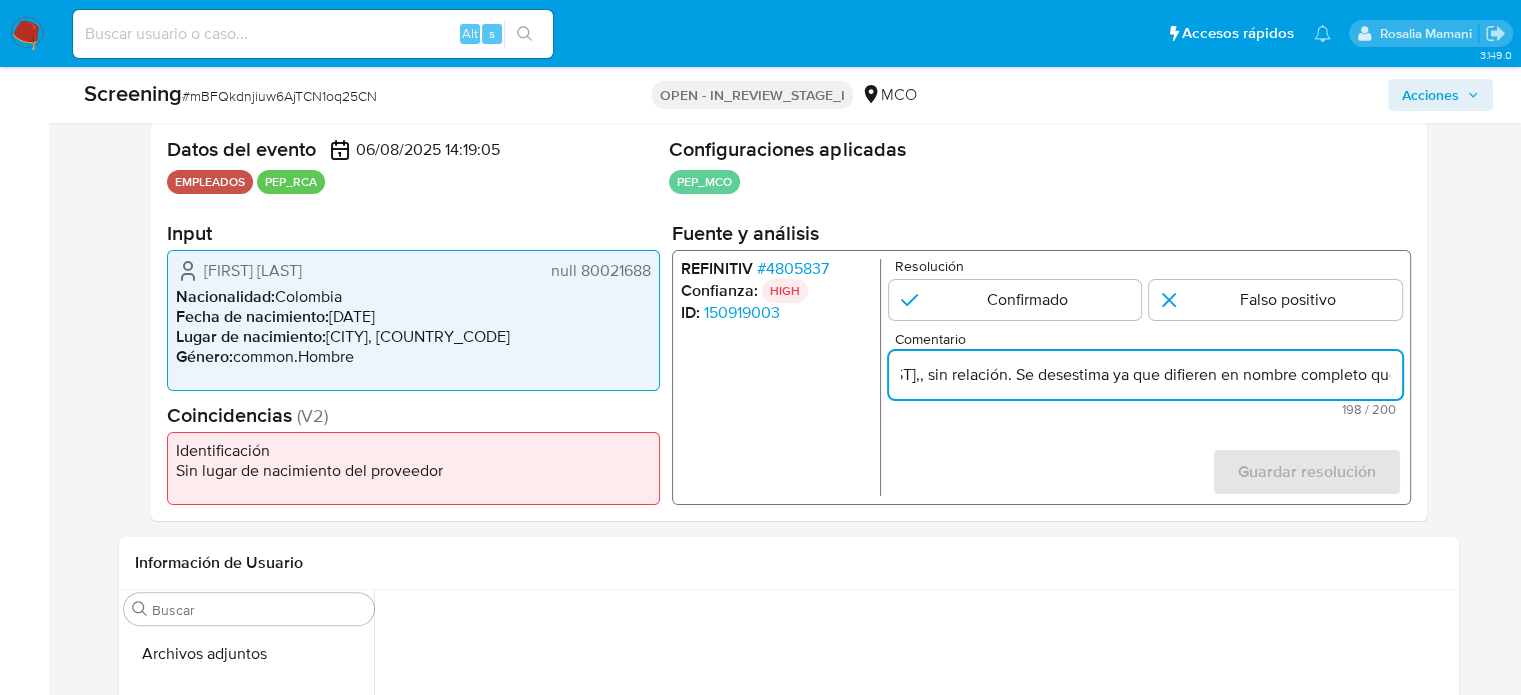 click on "Usuario JOSE ANDRES RIANO RINCON con el PEP Tula Luz Palomino Jesus,, sin relación. Se desestima ya que difieren en nombre completo que difieren y pais de origen Colombiana (Empleado) vs Peru (PEP)." at bounding box center [1144, 375] 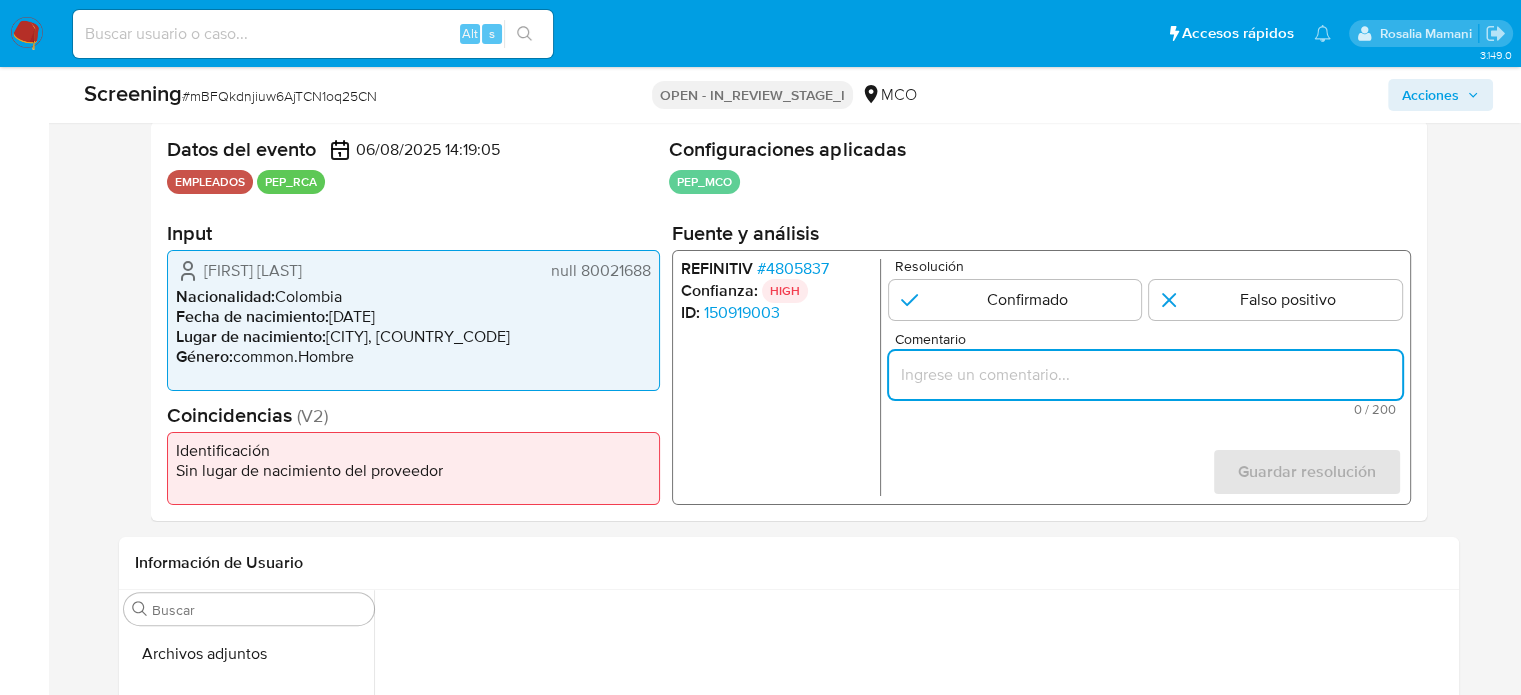 click at bounding box center [1144, 375] 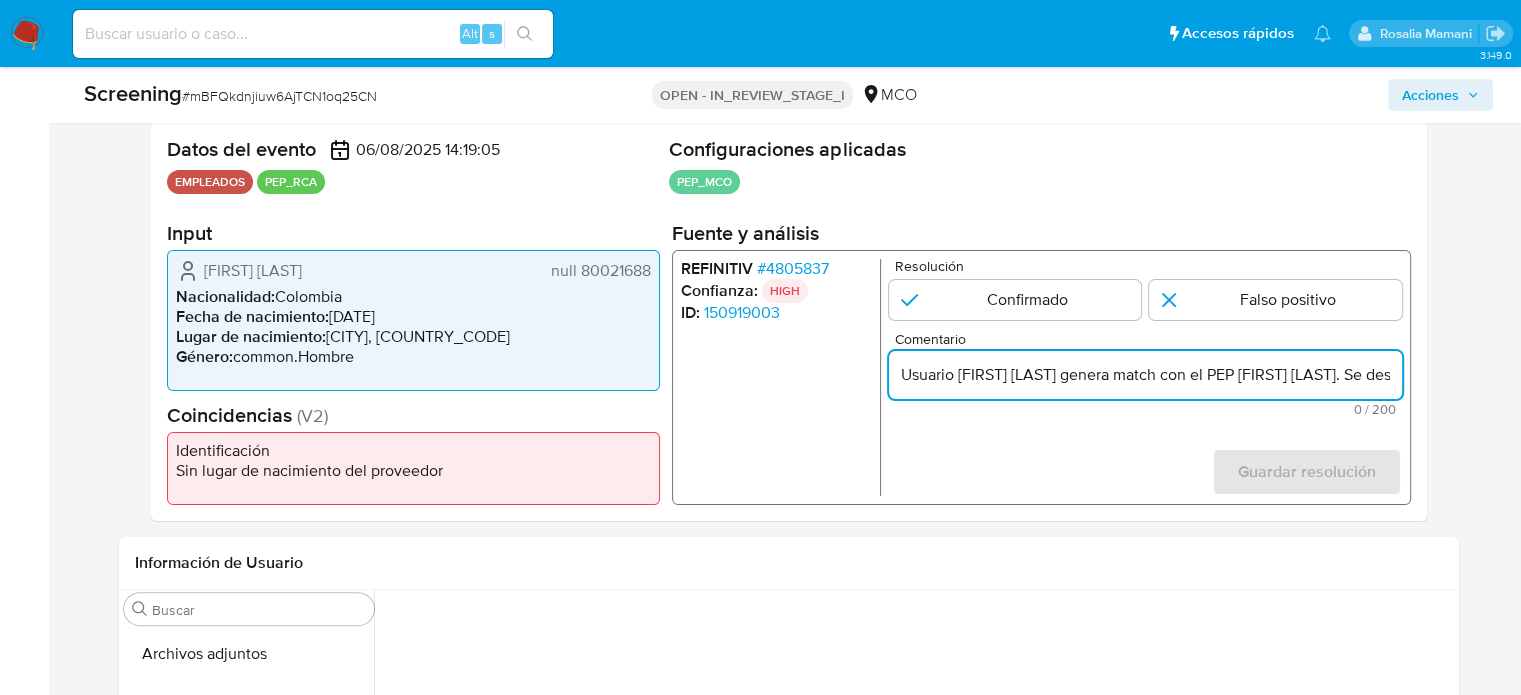 scroll, scrollTop: 0, scrollLeft: 892, axis: horizontal 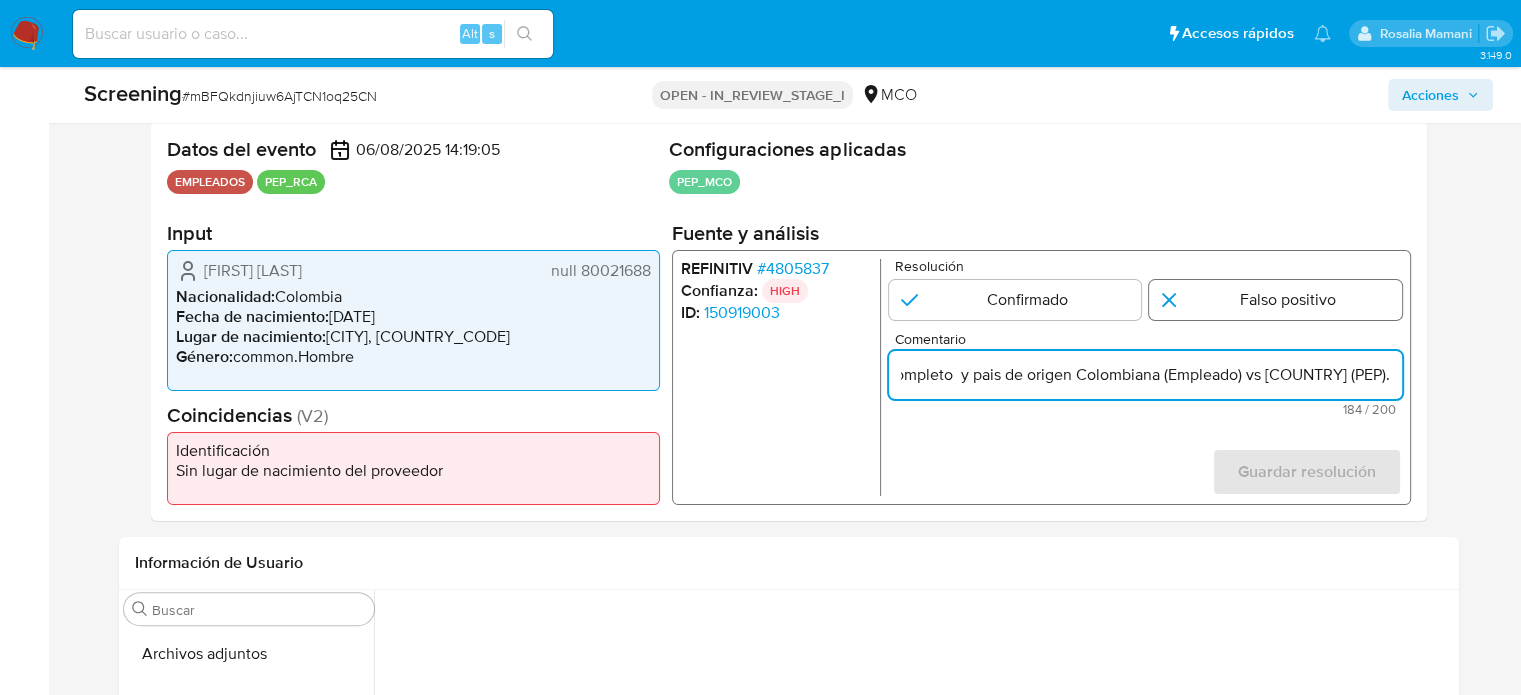 type on "Usuario JOSE ANDRES RIANO RINCON genera match con el PEP Tula Luz Palomino Jesus. Se desestima ya que difieren en nombre completo  y pais de origen Colombiana (Empleado) vs Peru (PEP)." 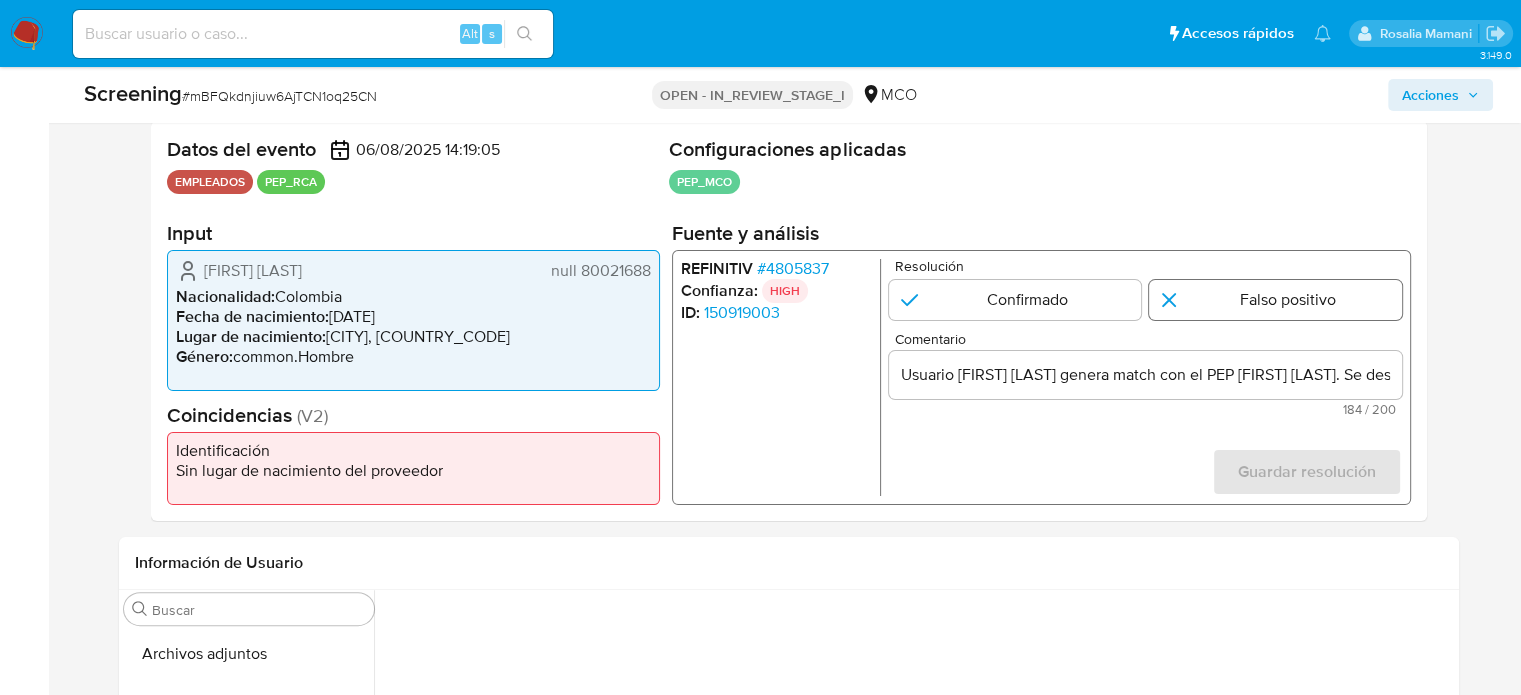 click at bounding box center (1275, 300) 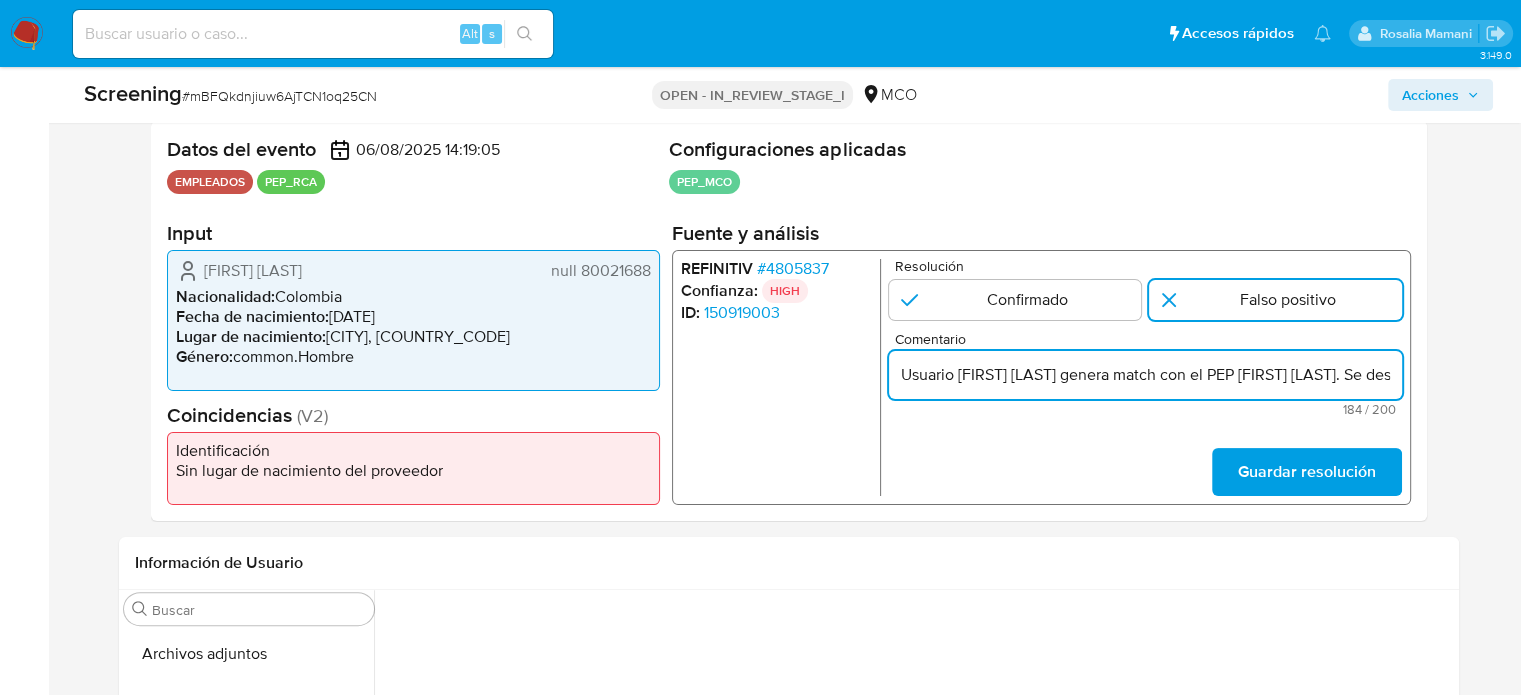 drag, startPoint x: 954, startPoint y: 375, endPoint x: 880, endPoint y: 381, distance: 74.24284 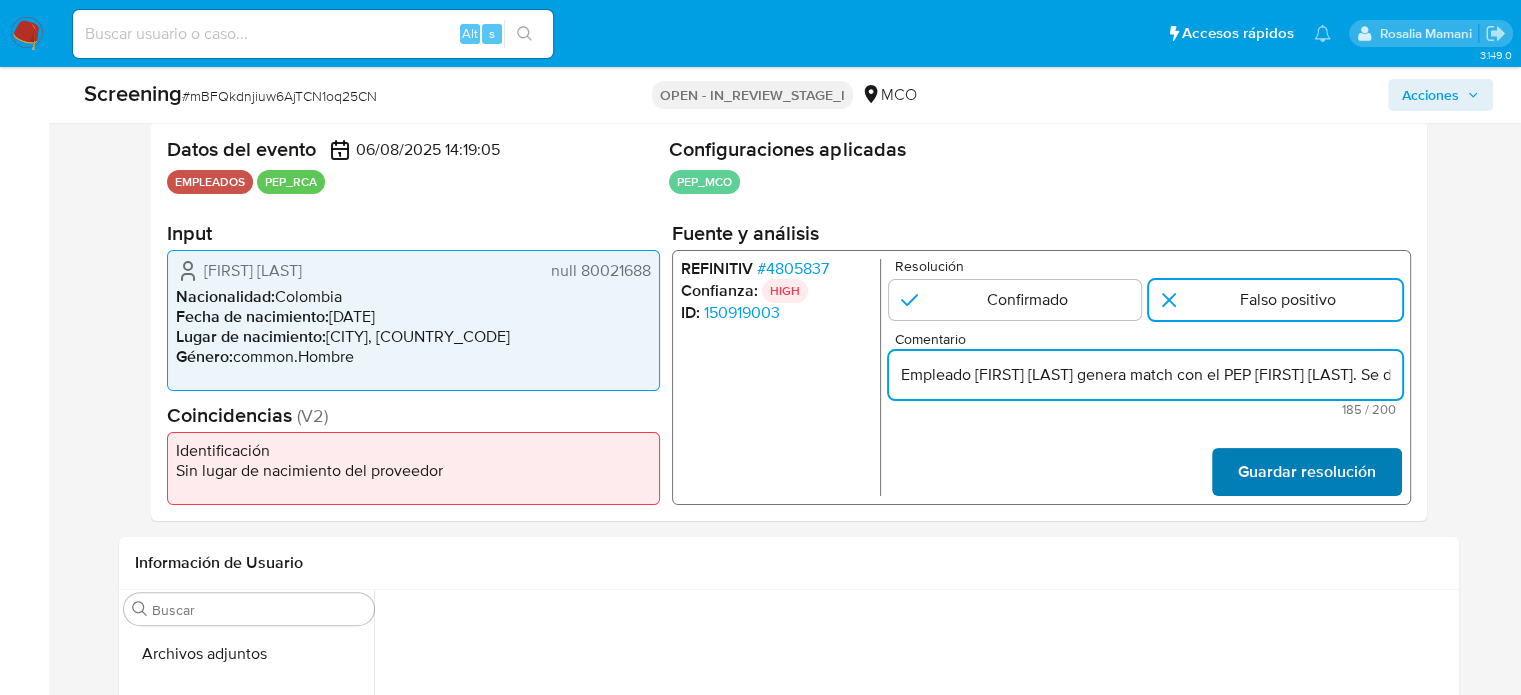 type on "Empleado JOSE ANDRES RIANO RINCON genera match con el PEP Tula Luz Palomino Jesus. Se desestima ya que difieren en nombre completo  y pais de origen Colombiana (Empleado) vs Peru (PEP)." 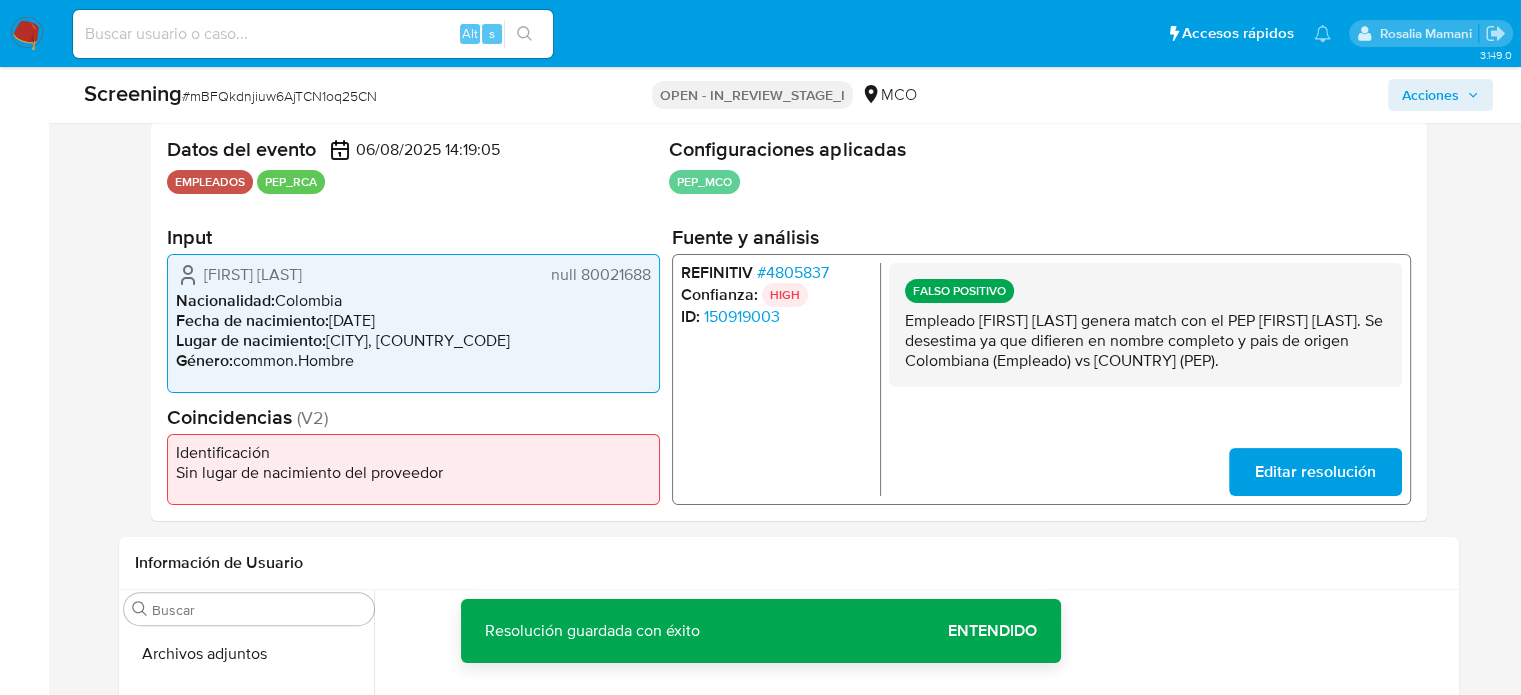 drag, startPoint x: 460, startPoint y: 272, endPoint x: 201, endPoint y: 275, distance: 259.01736 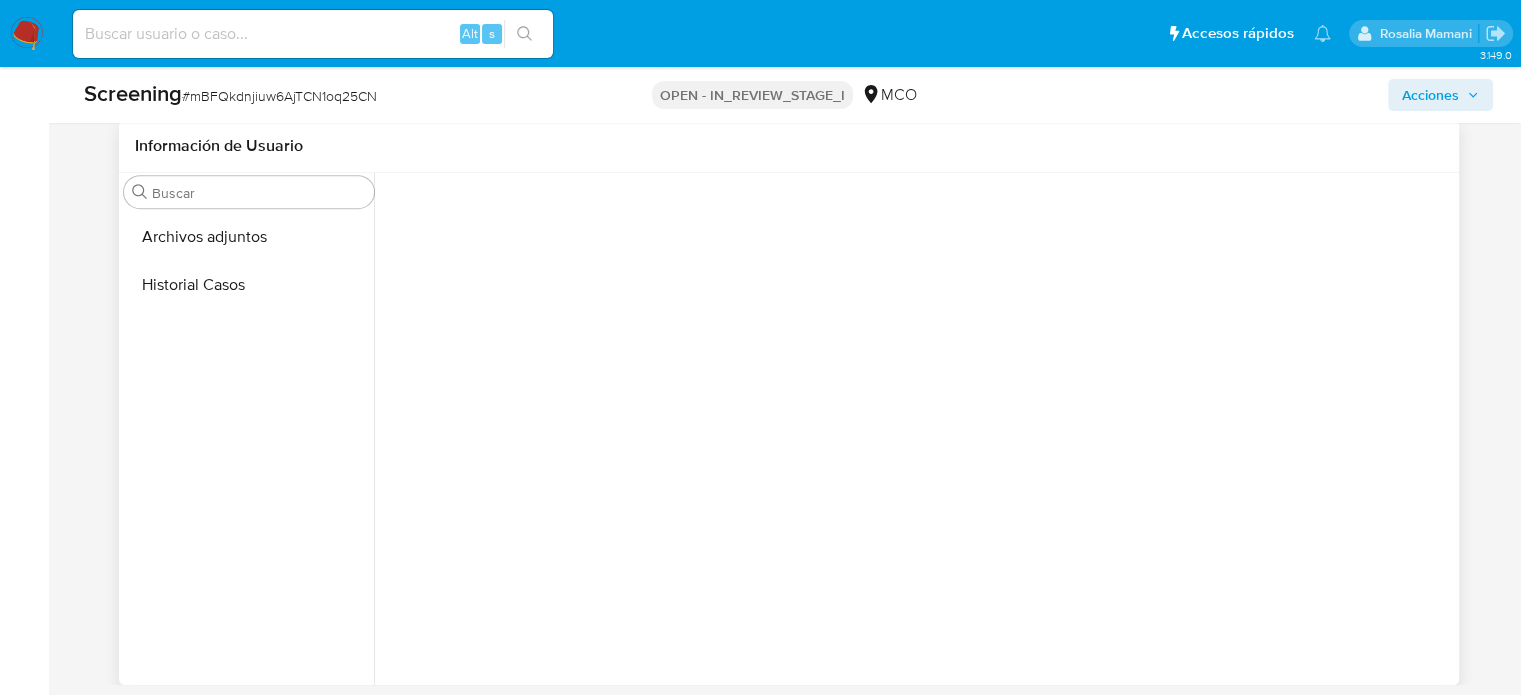 scroll, scrollTop: 819, scrollLeft: 0, axis: vertical 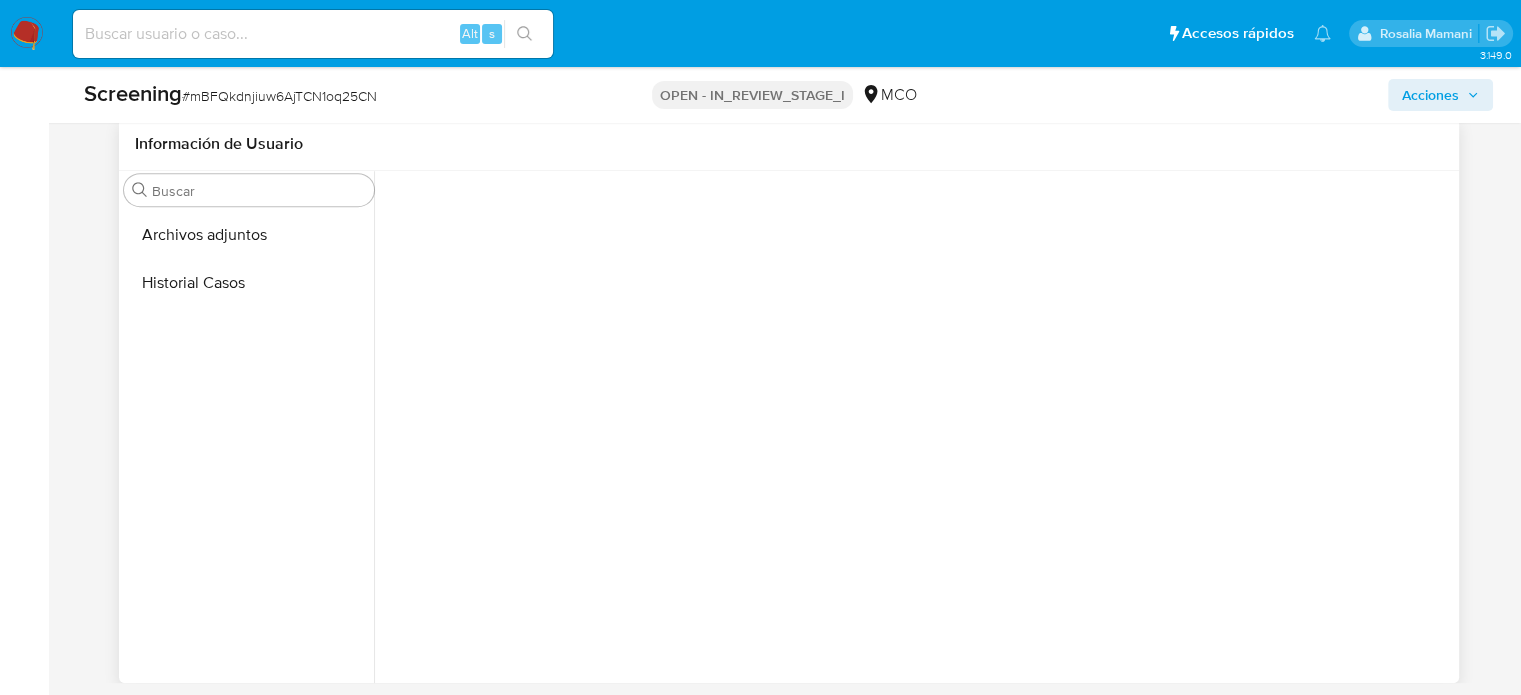 click on "Buscar Archivos adjuntos Historial Casos" at bounding box center (249, 428) 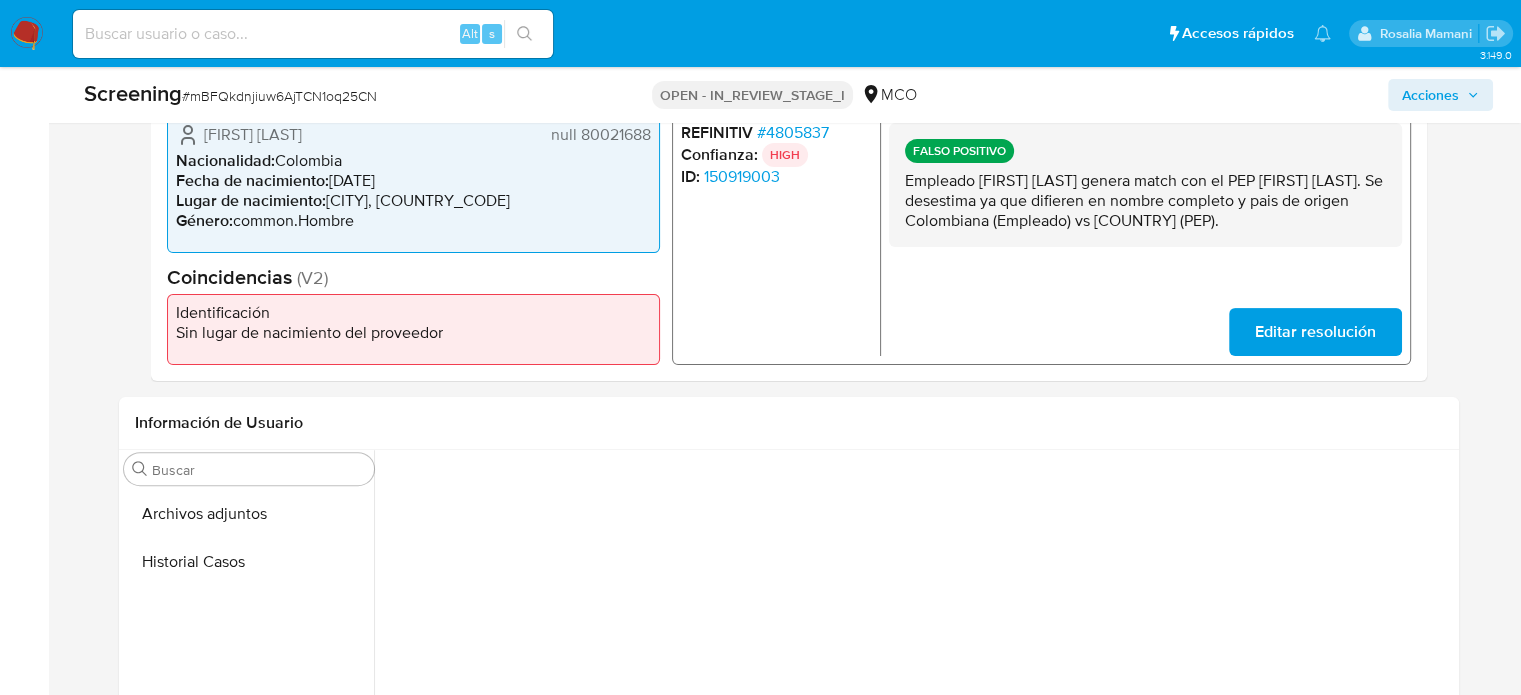 scroll, scrollTop: 519, scrollLeft: 0, axis: vertical 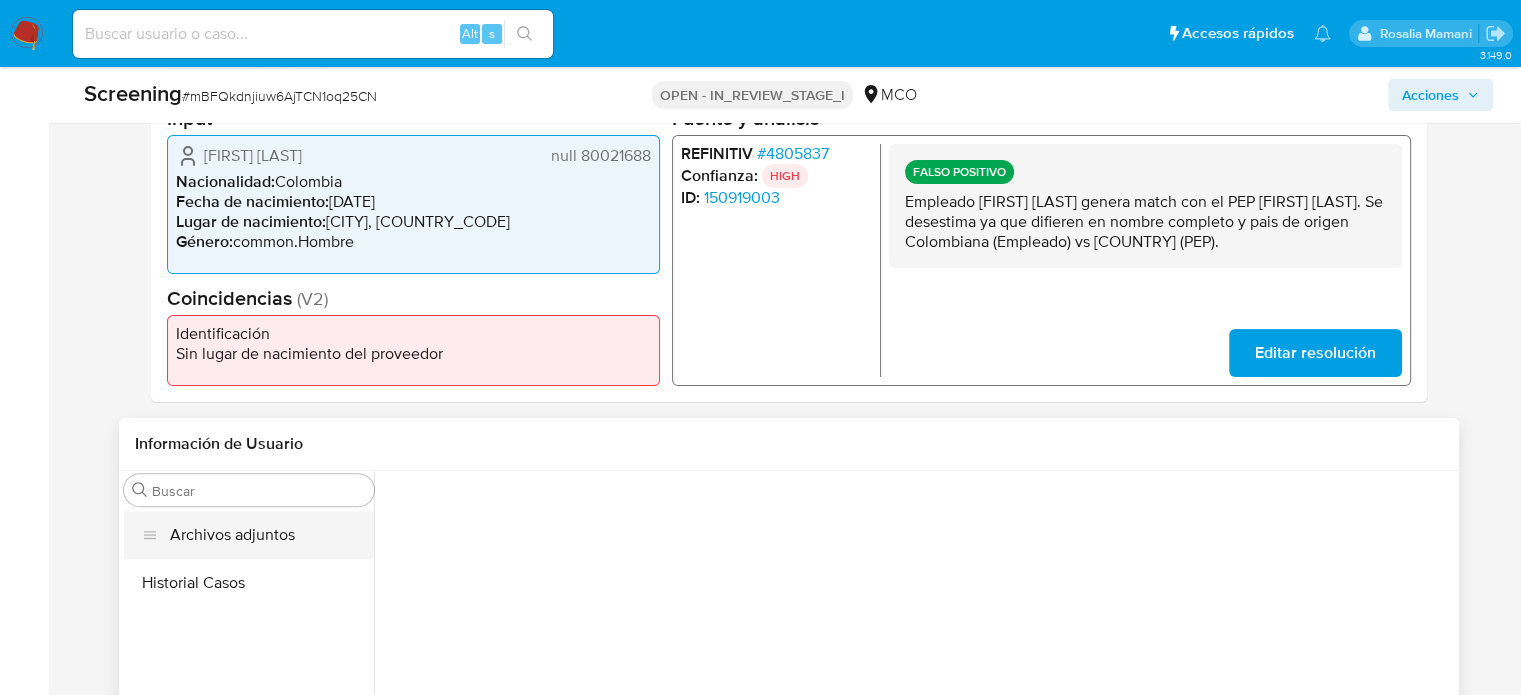 click on "Archivos adjuntos" at bounding box center [249, 535] 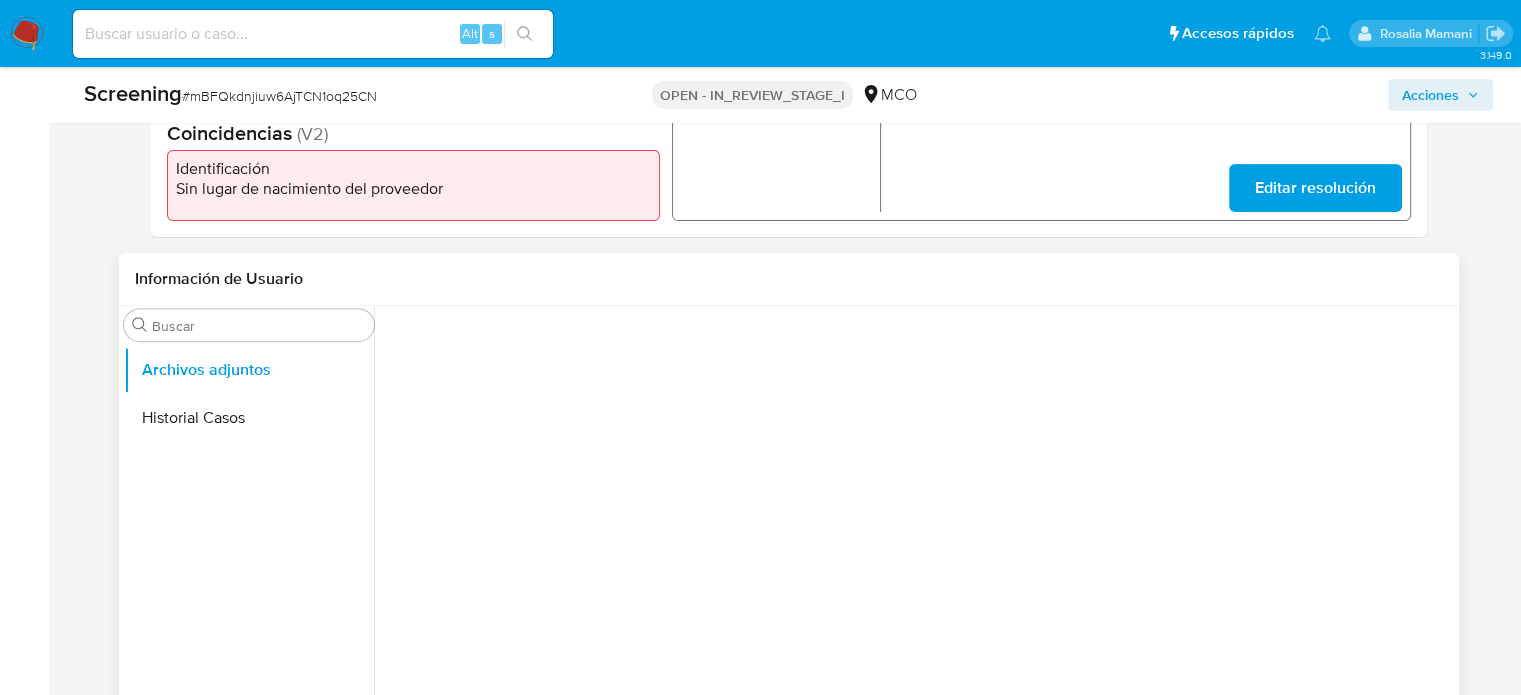 scroll, scrollTop: 719, scrollLeft: 0, axis: vertical 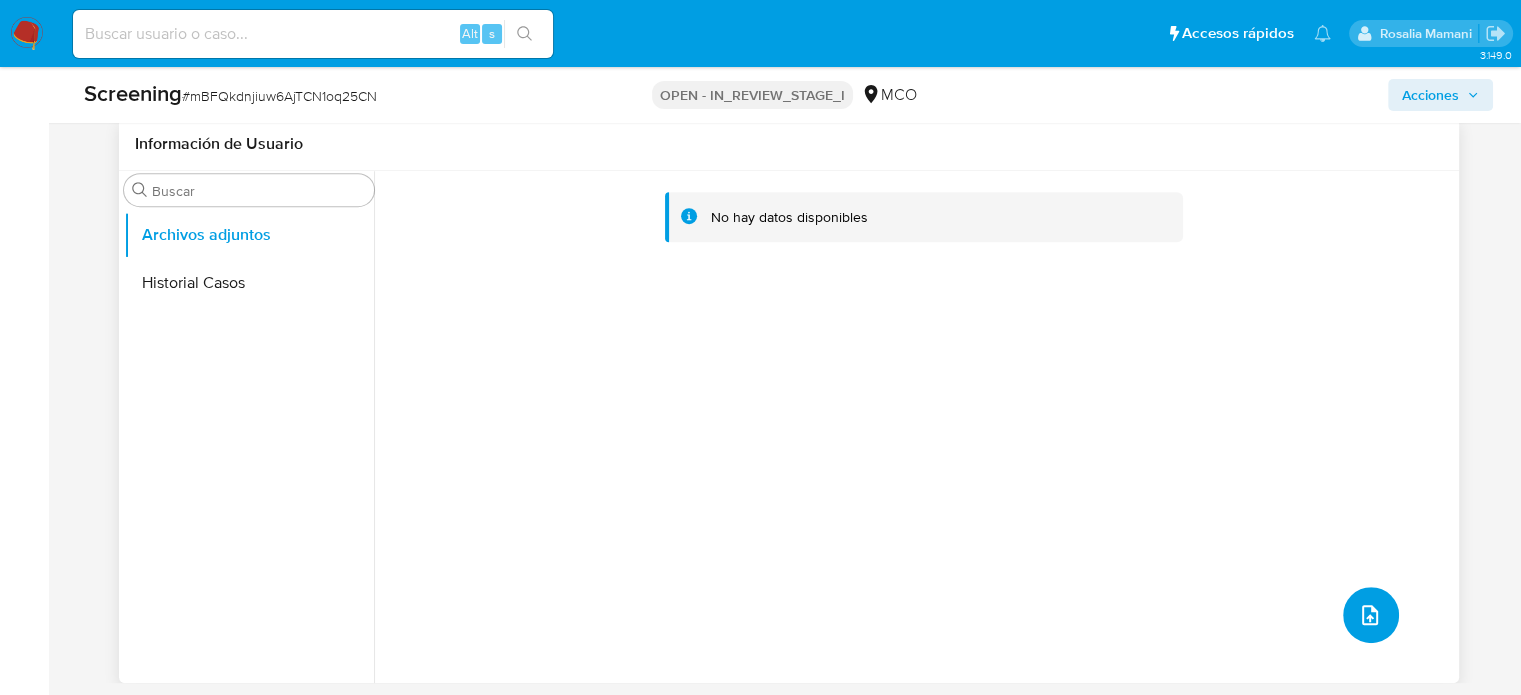 click 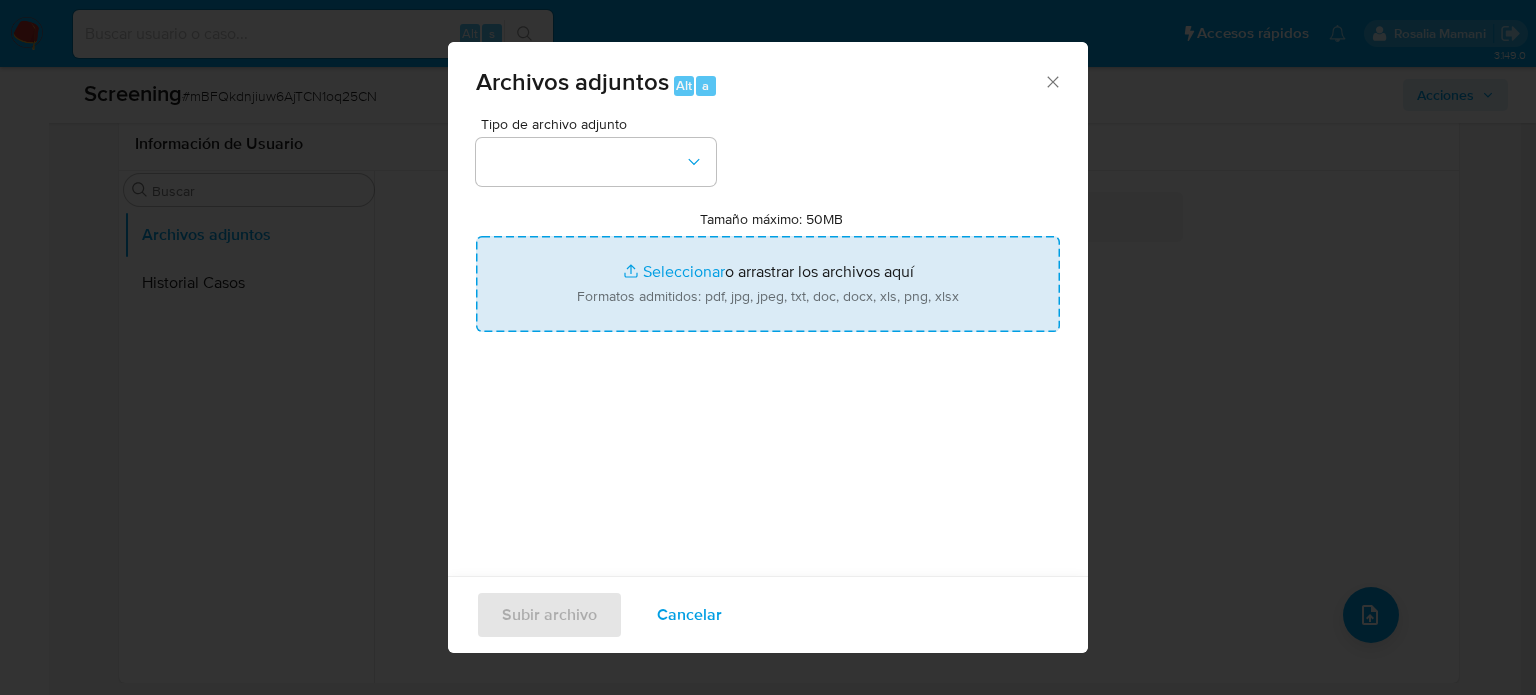 click on "Tamaño máximo: 50MB Seleccionar archivos" at bounding box center [768, 284] 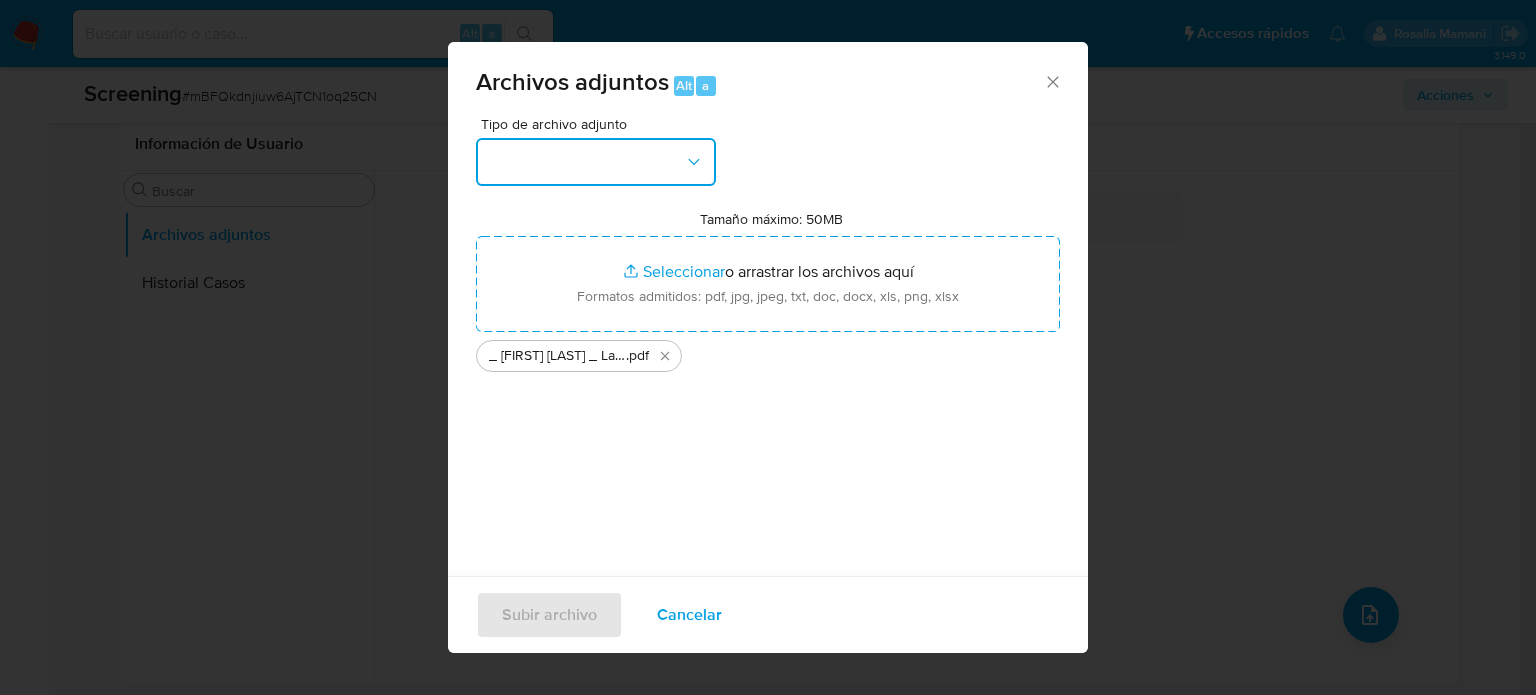 click at bounding box center (596, 162) 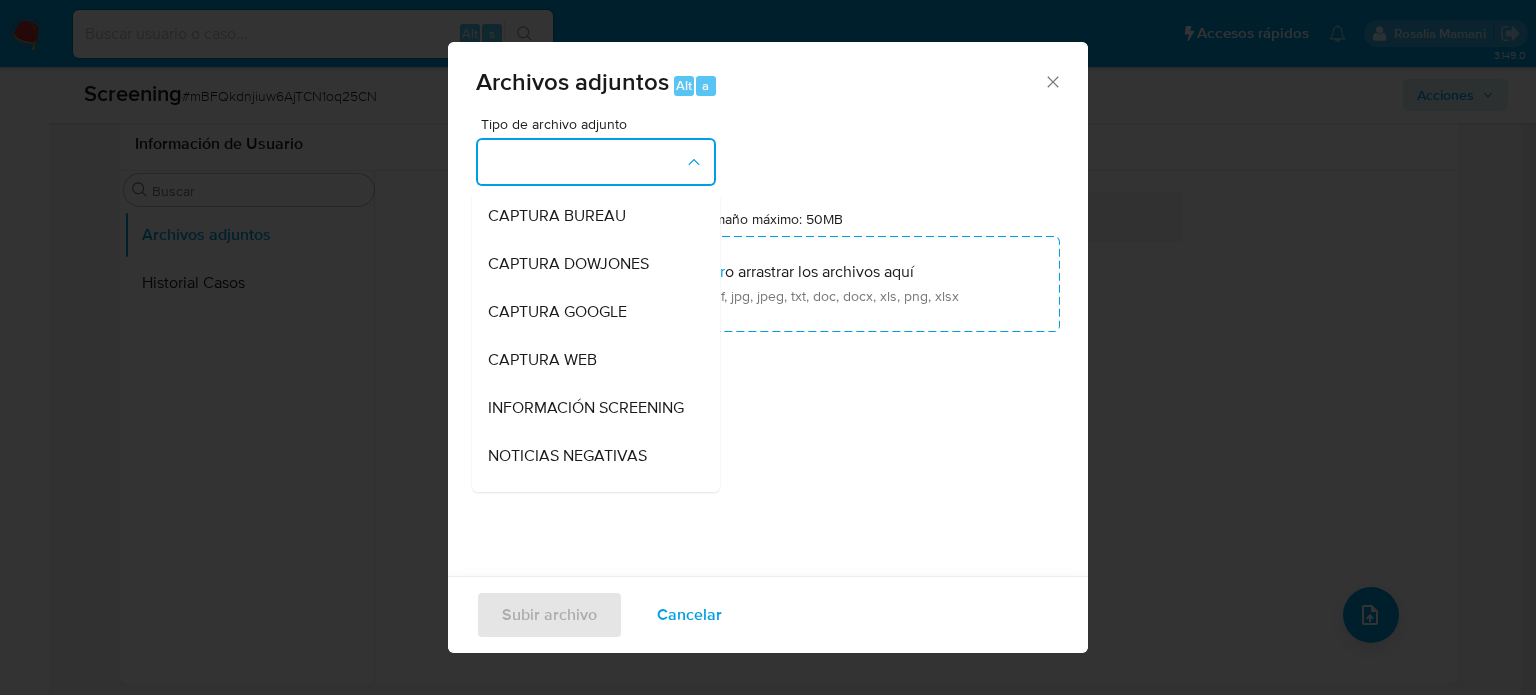 click on "INFORMACIÓN SCREENING" at bounding box center (586, 408) 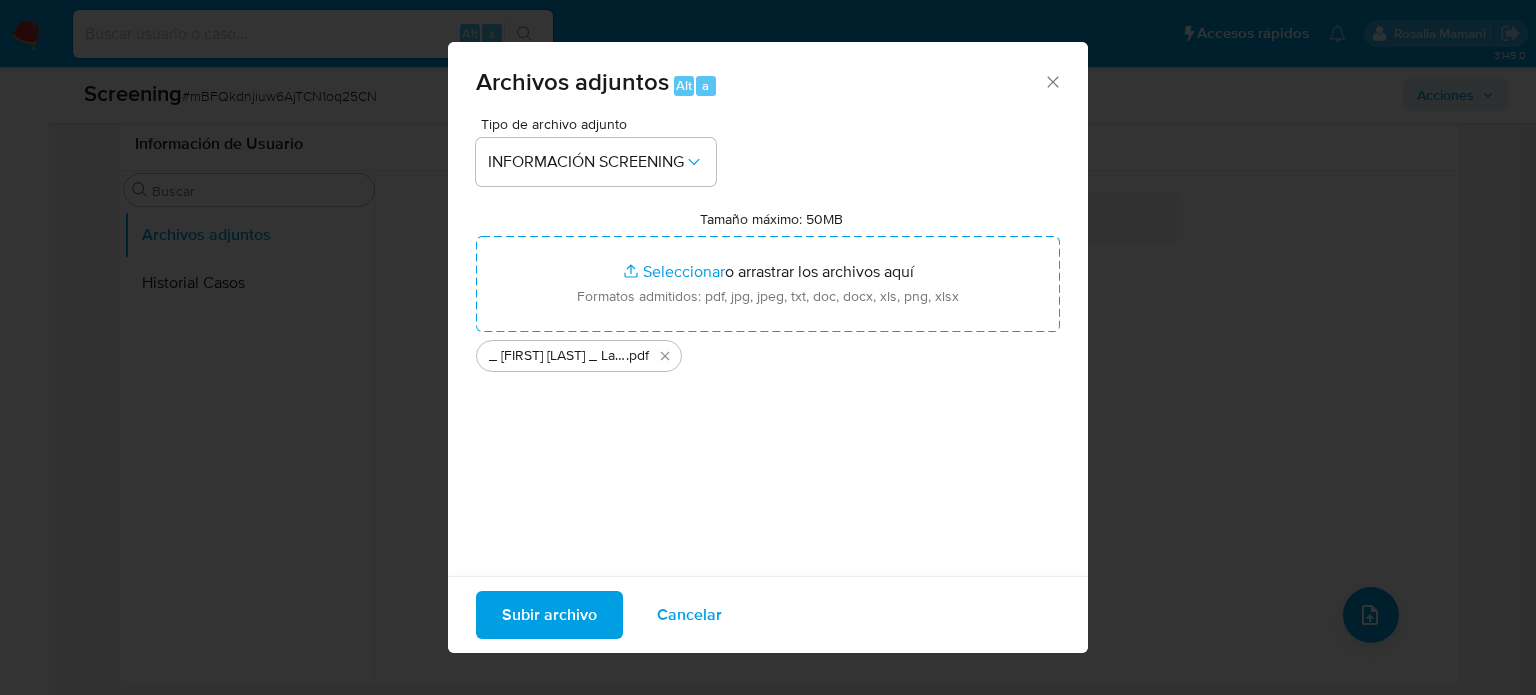 click on "Subir archivo" at bounding box center [549, 615] 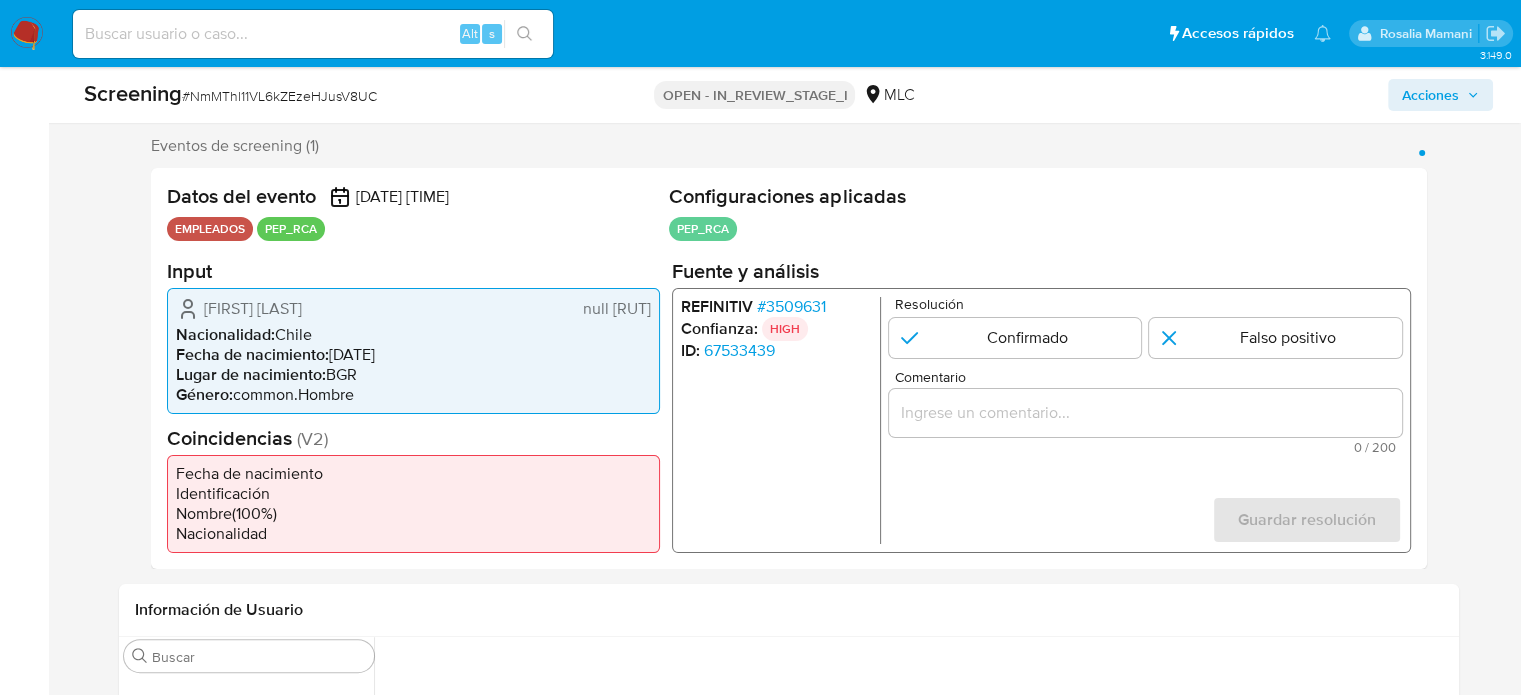 scroll, scrollTop: 400, scrollLeft: 0, axis: vertical 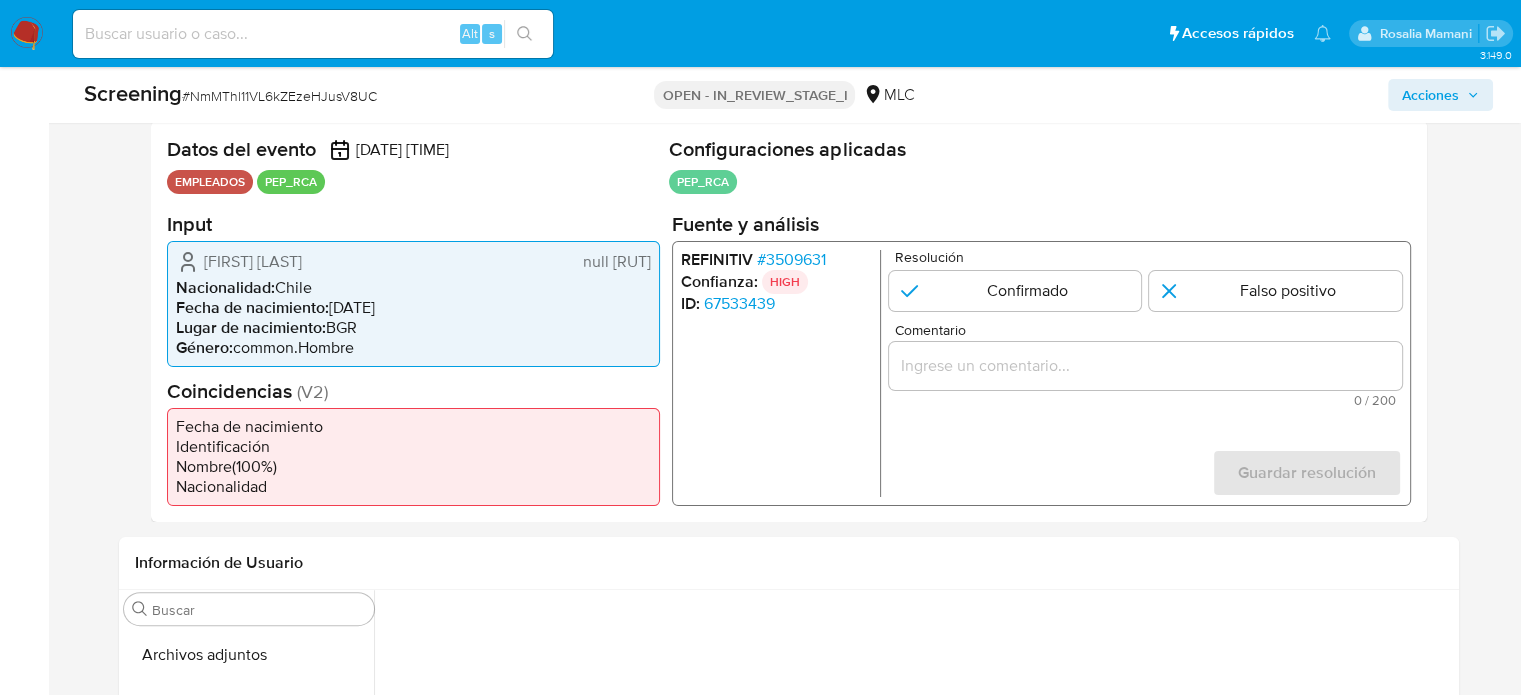 click on "# 3509631" at bounding box center (790, 259) 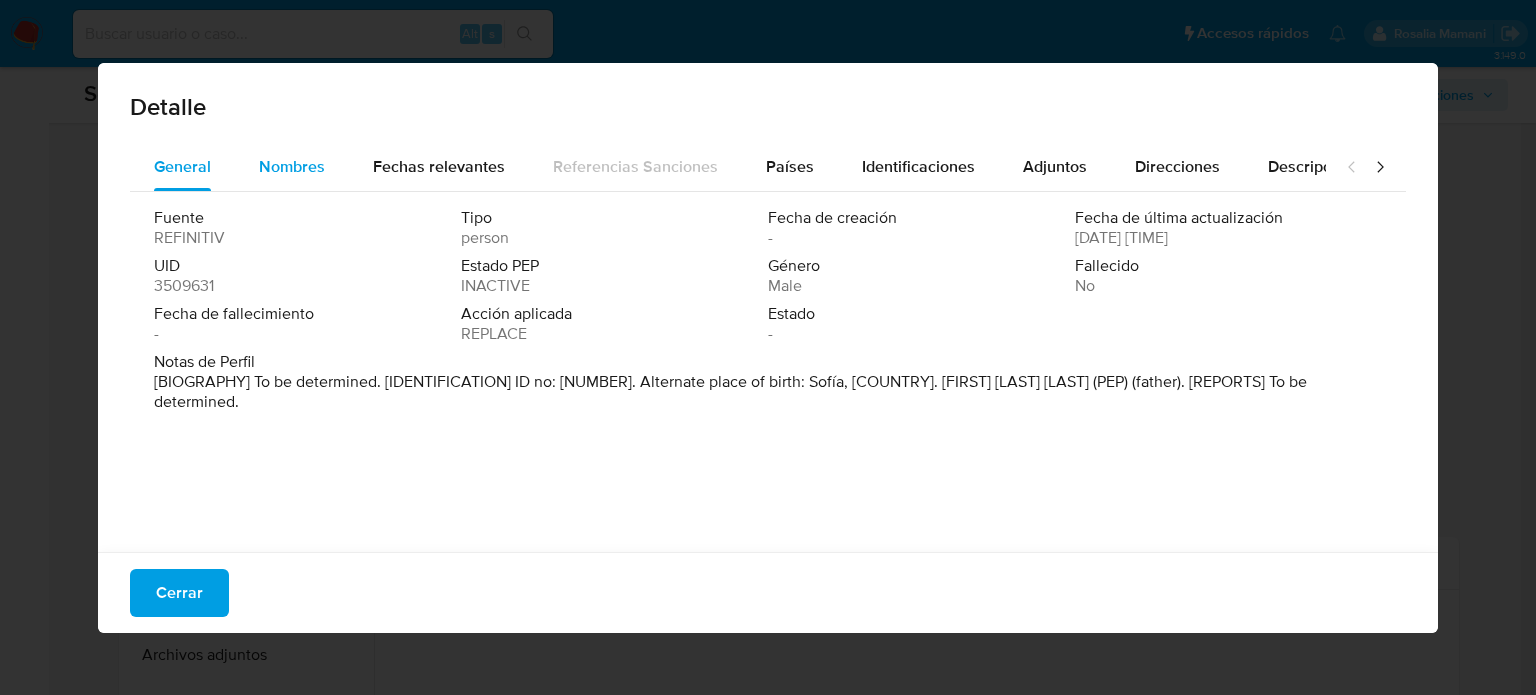 click on "Nombres" at bounding box center [292, 166] 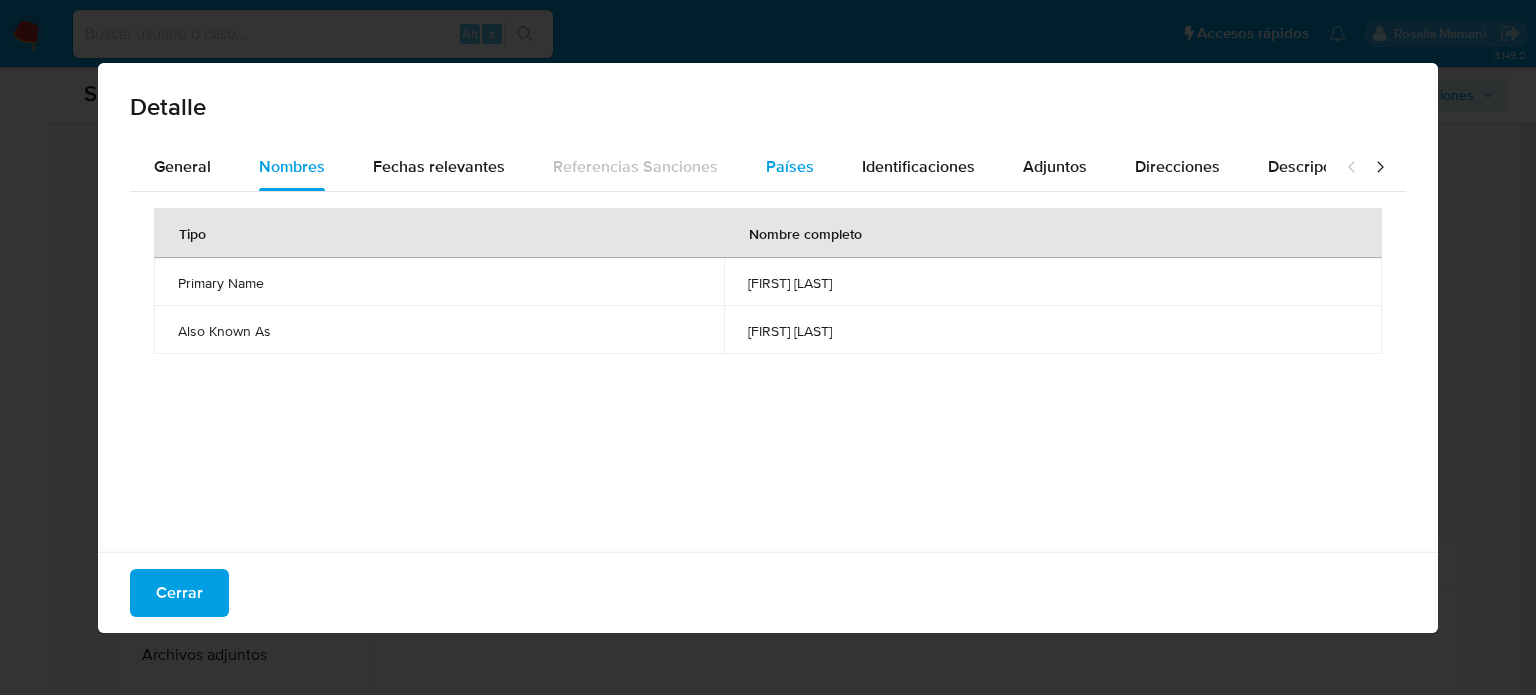 click on "Países" at bounding box center (790, 166) 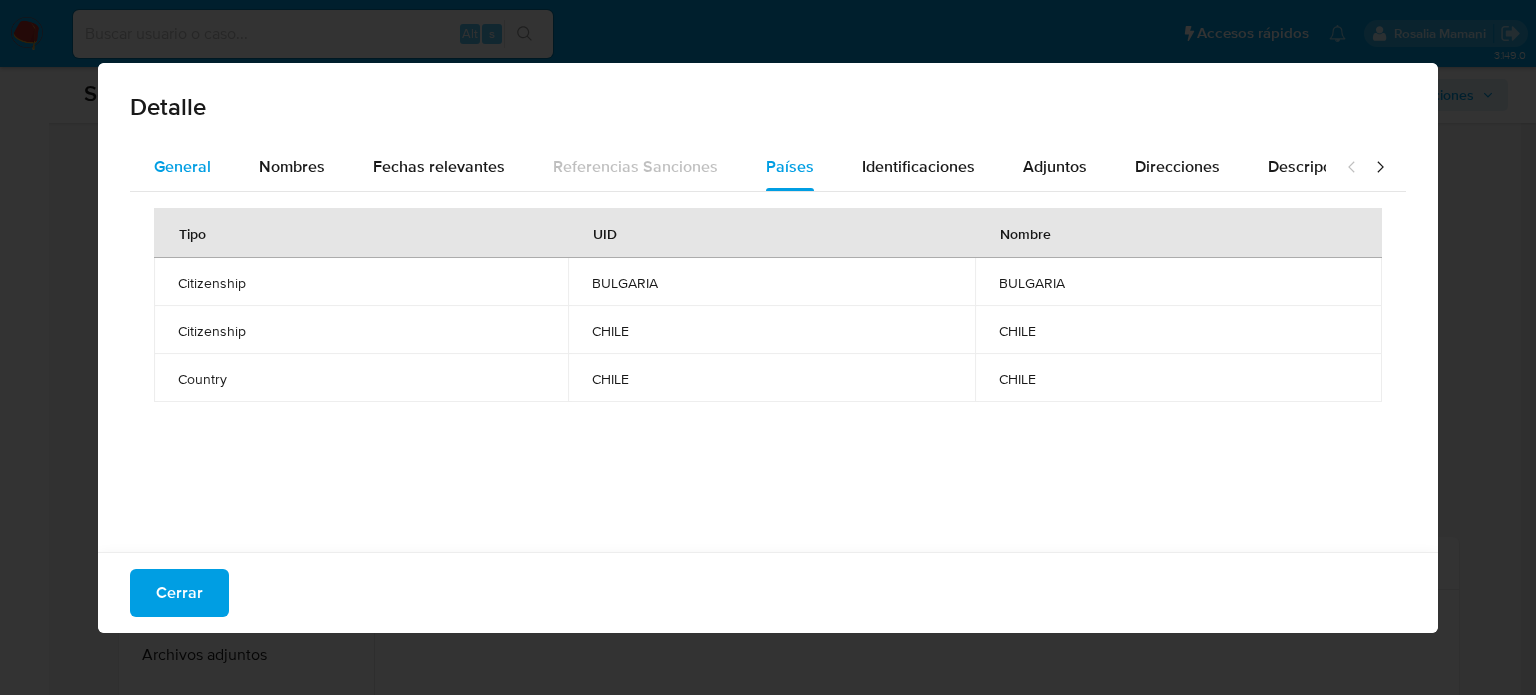 click on "General" at bounding box center [182, 167] 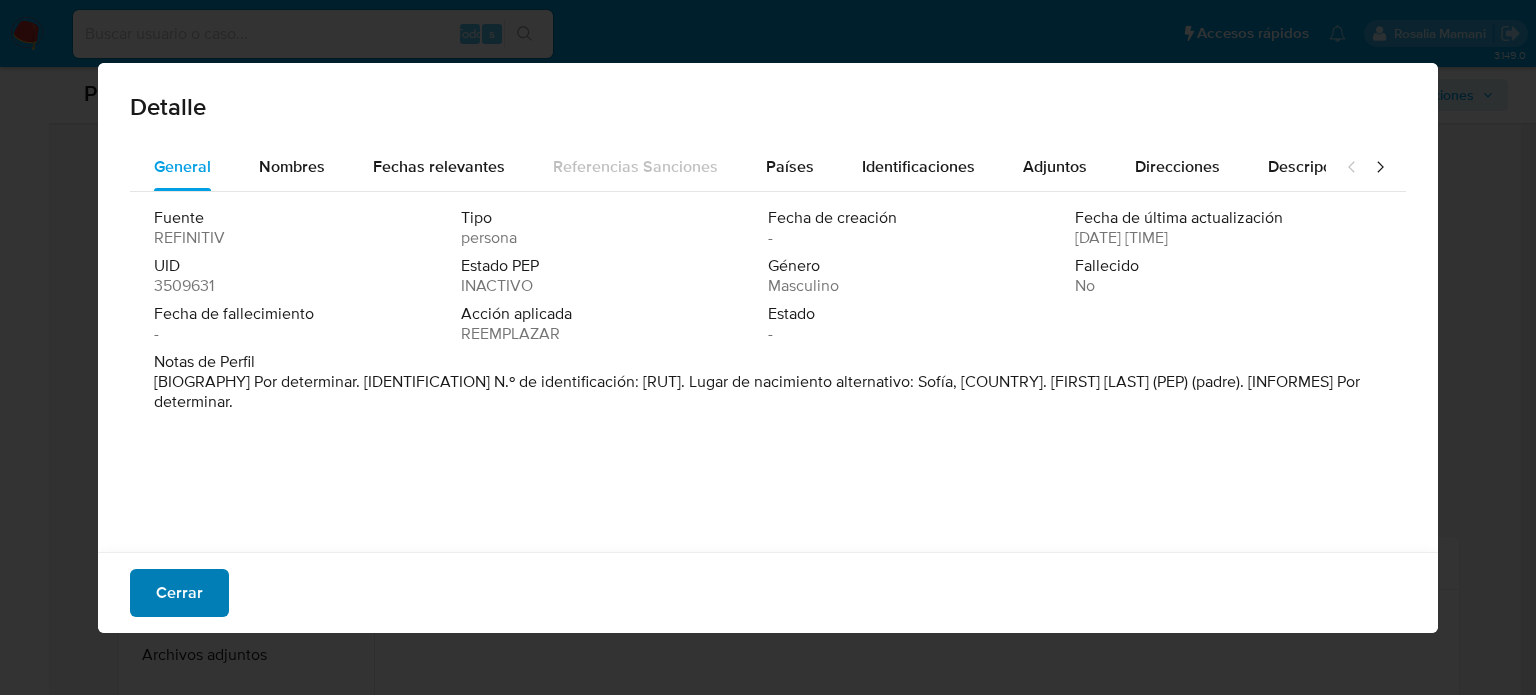 click on "Cerrar" at bounding box center [179, 593] 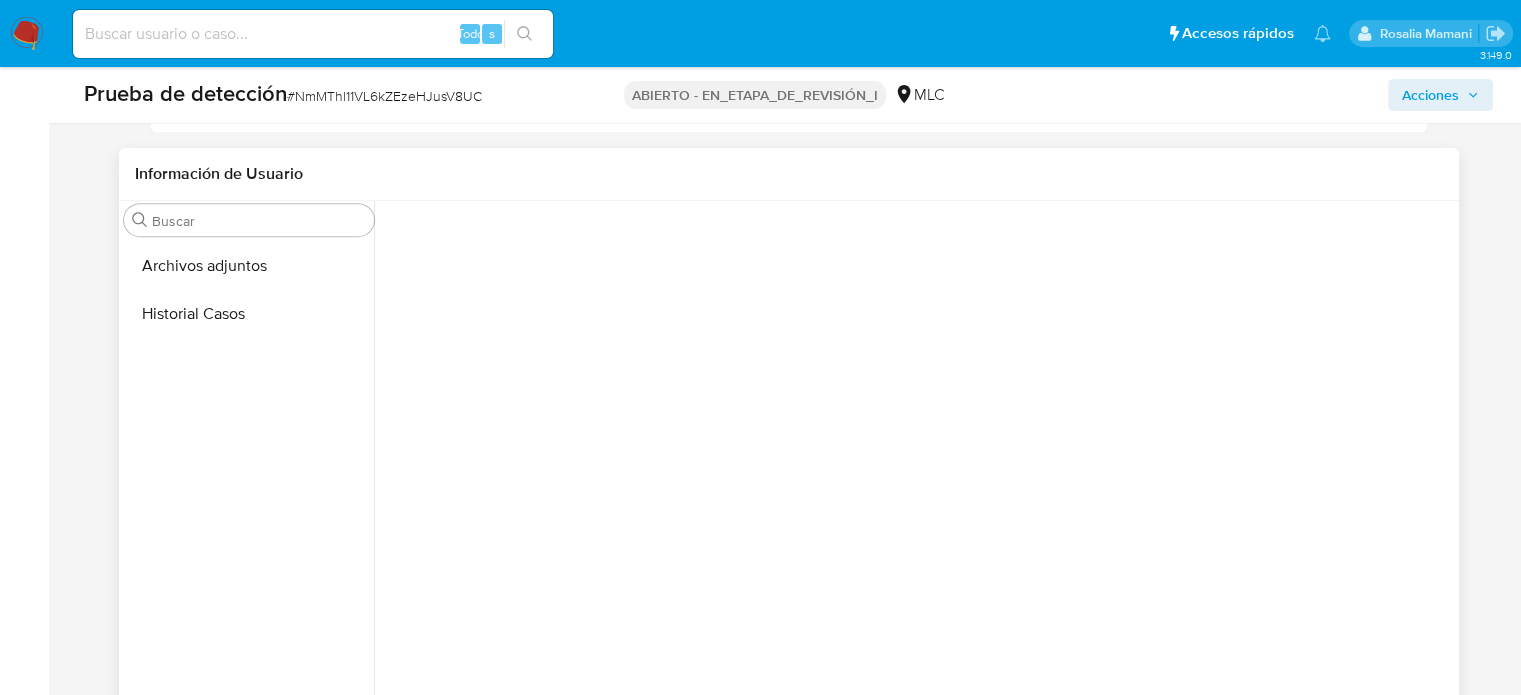 scroll, scrollTop: 800, scrollLeft: 0, axis: vertical 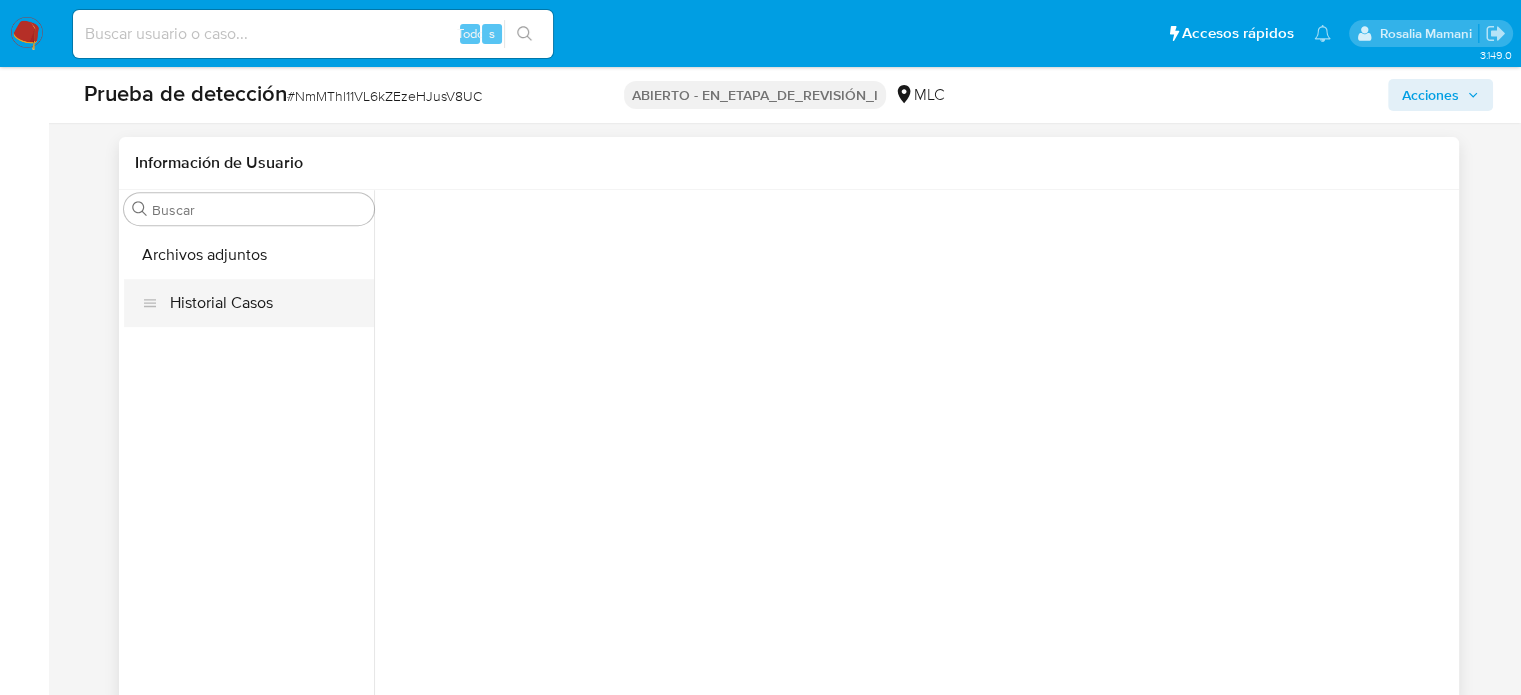 click on "Historial Casos" at bounding box center [249, 303] 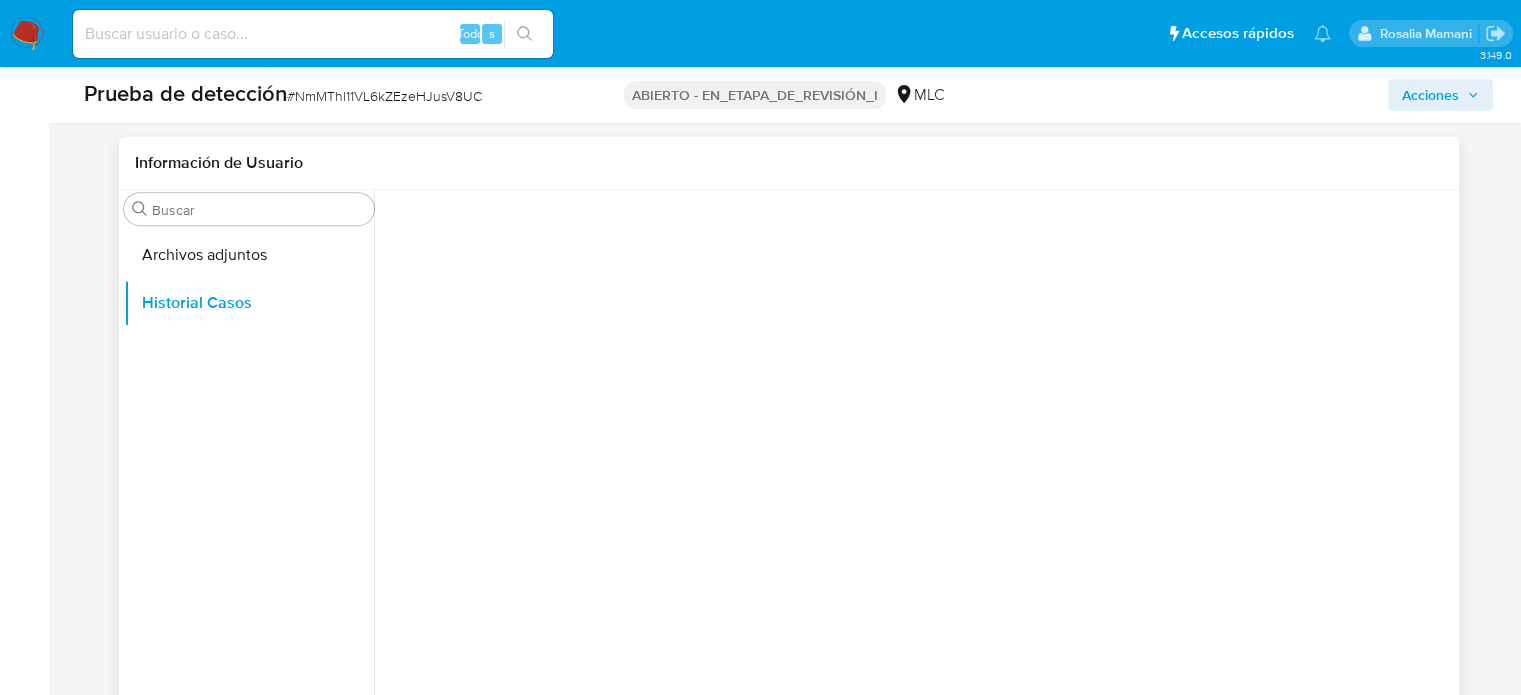 scroll, scrollTop: 700, scrollLeft: 0, axis: vertical 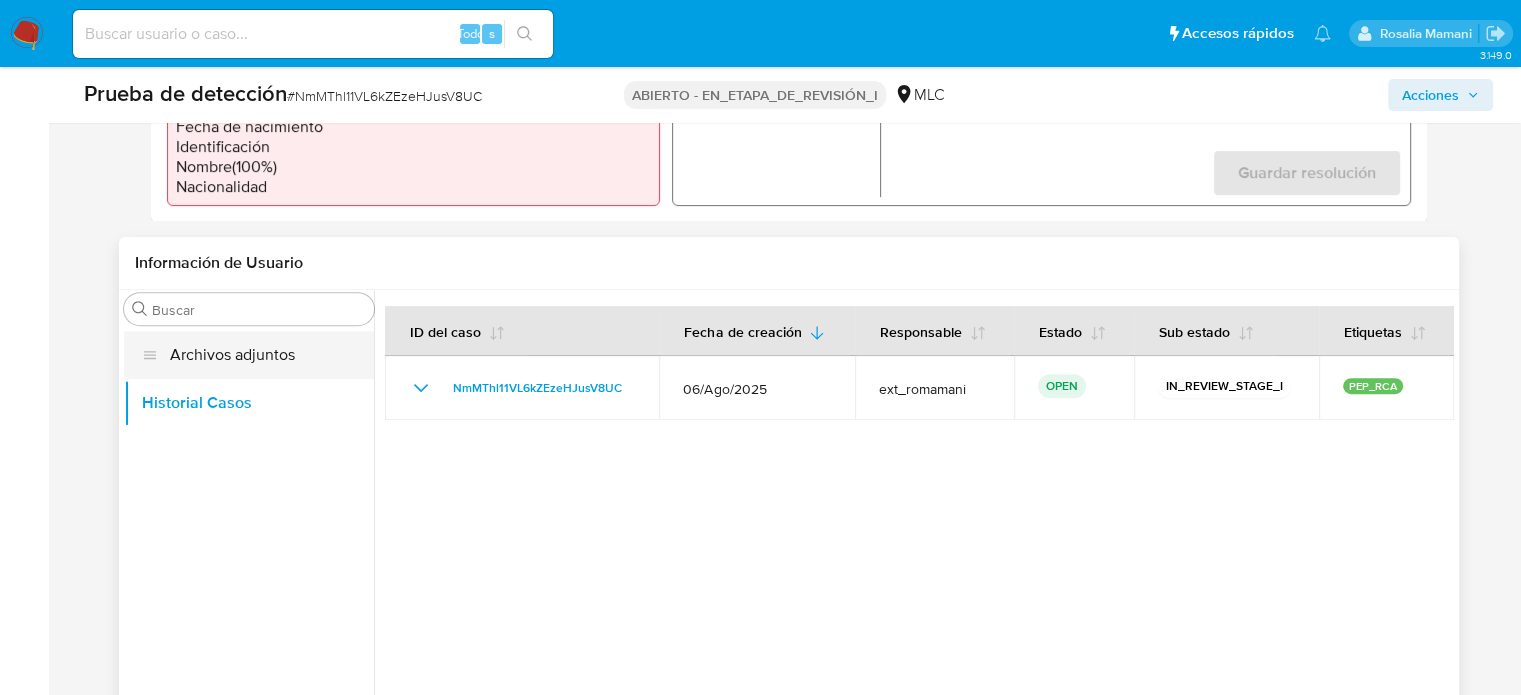 click on "Archivos adjuntos" at bounding box center (249, 355) 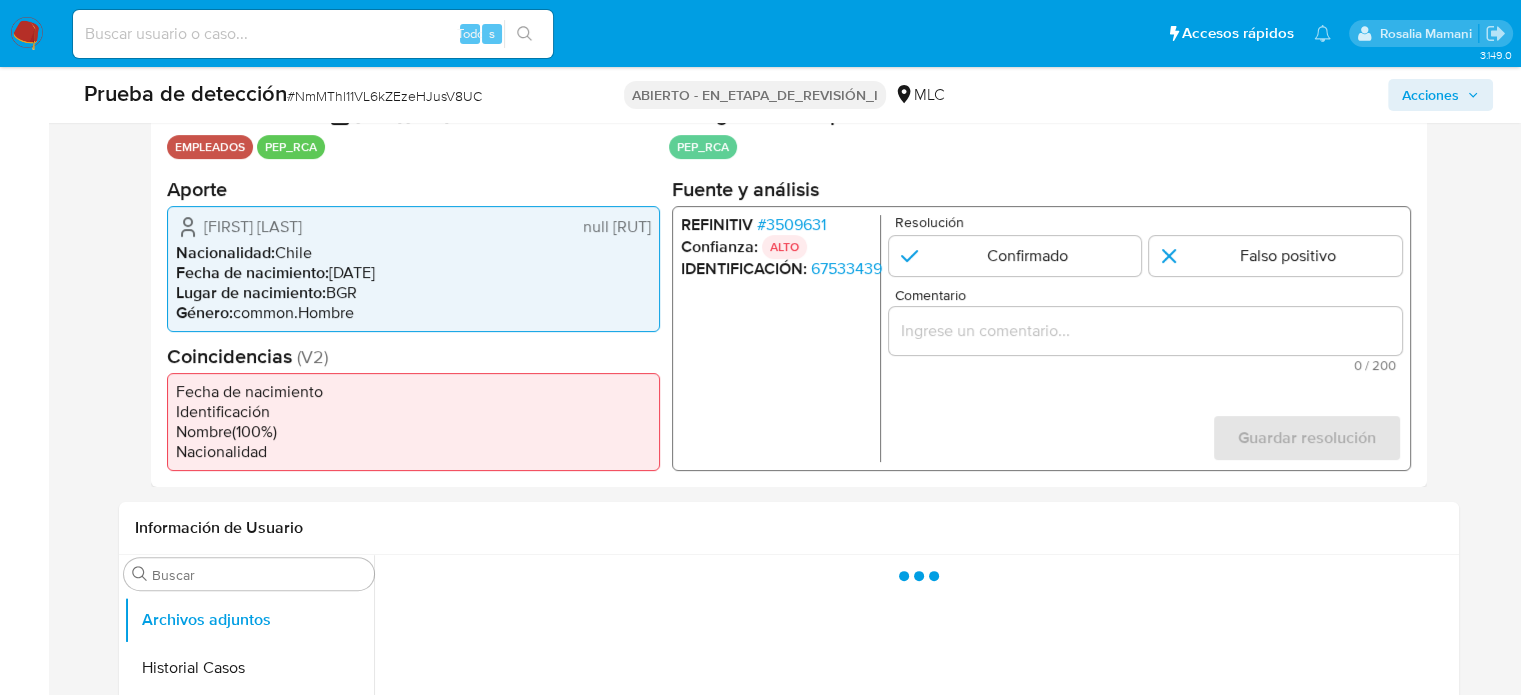 scroll, scrollTop: 400, scrollLeft: 0, axis: vertical 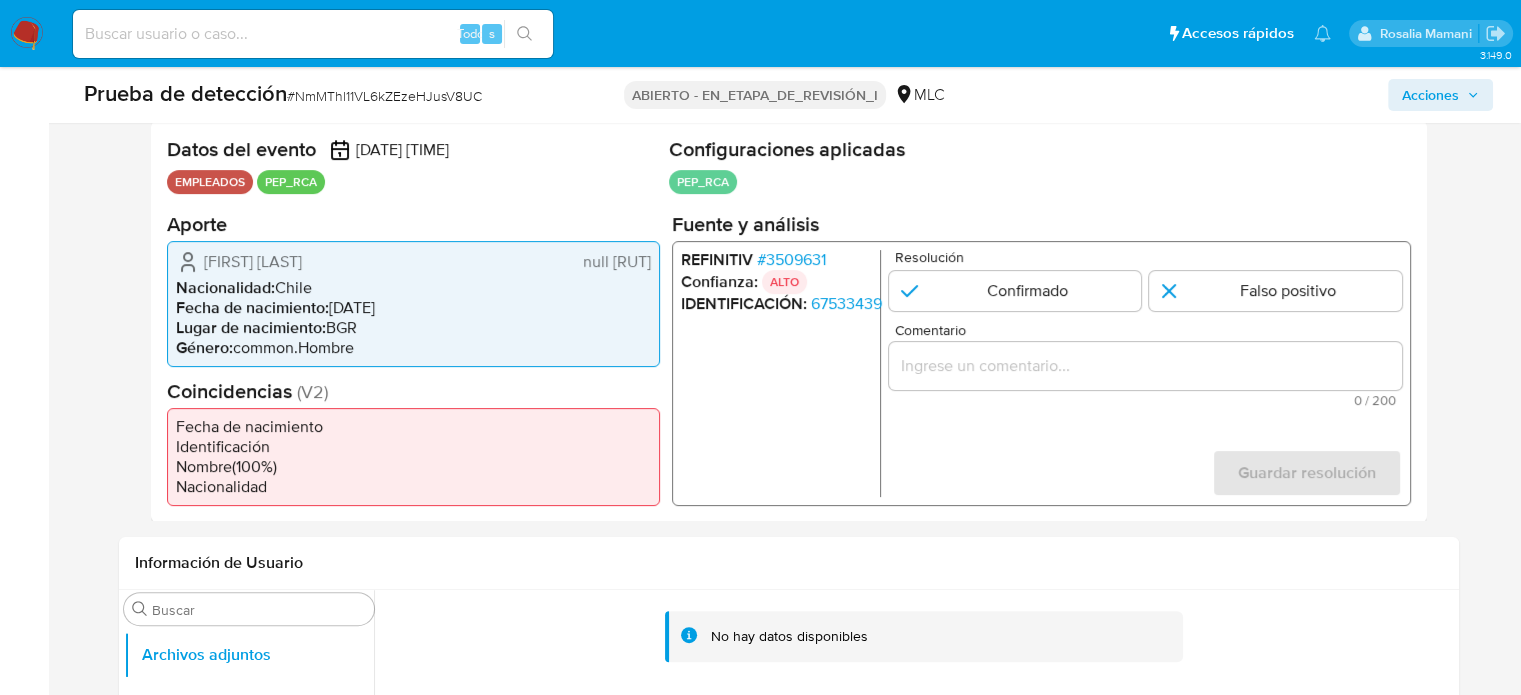 click on "3509631" at bounding box center (795, 258) 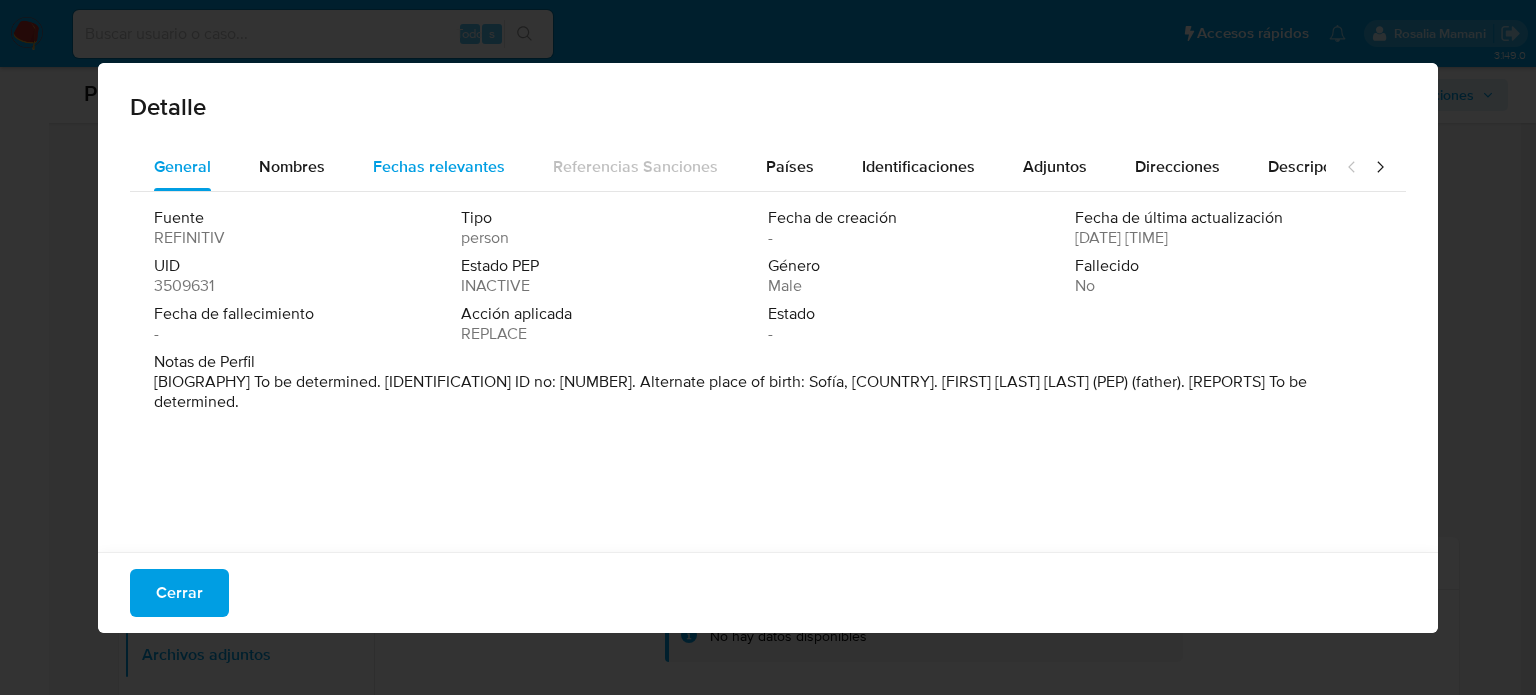 click on "Fechas relevantes" at bounding box center [439, 166] 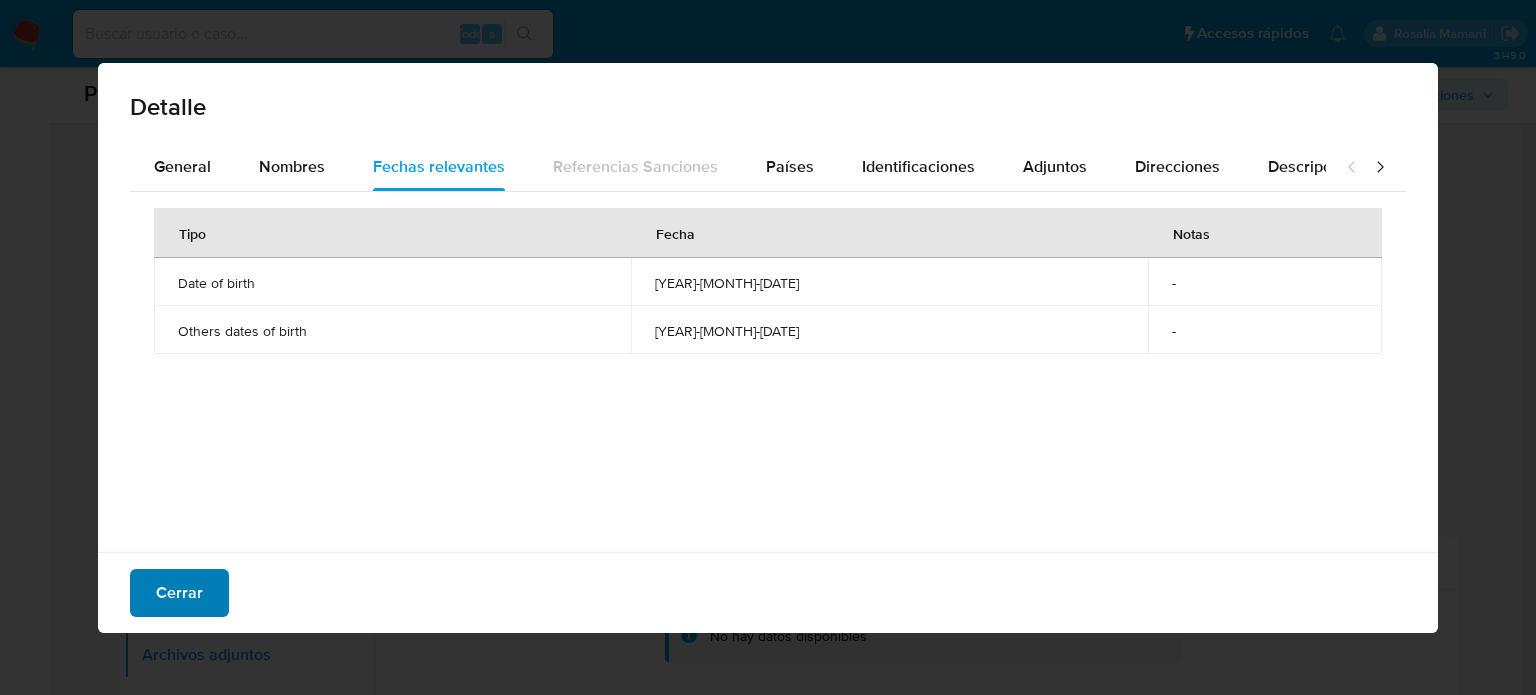 click on "Cerrar" at bounding box center [179, 593] 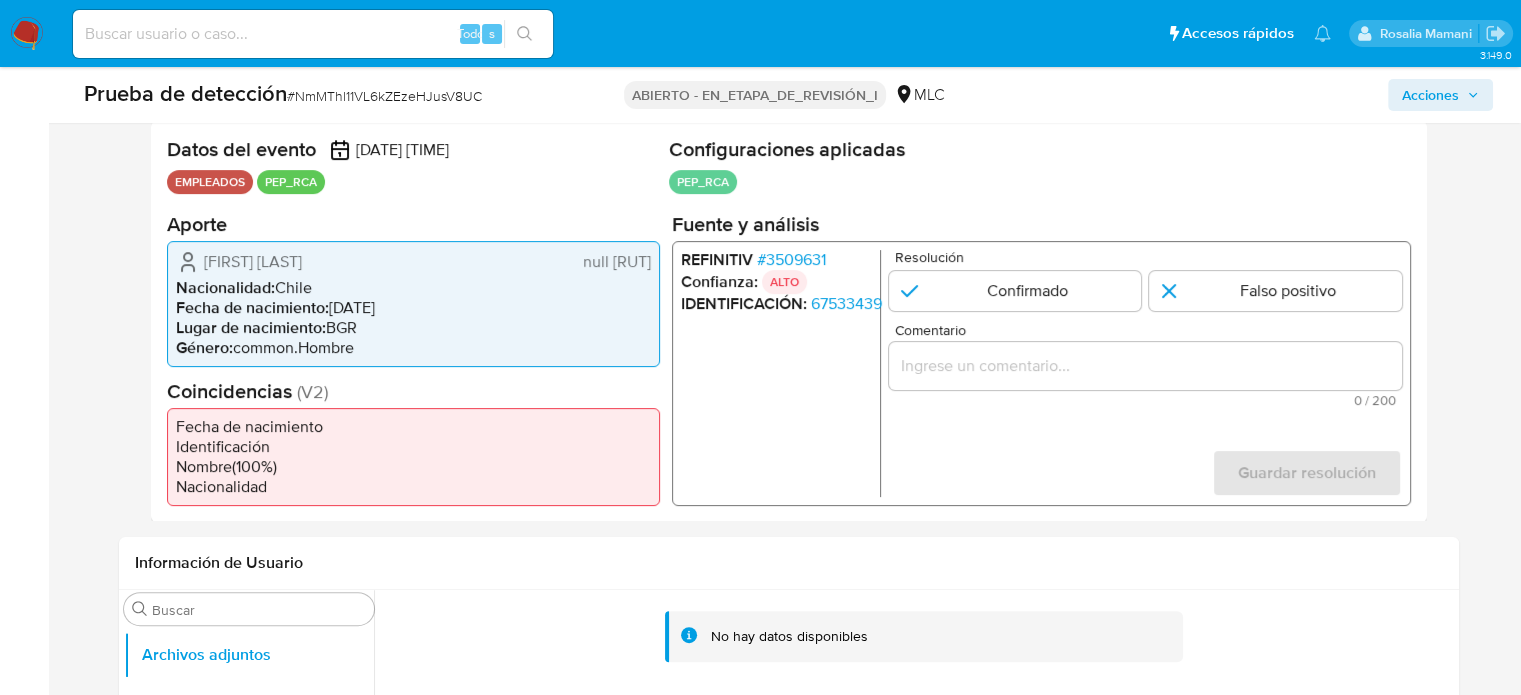 click at bounding box center [1144, 365] 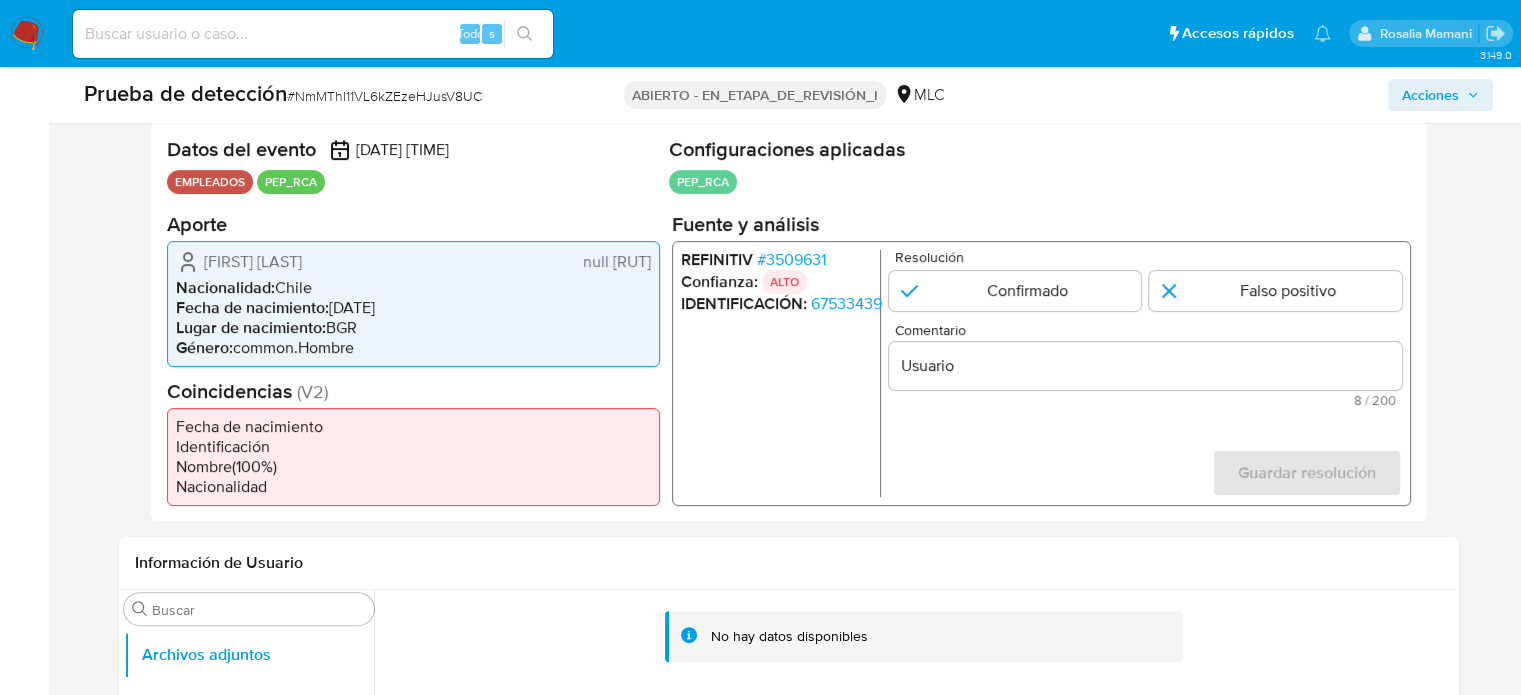 drag, startPoint x: 203, startPoint y: 259, endPoint x: 650, endPoint y: 281, distance: 447.54105 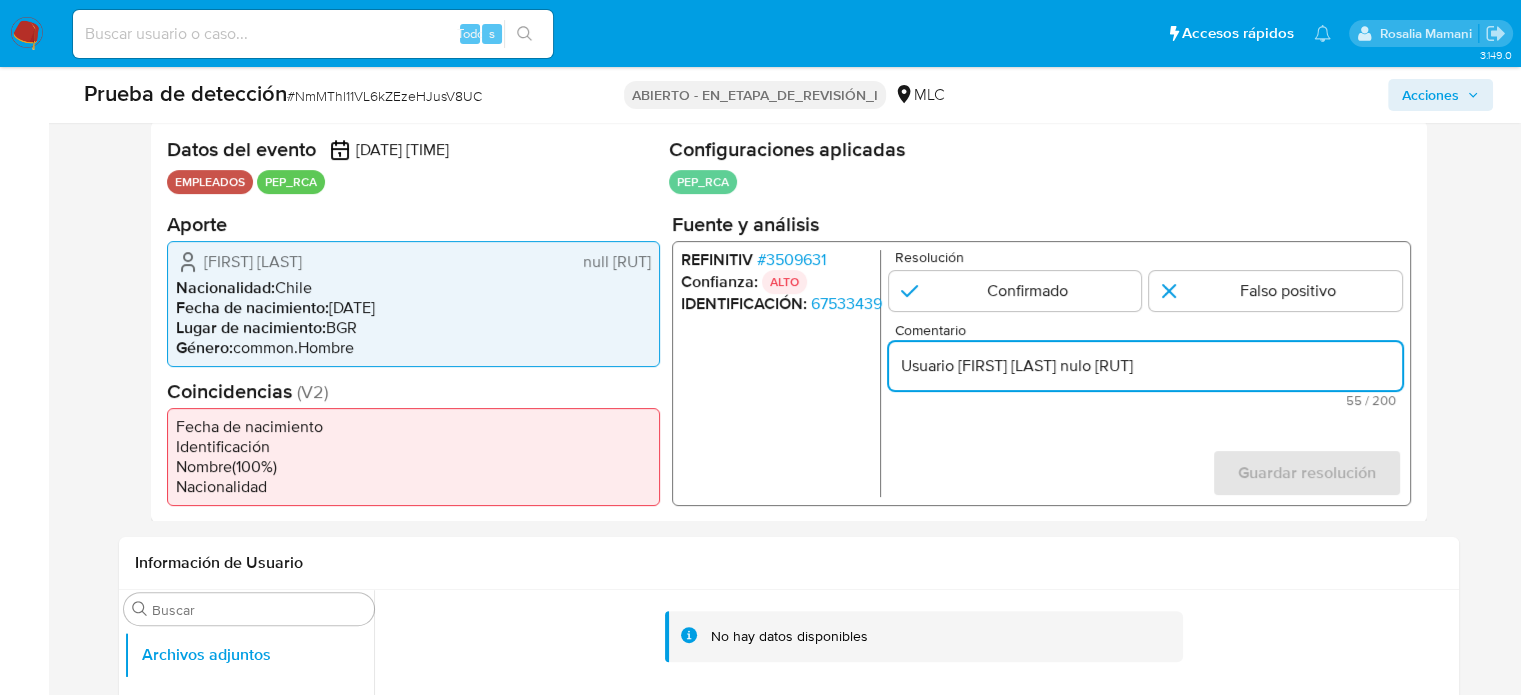 click on "Usuario EDGAR RODRIGO SANCHEZ DE GRACIA nulo 17536222-3" at bounding box center [1144, 365] 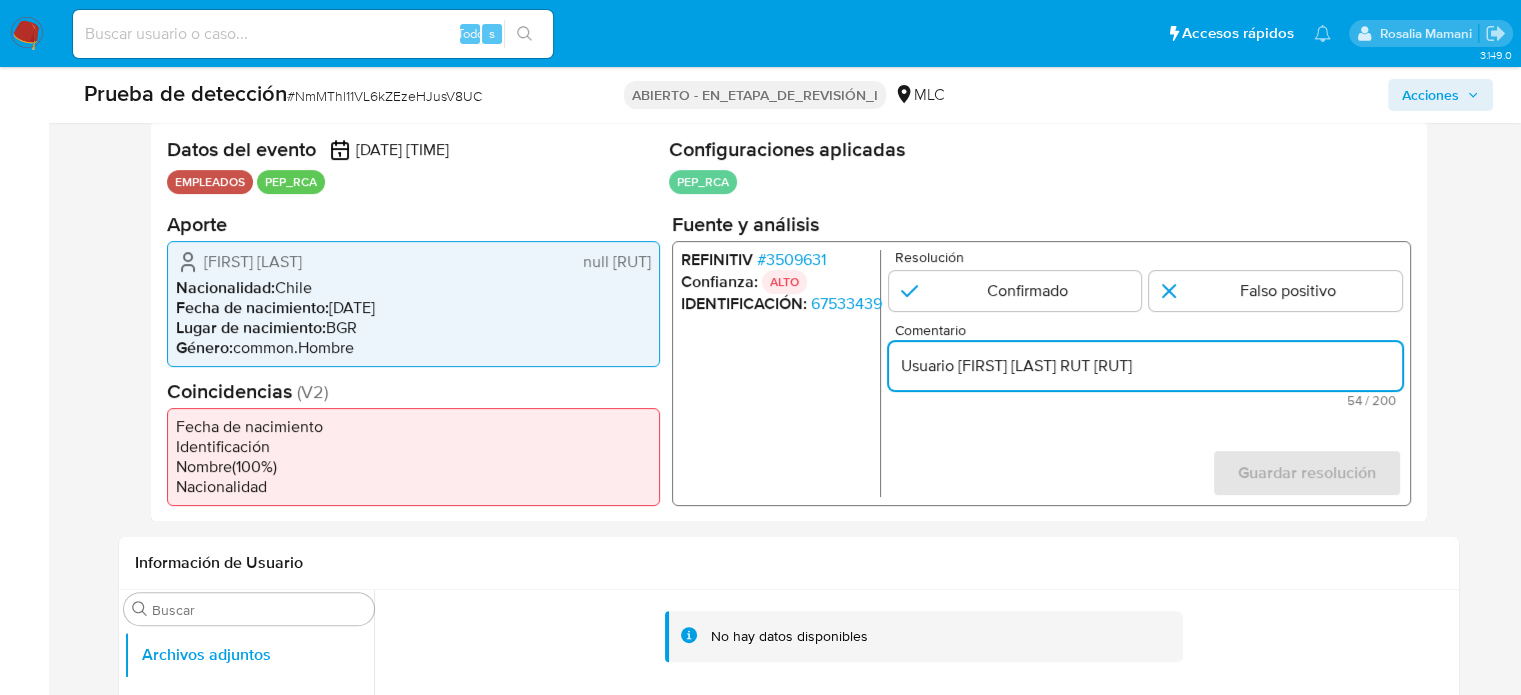 click on "Usuario EDGAR RODRIGO SANCHEZ DE GRACIA RUT 17536222-3" at bounding box center [1144, 365] 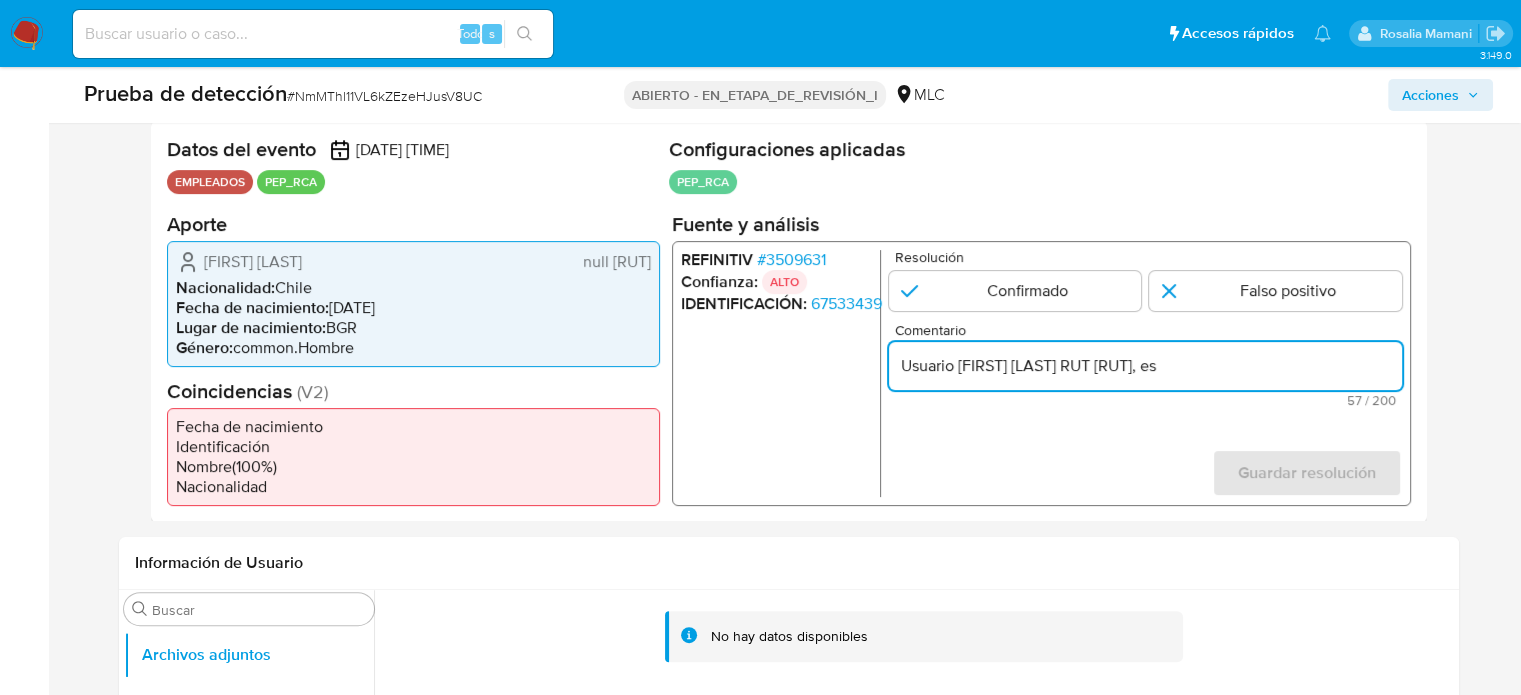 scroll, scrollTop: 0, scrollLeft: 0, axis: both 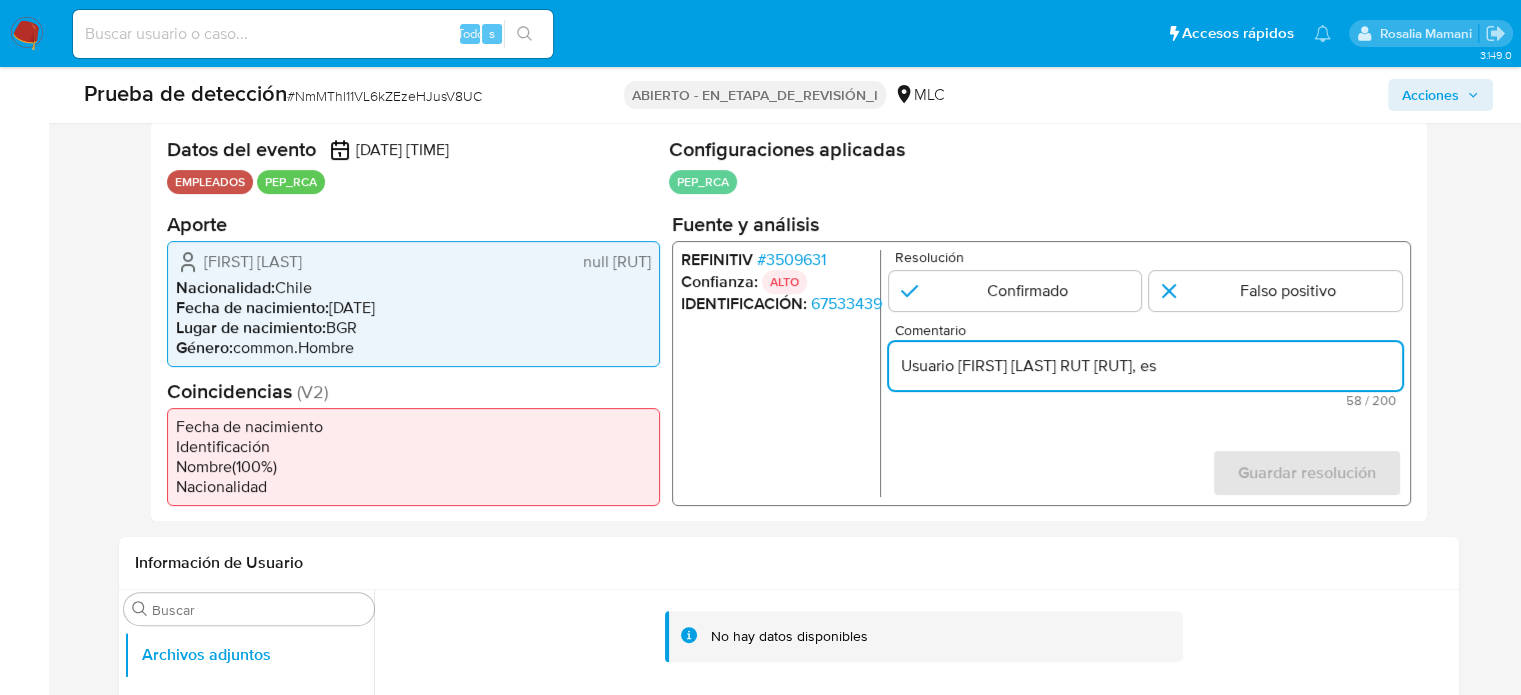 click on "3509631" at bounding box center [795, 258] 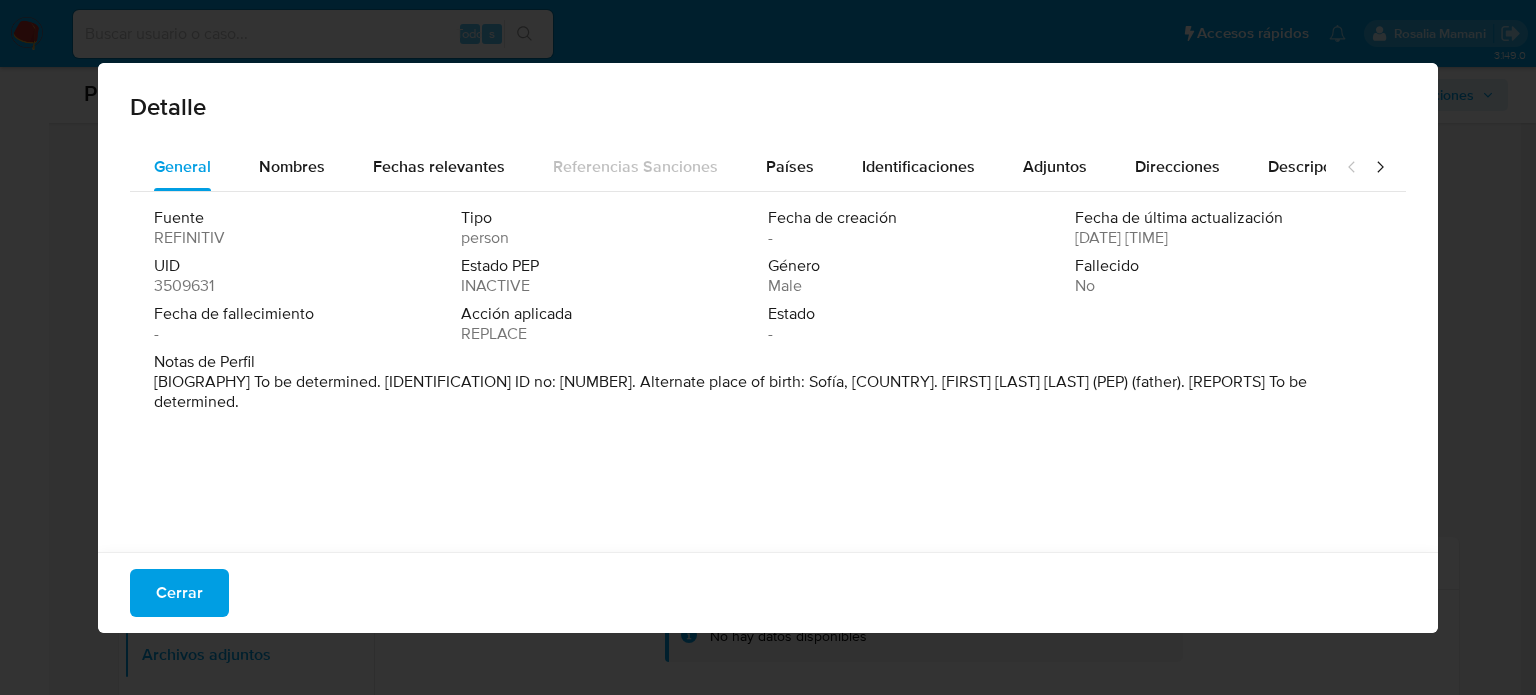 drag, startPoint x: 936, startPoint y: 384, endPoint x: 1187, endPoint y: 385, distance: 251.002 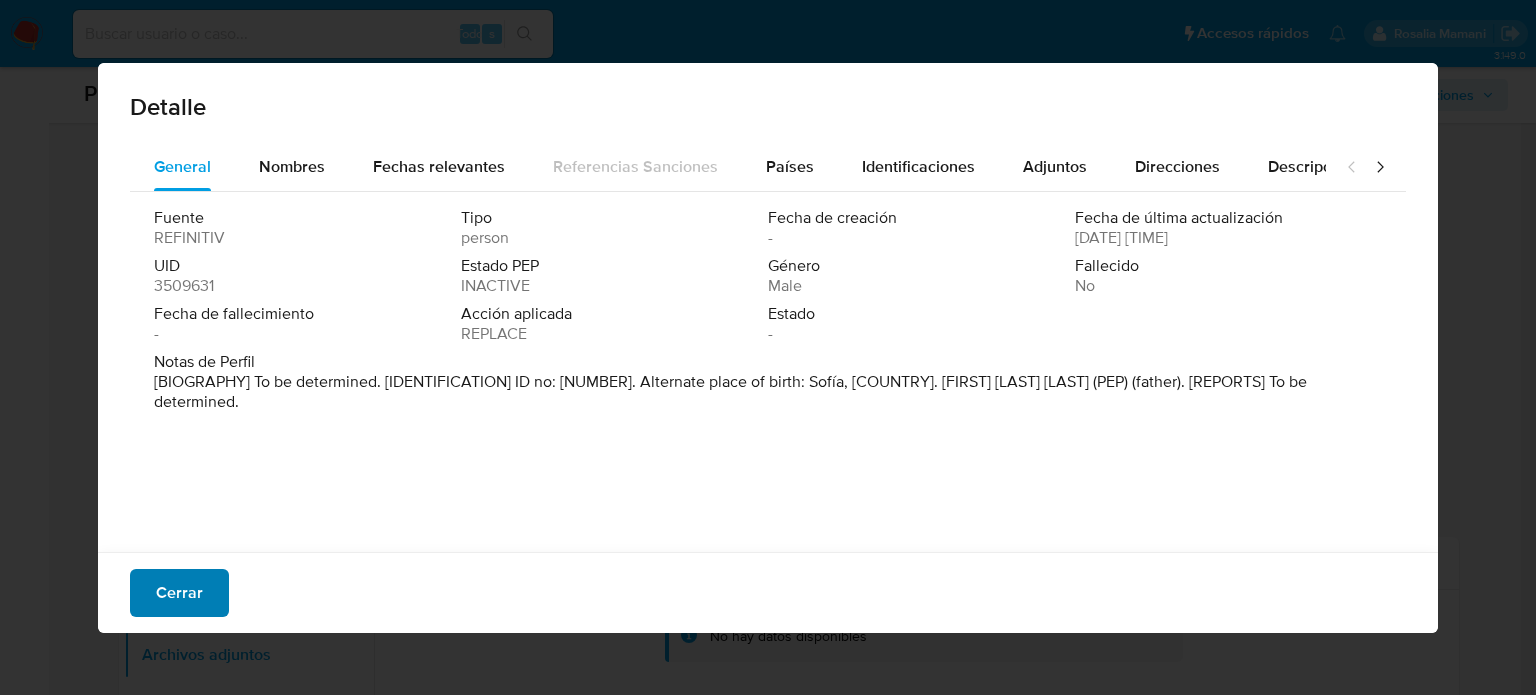 click on "Cerrar" at bounding box center [179, 593] 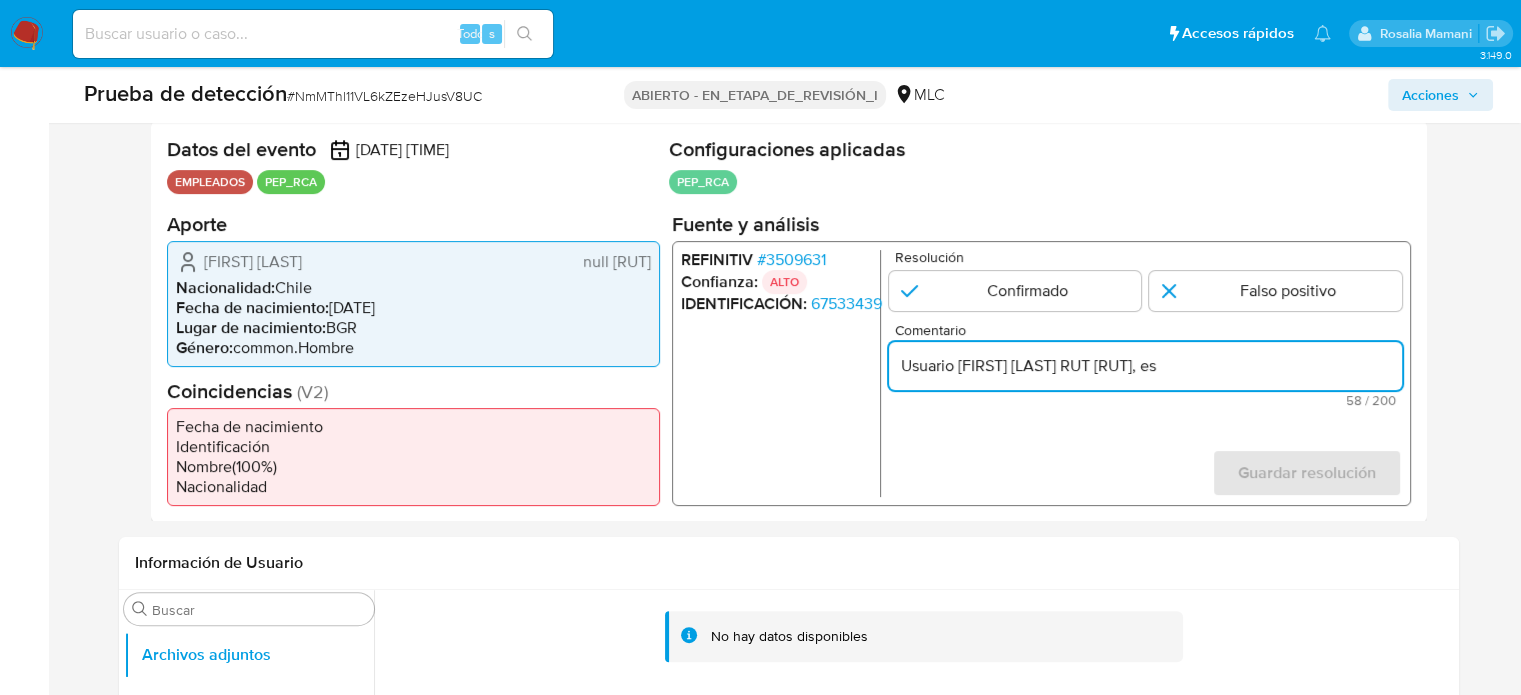 scroll, scrollTop: 0, scrollLeft: 0, axis: both 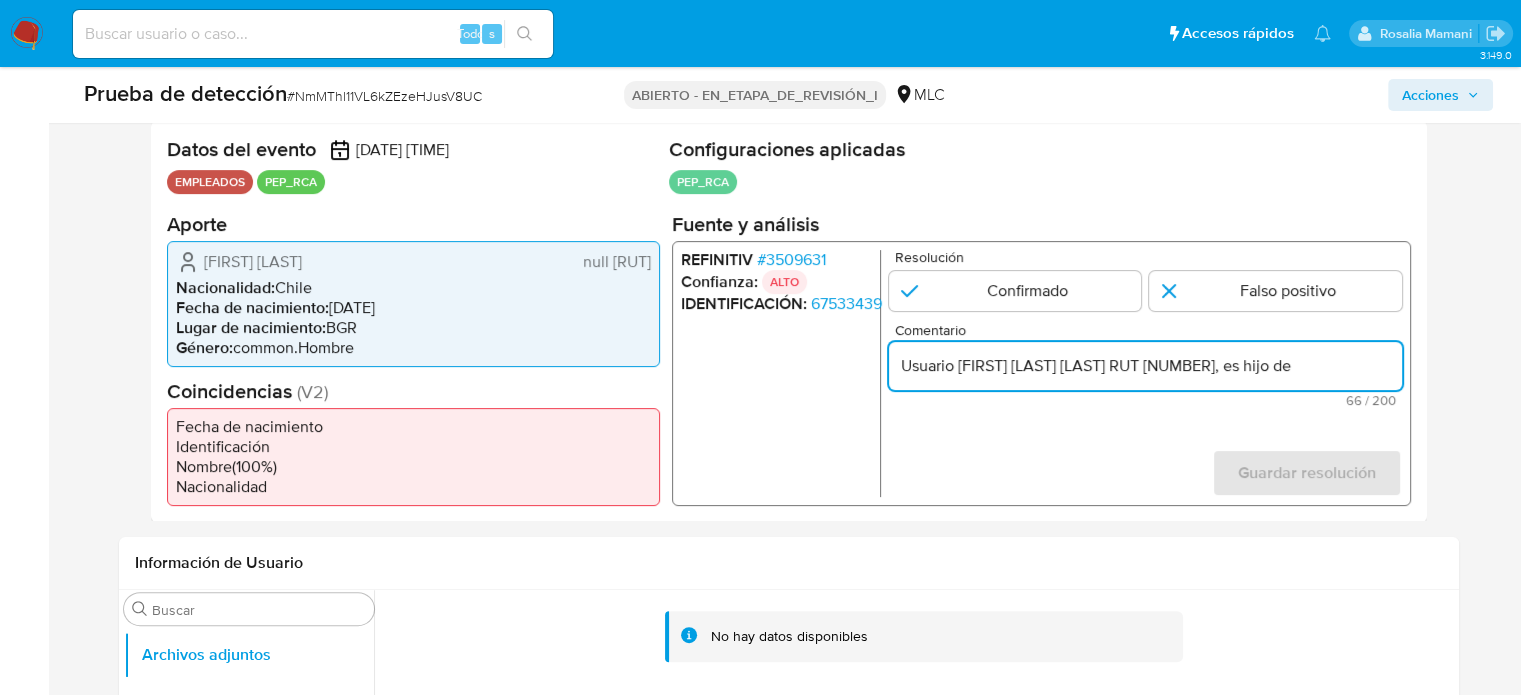 paste on "Grineldo Rodrigo Sanchez Villalobos" 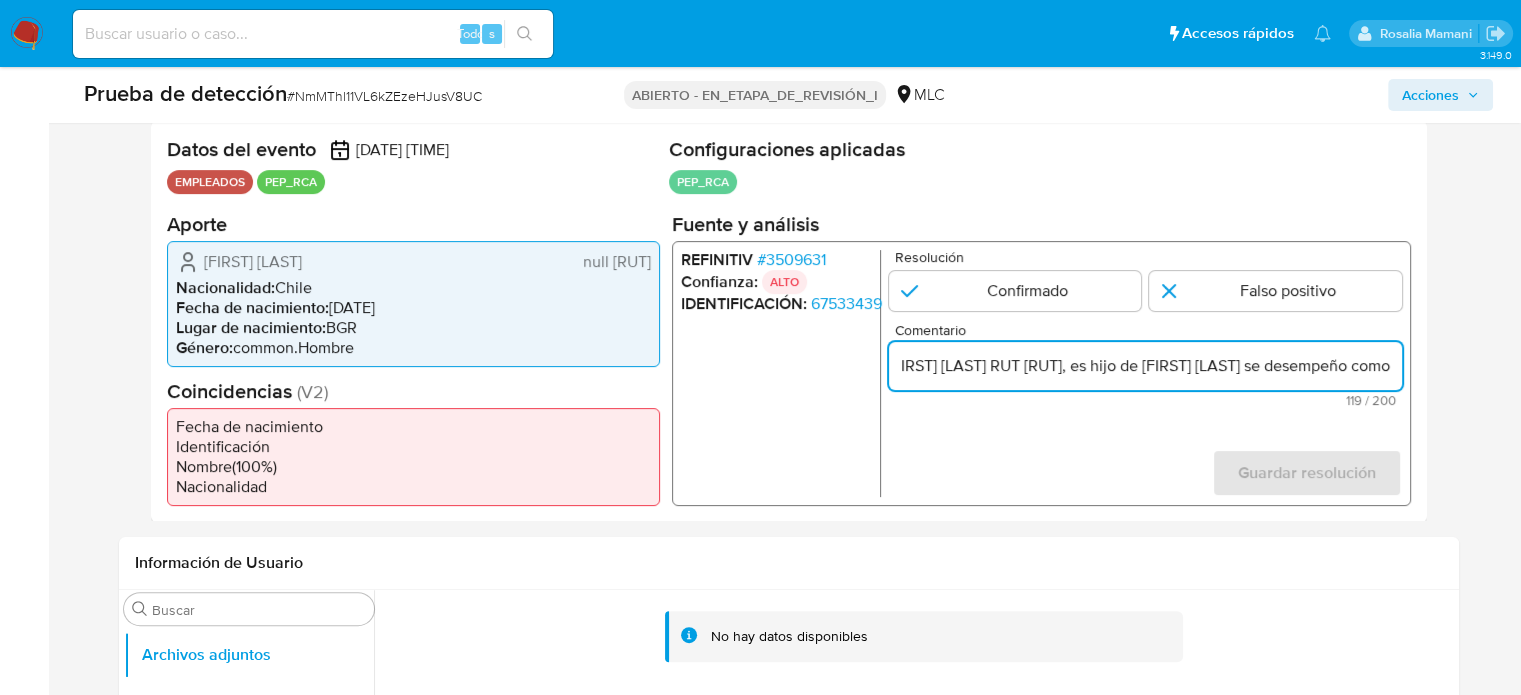 scroll, scrollTop: 0, scrollLeft: 464, axis: horizontal 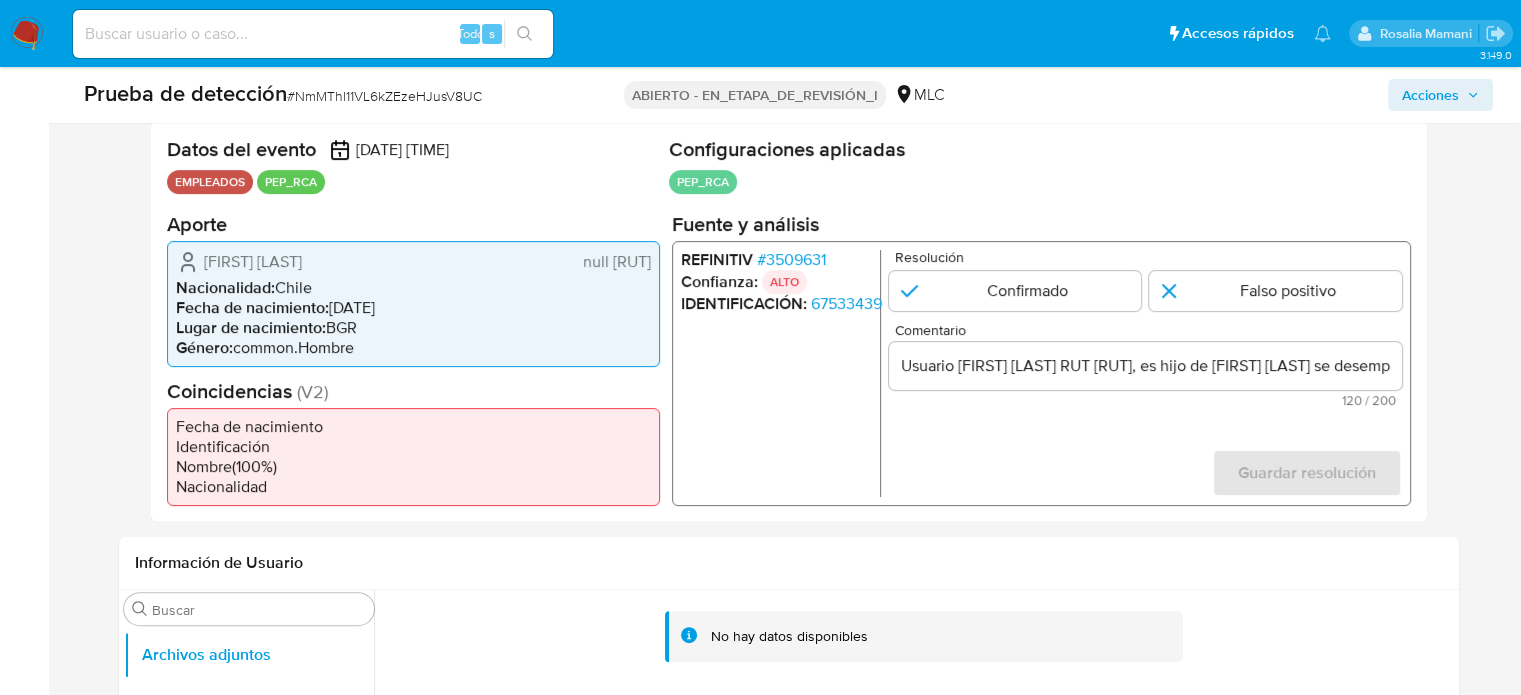 click on "3509631" at bounding box center [795, 258] 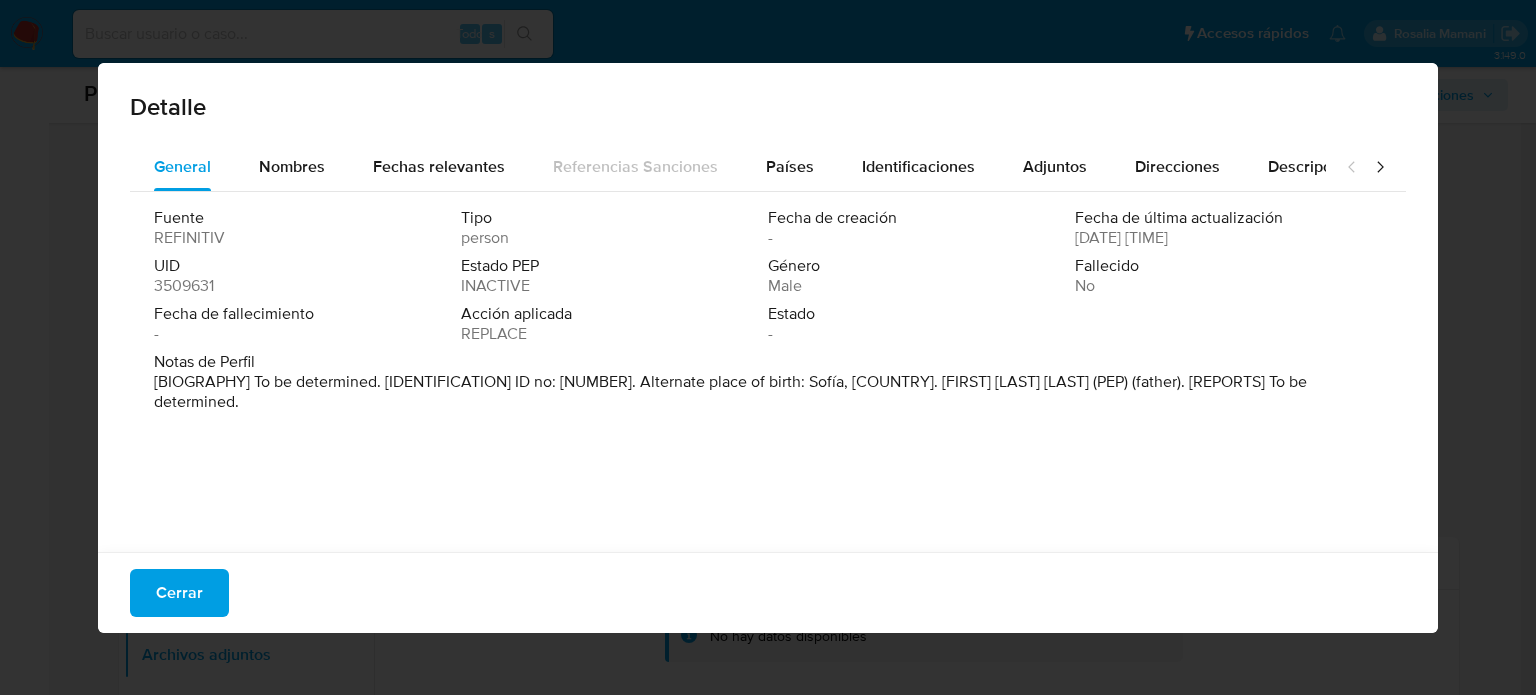 drag, startPoint x: 936, startPoint y: 383, endPoint x: 1188, endPoint y: 388, distance: 252.04959 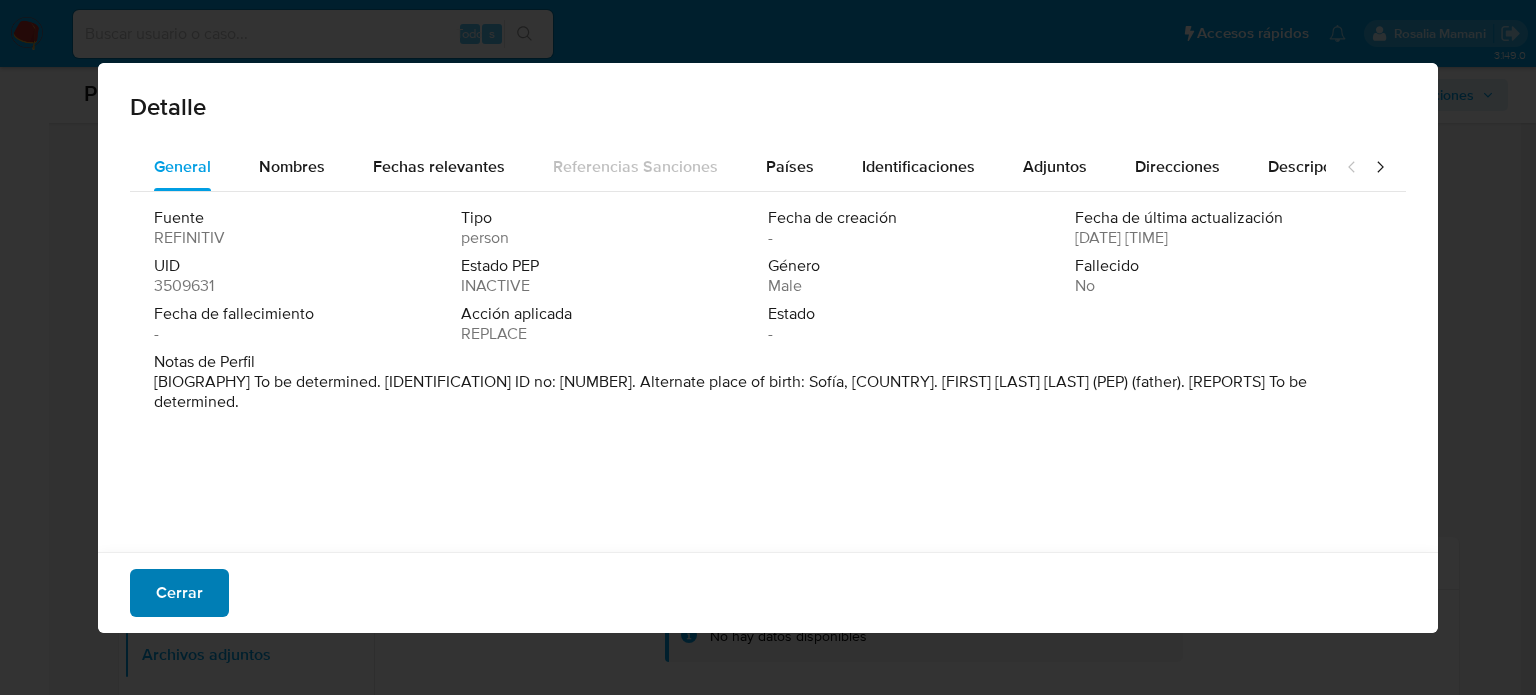 click on "Cerrar" at bounding box center (179, 593) 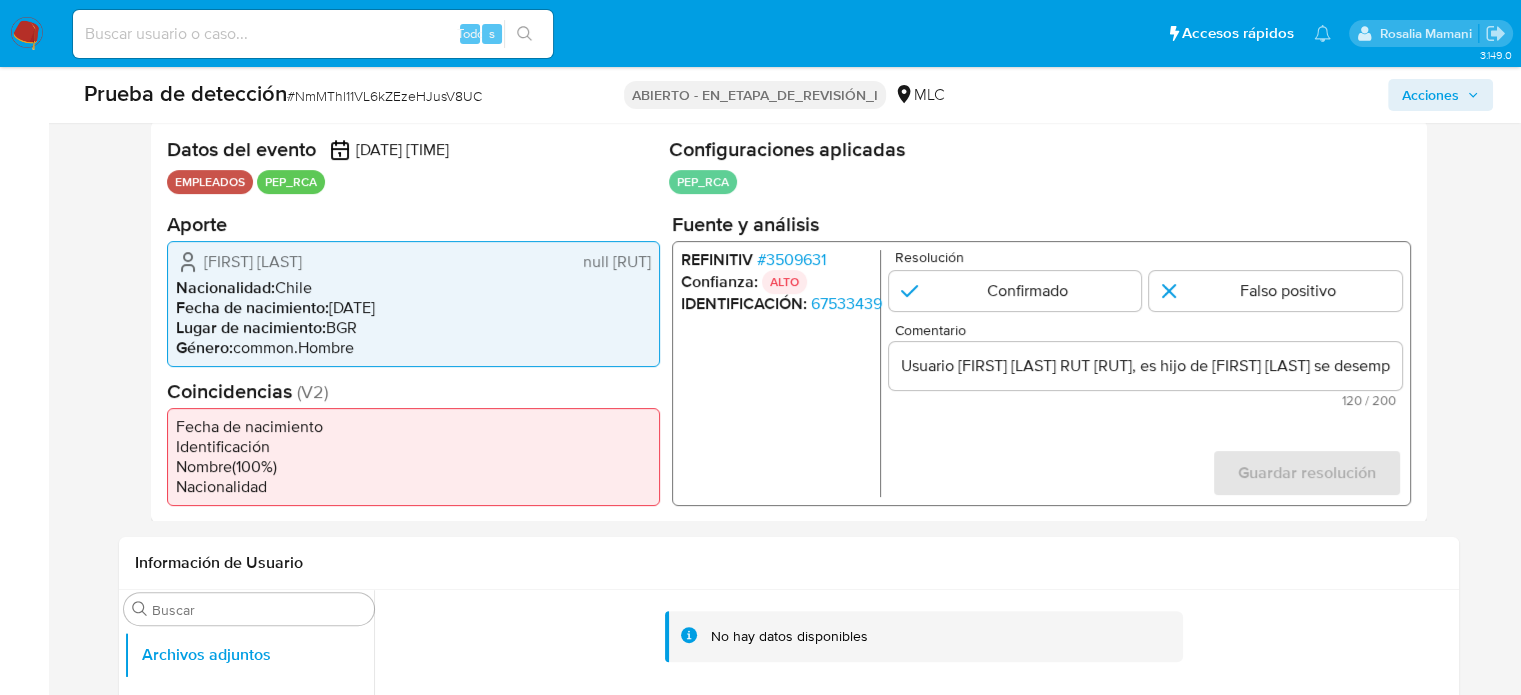 drag, startPoint x: 270, startPoint y: 281, endPoint x: 203, endPoint y: 256, distance: 71.51224 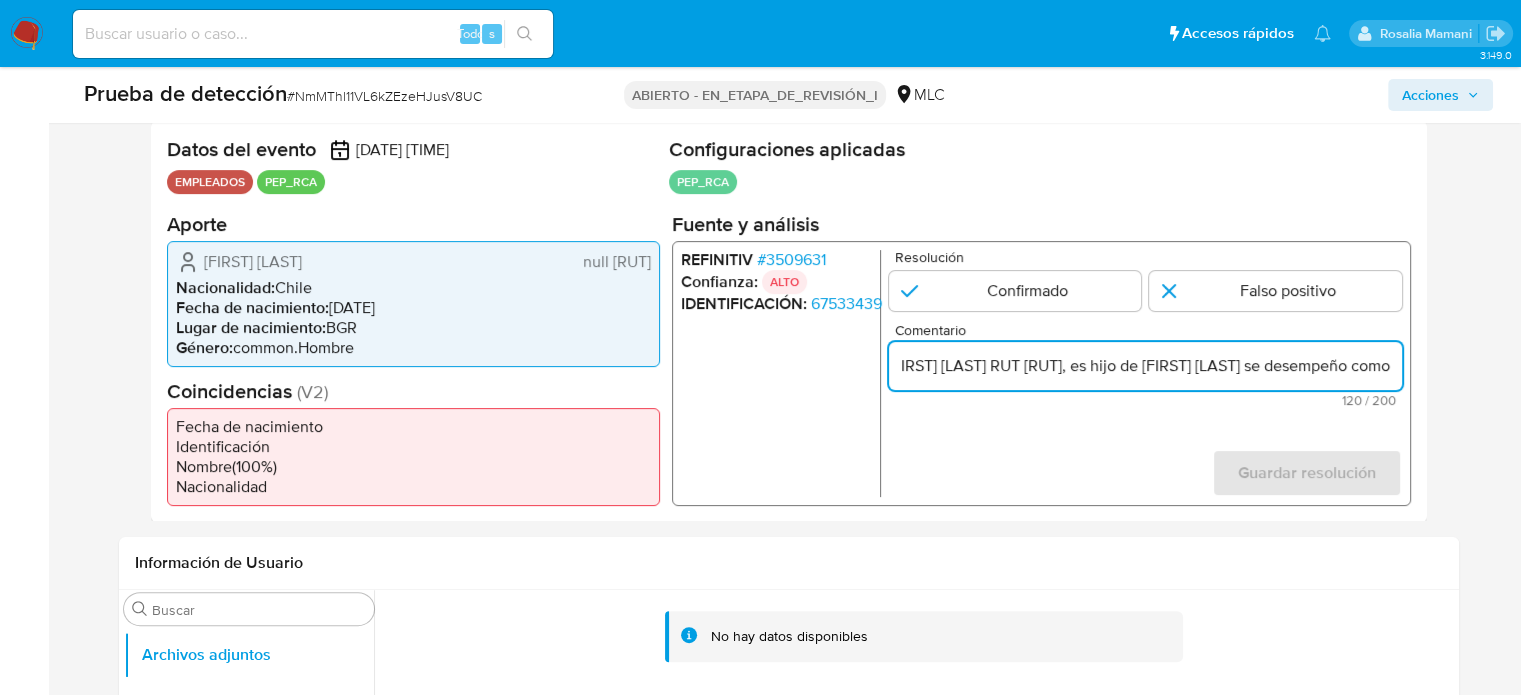 scroll, scrollTop: 0, scrollLeft: 464, axis: horizontal 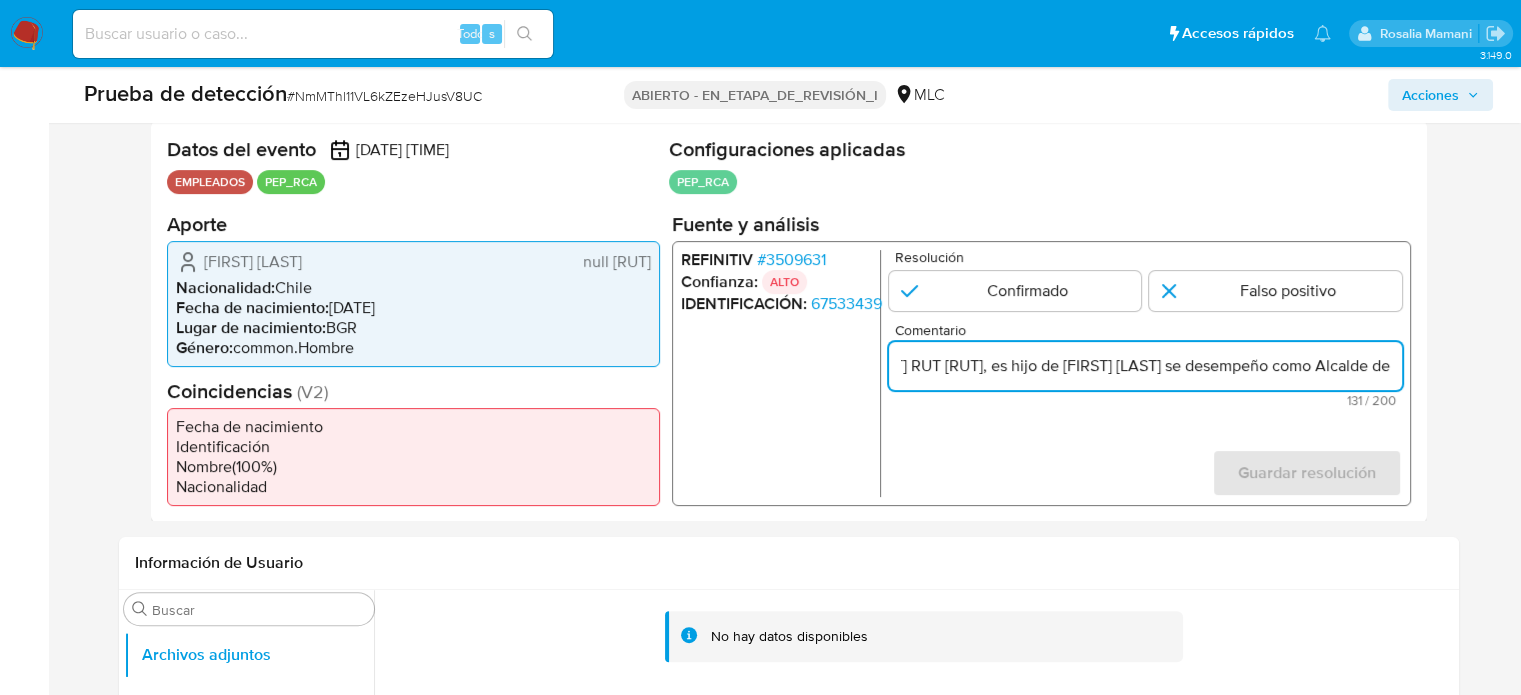 drag, startPoint x: 1364, startPoint y: 374, endPoint x: 1400, endPoint y: 374, distance: 36 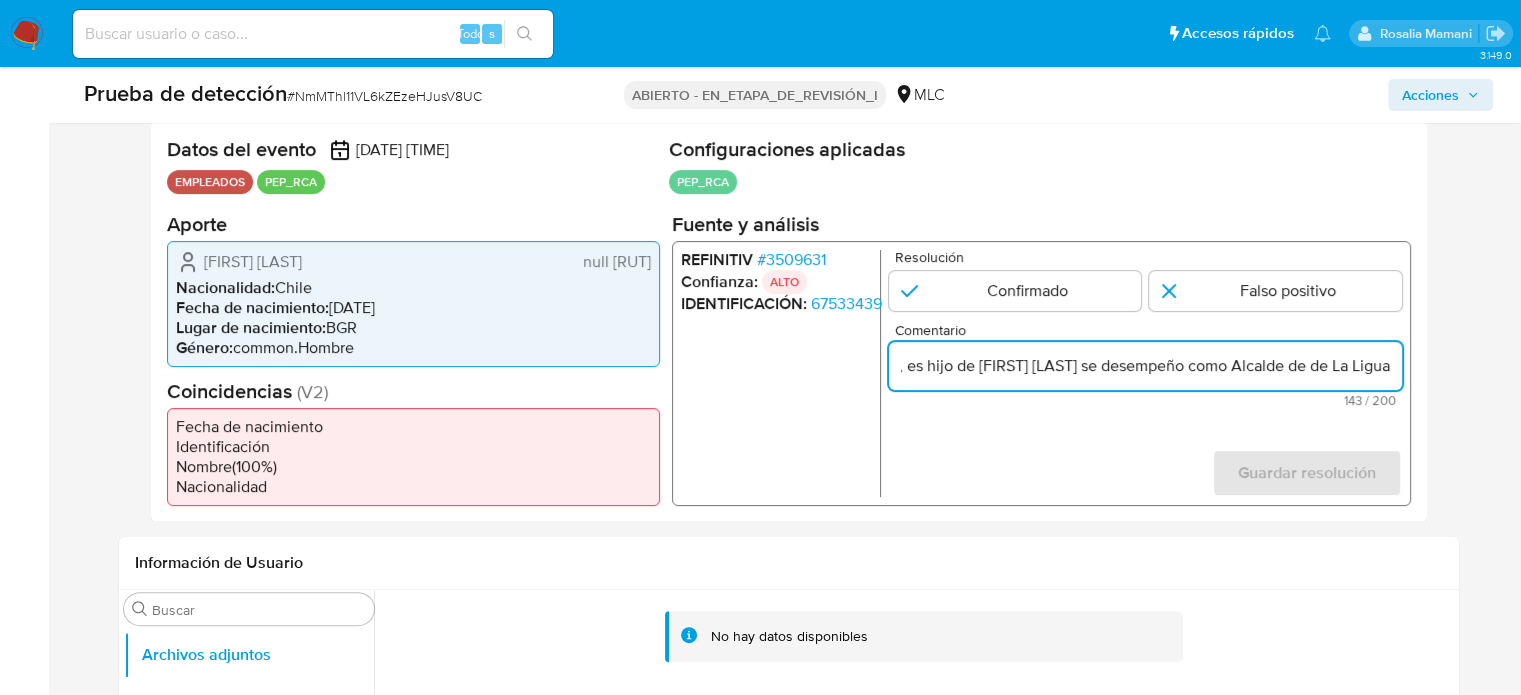 scroll, scrollTop: 0, scrollLeft: 628, axis: horizontal 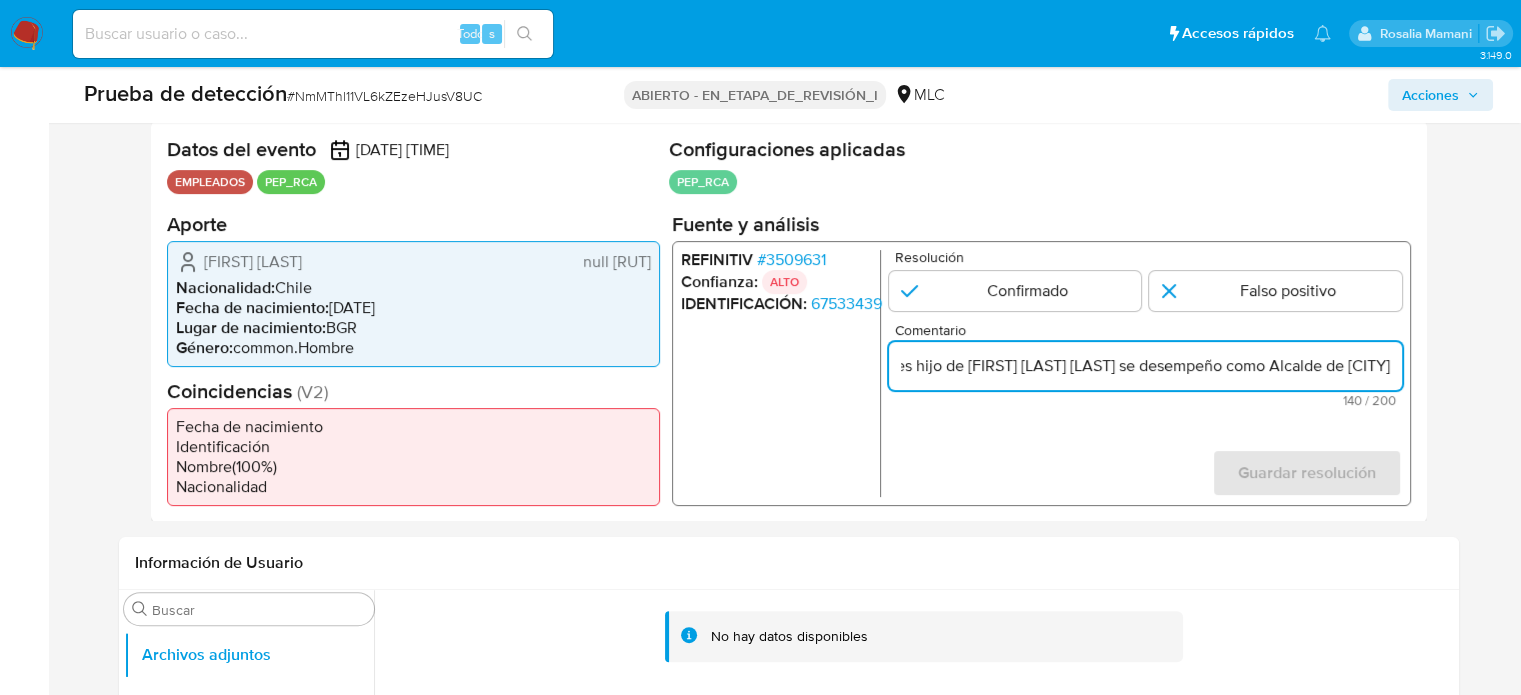 click on "Usuario EDGAR RODRIGO SANCHEZ DE GRACIA RUT 175362223, es hijo de Grineldo Rodrigo Sanchez Villalobos se desempeño como Alcalde de La Ligua" at bounding box center [1144, 365] 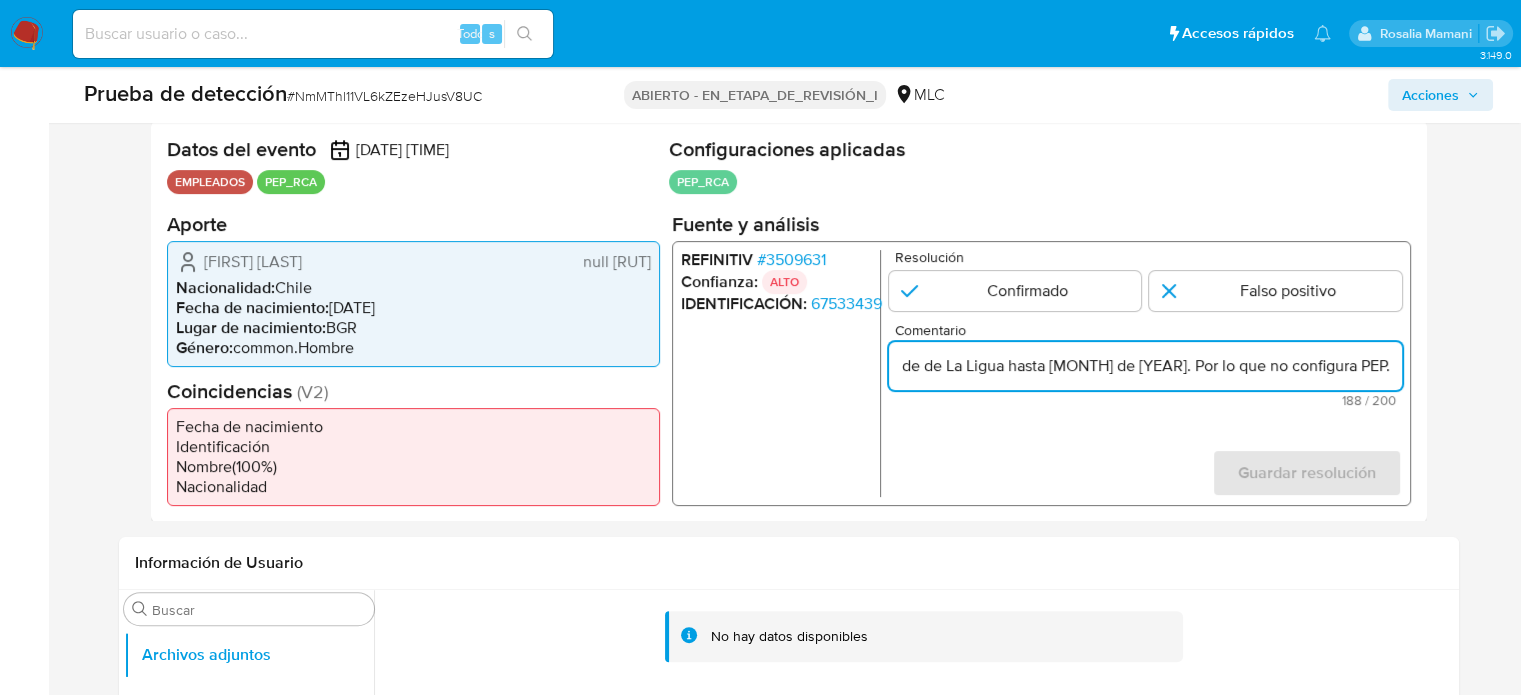 scroll, scrollTop: 0, scrollLeft: 951, axis: horizontal 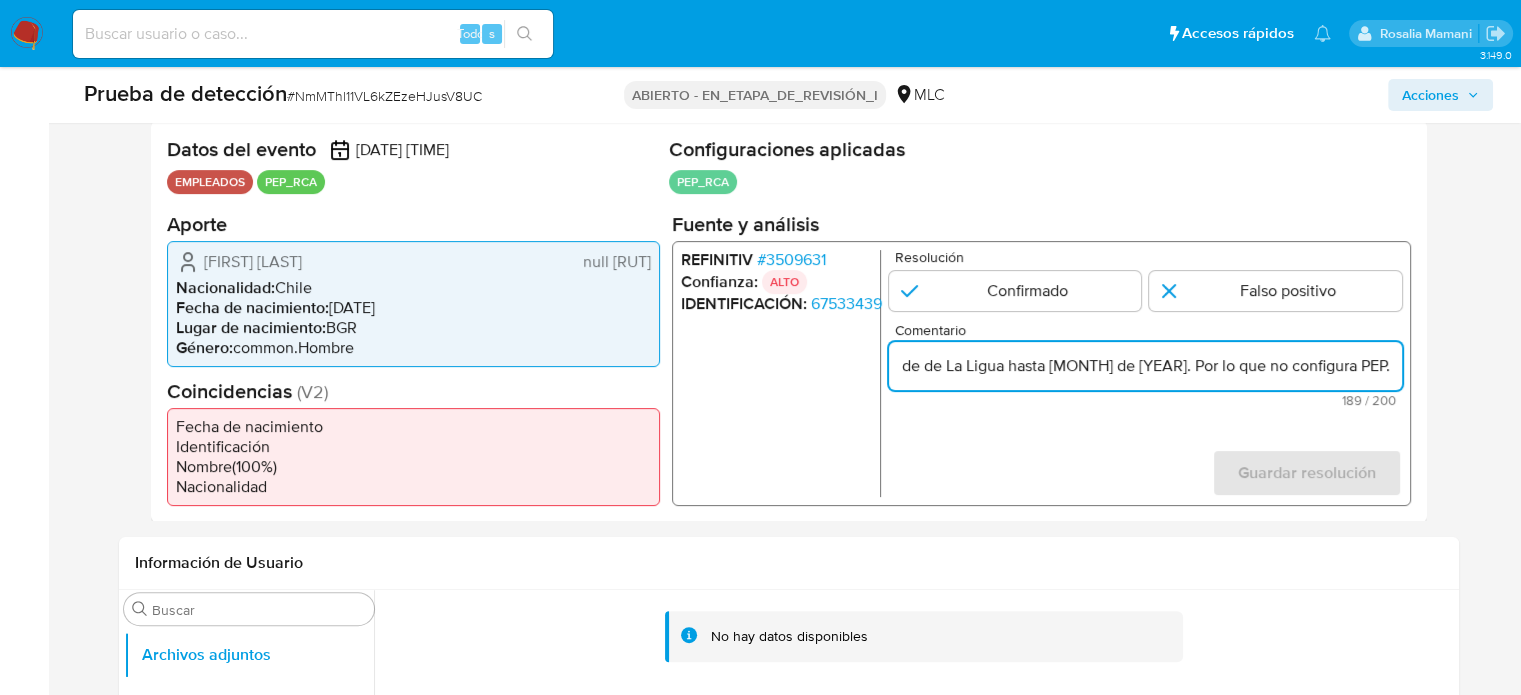 click on "Usuario EDGAR RODRIGO SANCHEZ DE GRACIA RUT 175362223, es hijo de Grineldo Rodrigo Sanchez Villalobos se desempeño como Alcalde de La Ligua hasta Junio de 2021. Por lo que no configura PEP." at bounding box center (1144, 365) 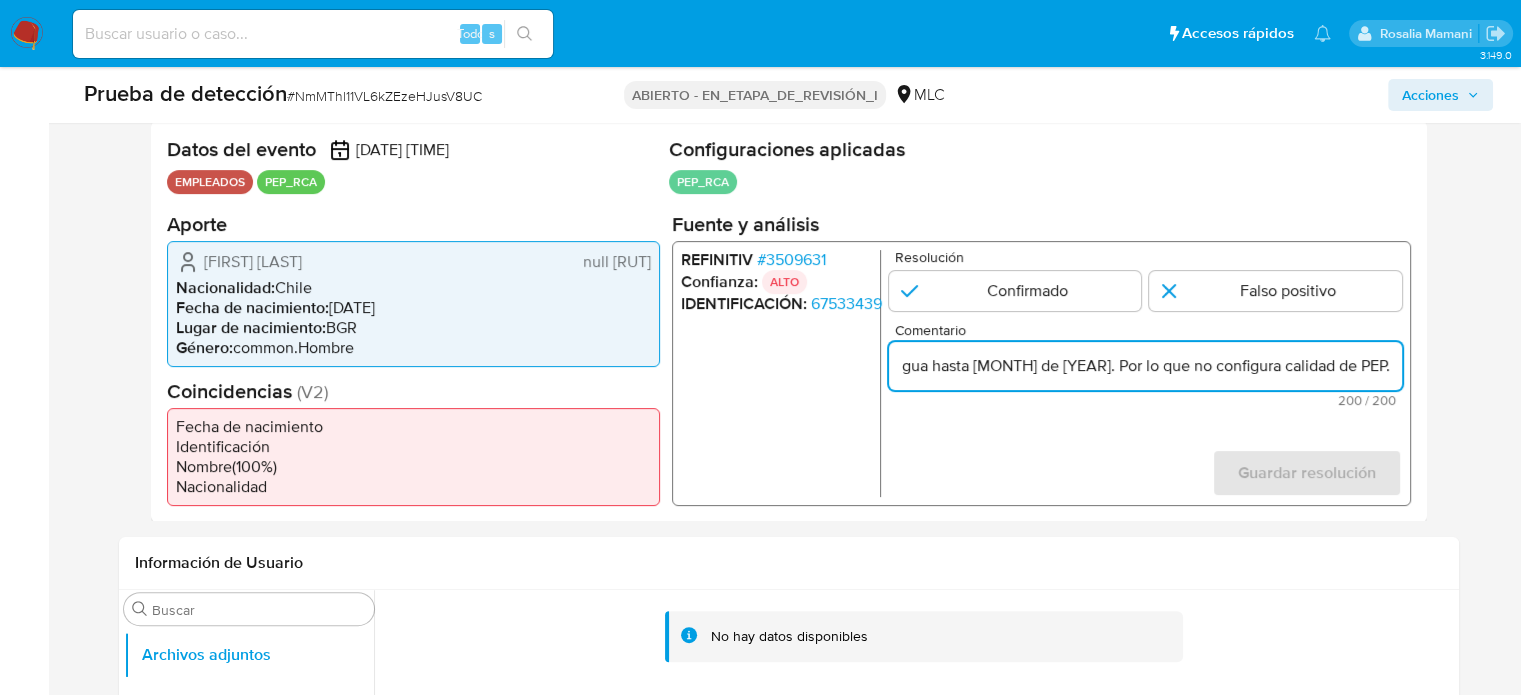 scroll, scrollTop: 0, scrollLeft: 1028, axis: horizontal 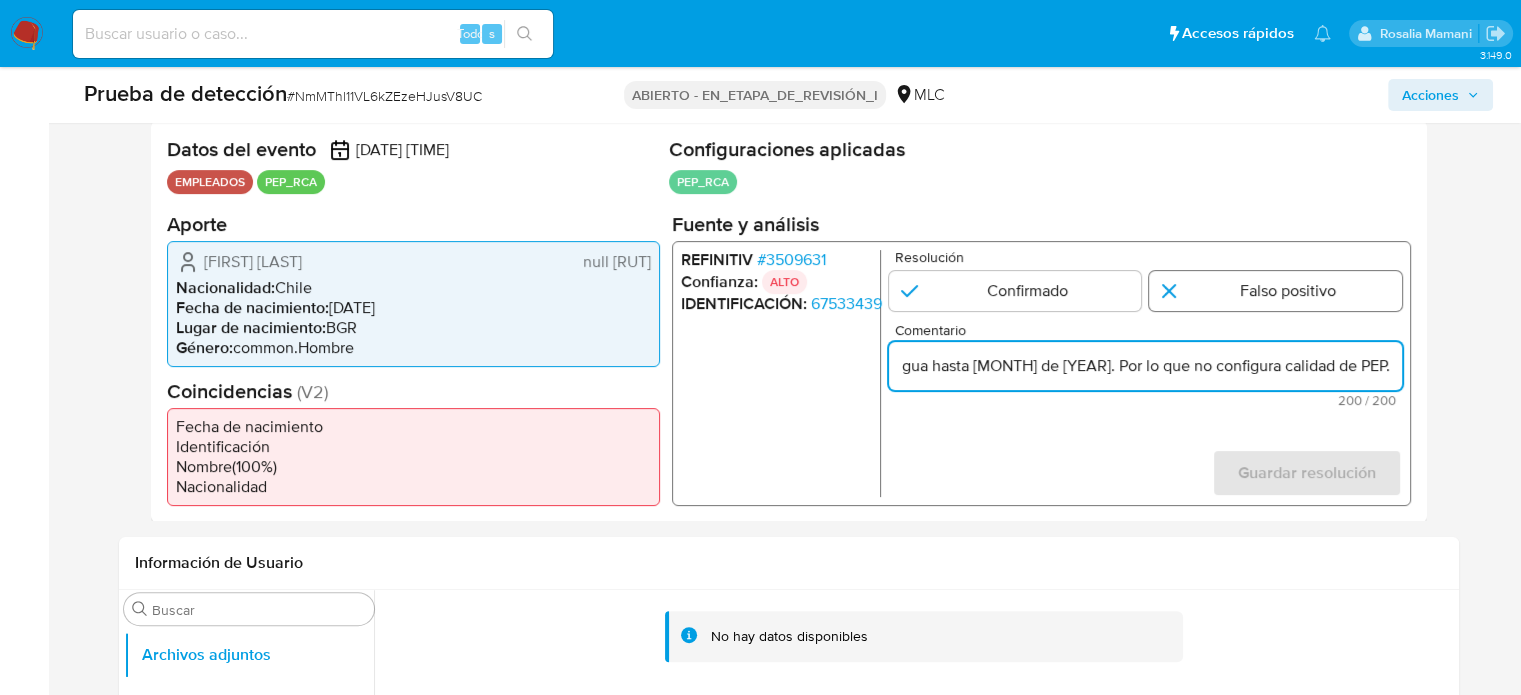 type on "Usuario EDGAR RODRIGO SANCHEZ DE GRACIA RUT 175362223, es hijo de Grineldo Rodrigo Sanchez Villalobos se desempeño como Alcalde de La Ligua hasta Junio de 2021. Por lo que no configura calidad de PEP." 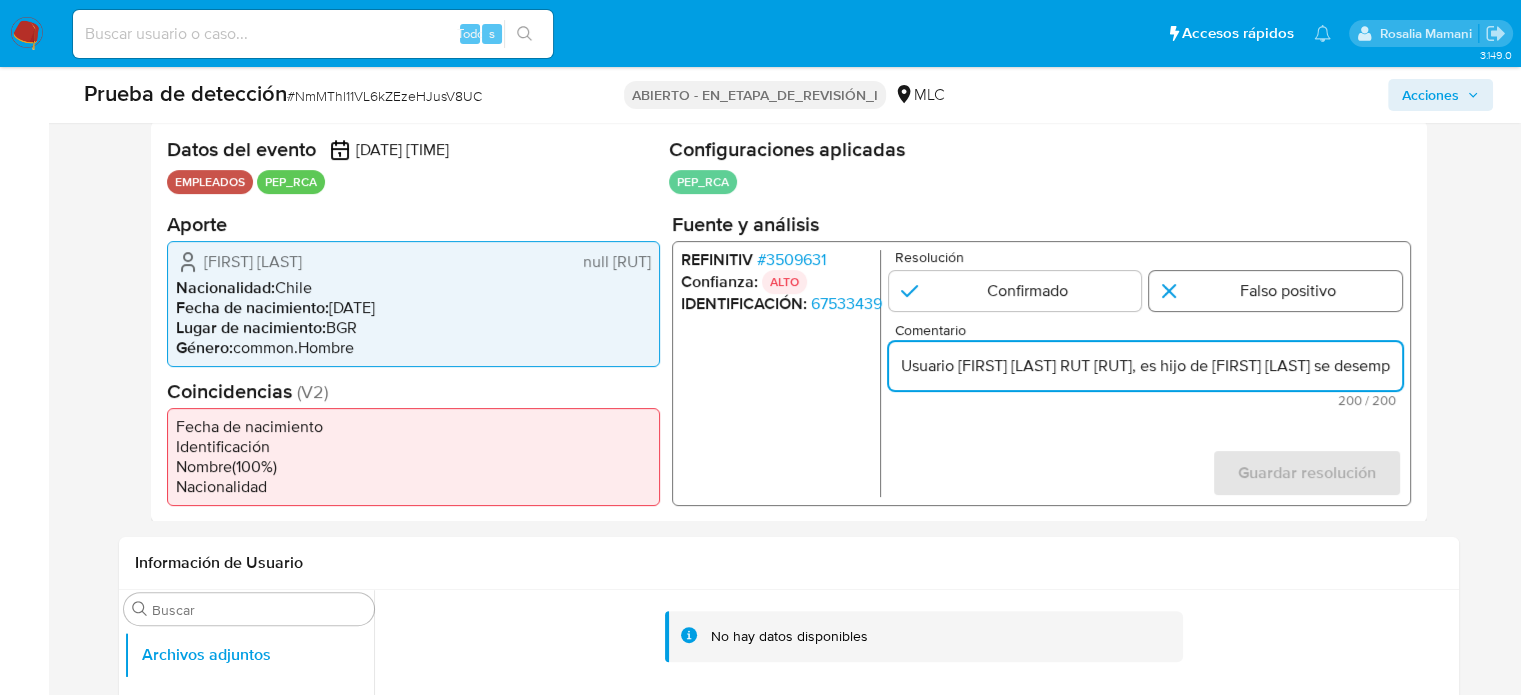 click at bounding box center (1275, 290) 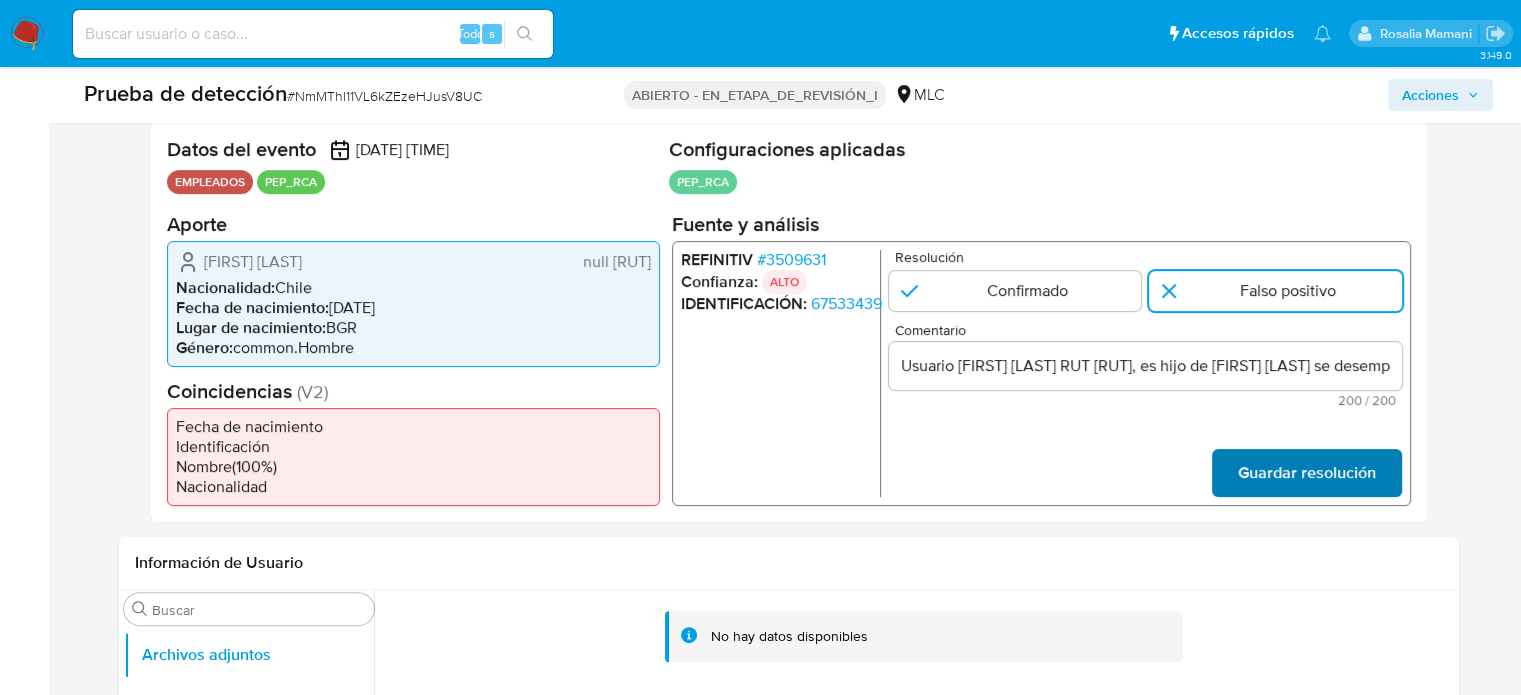 click on "Guardar resolución" at bounding box center (1306, 472) 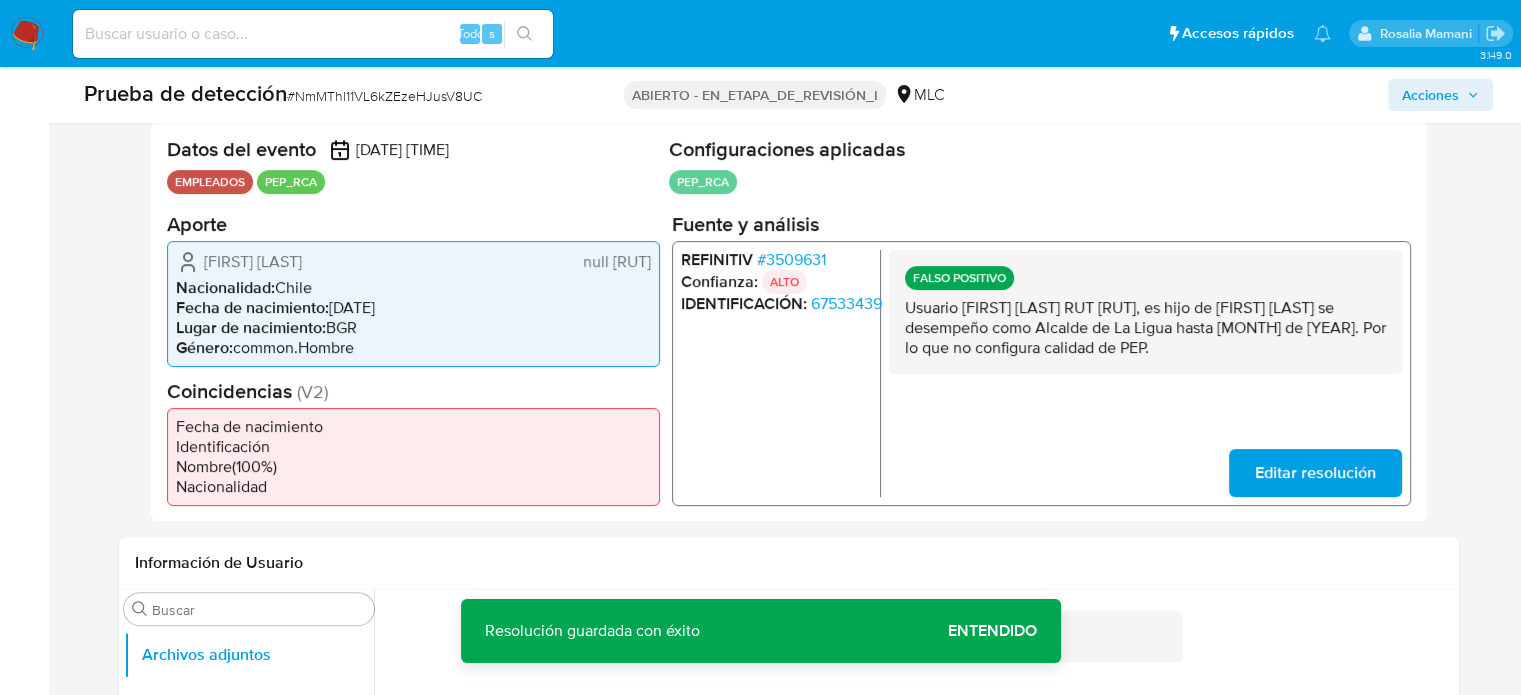 click on "Editar resolución" at bounding box center [1314, 472] 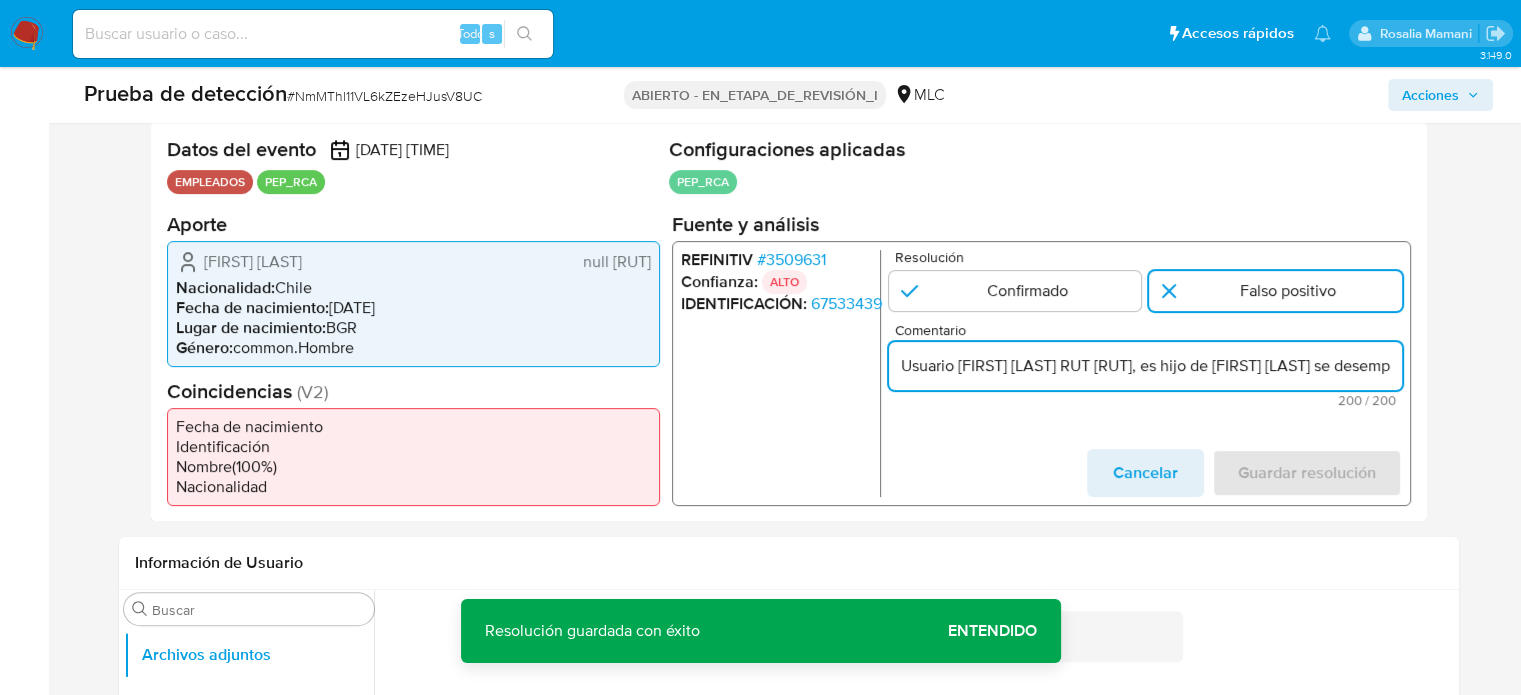 drag, startPoint x: 953, startPoint y: 364, endPoint x: 876, endPoint y: 368, distance: 77.10383 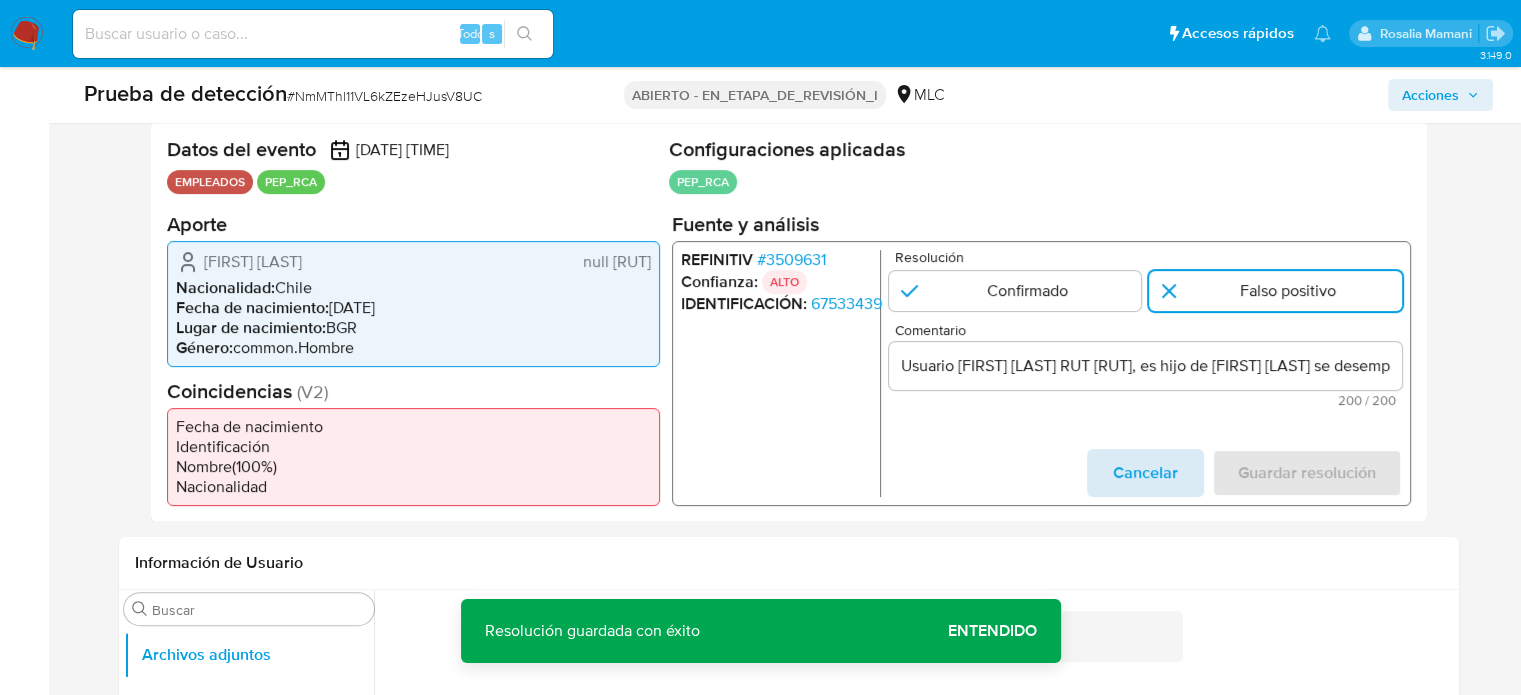 click on "Cancelar" at bounding box center [1144, 472] 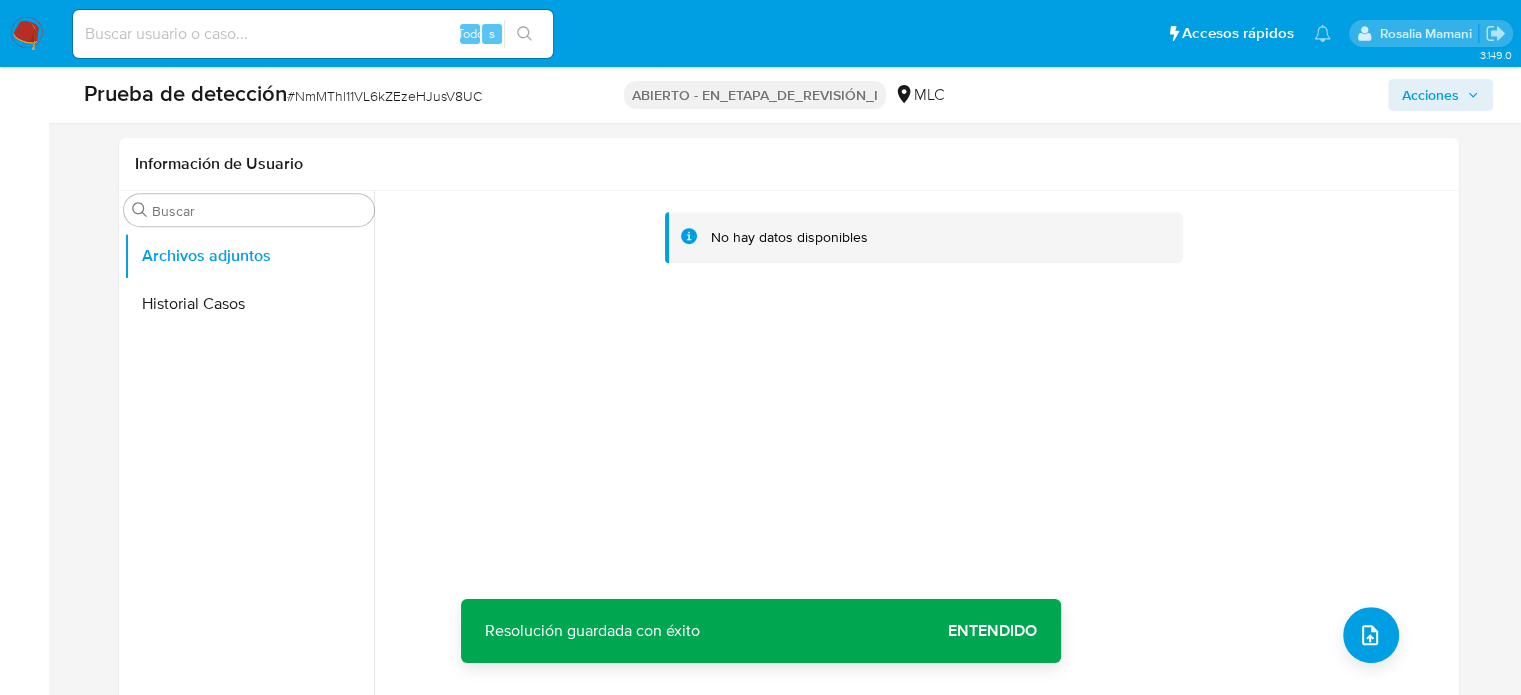scroll, scrollTop: 800, scrollLeft: 0, axis: vertical 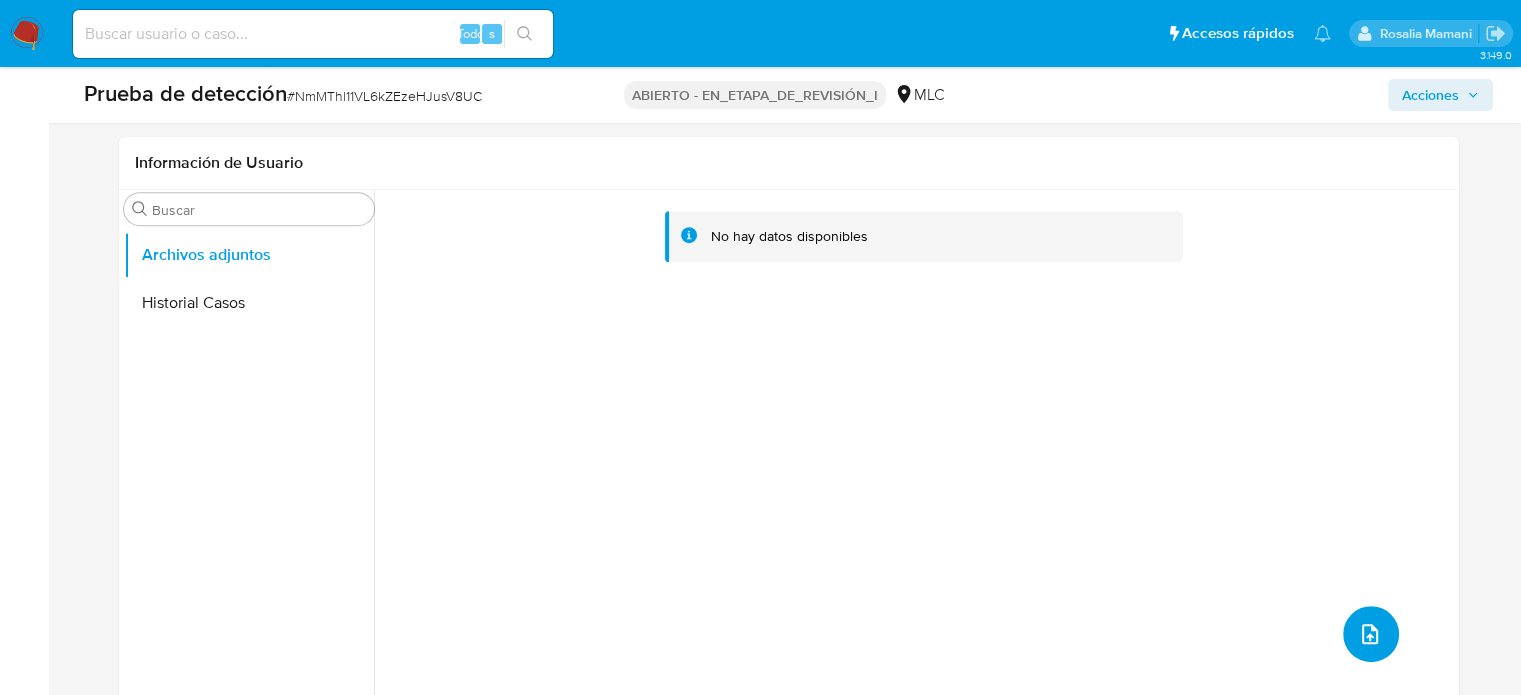 click at bounding box center (1371, 634) 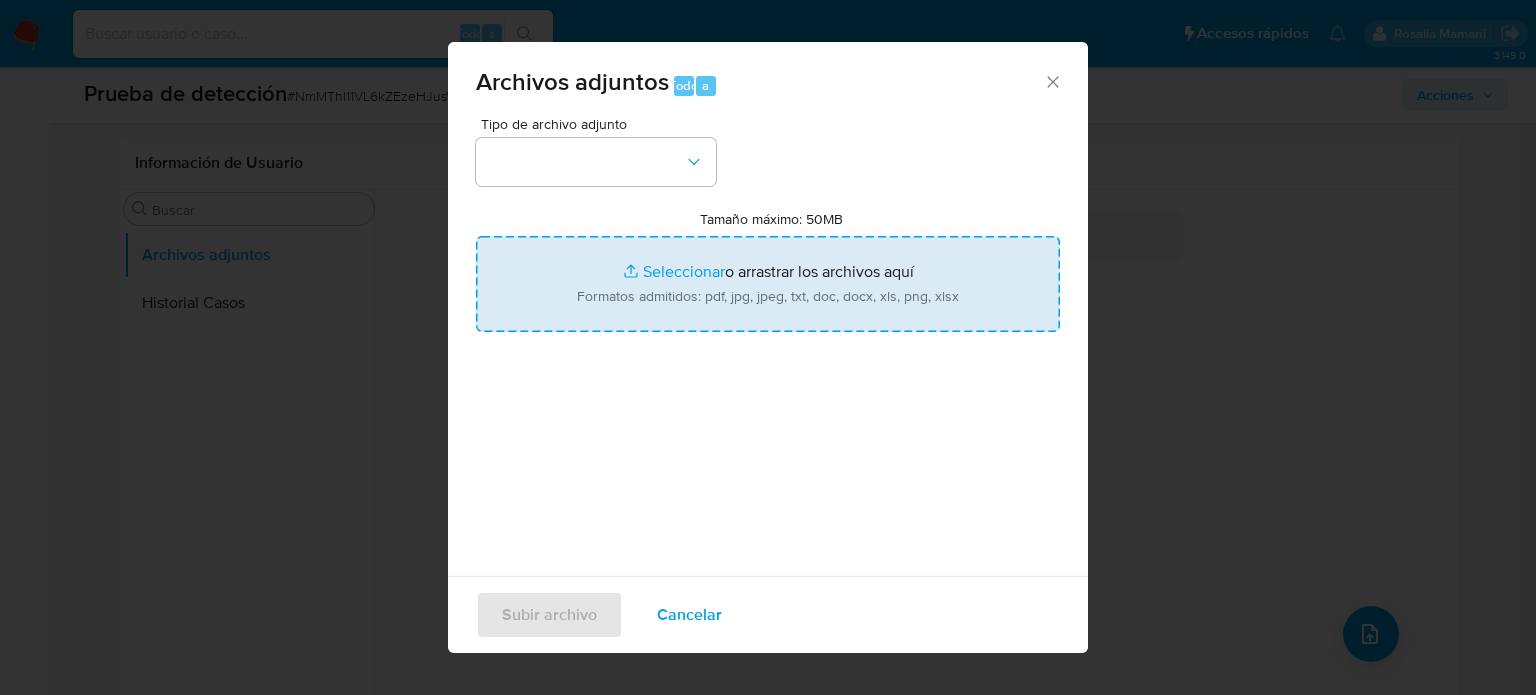 click on "Tamaño máximo: 50MB Seleccionar archivos" at bounding box center (768, 284) 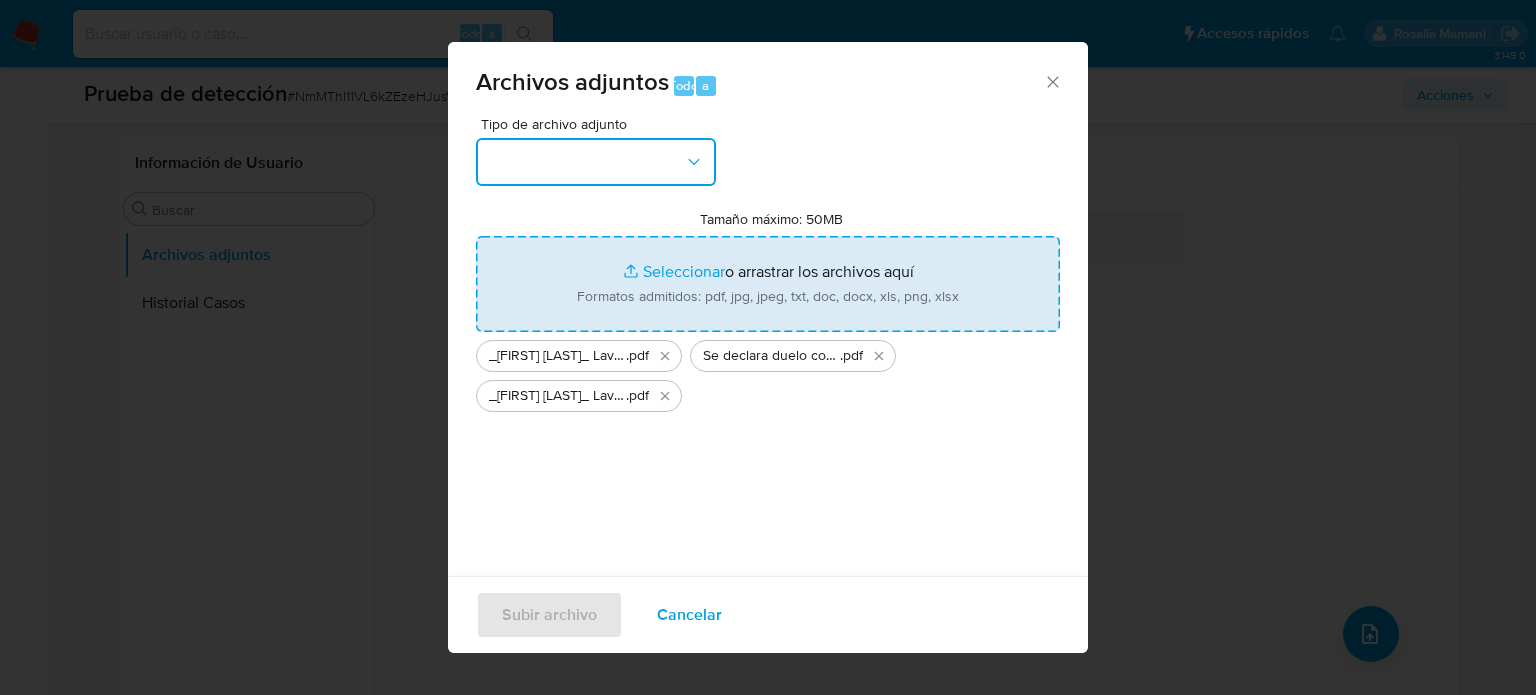 click at bounding box center (596, 162) 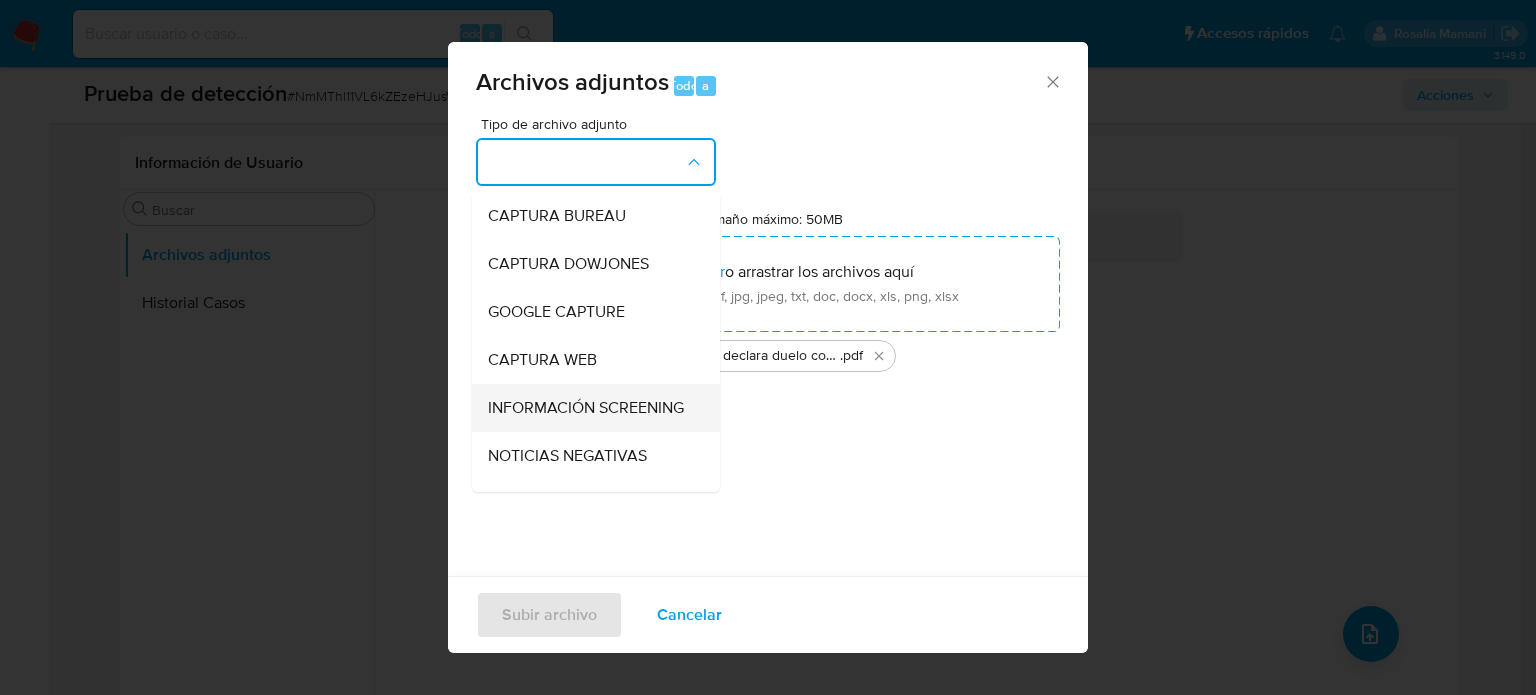 click on "INFORMACIÓN SCREENING" at bounding box center (586, 408) 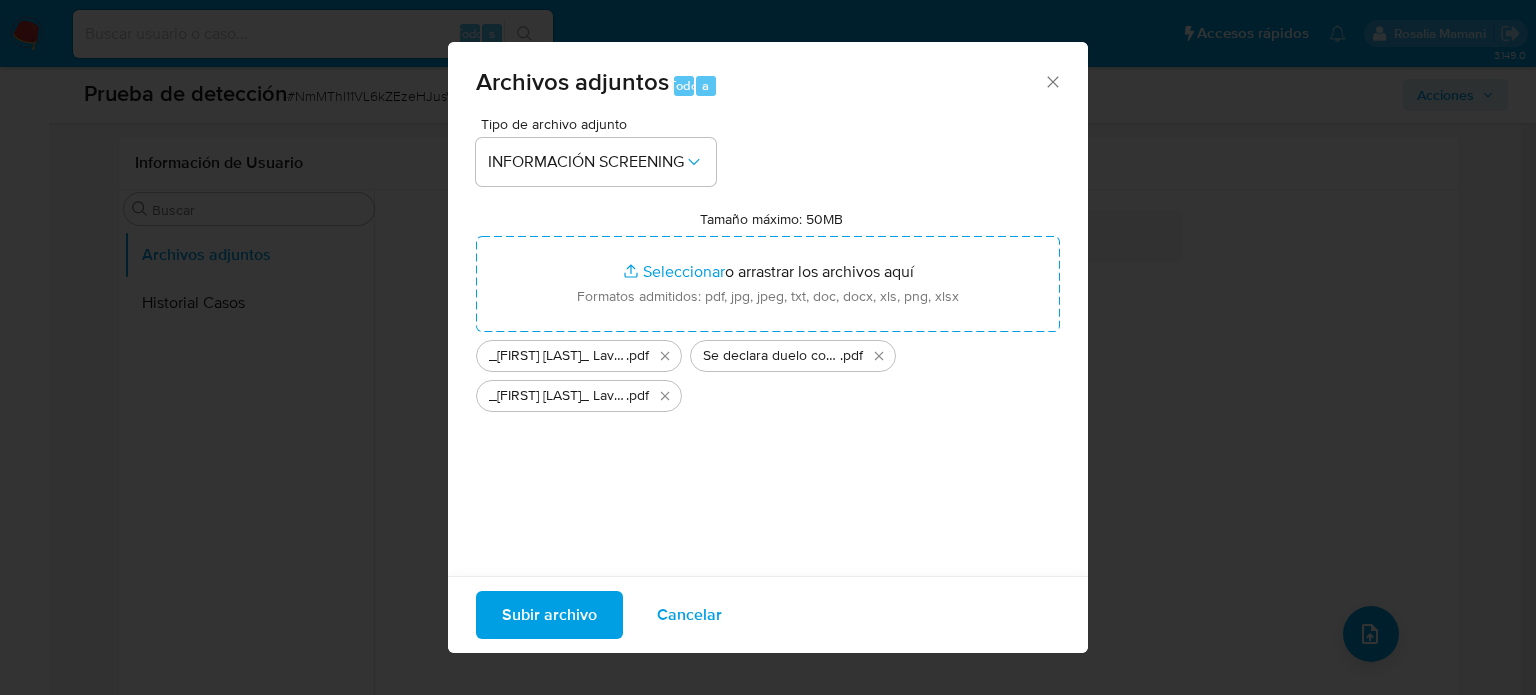 click on "Subir archivo" at bounding box center (549, 615) 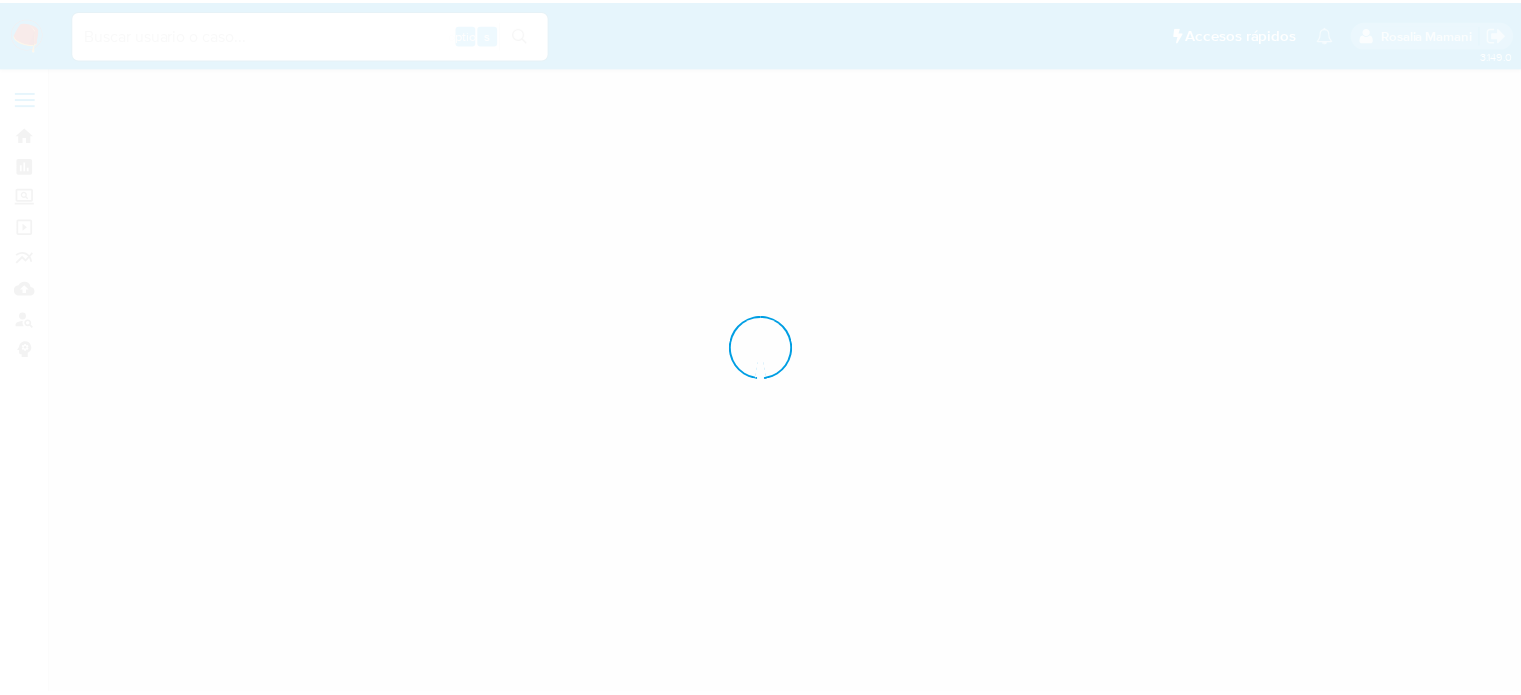 scroll, scrollTop: 0, scrollLeft: 0, axis: both 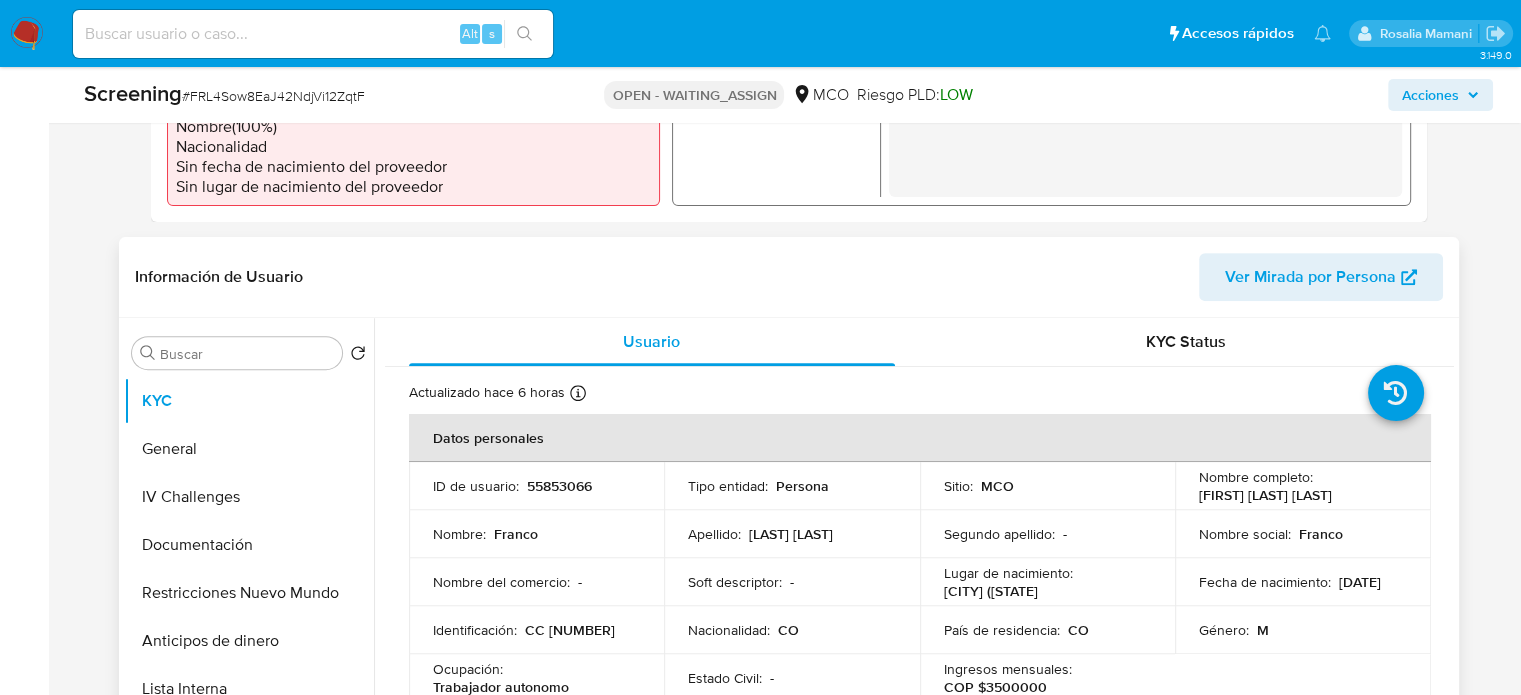 select on "10" 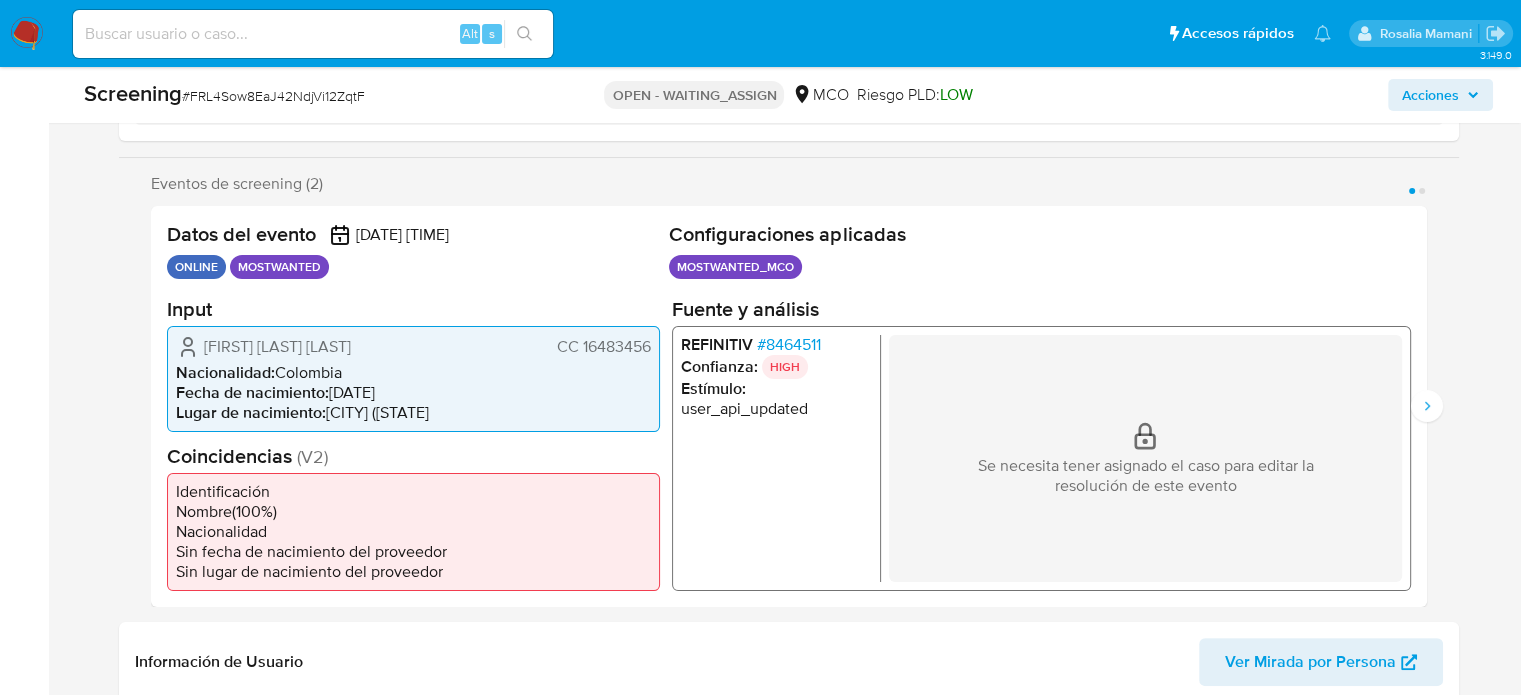 scroll, scrollTop: 300, scrollLeft: 0, axis: vertical 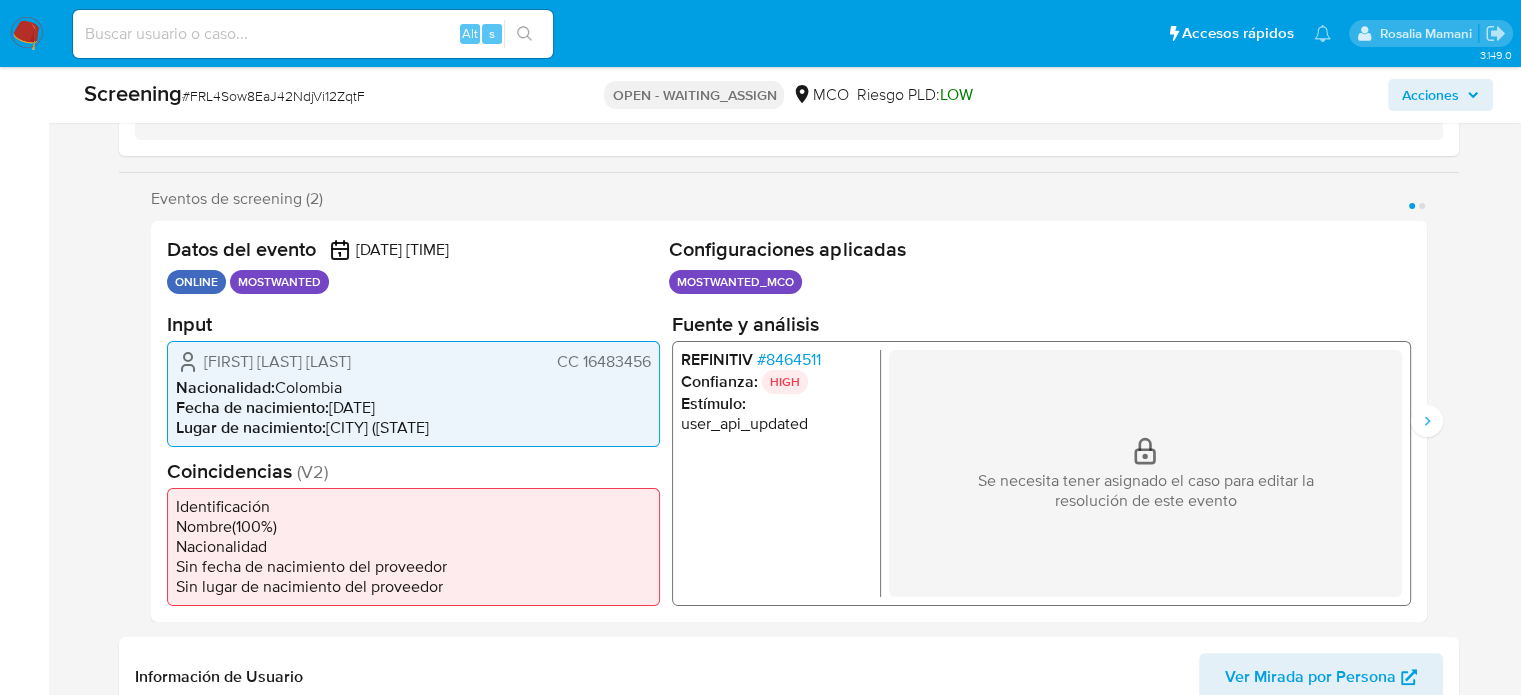 drag, startPoint x: 652, startPoint y: 360, endPoint x: 553, endPoint y: 366, distance: 99.18165 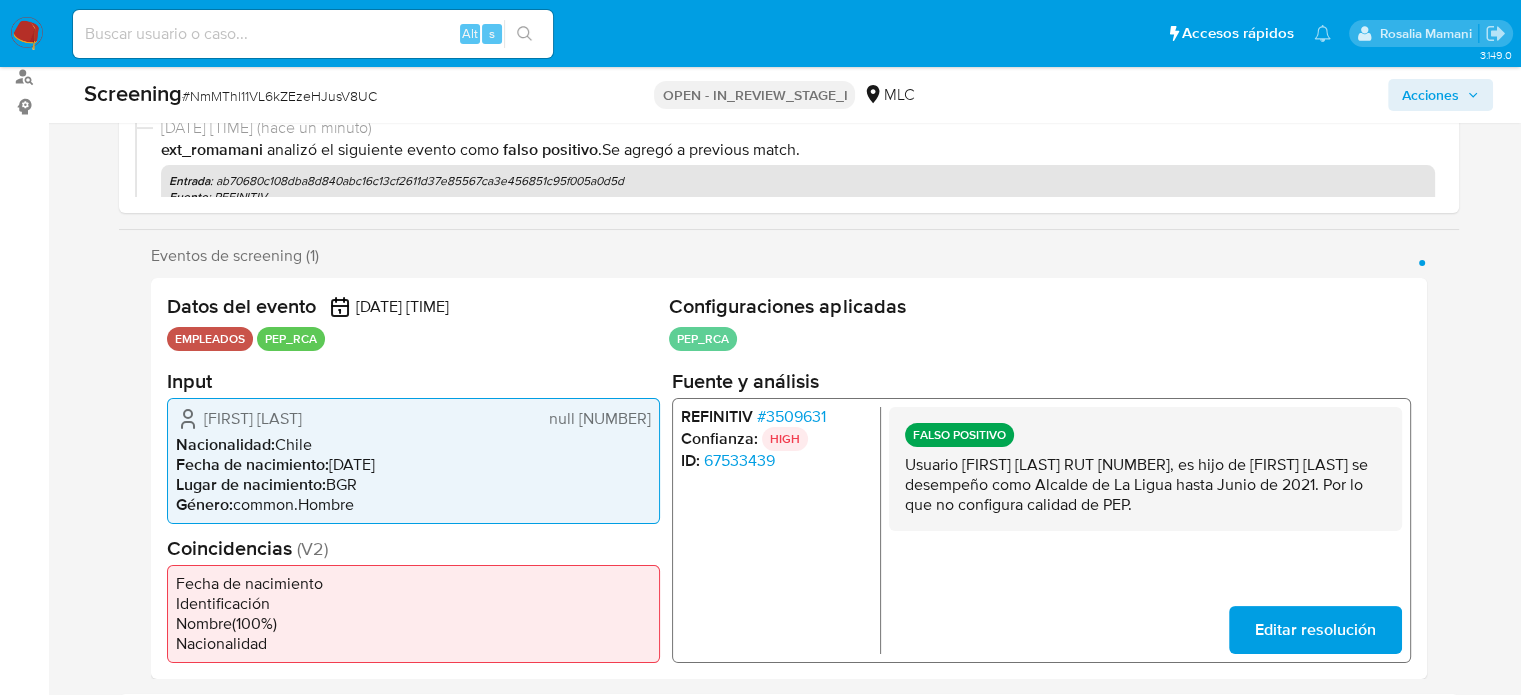 scroll, scrollTop: 300, scrollLeft: 0, axis: vertical 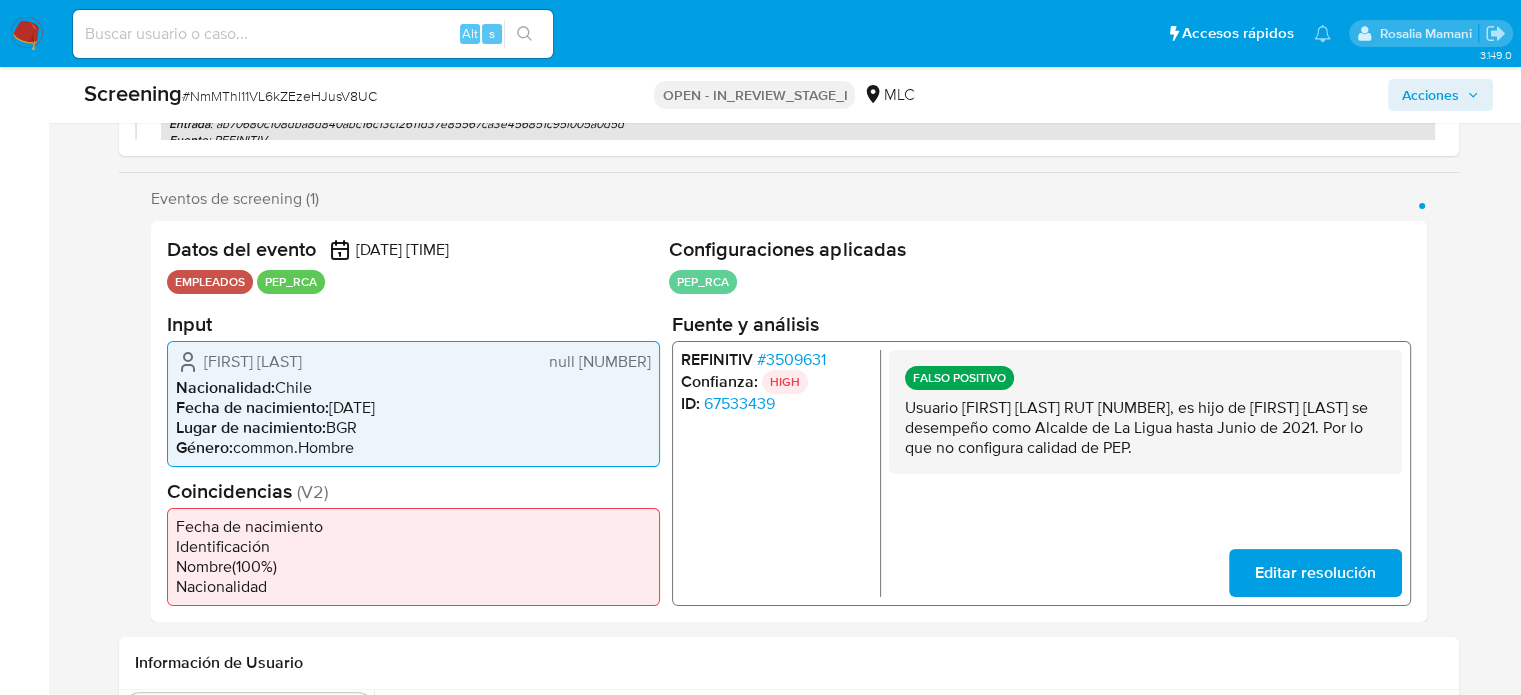 drag, startPoint x: 1030, startPoint y: 473, endPoint x: 899, endPoint y: 415, distance: 143.26549 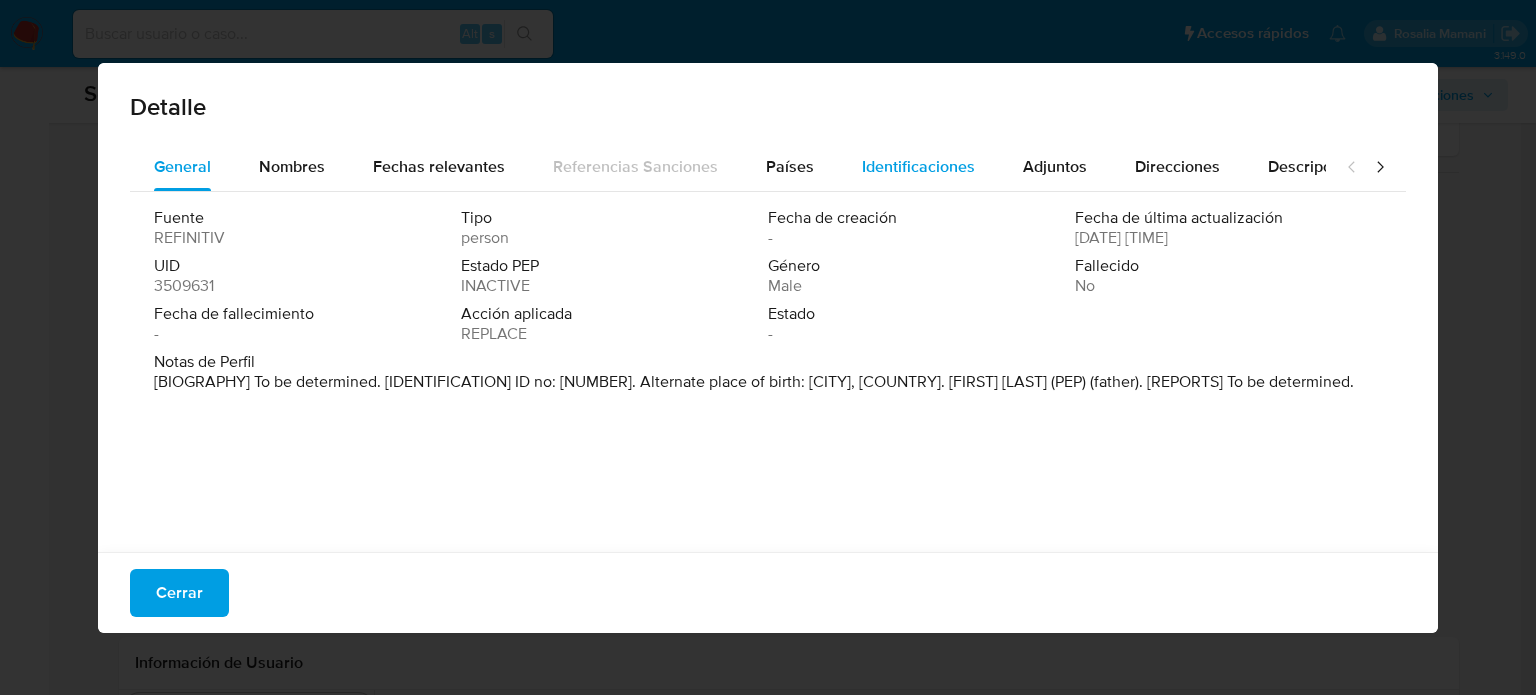 click on "Identificaciones" at bounding box center (918, 166) 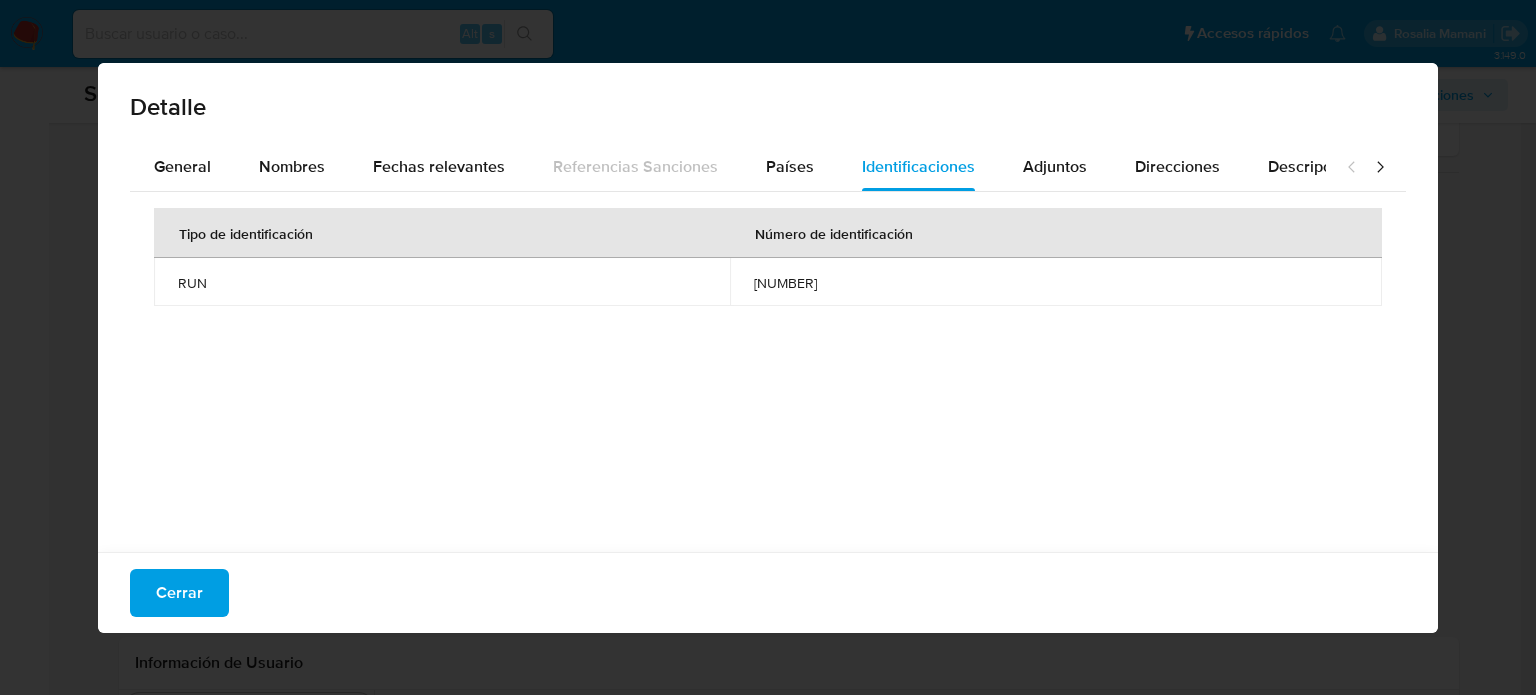 drag, startPoint x: 741, startPoint y: 280, endPoint x: 816, endPoint y: 293, distance: 76.11833 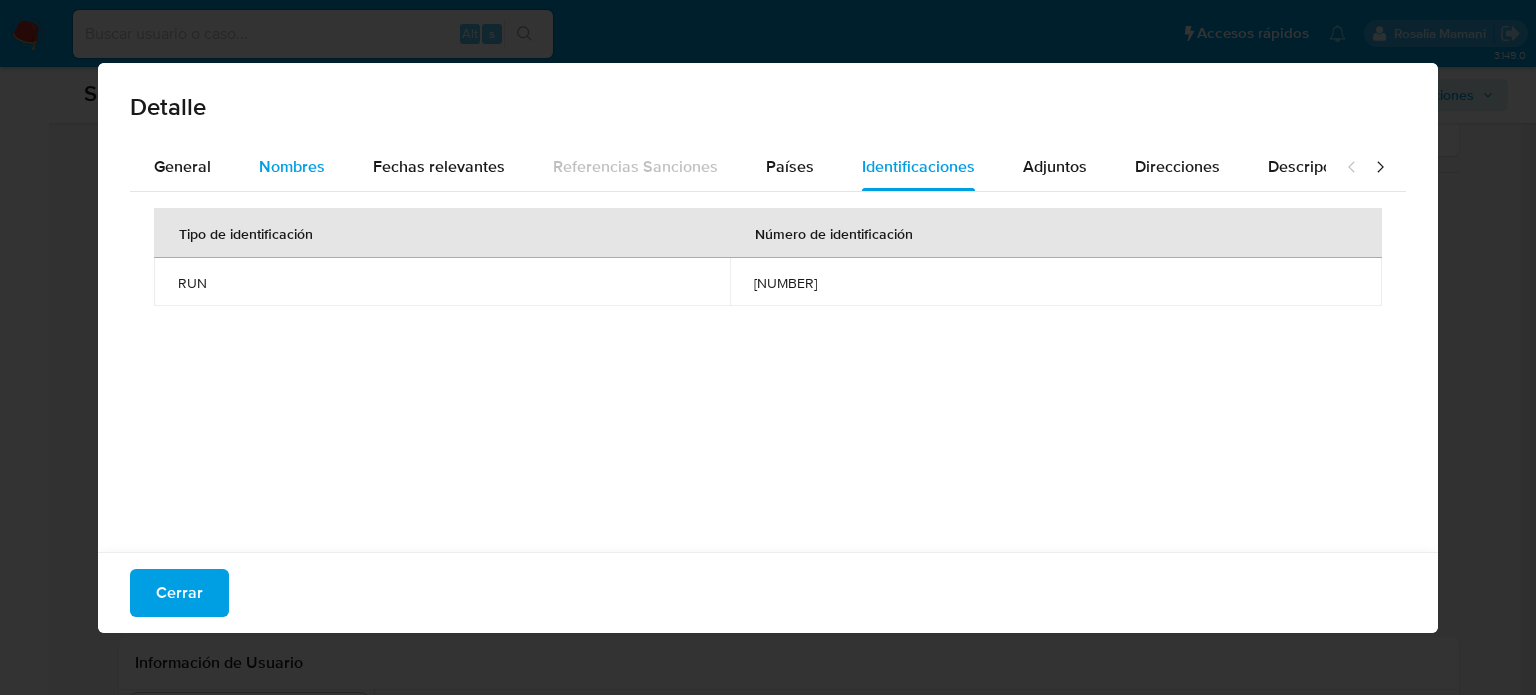 click on "Nombres" at bounding box center [292, 166] 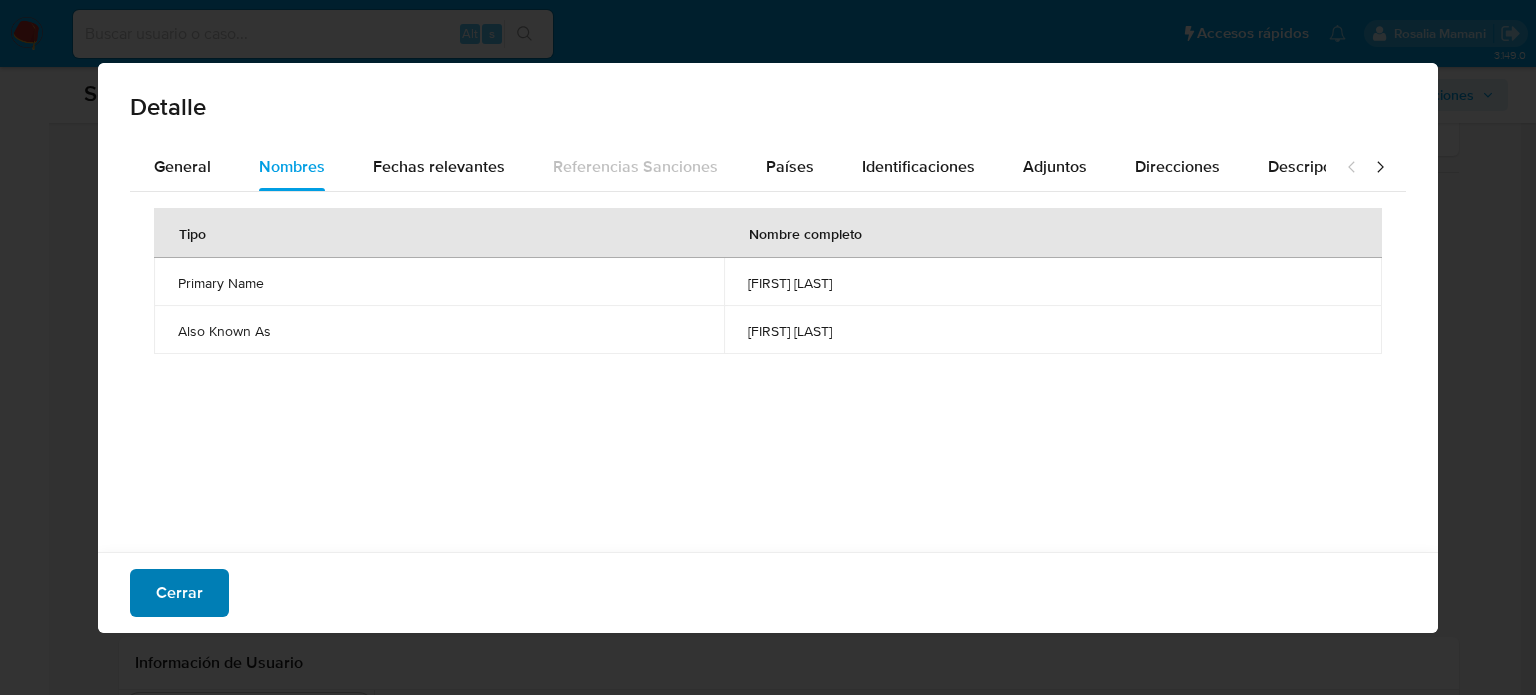 click on "Cerrar" at bounding box center [179, 593] 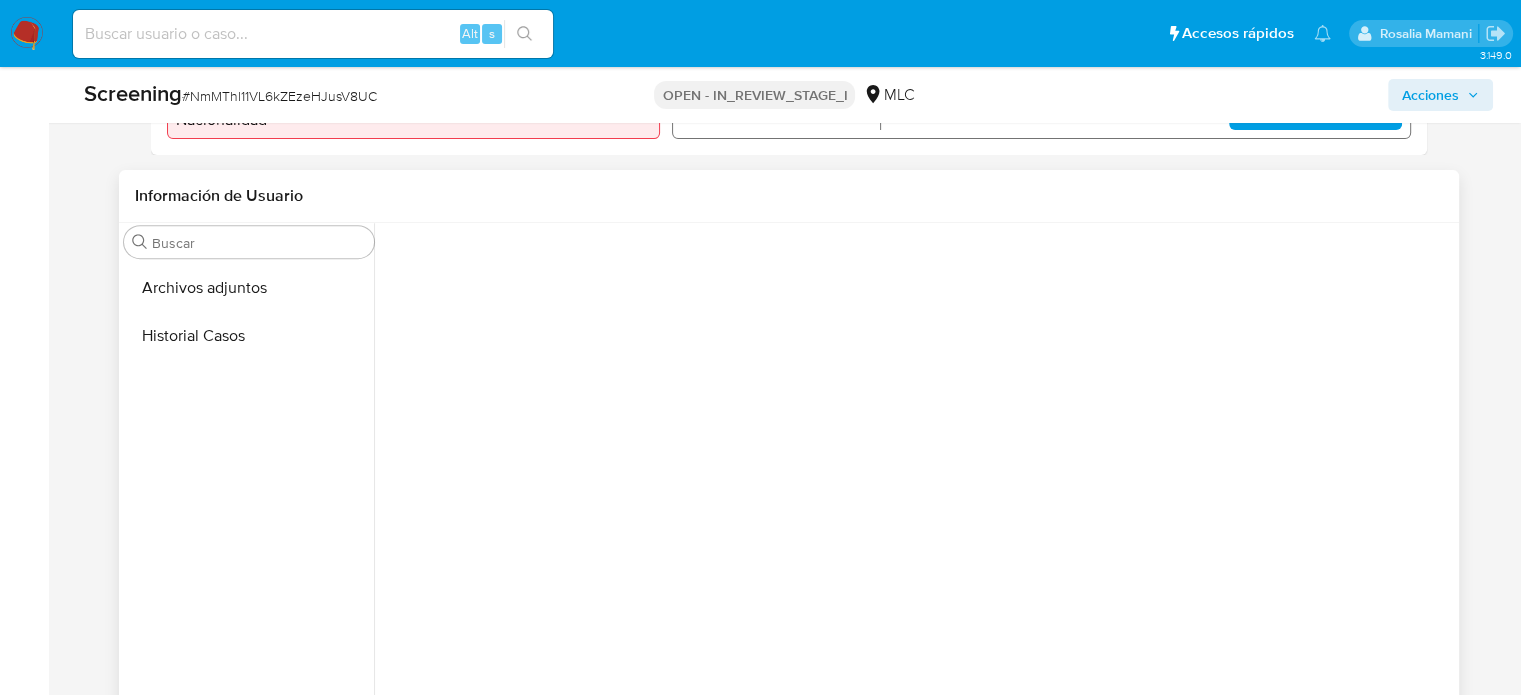 scroll, scrollTop: 836, scrollLeft: 0, axis: vertical 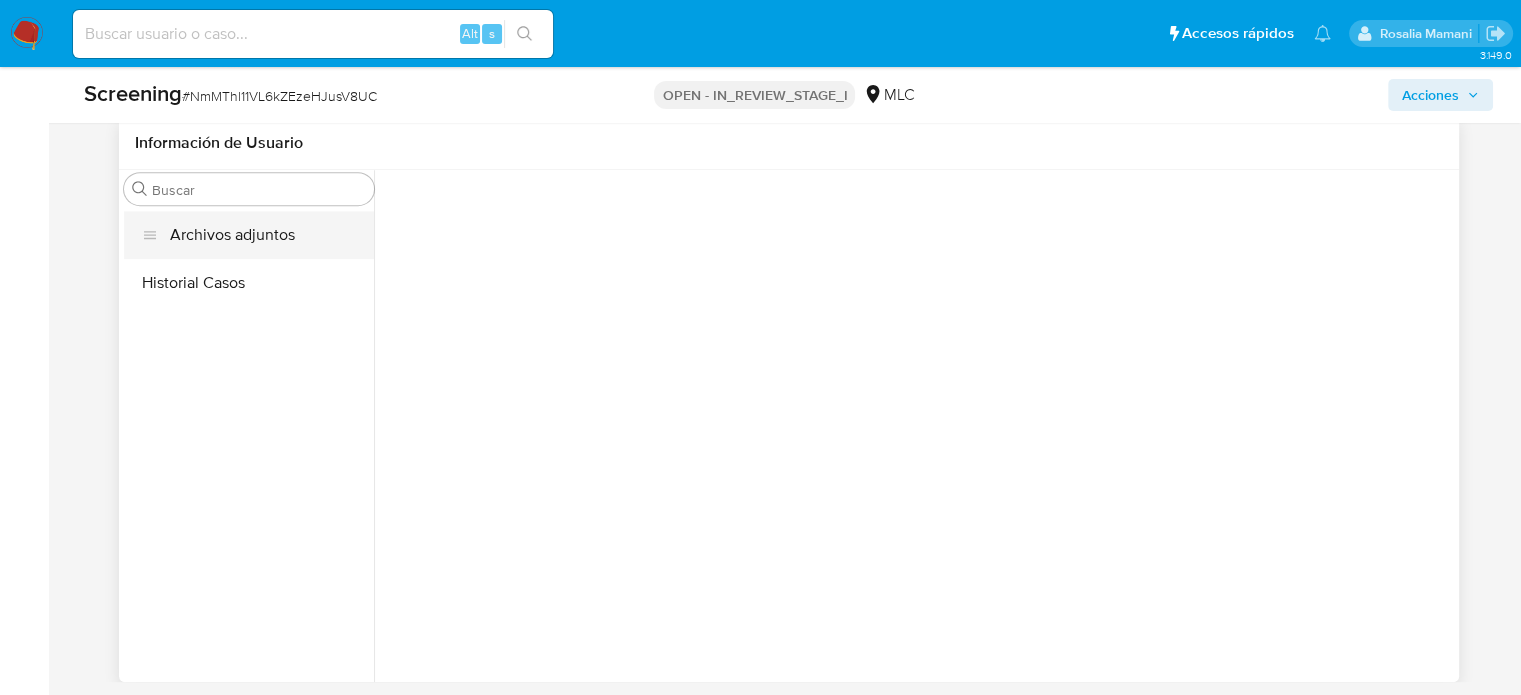 click on "Archivos adjuntos" at bounding box center [249, 235] 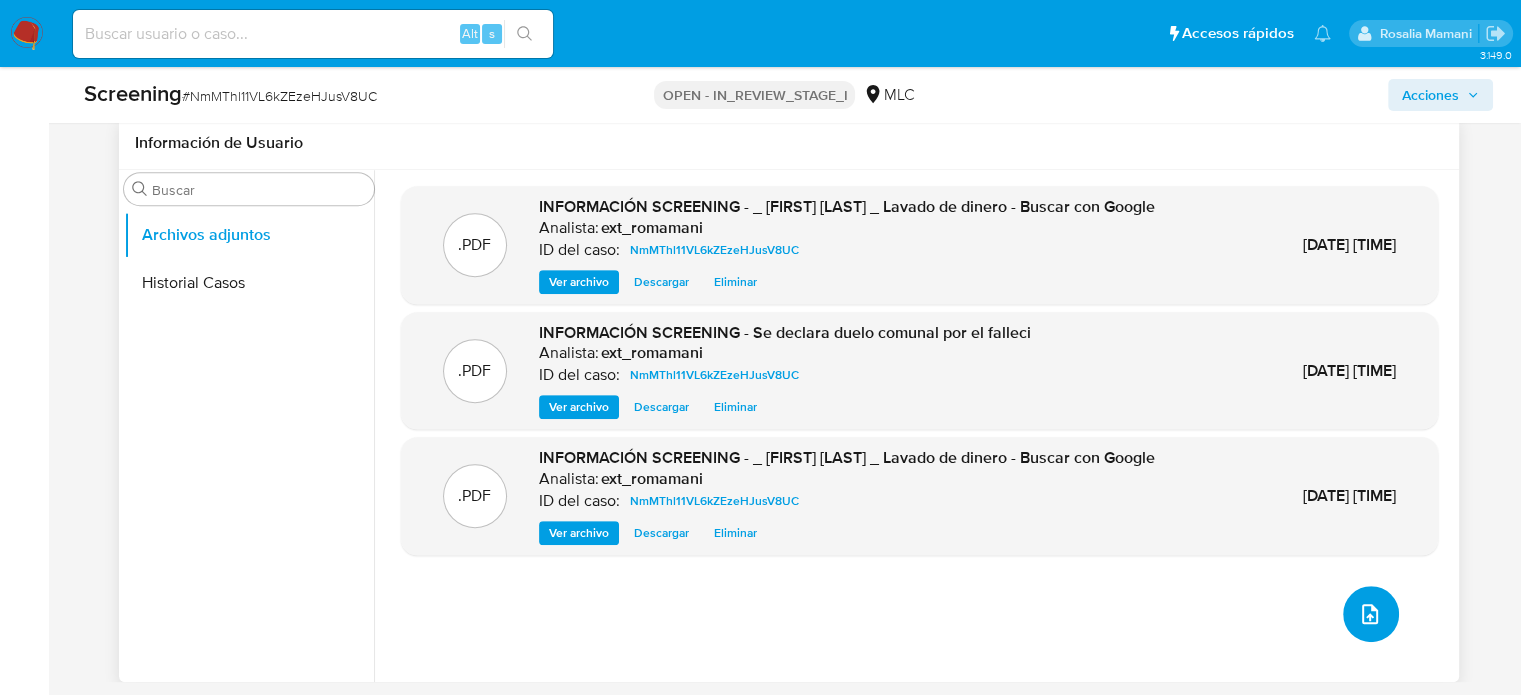 click at bounding box center (1371, 614) 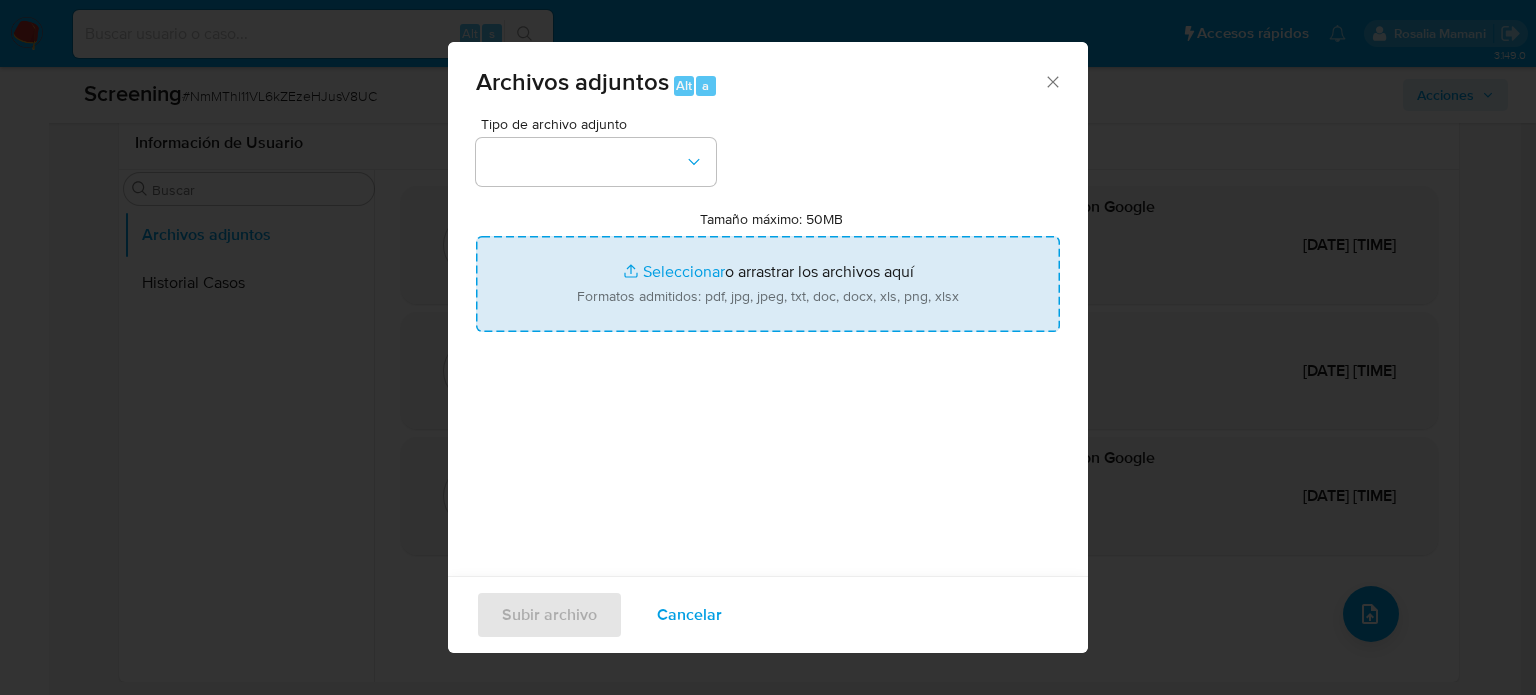 click on "Tamaño máximo: 50MB Seleccionar archivos" at bounding box center (768, 284) 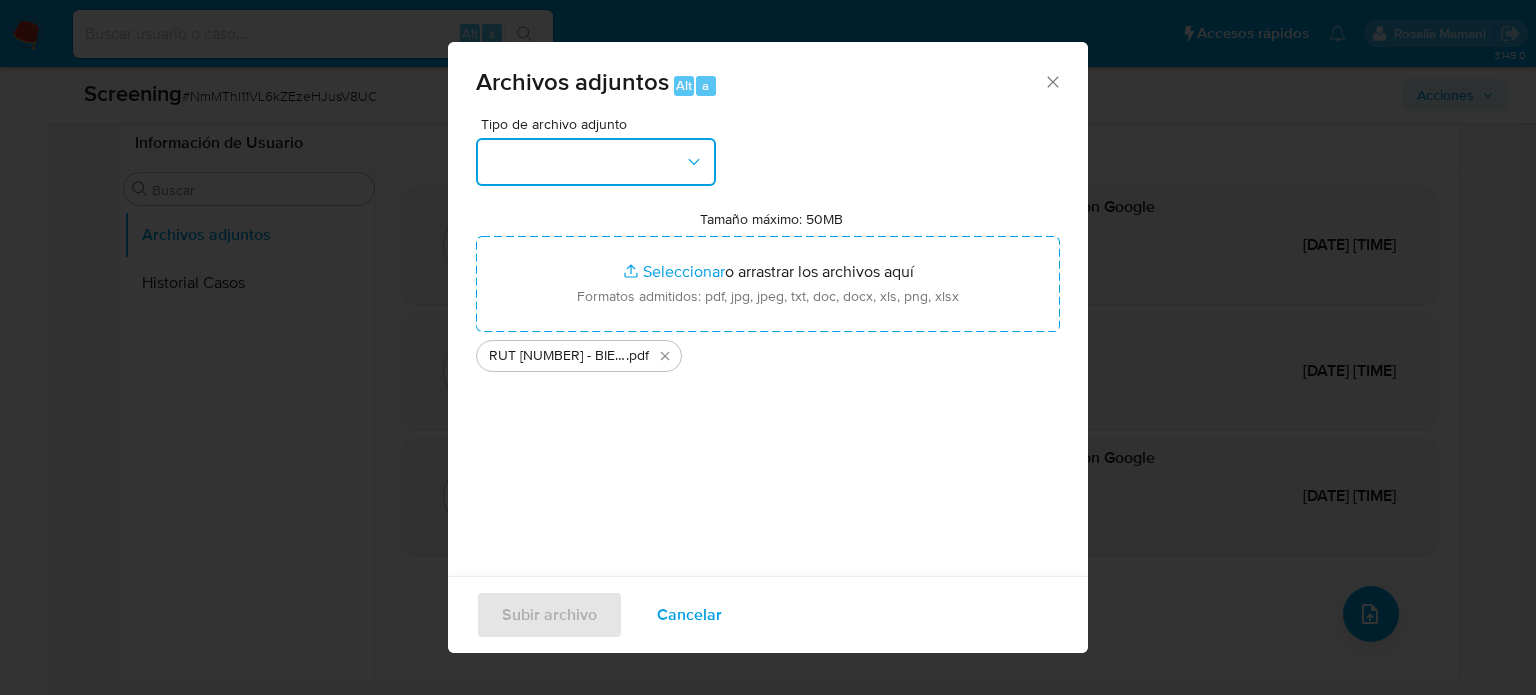 click at bounding box center [596, 162] 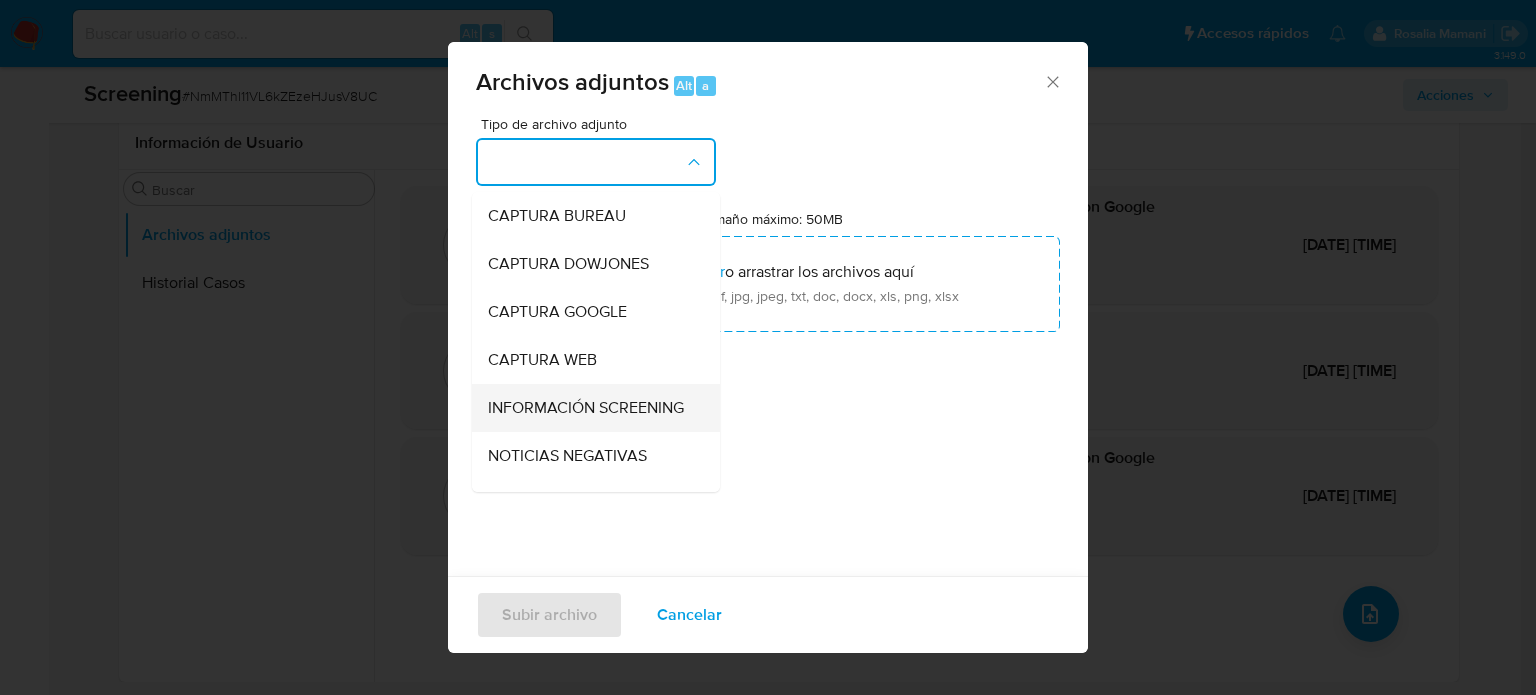 click on "INFORMACIÓN SCREENING" at bounding box center [586, 408] 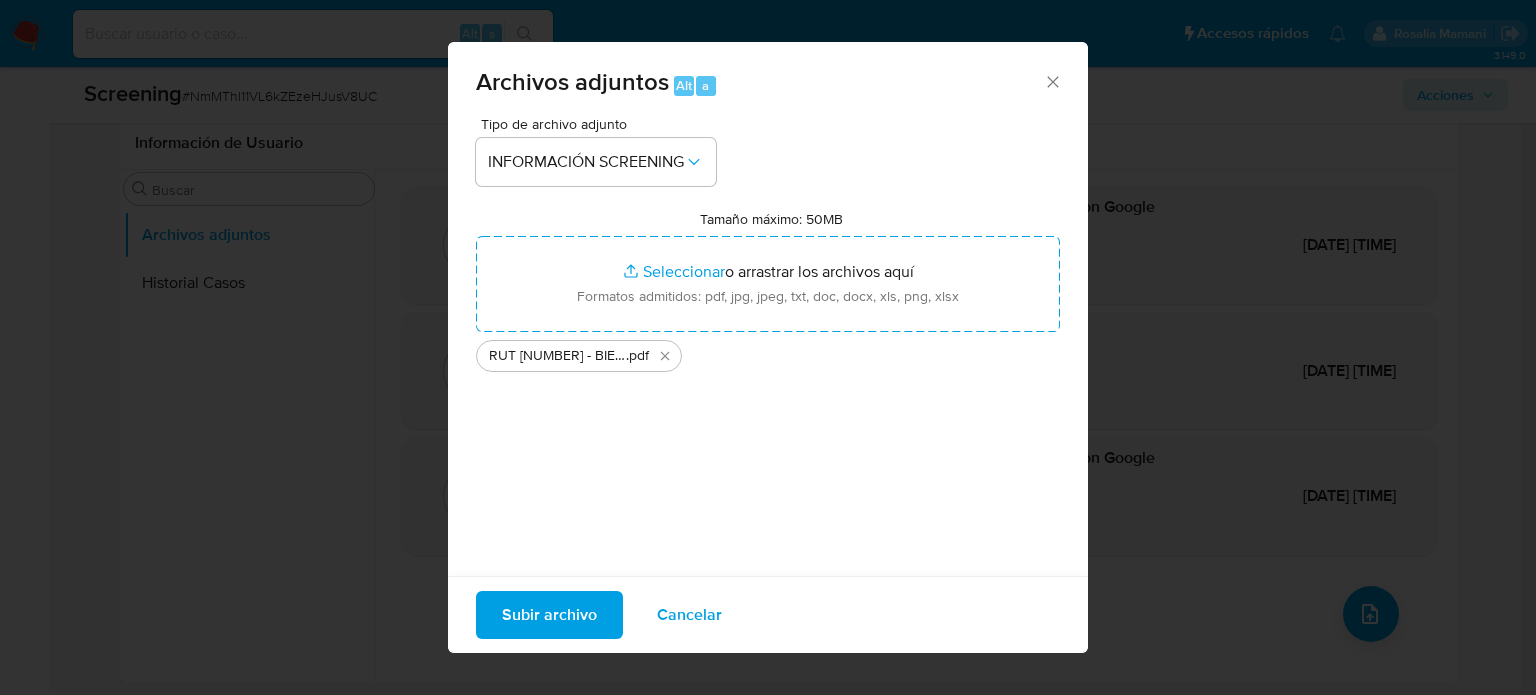 click on "Subir archivo" at bounding box center [549, 615] 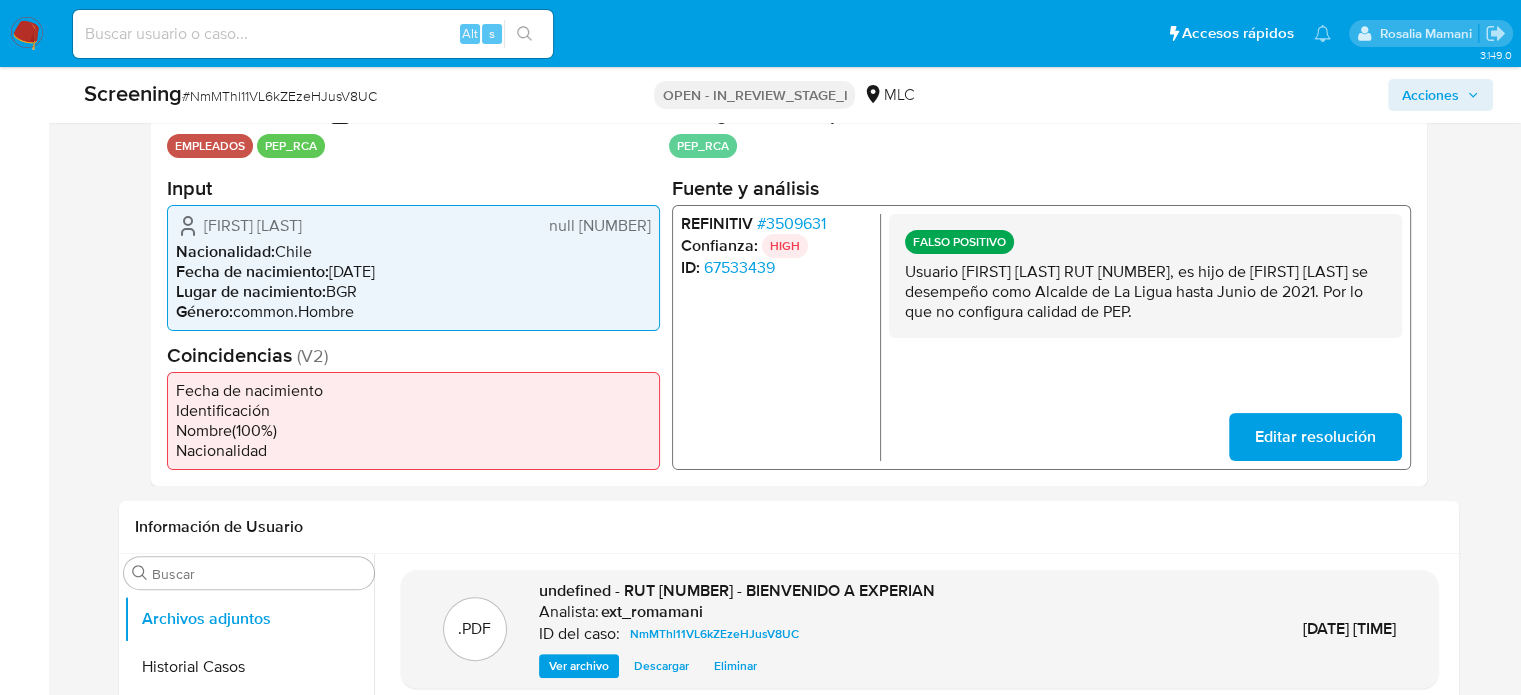 scroll, scrollTop: 136, scrollLeft: 0, axis: vertical 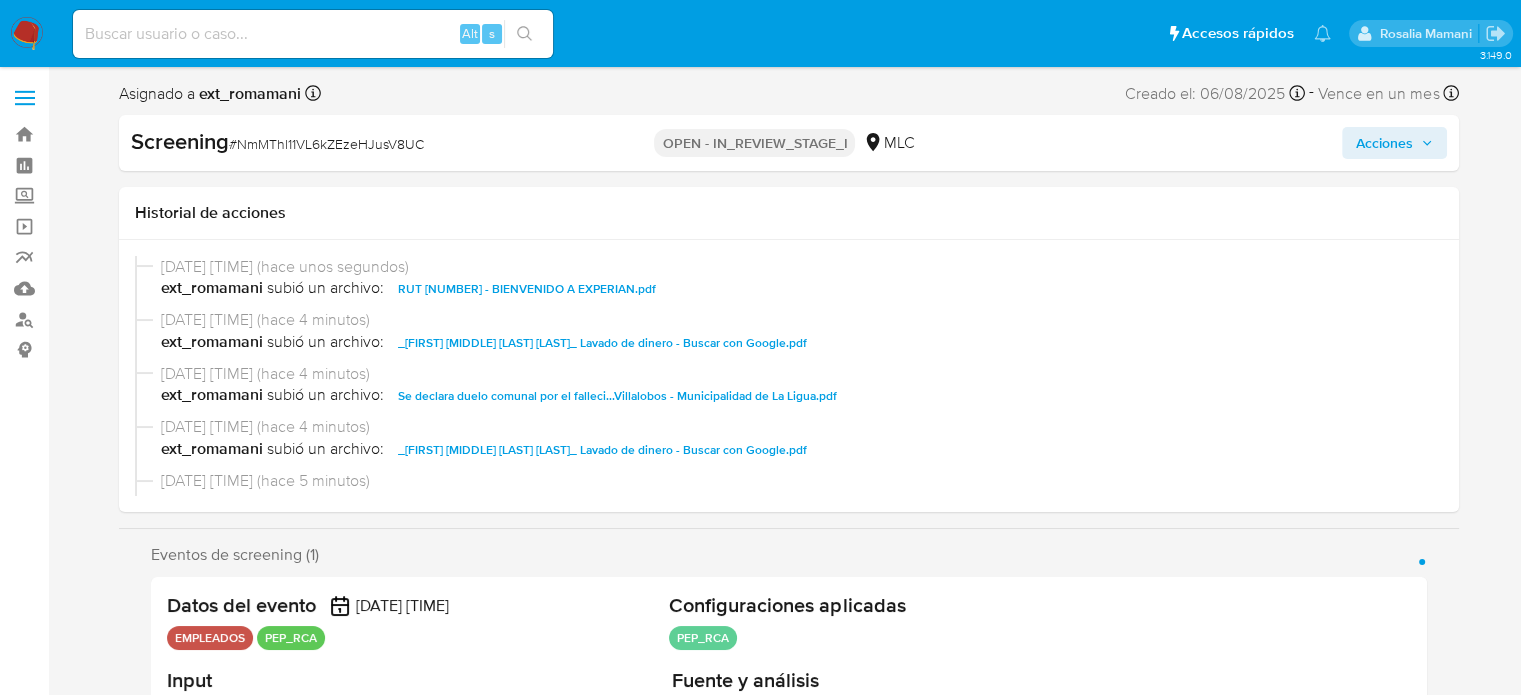 click on "Acciones" at bounding box center [1384, 143] 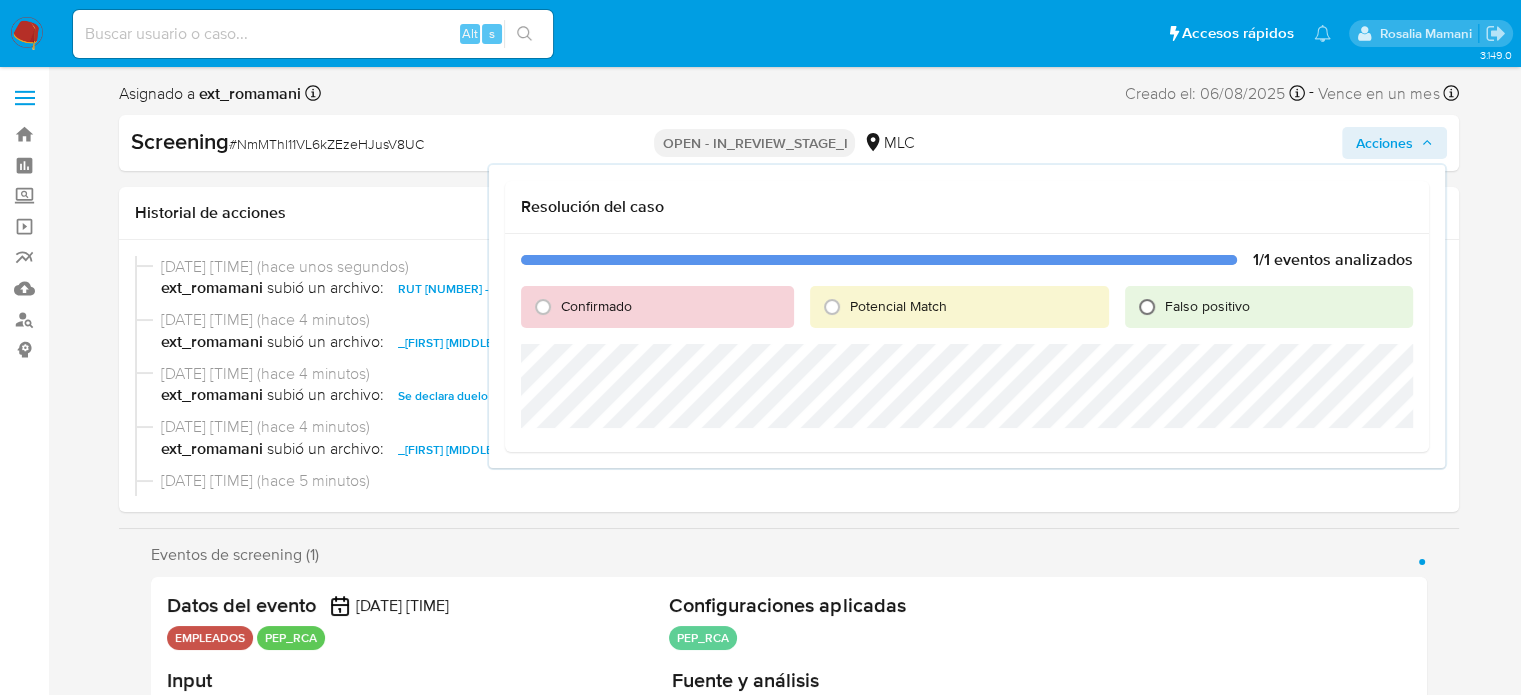 click on "Falso positivo" at bounding box center (1147, 307) 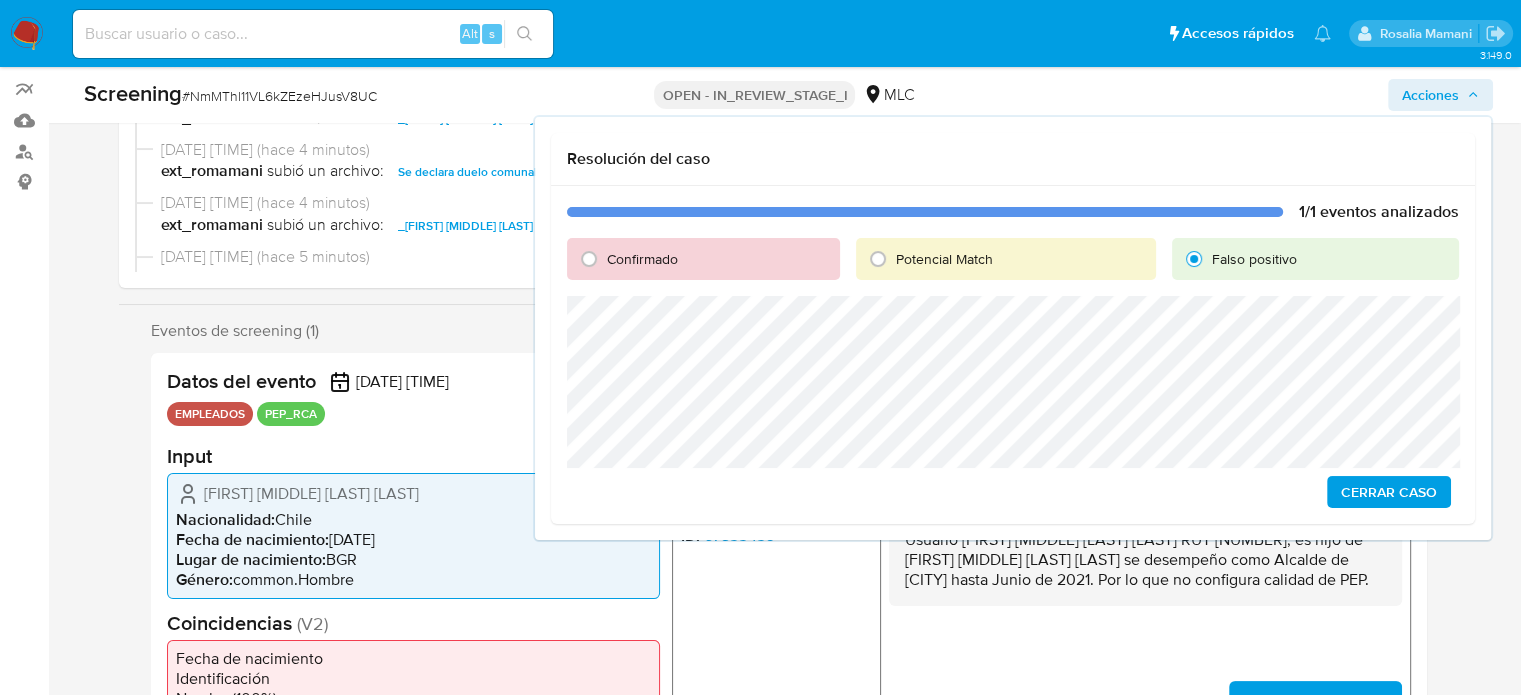 scroll, scrollTop: 200, scrollLeft: 0, axis: vertical 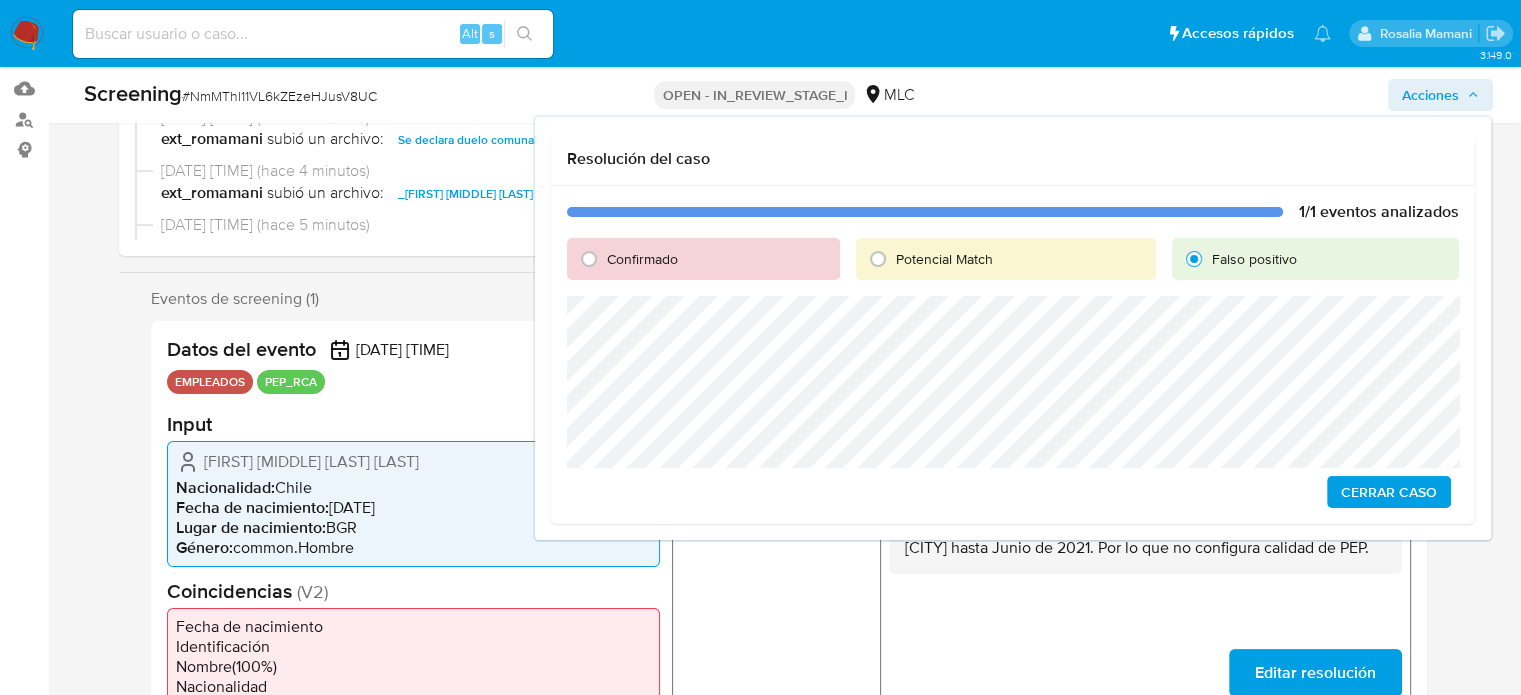 click on "Cerrar Caso" at bounding box center [1389, 492] 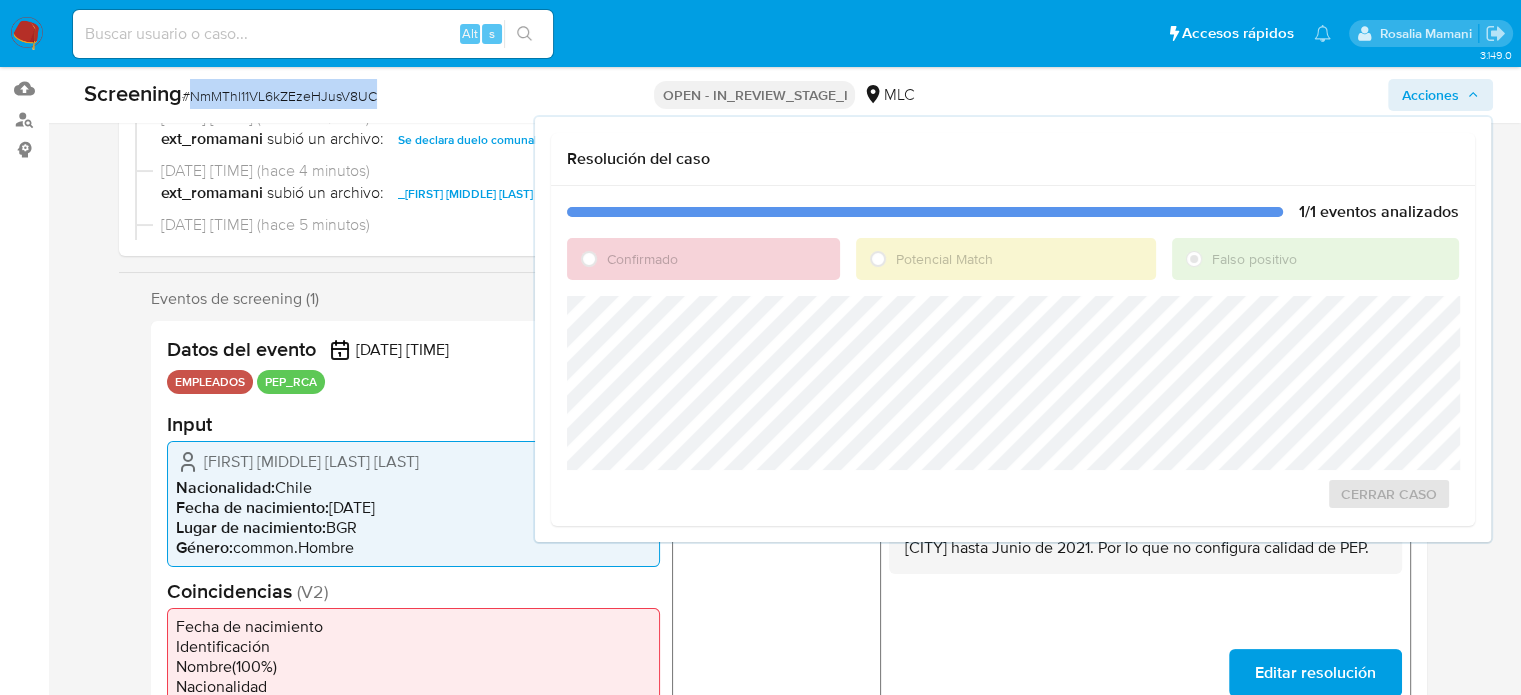 drag, startPoint x: 416, startPoint y: 91, endPoint x: 194, endPoint y: 112, distance: 222.99103 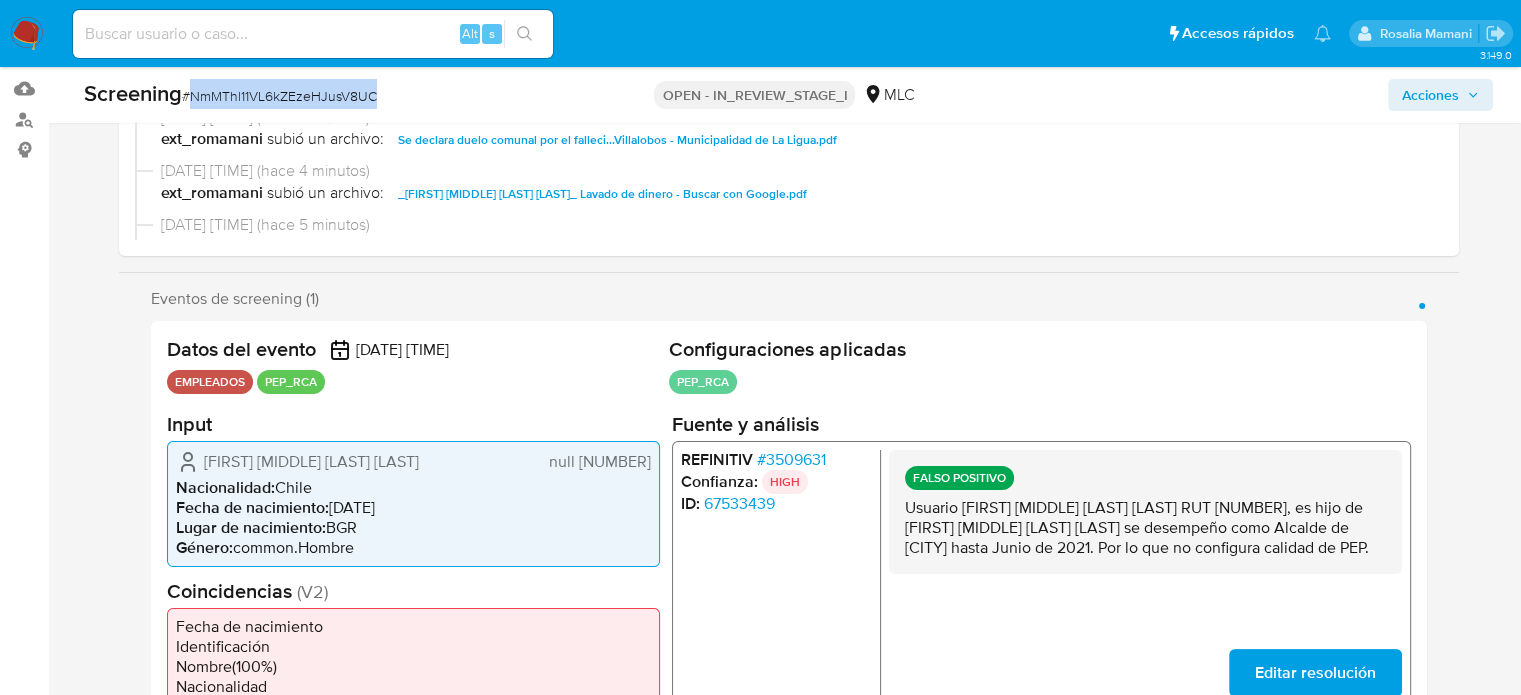 copy on "NmMThl11VL6kZEzeHJusV8UC" 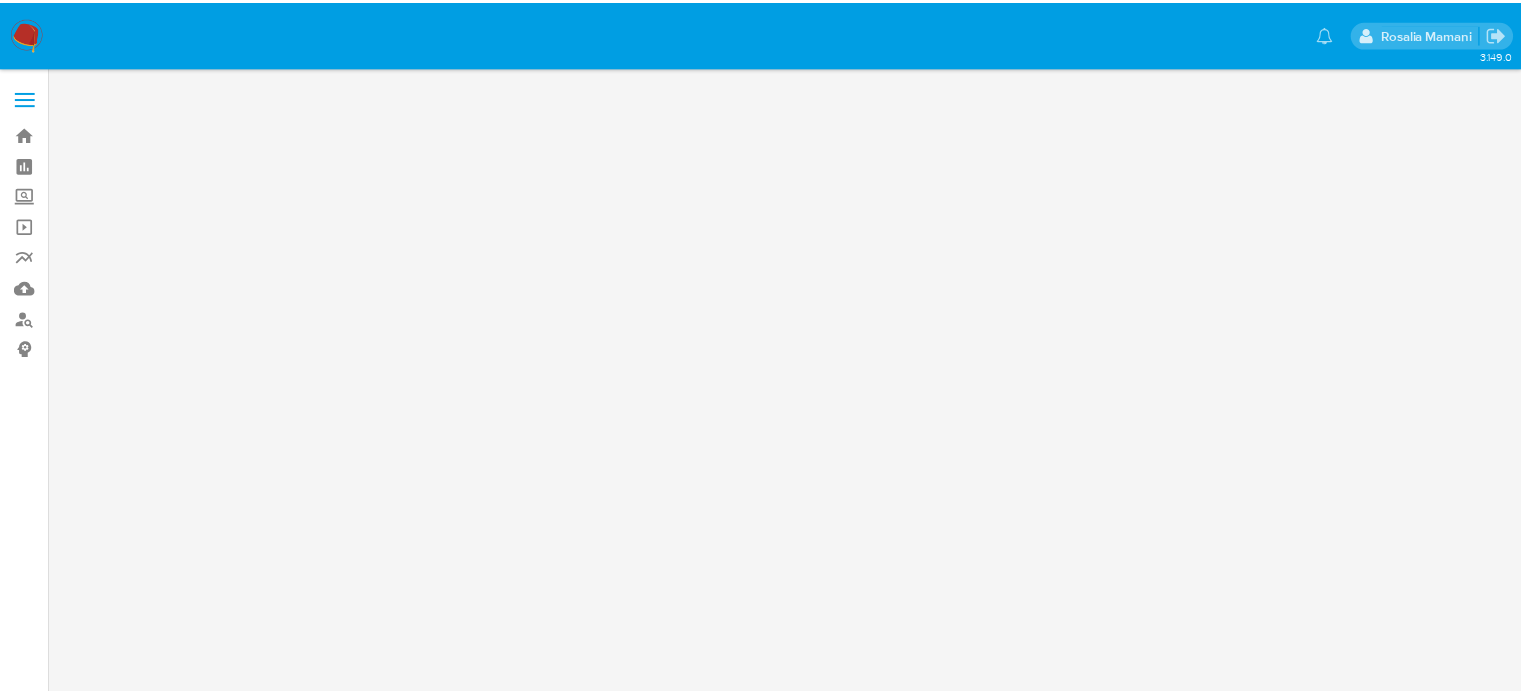 scroll, scrollTop: 0, scrollLeft: 0, axis: both 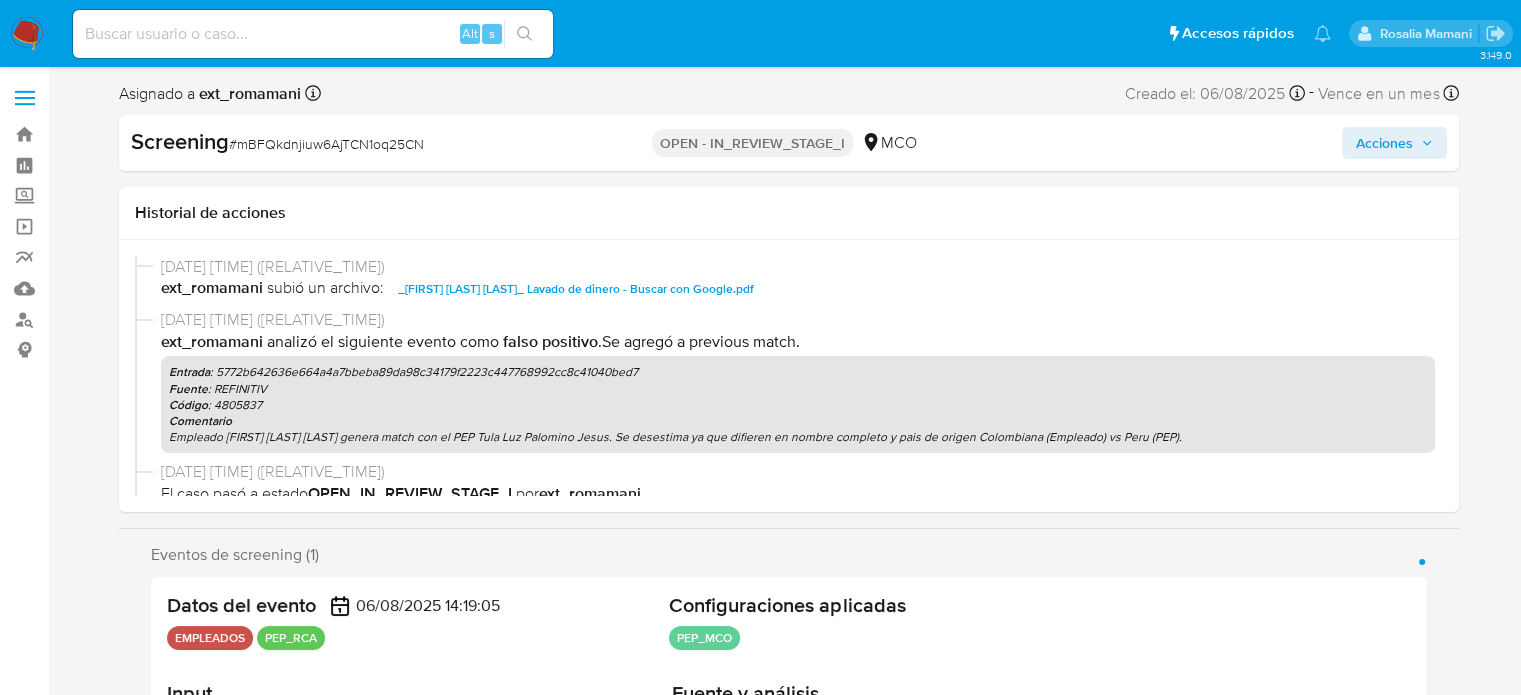 click on "Acciones" at bounding box center (1384, 143) 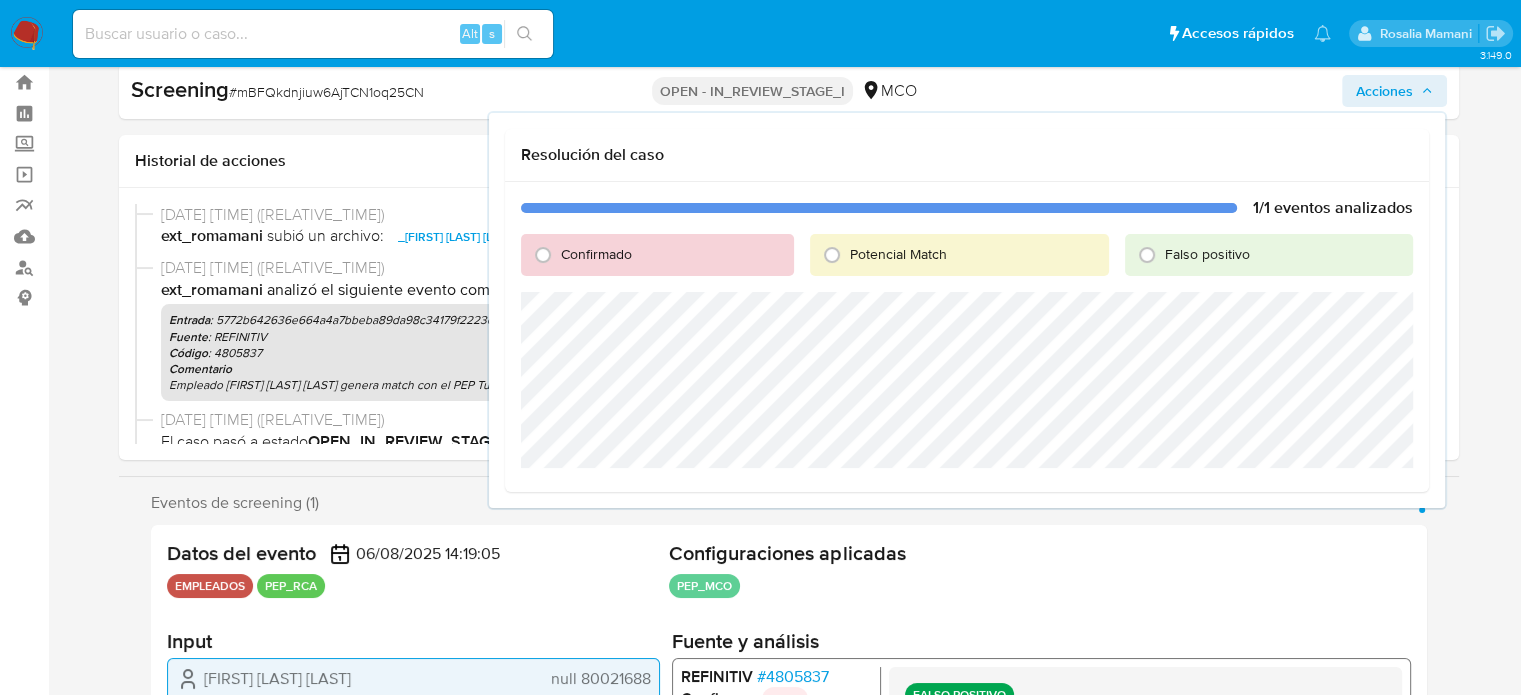 scroll, scrollTop: 100, scrollLeft: 0, axis: vertical 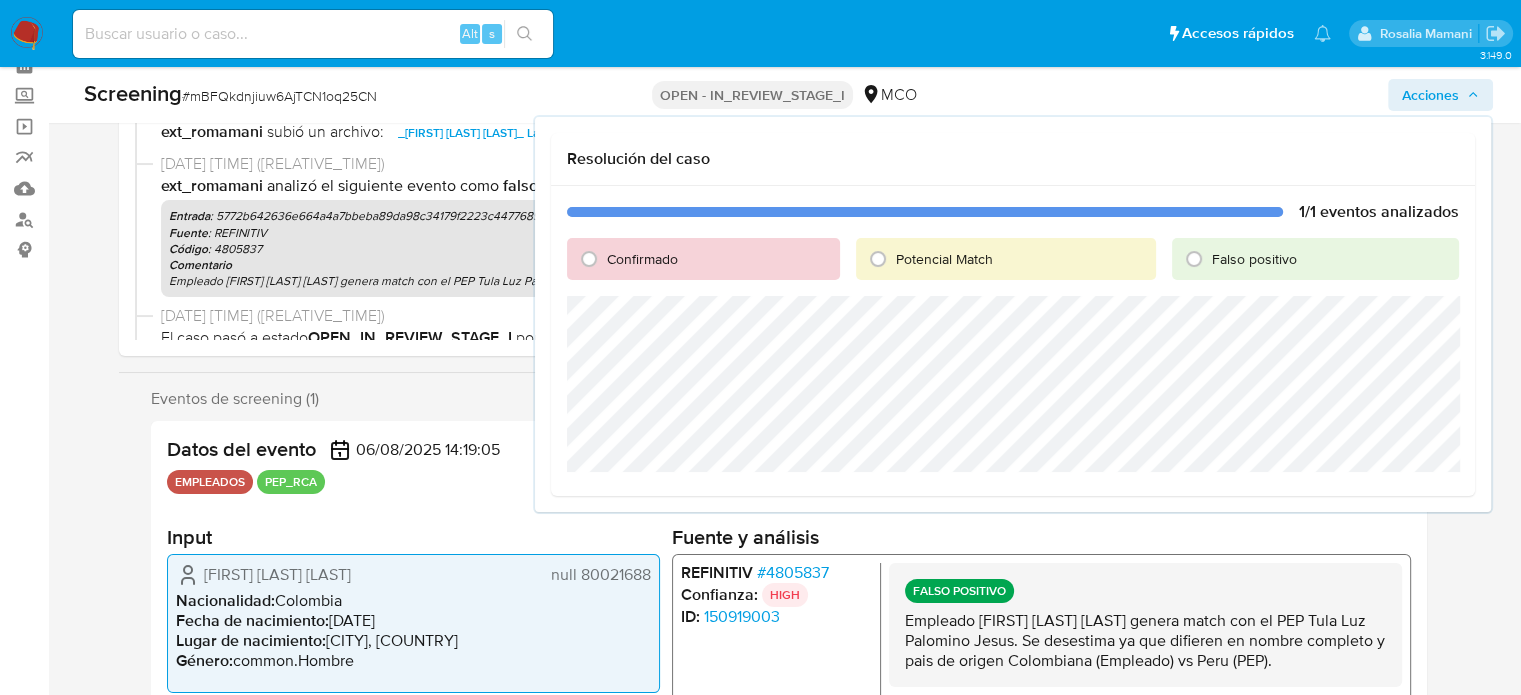 click on "Falso positivo" at bounding box center (1254, 259) 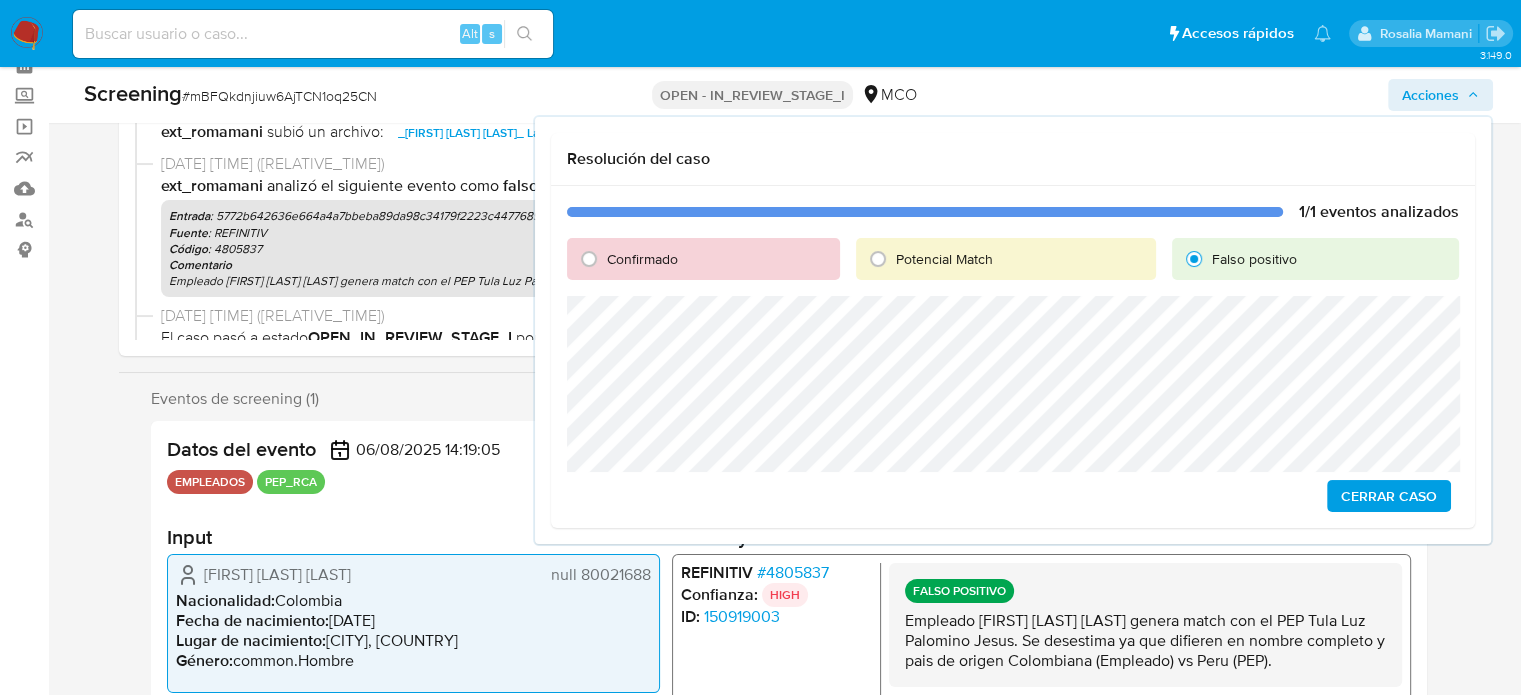 click on "Cerrar Caso" at bounding box center (1389, 496) 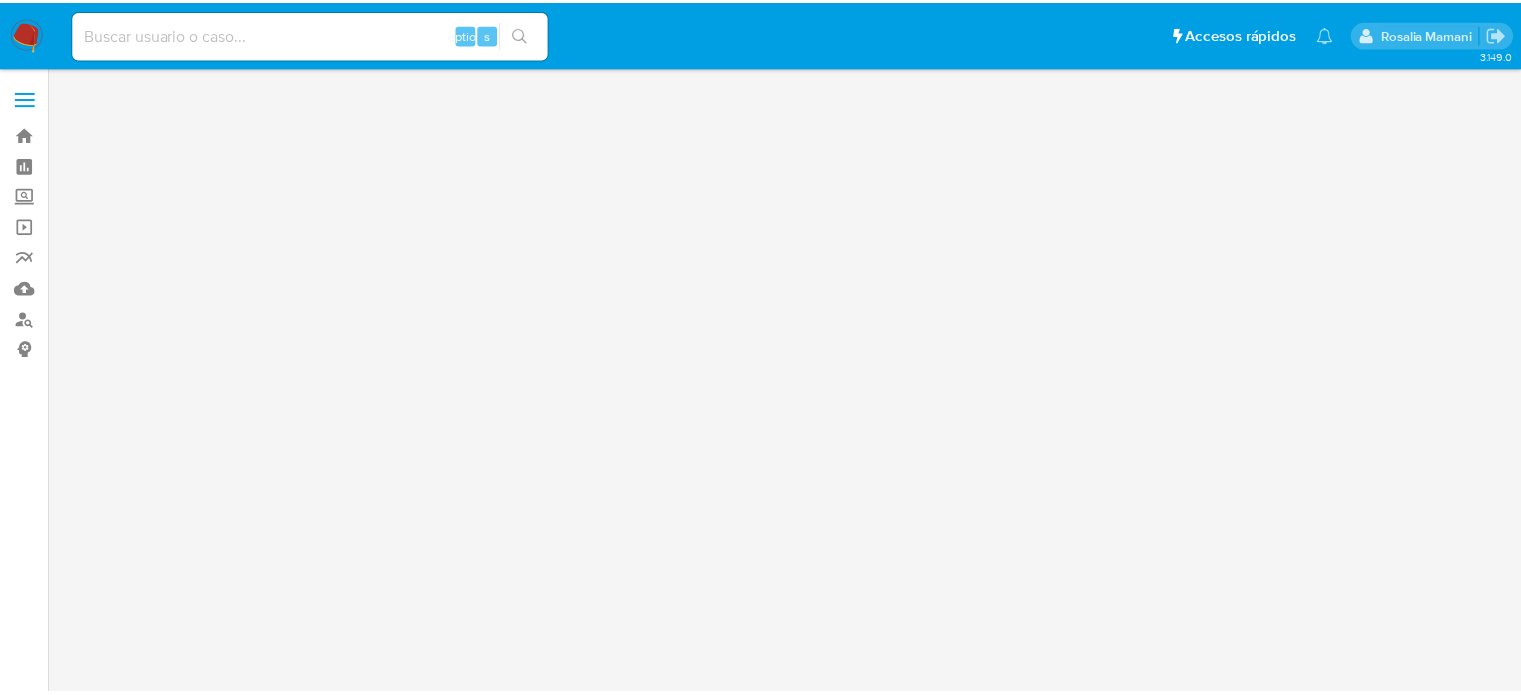 scroll, scrollTop: 0, scrollLeft: 0, axis: both 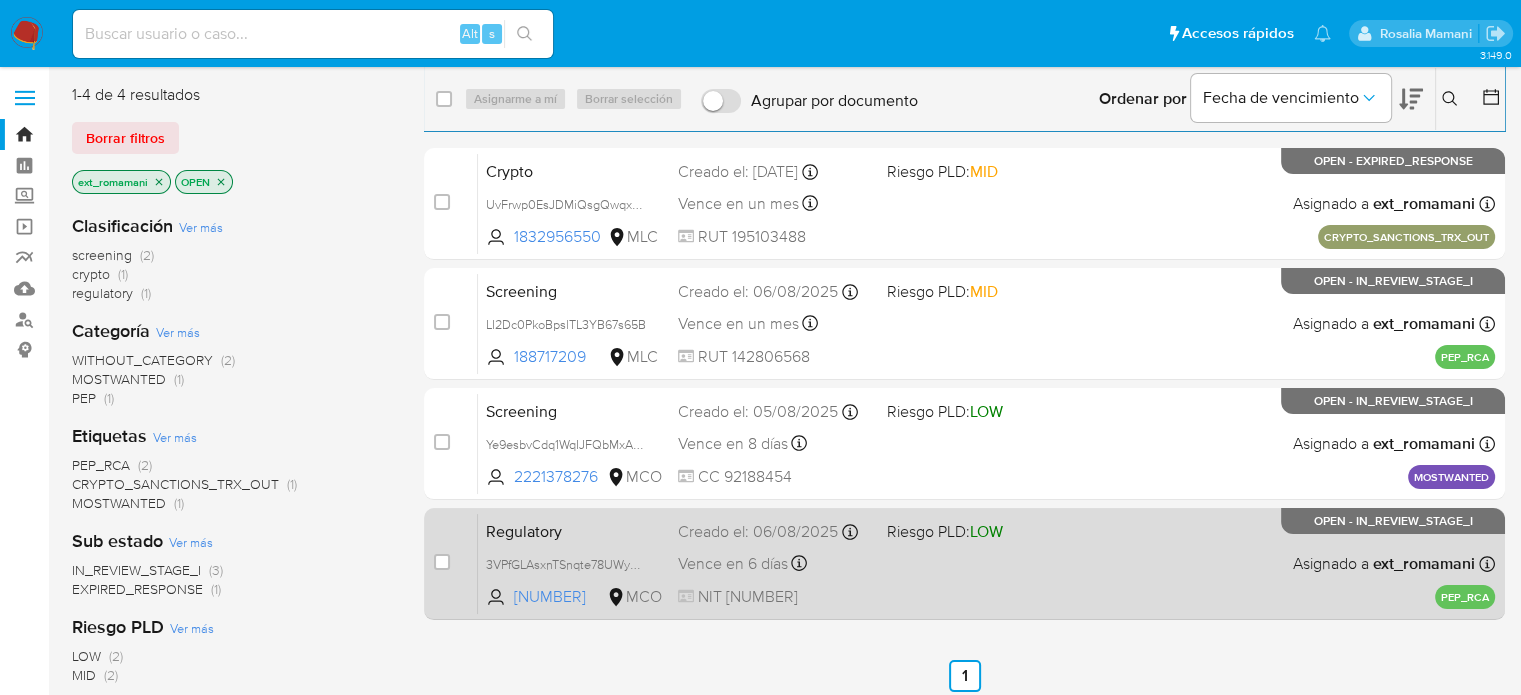 click on "Vence en 6 días   Vence el [DATE] [TIME]" at bounding box center (774, 563) 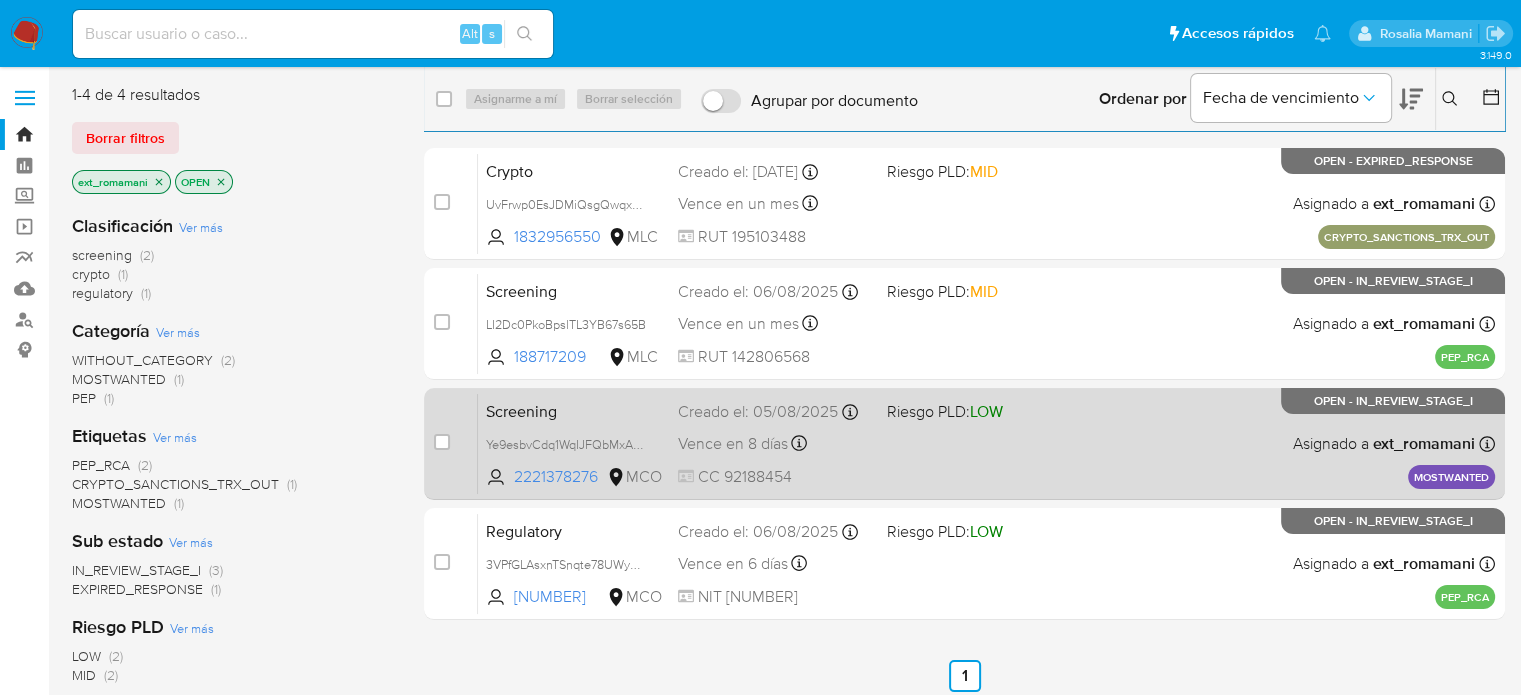 click on "Screening Ye9esbvCdq1WqIJFQbMxABRJ [NUMBER] MCO Riesgo PLD:  LOW Creado el: [DATE]   Creado el: [DATE] [TIME] Vence en 8 días   Vence el [DATE] [TIME] CC   [NUMBER] Asignado a   ext_romamani   Asignado el: [DATE] [TIME] MOSTWANTED OPEN - IN_REVIEW_STAGE_I" at bounding box center (986, 443) 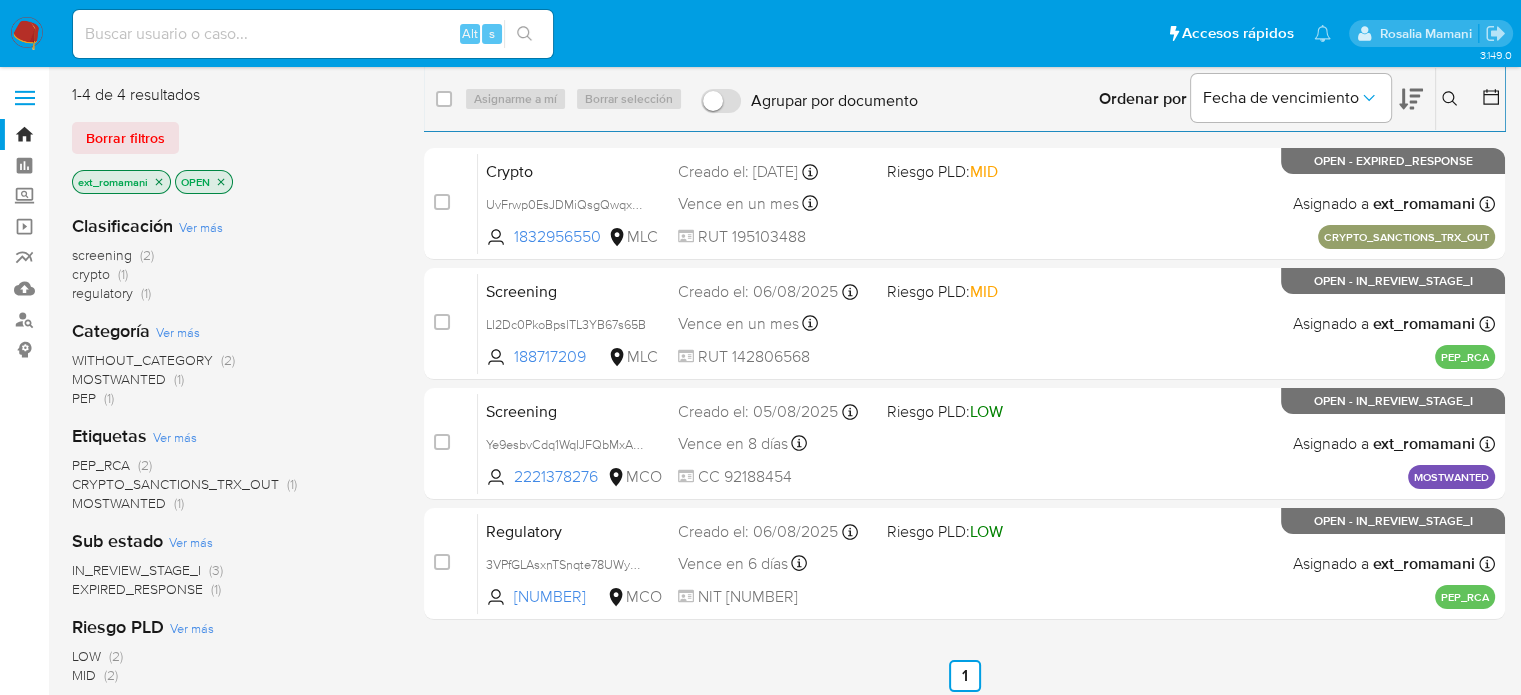 click at bounding box center (27, 34) 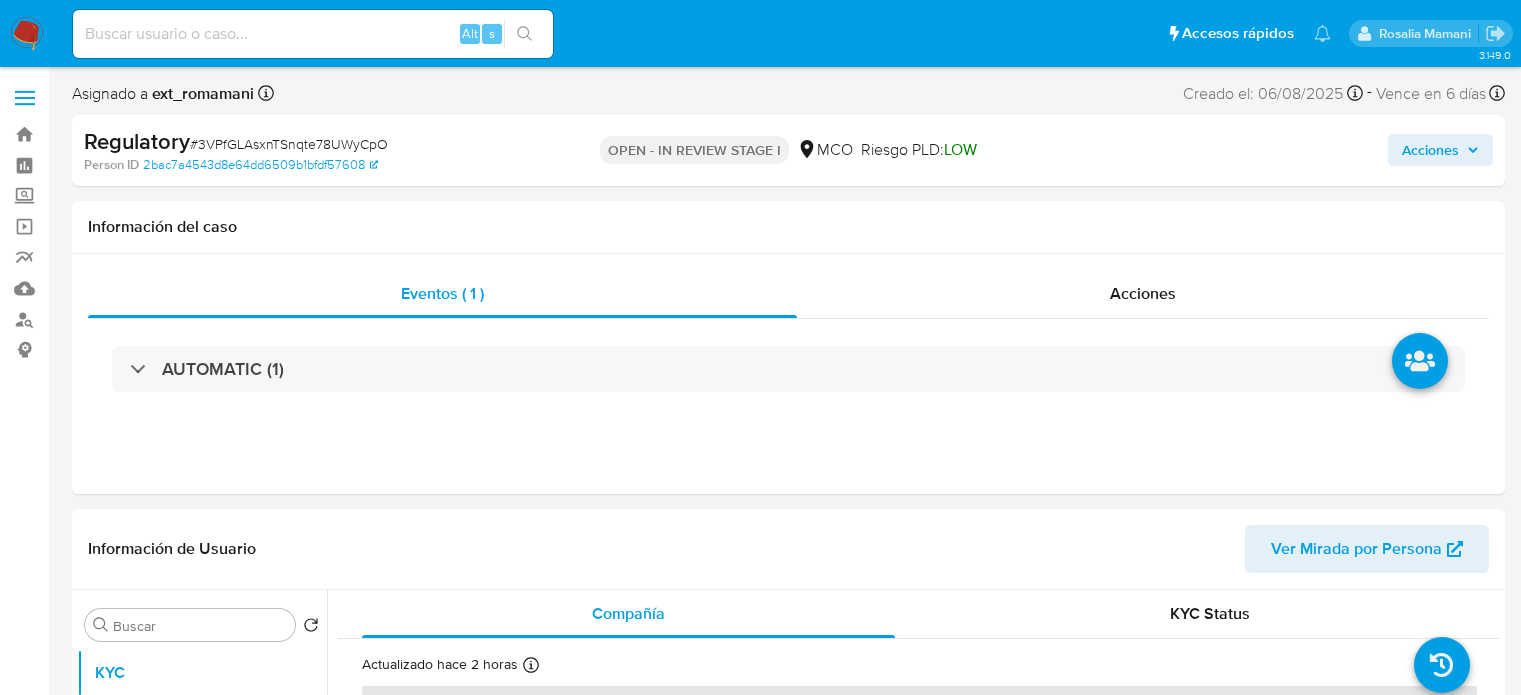 scroll, scrollTop: 0, scrollLeft: 0, axis: both 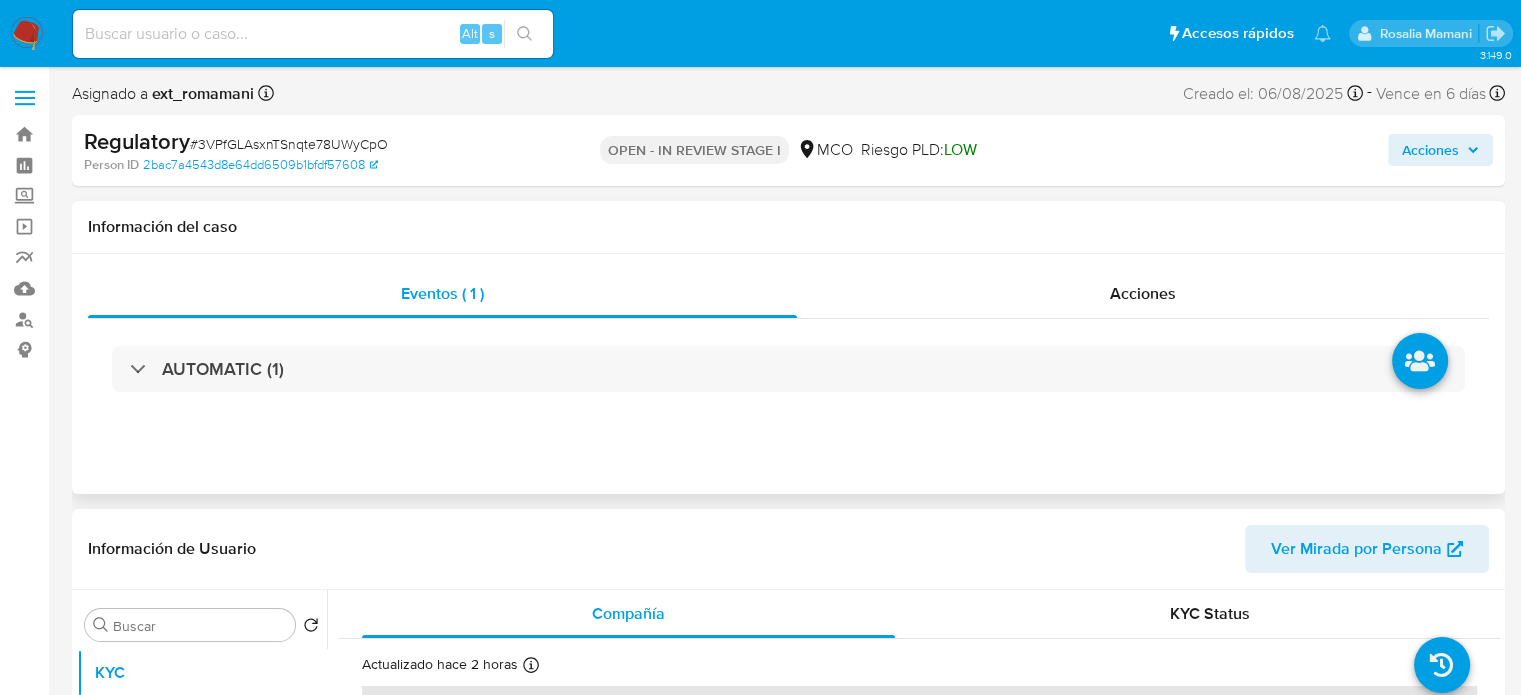 select on "10" 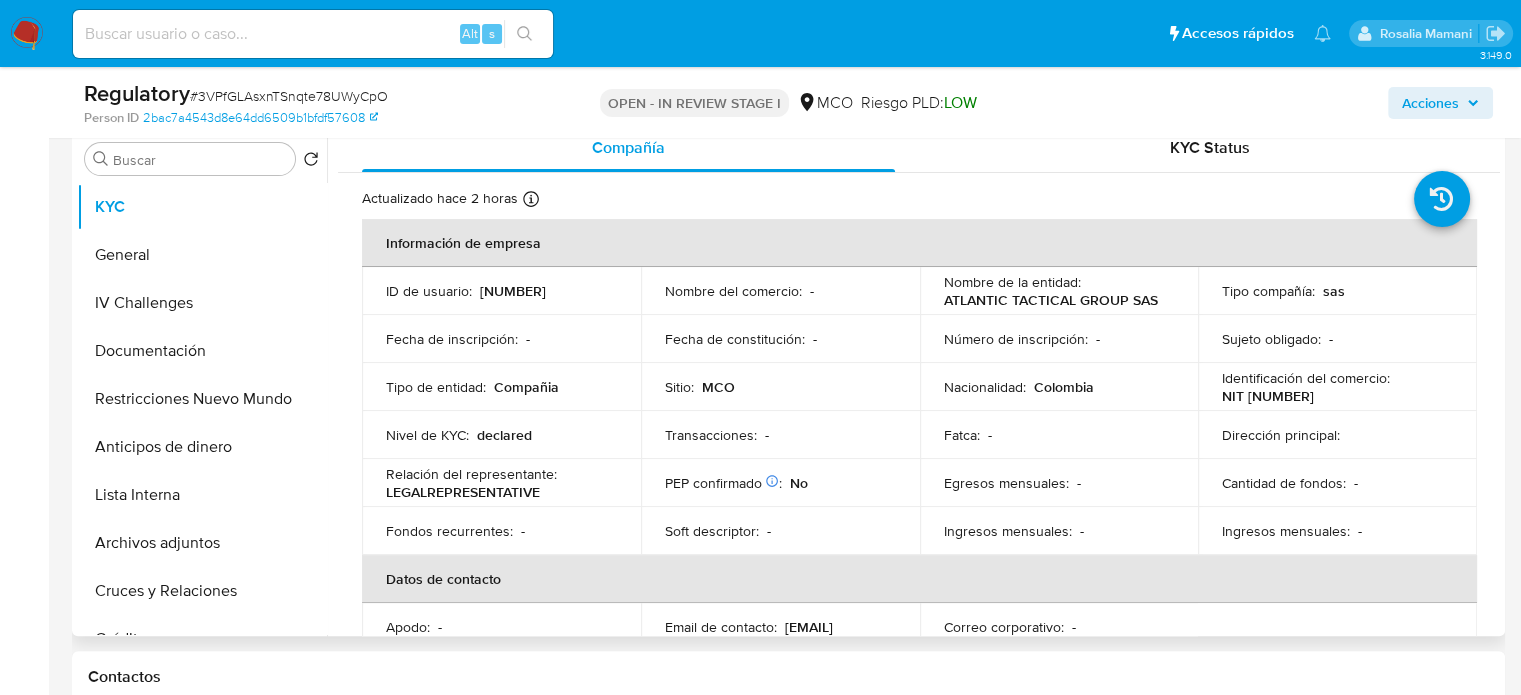 scroll, scrollTop: 400, scrollLeft: 0, axis: vertical 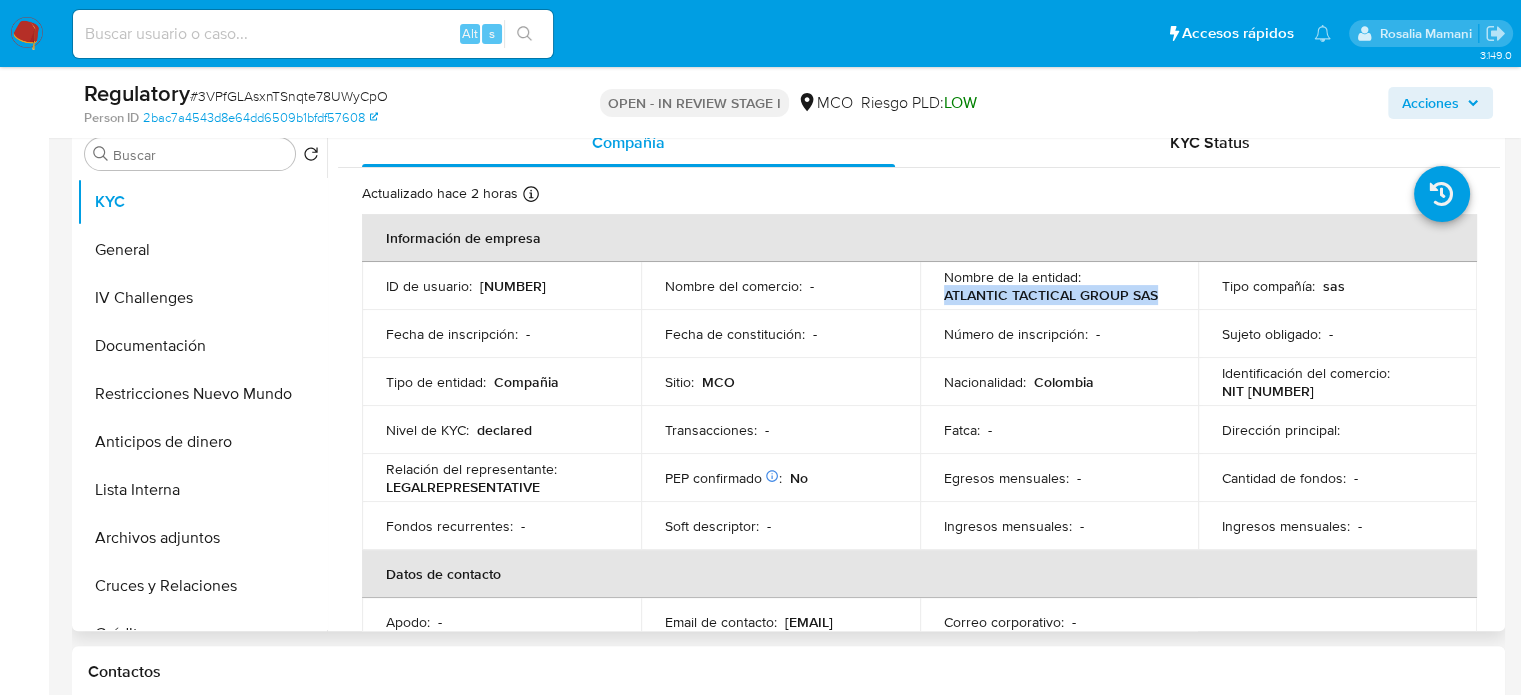 drag, startPoint x: 1169, startPoint y: 293, endPoint x: 923, endPoint y: 307, distance: 246.39806 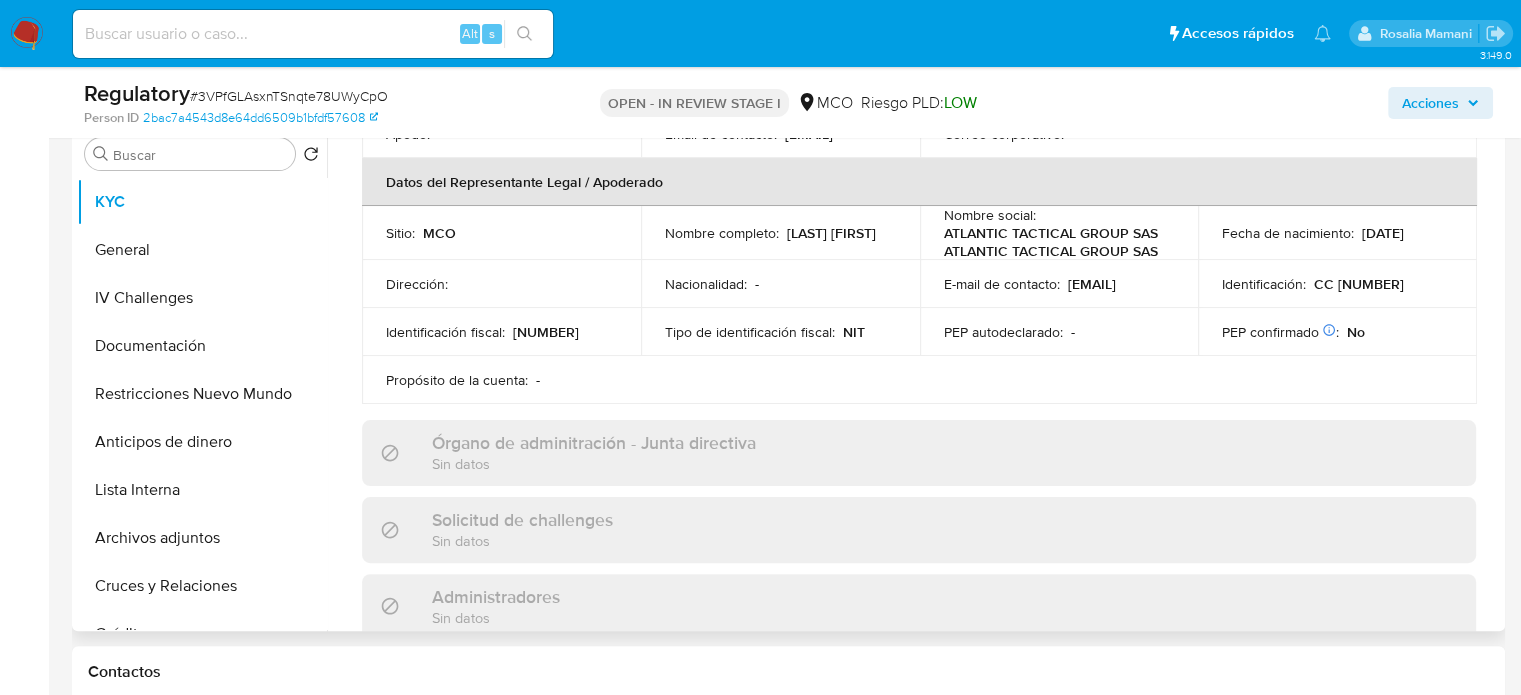scroll, scrollTop: 500, scrollLeft: 0, axis: vertical 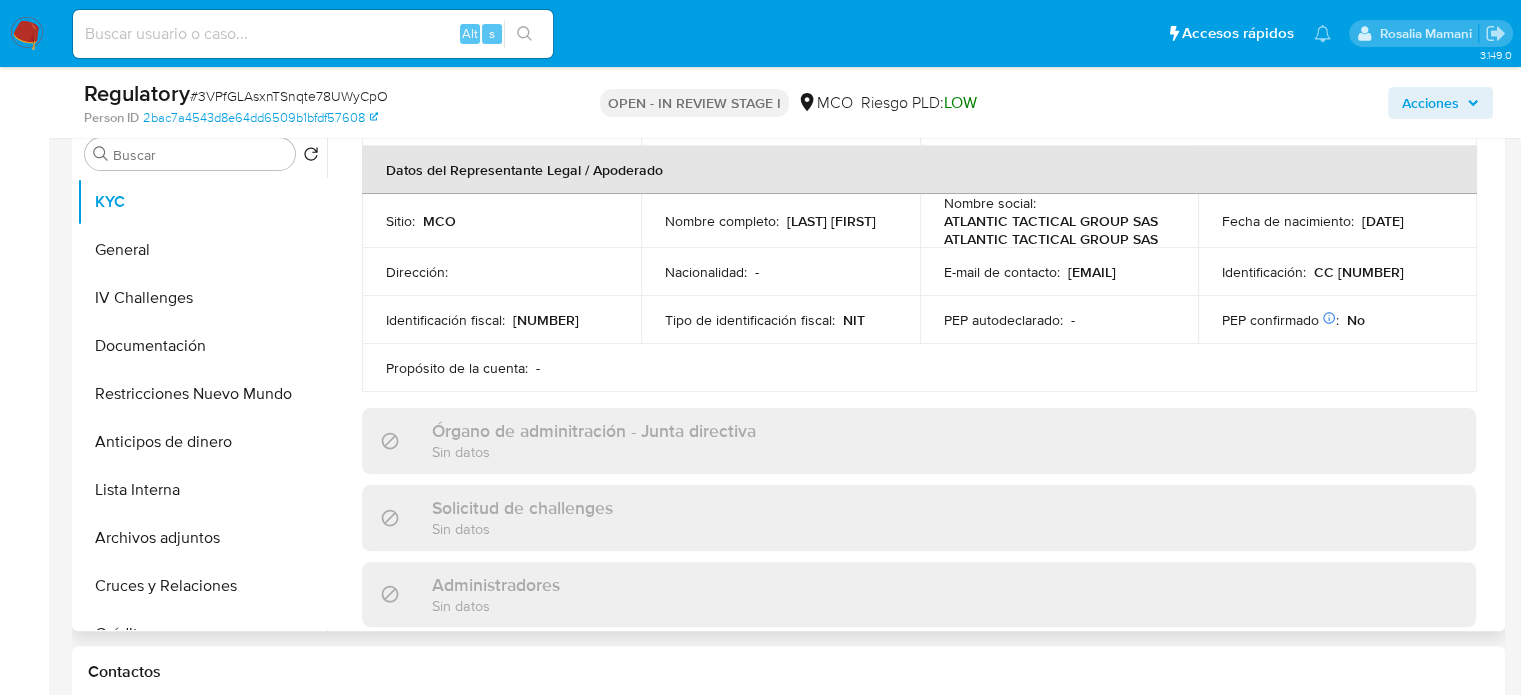 drag, startPoint x: 860, startPoint y: 229, endPoint x: 666, endPoint y: 241, distance: 194.37077 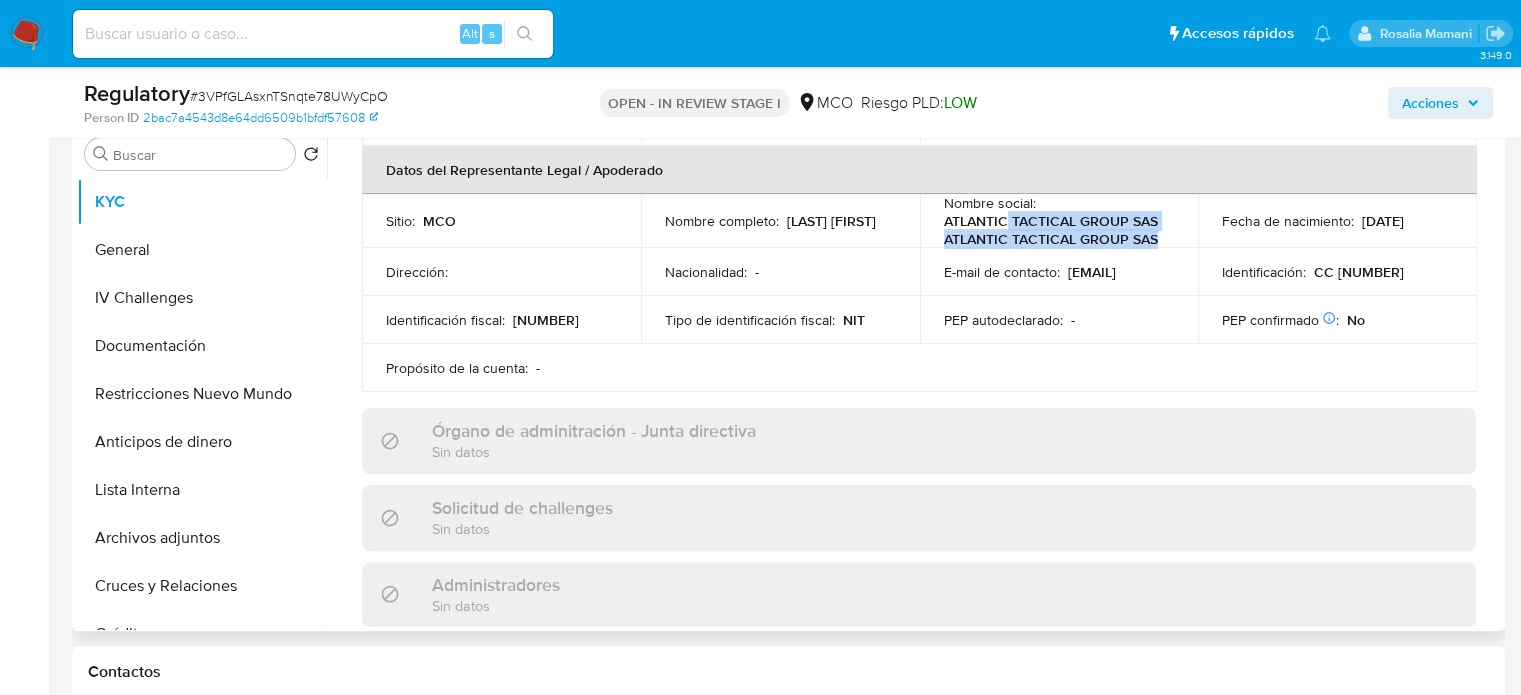 drag, startPoint x: 1163, startPoint y: 217, endPoint x: 984, endPoint y: 226, distance: 179.22612 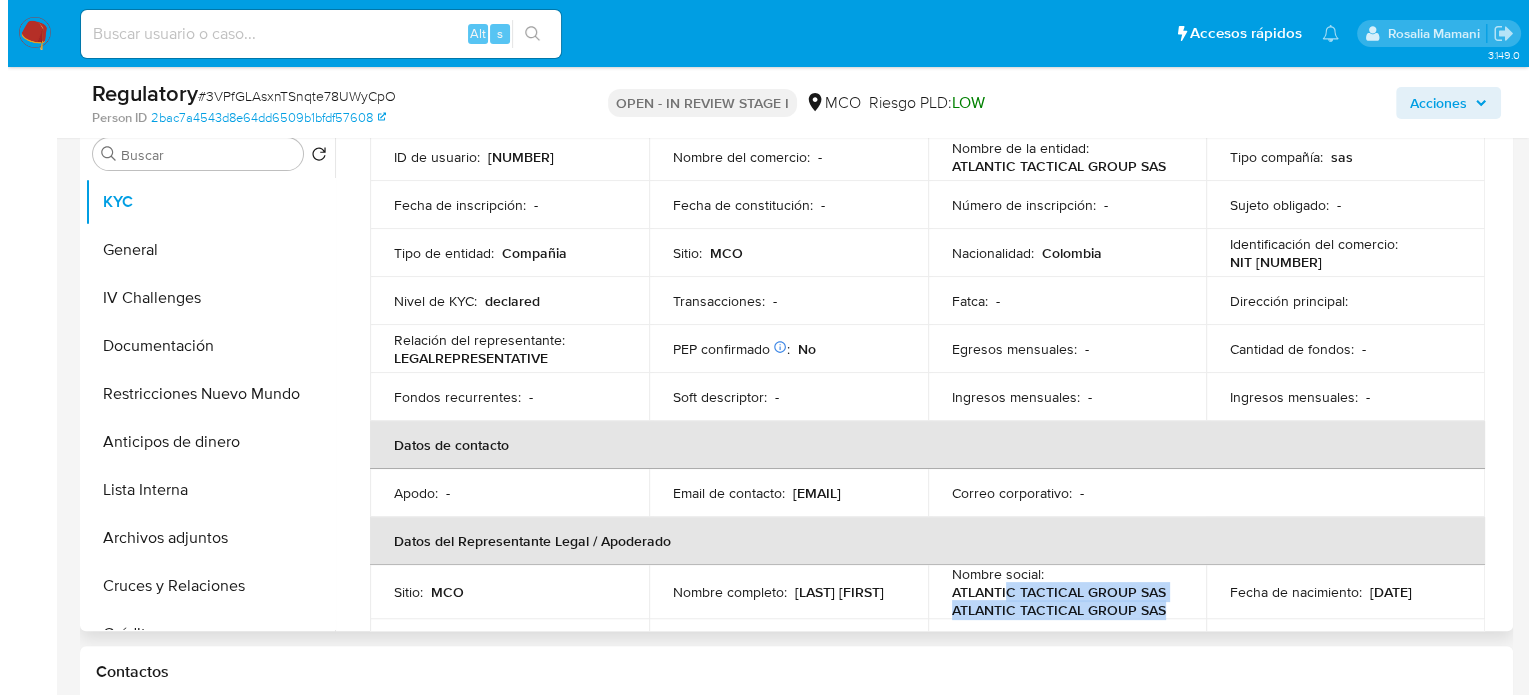 scroll, scrollTop: 0, scrollLeft: 0, axis: both 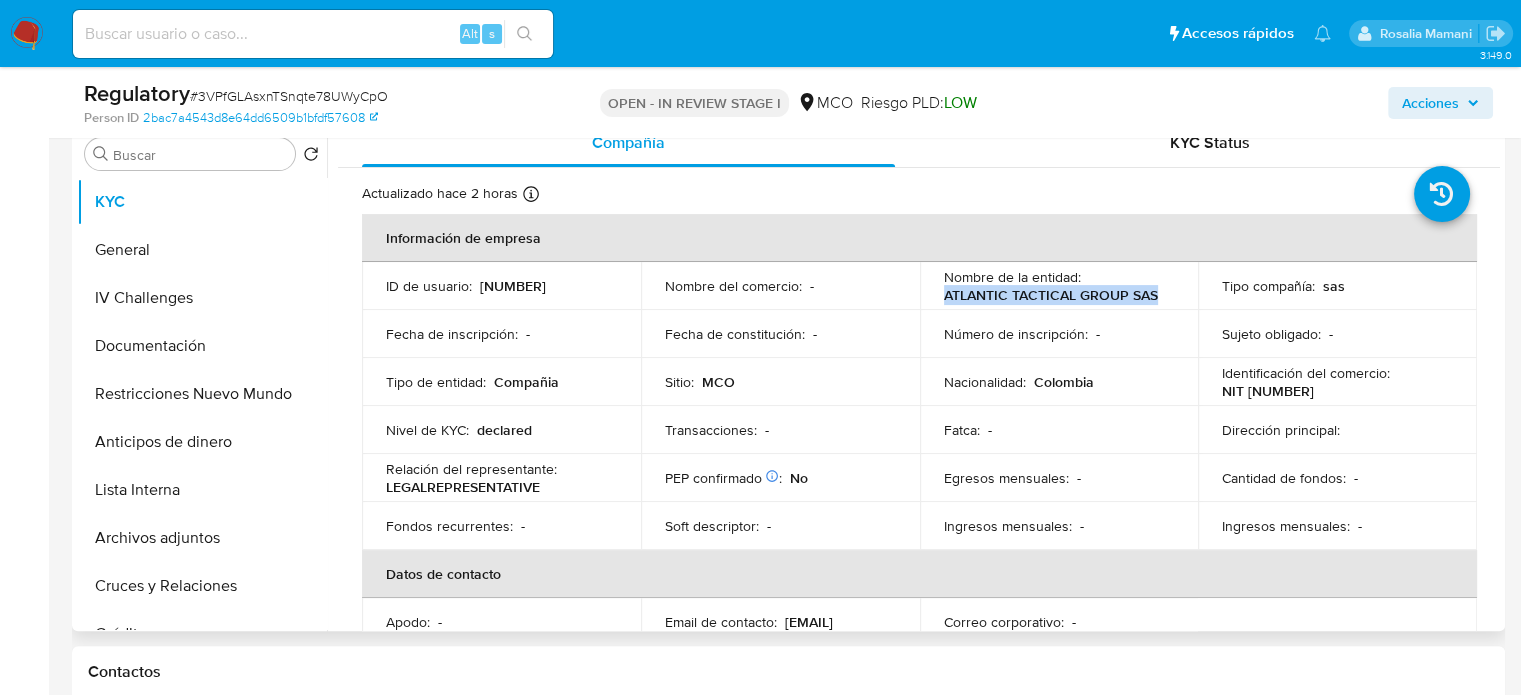 drag, startPoint x: 1167, startPoint y: 297, endPoint x: 930, endPoint y: 302, distance: 237.05273 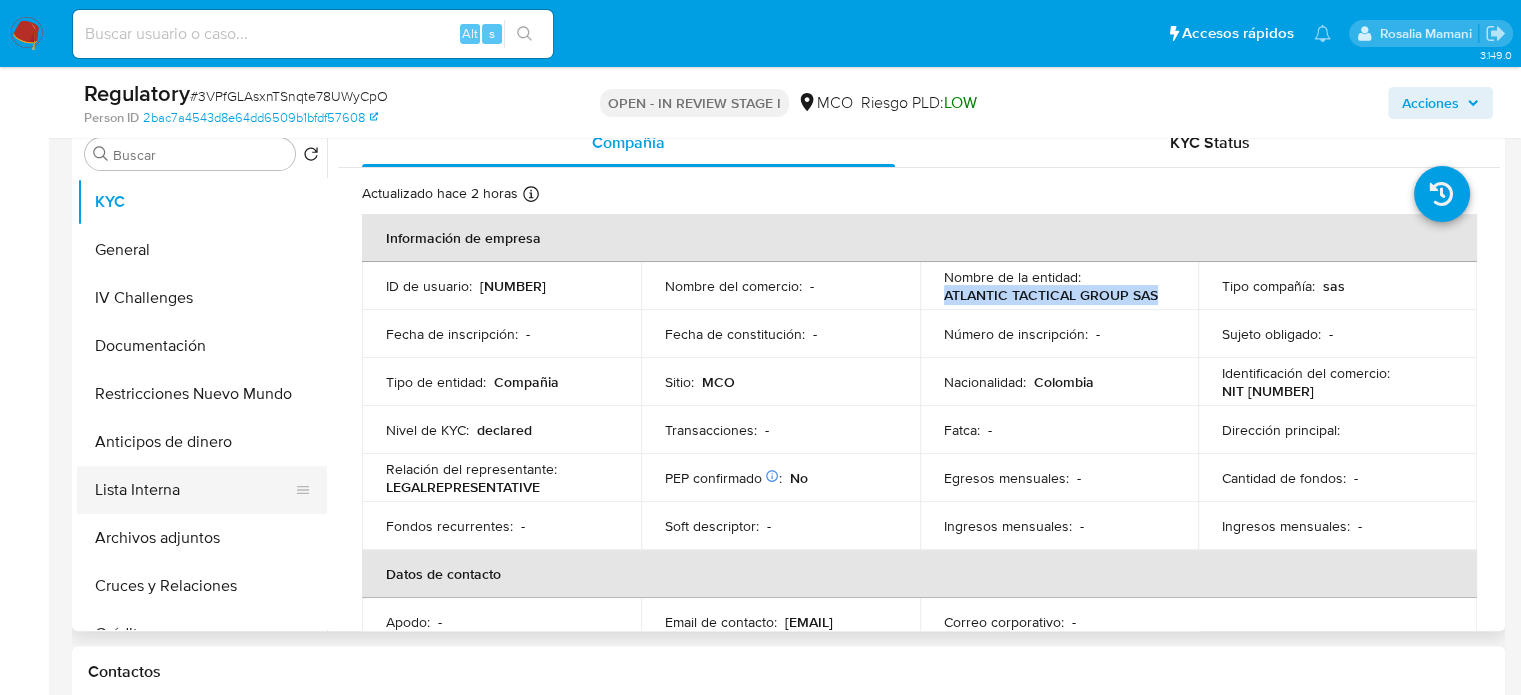 click on "Lista Interna" at bounding box center (194, 490) 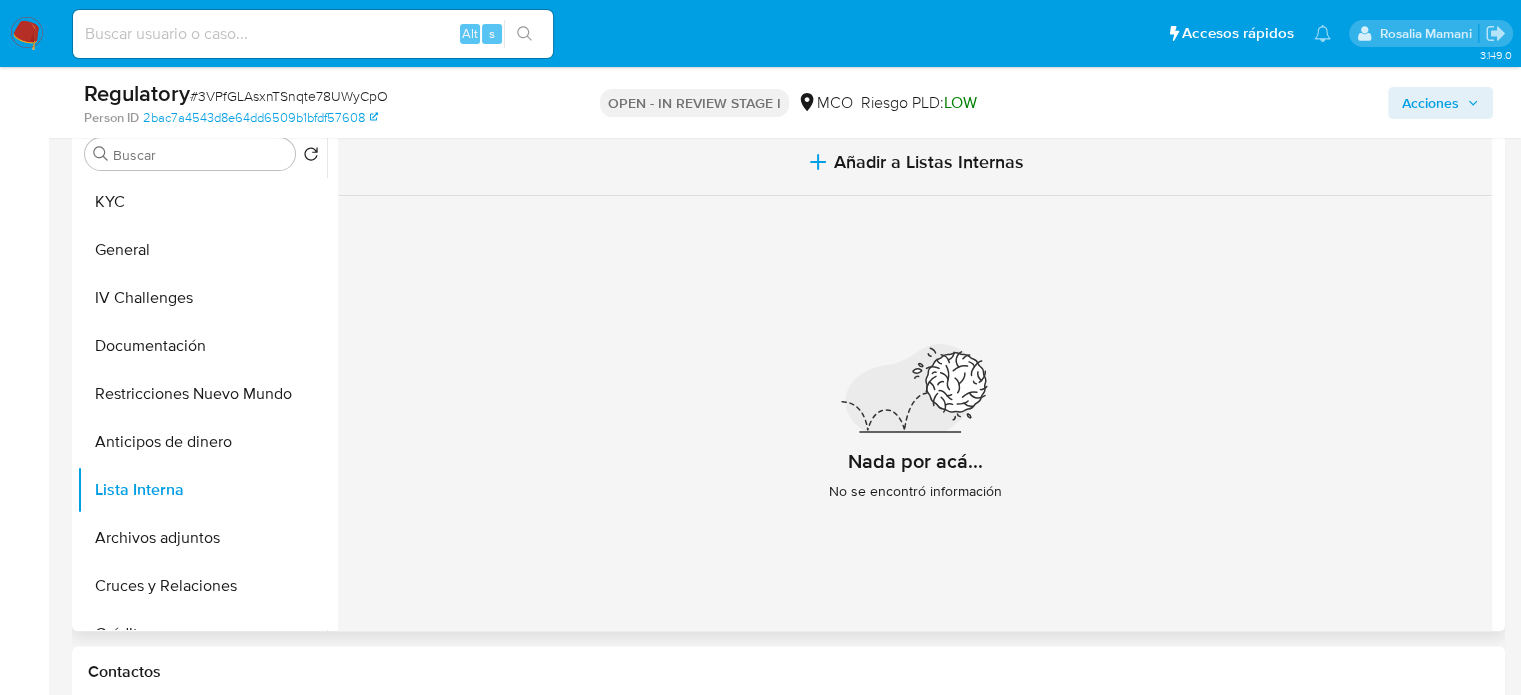 click on "Añadir a Listas Internas" at bounding box center [929, 162] 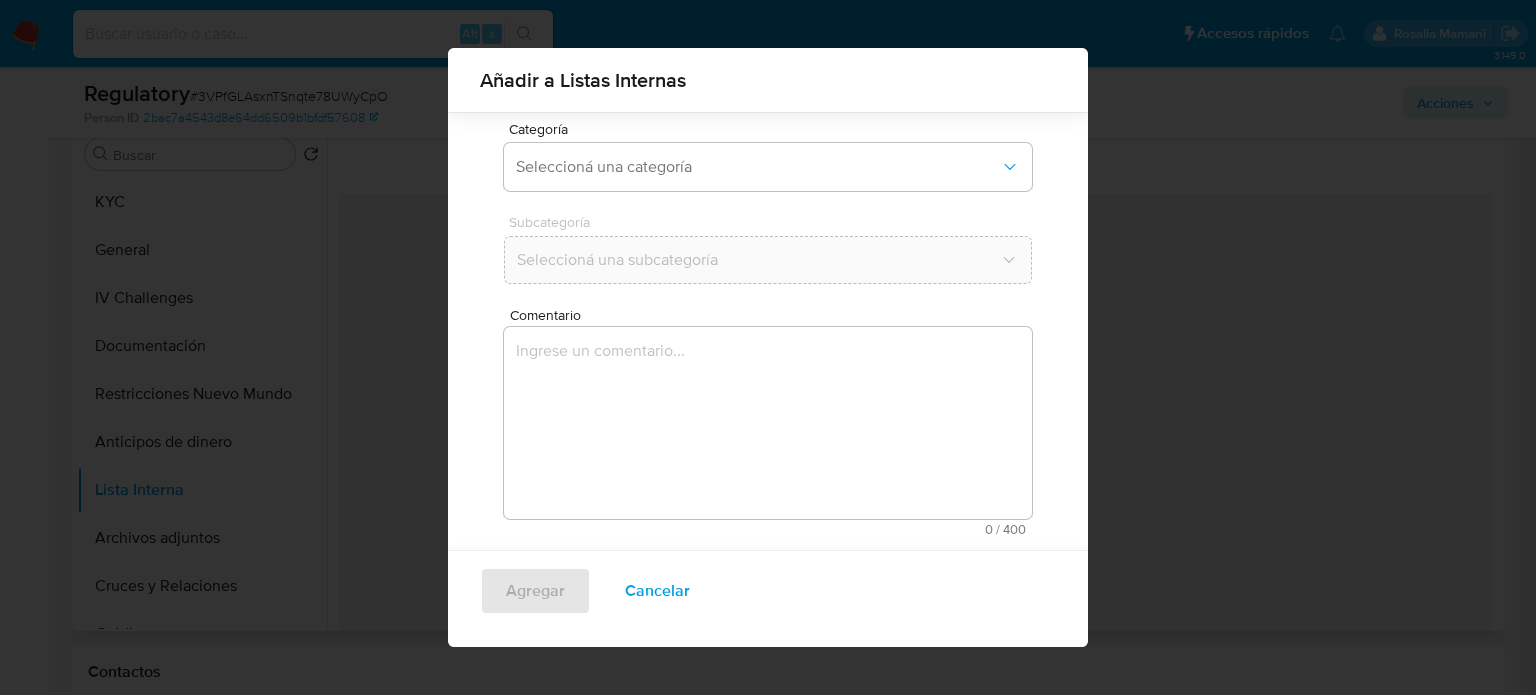 scroll, scrollTop: 157, scrollLeft: 0, axis: vertical 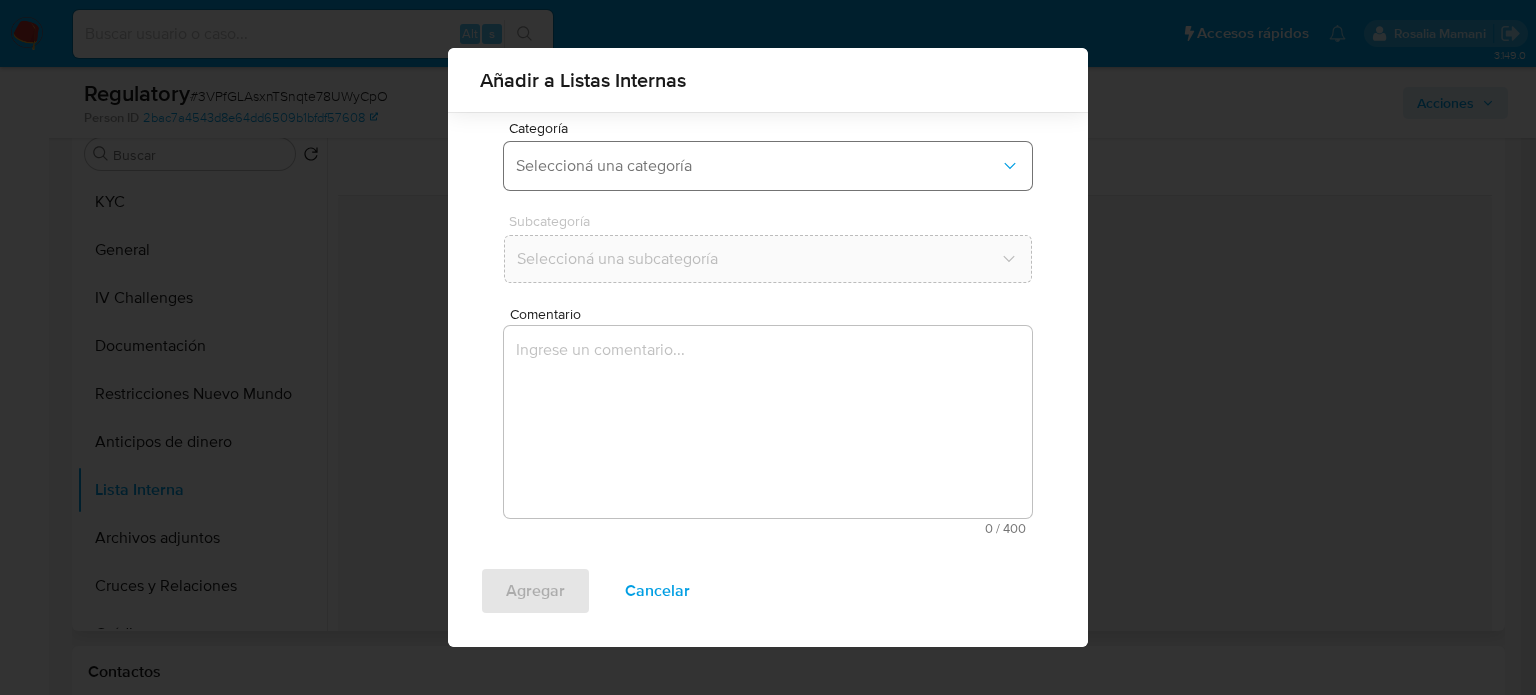 click on "Seleccioná una categoría" at bounding box center (758, 166) 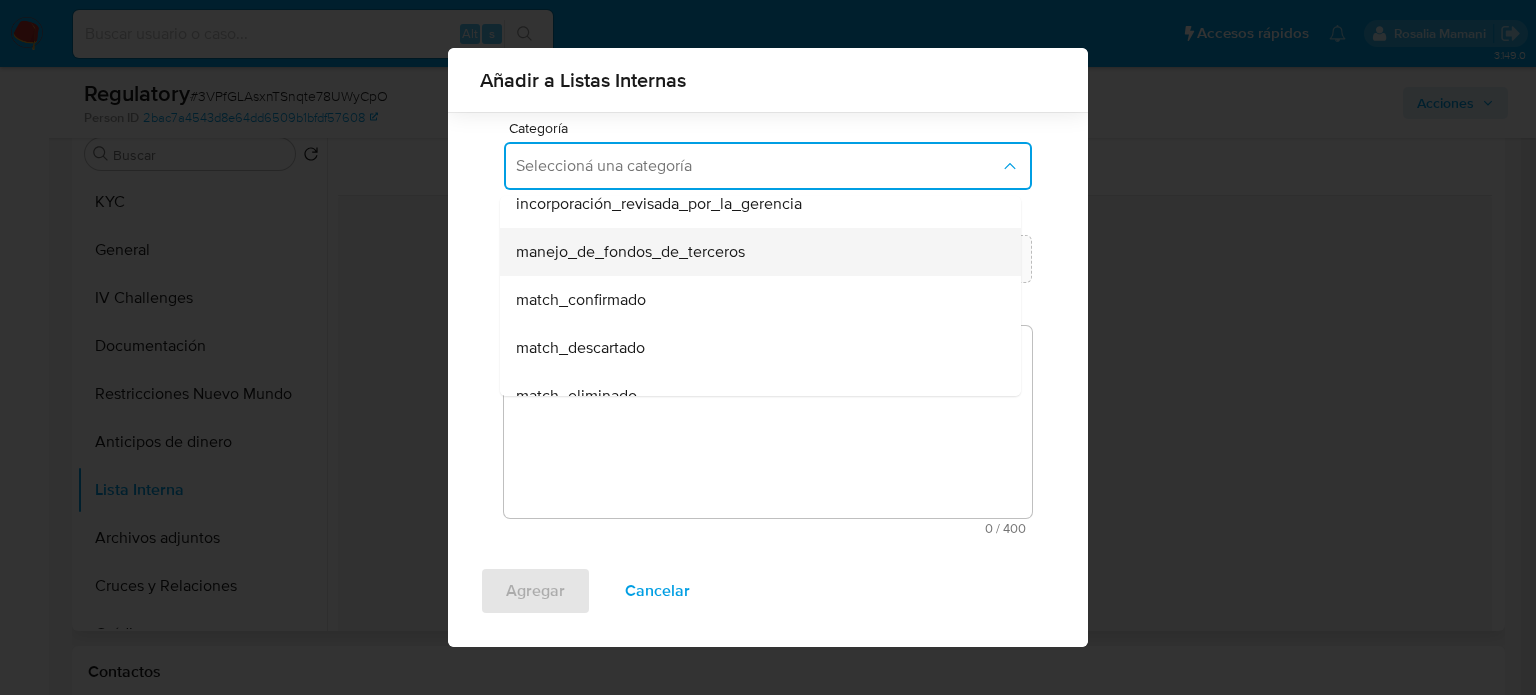 scroll, scrollTop: 100, scrollLeft: 0, axis: vertical 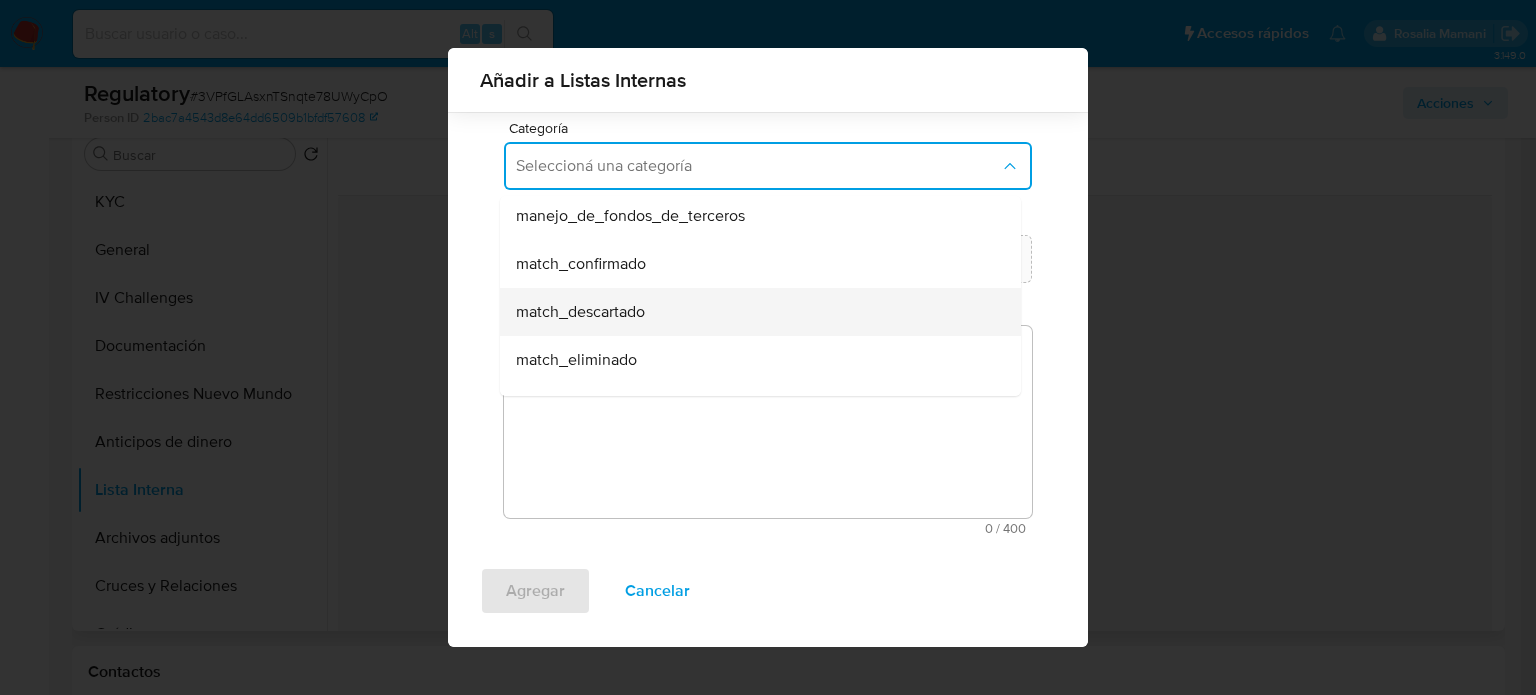 click on "match_descartado" at bounding box center [580, 312] 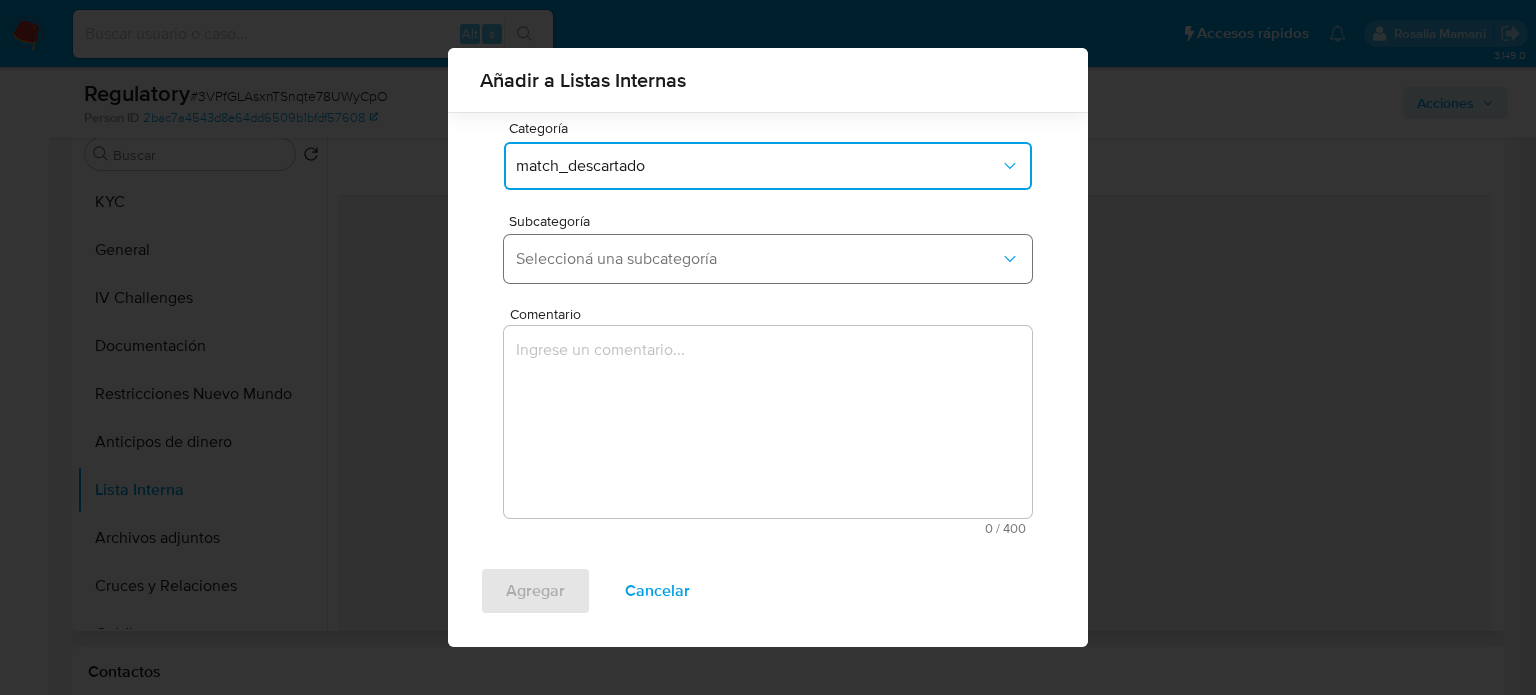 click on "Seleccioná una subcategoría" at bounding box center [758, 259] 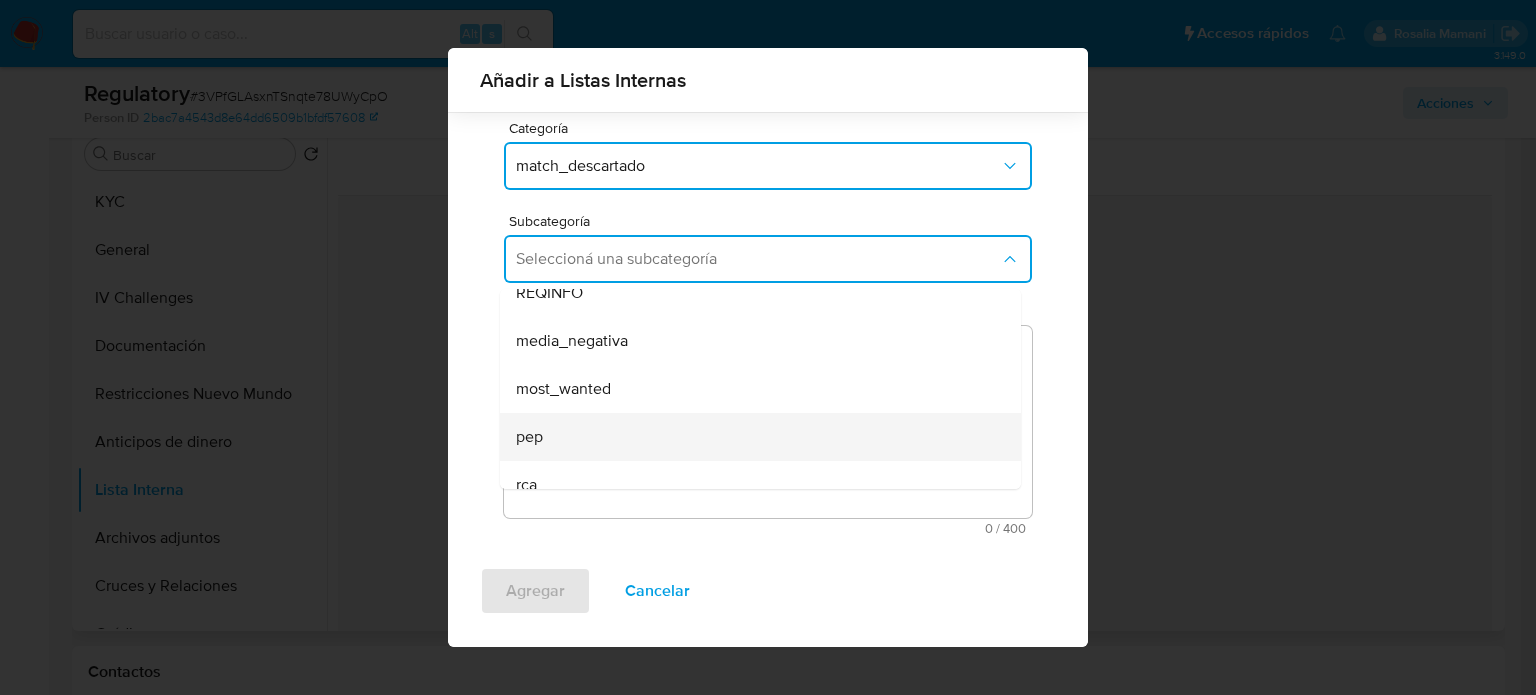 scroll, scrollTop: 136, scrollLeft: 0, axis: vertical 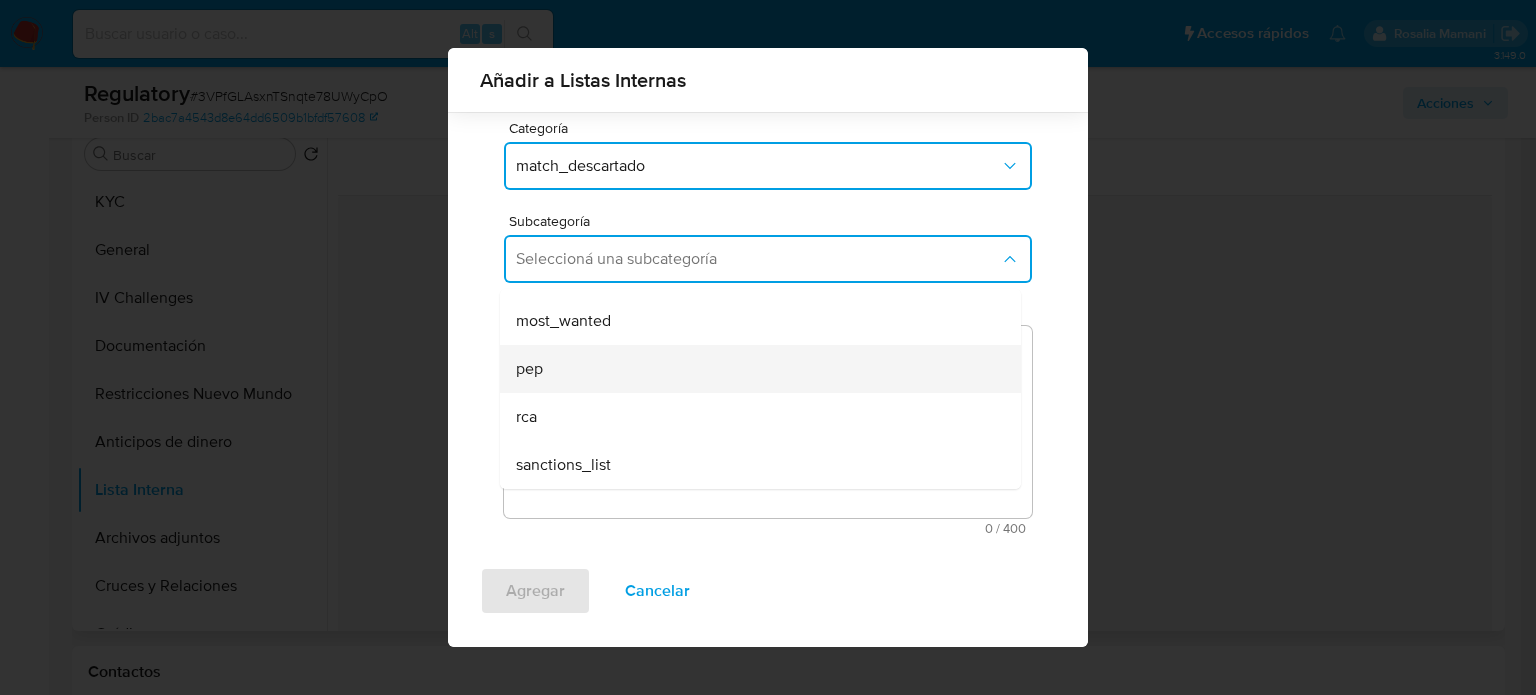 click on "pep" at bounding box center [754, 369] 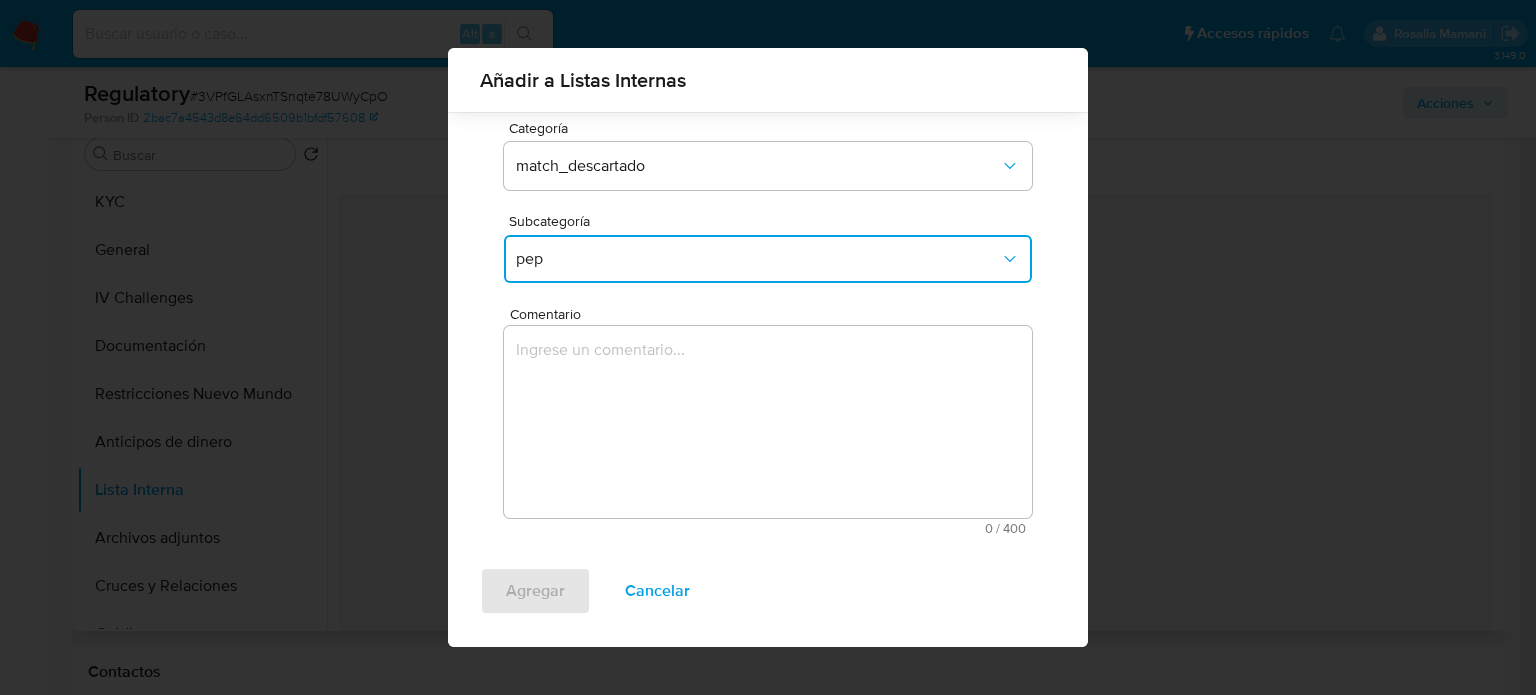 type 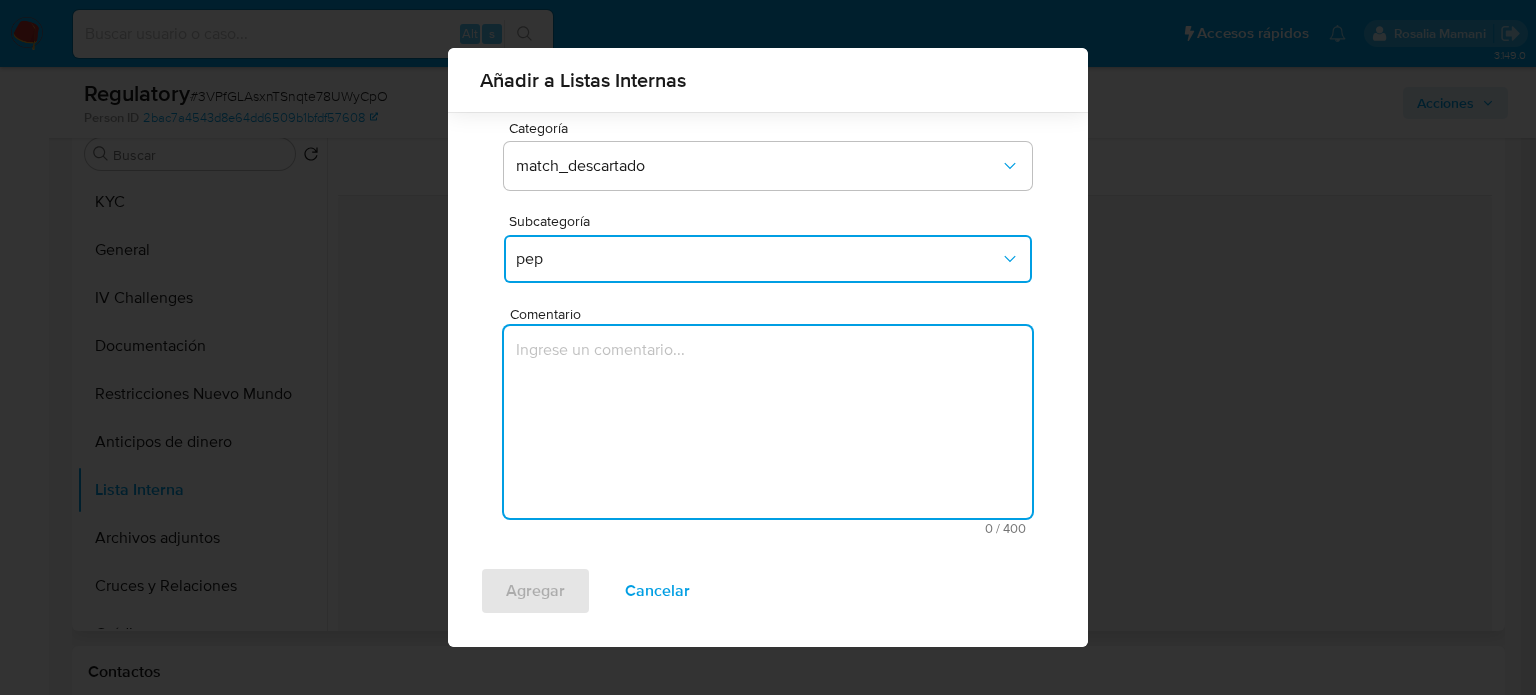 click at bounding box center [768, 422] 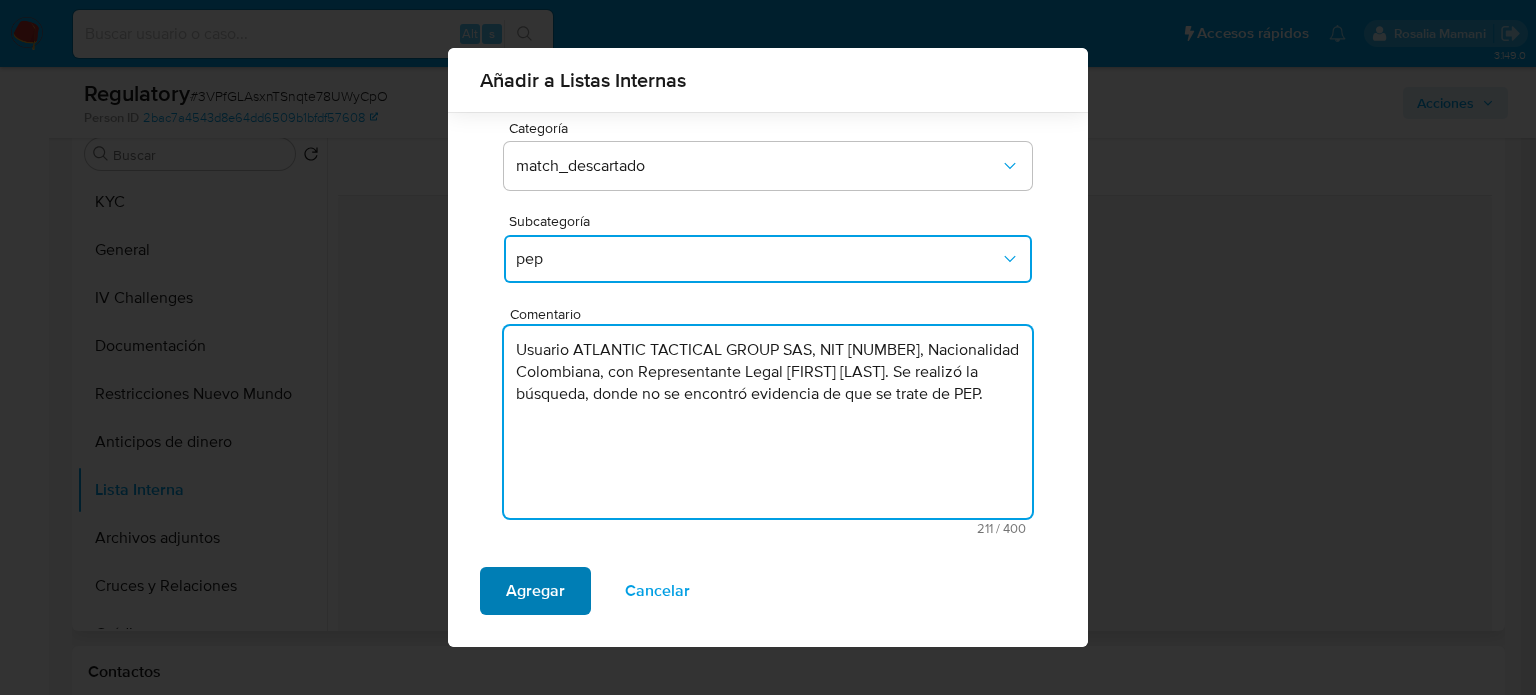 type on "Usuario ATLANTIC TACTICAL GROUP SAS, NIT 9008237258, Nacionalidad Colombiana, con Representante Legal Diana Paola Zambrano Laiseca. Se realizó la búsqueda, donde no se encontró evidencia de que se trate de PEP." 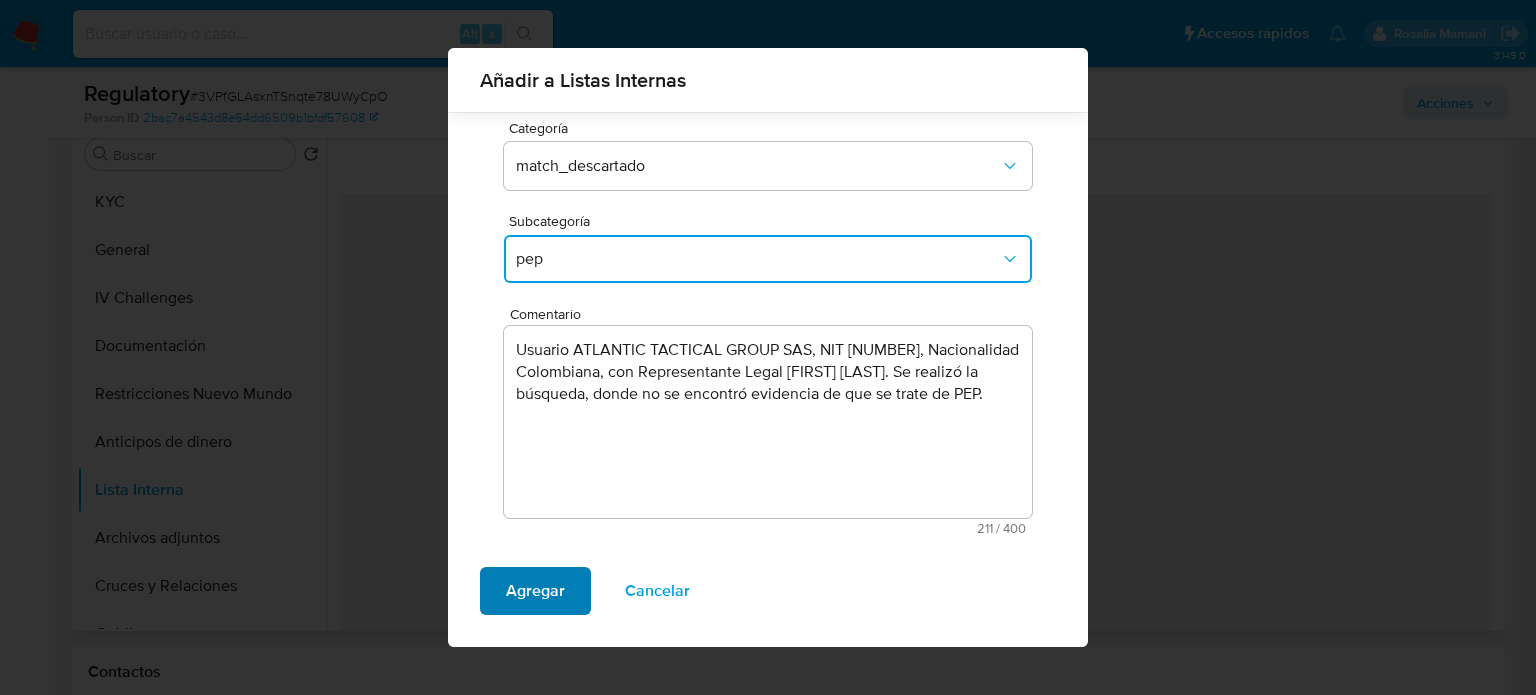 click on "Agregar" at bounding box center (535, 591) 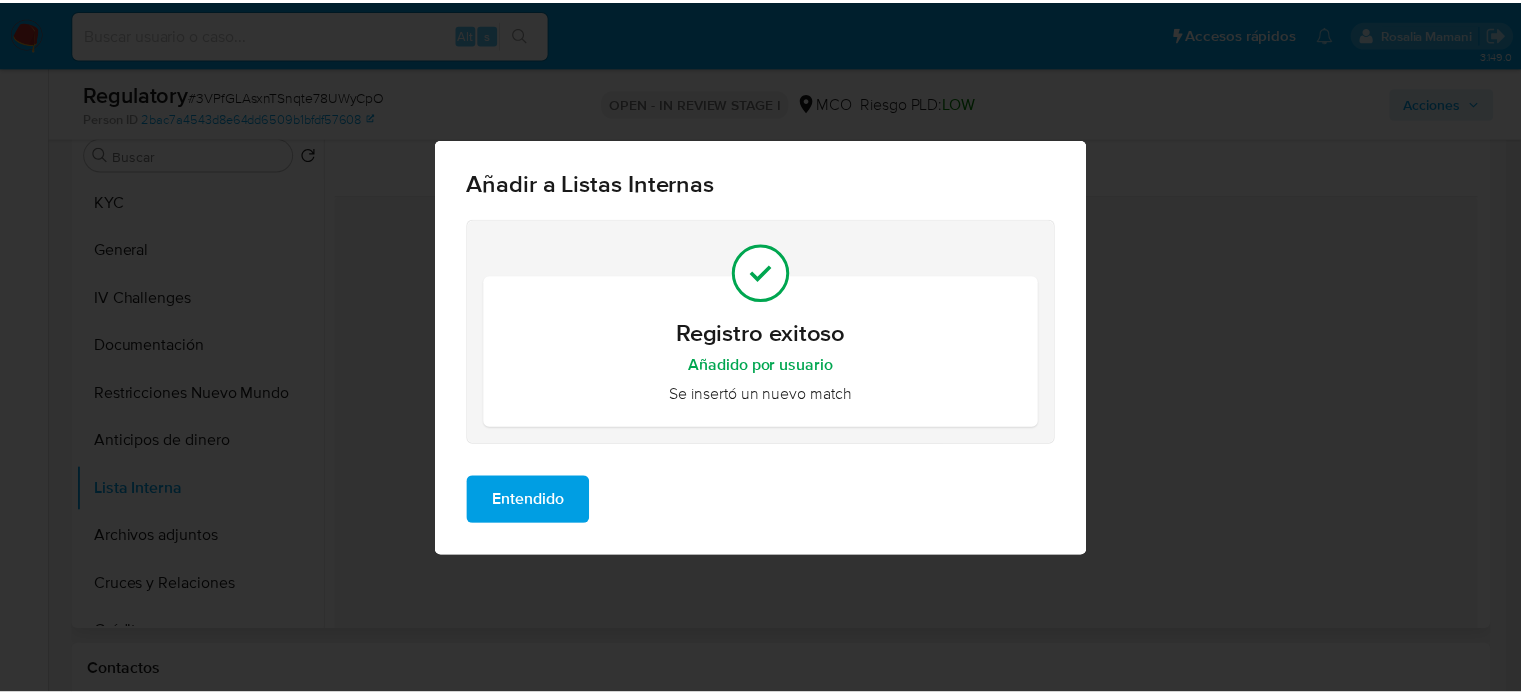 scroll, scrollTop: 0, scrollLeft: 0, axis: both 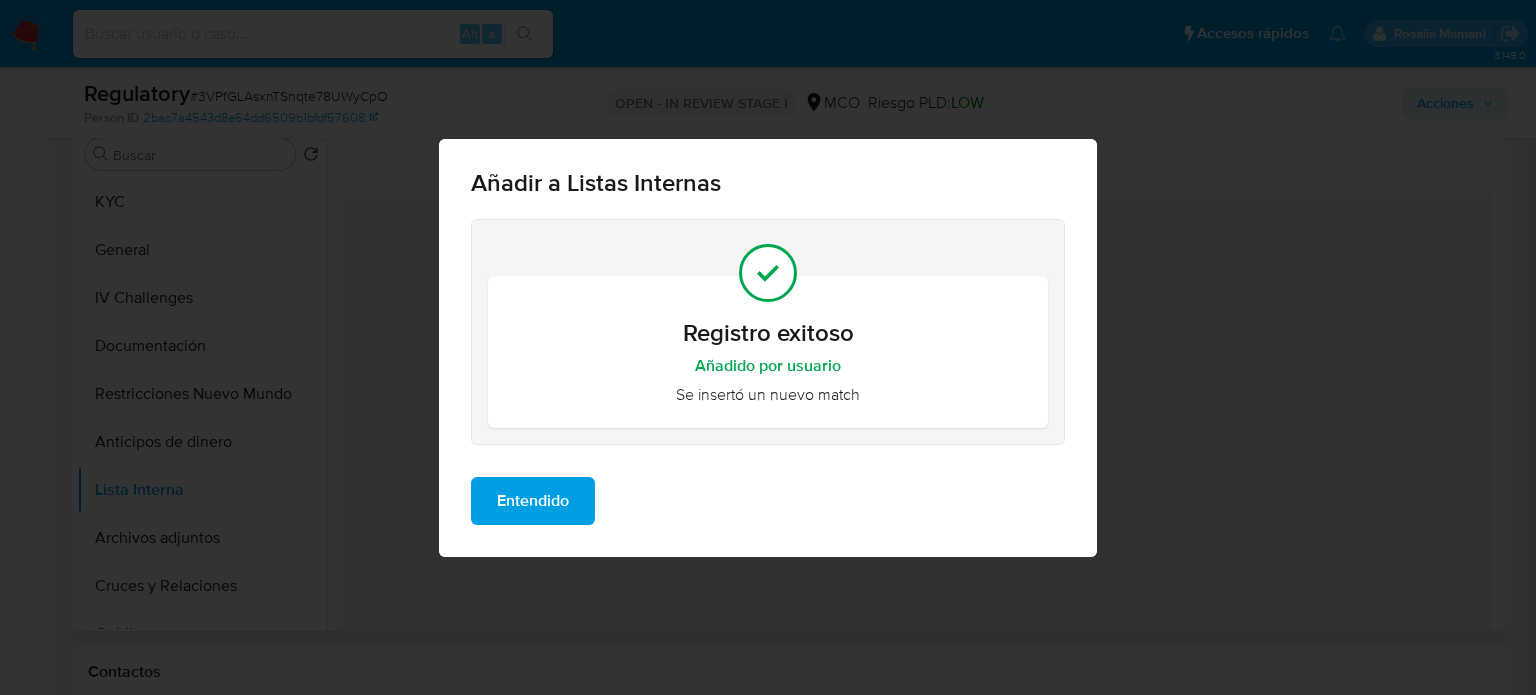 click on "Entendido" at bounding box center [533, 501] 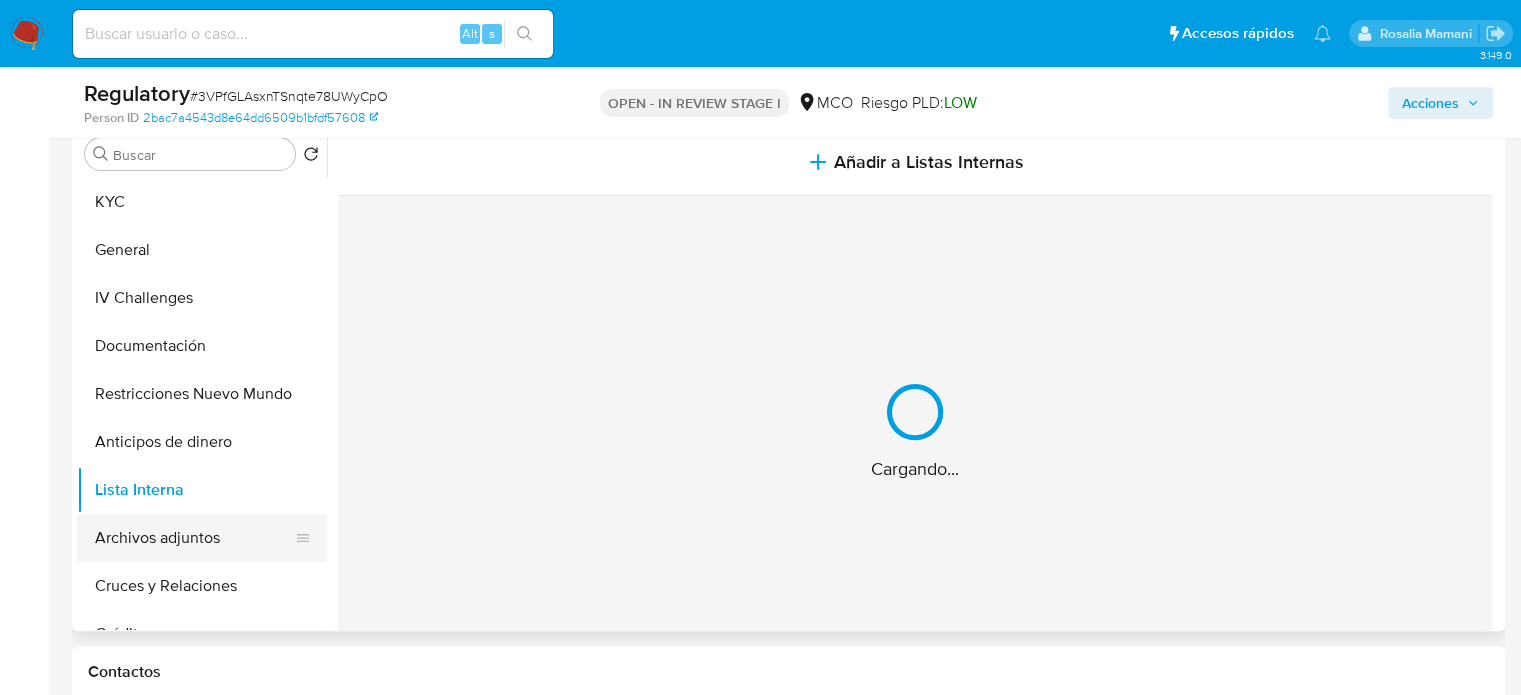 click on "Archivos adjuntos" at bounding box center (194, 538) 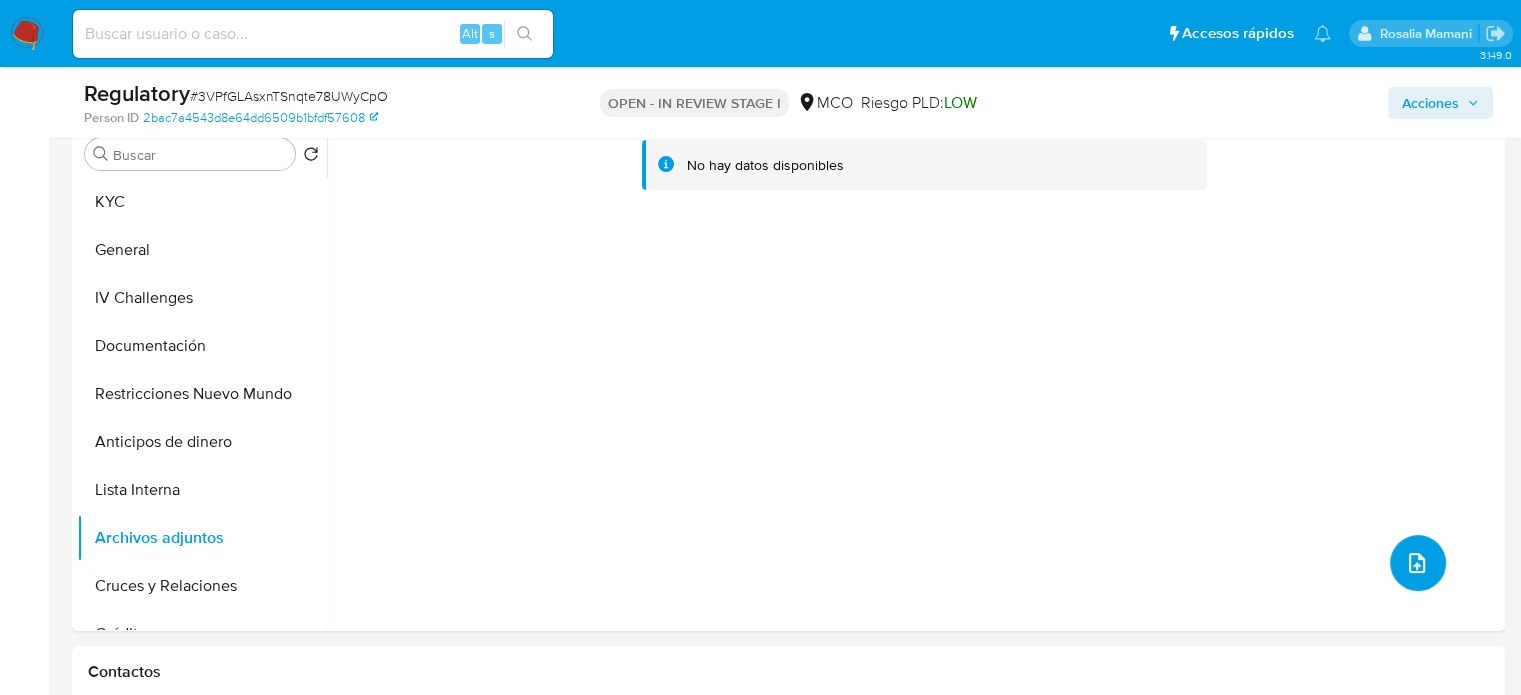 click at bounding box center [1418, 563] 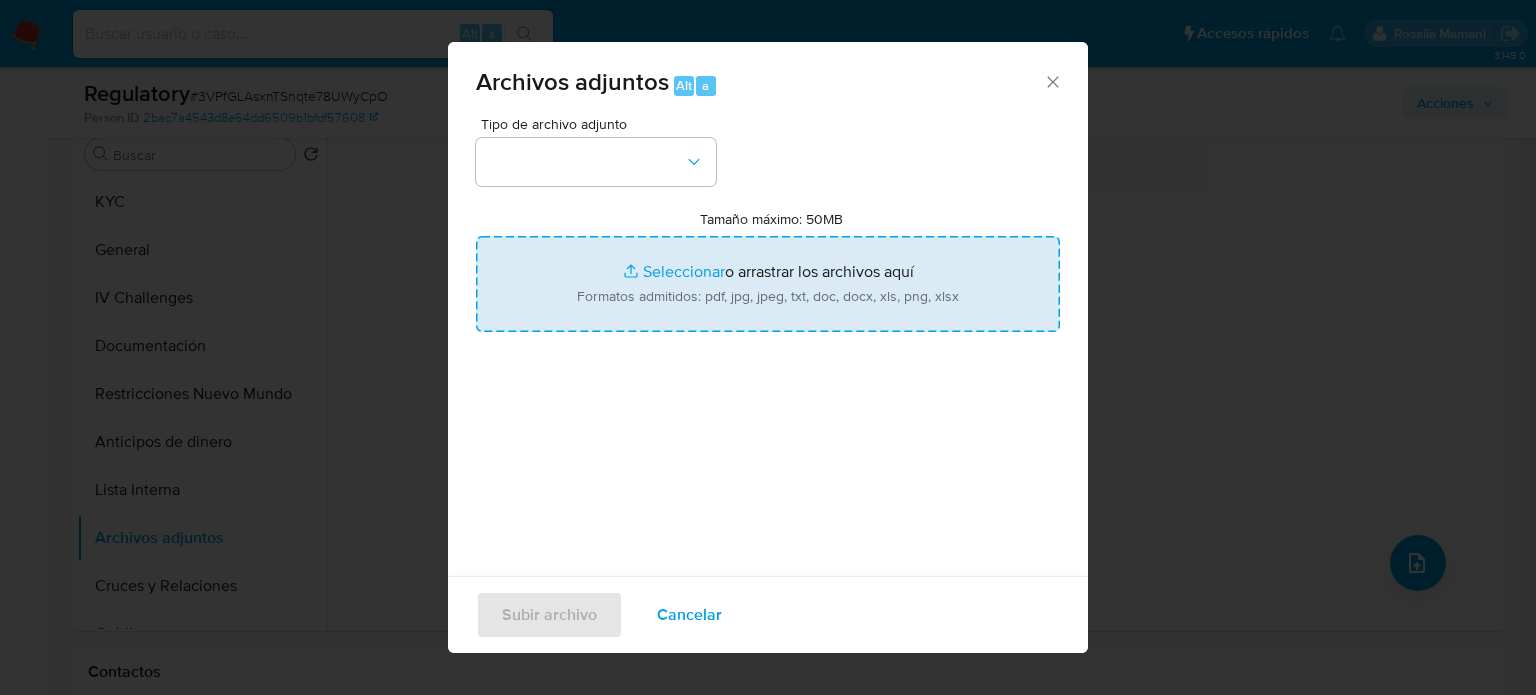 click on "Tamaño máximo: 50MB Seleccionar archivos" at bounding box center [768, 284] 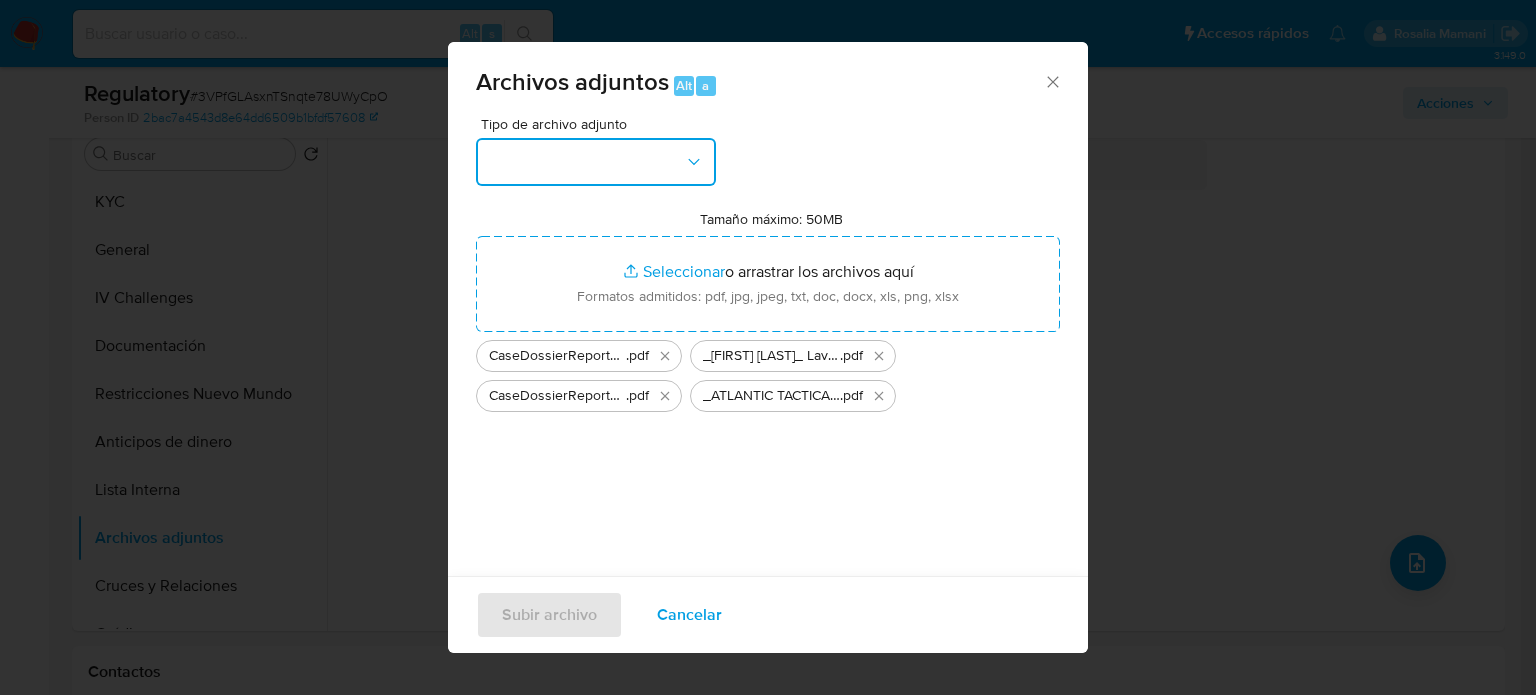 click at bounding box center [596, 162] 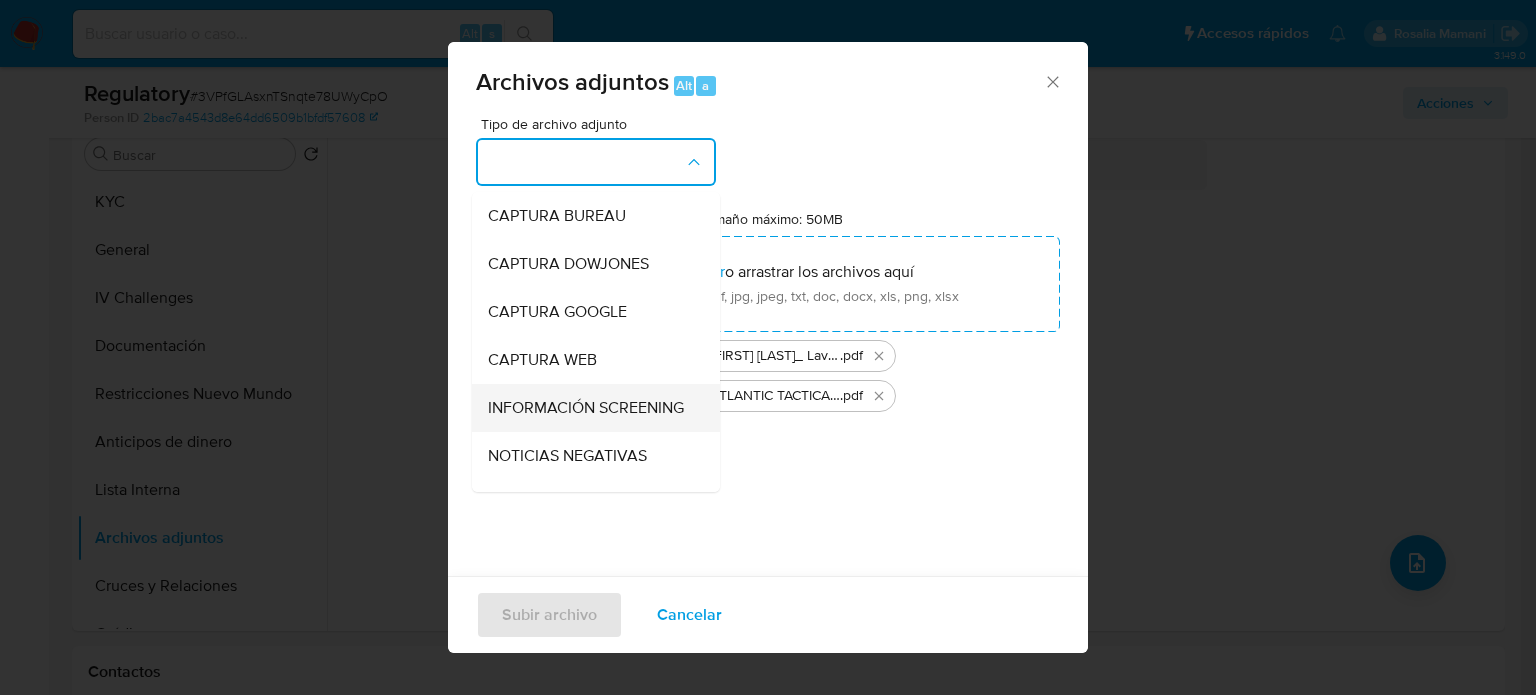 click on "INFORMACIÓN SCREENING" at bounding box center [586, 408] 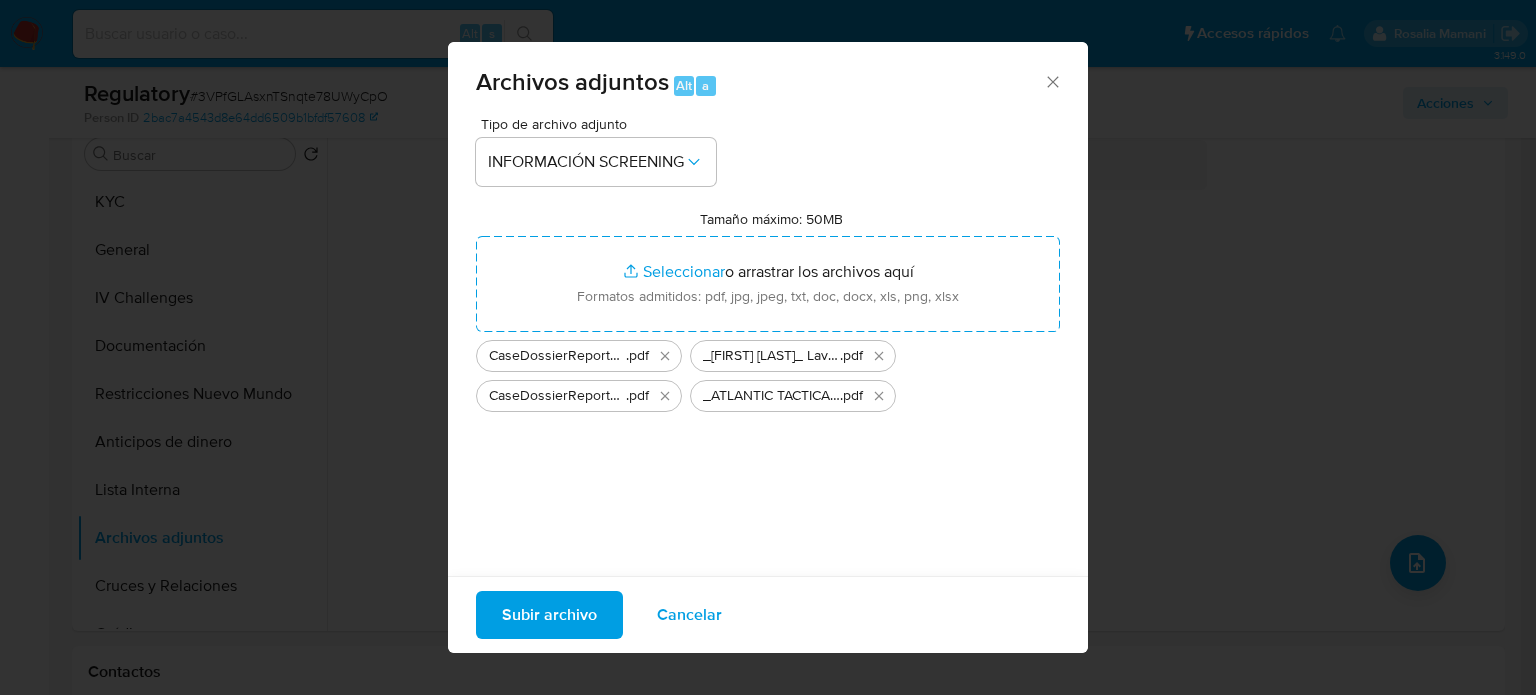 click on "Subir archivo" at bounding box center [549, 615] 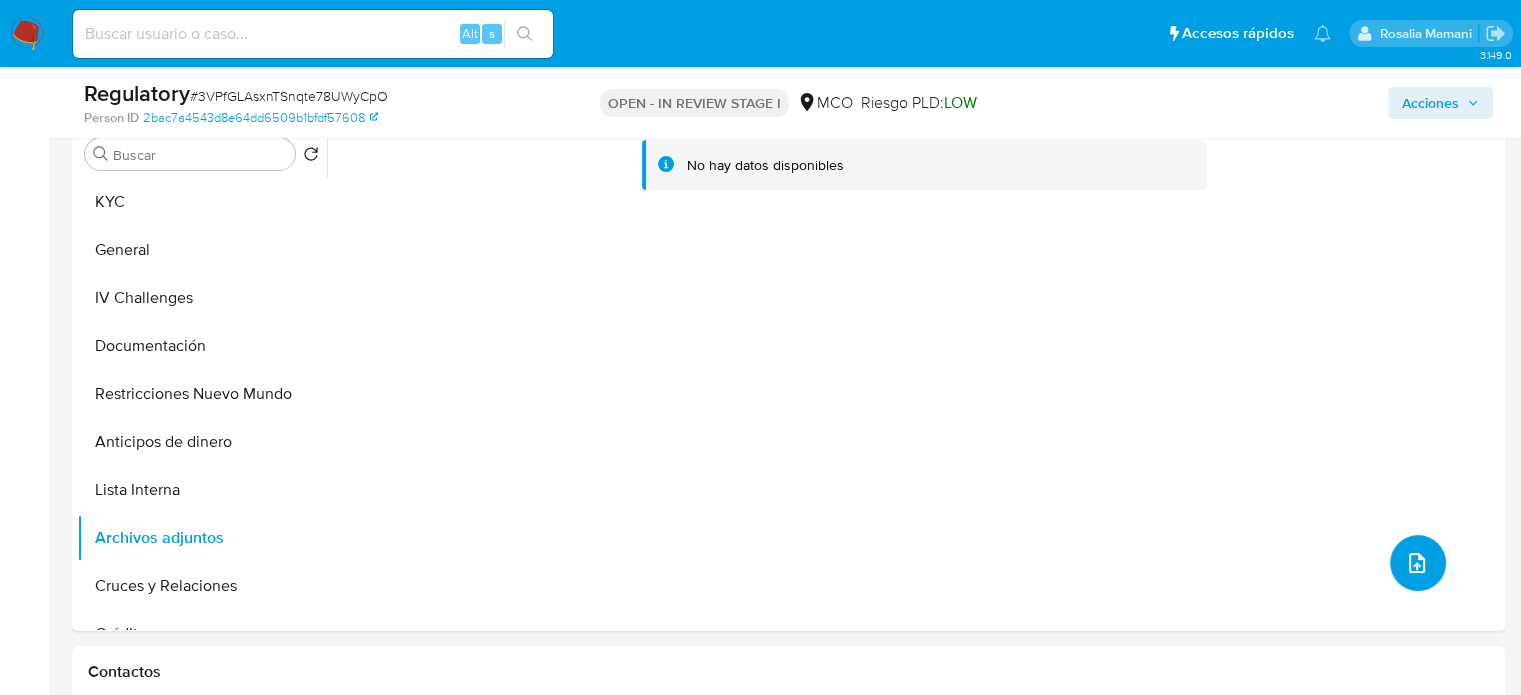 type 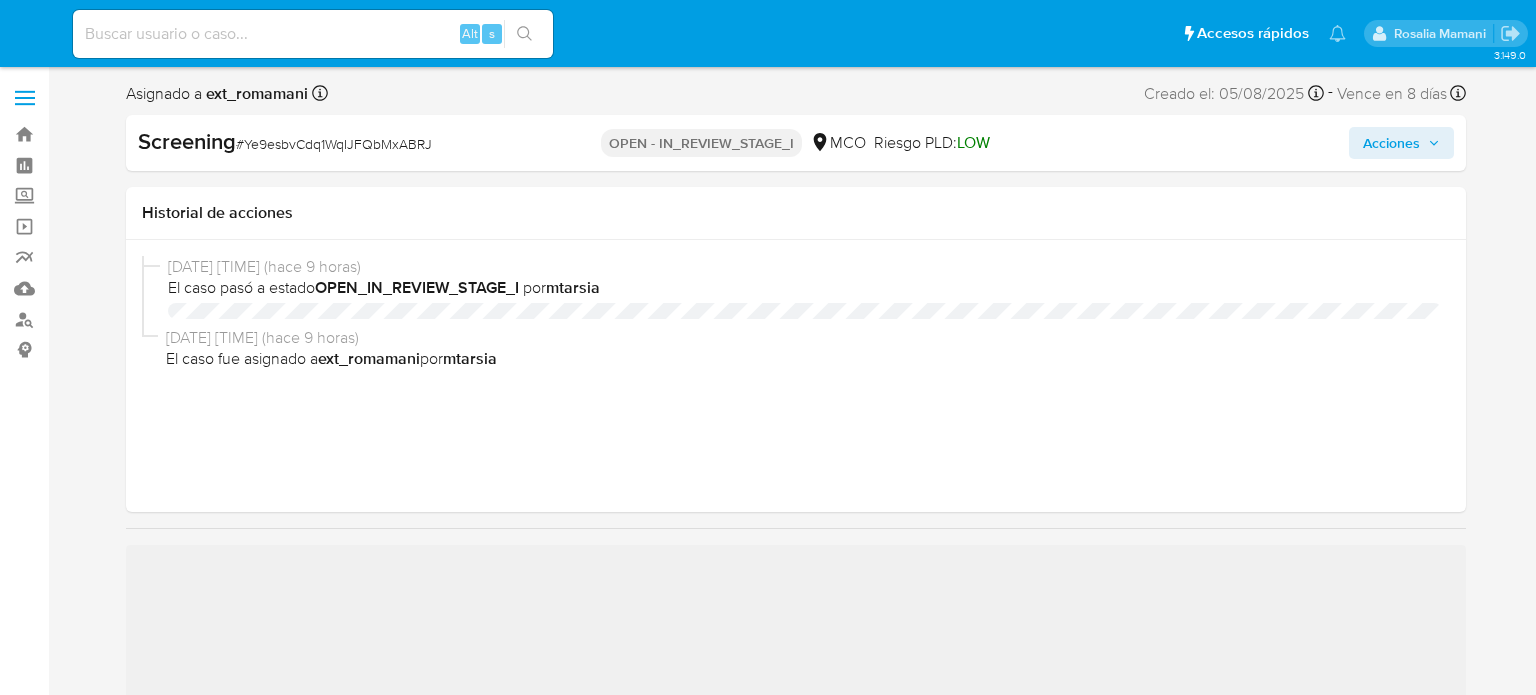 select on "10" 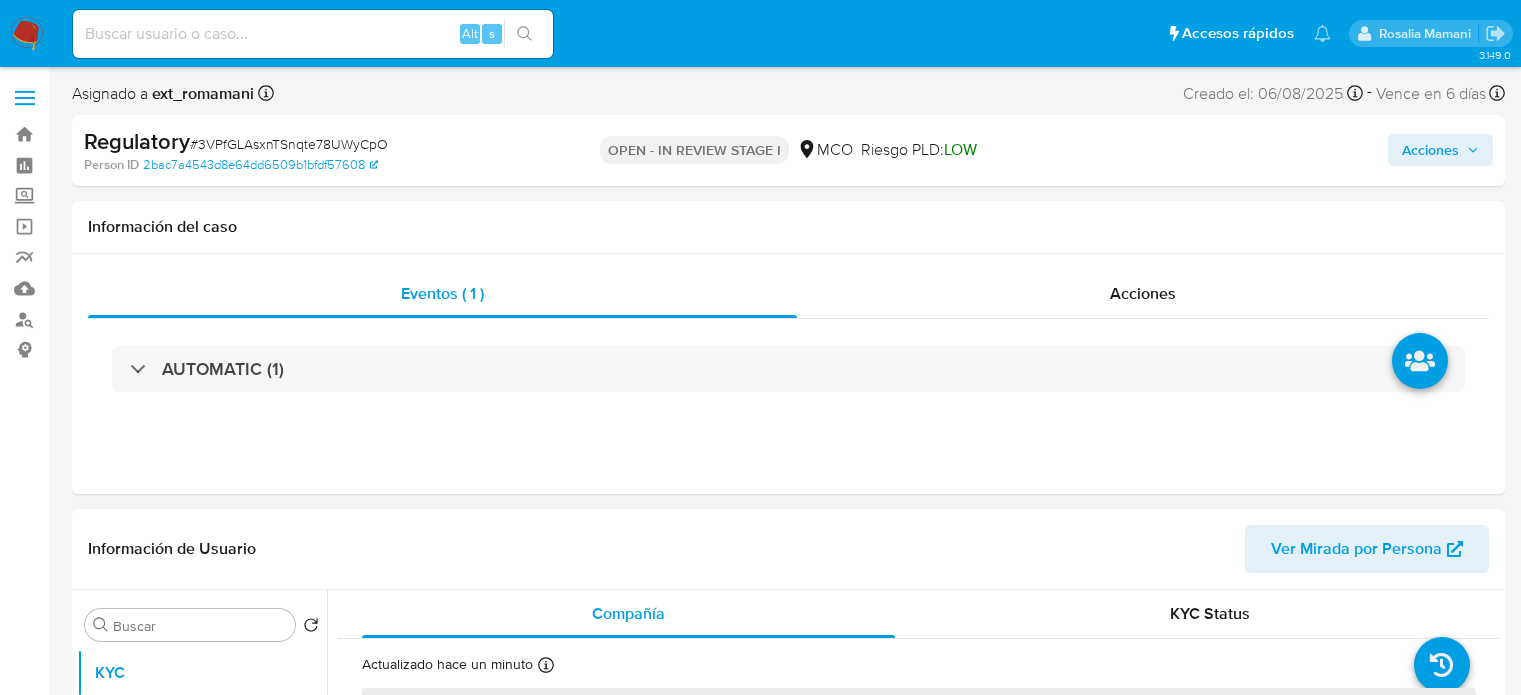 scroll, scrollTop: 0, scrollLeft: 0, axis: both 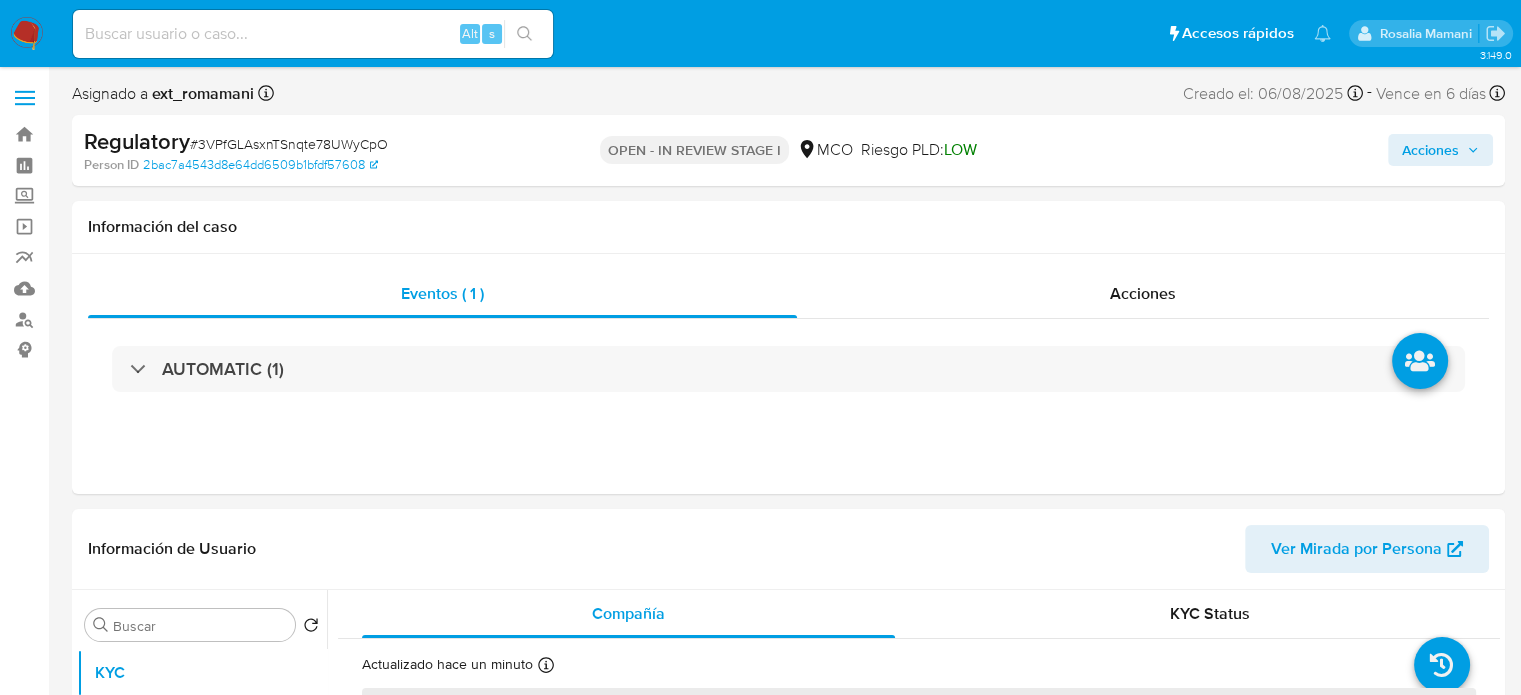 select on "10" 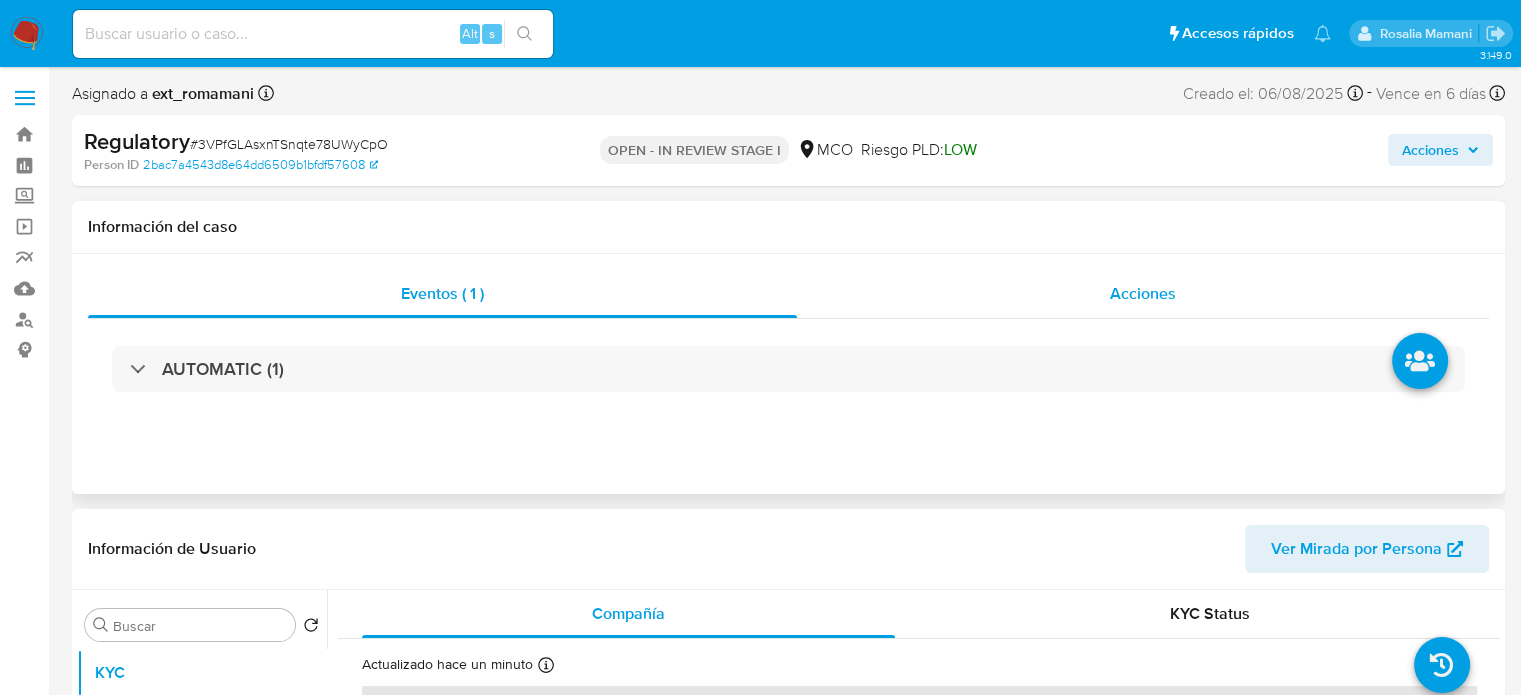 click on "Acciones" at bounding box center [1143, 294] 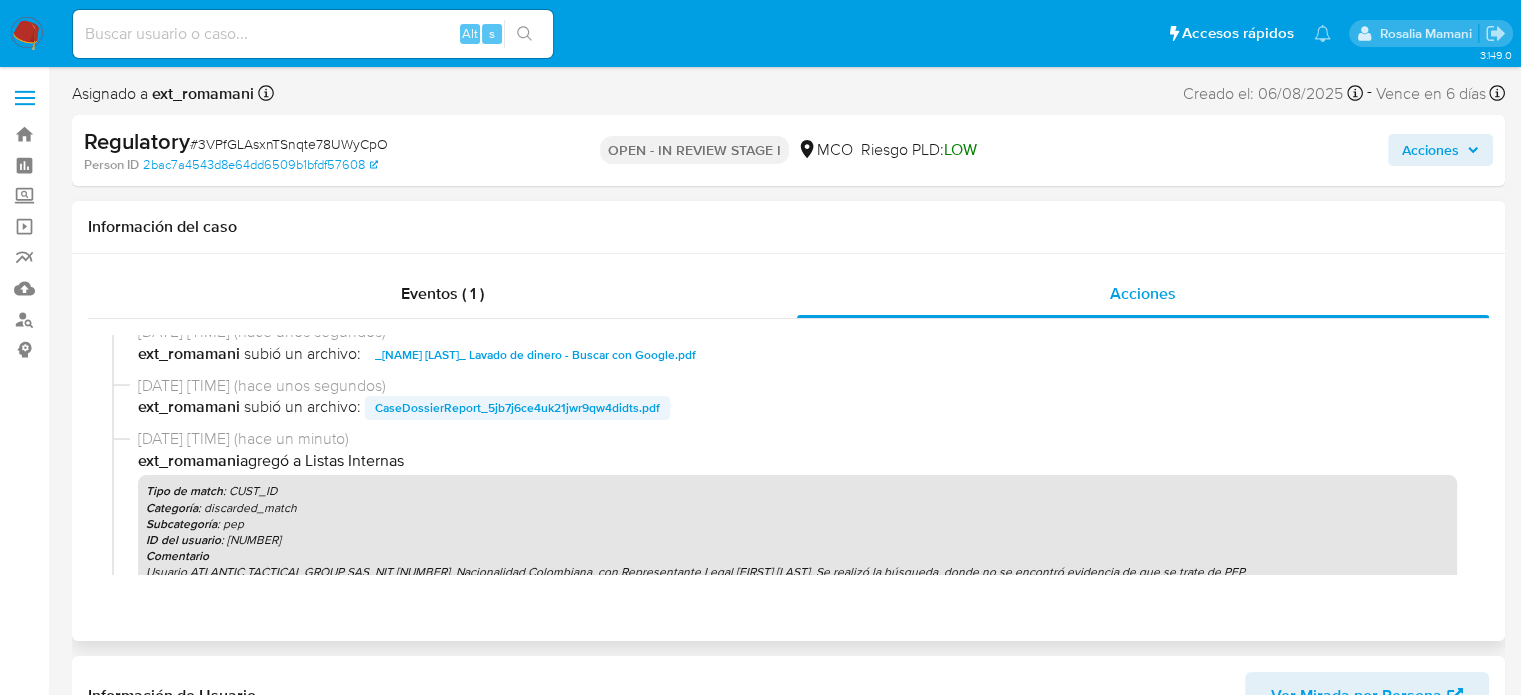 scroll, scrollTop: 200, scrollLeft: 0, axis: vertical 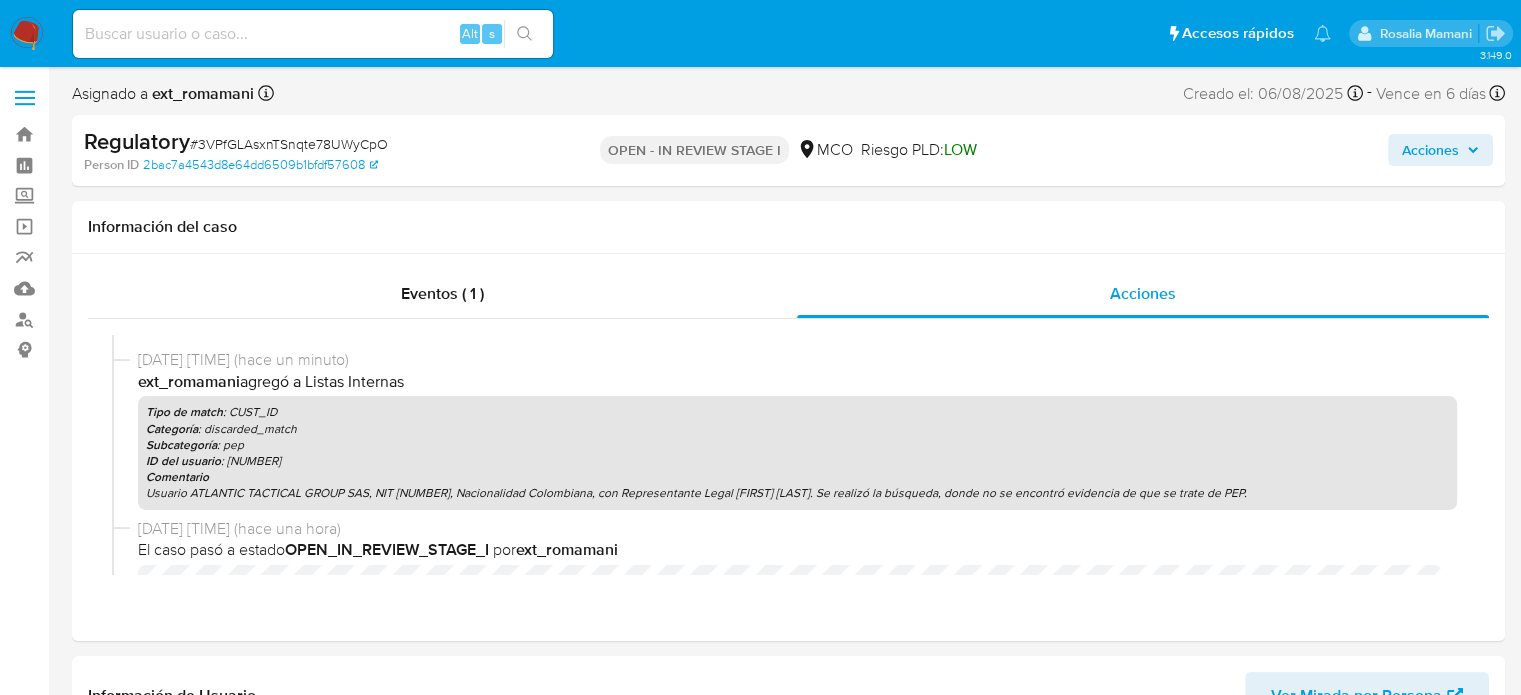 click on "Acciones" at bounding box center [1430, 150] 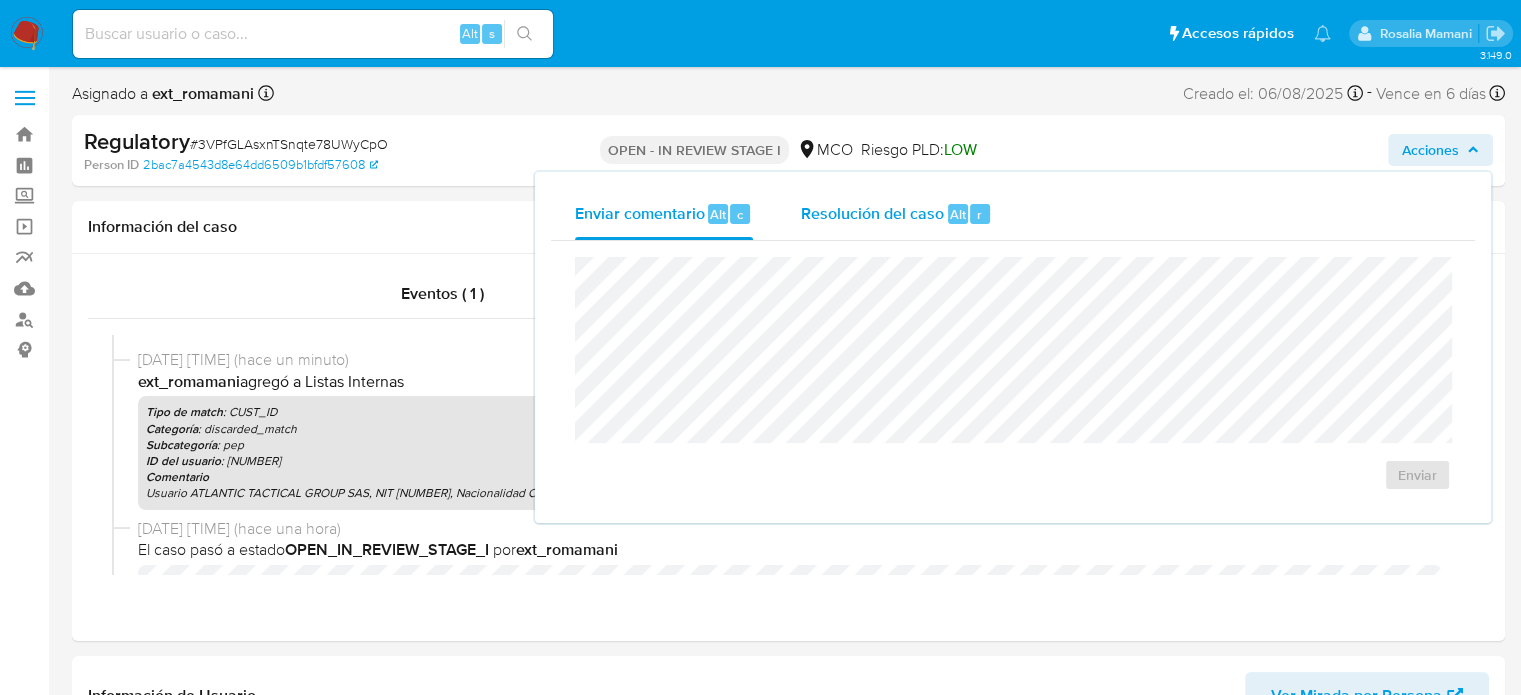 click on "Resolución del caso" at bounding box center [872, 213] 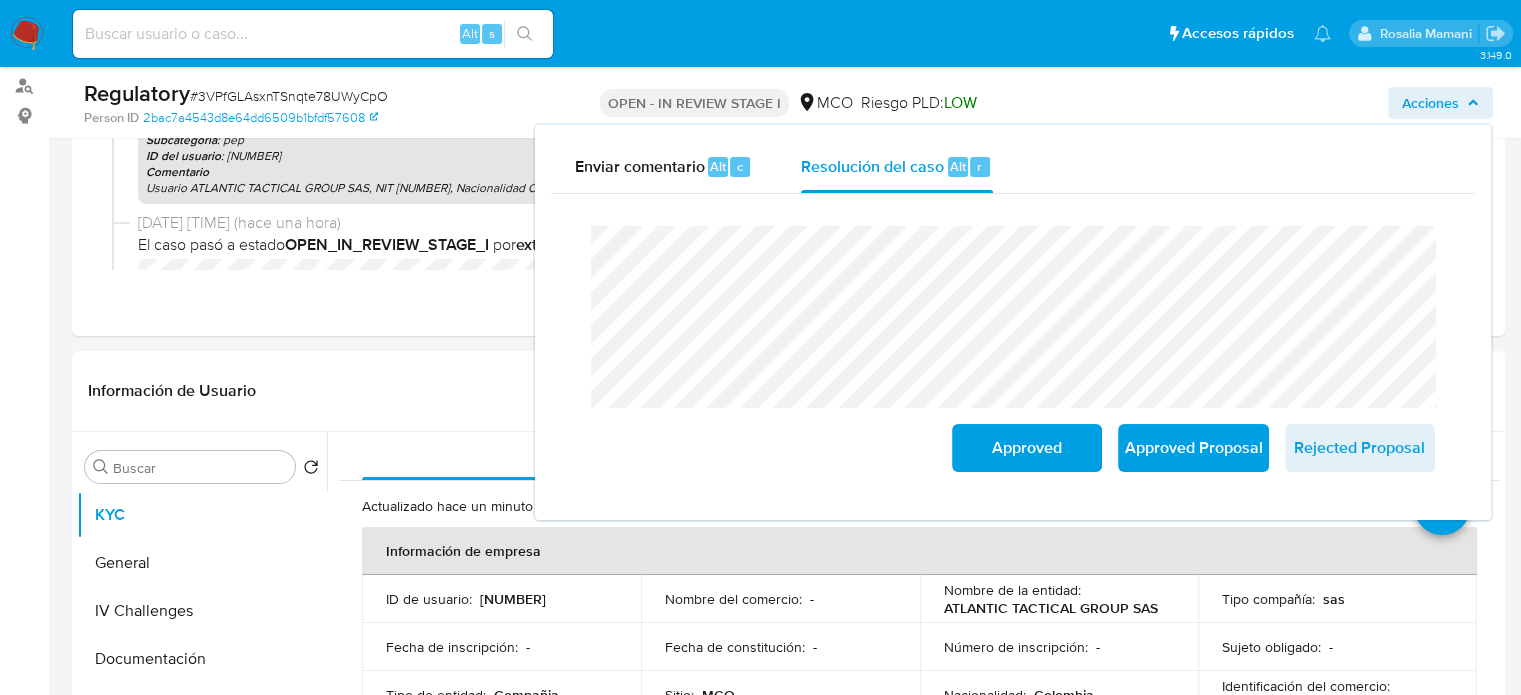 scroll, scrollTop: 200, scrollLeft: 0, axis: vertical 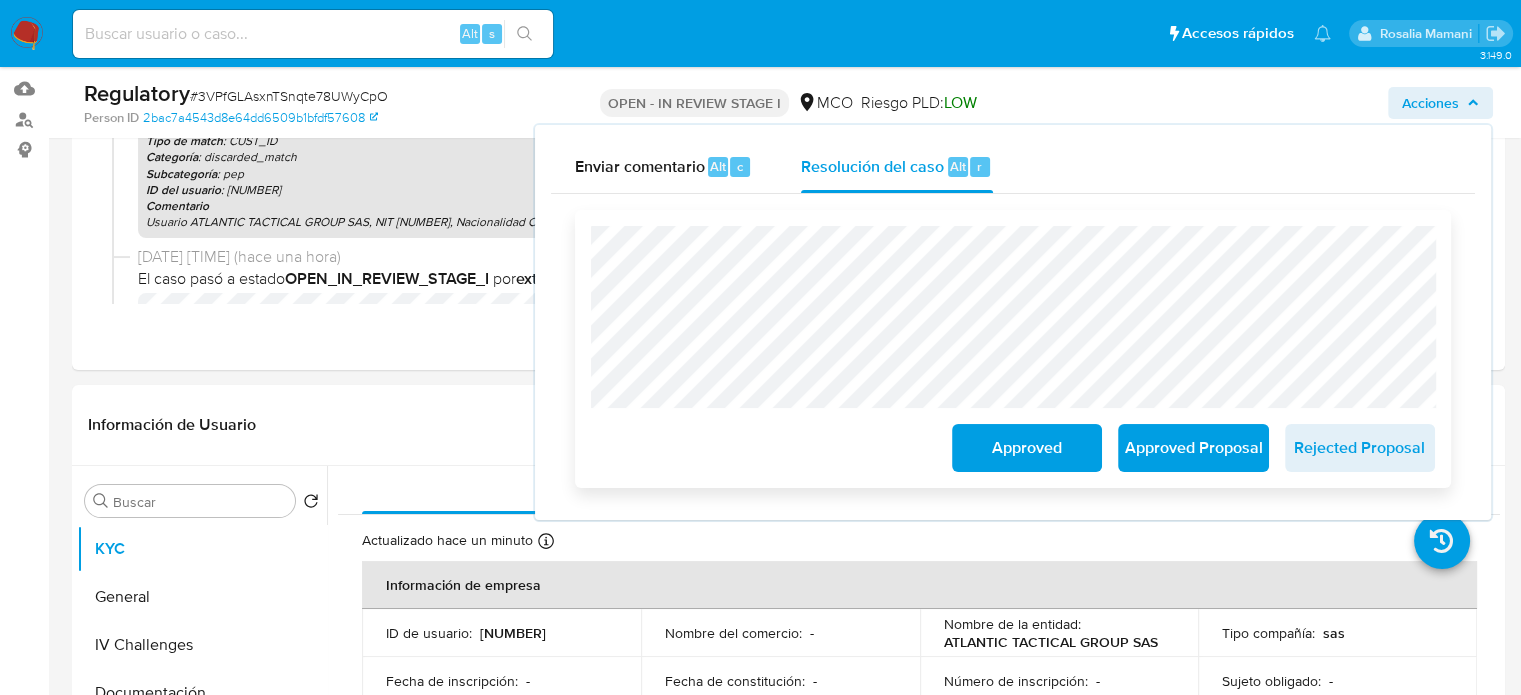 click on "Approved" at bounding box center [1027, 448] 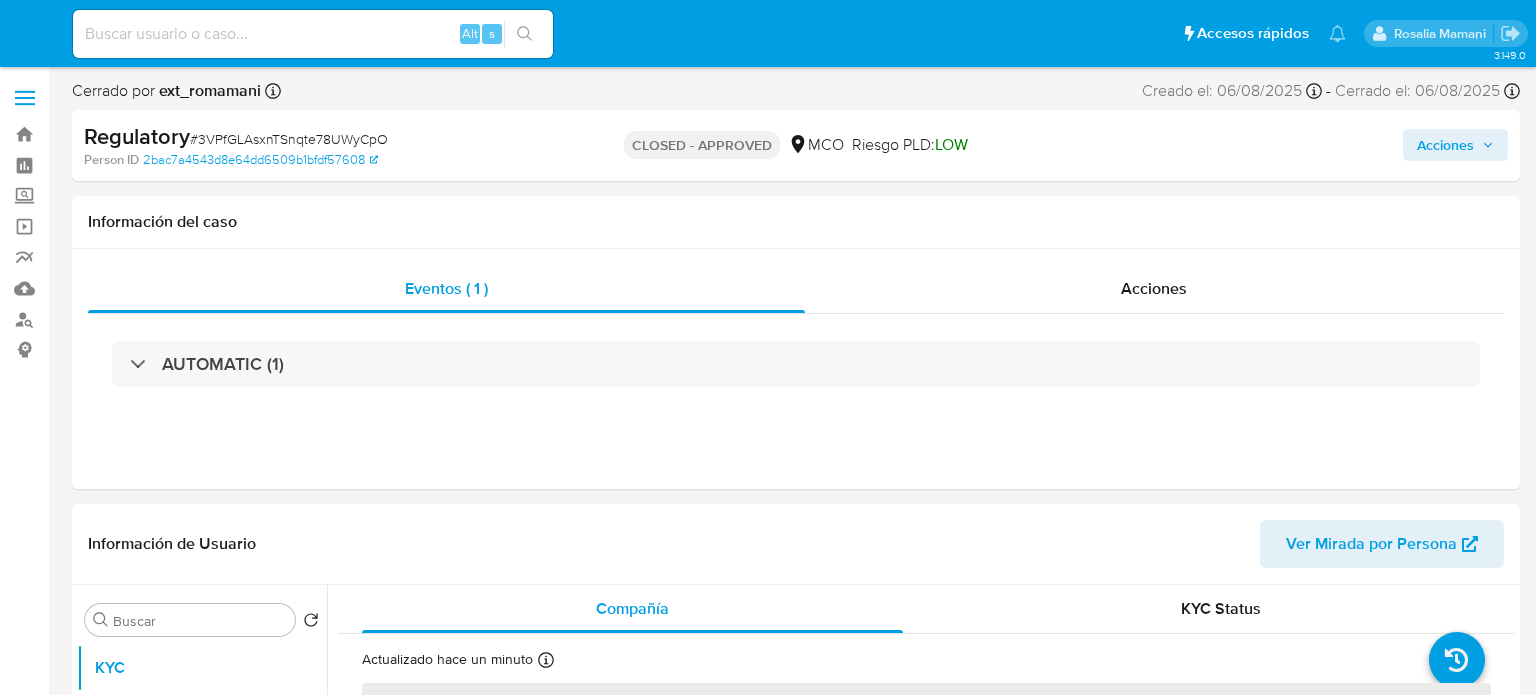 select on "10" 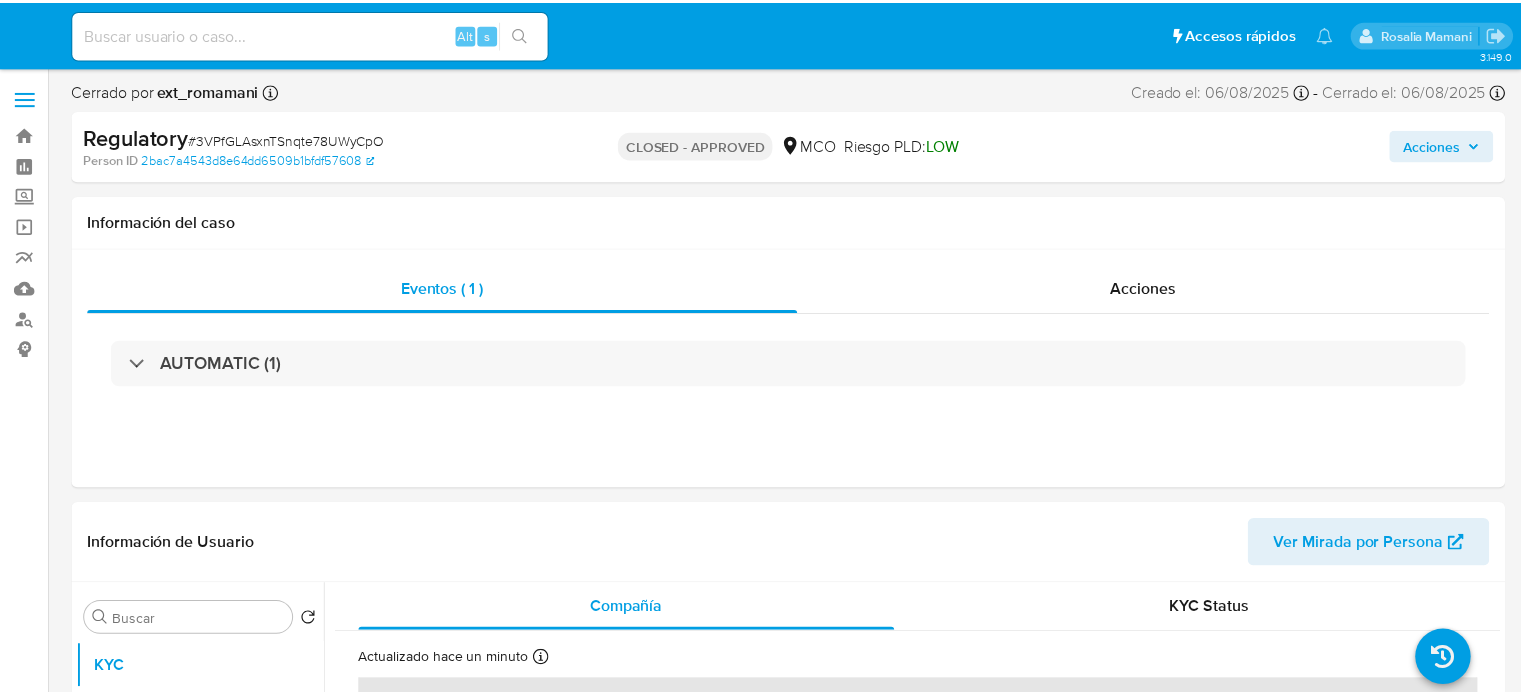 scroll, scrollTop: 0, scrollLeft: 0, axis: both 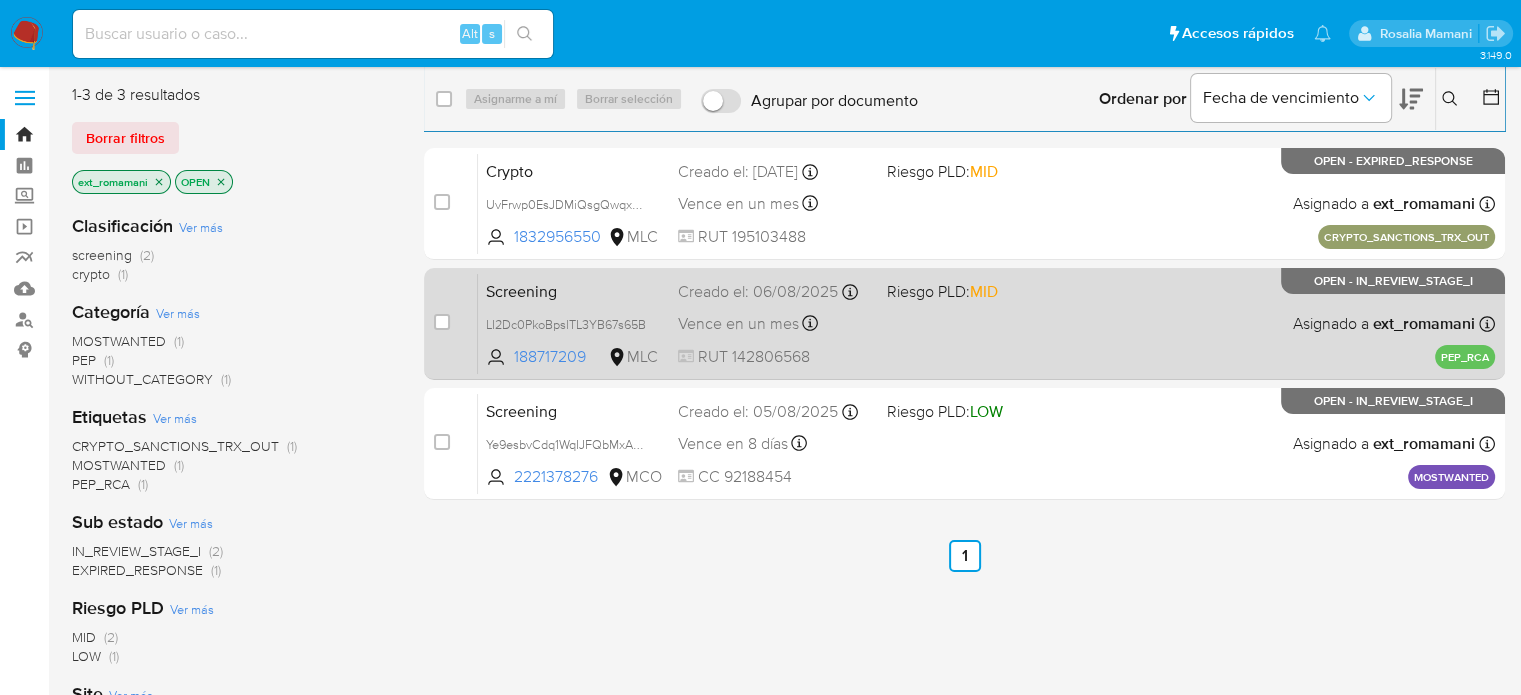 click on "Screening LI2Dc0PkoBpslTL3YB67s65B 188717209 MLC Riesgo PLD:  MID Creado el: [DATE]   Creado el: [DATE] [TIME] Vence en un mes   Vence el [DATE] [TIME] RUT   [NUMBER] Asignado a   [USERNAME]   Asignado el: [DATE] [TIME] PEP_RCA OPEN - IN_REVIEW_STAGE_I" at bounding box center (986, 323) 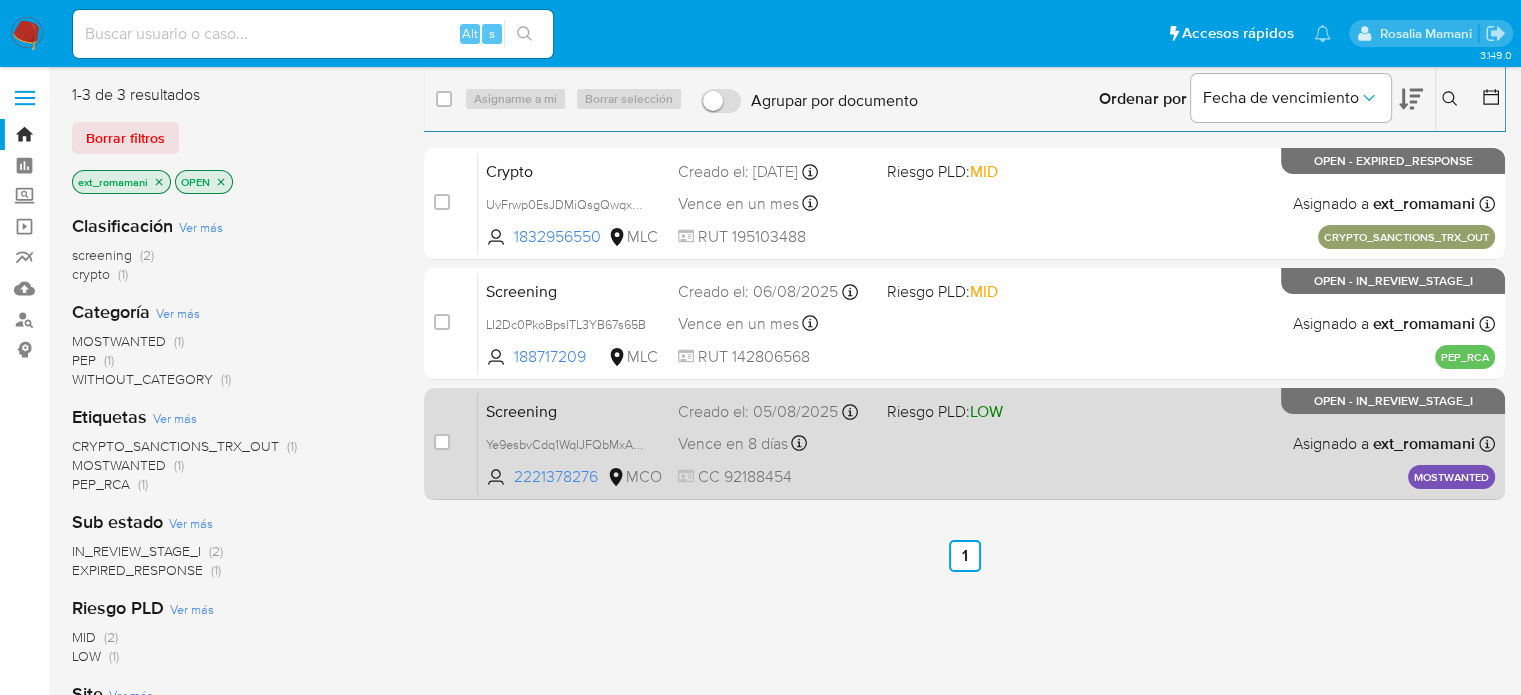 click on "Screening Ye9esbvCdq1WqIJFQbMxABRJ 2221378276 MCO Riesgo PLD:  LOW Creado el: [DATE]   Creado el: [DATE] [TIME] Vence en 8 días   Vence el [DATE] [TIME] CC   [NUMBER] Asignado a   [USERNAME]   Asignado el: [DATE] [TIME] MOSTWANTED OPEN - IN_REVIEW_STAGE_I" at bounding box center (986, 443) 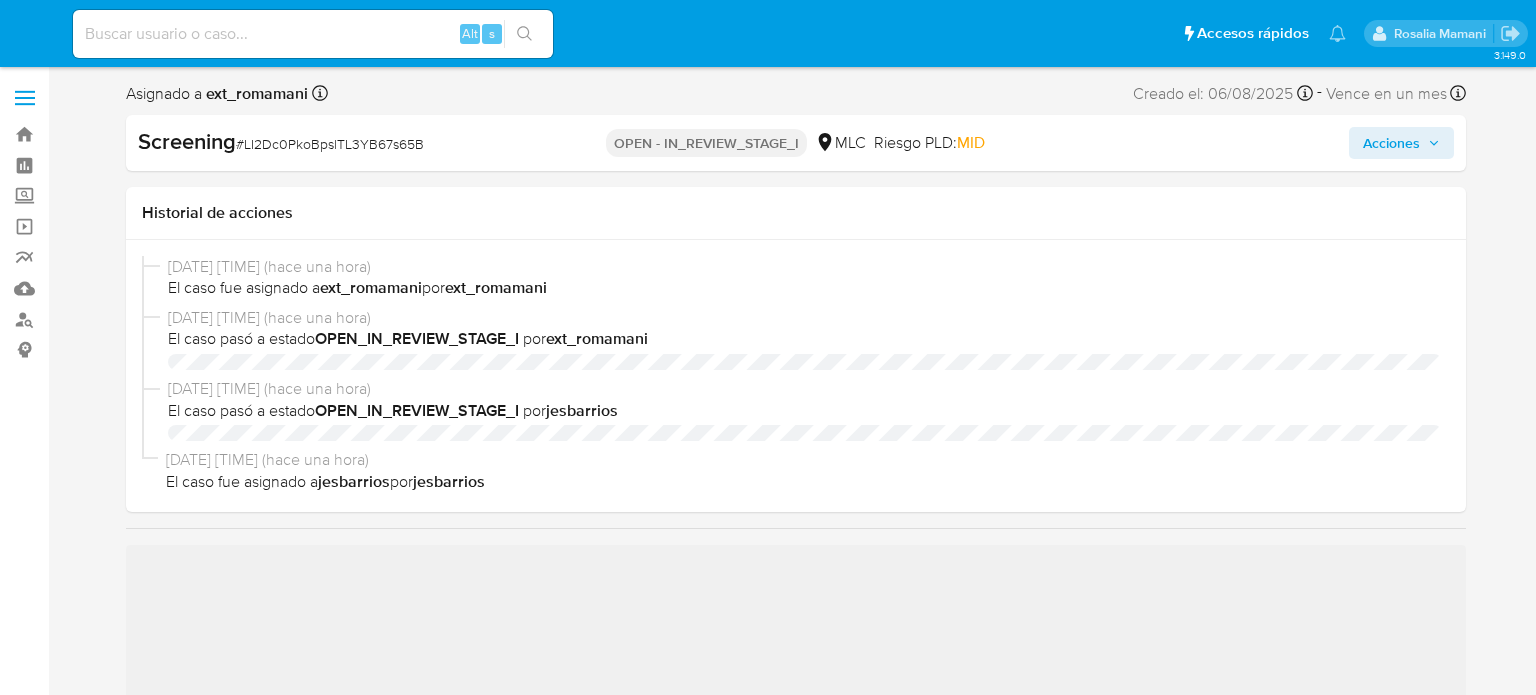 select on "10" 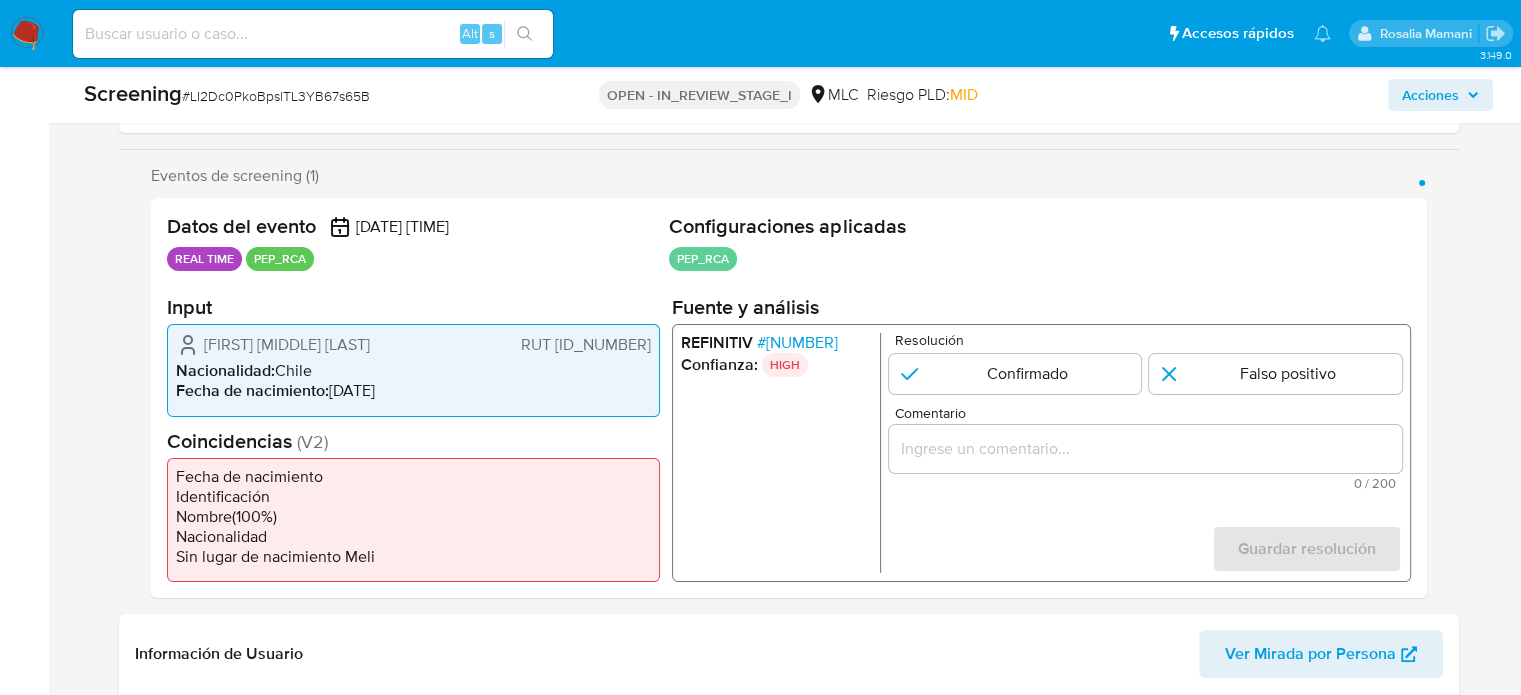 scroll, scrollTop: 300, scrollLeft: 0, axis: vertical 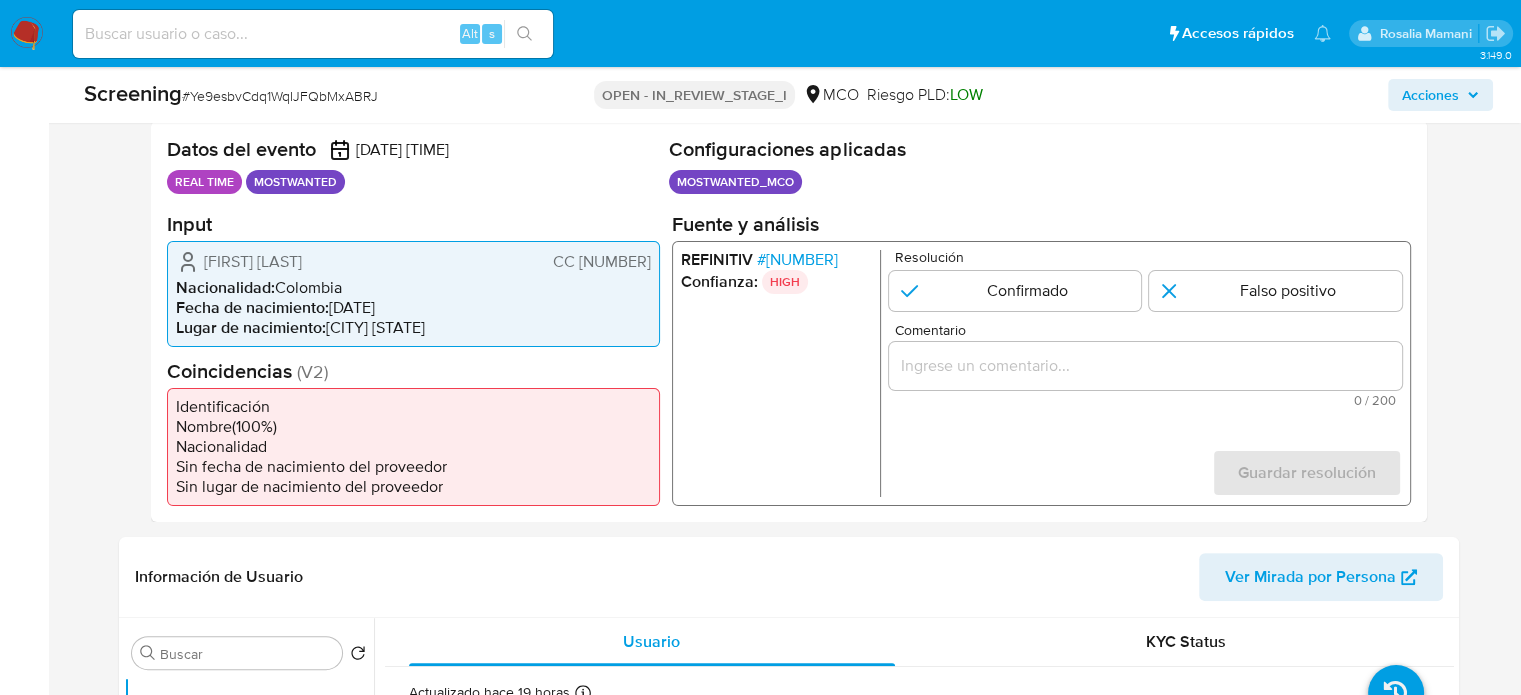select on "10" 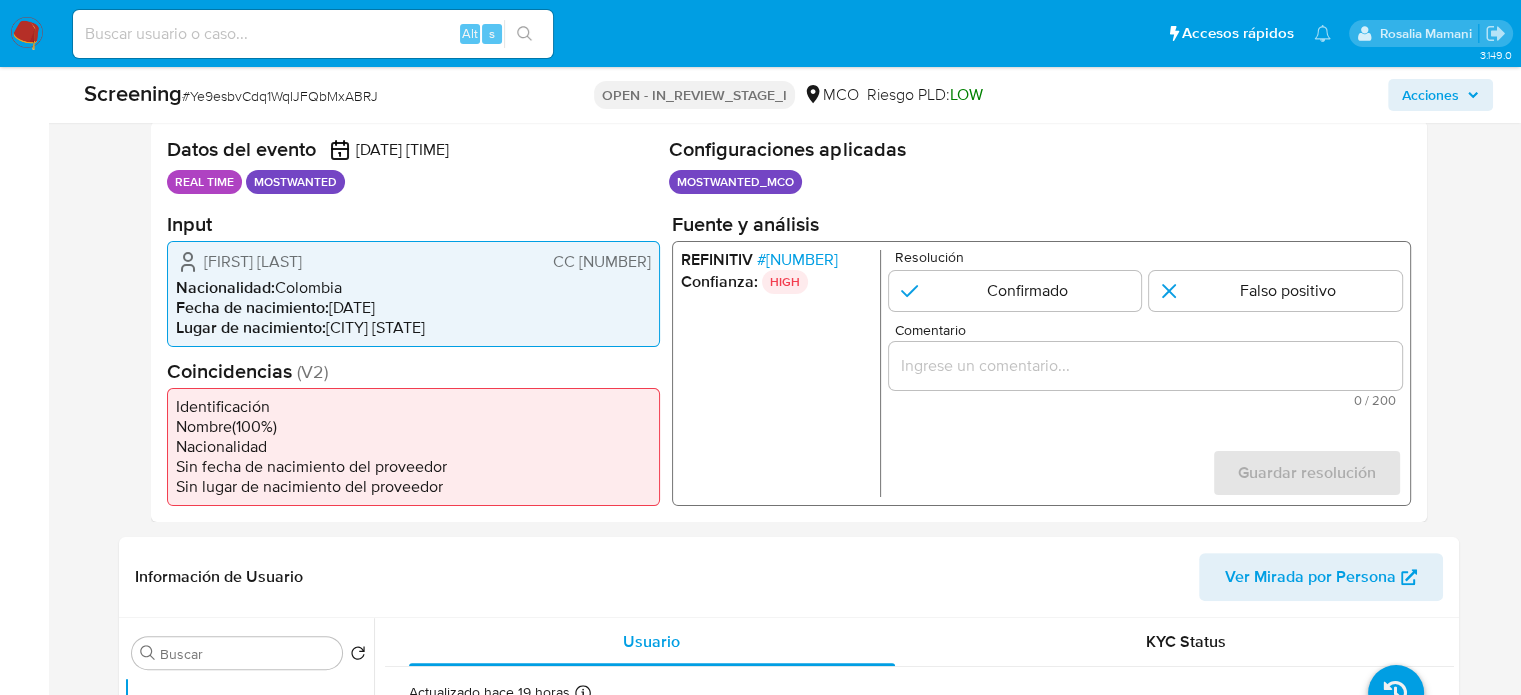 drag, startPoint x: 312, startPoint y: 260, endPoint x: 206, endPoint y: 271, distance: 106.56923 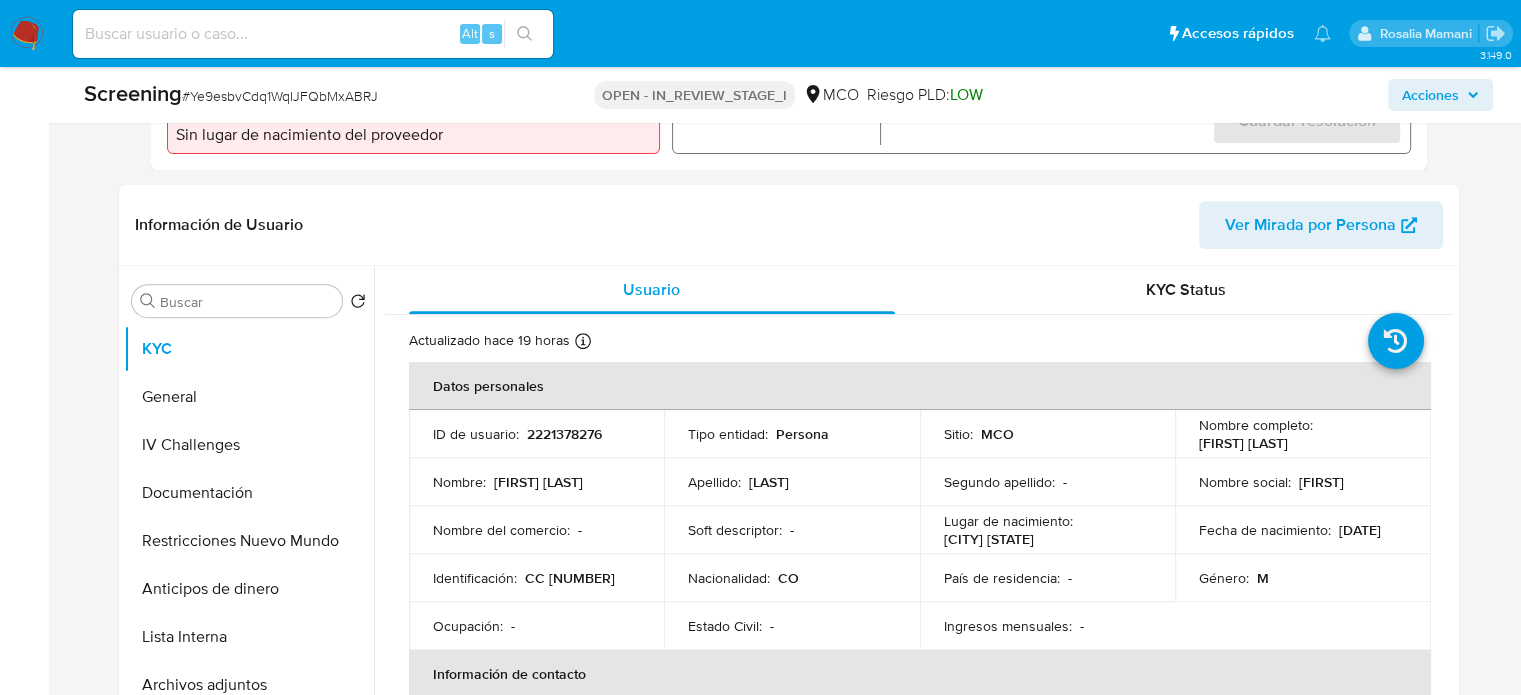 scroll, scrollTop: 800, scrollLeft: 0, axis: vertical 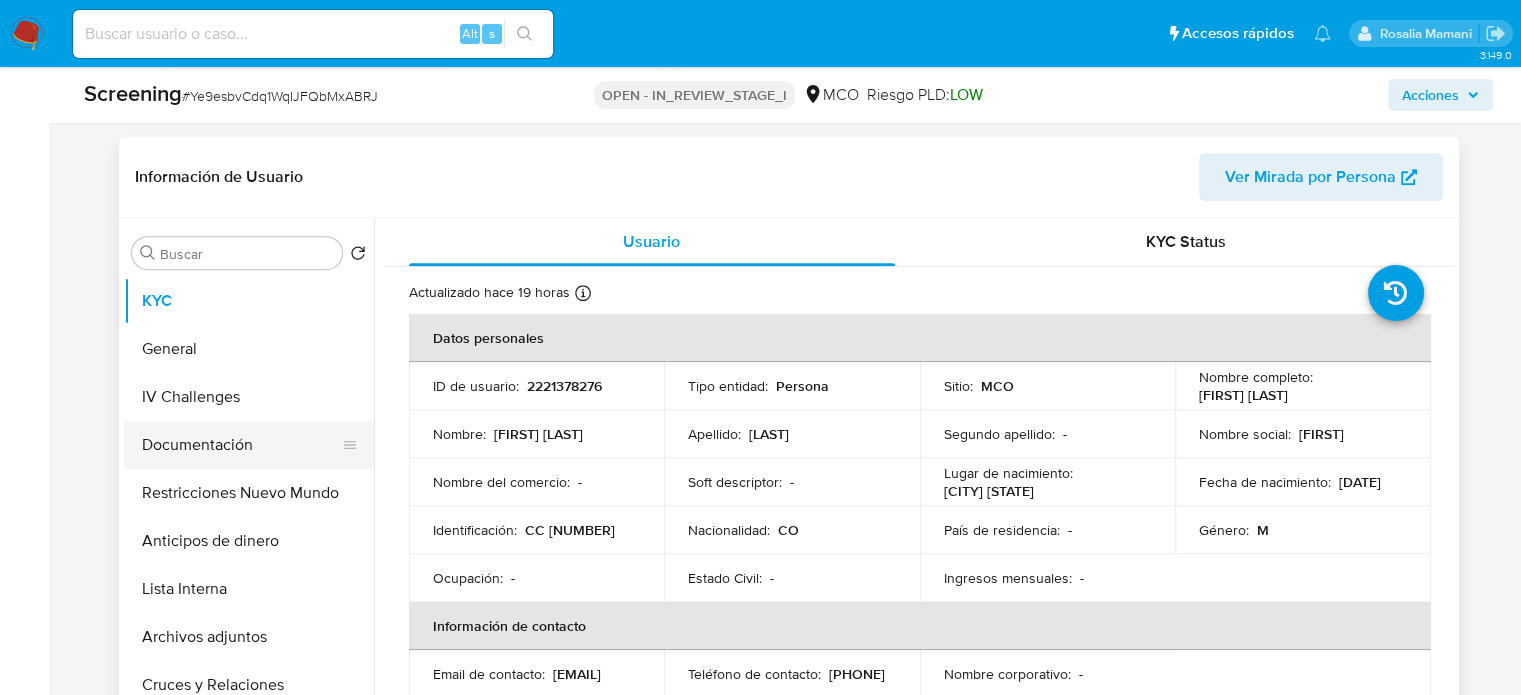 click on "Documentación" at bounding box center (241, 445) 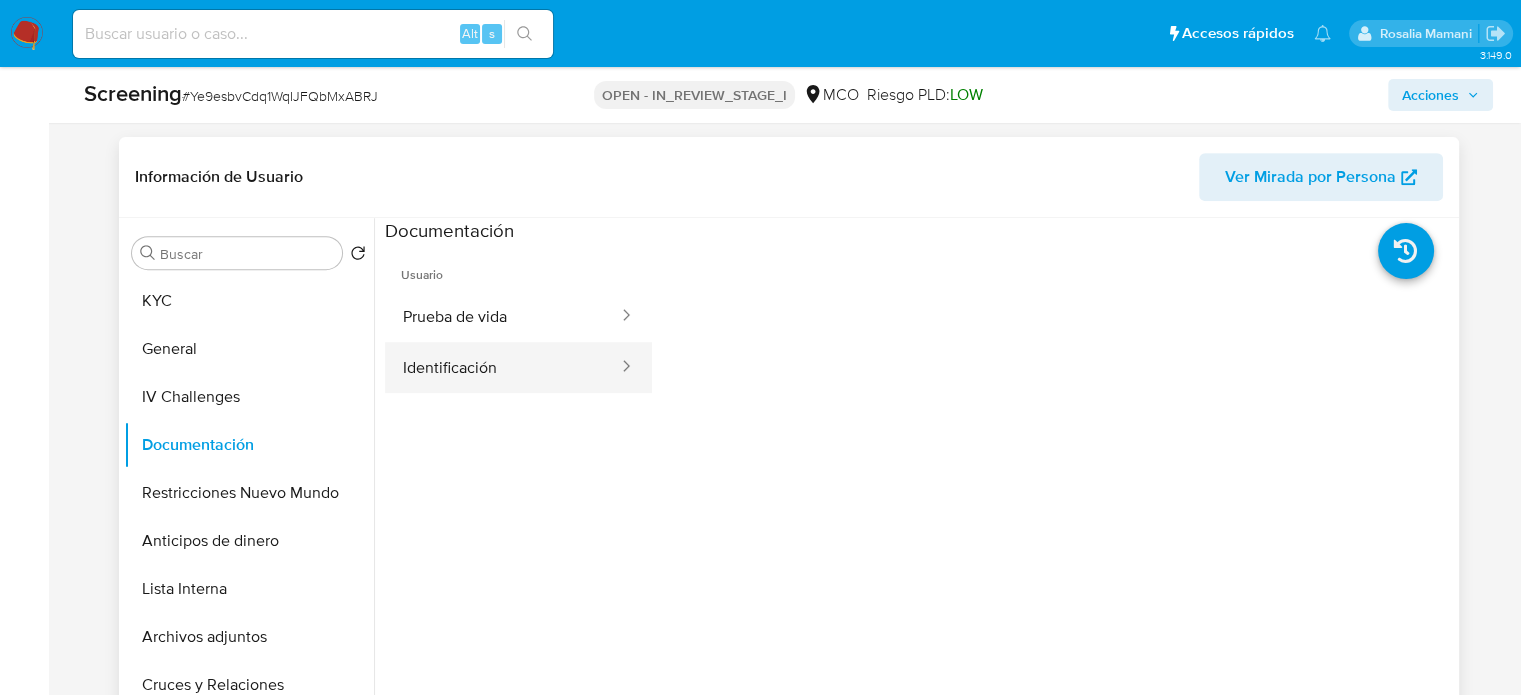 click on "Identificación" at bounding box center (502, 367) 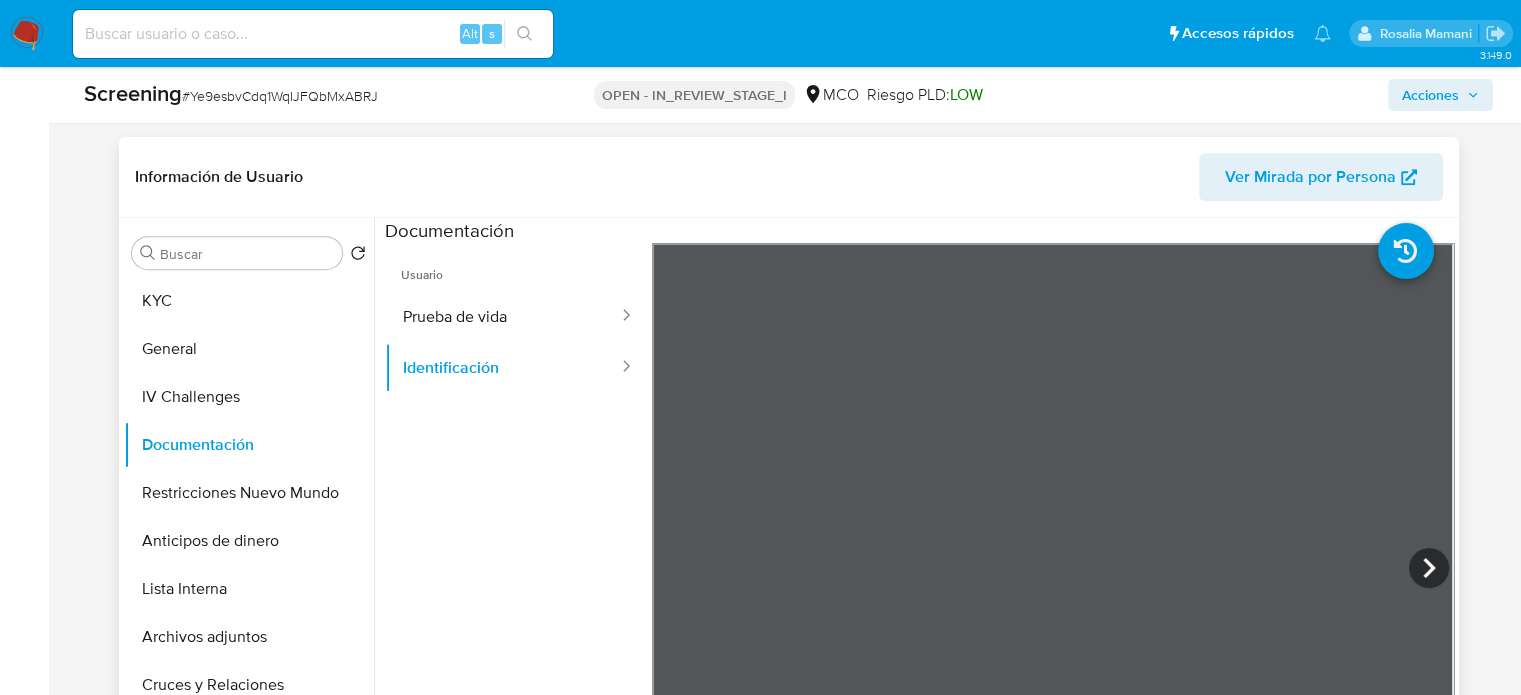 type 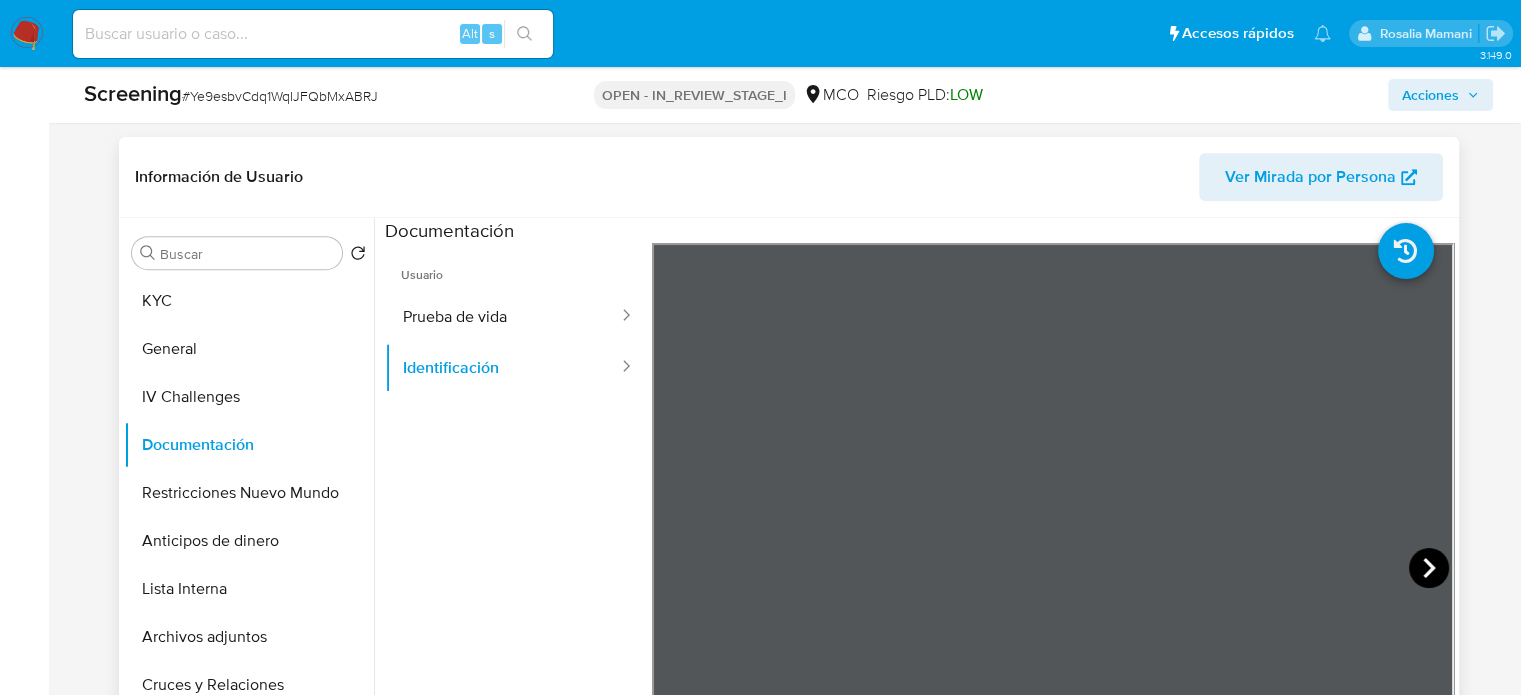 click 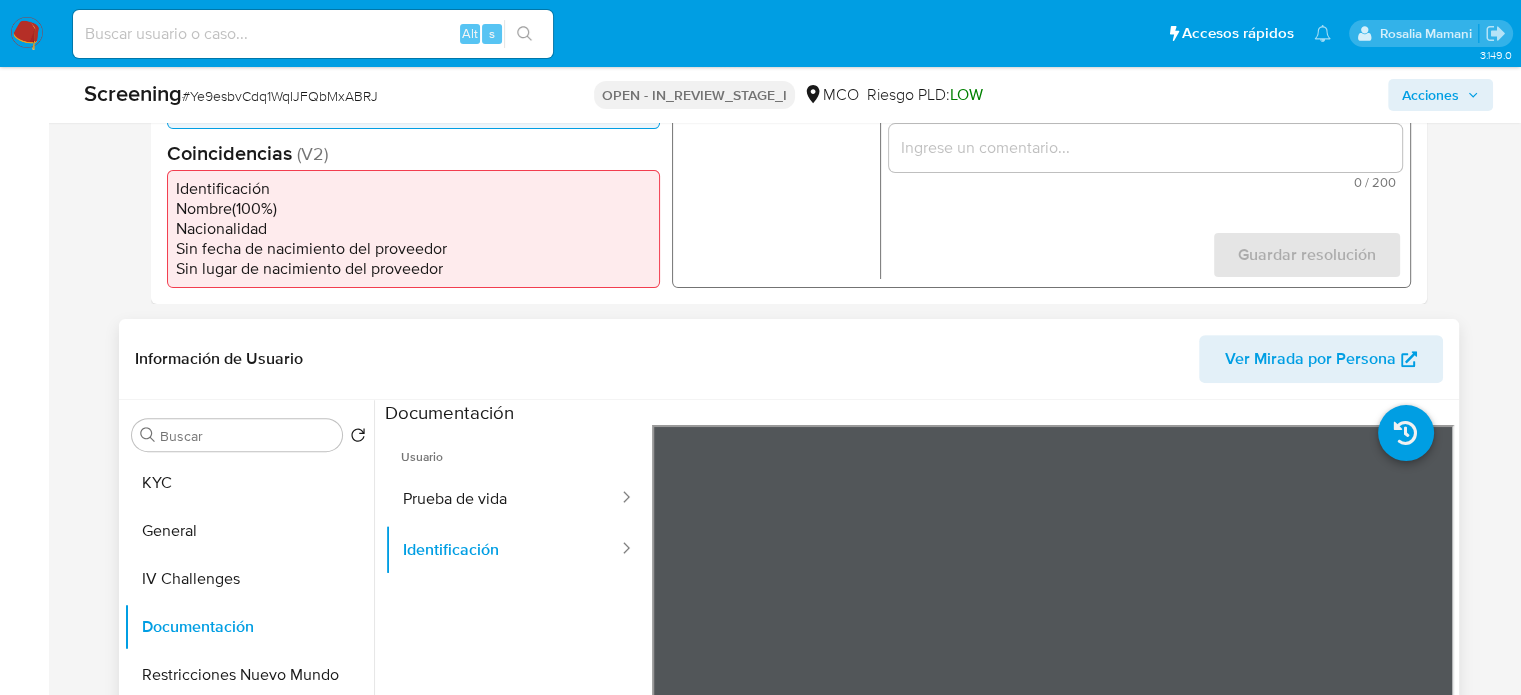 scroll, scrollTop: 500, scrollLeft: 0, axis: vertical 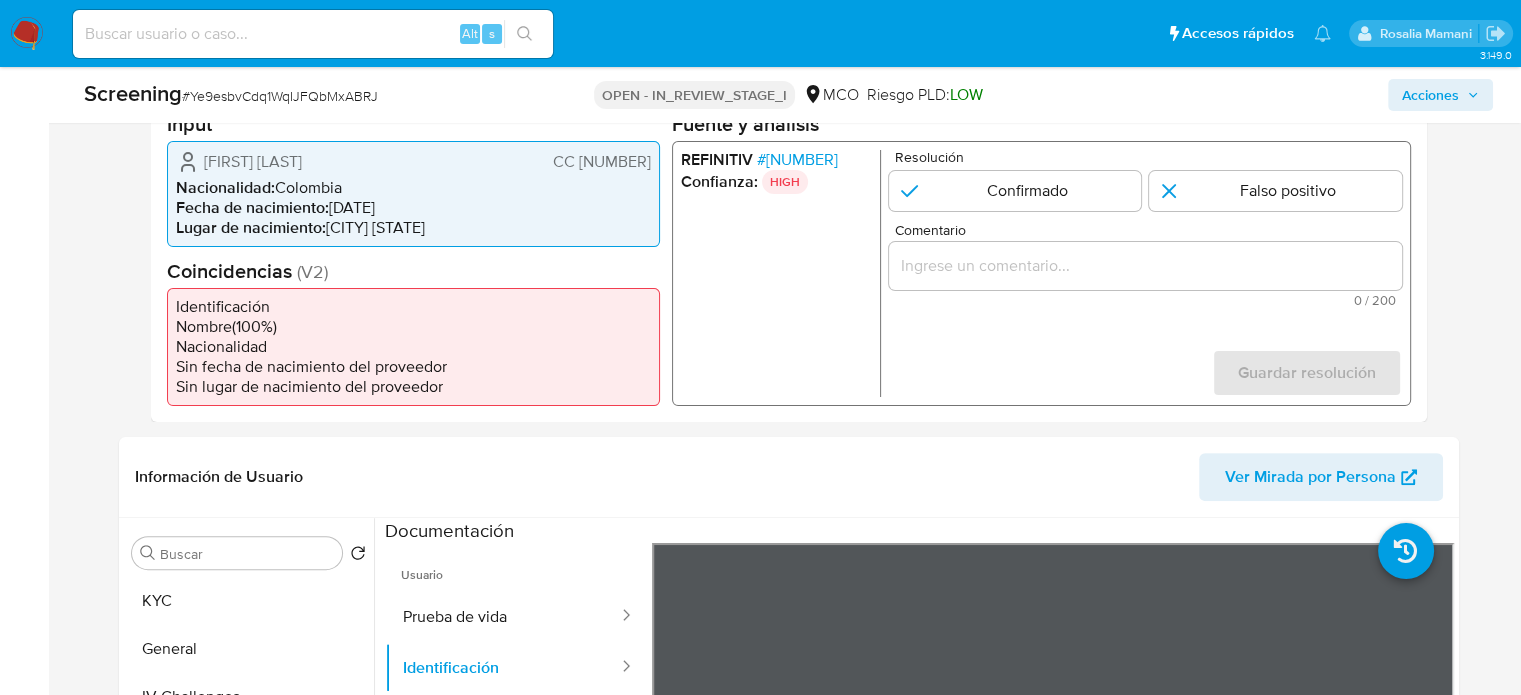 drag, startPoint x: 649, startPoint y: 161, endPoint x: 581, endPoint y: 167, distance: 68.26419 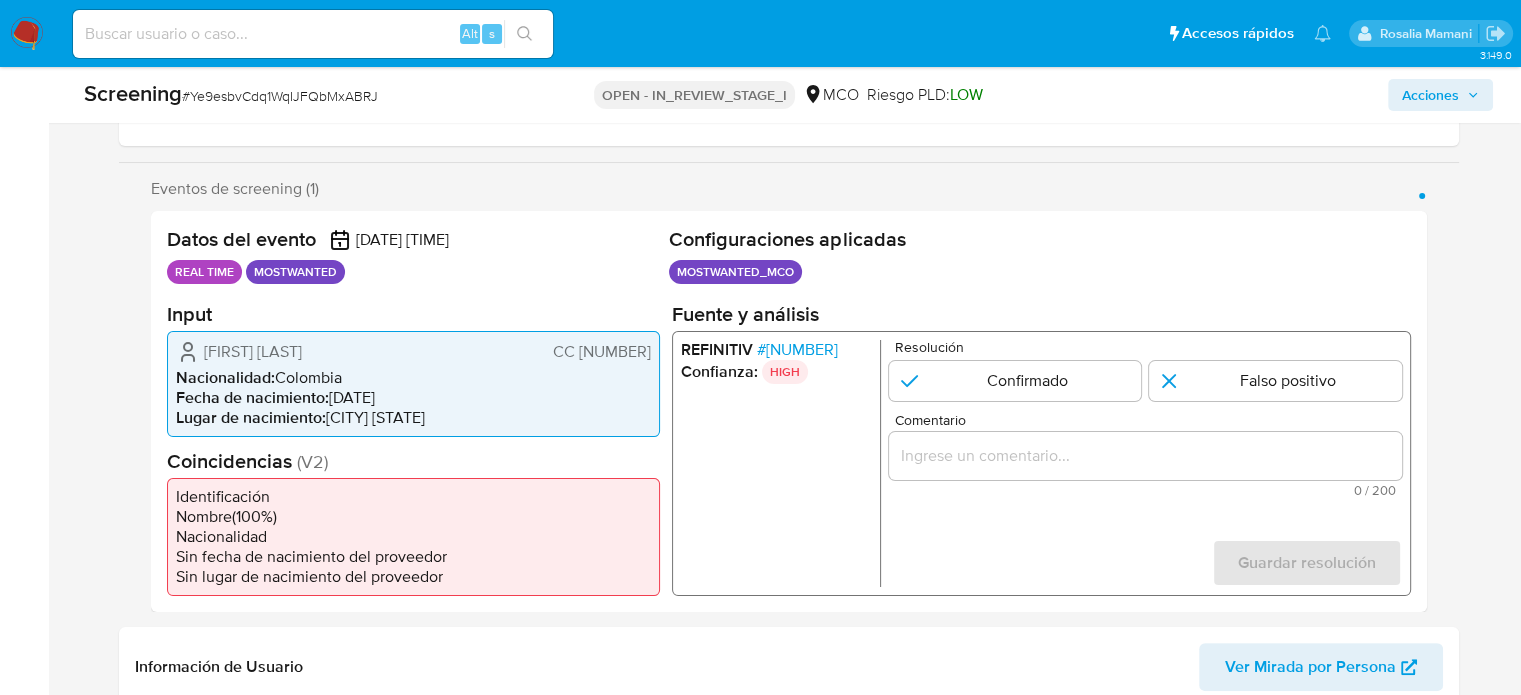 scroll, scrollTop: 300, scrollLeft: 0, axis: vertical 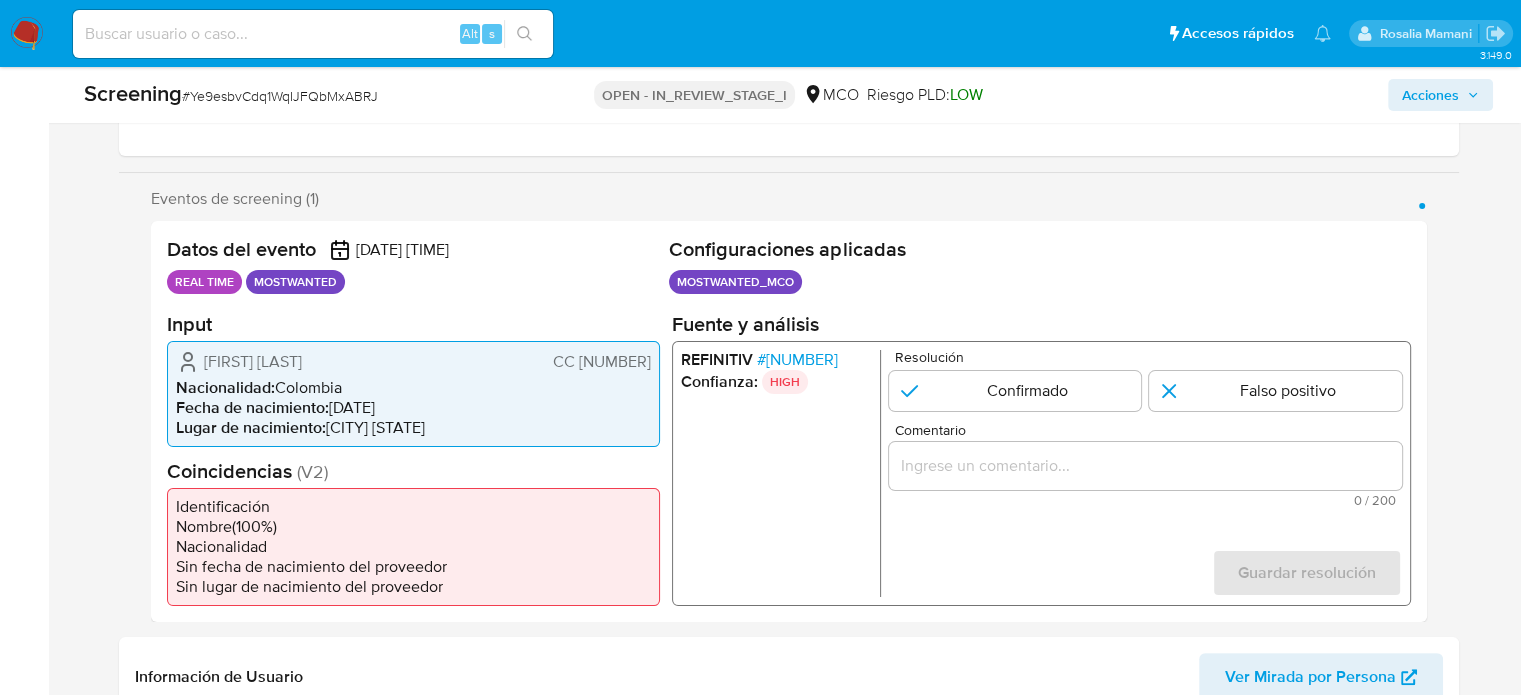drag, startPoint x: 651, startPoint y: 359, endPoint x: 582, endPoint y: 363, distance: 69.115845 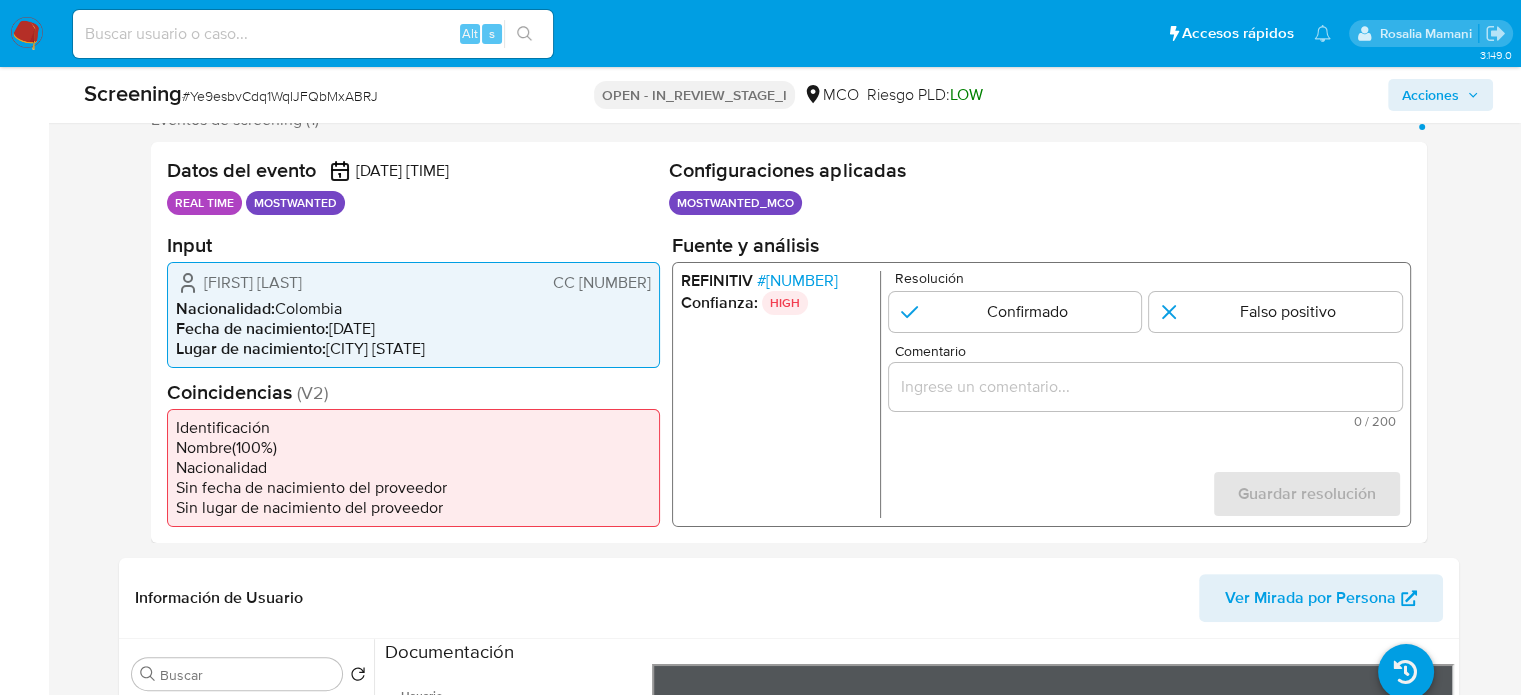scroll, scrollTop: 400, scrollLeft: 0, axis: vertical 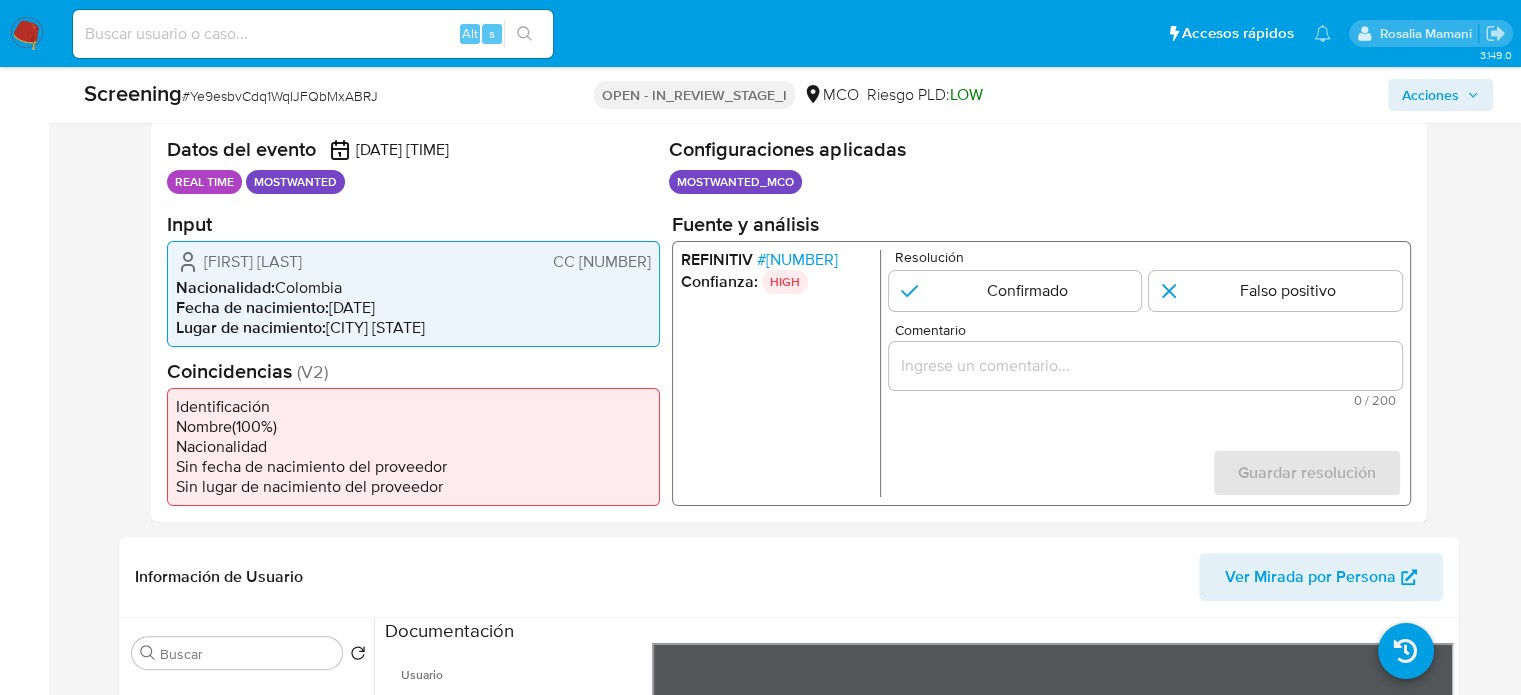 click at bounding box center [1144, 365] 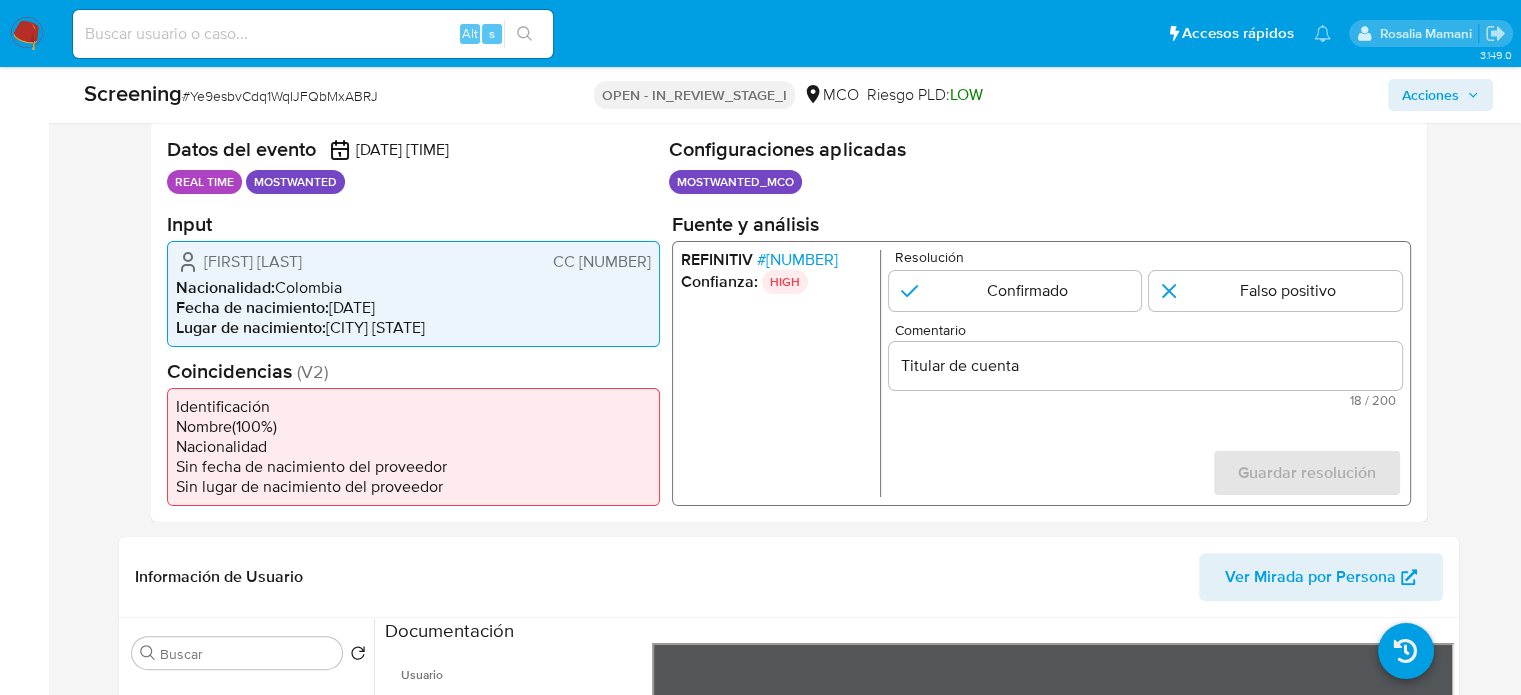 drag, startPoint x: 204, startPoint y: 258, endPoint x: 653, endPoint y: 262, distance: 449.01782 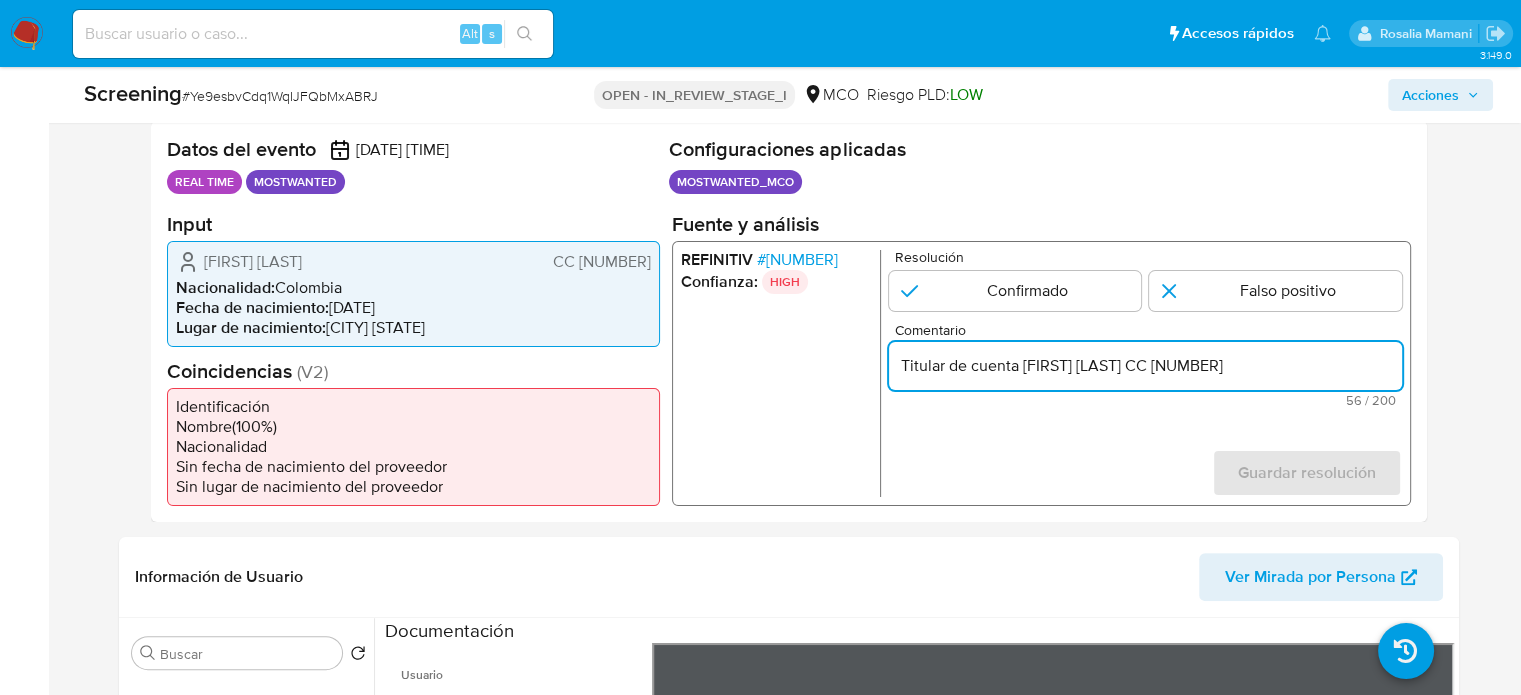 click on "Titular de cuenta Nelson Jose Castro Salazar CC 92188454" at bounding box center (1144, 365) 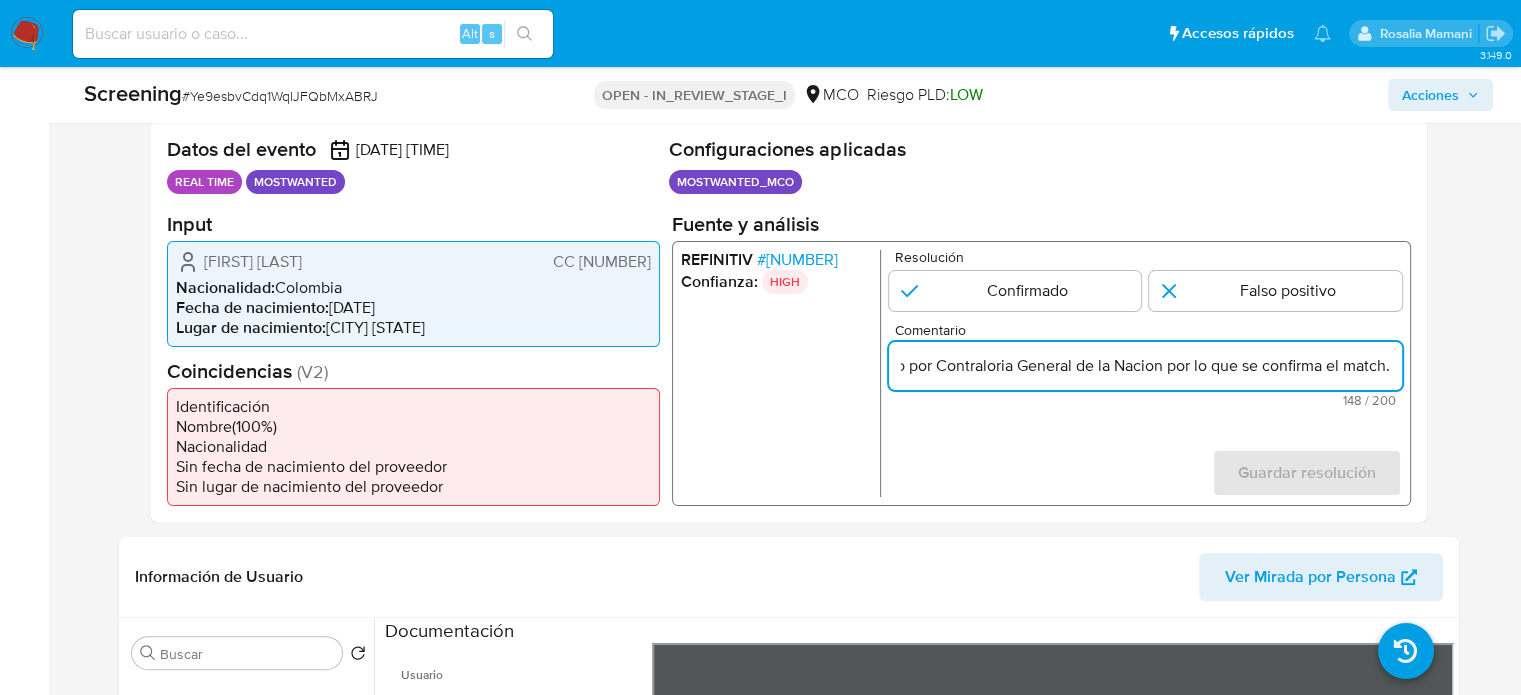 scroll, scrollTop: 0, scrollLeft: 576, axis: horizontal 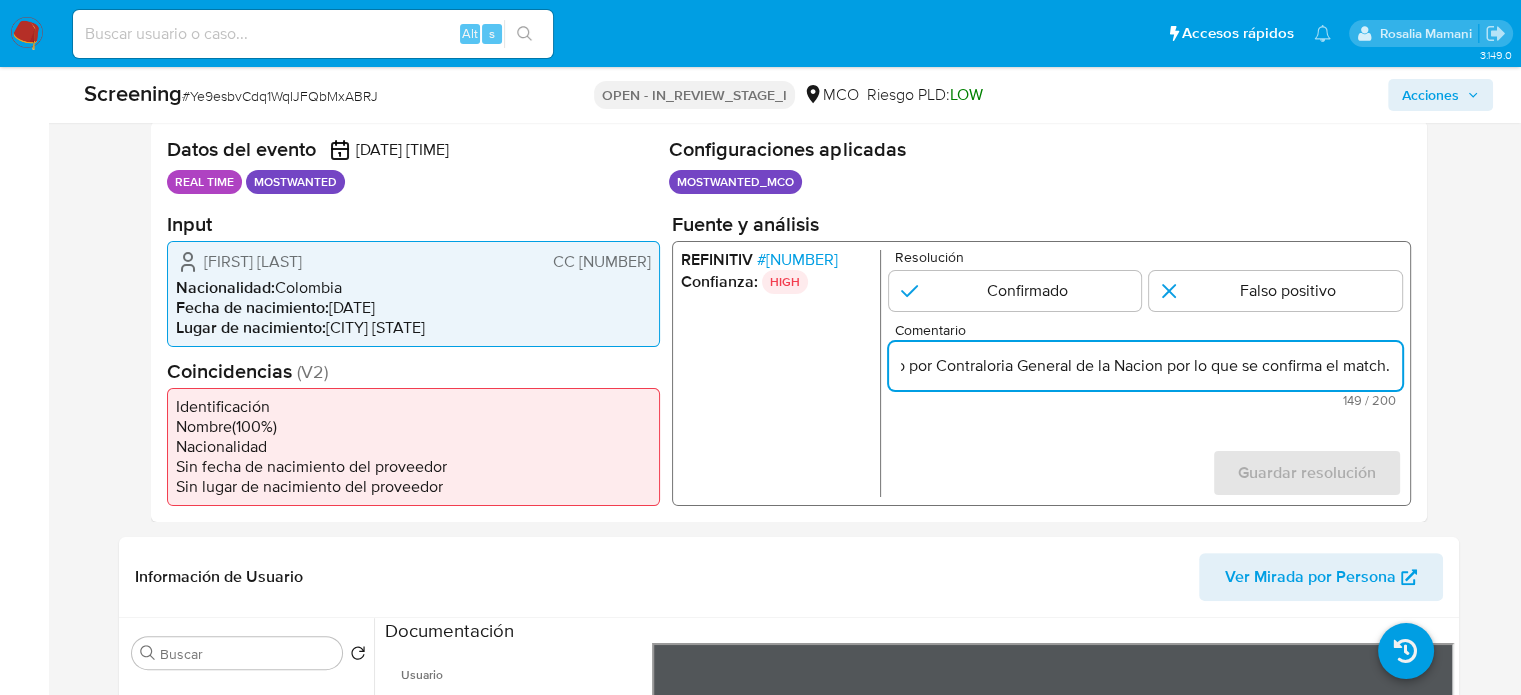 click on "Titular de cuenta Nelson Jose Castro Salazar CC 92188454 se encuentra enlistado por Contraloria General de la Nacion por lo que se confirma el match." at bounding box center [1144, 365] 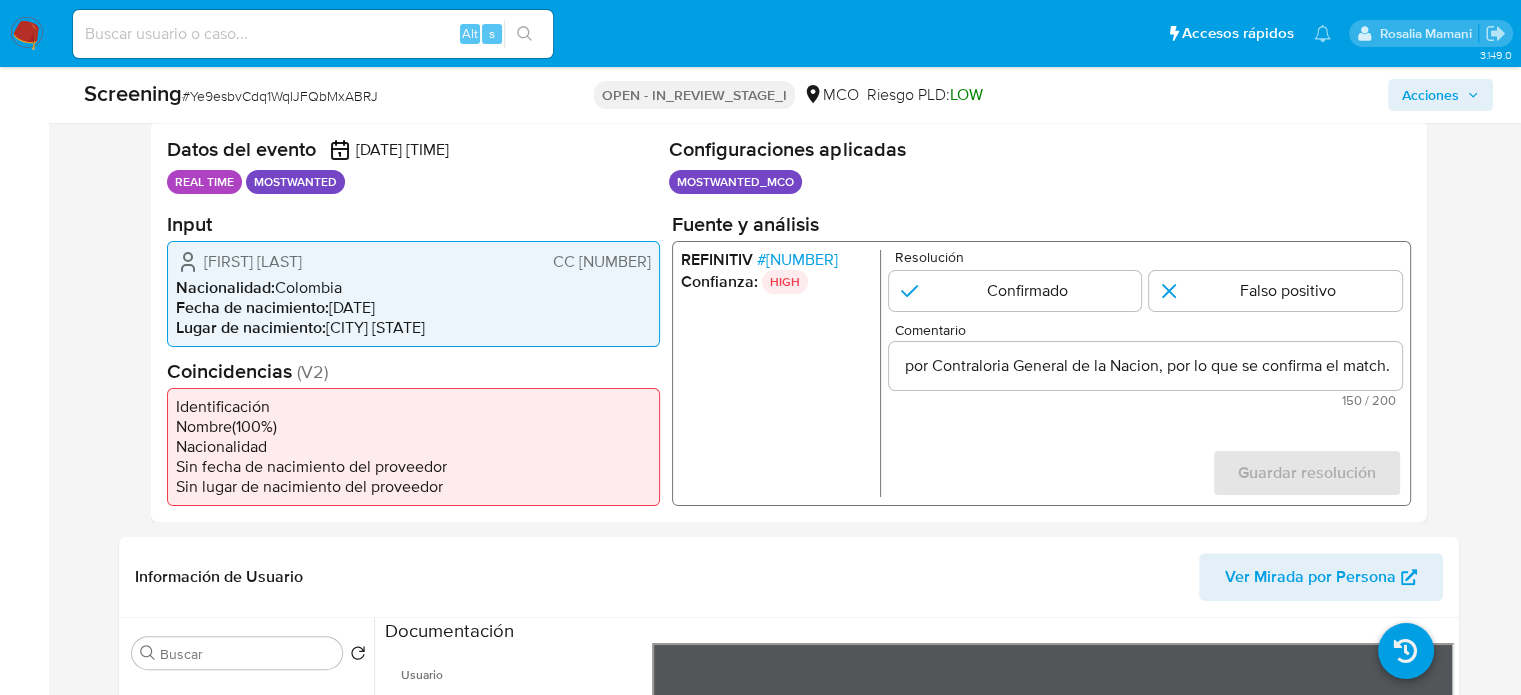 scroll, scrollTop: 0, scrollLeft: 0, axis: both 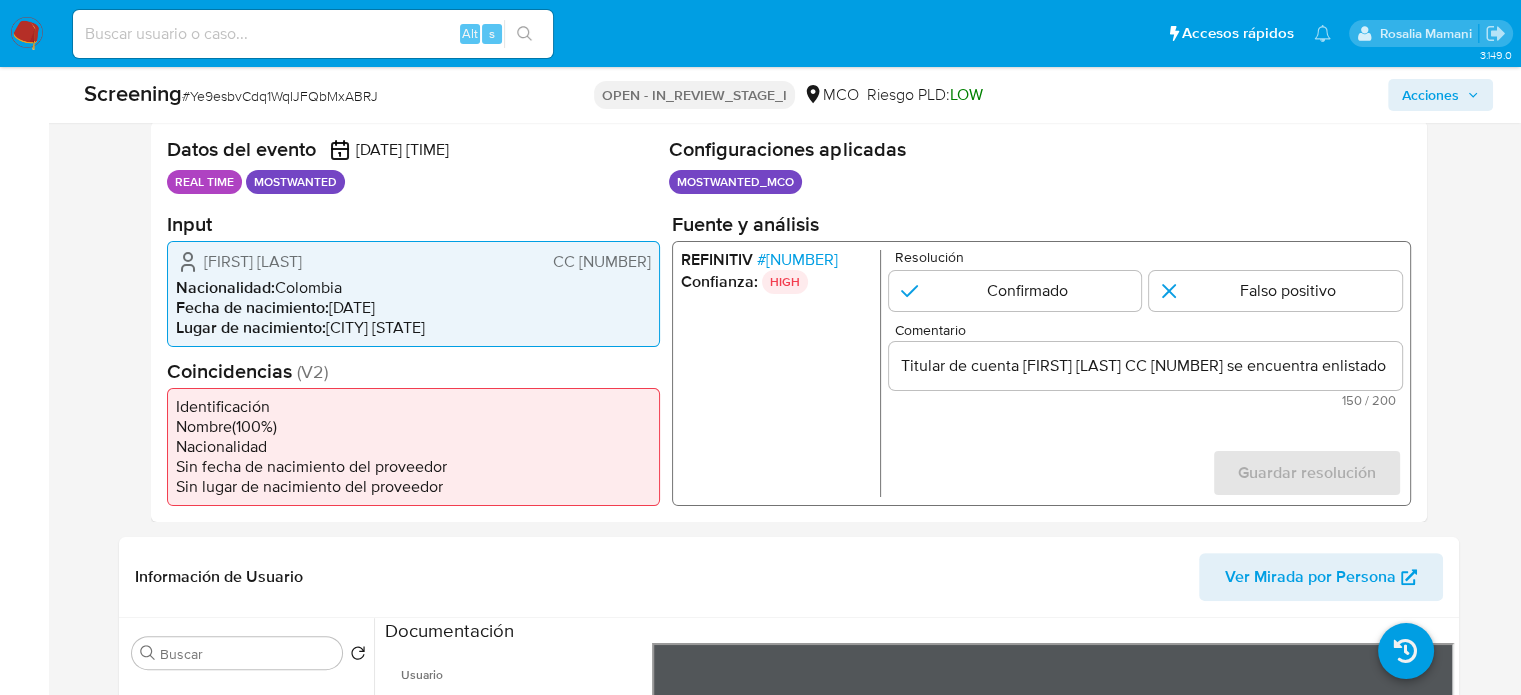 click on "Resolución Confirmado Falso positivo Comentario Titular de cuenta Nelson Jose Castro Salazar CC 92188454 se encuentra enlistado por Contraloria General de la Nacion, por lo que se confirma el match. 150 / 200 50 caracteres restantes Guardar resolución   Completa ambos campos" at bounding box center [1144, 372] 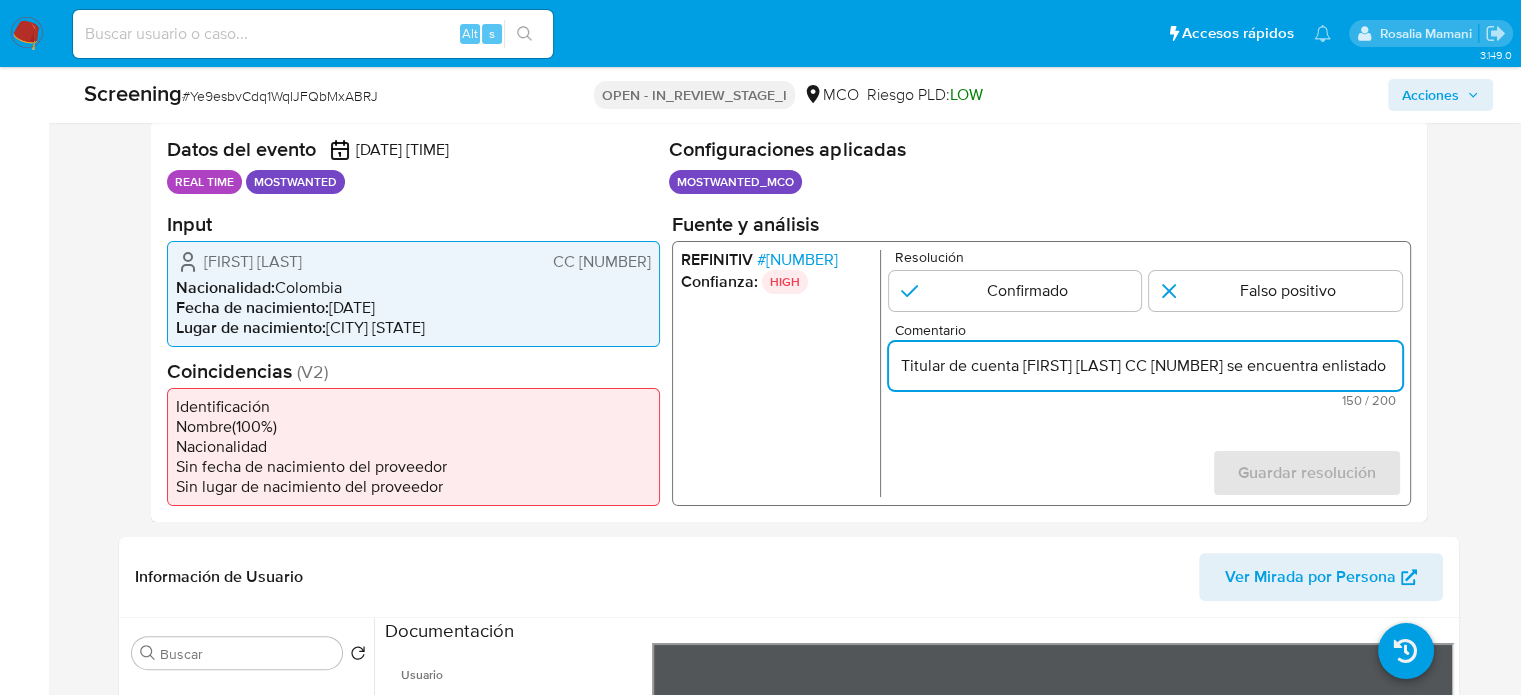 click on "Titular de cuenta Nelson Jose Castro Salazar CC 92188454 se encuentra enlistado por Contraloria General de la Nacion, por lo que se confirma el match." at bounding box center [1144, 365] 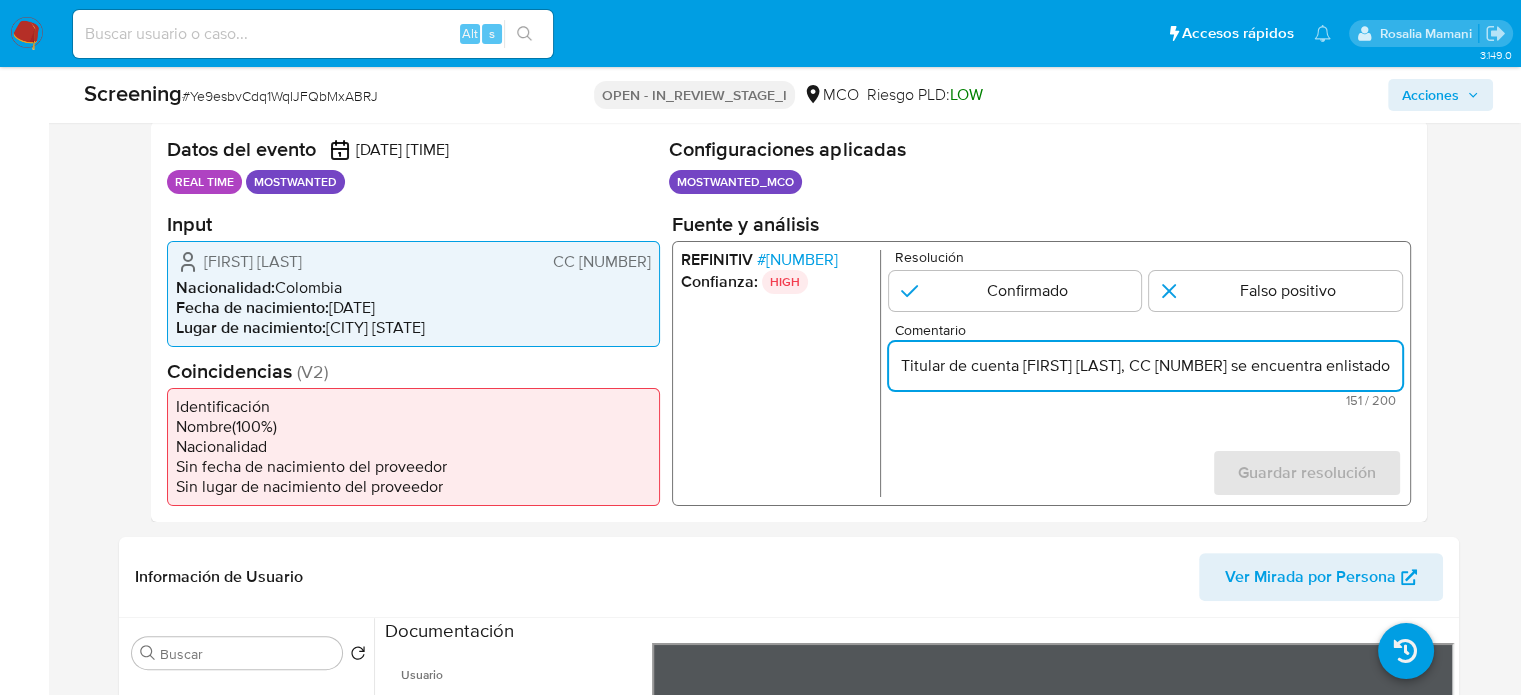 click on "Titular de cuenta Nelson Jose Castro Salazar, CC 92188454 se encuentra enlistado por Contraloria General de la Nacion, por lo que se confirma el match." at bounding box center (1144, 365) 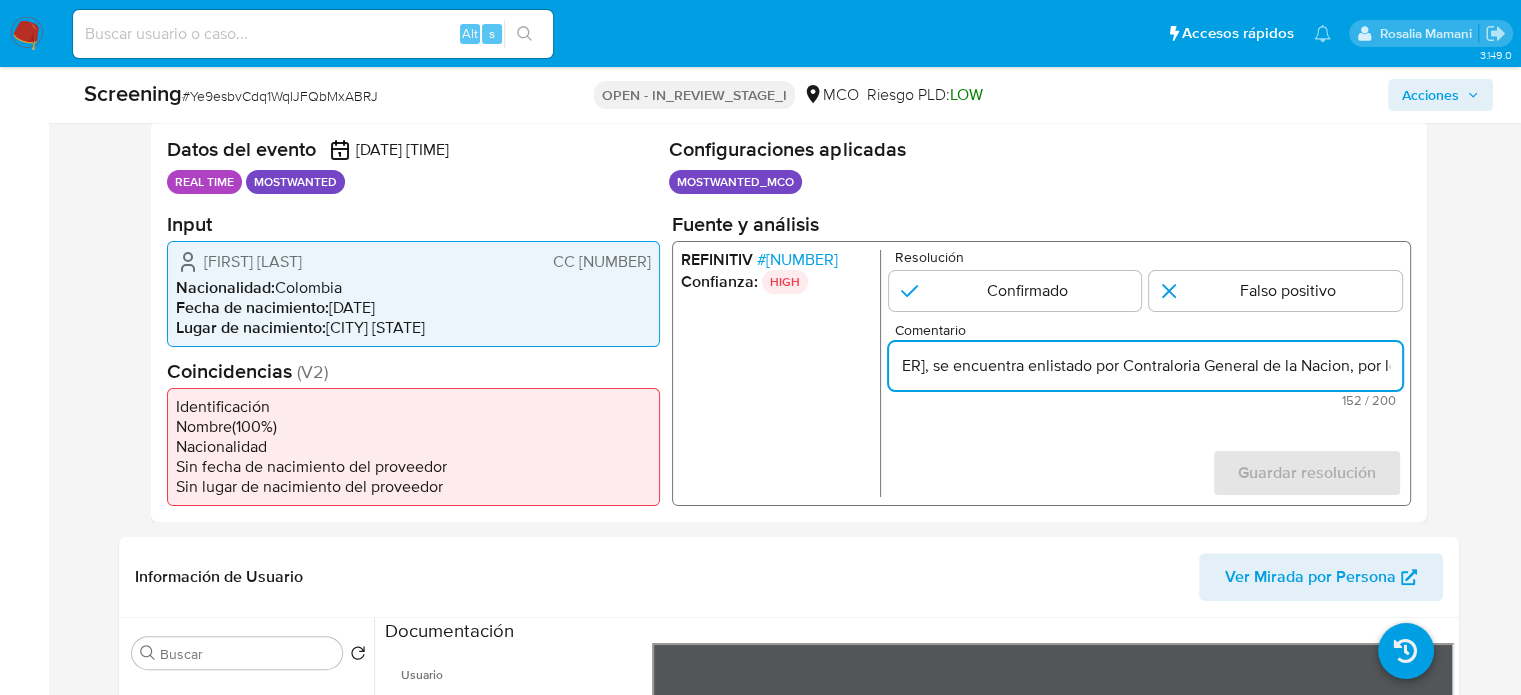 drag, startPoint x: 1356, startPoint y: 365, endPoint x: 1387, endPoint y: 365, distance: 31 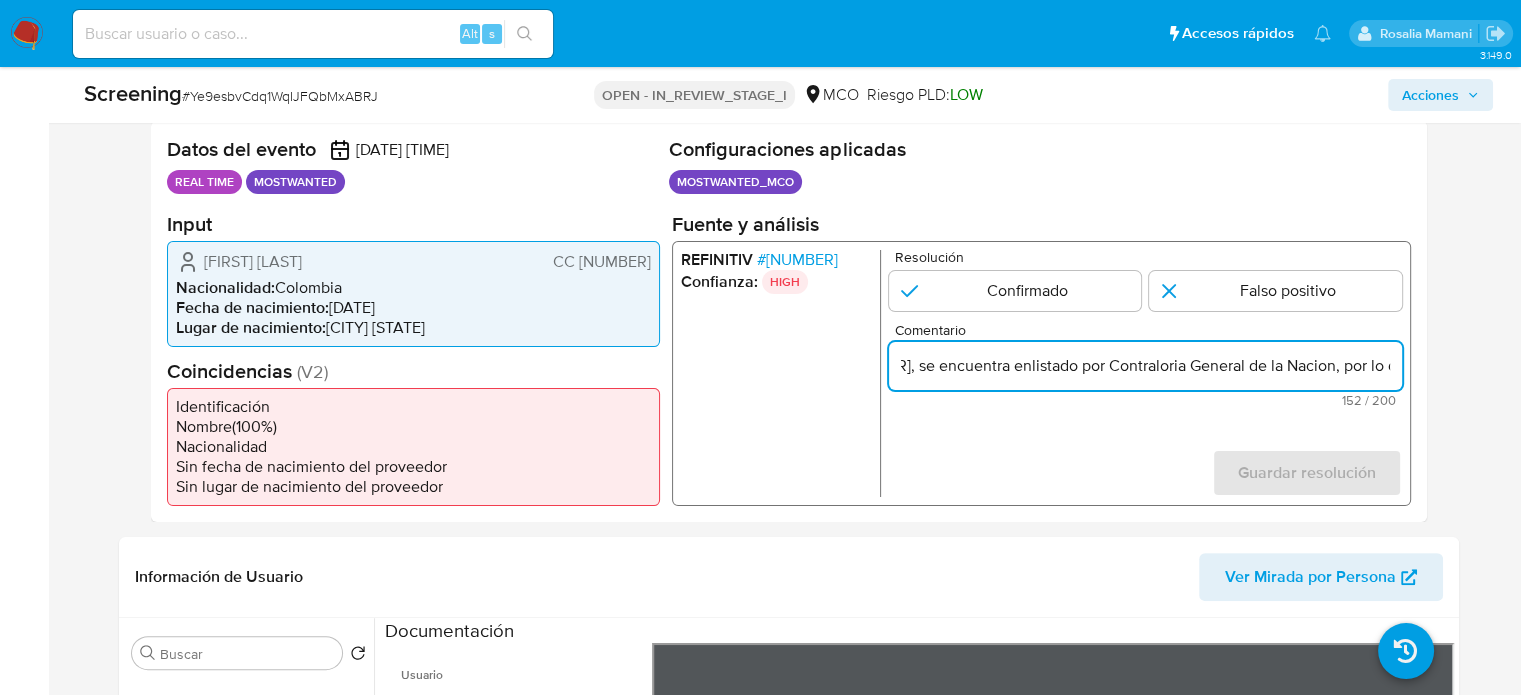 click on "Titular de cuenta Nelson Jose Castro Salazar, CC 92188454, se encuentra enlistado por Contraloria General de la Nacion, por lo que se confirma el match." at bounding box center (1144, 365) 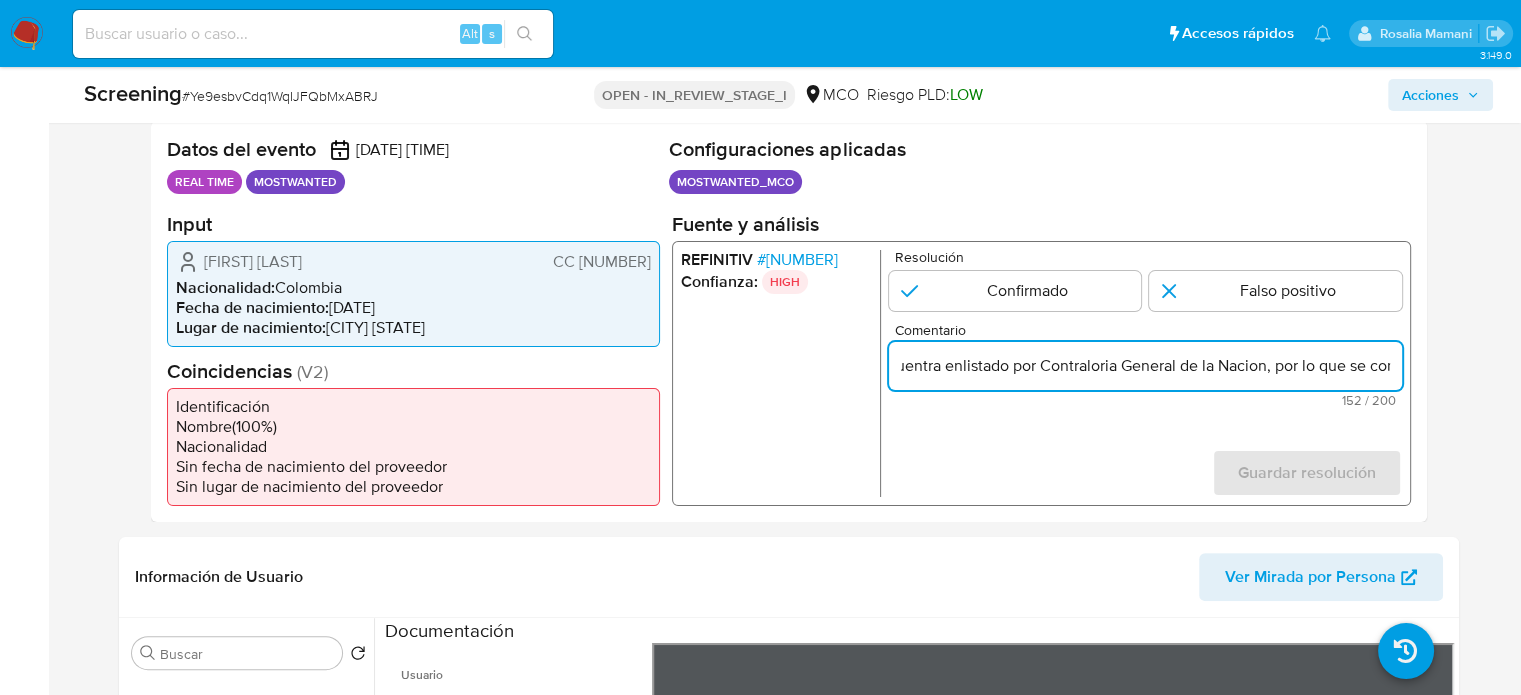 scroll, scrollTop: 0, scrollLeft: 586, axis: horizontal 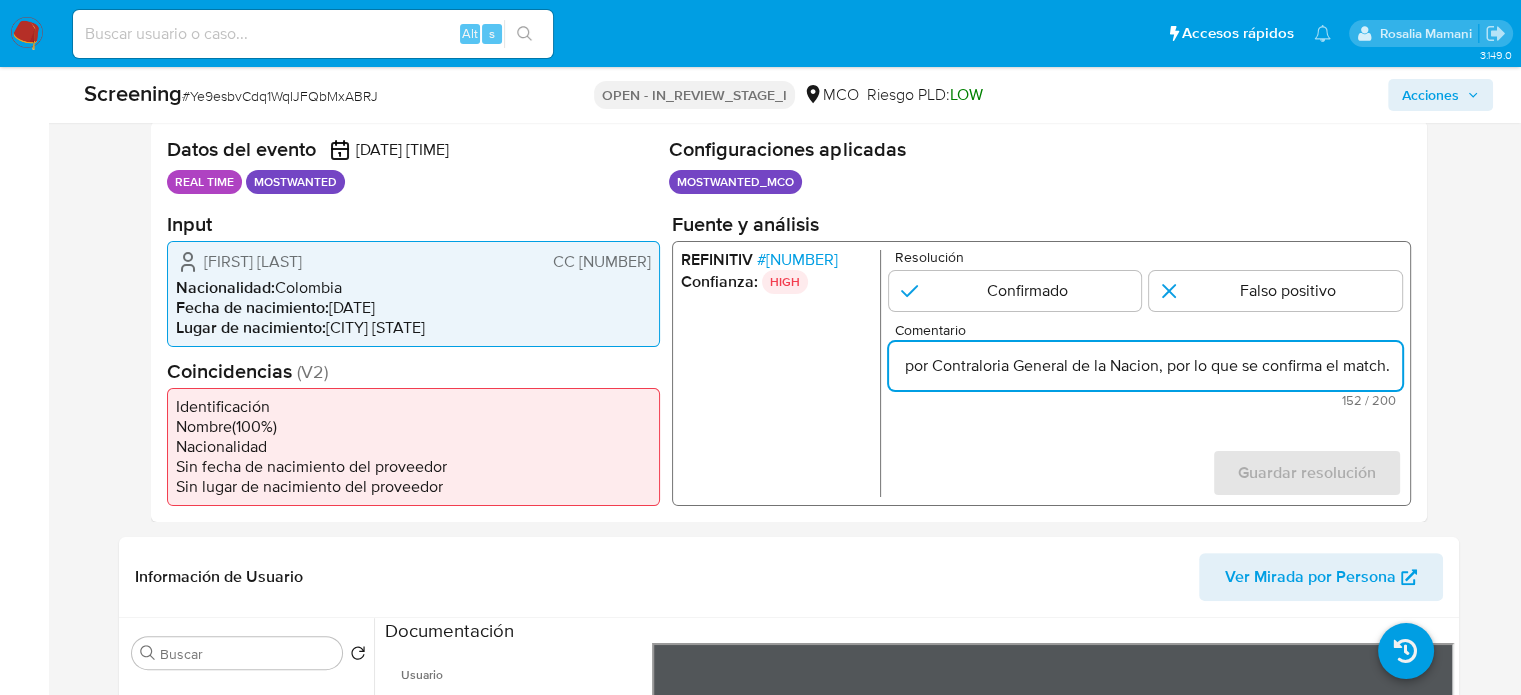 drag, startPoint x: 1268, startPoint y: 372, endPoint x: 1390, endPoint y: 371, distance: 122.0041 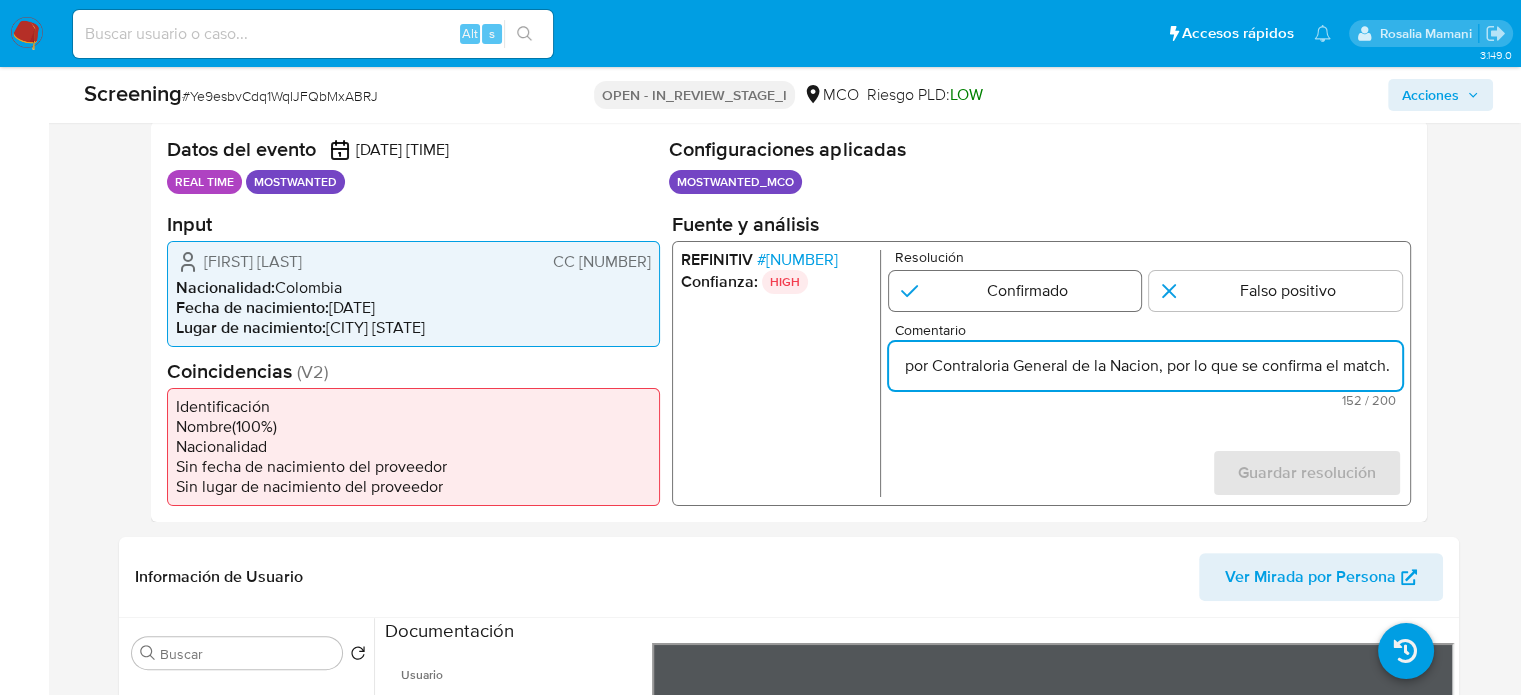 type on "Titular de cuenta Nelson Jose Castro Salazar, CC 92188454, se encuentra enlistado por Contraloria General de la Nacion, por lo que se confirma el match." 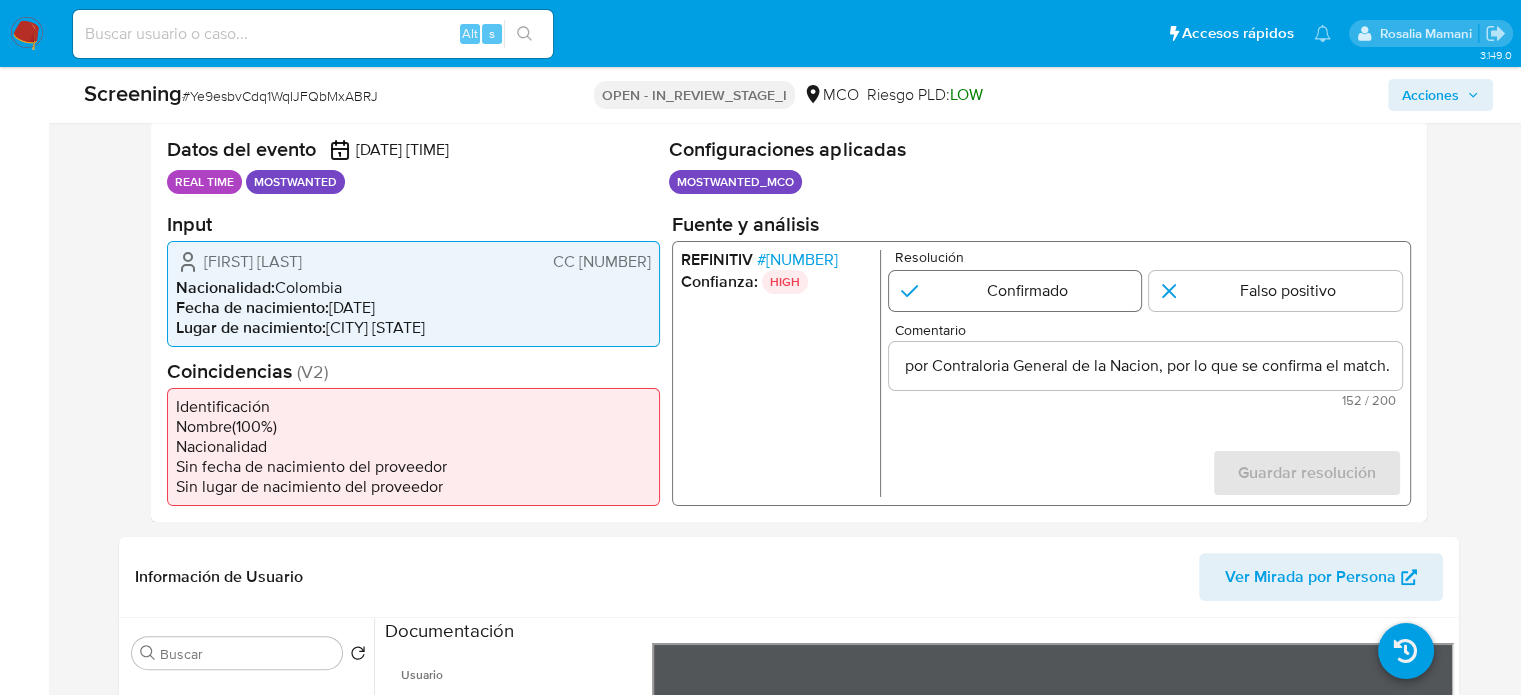 scroll, scrollTop: 0, scrollLeft: 0, axis: both 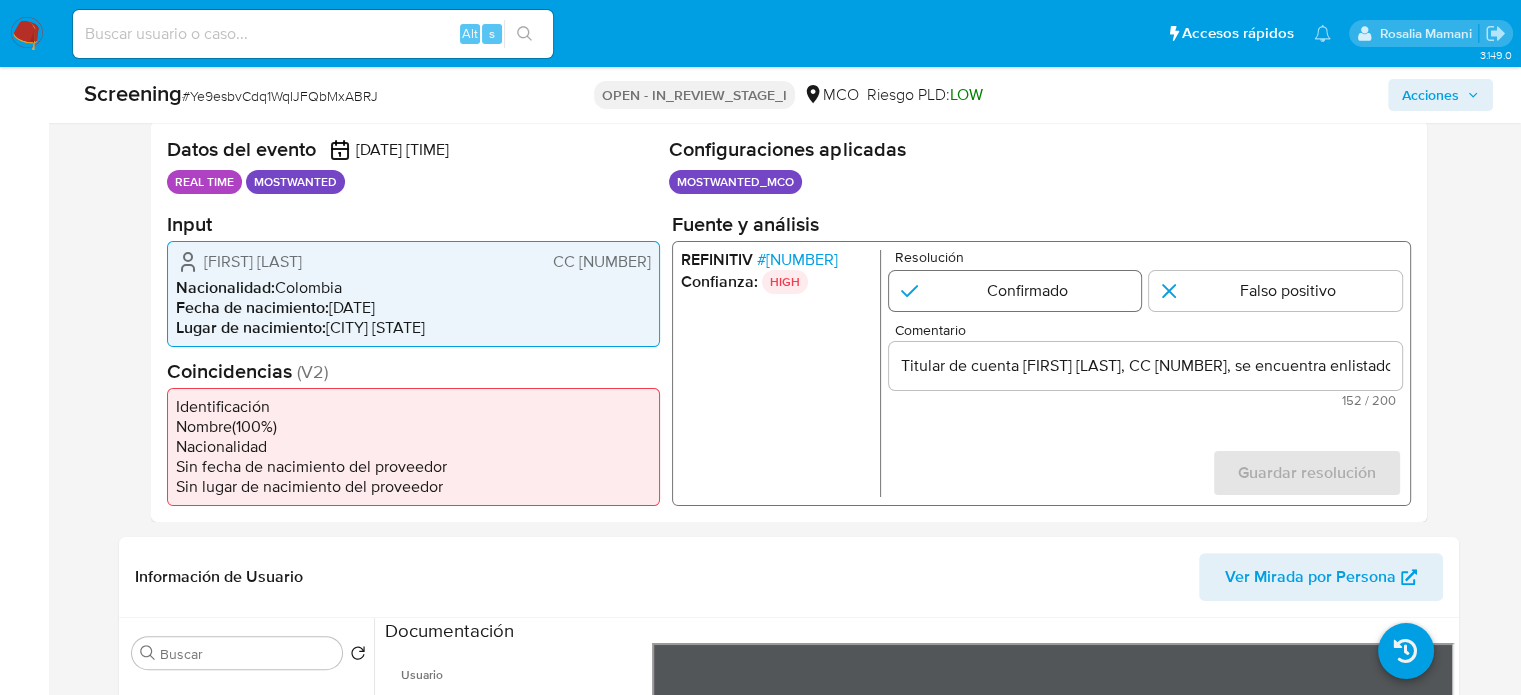 click at bounding box center [1014, 290] 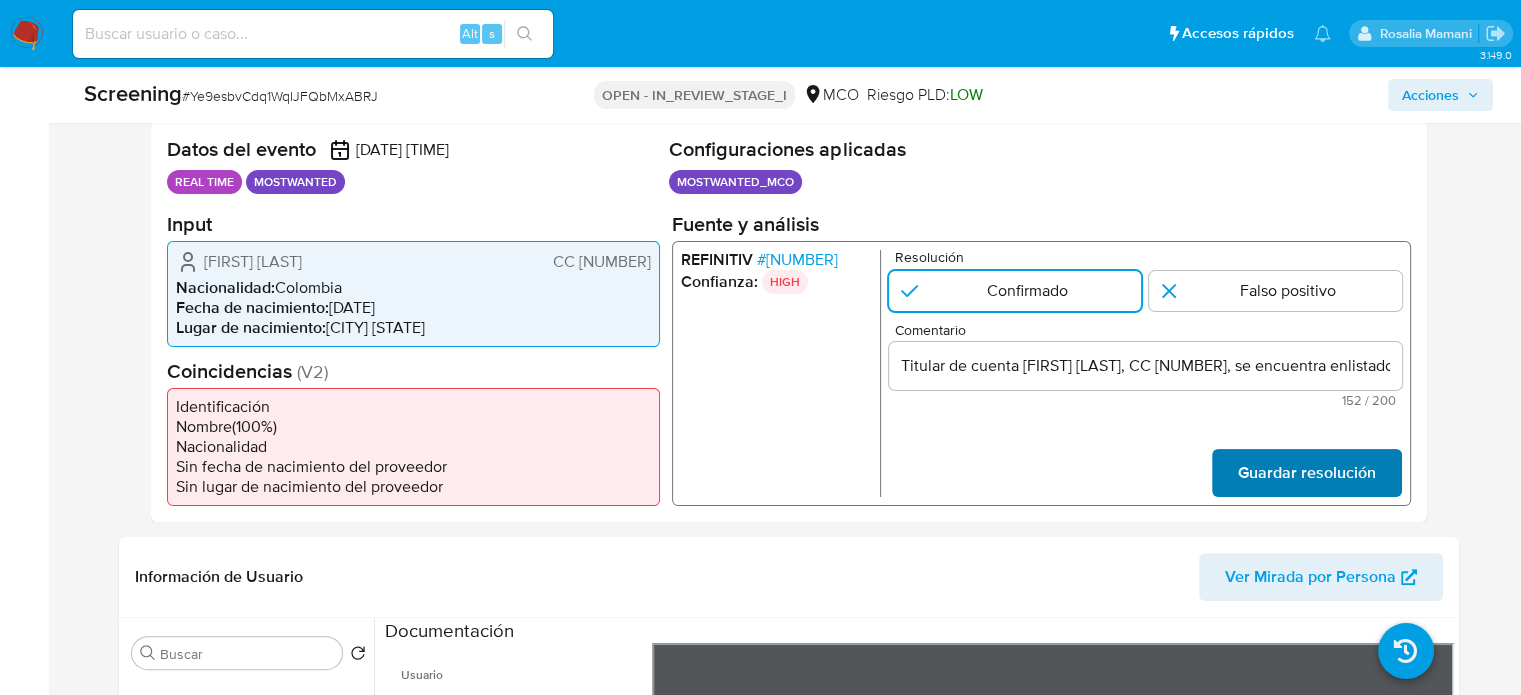 click on "Guardar resolución" at bounding box center (1306, 472) 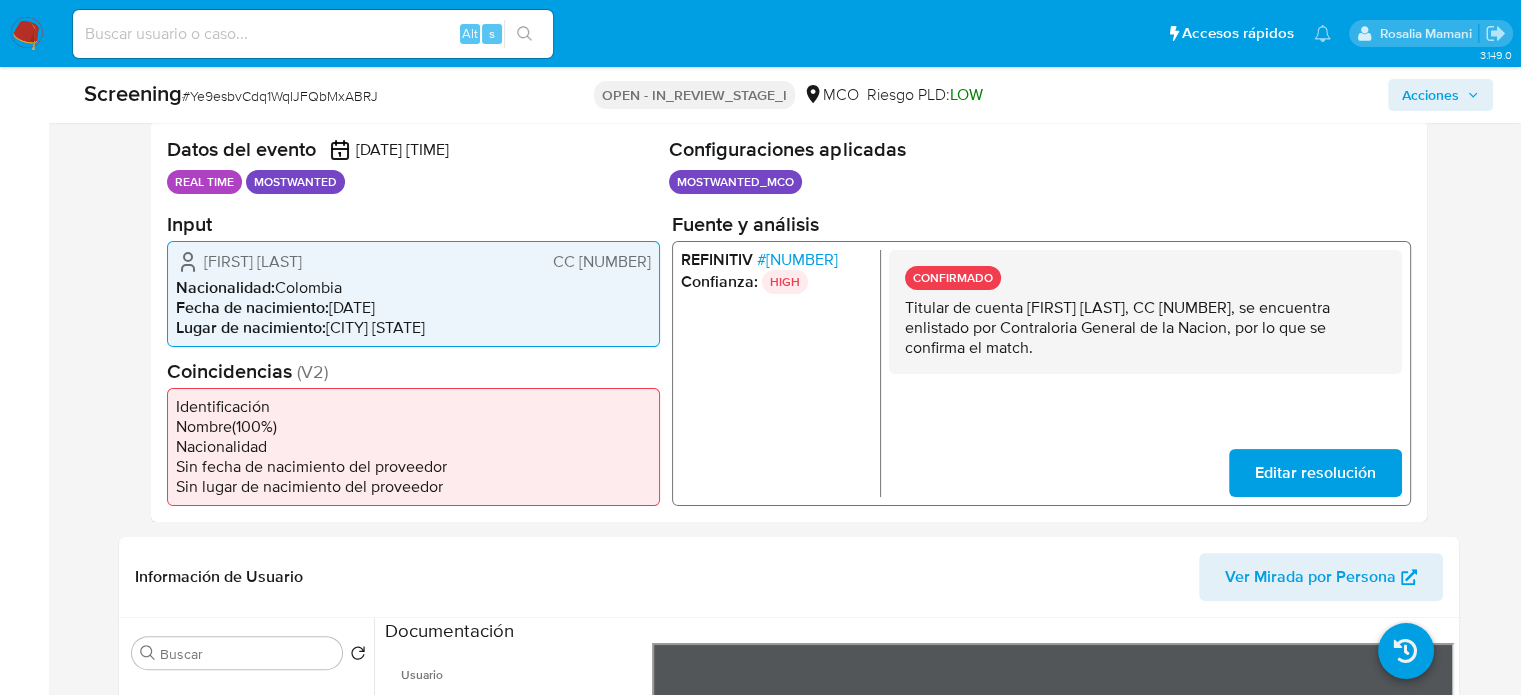 drag, startPoint x: 1081, startPoint y: 349, endPoint x: 895, endPoint y: 307, distance: 190.68298 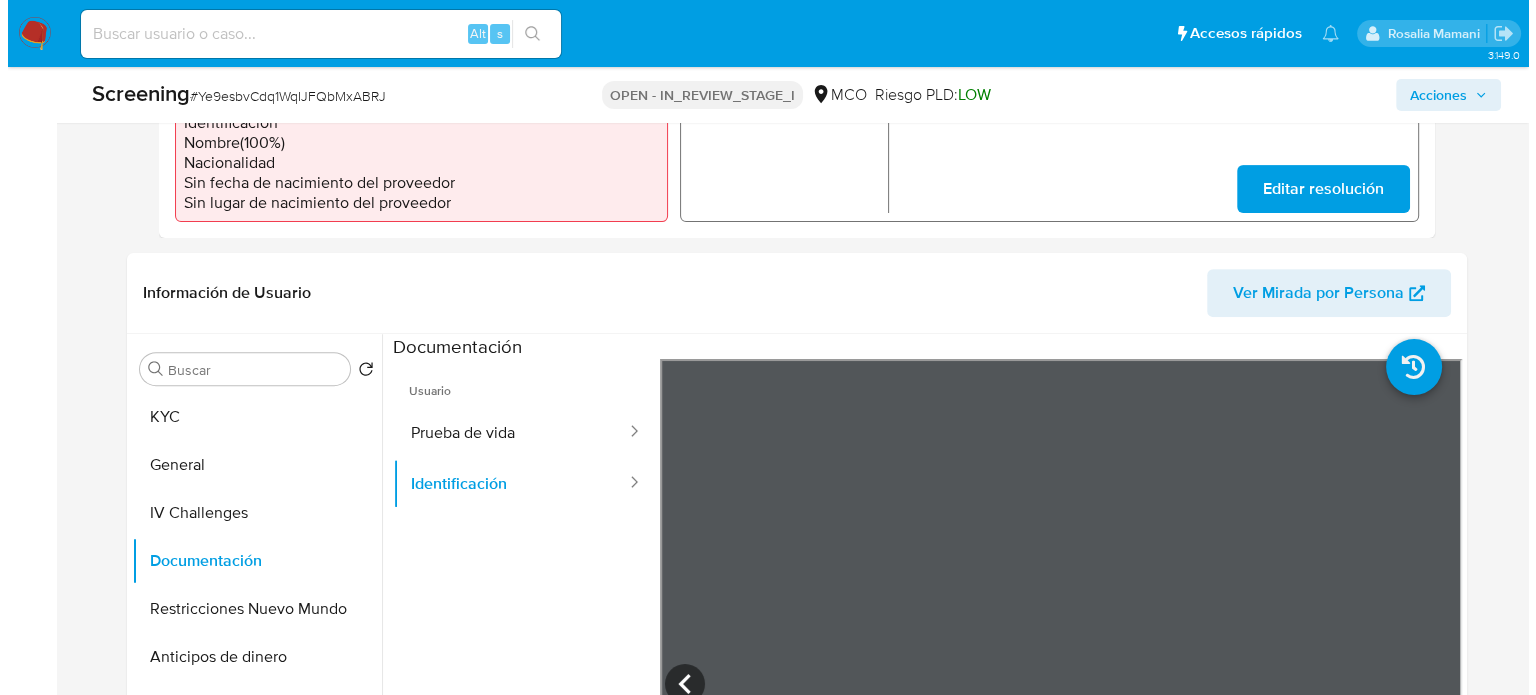 scroll, scrollTop: 800, scrollLeft: 0, axis: vertical 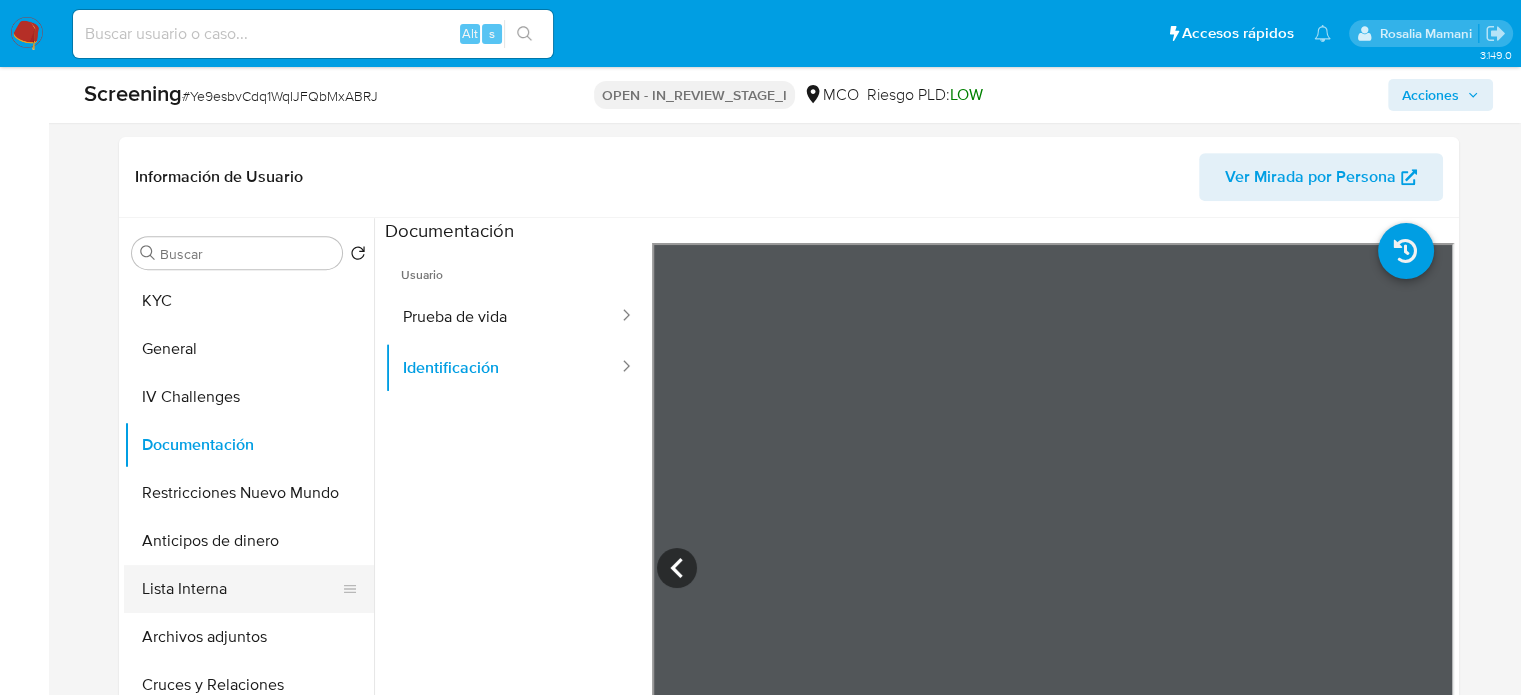 click on "Lista Interna" at bounding box center [241, 589] 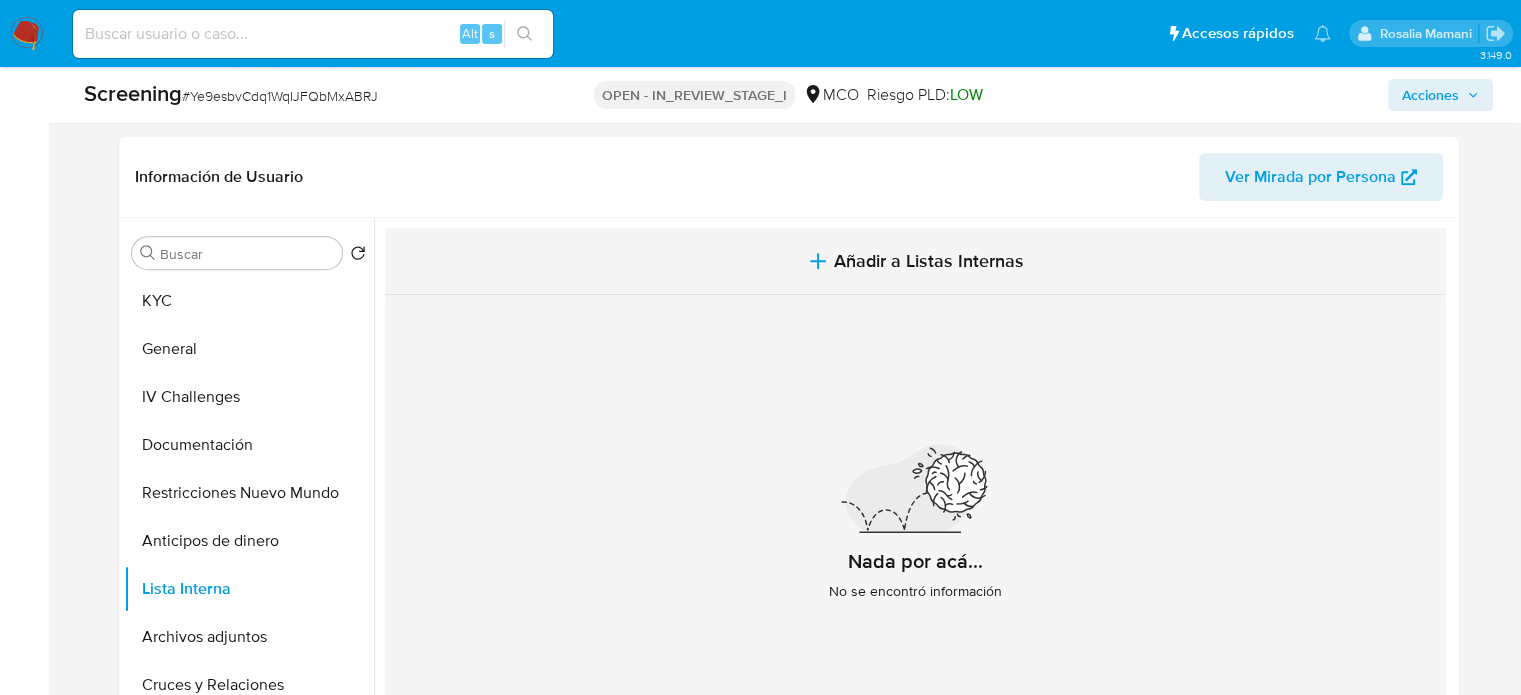 click on "Añadir a Listas Internas" at bounding box center (915, 261) 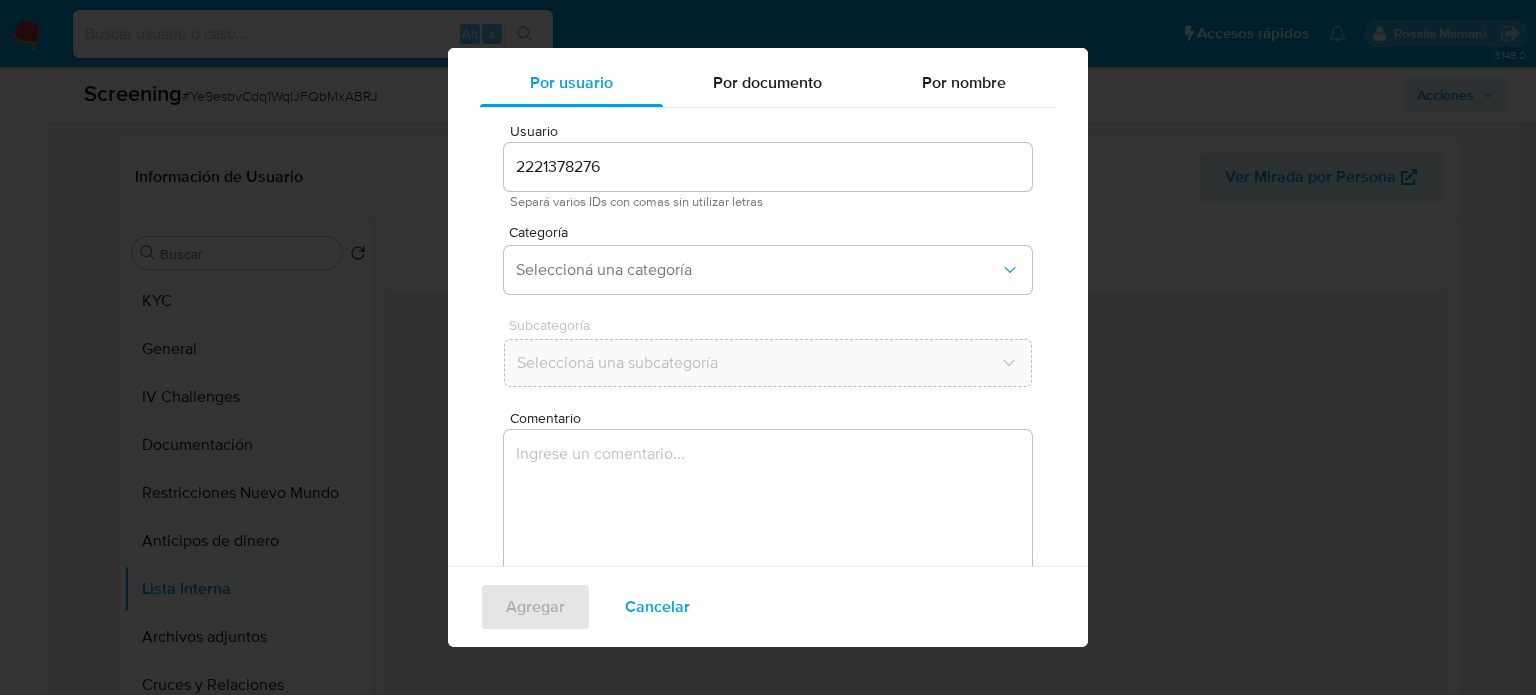 scroll, scrollTop: 84, scrollLeft: 0, axis: vertical 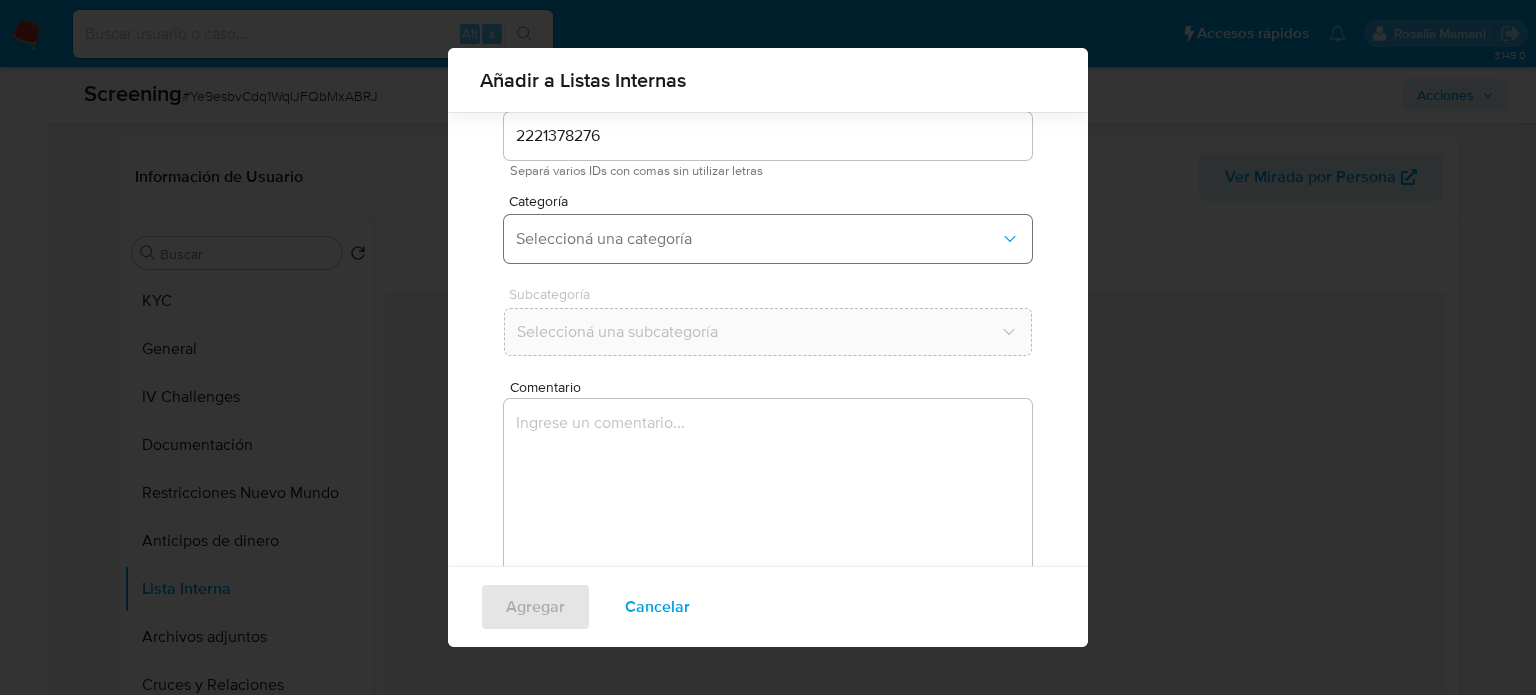click on "Seleccioná una categoría" at bounding box center (758, 239) 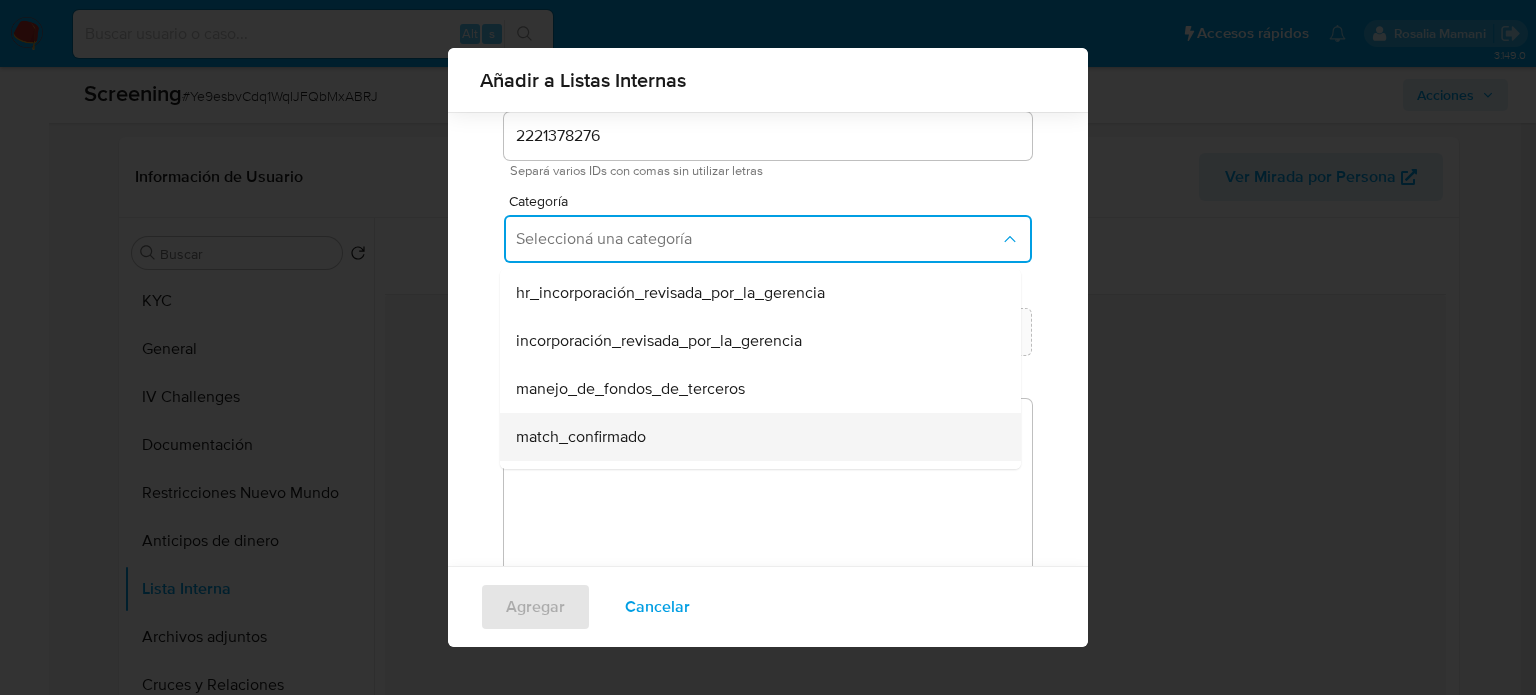 click on "match_confirmado" at bounding box center [581, 437] 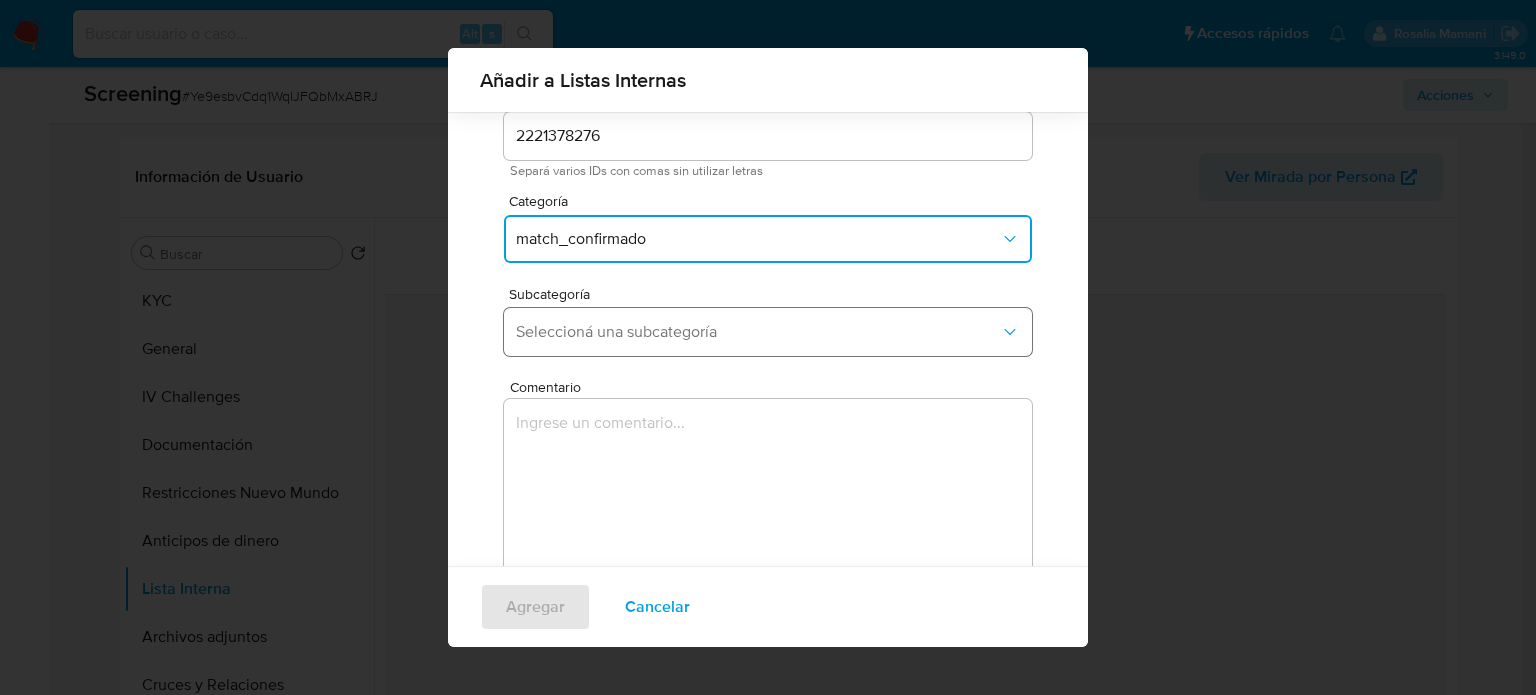 click on "Seleccioná una subcategoría" at bounding box center (758, 332) 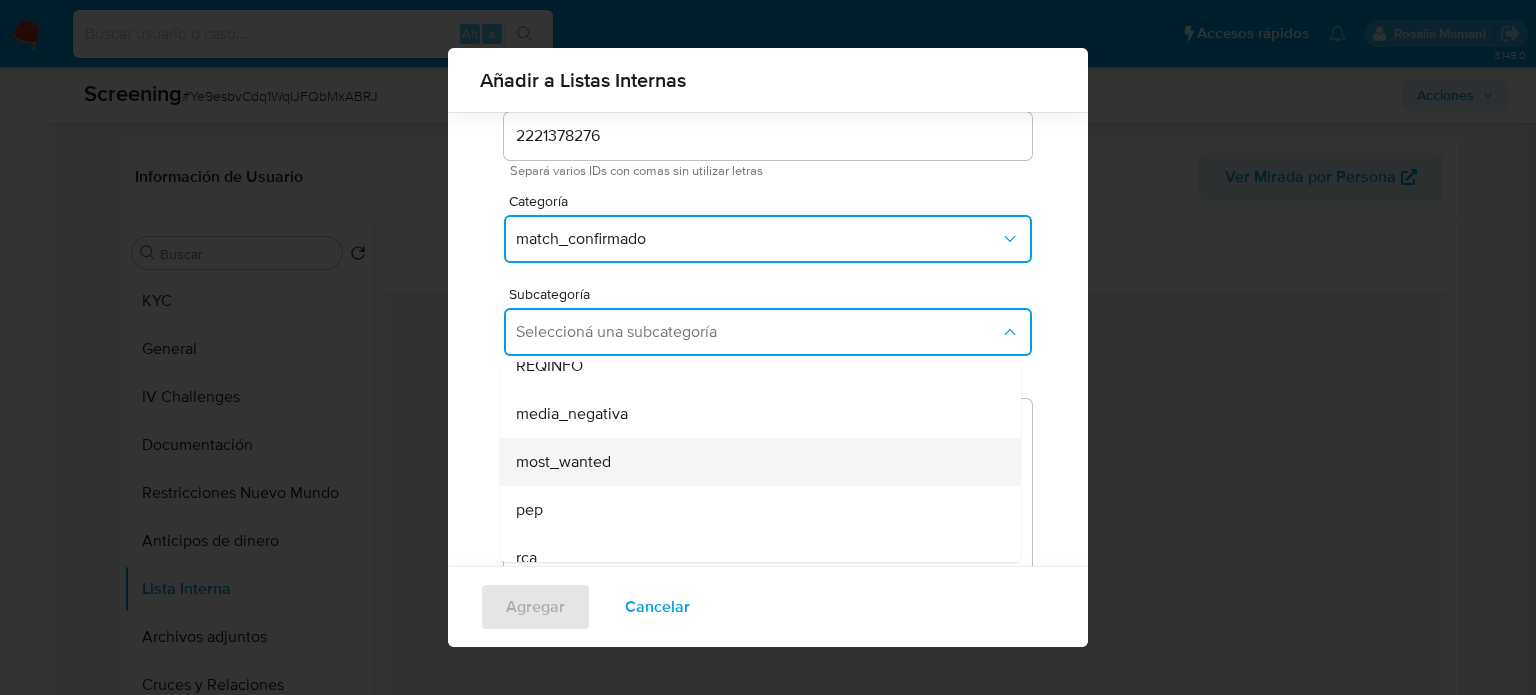 scroll, scrollTop: 100, scrollLeft: 0, axis: vertical 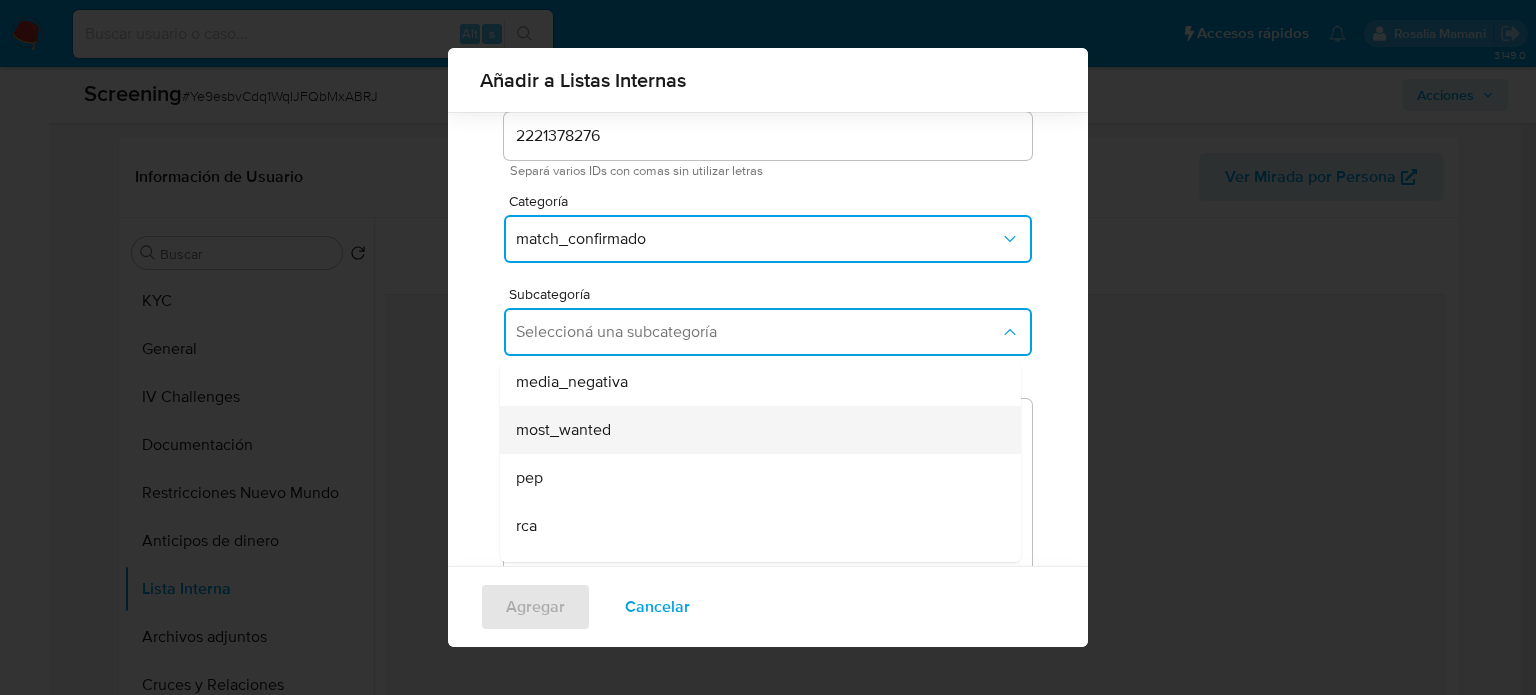 click on "most_wanted" at bounding box center (563, 430) 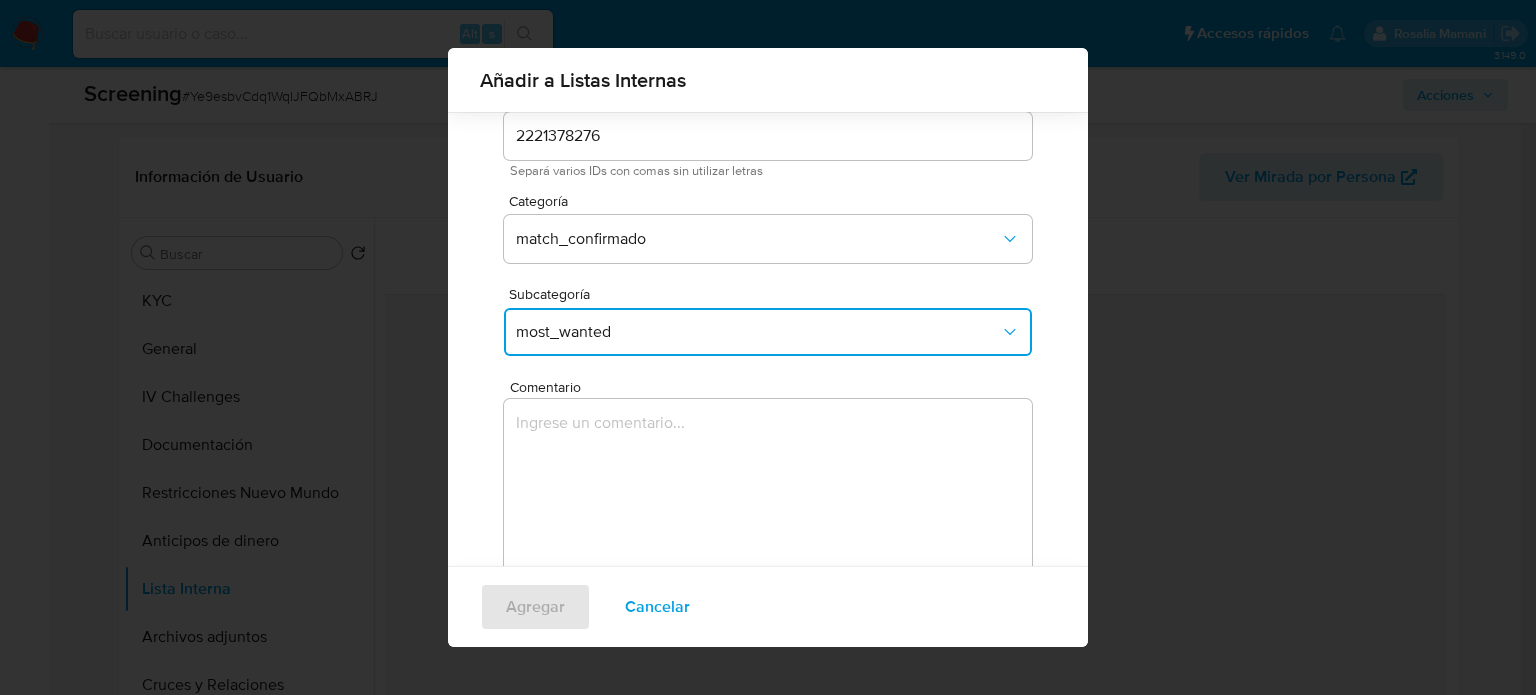 click at bounding box center (768, 495) 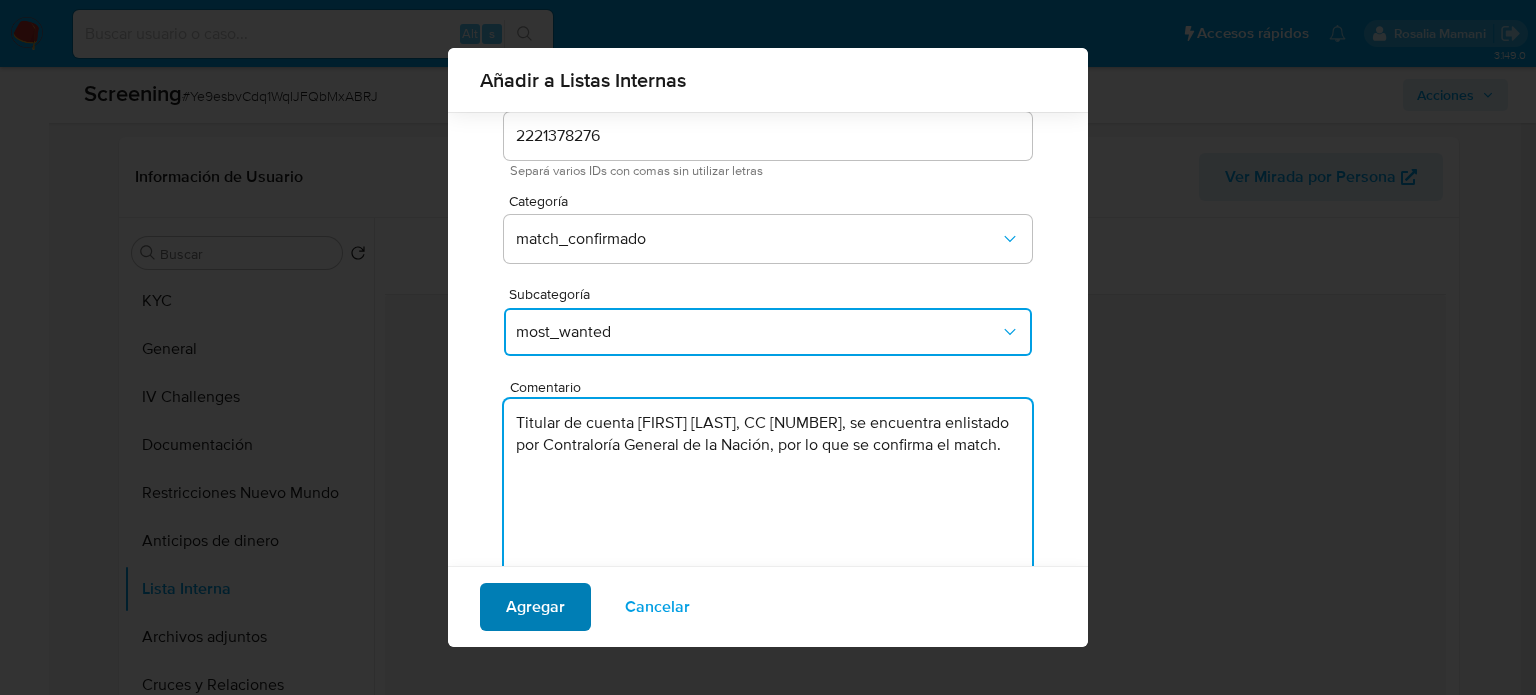 type on "Titular de cuenta Nelson Jose Castro Salazar, CC 92188454, se encuentra enlistado por Contraloría General de la Nación, por lo que se confirma el match." 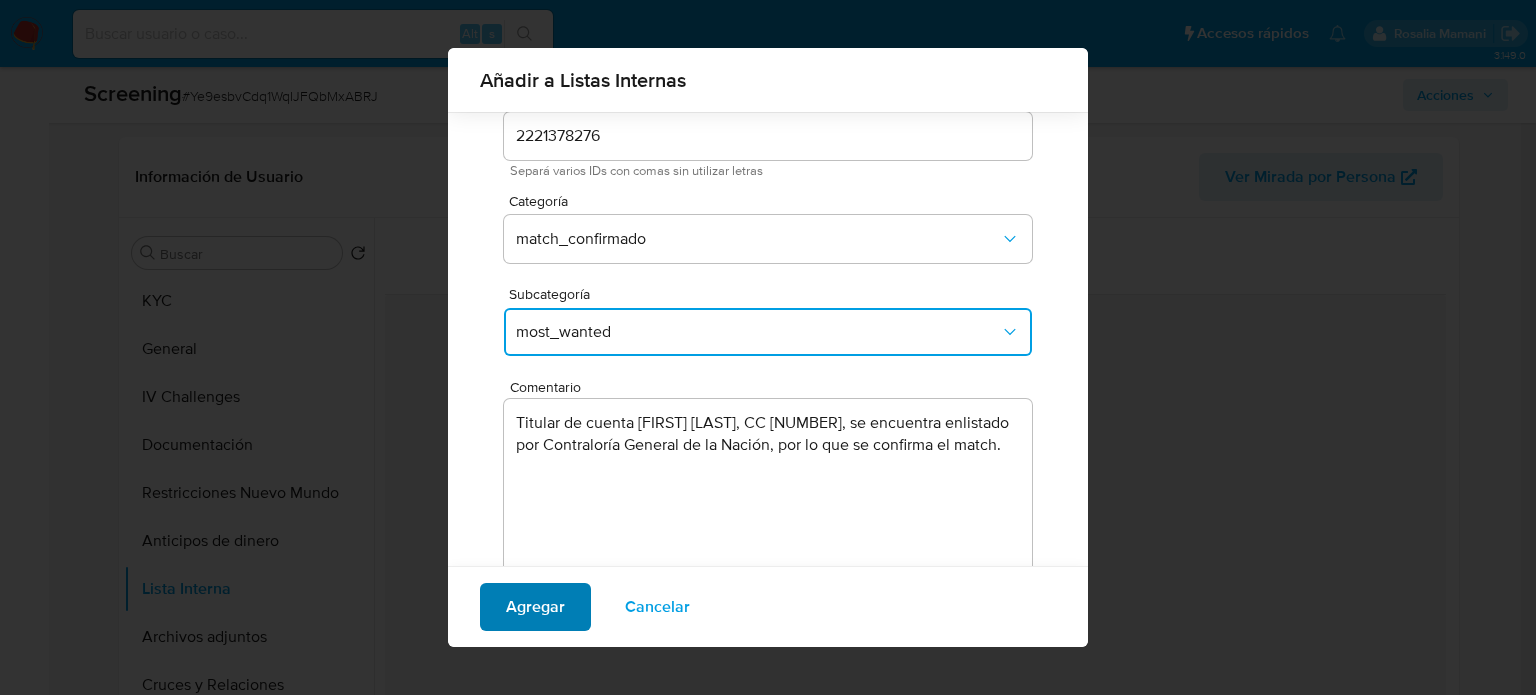 click on "Agregar" at bounding box center (535, 607) 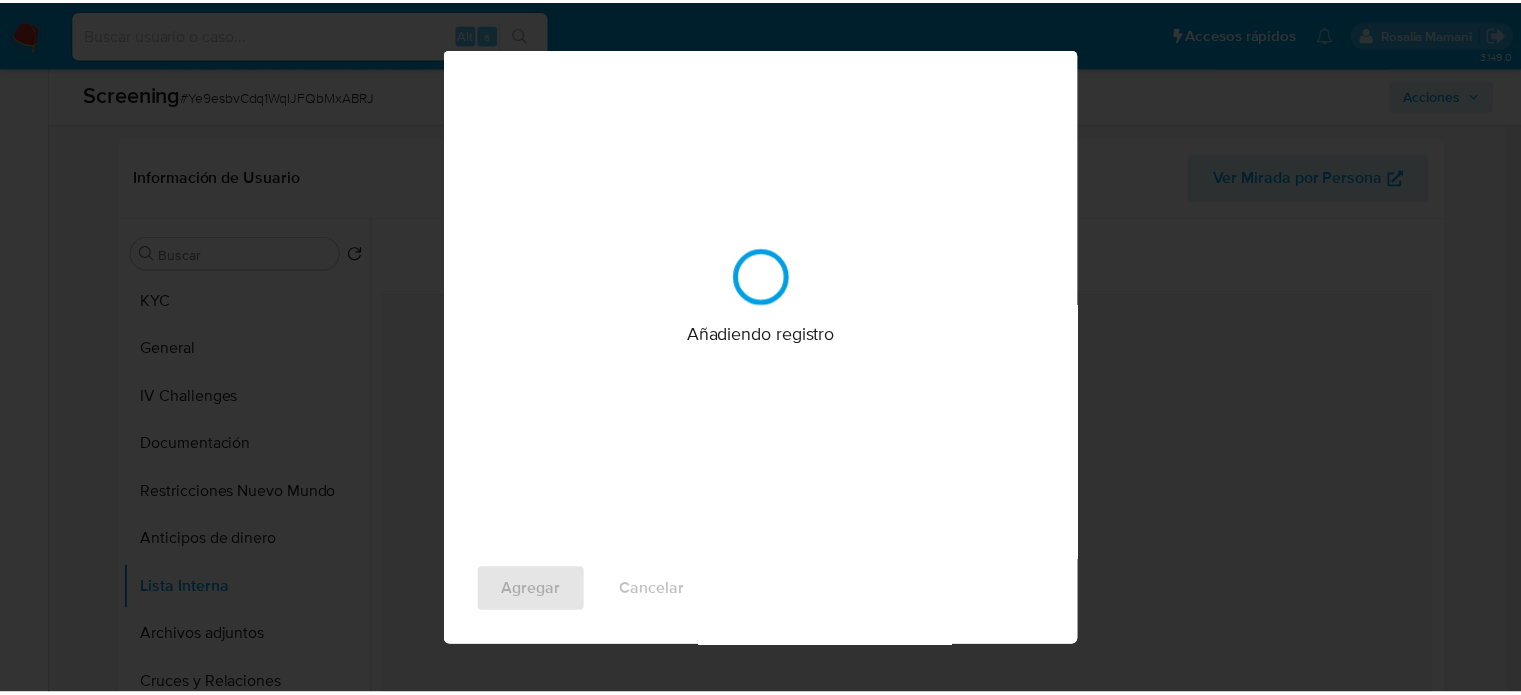 scroll, scrollTop: 0, scrollLeft: 0, axis: both 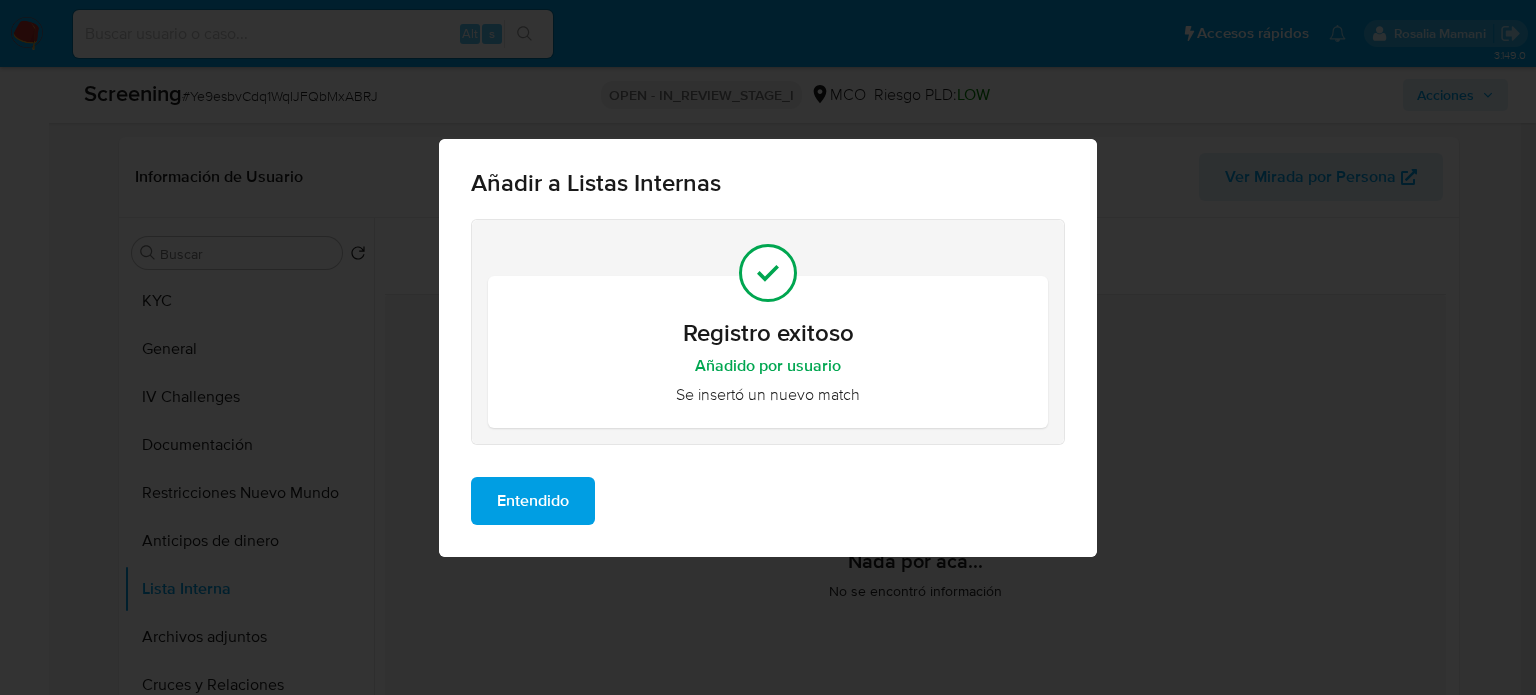 click on "Entendido" at bounding box center [533, 501] 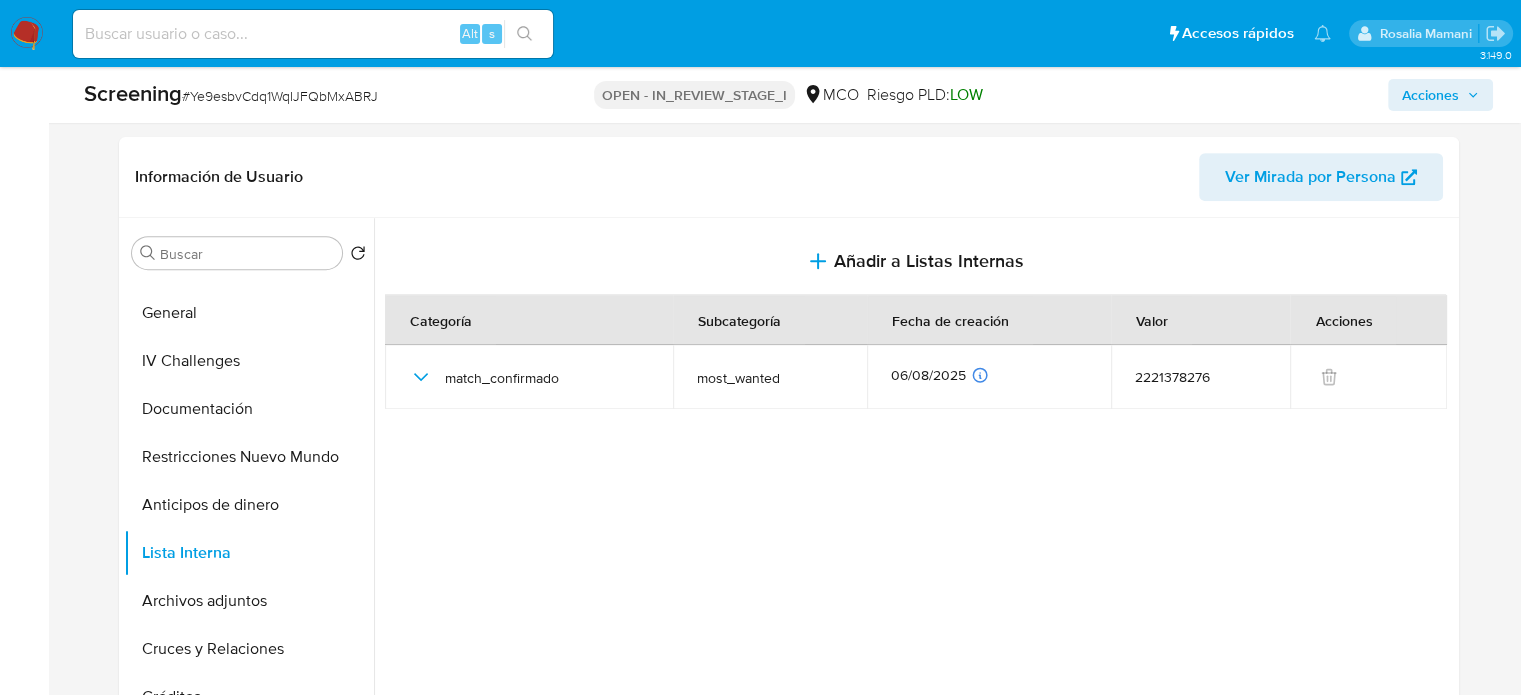 scroll, scrollTop: 100, scrollLeft: 0, axis: vertical 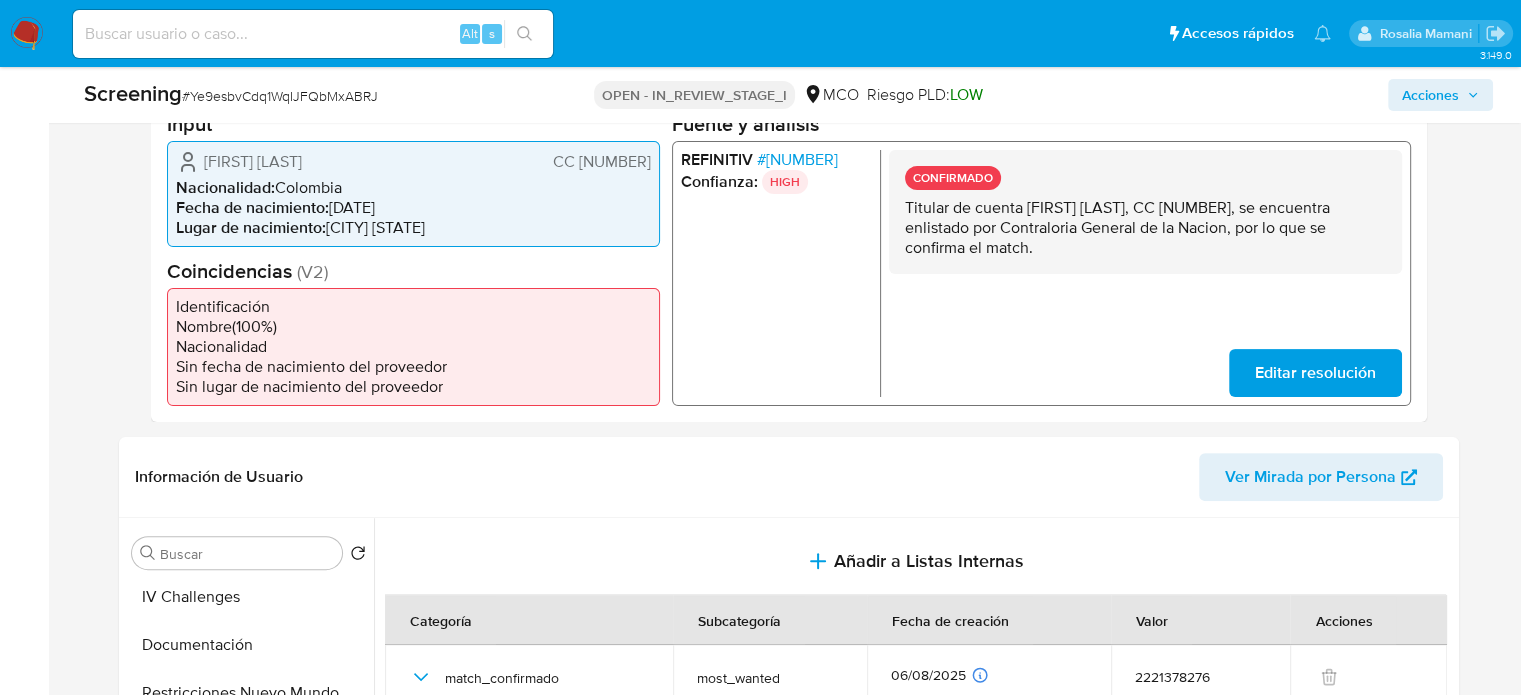drag, startPoint x: 656, startPoint y: 159, endPoint x: 580, endPoint y: 163, distance: 76.105194 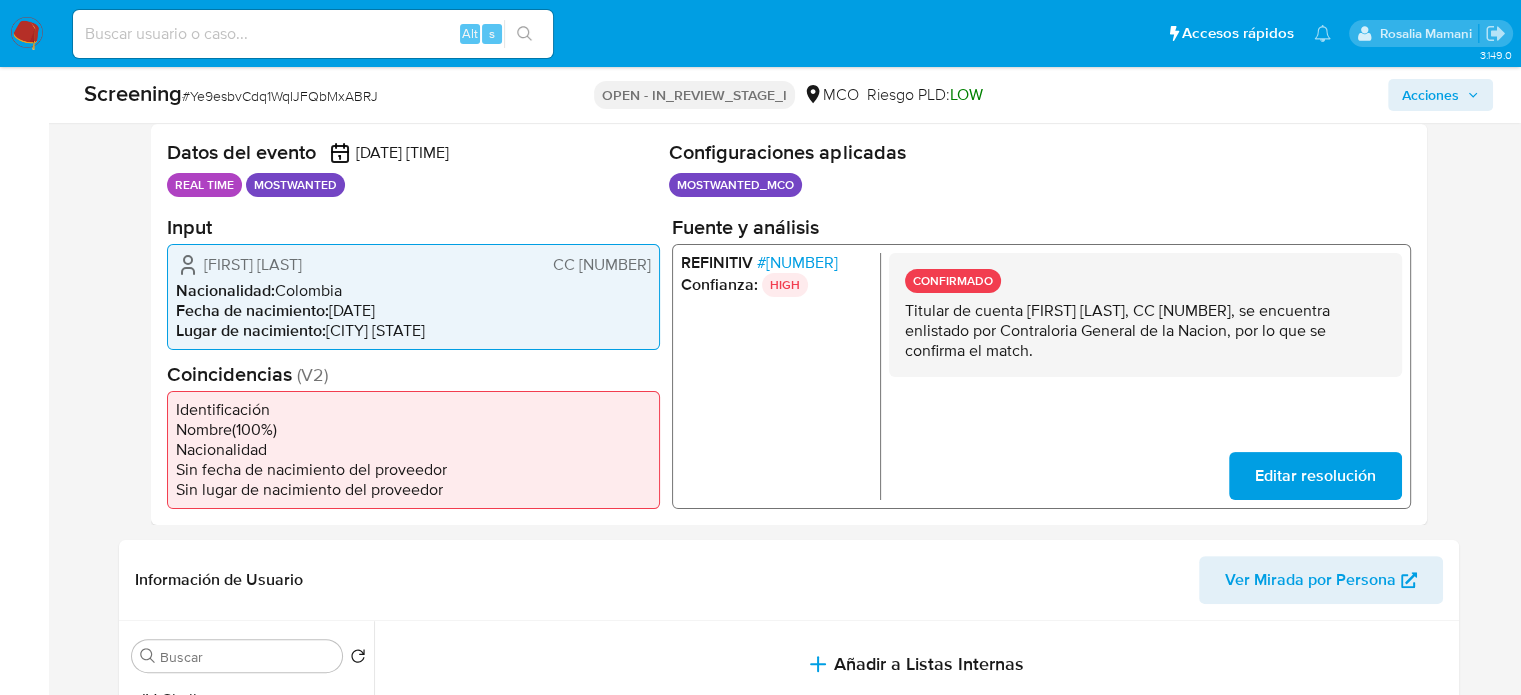 scroll, scrollTop: 400, scrollLeft: 0, axis: vertical 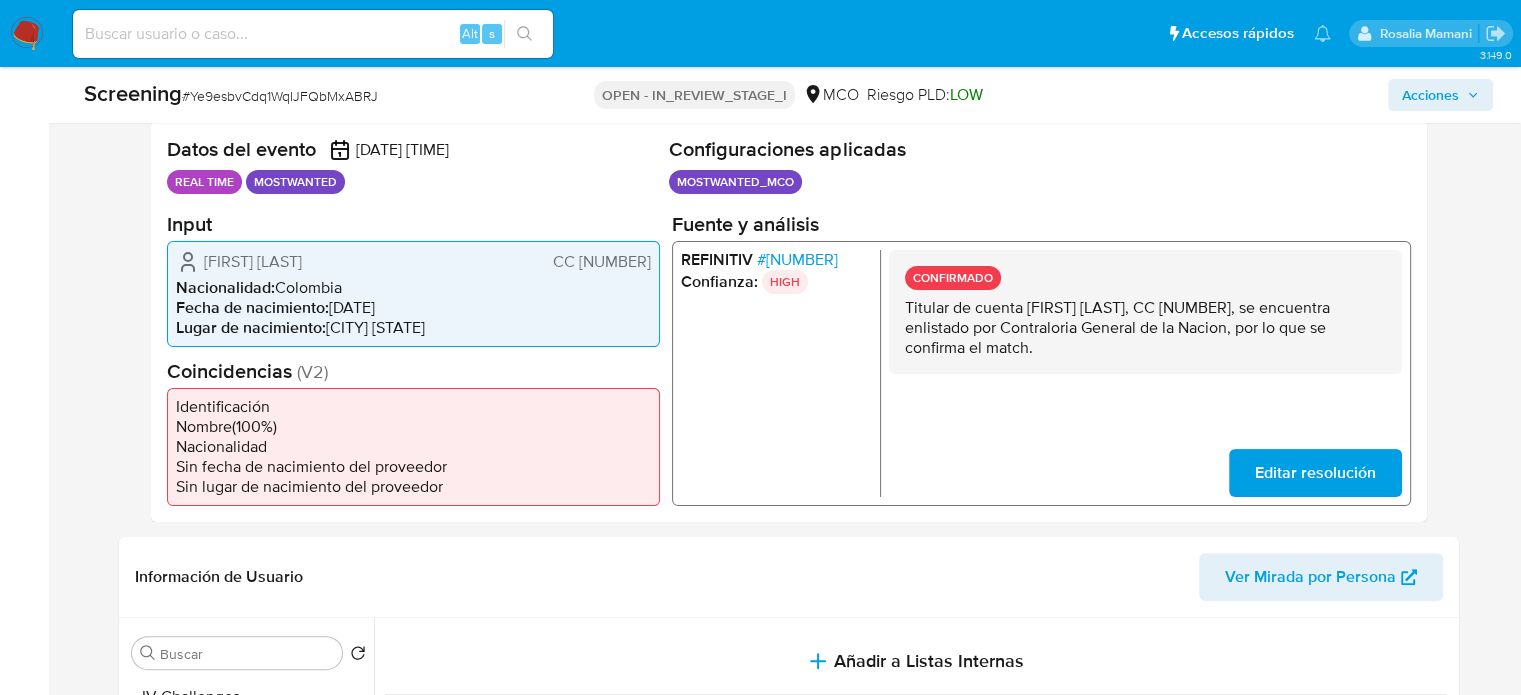 drag, startPoint x: 428, startPoint y: 258, endPoint x: 194, endPoint y: 260, distance: 234.00854 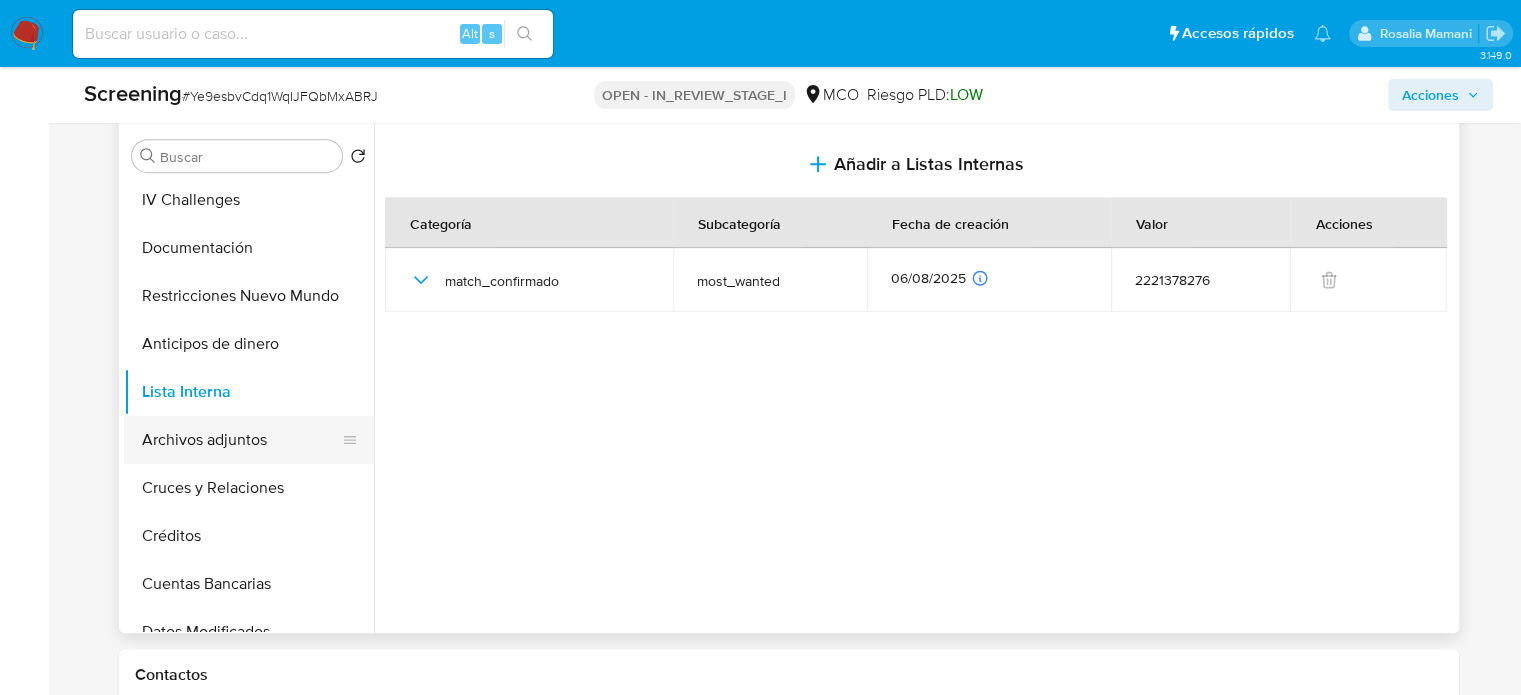 scroll, scrollTop: 900, scrollLeft: 0, axis: vertical 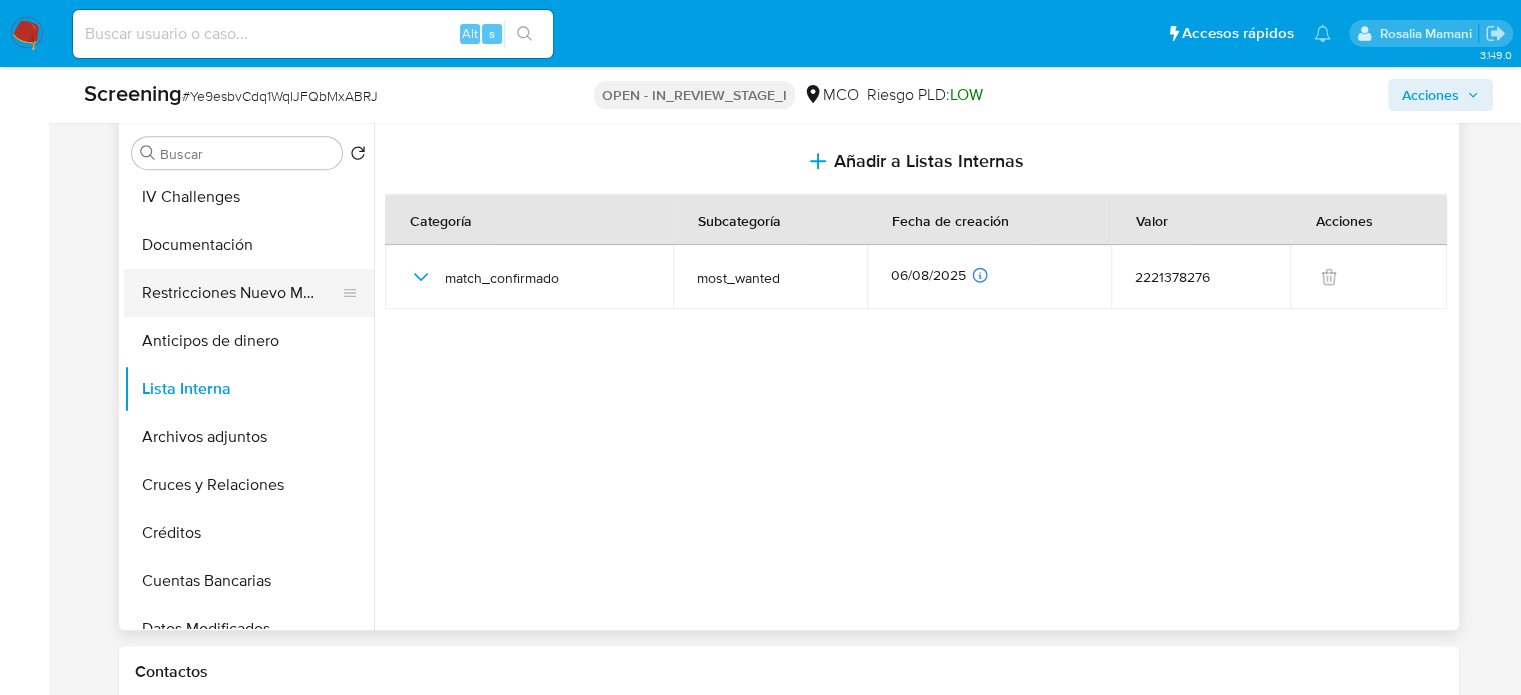 click on "Restricciones Nuevo Mundo" at bounding box center [241, 293] 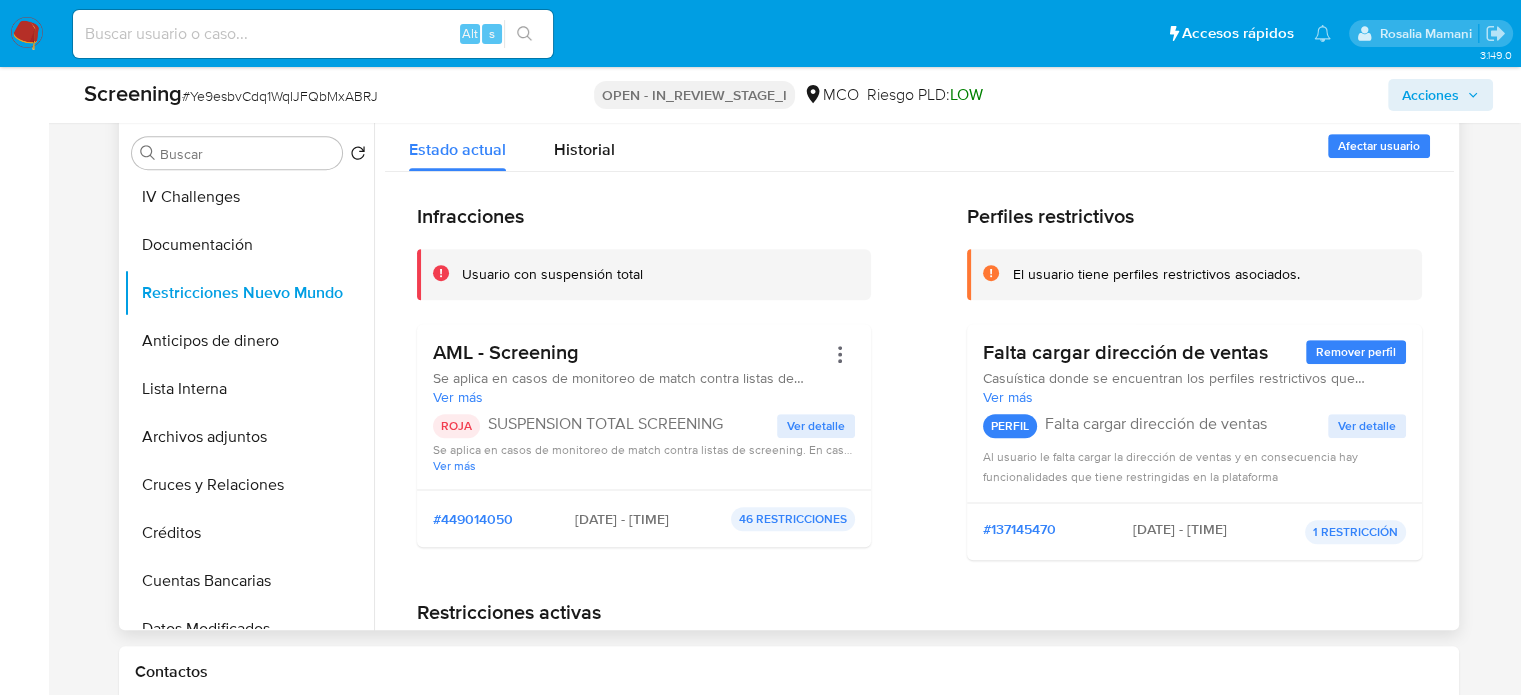 type 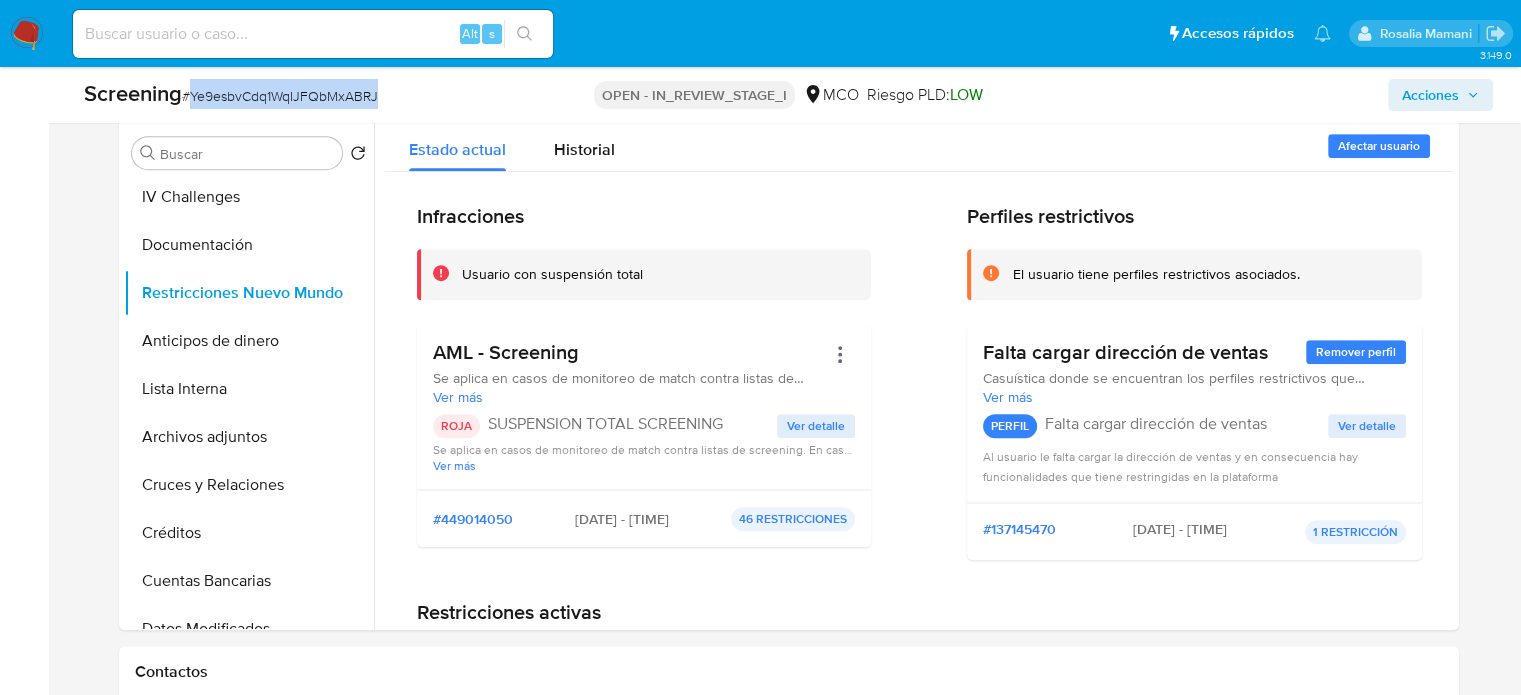 drag, startPoint x: 404, startPoint y: 92, endPoint x: 192, endPoint y: 106, distance: 212.46176 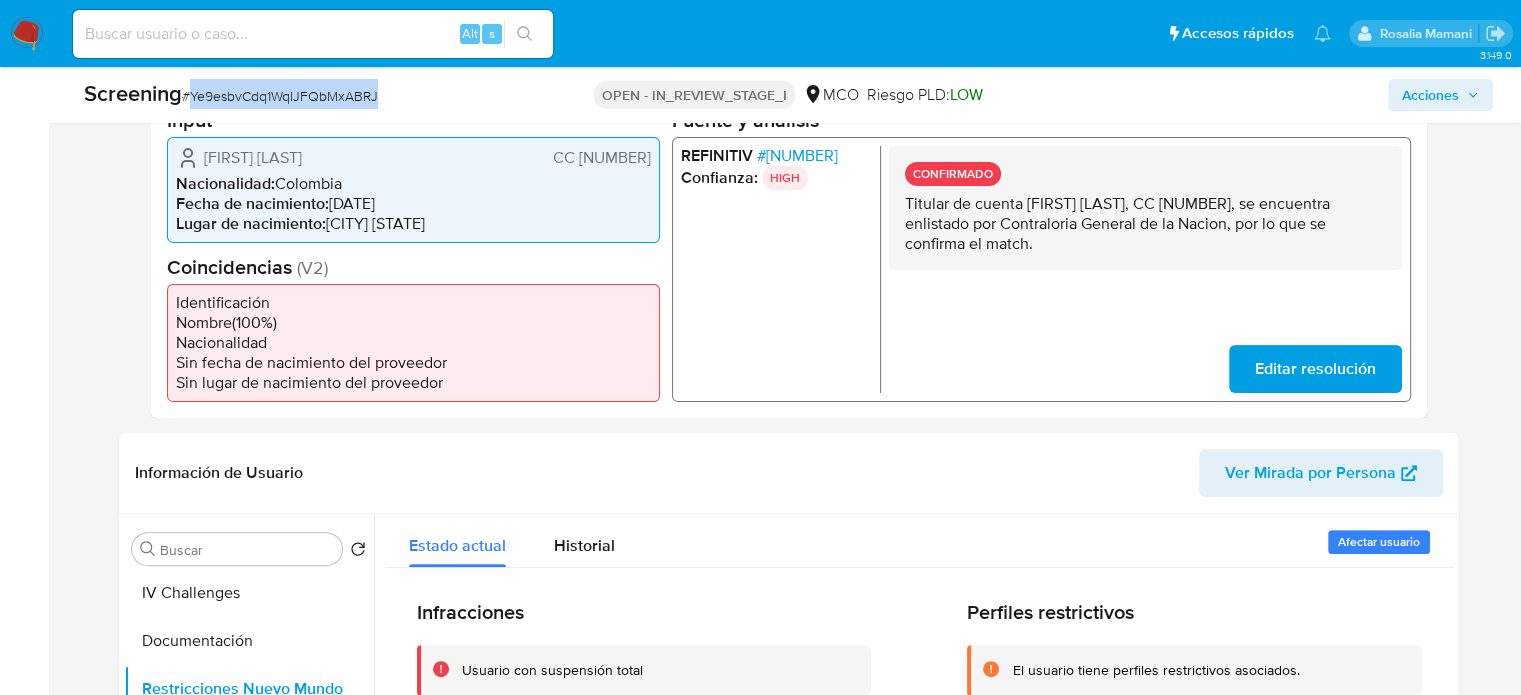 scroll, scrollTop: 700, scrollLeft: 0, axis: vertical 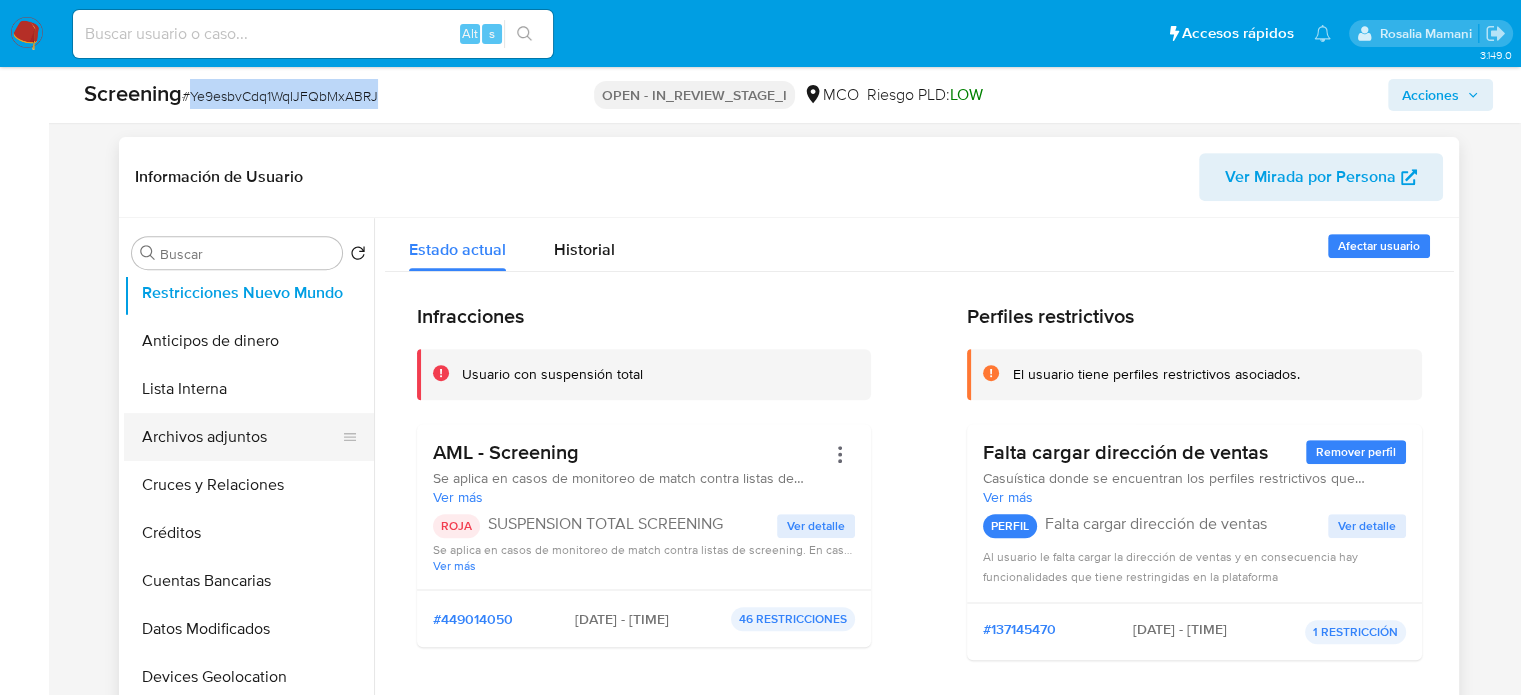 click on "Archivos adjuntos" at bounding box center (241, 437) 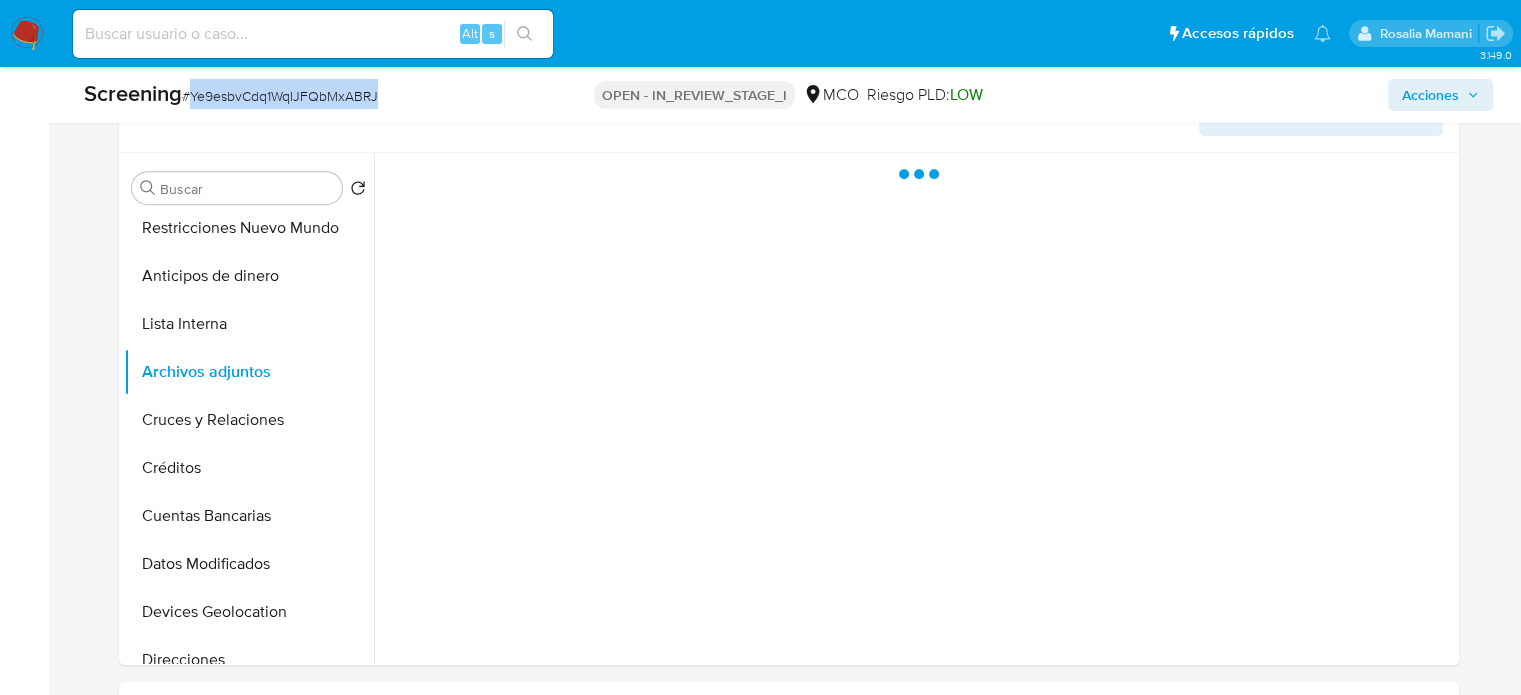 scroll, scrollTop: 900, scrollLeft: 0, axis: vertical 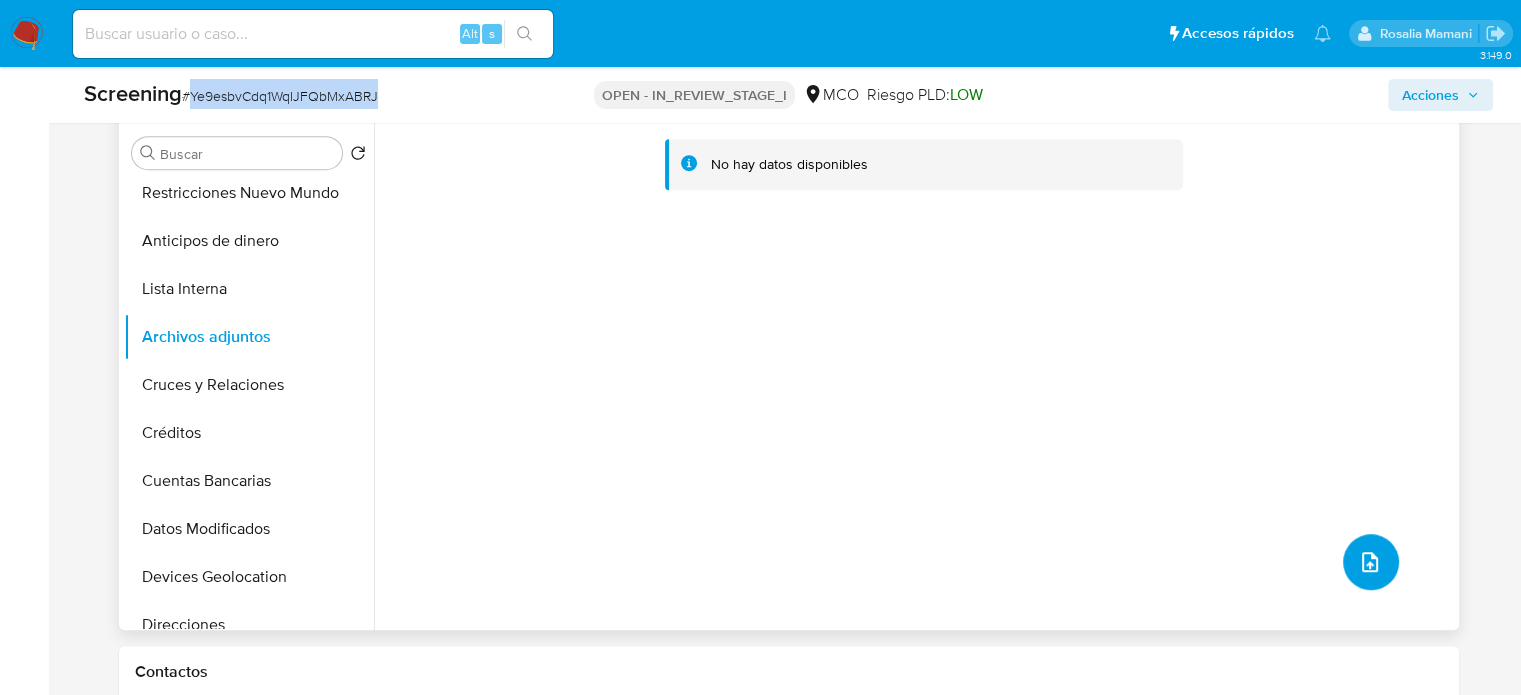click 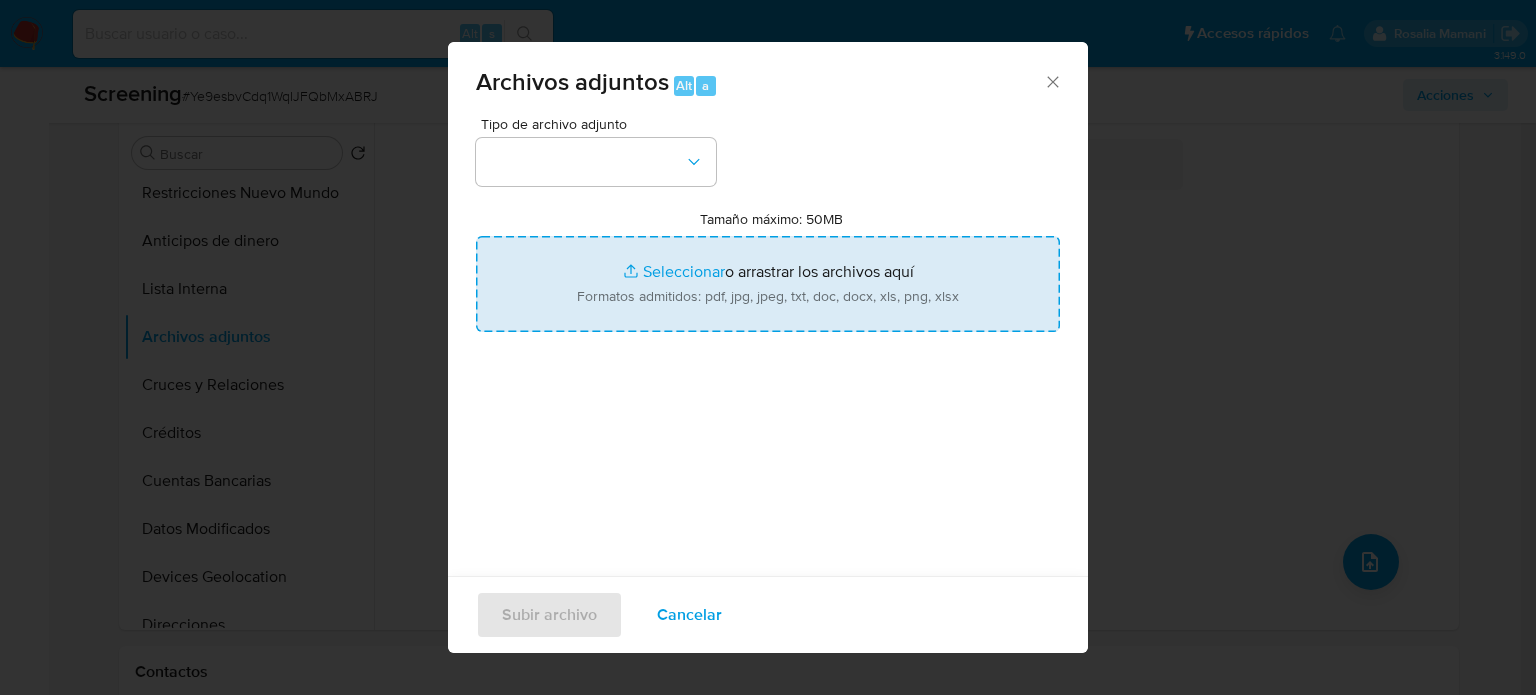 click on "Tamaño máximo: 50MB Seleccionar archivos" at bounding box center [768, 284] 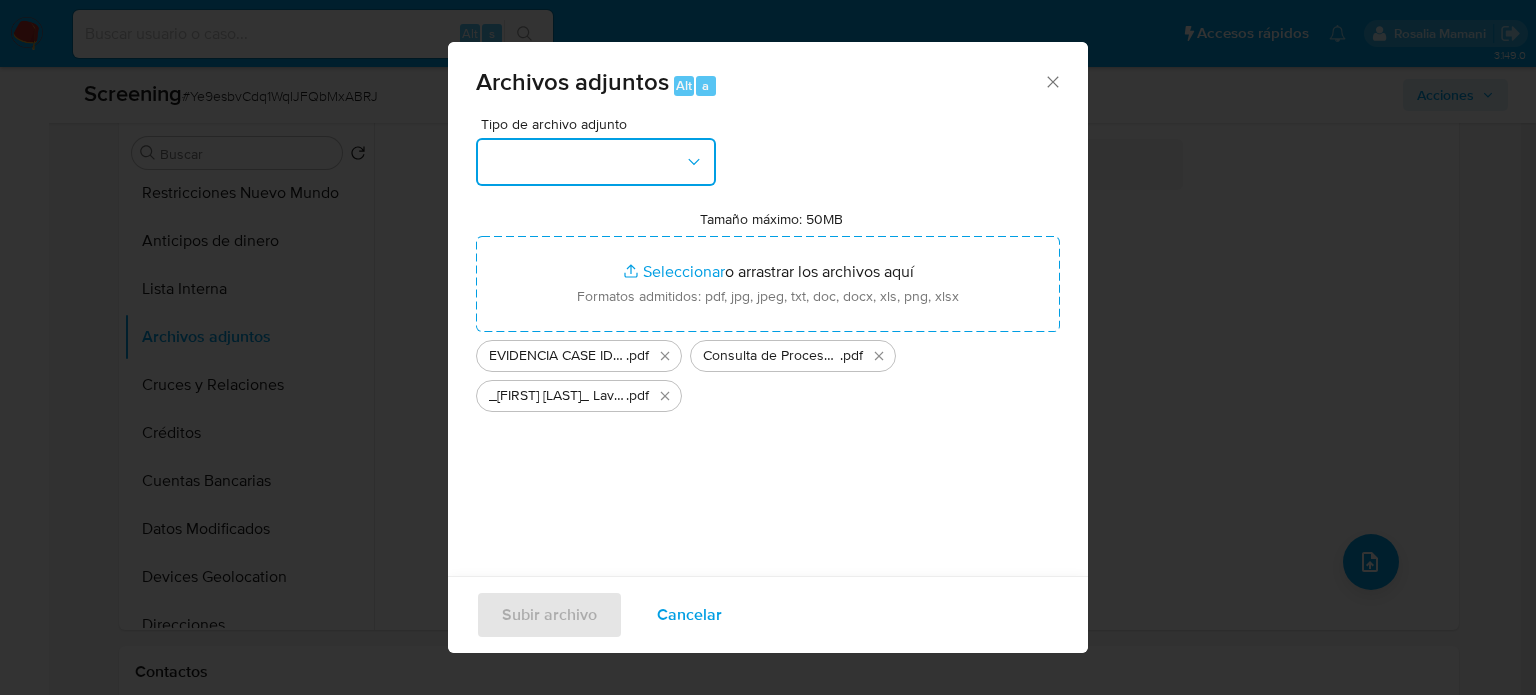 click at bounding box center (596, 162) 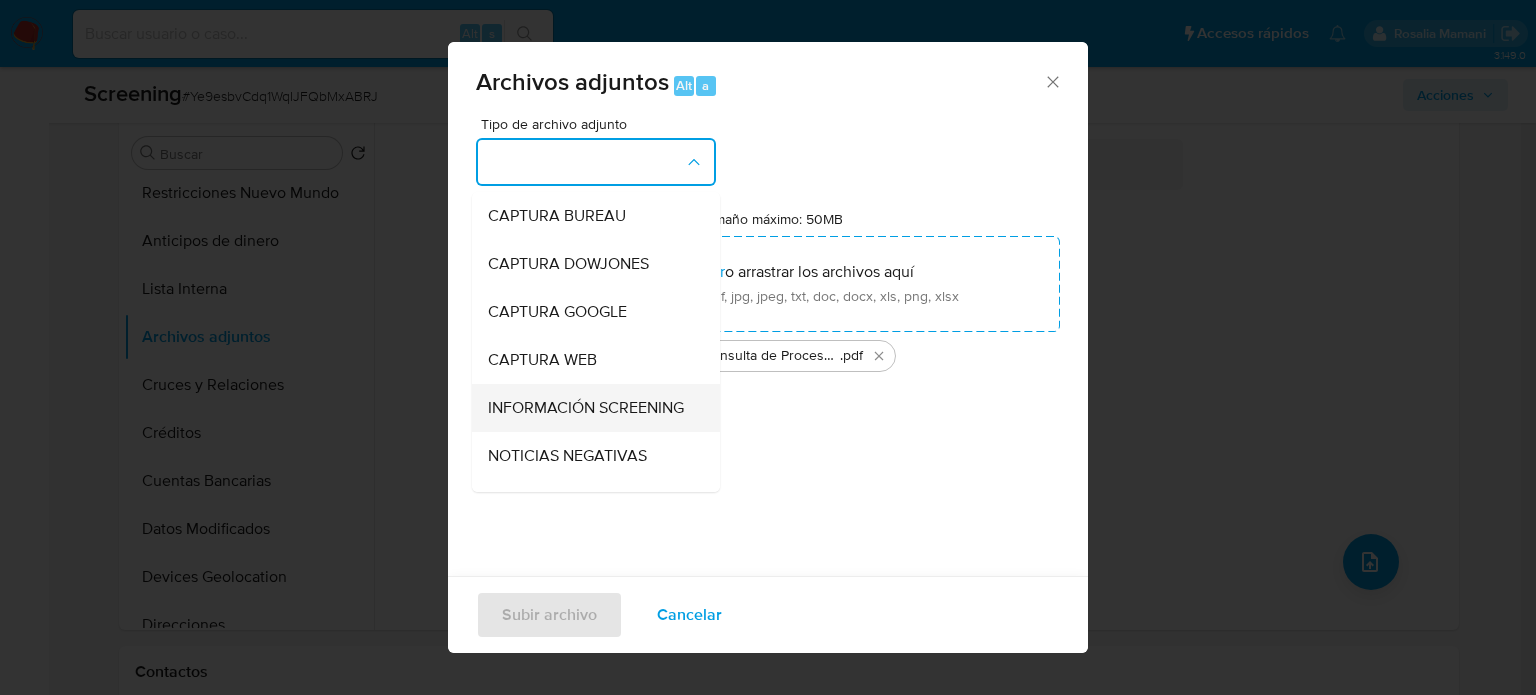click on "INFORMACIÓN SCREENING" at bounding box center (586, 408) 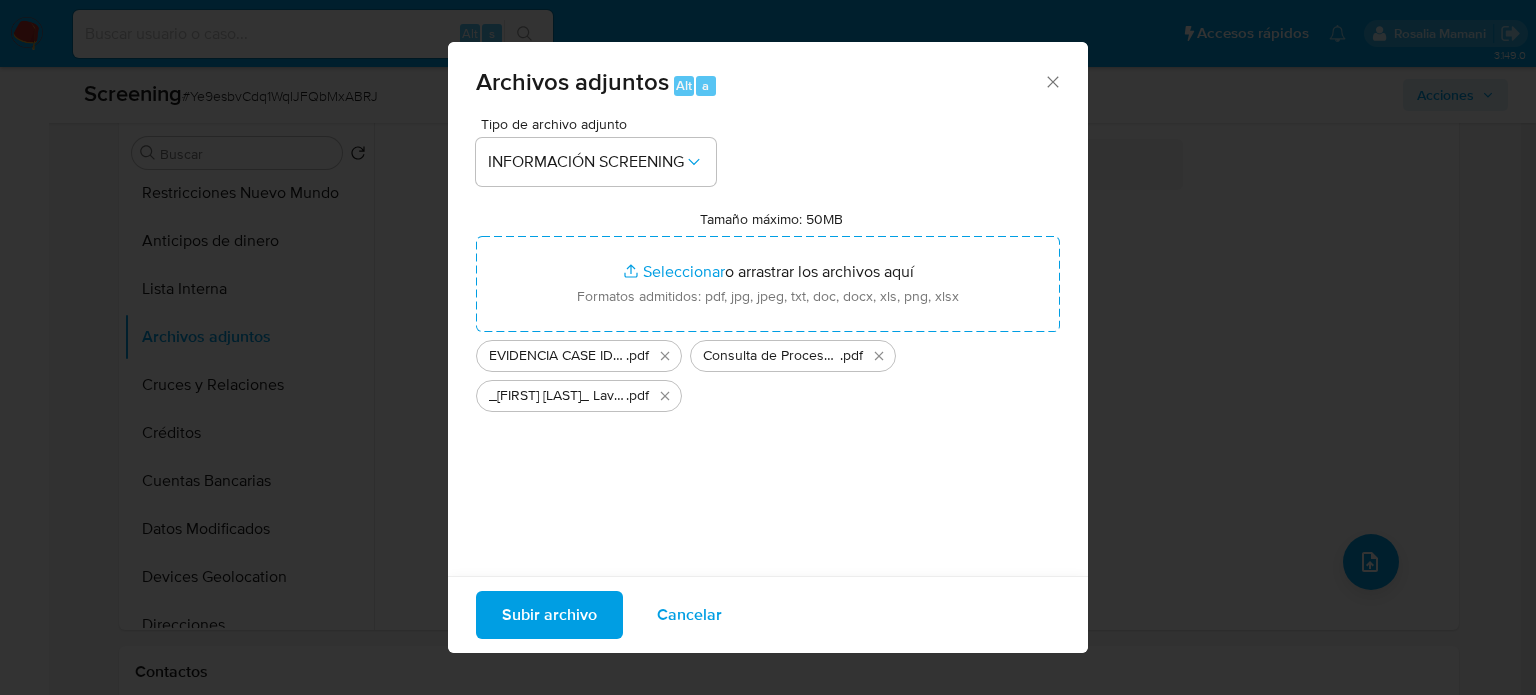 click on "Subir archivo" at bounding box center [549, 615] 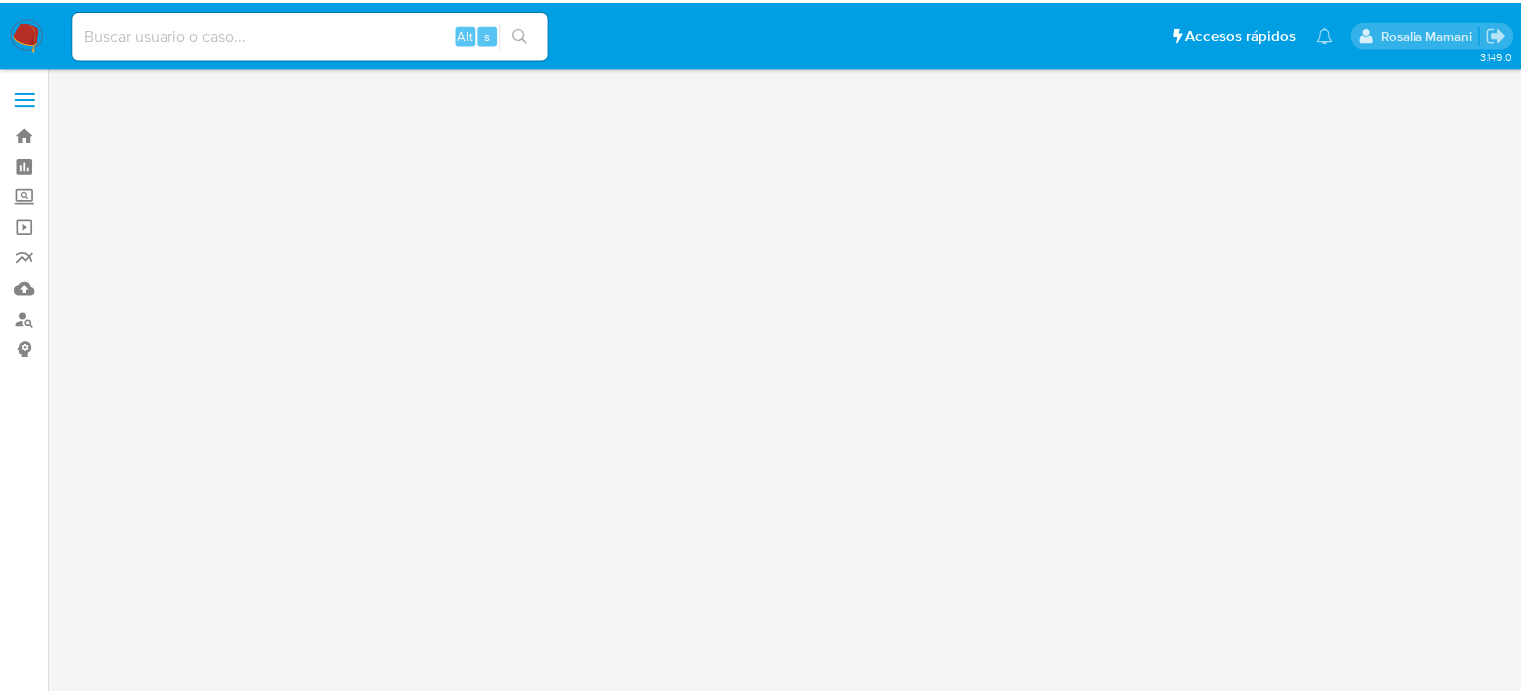 scroll, scrollTop: 0, scrollLeft: 0, axis: both 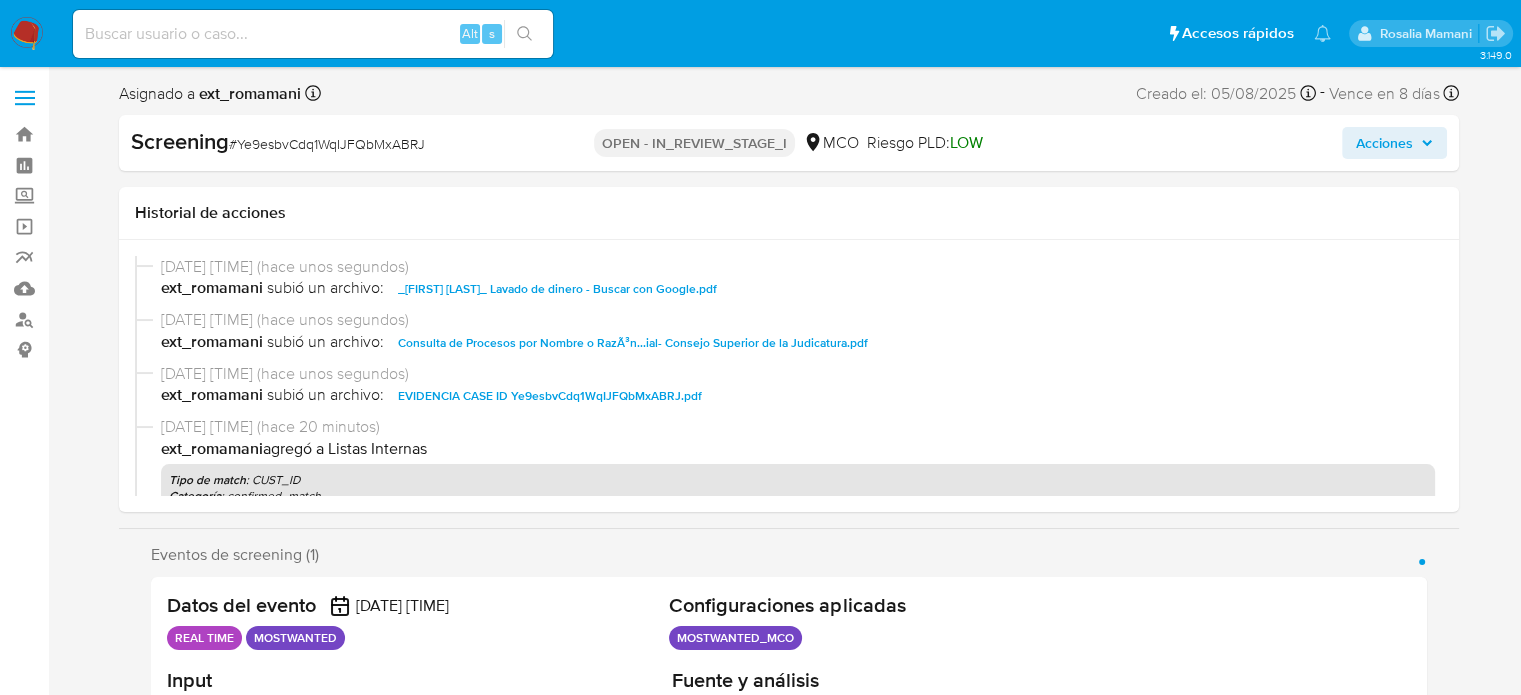 select on "10" 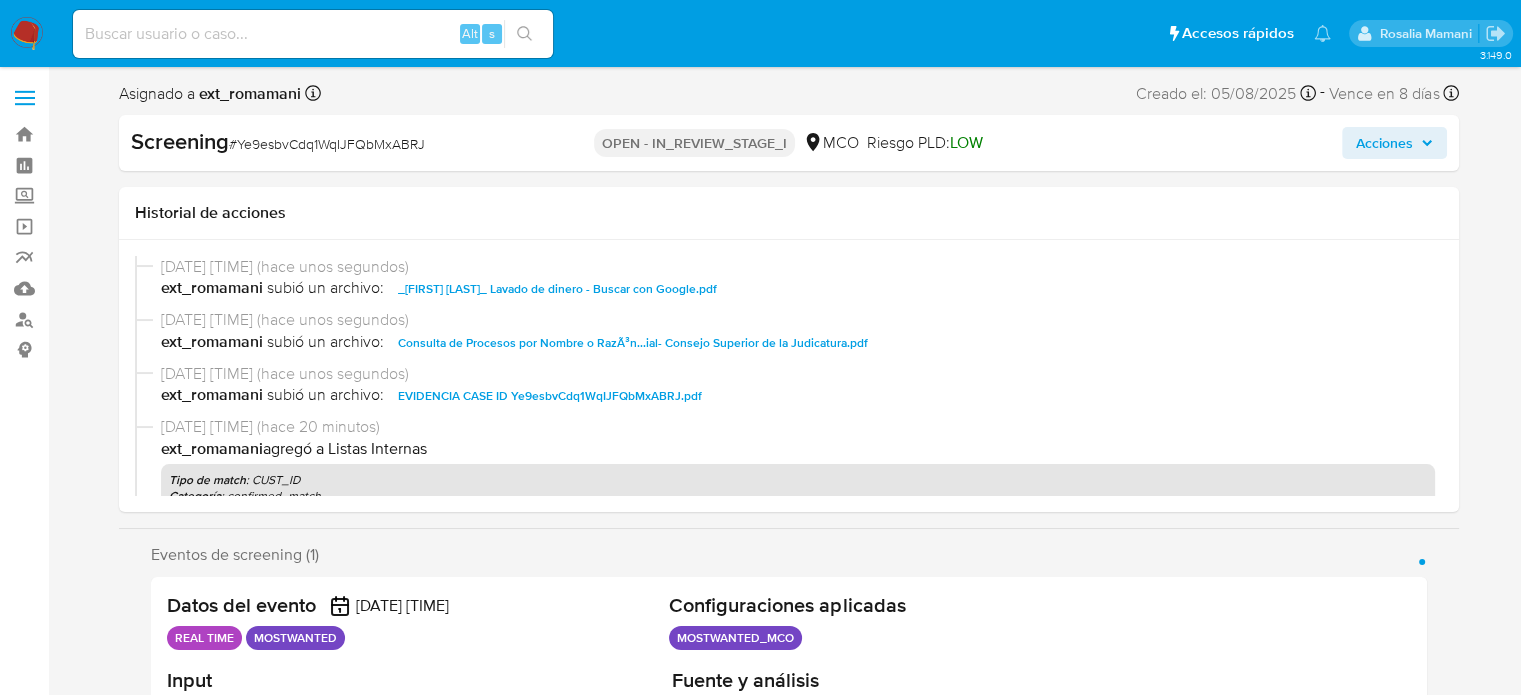 click on "Acciones" at bounding box center (1384, 143) 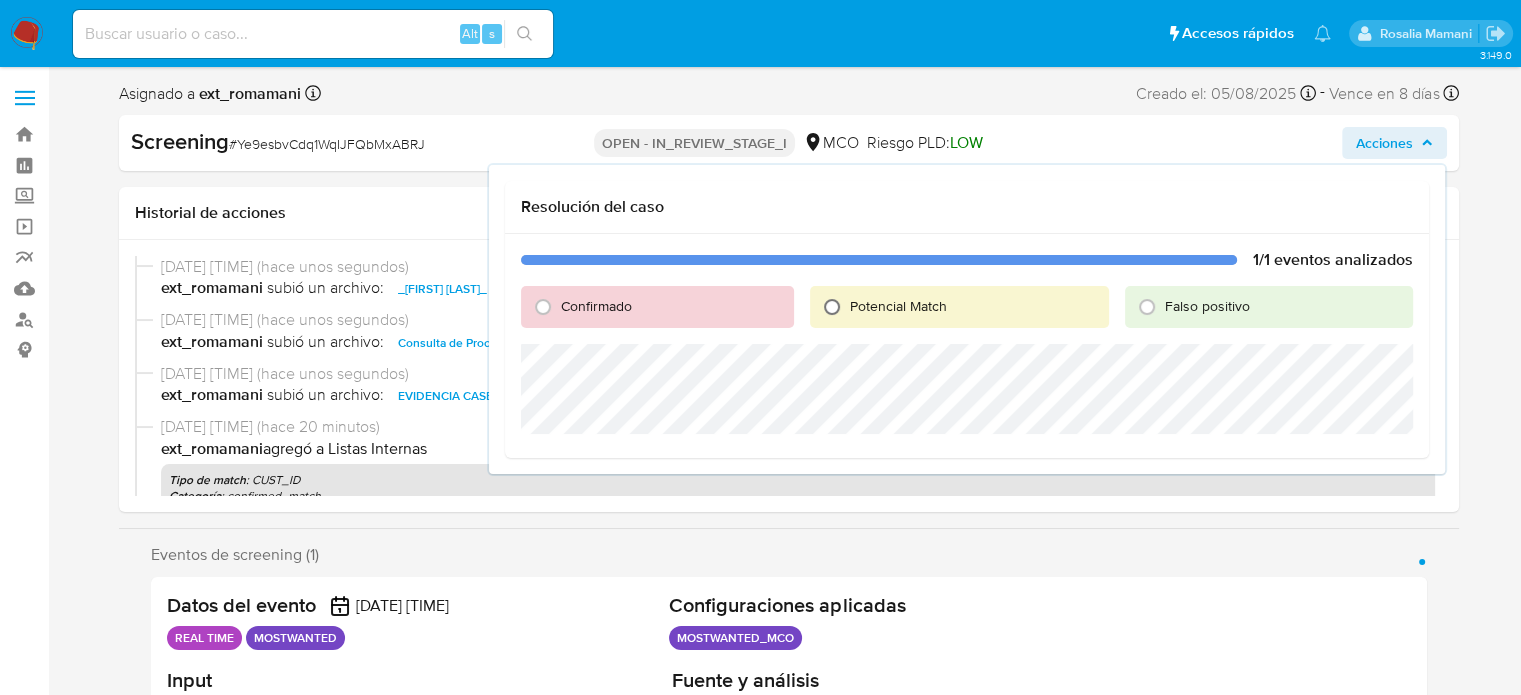 click on "Potencial Match" at bounding box center [832, 307] 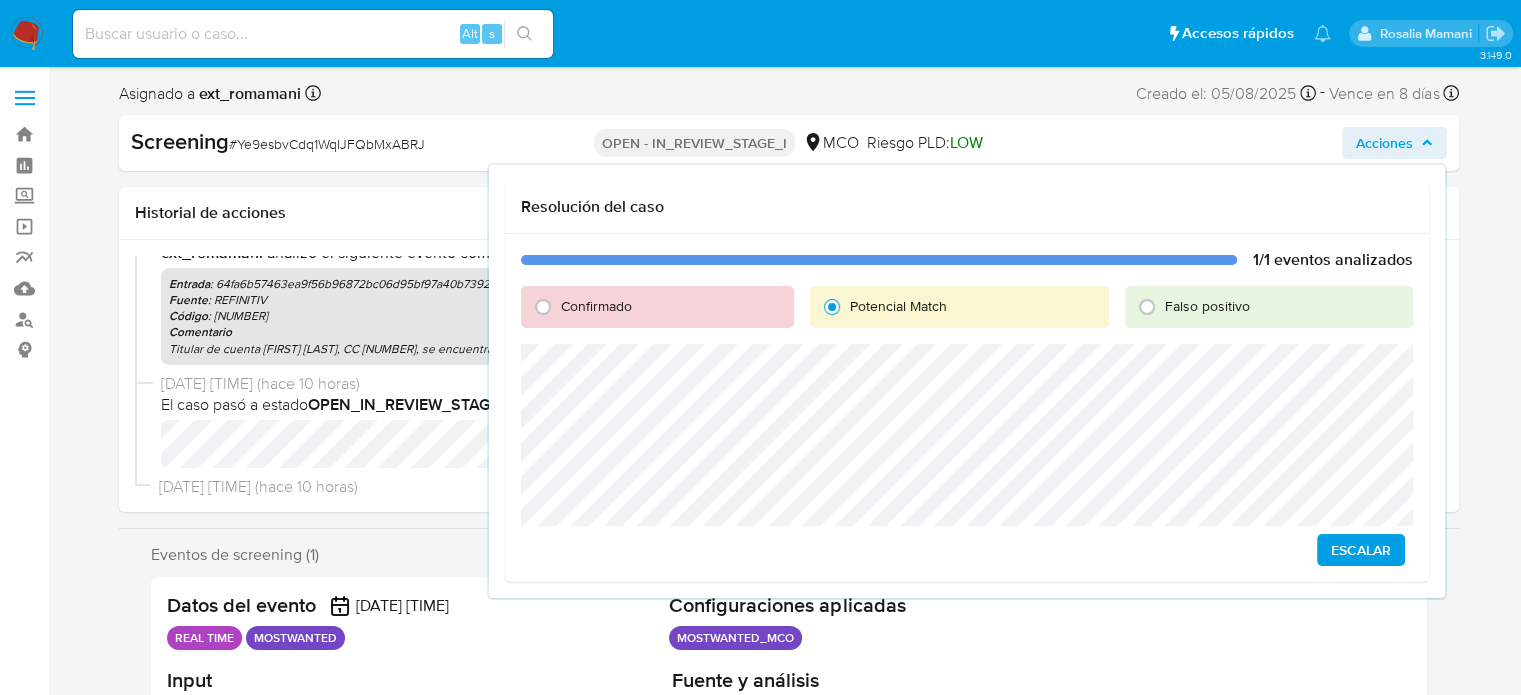 scroll, scrollTop: 397, scrollLeft: 0, axis: vertical 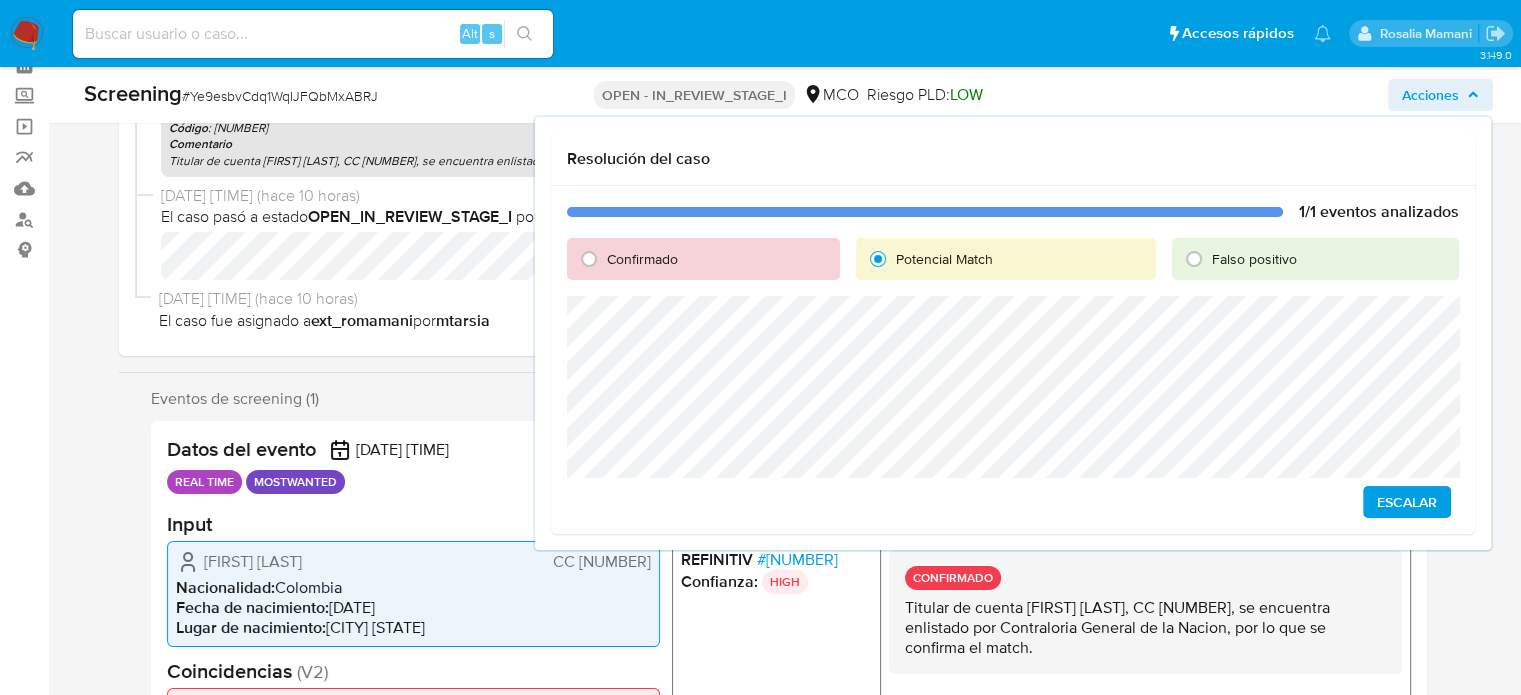 click on "Escalar" at bounding box center (1407, 502) 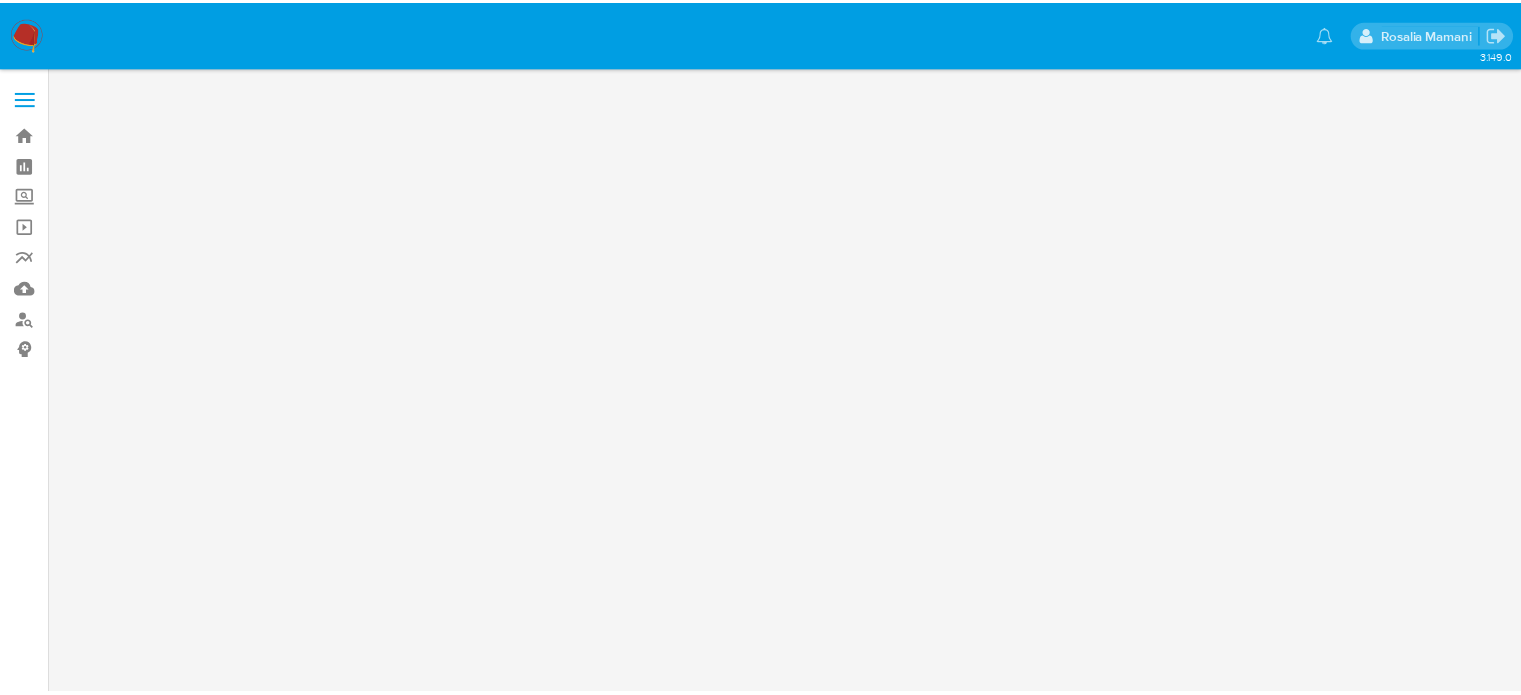 scroll, scrollTop: 0, scrollLeft: 0, axis: both 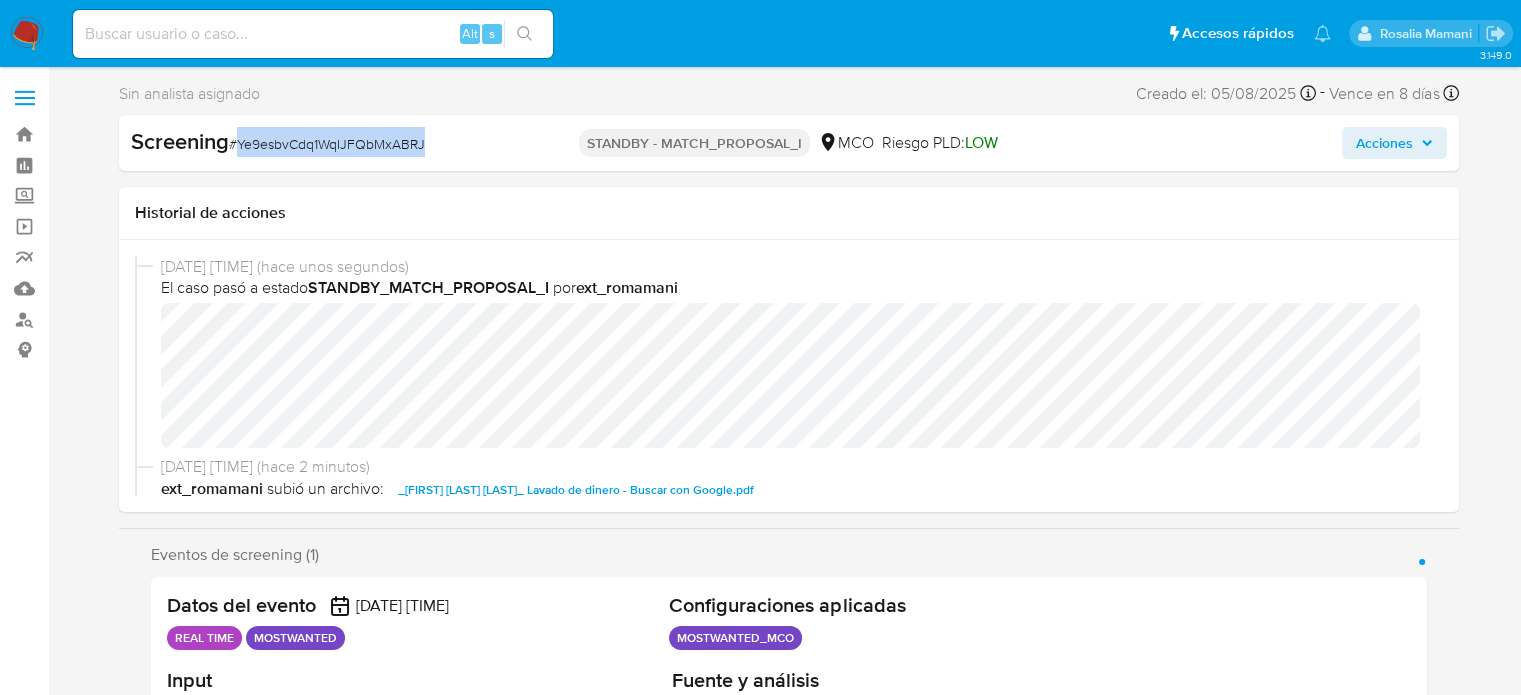 drag, startPoint x: 469, startPoint y: 137, endPoint x: 240, endPoint y: 159, distance: 230.05434 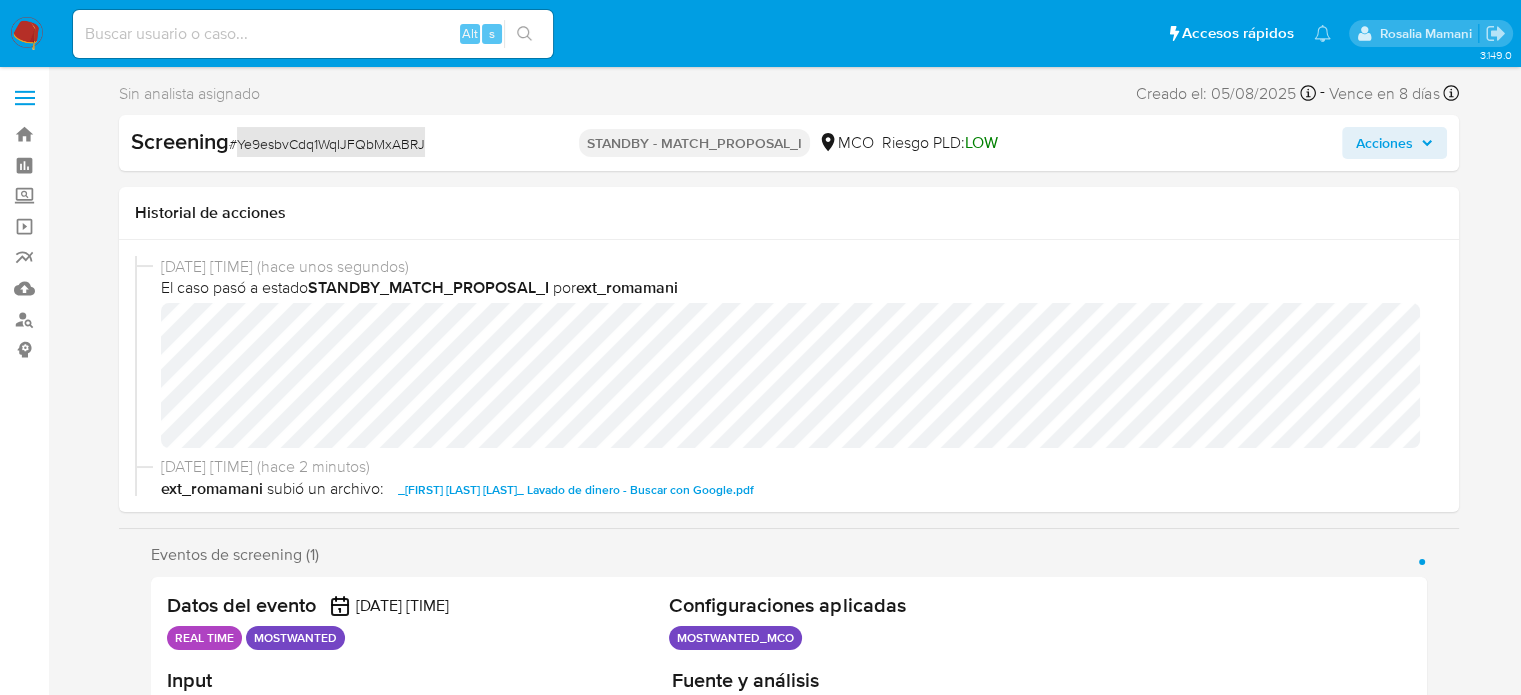 select on "10" 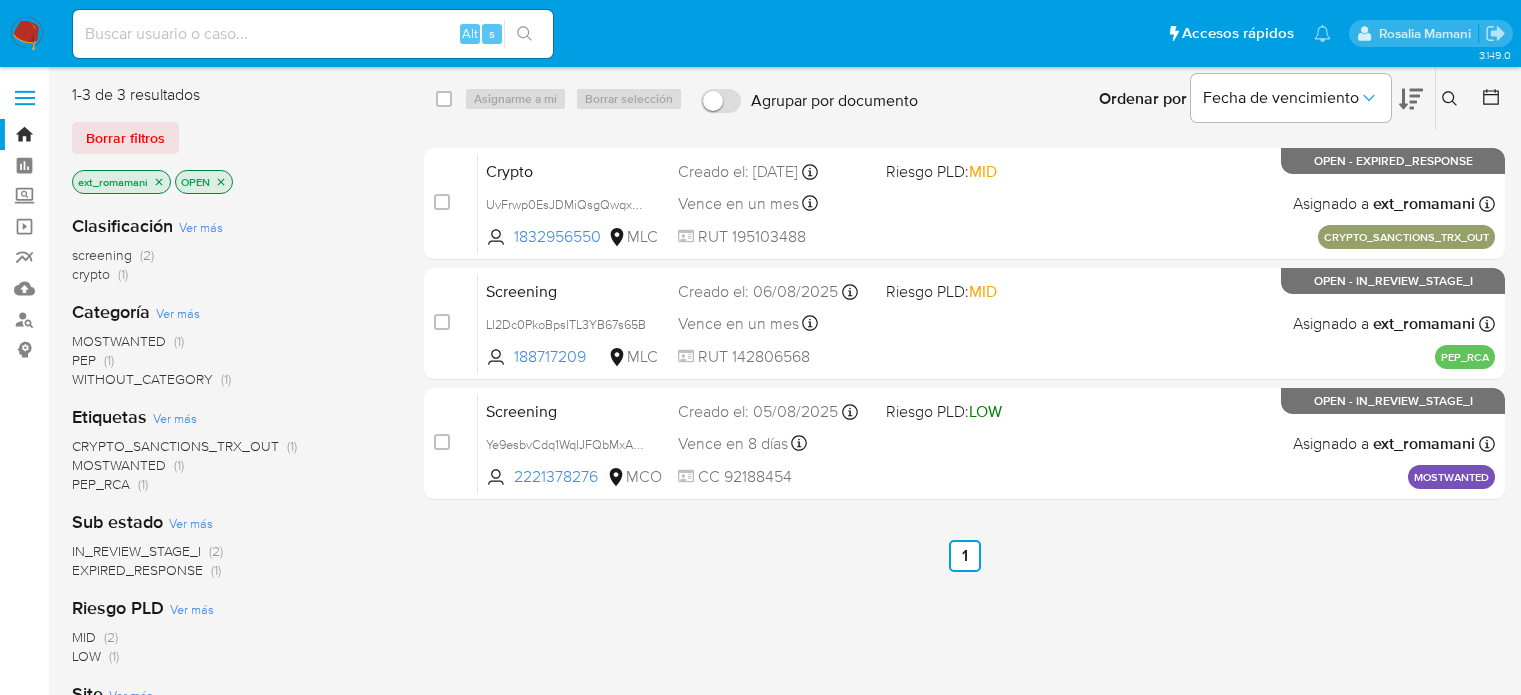 scroll, scrollTop: 0, scrollLeft: 0, axis: both 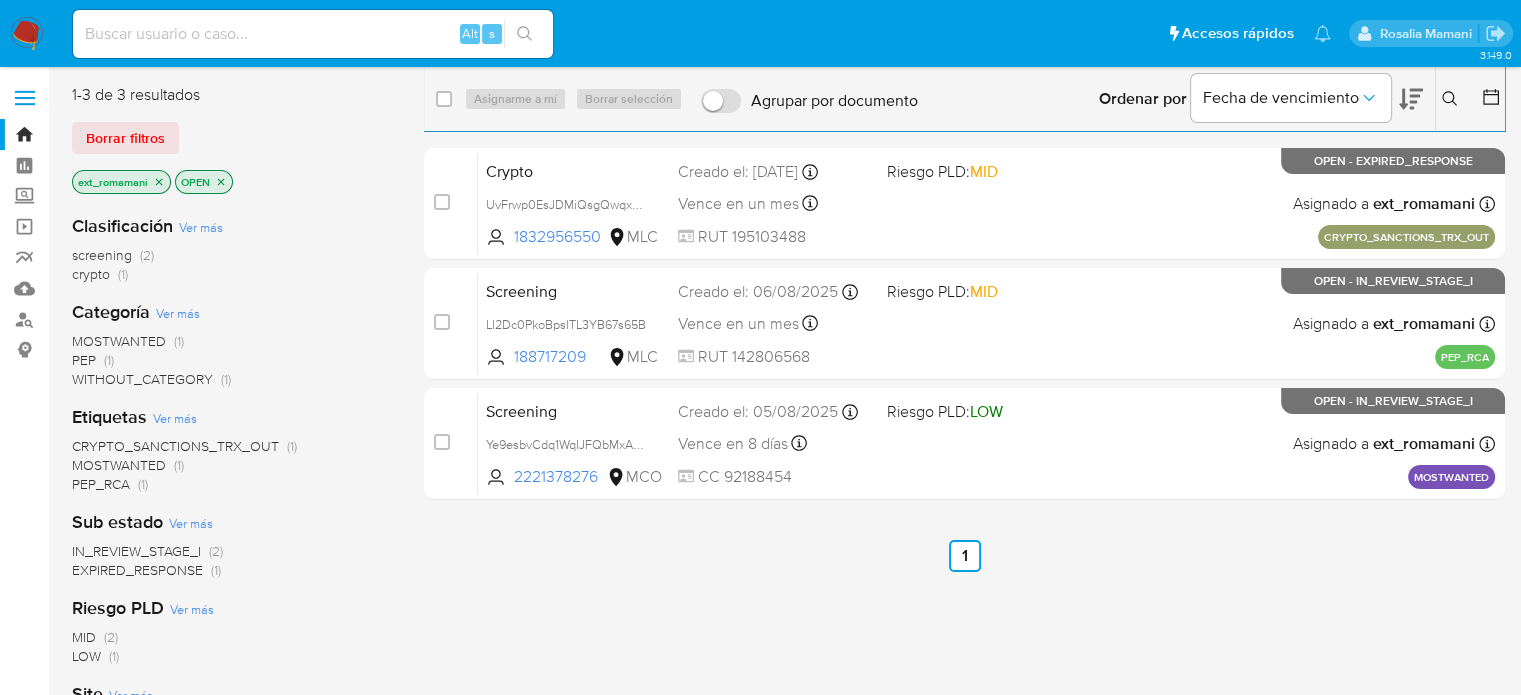 click at bounding box center [27, 34] 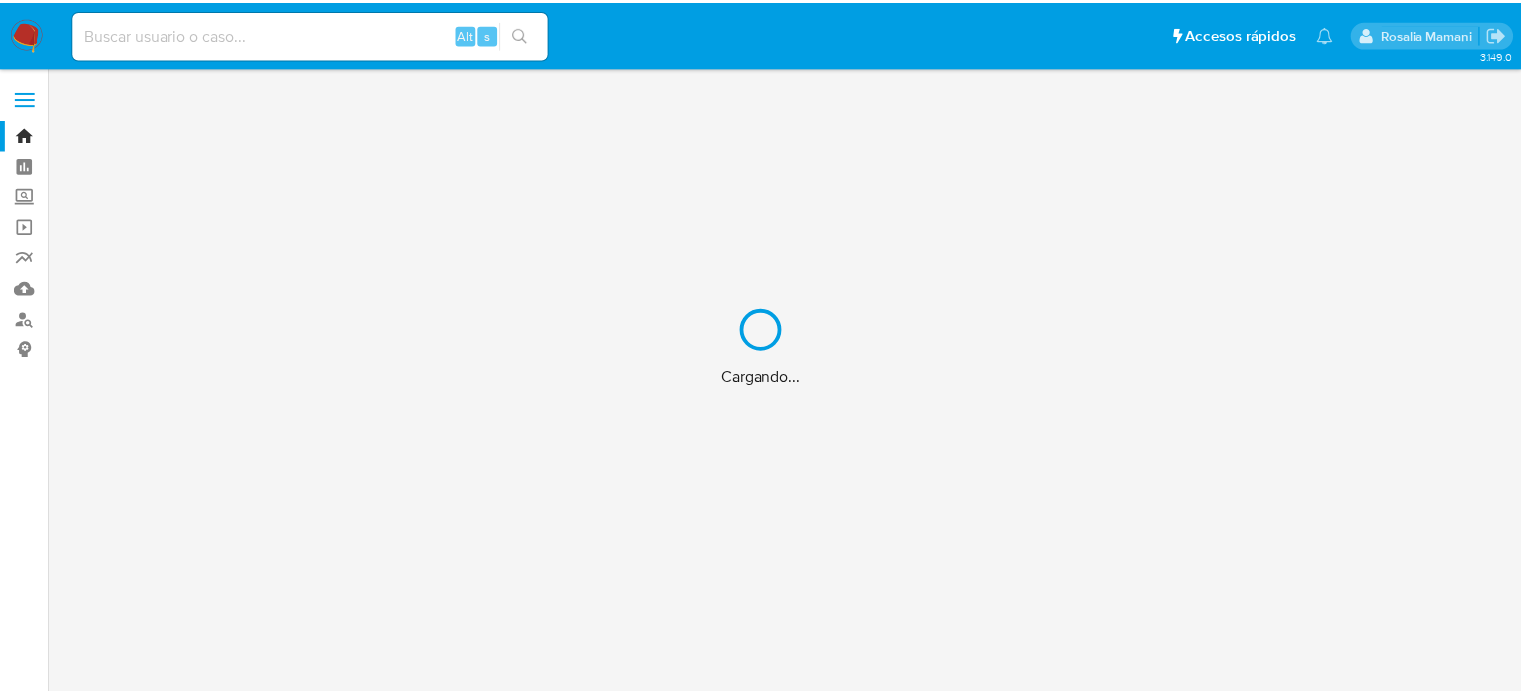scroll, scrollTop: 0, scrollLeft: 0, axis: both 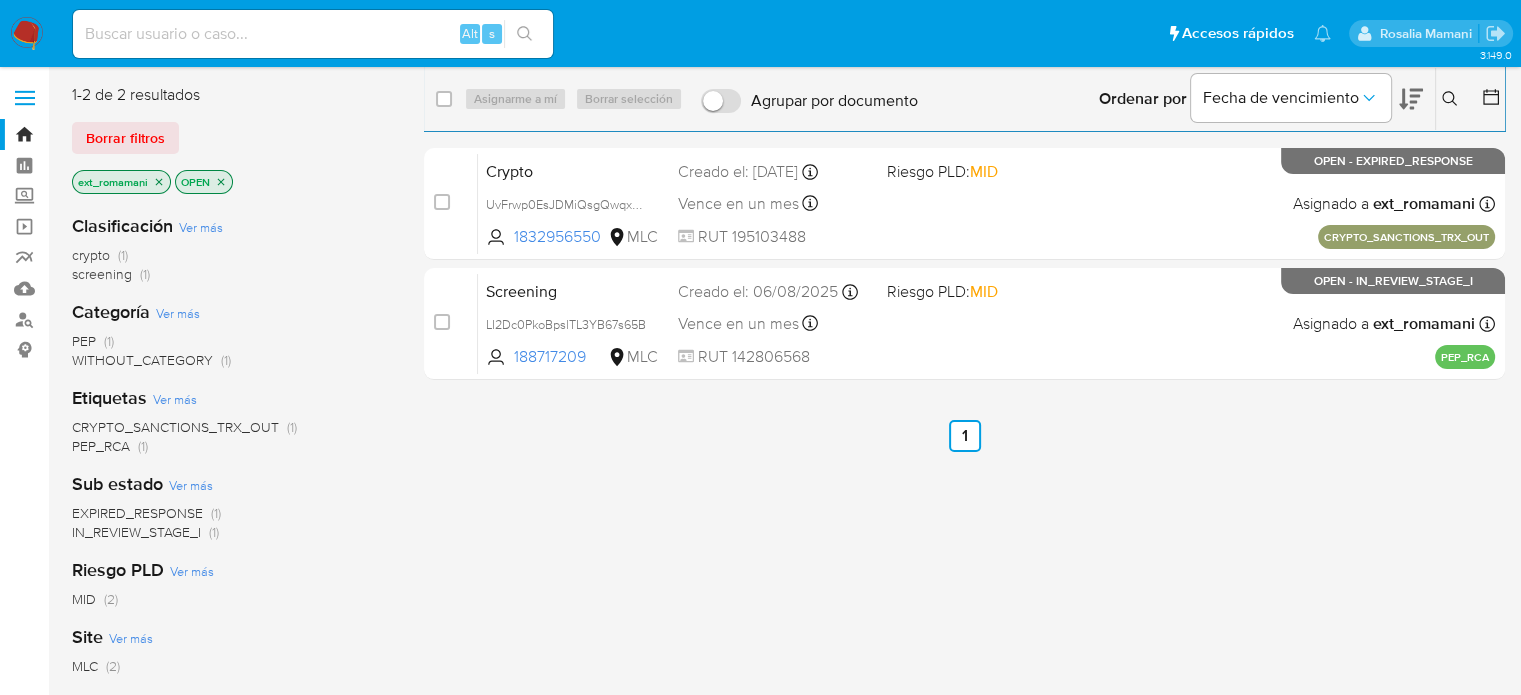 click at bounding box center [27, 34] 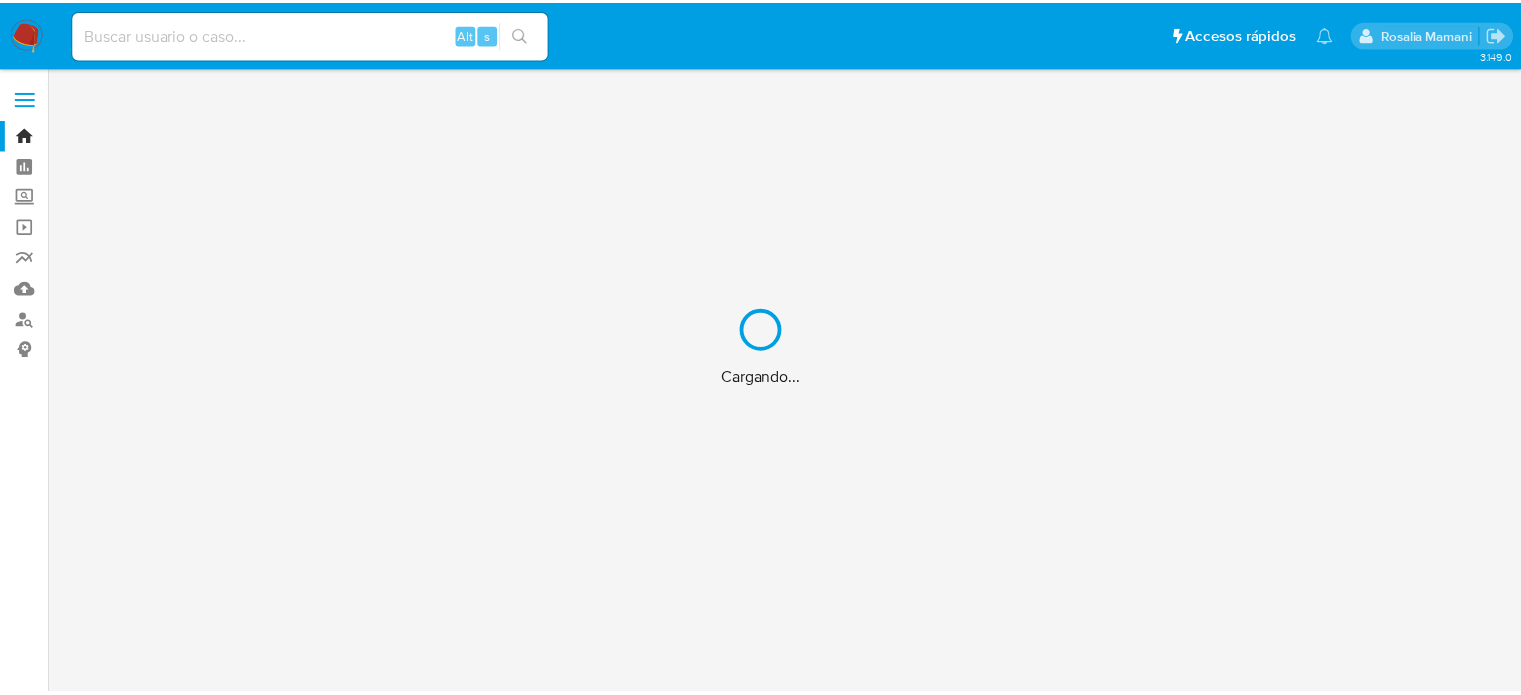 scroll, scrollTop: 0, scrollLeft: 0, axis: both 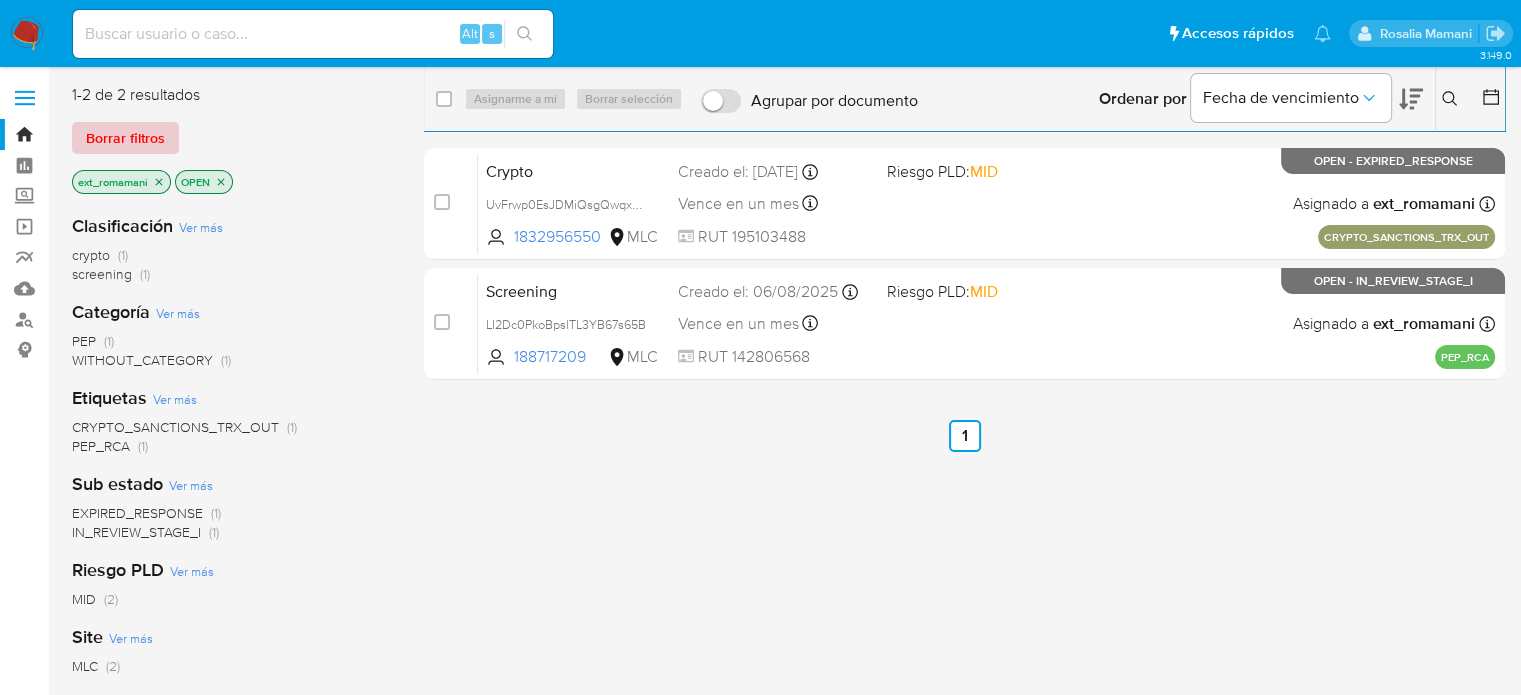 click on "Borrar filtros" at bounding box center [125, 138] 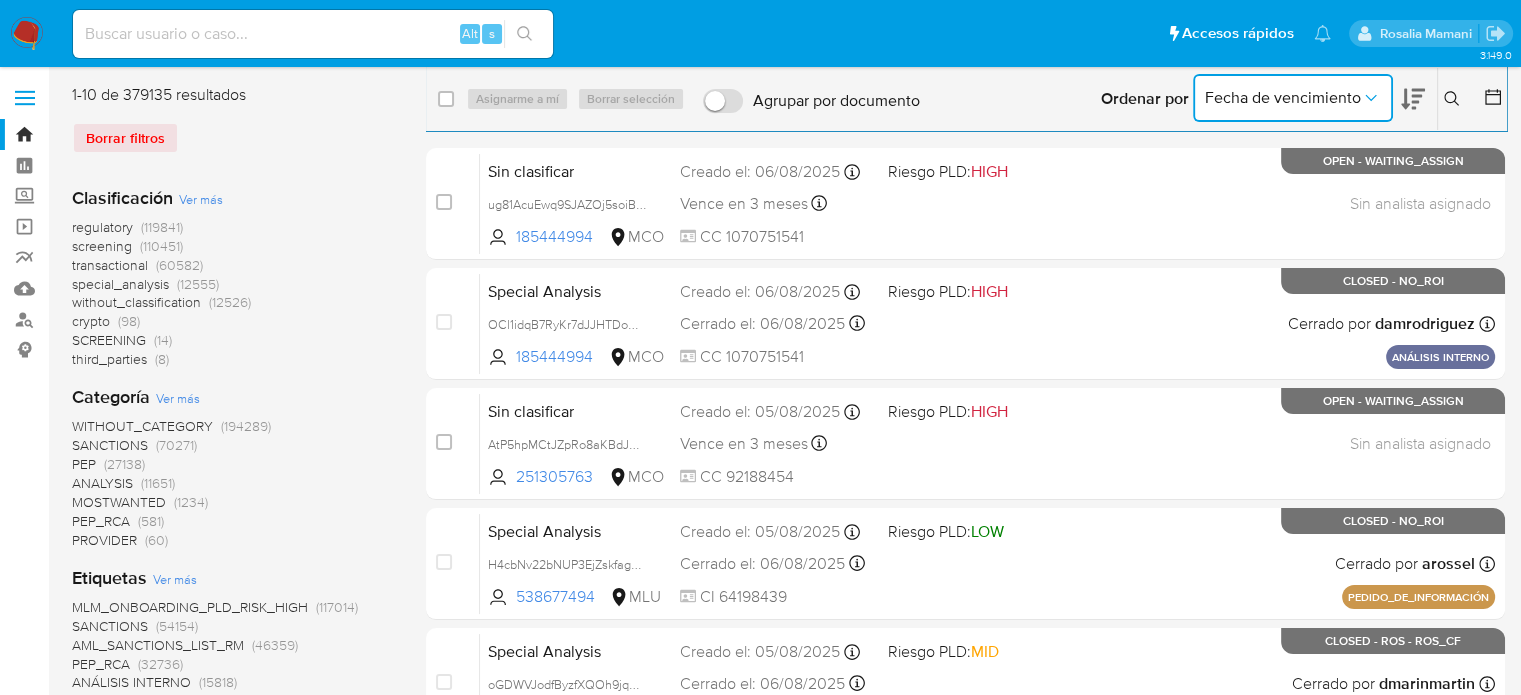 click on "Fecha de vencimiento" at bounding box center (1283, 98) 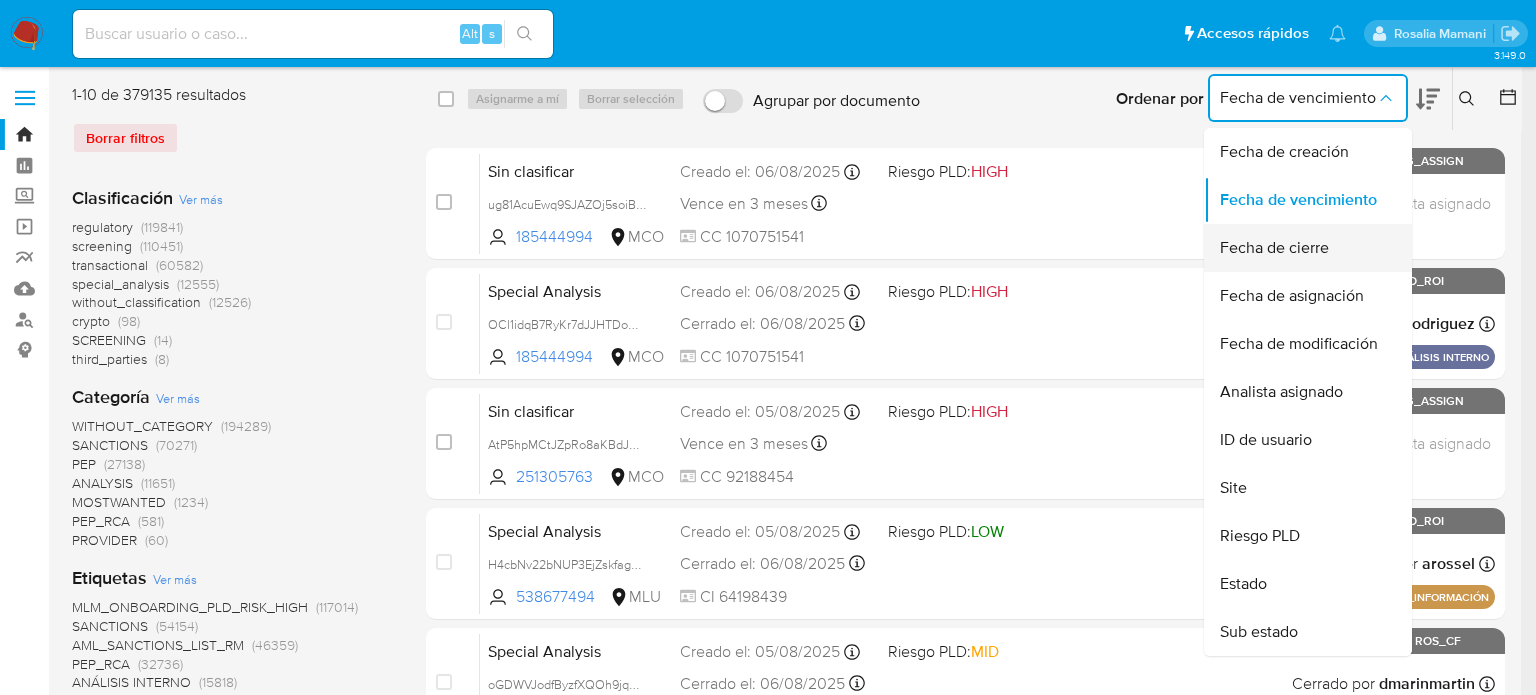 click on "Fecha de cierre" at bounding box center (1274, 248) 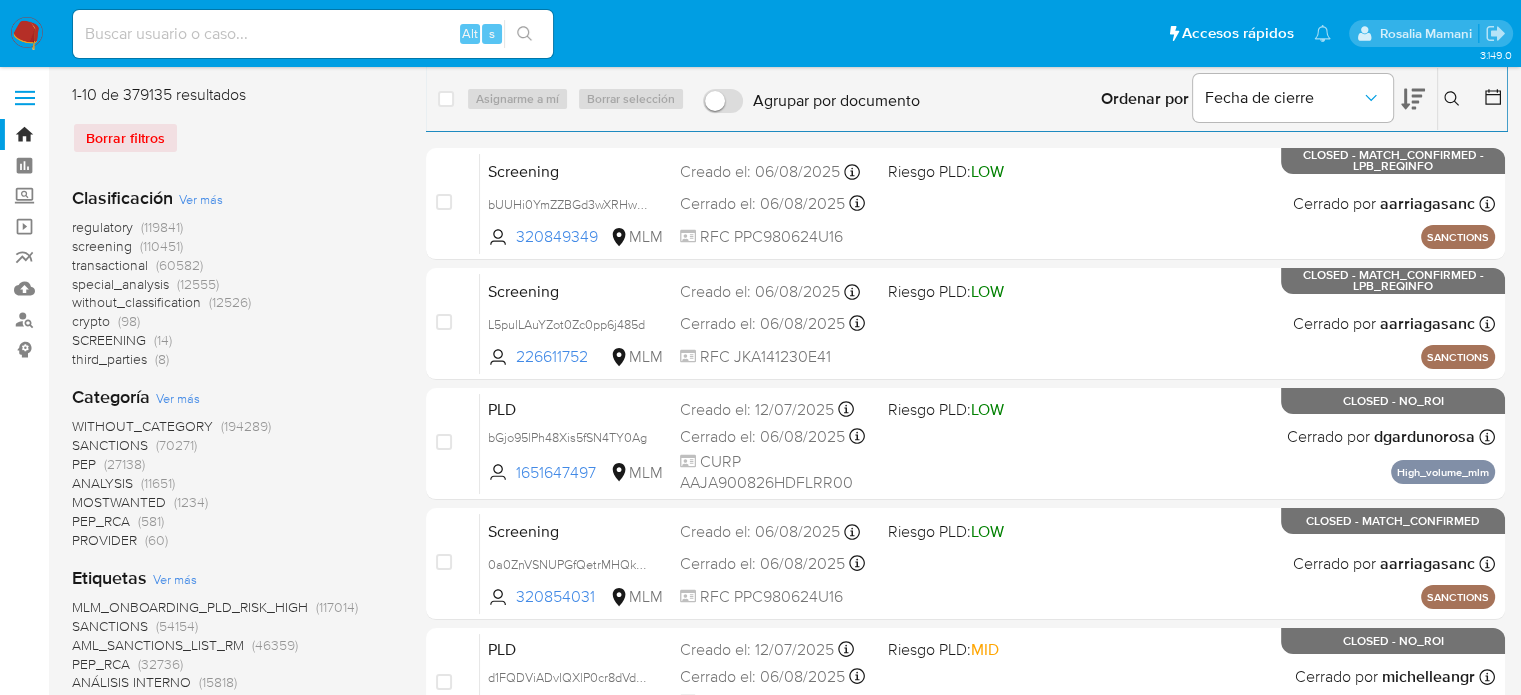 click 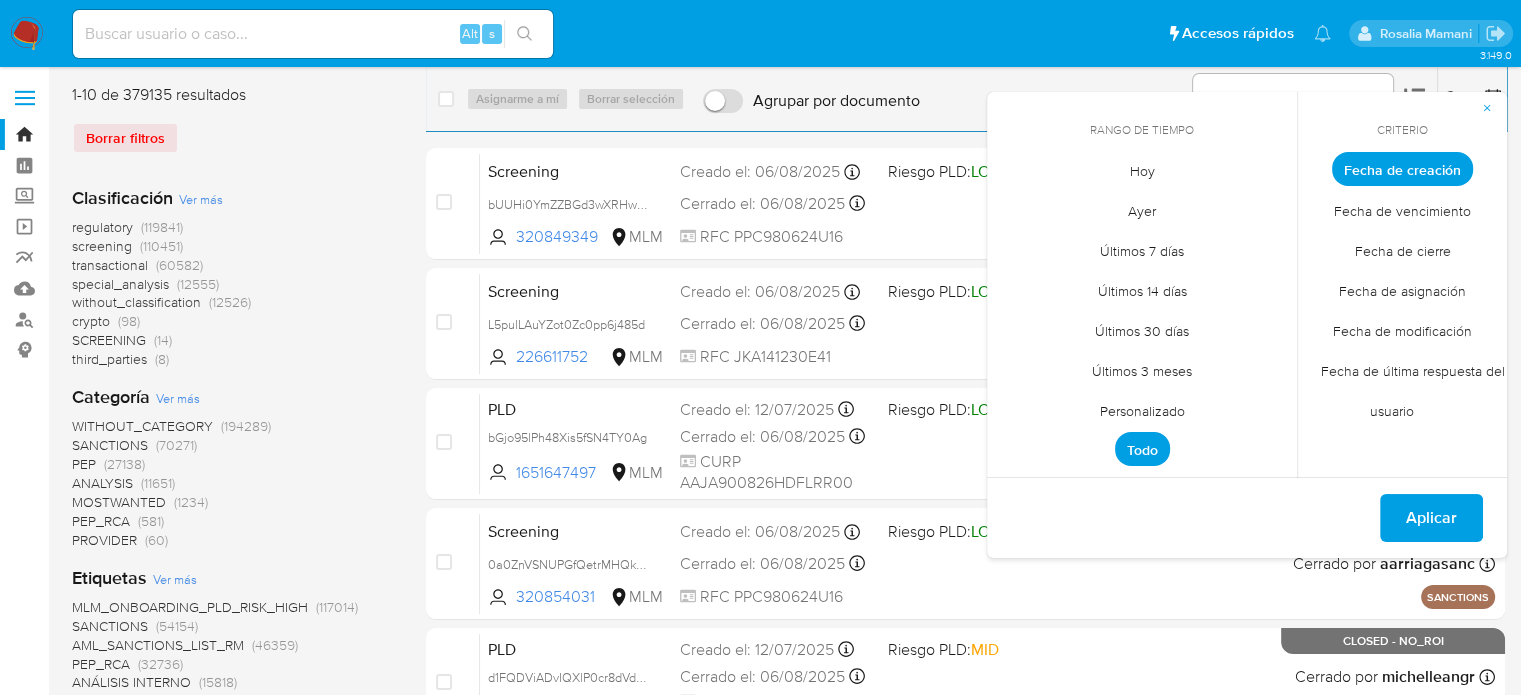 click on "Hoy" at bounding box center (1142, 170) 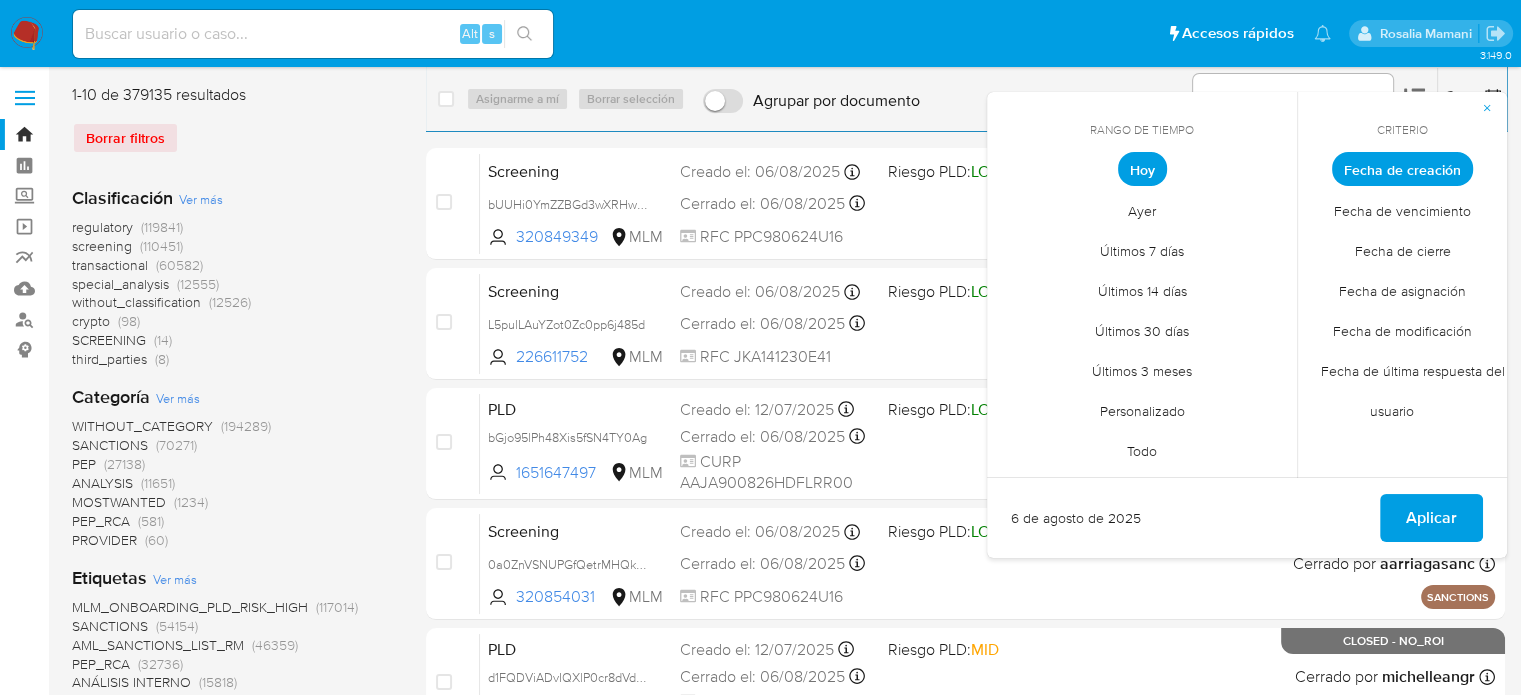 click on "Fecha de cierre" at bounding box center [1403, 250] 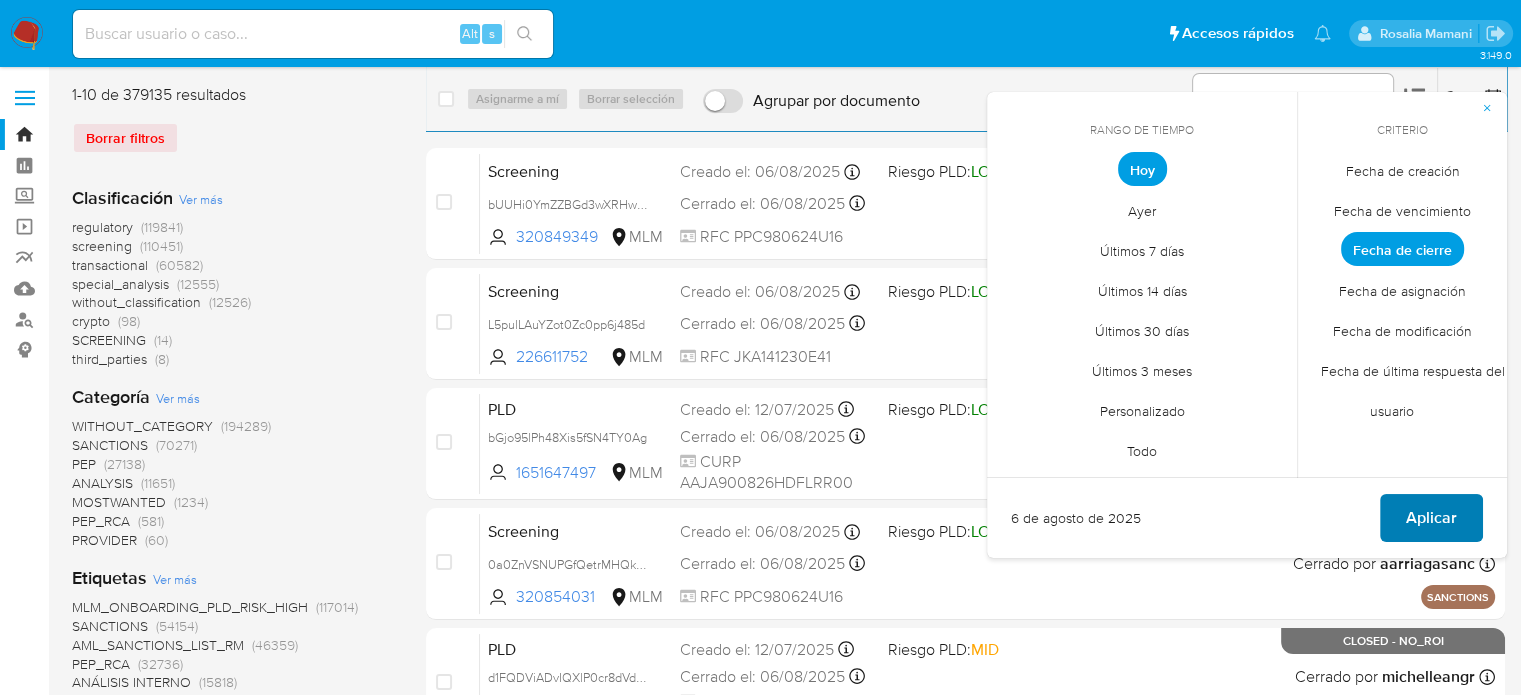 click on "Aplicar" at bounding box center [1431, 518] 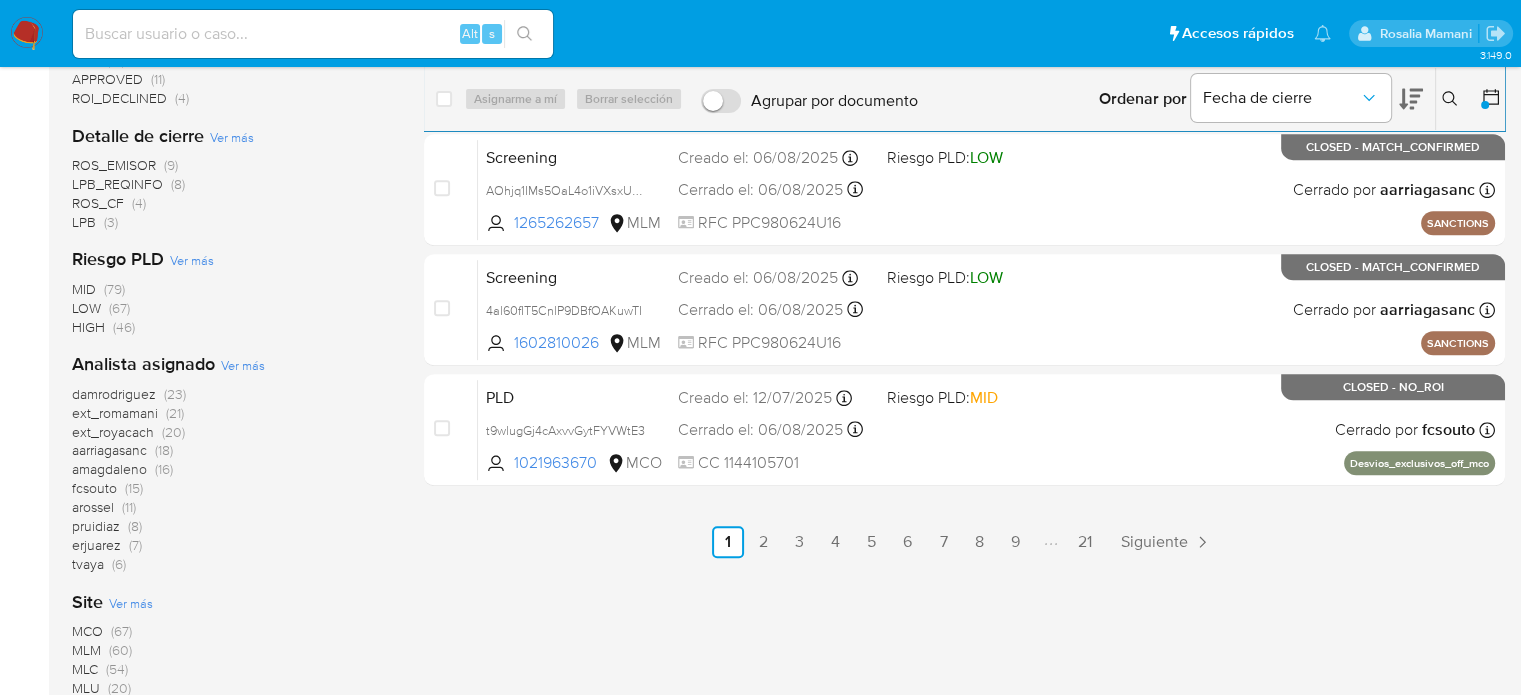 scroll, scrollTop: 900, scrollLeft: 0, axis: vertical 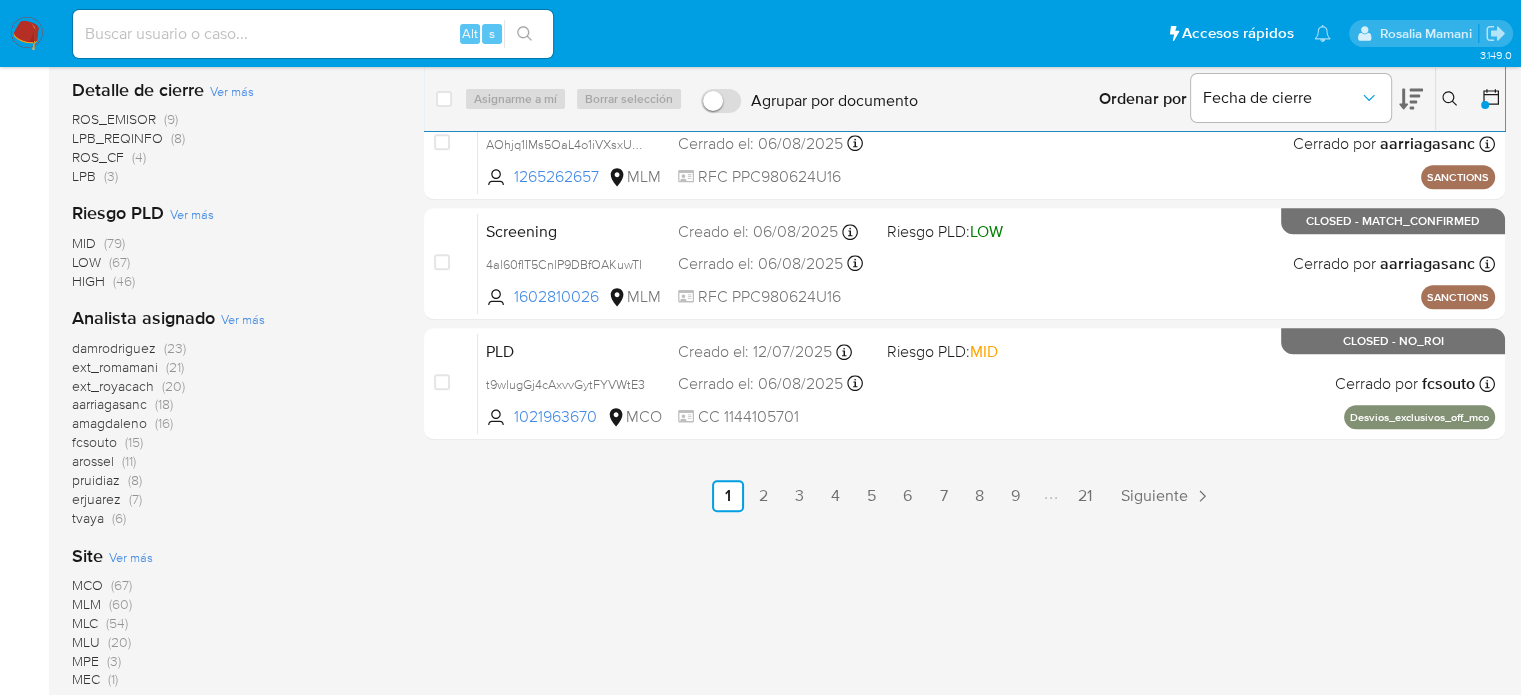 click on "(21)" at bounding box center [175, 367] 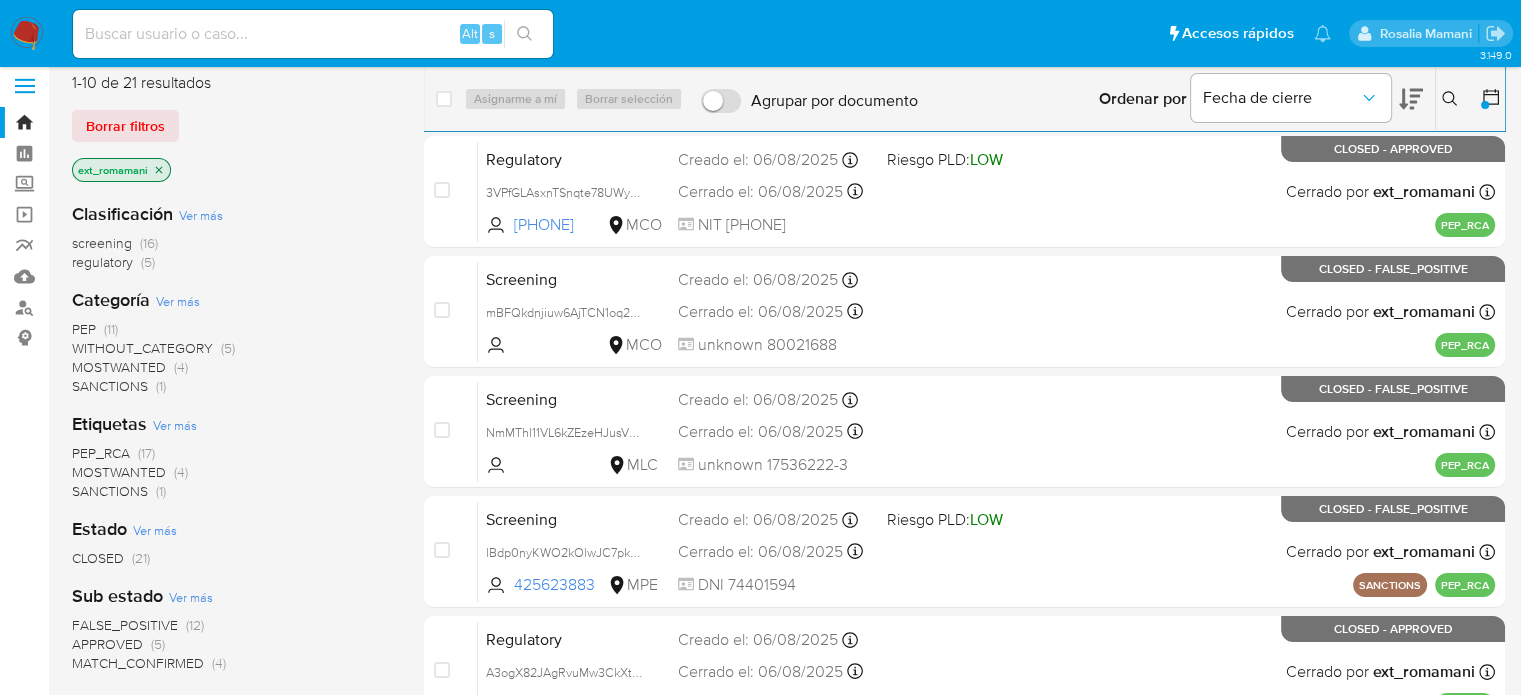 scroll, scrollTop: 0, scrollLeft: 0, axis: both 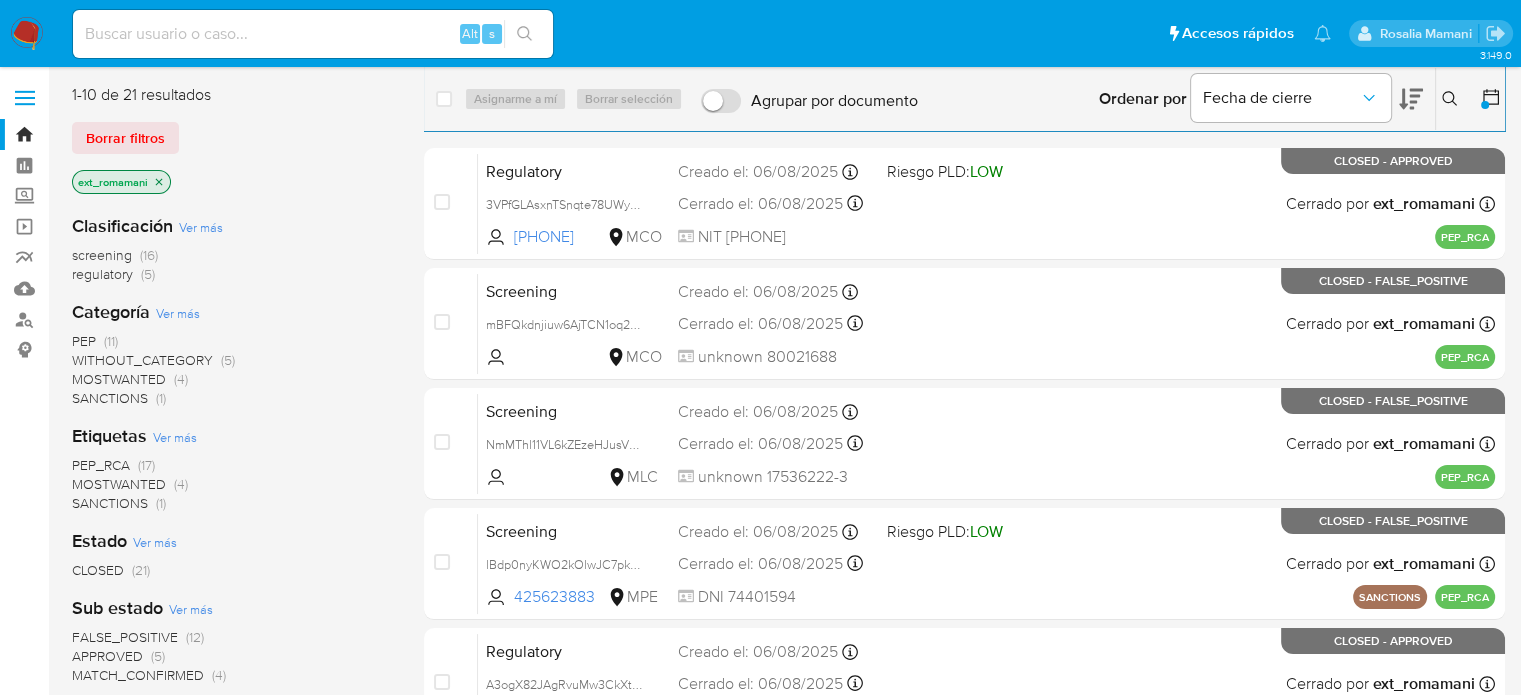 click at bounding box center [27, 34] 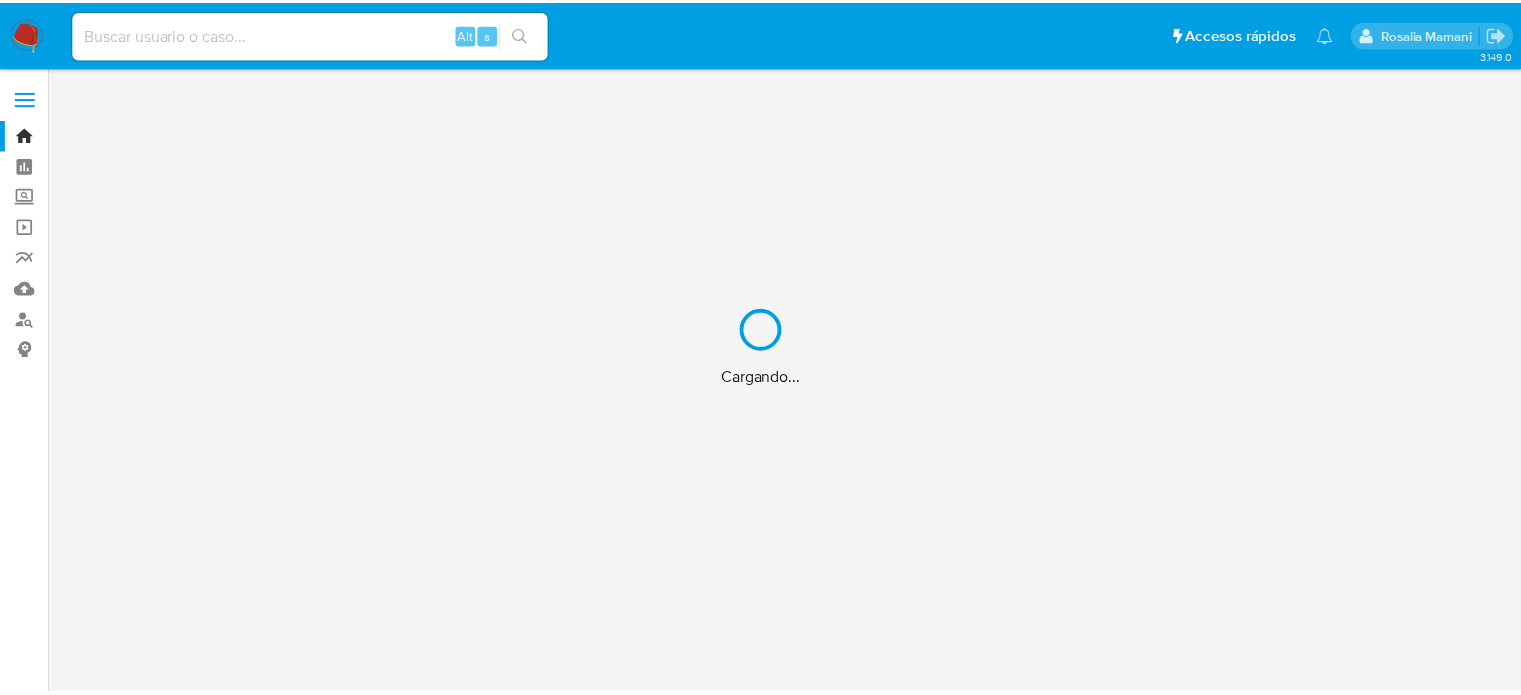 scroll, scrollTop: 0, scrollLeft: 0, axis: both 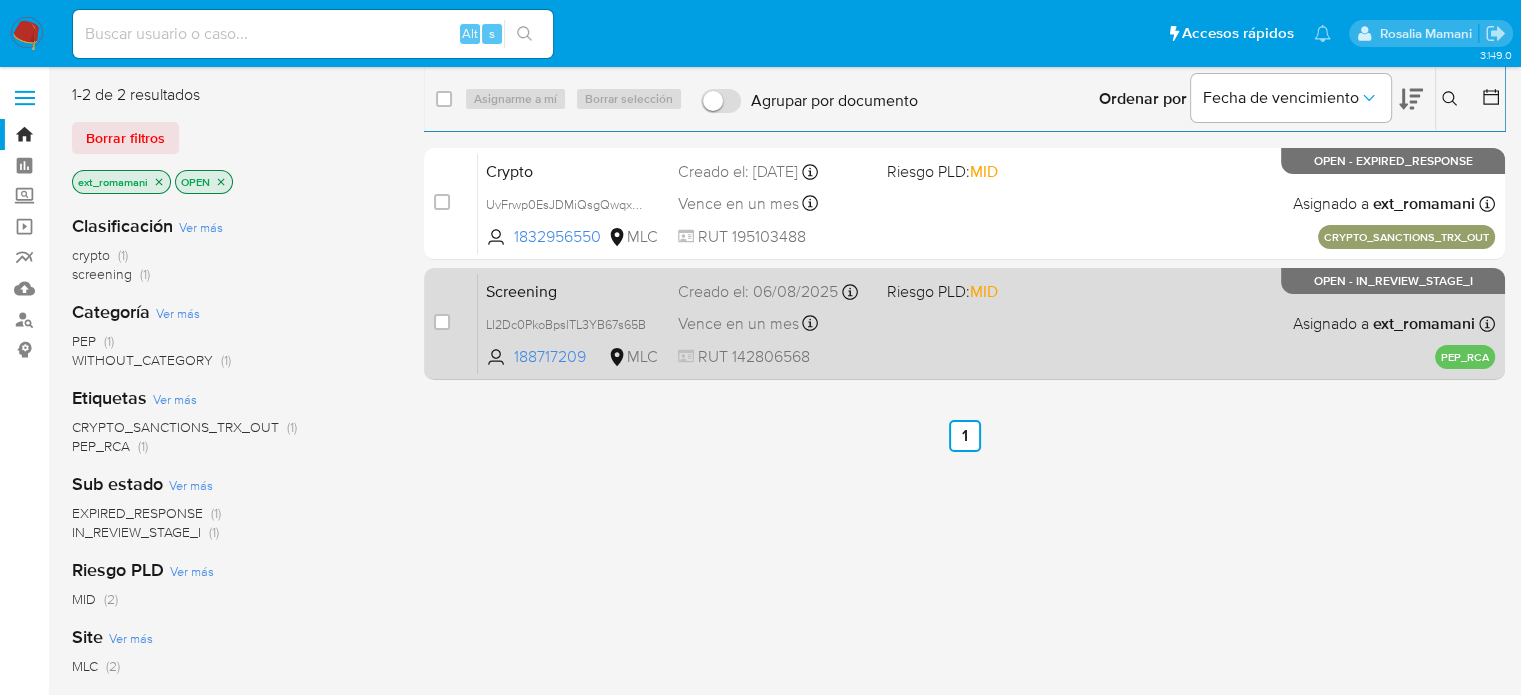 click on "Screening LI2Dc0PkoBpslTL3YB67s65B 188717209 MLC Riesgo PLD:  MID Creado el: [DATE]   Creado el: [DATE] [TIME] Vence en un mes   Vence el [DATE] [TIME] RUT   [NUMBER] Asignado a   [USERNAME]   Asignado el: [DATE] [TIME] PEP_RCA OPEN - IN_REVIEW_STAGE_I" at bounding box center (986, 323) 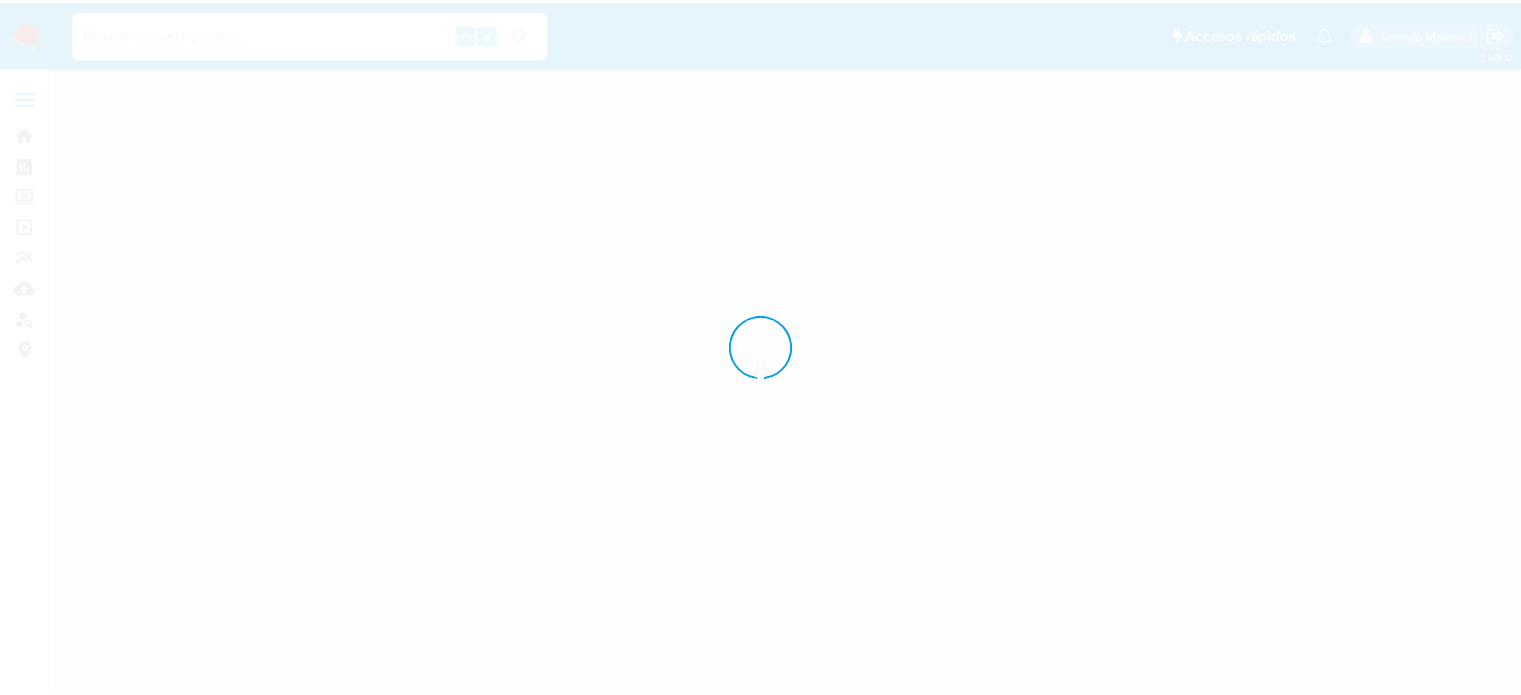 scroll, scrollTop: 0, scrollLeft: 0, axis: both 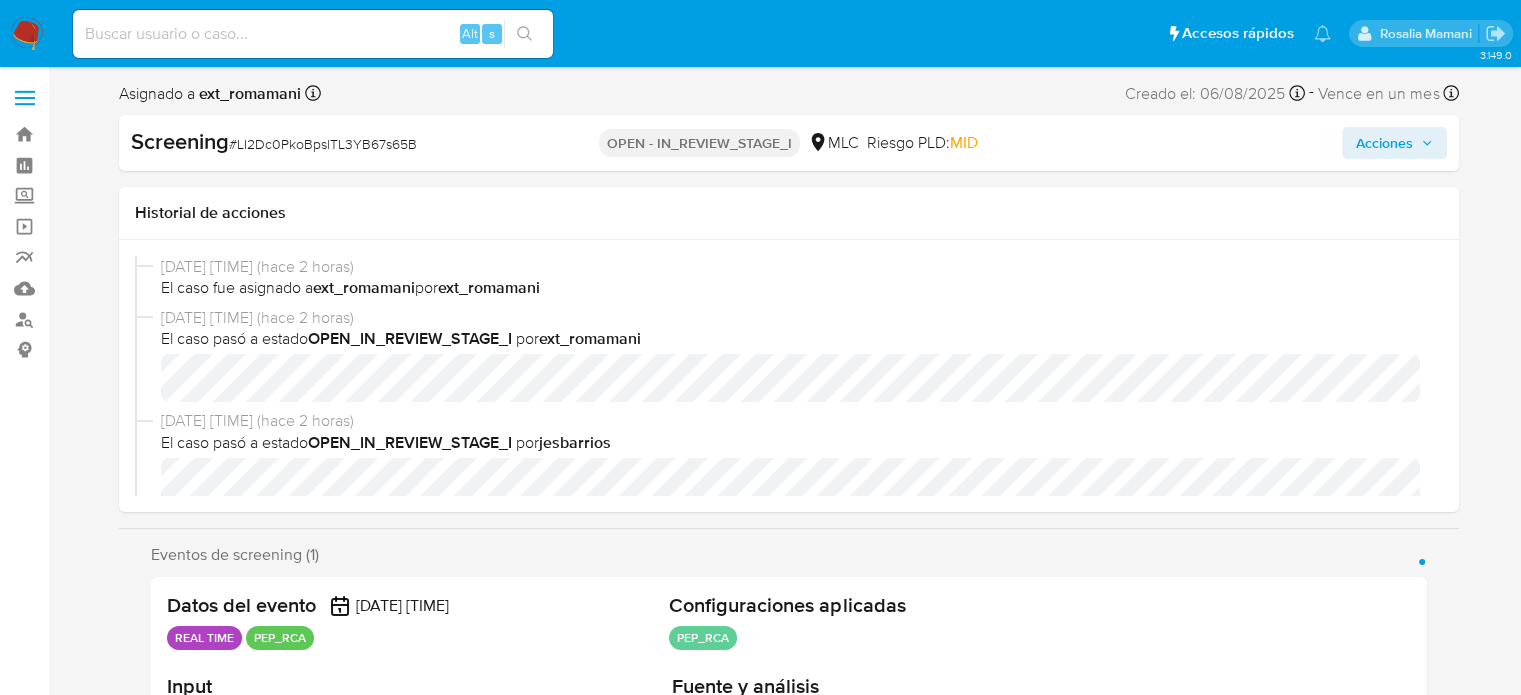select on "10" 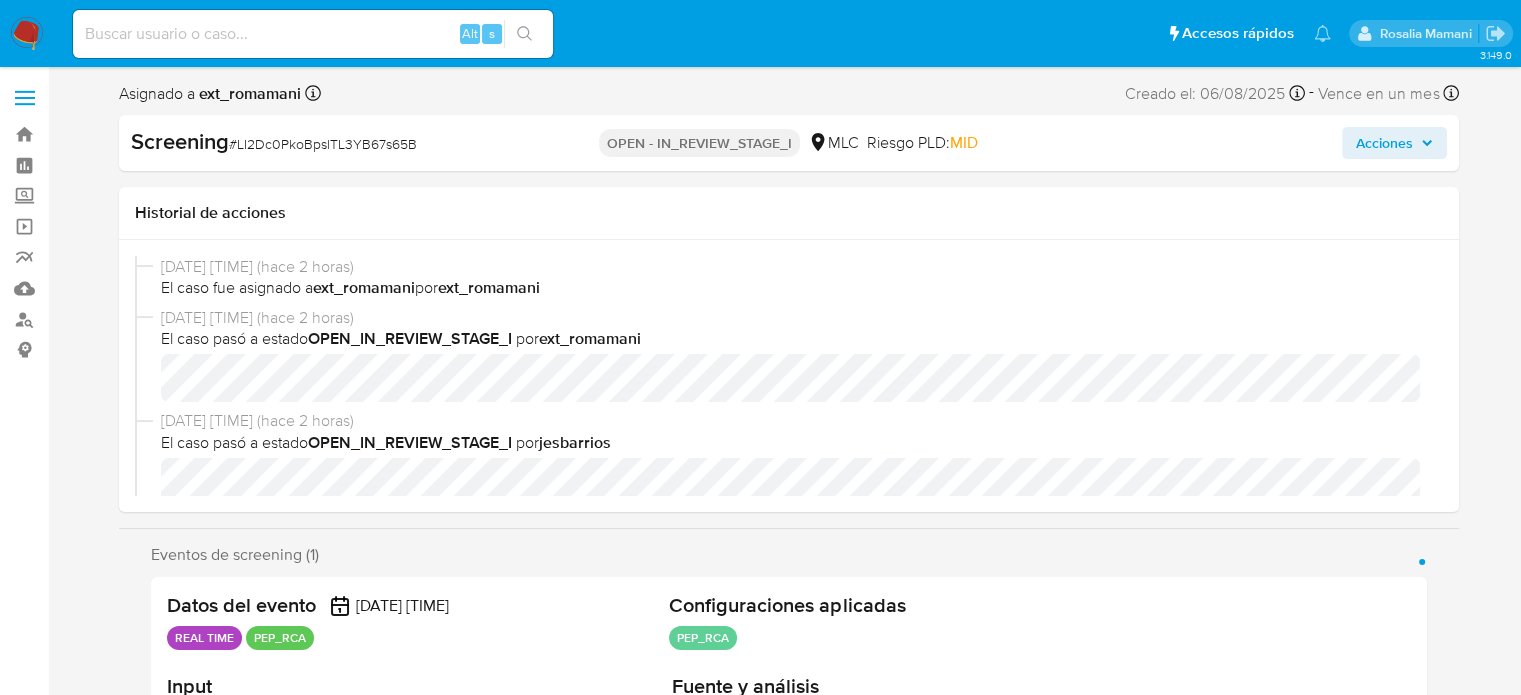 scroll, scrollTop: 69, scrollLeft: 0, axis: vertical 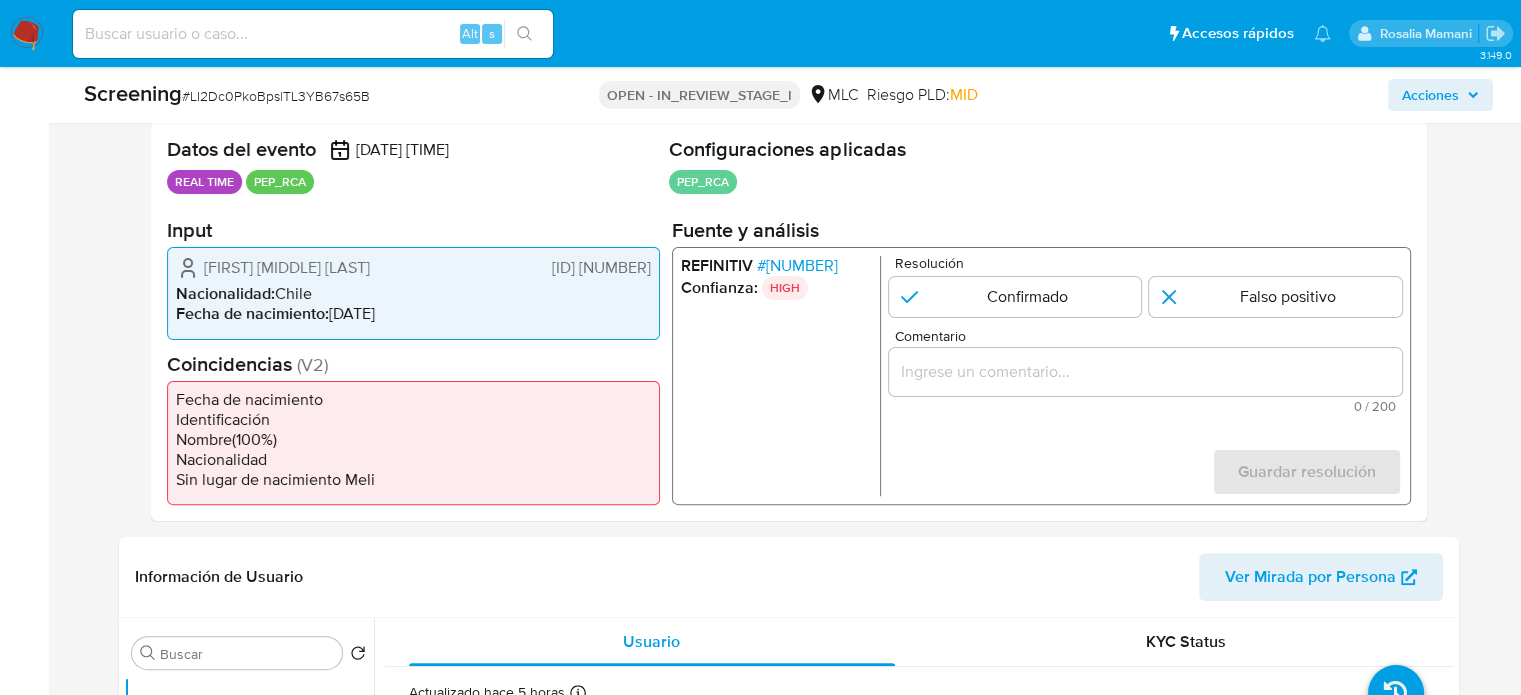 click on "# [NUMBER]" at bounding box center [796, 266] 